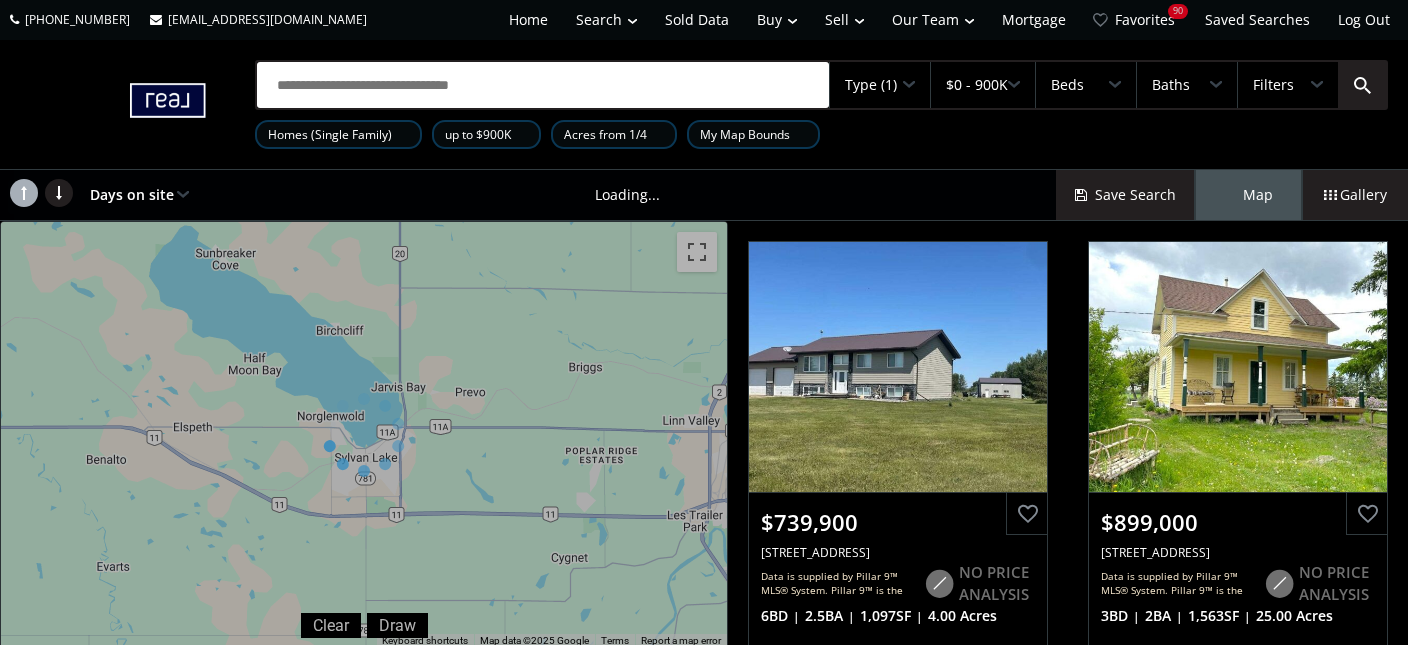 scroll, scrollTop: 0, scrollLeft: 0, axis: both 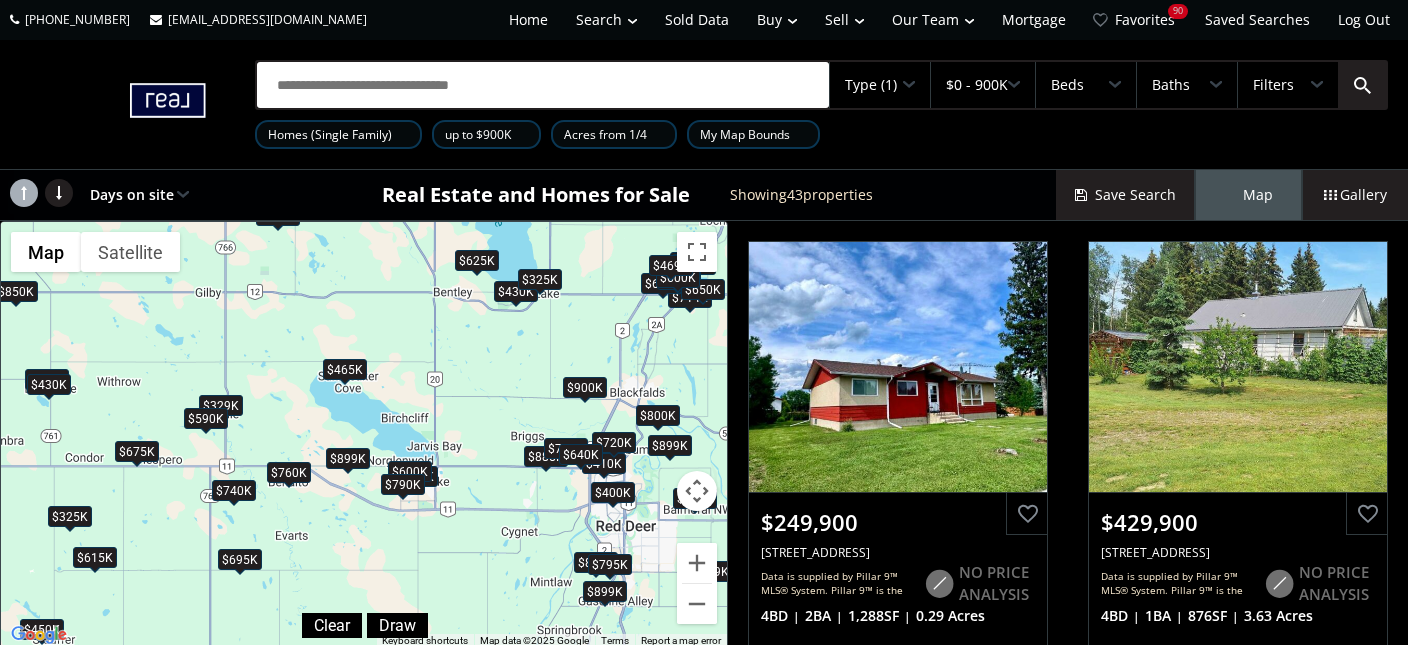 click on "$430K" at bounding box center (49, 384) 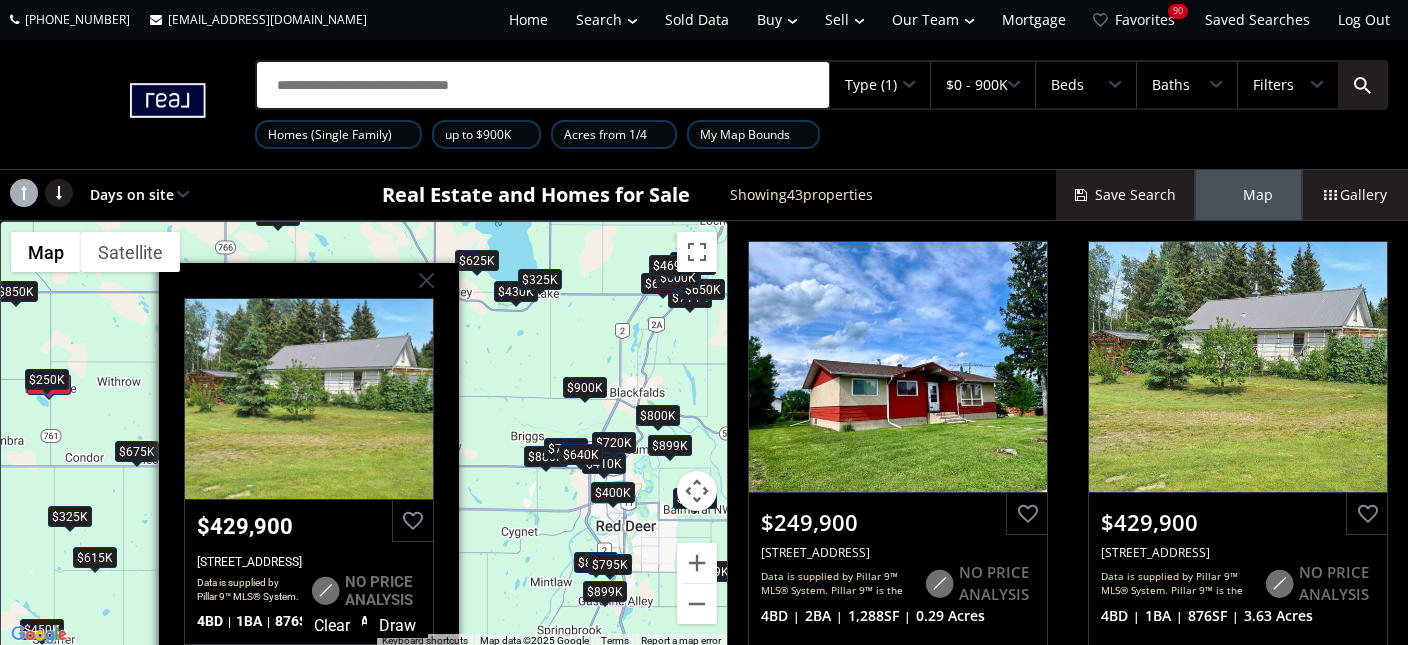 click on "$250K" at bounding box center [47, 379] 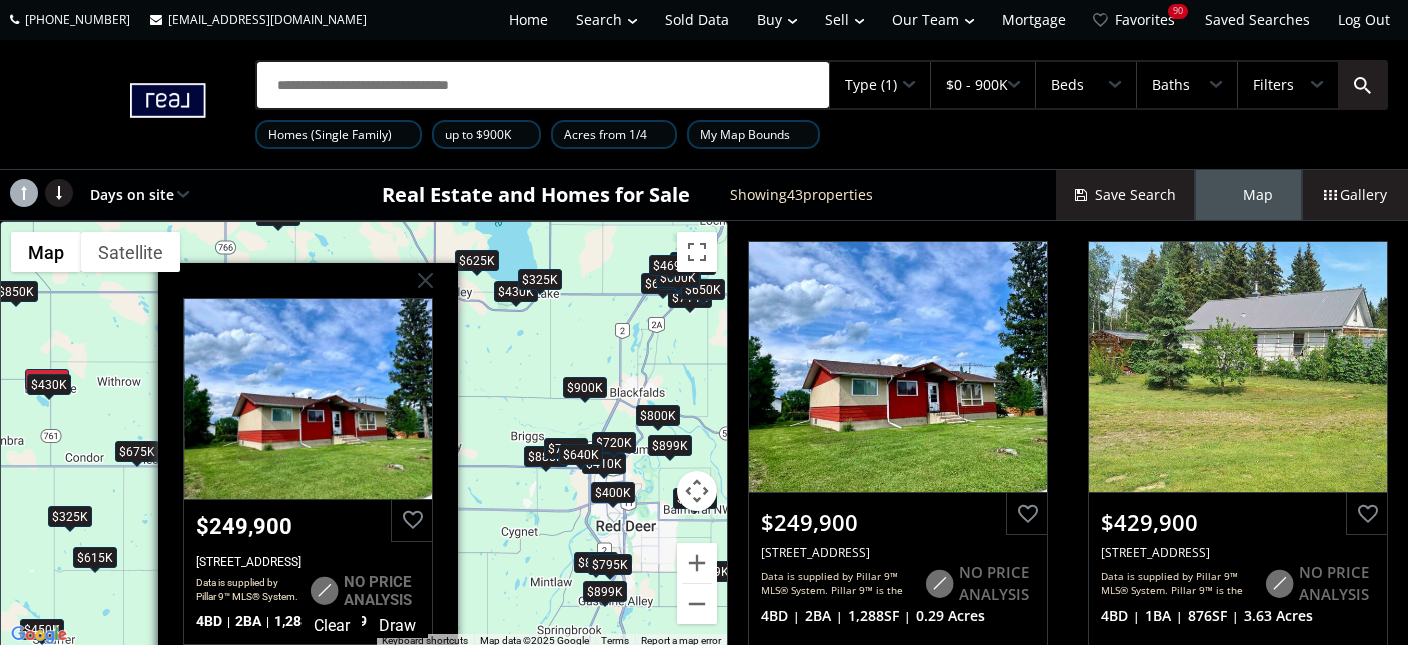 click on "To navigate, press the arrow keys. $250K $430K $800K $850K $740K $730K $899K $885K $410K $450K $599K $870K $640K $714K $770K $430K $775K $625K $795K $465K $859K $684K $329K $675K $325K $720K $475K $650K $600K $899K $615K $640K $600K $400K $325K $695K $900K $469K $790K $760K $899K $548K $590K 2nd Avenue Leslieville AB T0M 1H0 $249,900 202 2nd Avenue, Leslieville, AB T0M 1H0 Data is supplied by Pillar 9™ MLS® System. Pillar 9™ is the owner of the copyright in its MLS® System. Data is deemed reliable but is not guaranteed accurate by Pillar 9™. The trademarks MLS®, Multiple Listing Service® and the associated logos are owned by The Canadian Real Estate Association (CREA) and identify the quality of services provided by real estate professionals who are members of CREA. Used under license.
Last updated: 2025-06-29 14:54:28  NO PRICE ANALYSIS 4  BD 2  BA 1,288  SF 0.29   Acres" at bounding box center (364, 435) 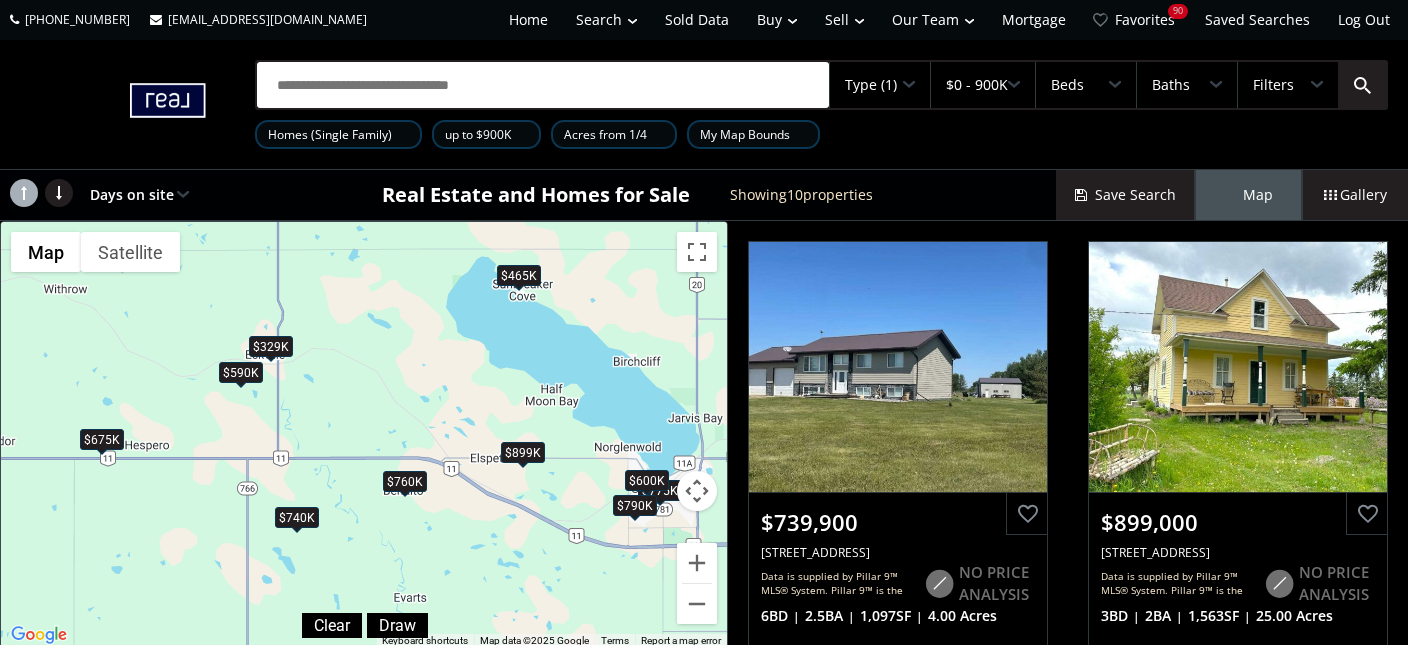 click on "$590K" at bounding box center [241, 372] 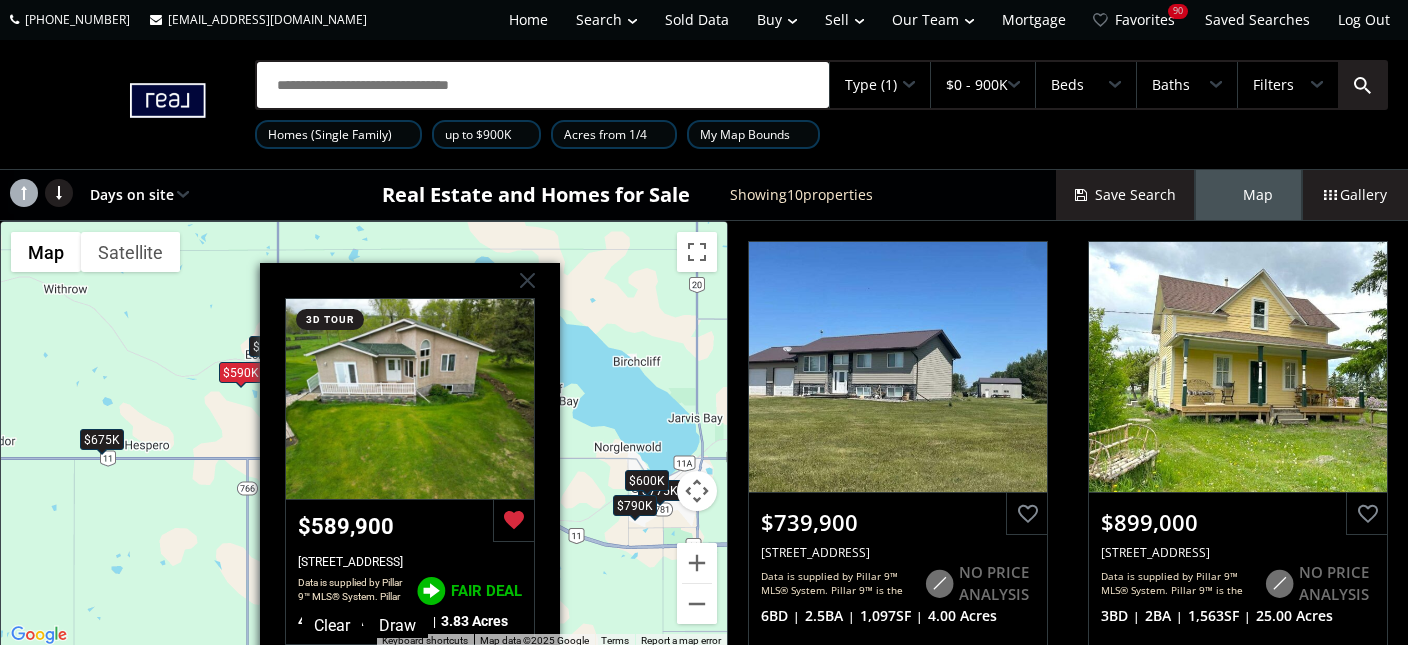 click on "To navigate, press the arrow keys. $740K $899K $775K $465K $329K $675K $600K $790K $760K $590K 3 Township Road 392 Rural Lacombe County AB T0M 0X0 3d tour $589,900 3402 3 Township Road 392, Rural Lacombe County, AB T0M 0X0 Data is supplied by Pillar 9™ MLS® System. Pillar 9™ is the owner of the copyright in its MLS® System. Data is deemed reliable but is not guaranteed accurate by Pillar 9™. The trademarks MLS®, Multiple Listing Service® and the associated logos are owned by The Canadian Real Estate Association (CREA) and identify the quality of services provided by real estate professionals who are members of CREA. Used under license.
Last updated: 2025-06-01 01:35:38  FAIR DEAL 4  BD 2  BA 1,448  SF 3.83   Acres" at bounding box center (364, 435) 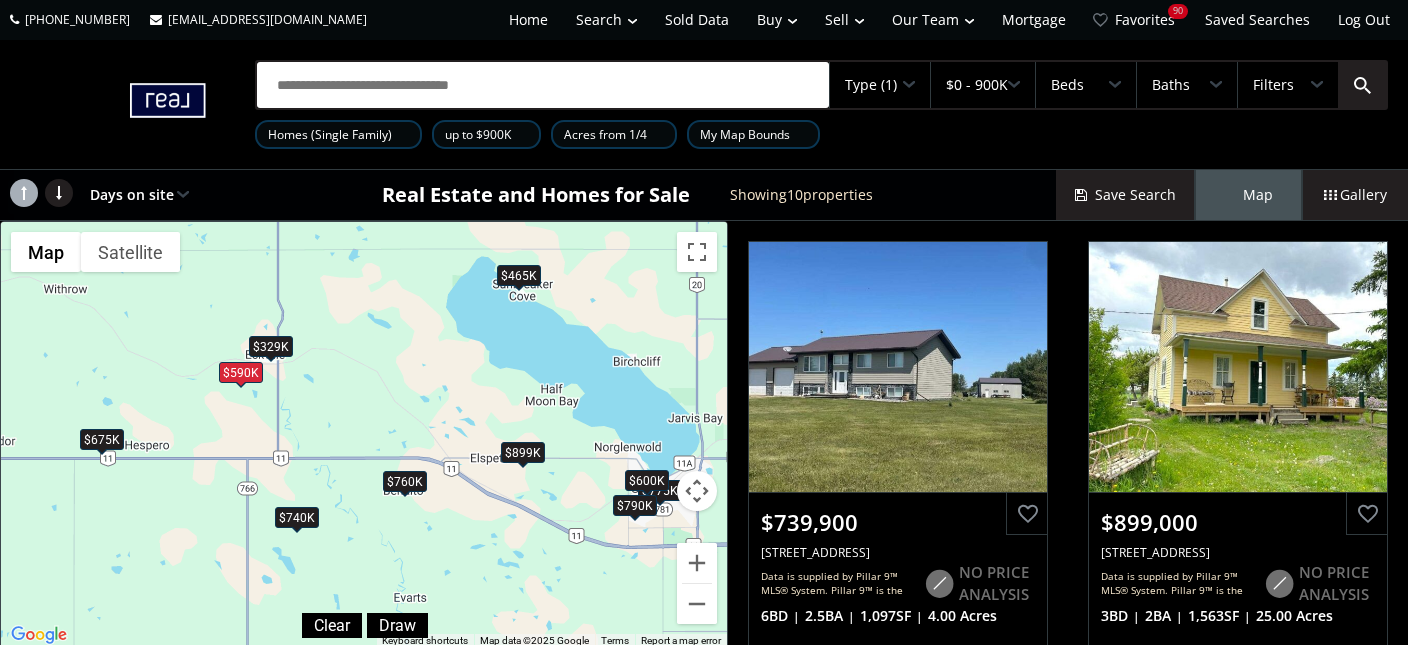 click on "$590K" at bounding box center (241, 372) 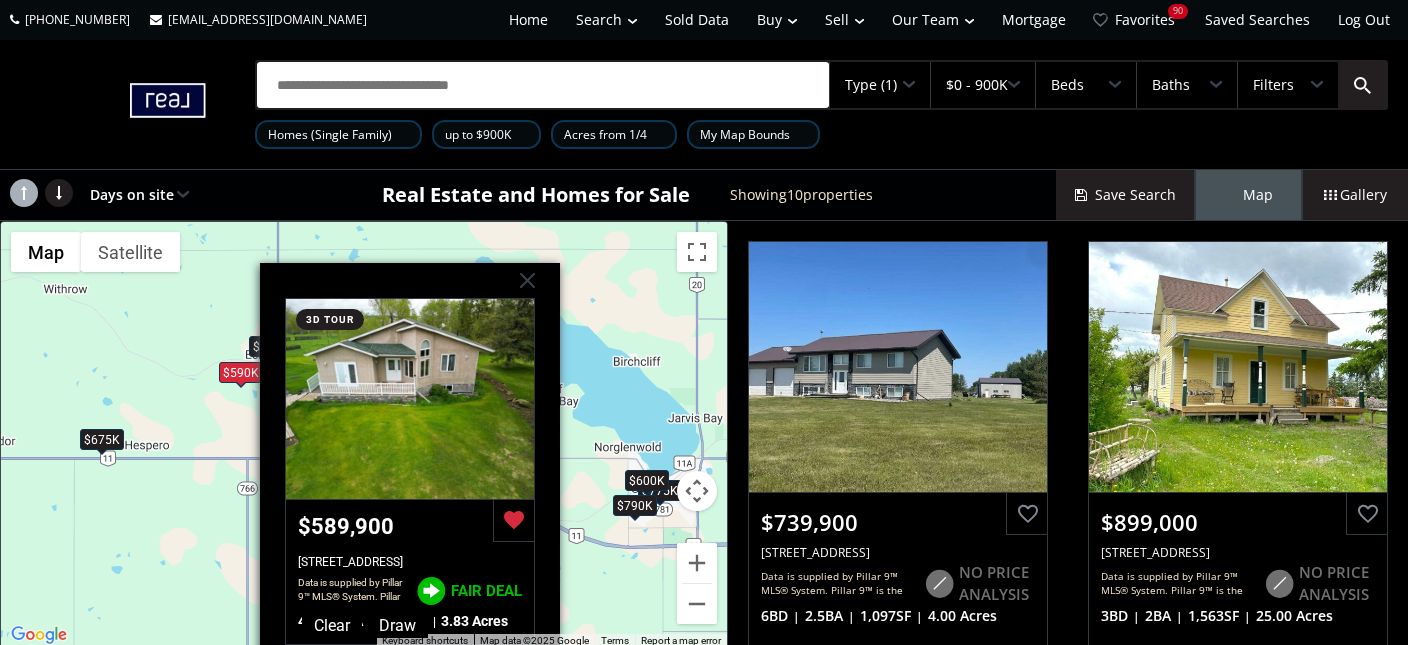 click on "To navigate, press the arrow keys. $740K $899K $775K $465K $329K $675K $600K $790K $760K $590K 3 Township Road 392 Rural Lacombe County AB T0M 0X0 3d tour $589,900 3402 3 Township Road 392, Rural Lacombe County, AB T0M 0X0 Data is supplied by Pillar 9™ MLS® System. Pillar 9™ is the owner of the copyright in its MLS® System. Data is deemed reliable but is not guaranteed accurate by Pillar 9™. The trademarks MLS®, Multiple Listing Service® and the associated logos are owned by The Canadian Real Estate Association (CREA) and identify the quality of services provided by real estate professionals who are members of CREA. Used under license.
Last updated: 2025-06-01 01:35:38  FAIR DEAL 4  BD 2  BA 1,448  SF 3.83   Acres" at bounding box center [364, 435] 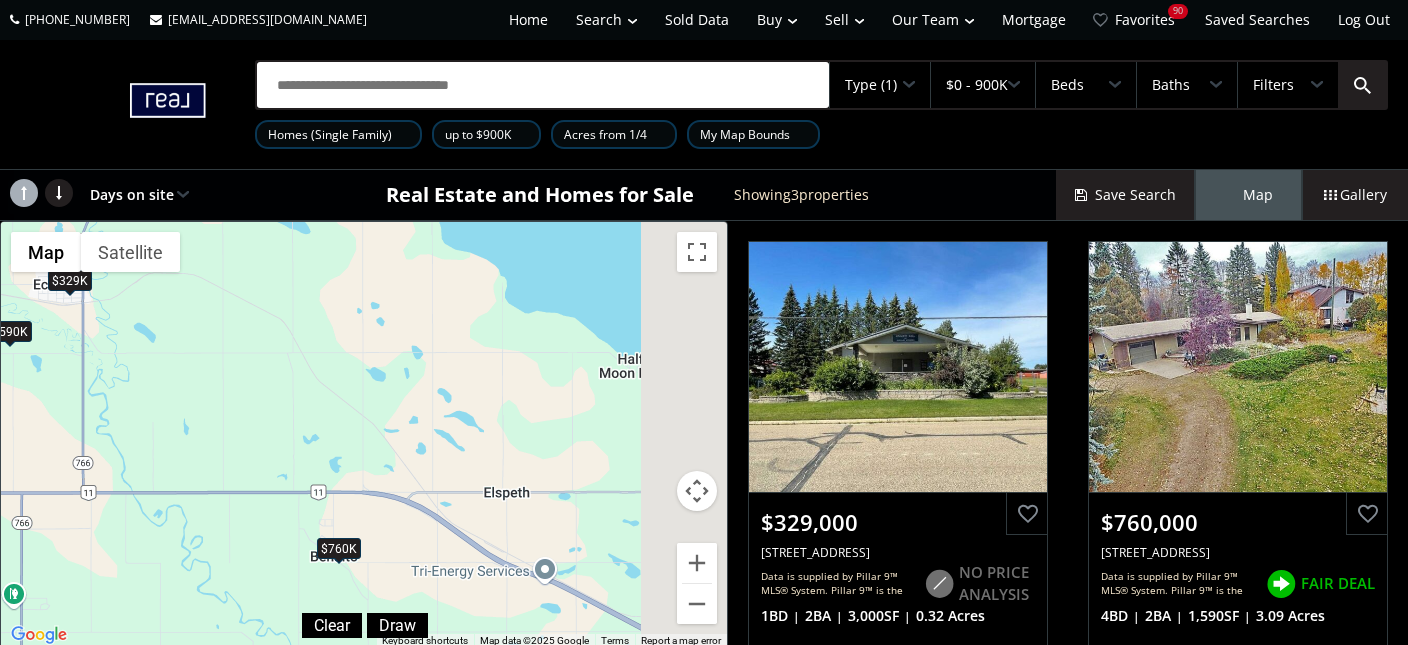 drag, startPoint x: 179, startPoint y: 443, endPoint x: 136, endPoint y: 440, distance: 43.104523 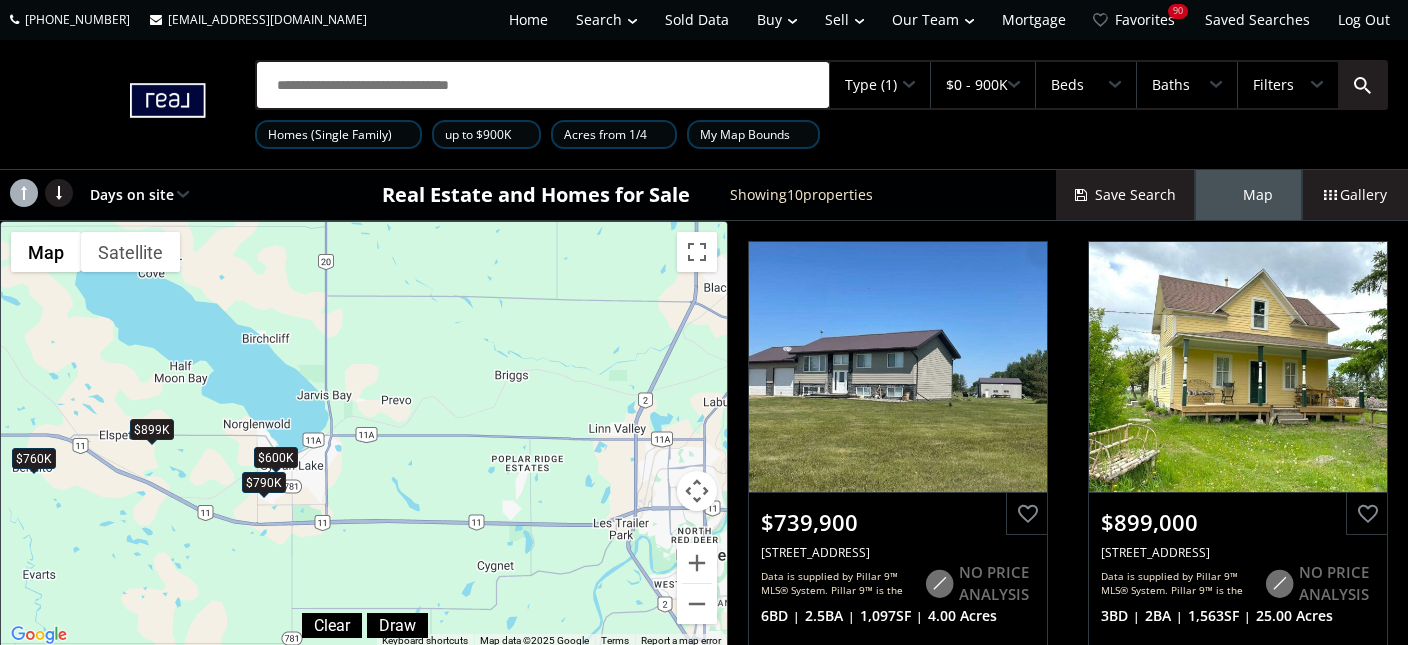 drag, startPoint x: 530, startPoint y: 545, endPoint x: 88, endPoint y: 521, distance: 442.6511 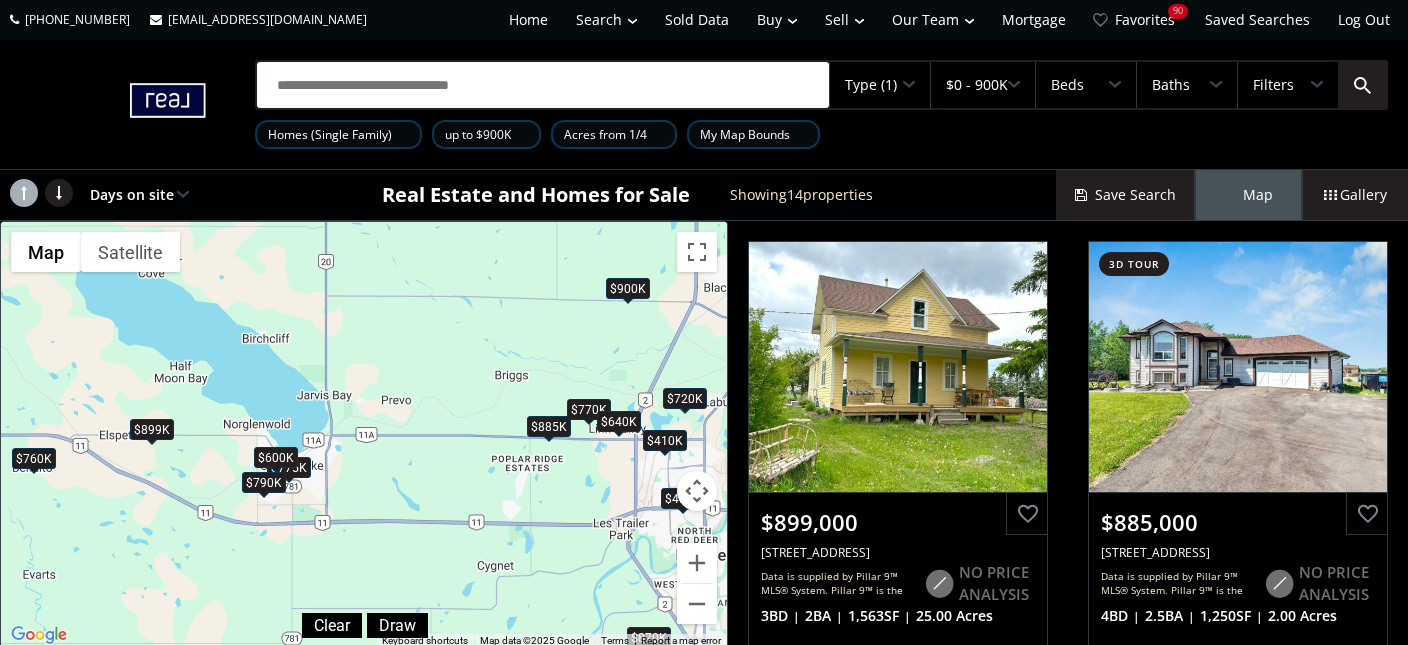 click on "$760K" at bounding box center (34, 457) 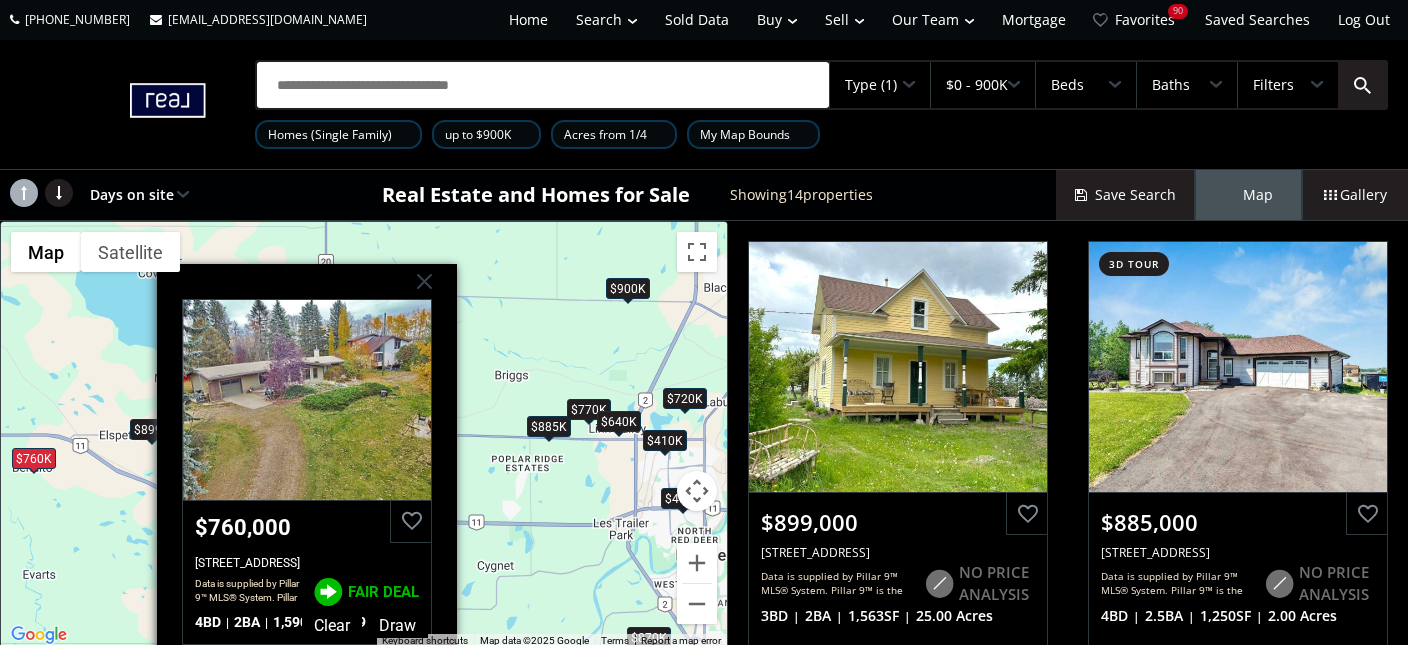 click on "To navigate, press the arrow keys. $899K $885K $410K $870K $770K $775K $465K $720K $640K $600K $400K $900K $790K $760K Range Road 25A Rural Red Deer County AB T0M 0H0 $760,000 38503 Range Road 25A, Rural Red Deer County, AB T0M 0H0 Data is supplied by Pillar 9™ MLS® System. Pillar 9™ is the owner of the copyright in its MLS® System. Data is deemed reliable but is not guaranteed accurate by Pillar 9™. The trademarks MLS®, Multiple Listing Service® and the associated logos are owned by The Canadian Real Estate Association (CREA) and identify the quality of services provided by real estate professionals who are members of CREA. Used under license.
Last updated: 2025-06-13 14:54:56  FAIR DEAL 4  BD 2  BA 1,590  SF 3.09   Acres" at bounding box center [364, 435] 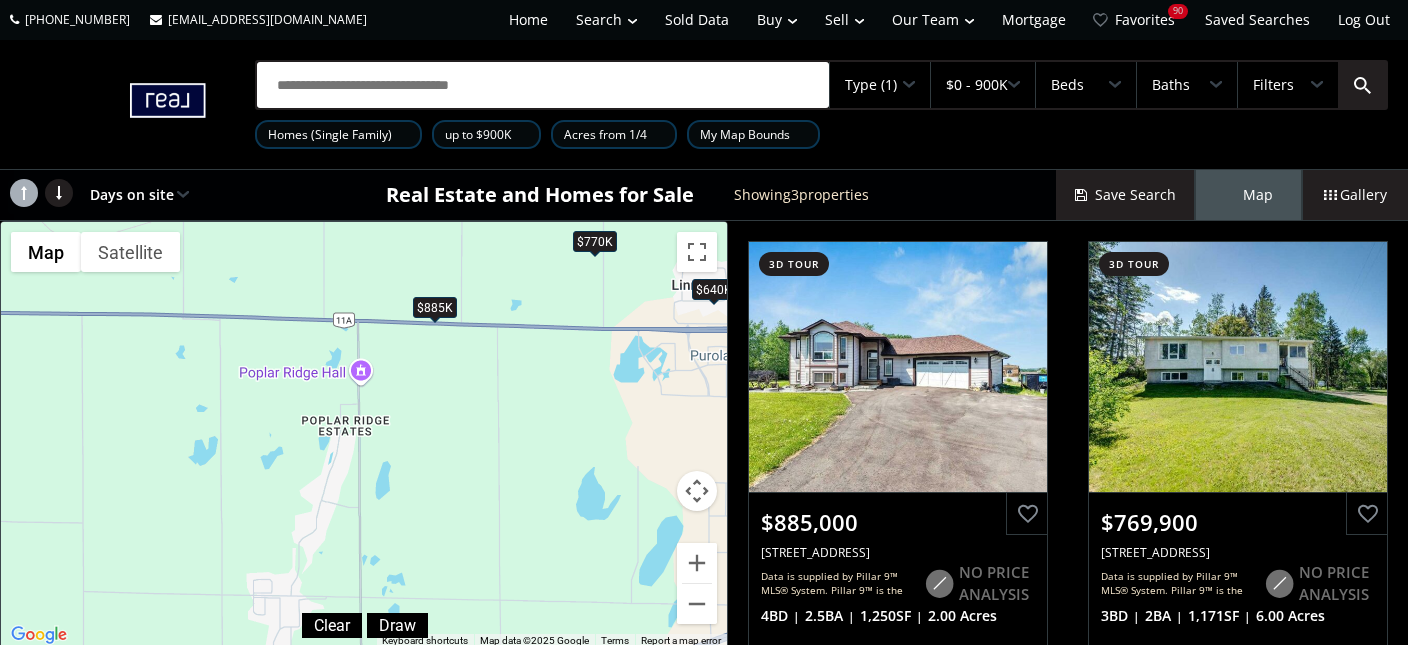 click at bounding box center [909, 85] 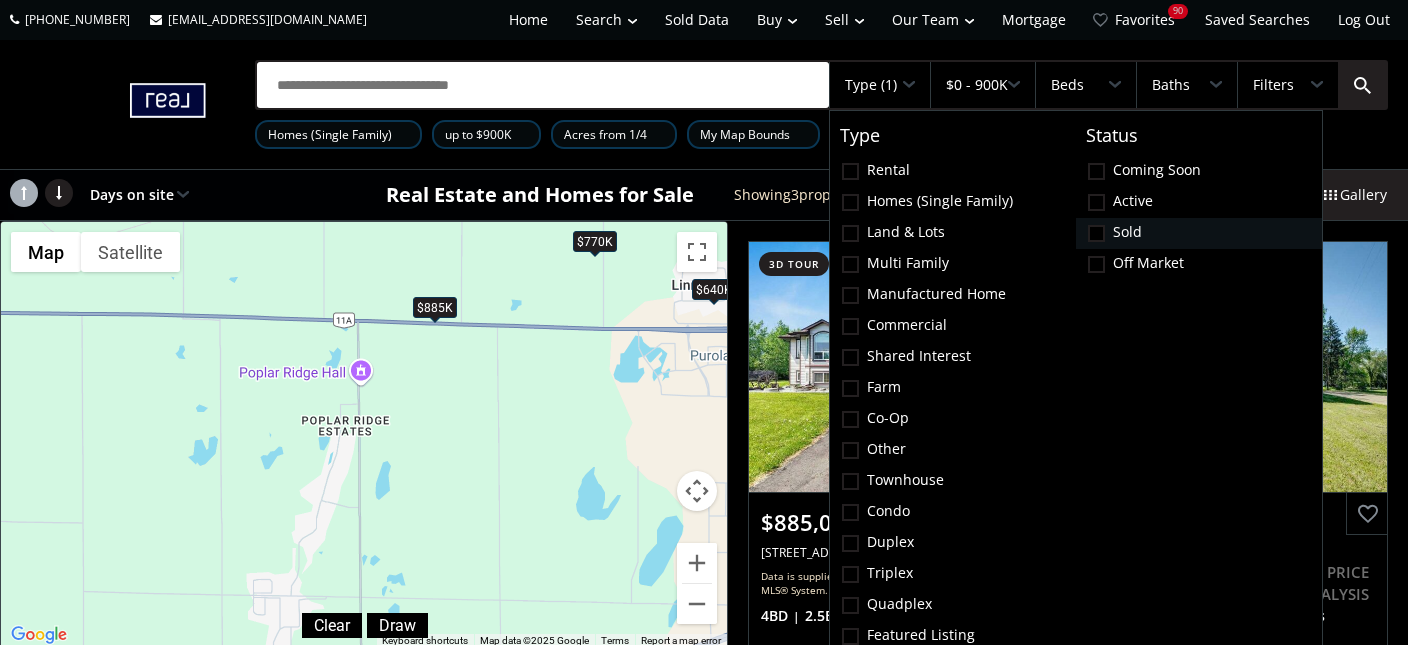 click at bounding box center (1096, 233) 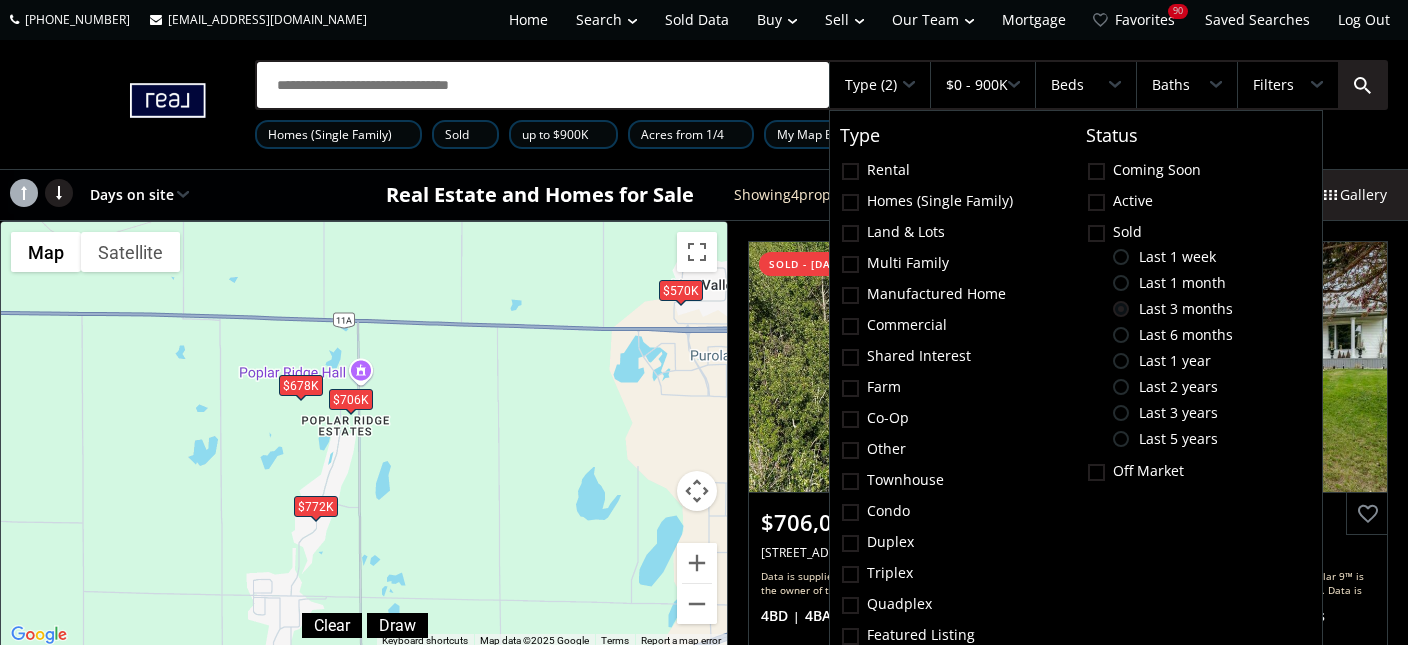 click on "$706K" at bounding box center [351, 399] 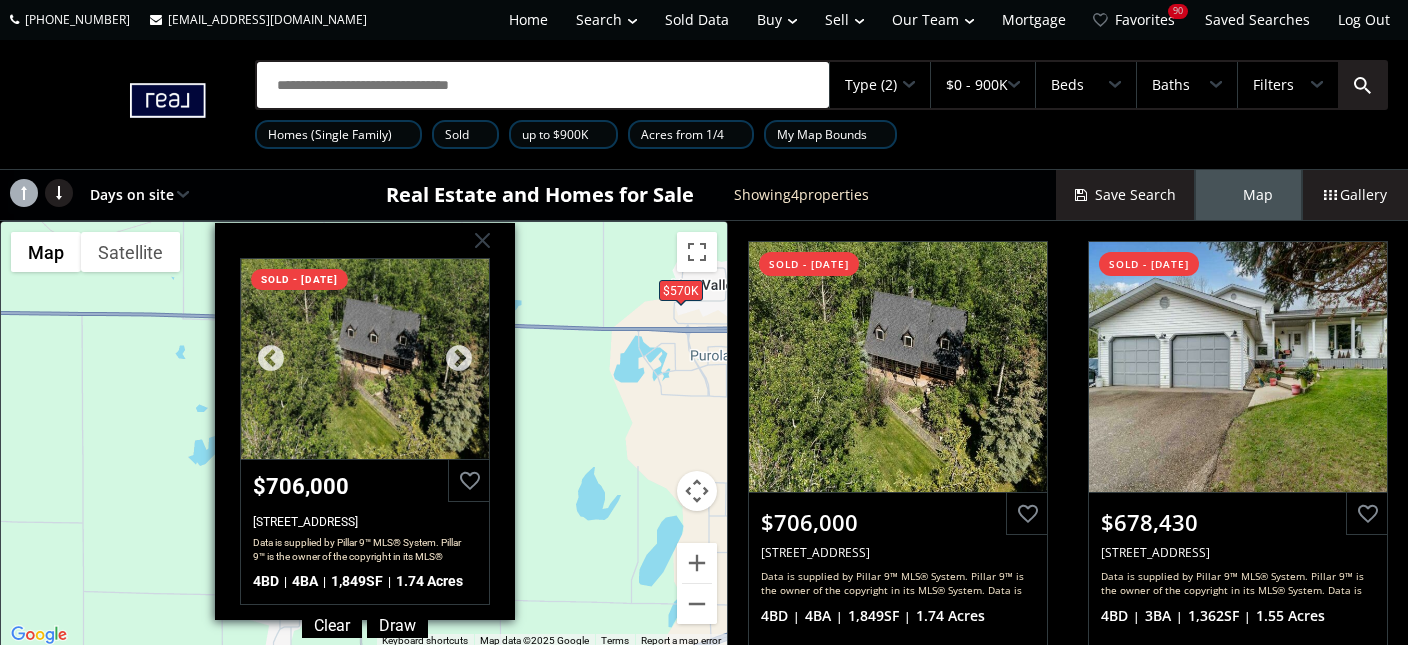 click at bounding box center [365, 359] 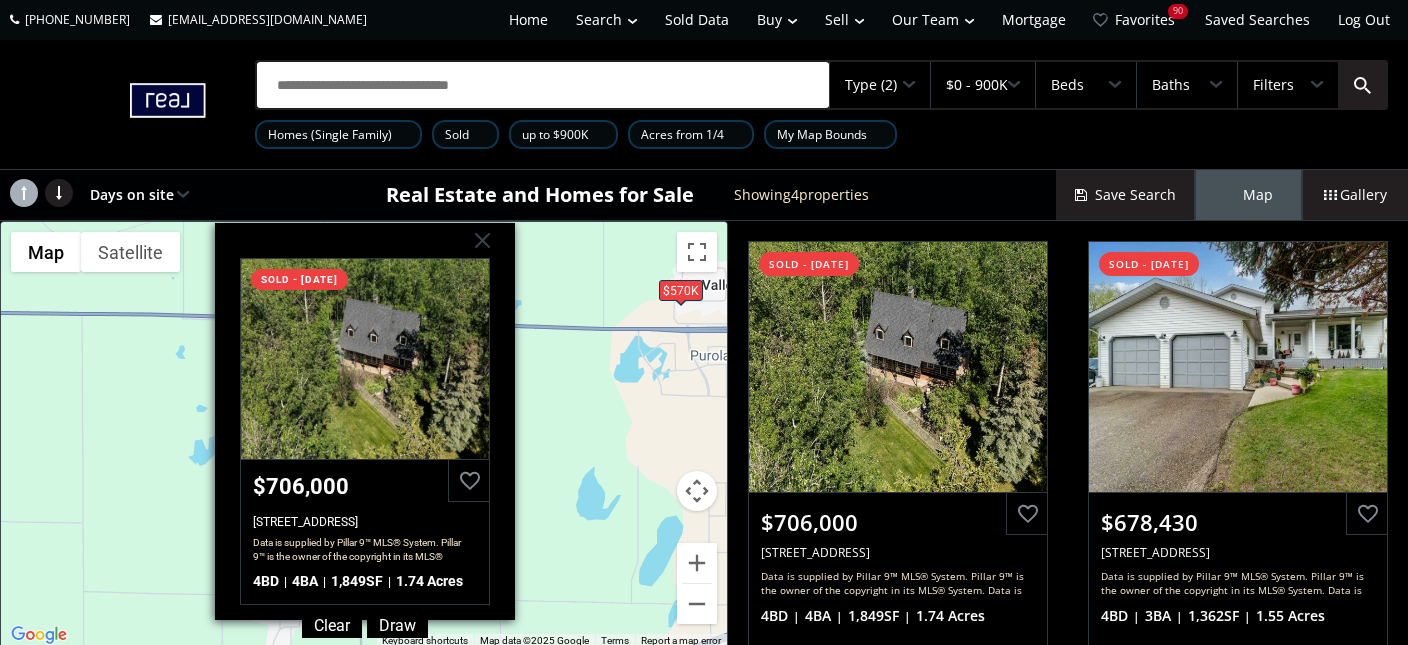 click on "To navigate, press the arrow keys. $706K $678K $570K $772K Township Road 384 Rural Red Deer County AB T4S 2B6 sold - 06/27/2025 $706,000 28342 Township Road 384 #225, Rural Red Deer County, AB T4S 2B6 Data is supplied by Pillar 9™ MLS® System. Pillar 9™ is the owner of the copyright in its MLS® System. Data is deemed reliable but is not guaranteed accurate by Pillar 9™. The trademarks MLS®, Multiple Listing Service® and the associated logos are owned by The Canadian Real Estate Association (CREA) and identify the quality of services provided by real estate professionals who are members of CREA. Used under license.
Last updated: 2025-06-27 17:05:15  4  BD 4  BA 1,849  SF 1.74   Acres" at bounding box center (364, 435) 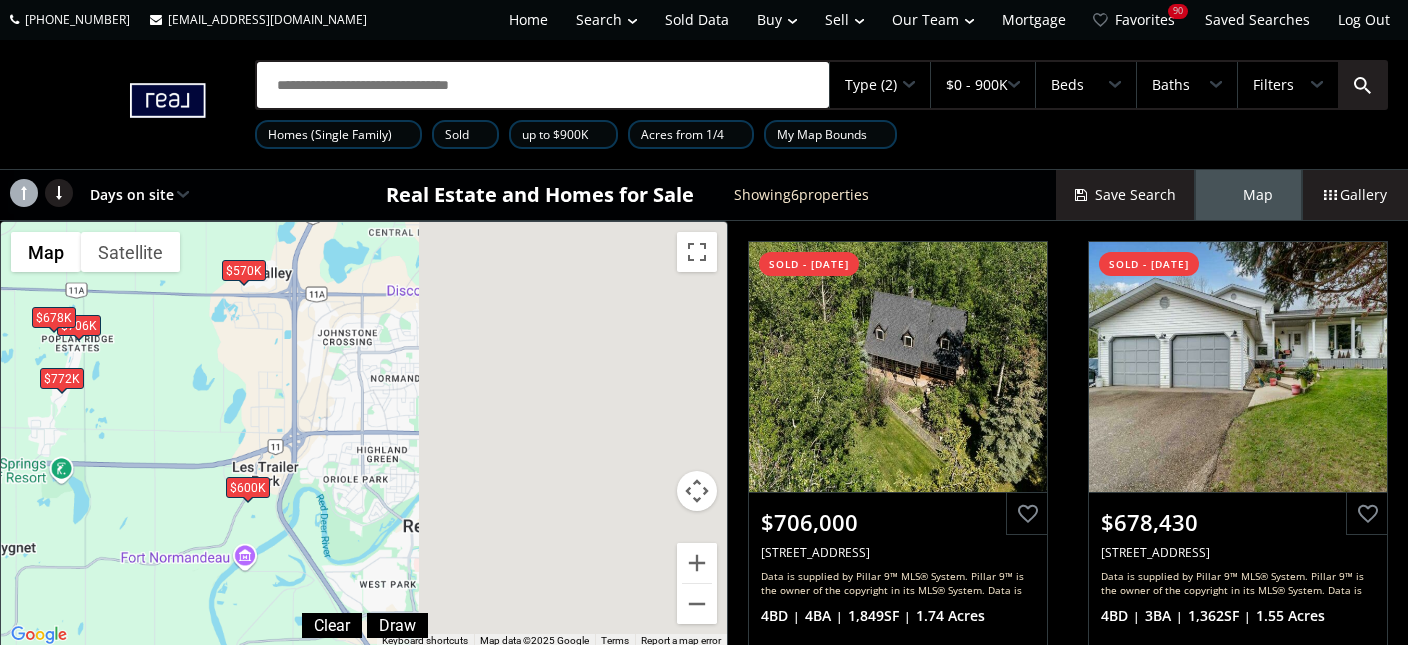 drag, startPoint x: 650, startPoint y: 422, endPoint x: 178, endPoint y: 368, distance: 475.07895 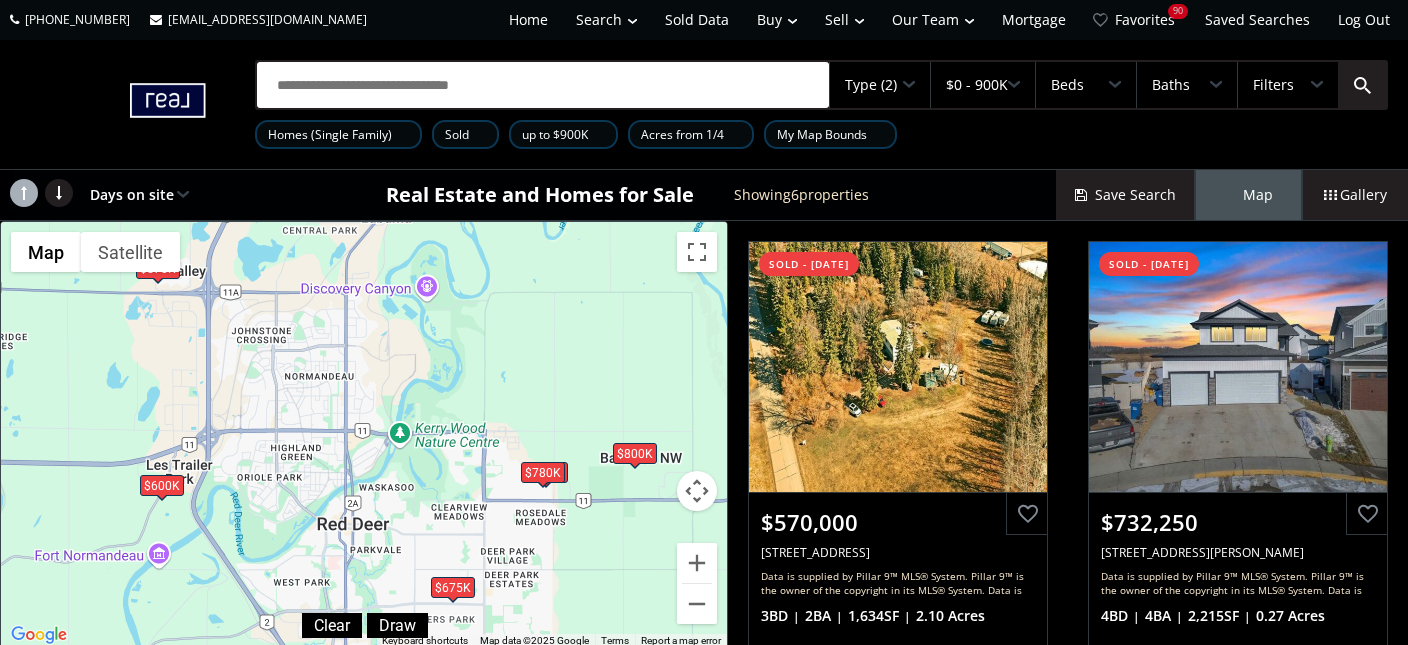 click at bounding box center [909, 85] 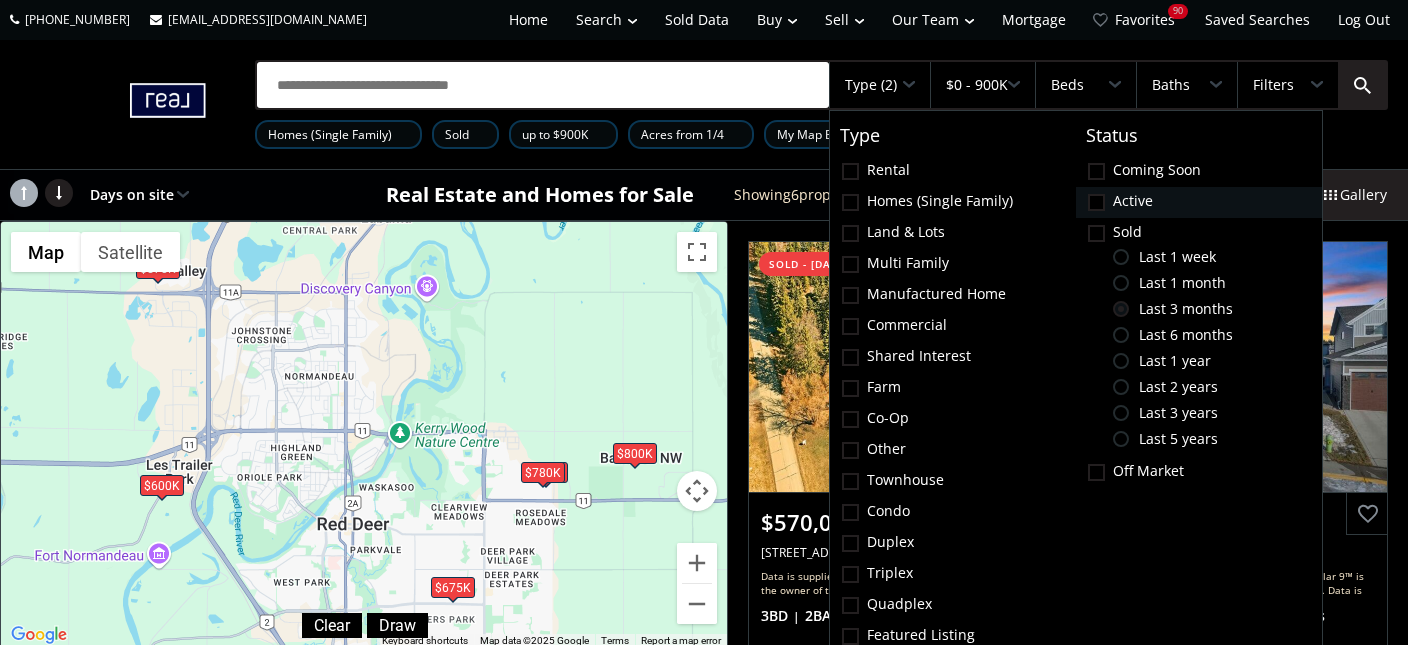click at bounding box center [1096, 202] 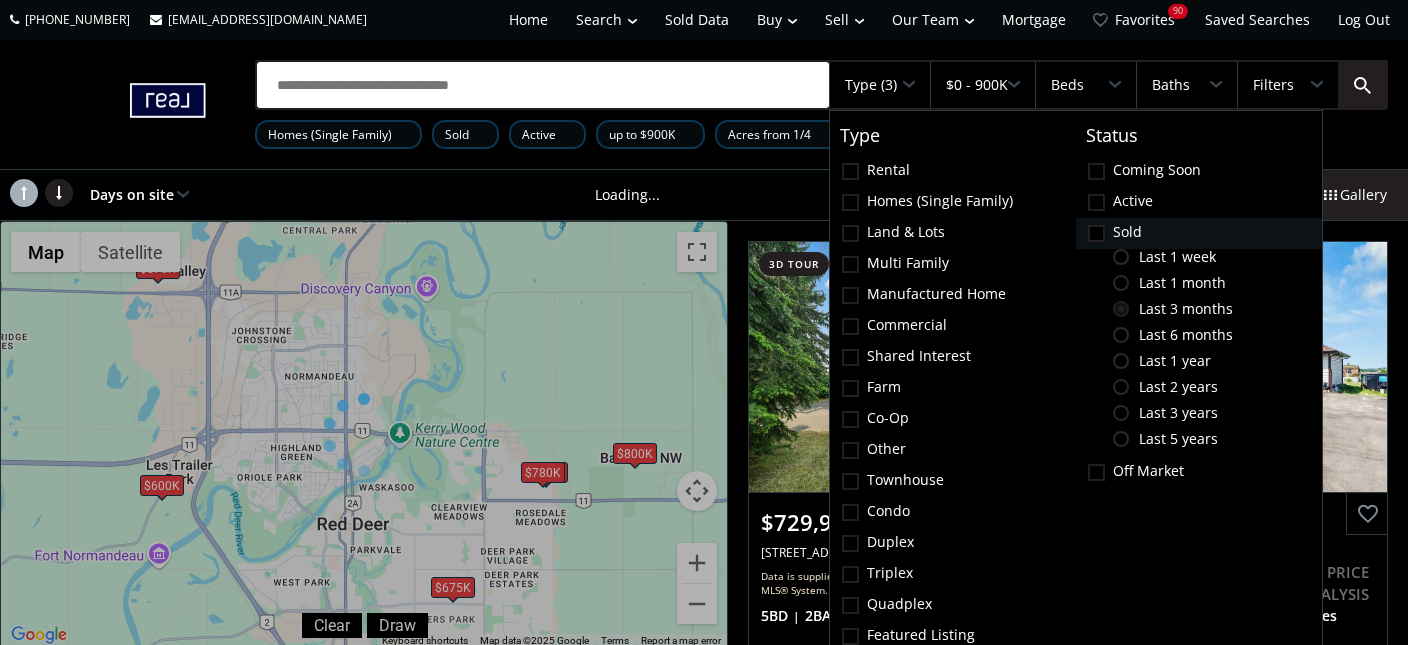 click at bounding box center [0, 0] 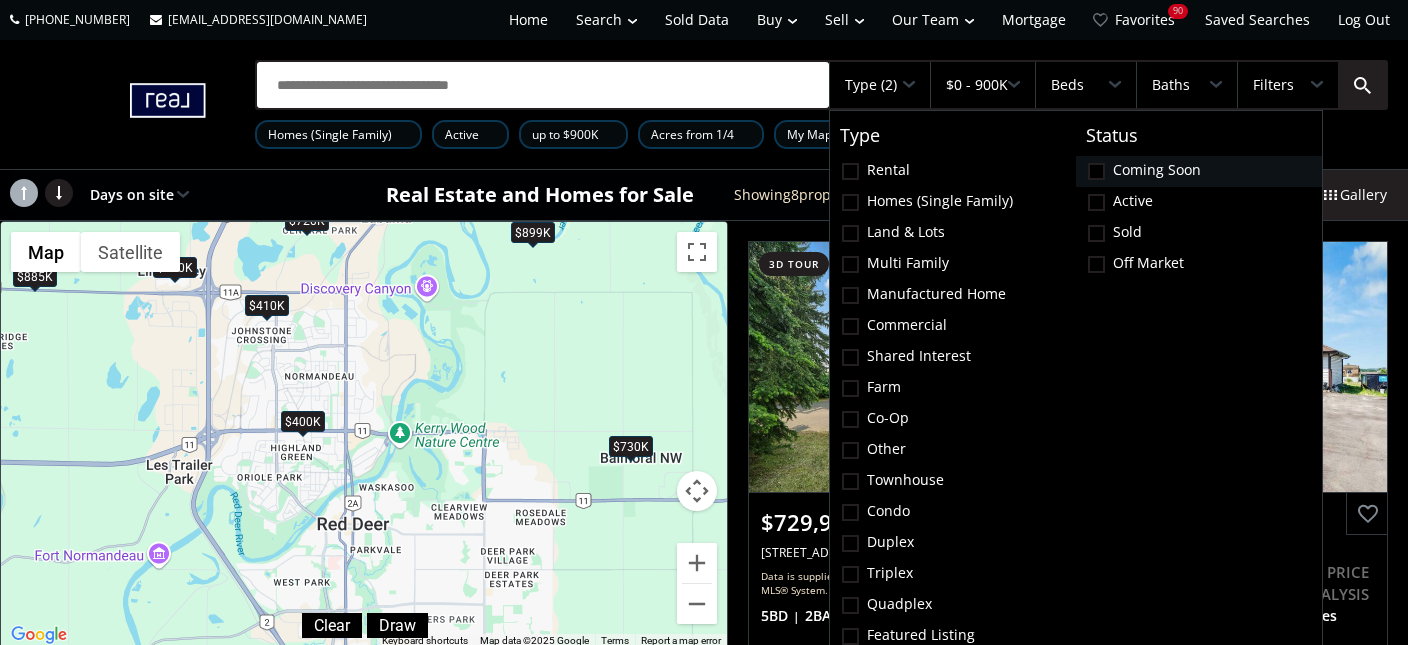 click at bounding box center (1096, 171) 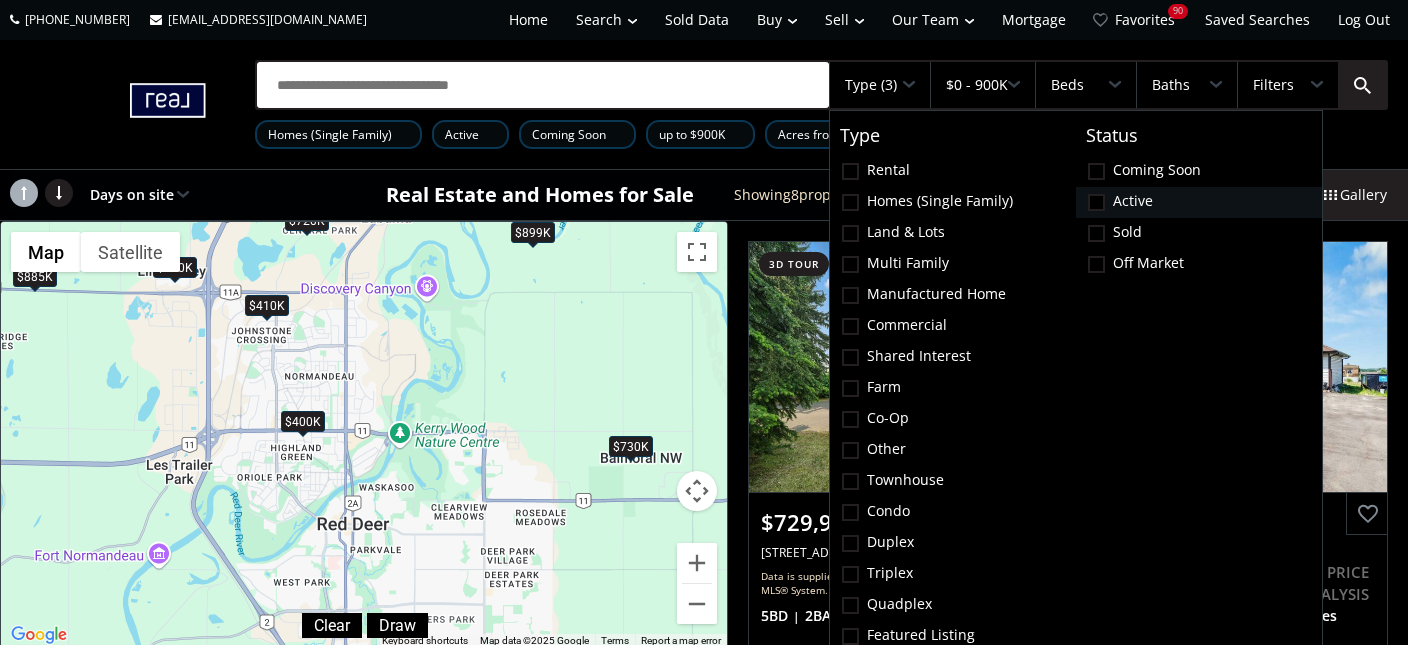 click at bounding box center [0, 0] 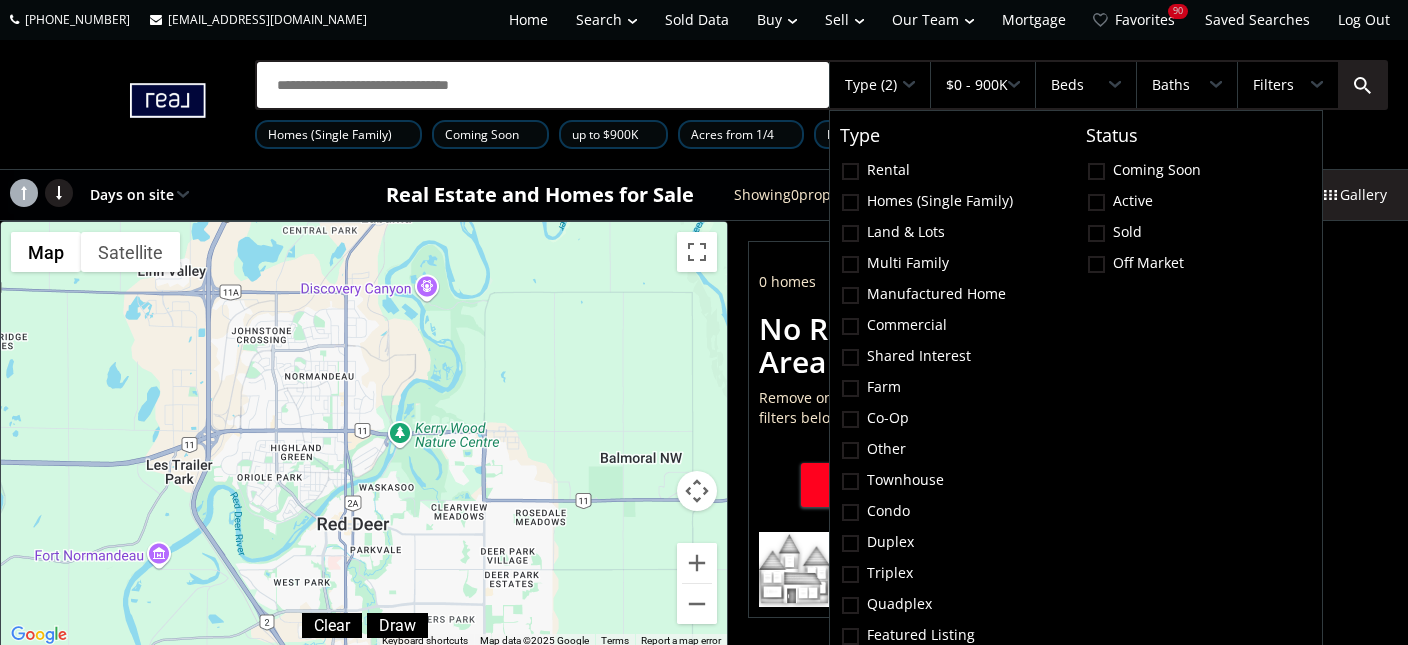 click on "To navigate, press the arrow keys." at bounding box center [364, 435] 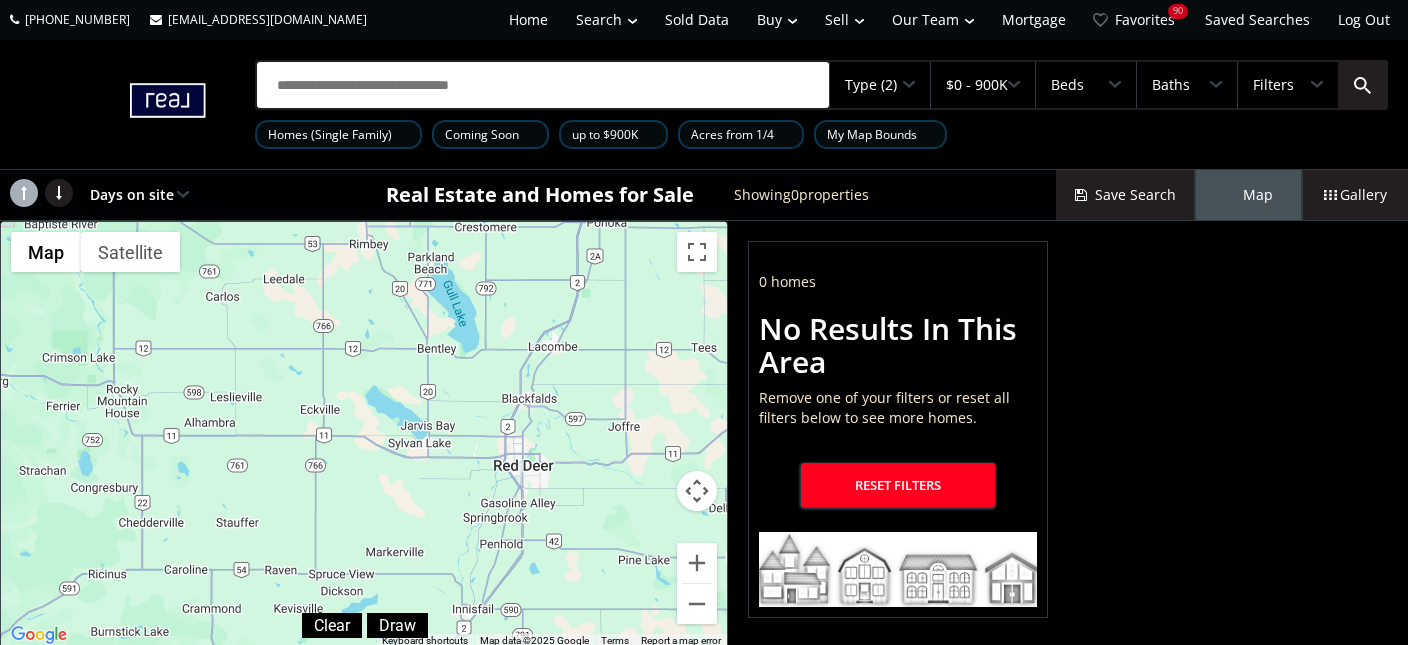 drag, startPoint x: 477, startPoint y: 359, endPoint x: 476, endPoint y: 455, distance: 96.00521 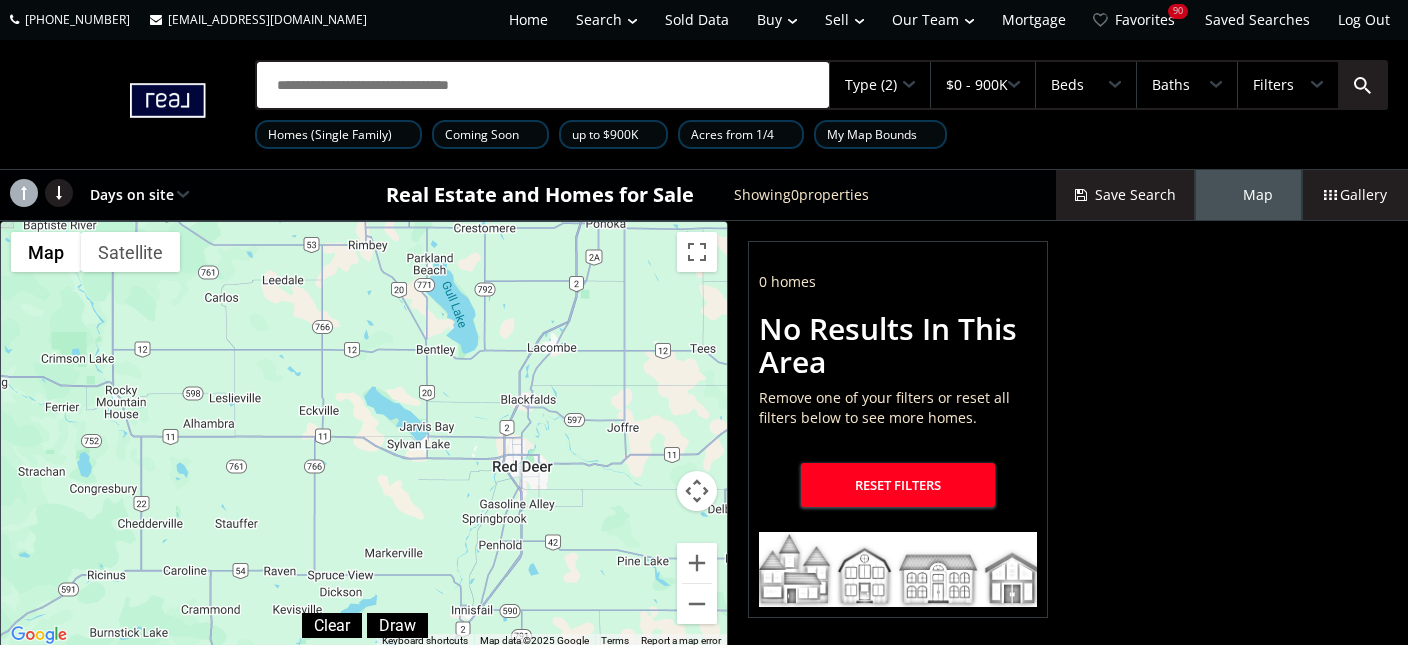 click on "$0 - 900K" at bounding box center [977, 85] 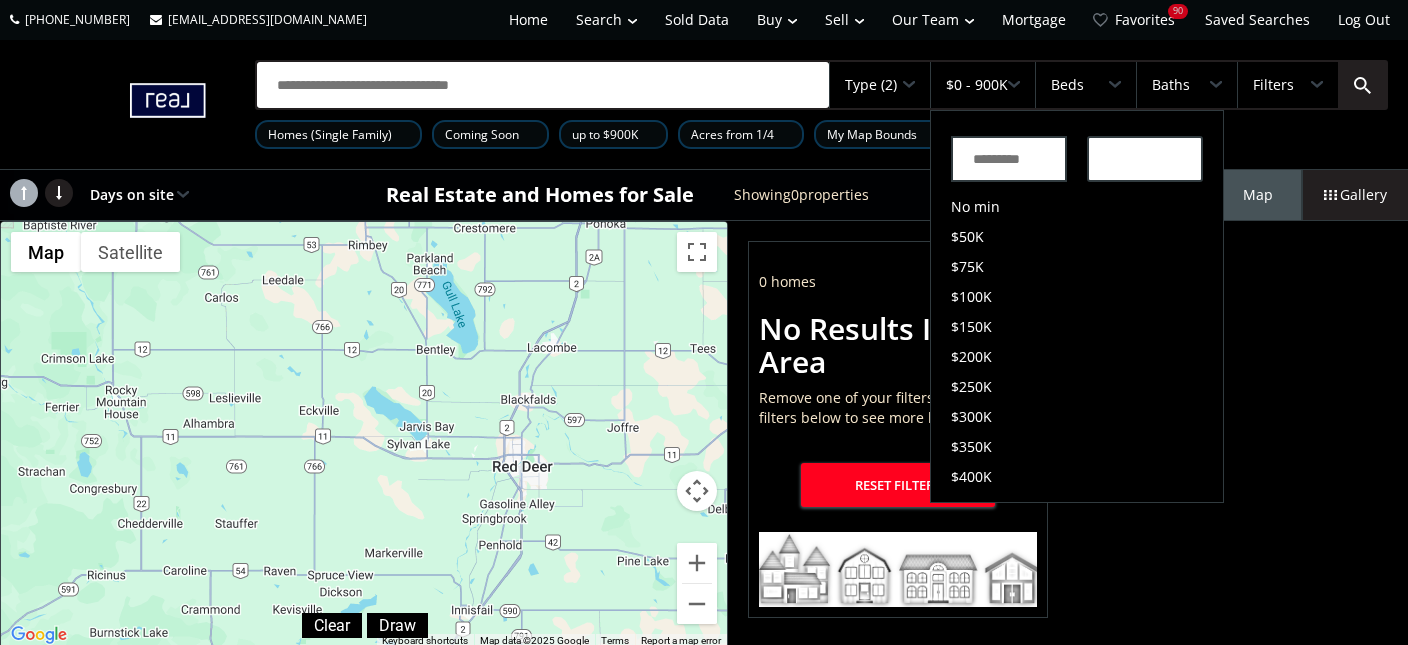 click on "$0 - 900K" at bounding box center [977, 85] 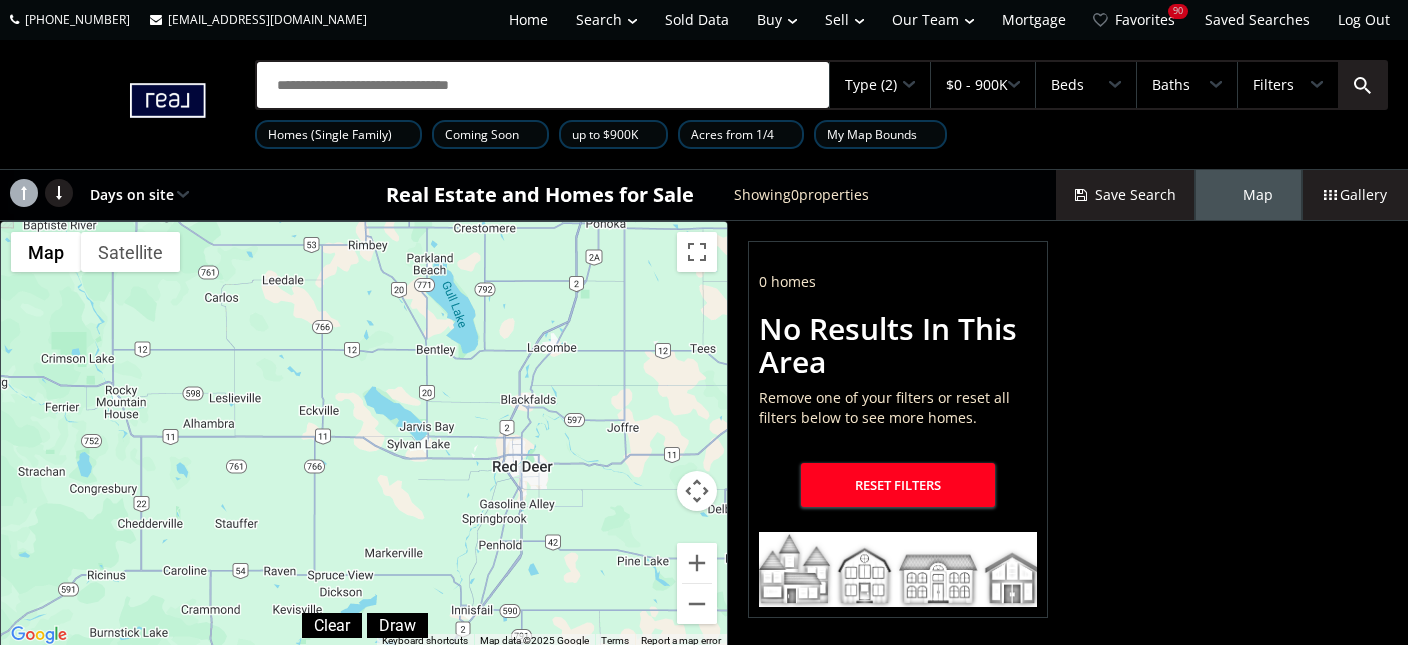 click on "Type   (2)" at bounding box center (871, 85) 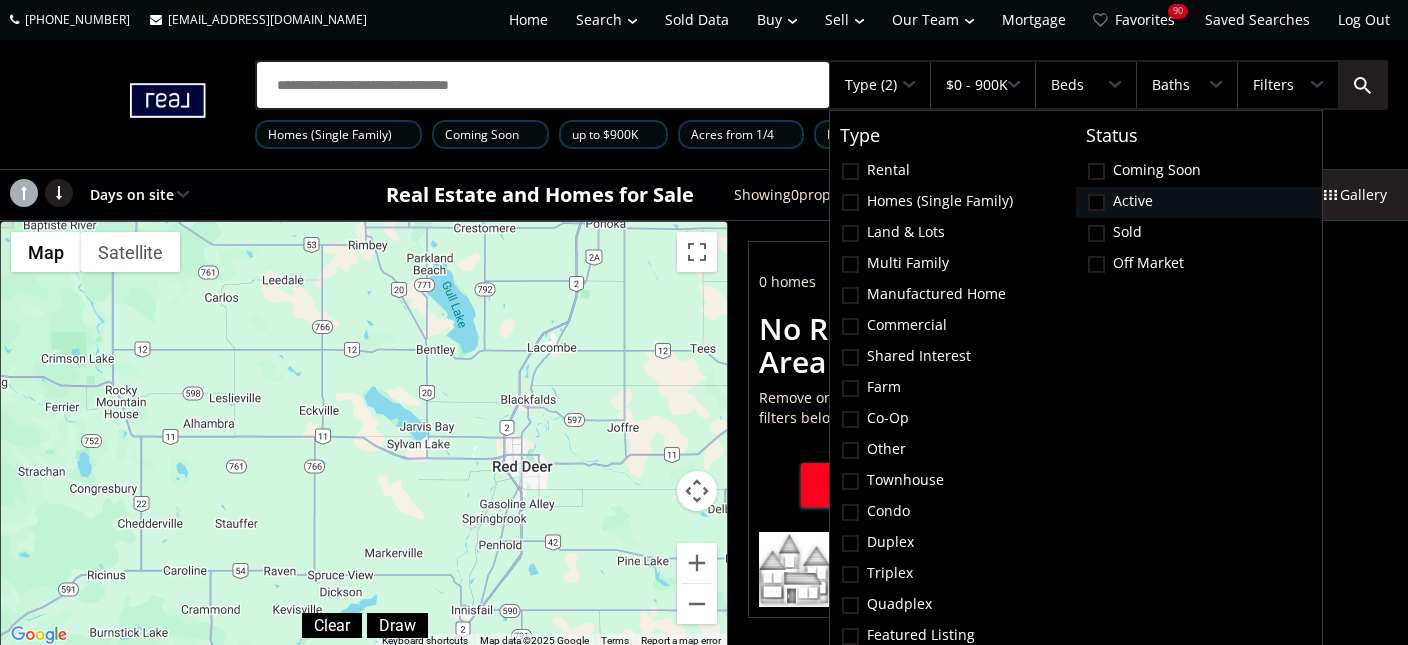click on "Active" at bounding box center (1199, 202) 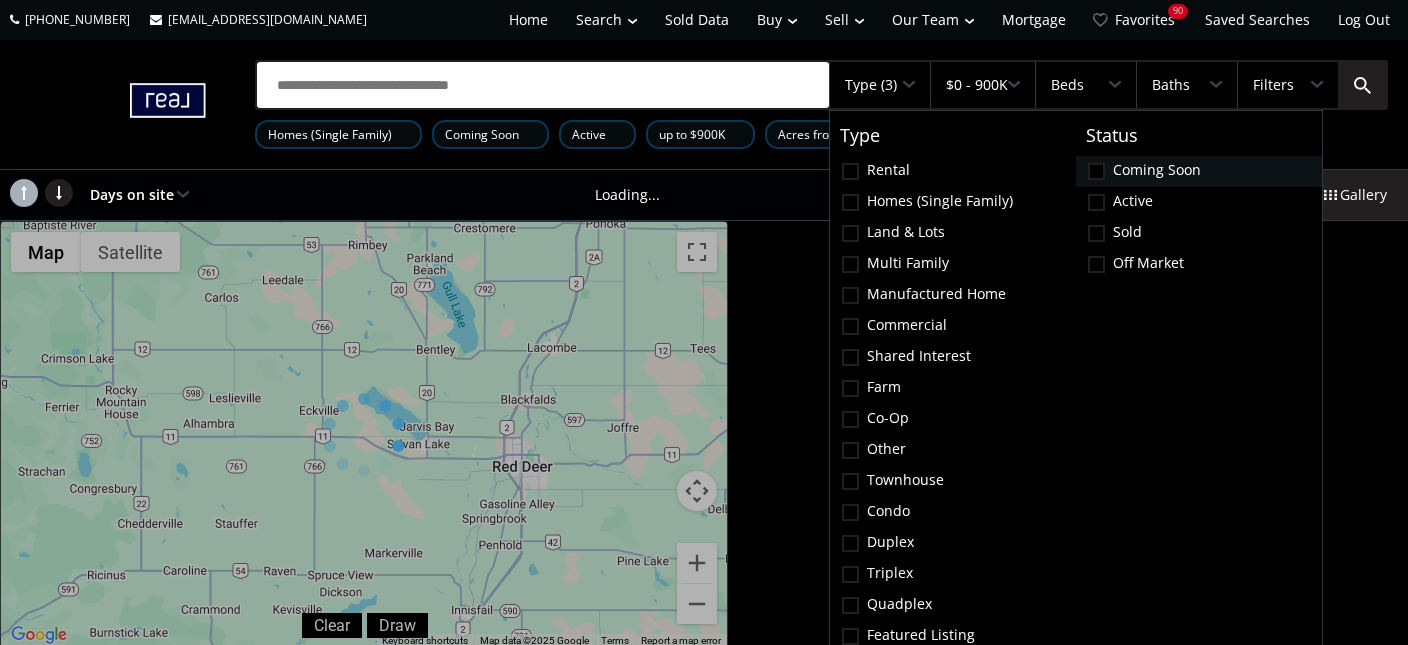 click at bounding box center [1096, 171] 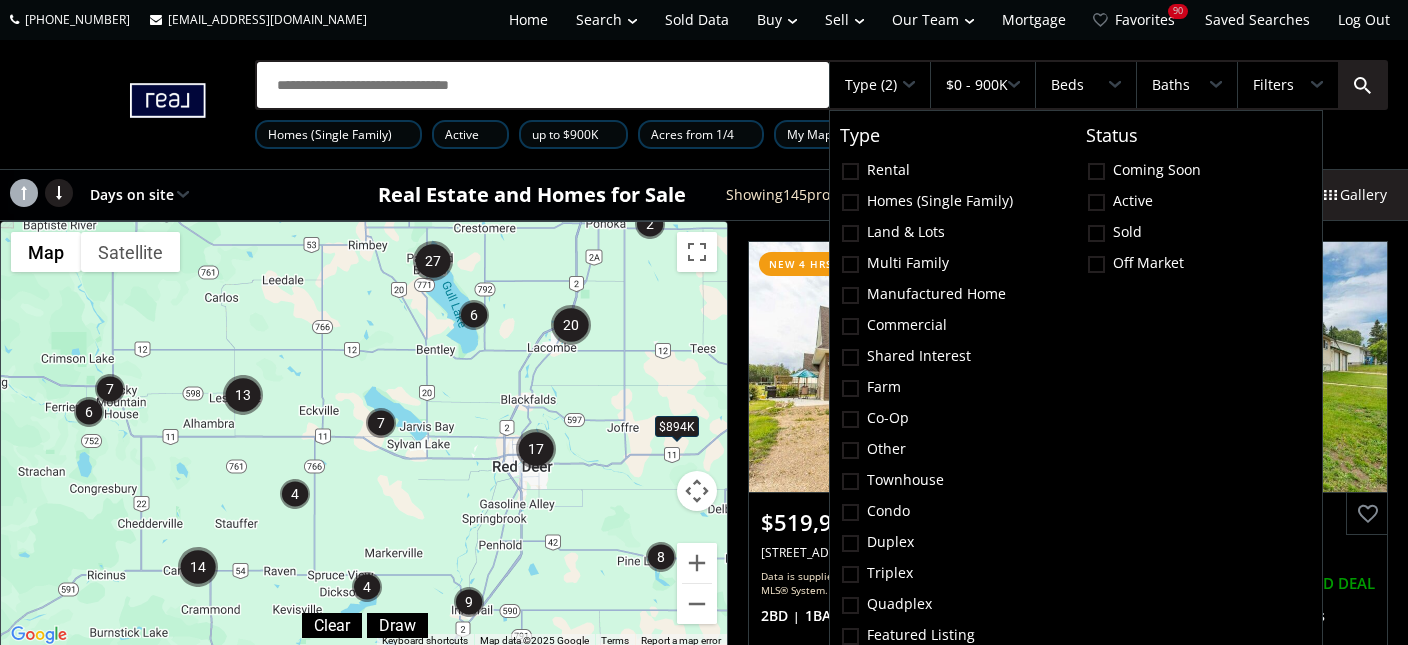 click on "To navigate, press the arrow keys. $894K" at bounding box center (364, 435) 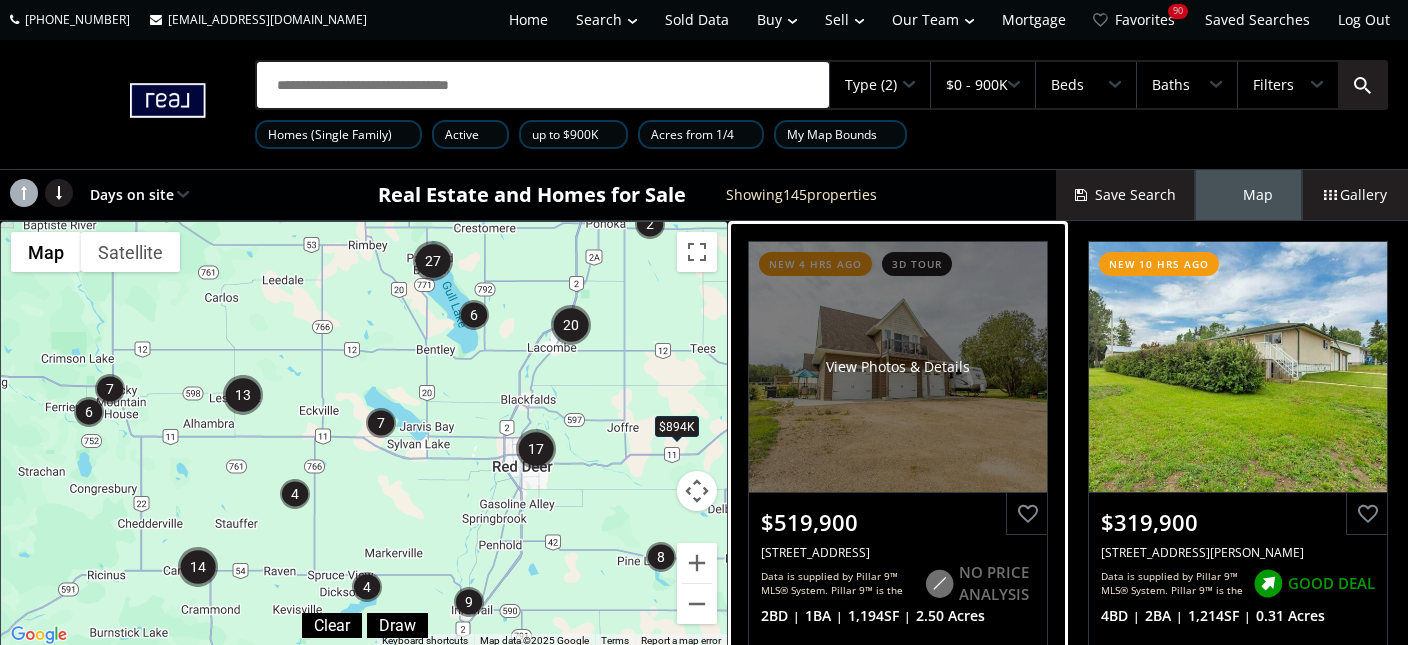 click on "View Photos & Details" at bounding box center [898, 367] 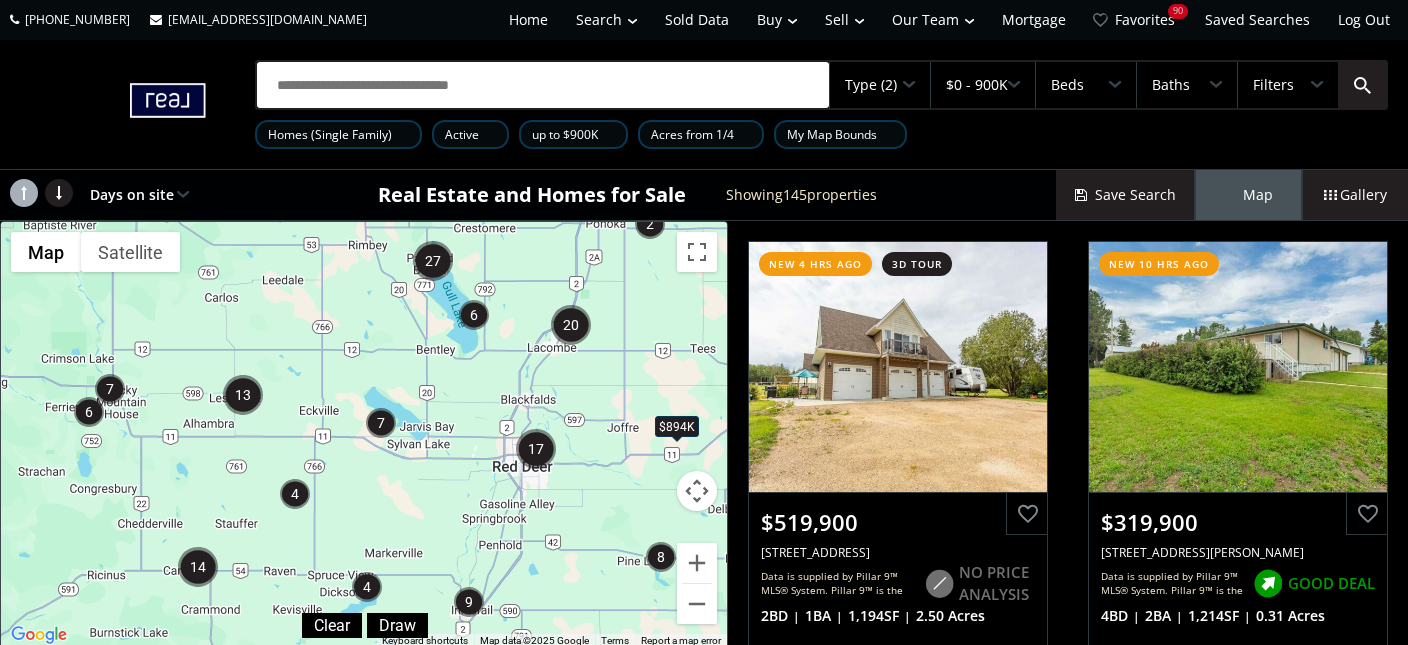 click on "To navigate, press the arrow keys. $894K" at bounding box center [364, 435] 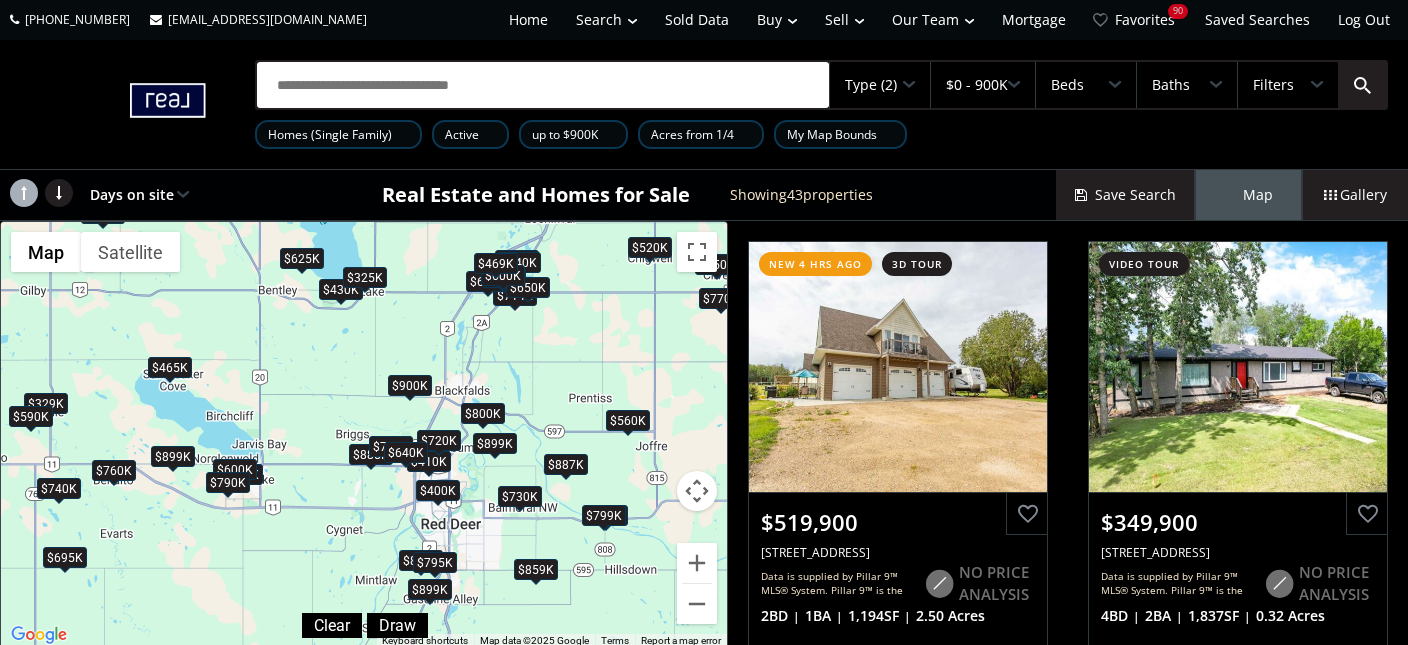 click on "$0 - 900K" at bounding box center [977, 85] 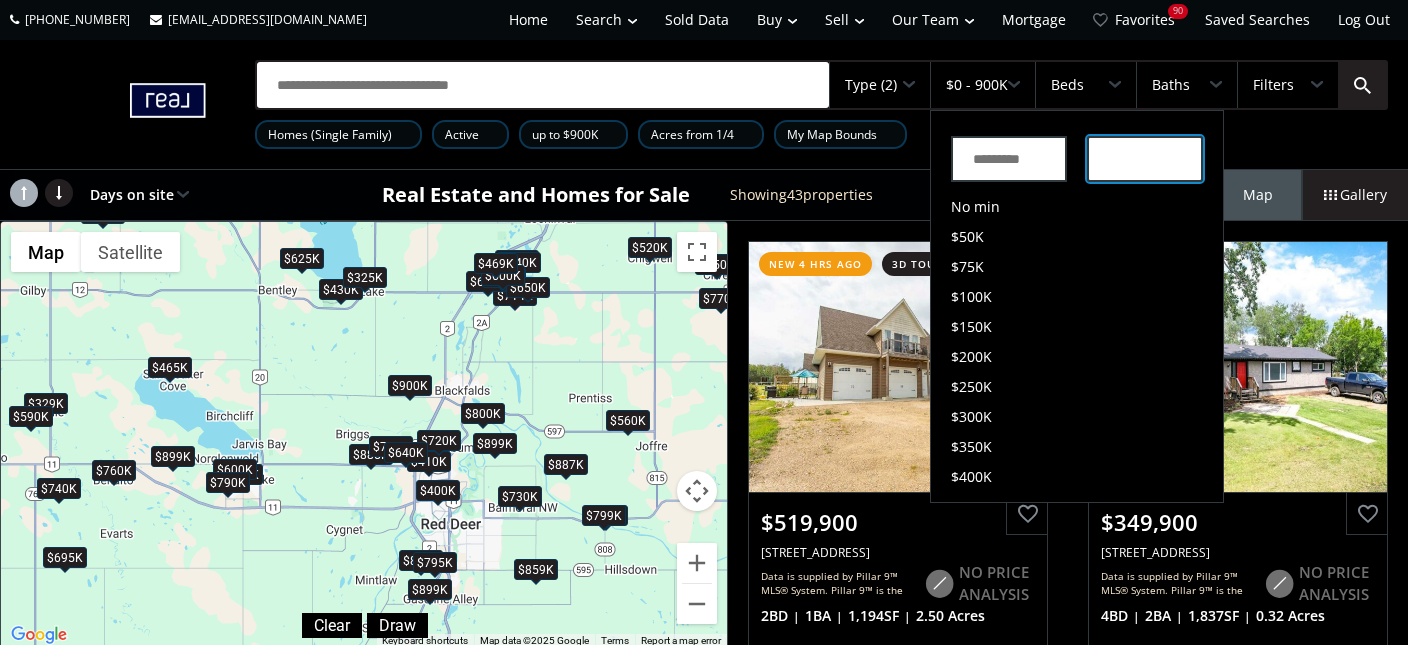 click on "*******" at bounding box center (1145, 159) 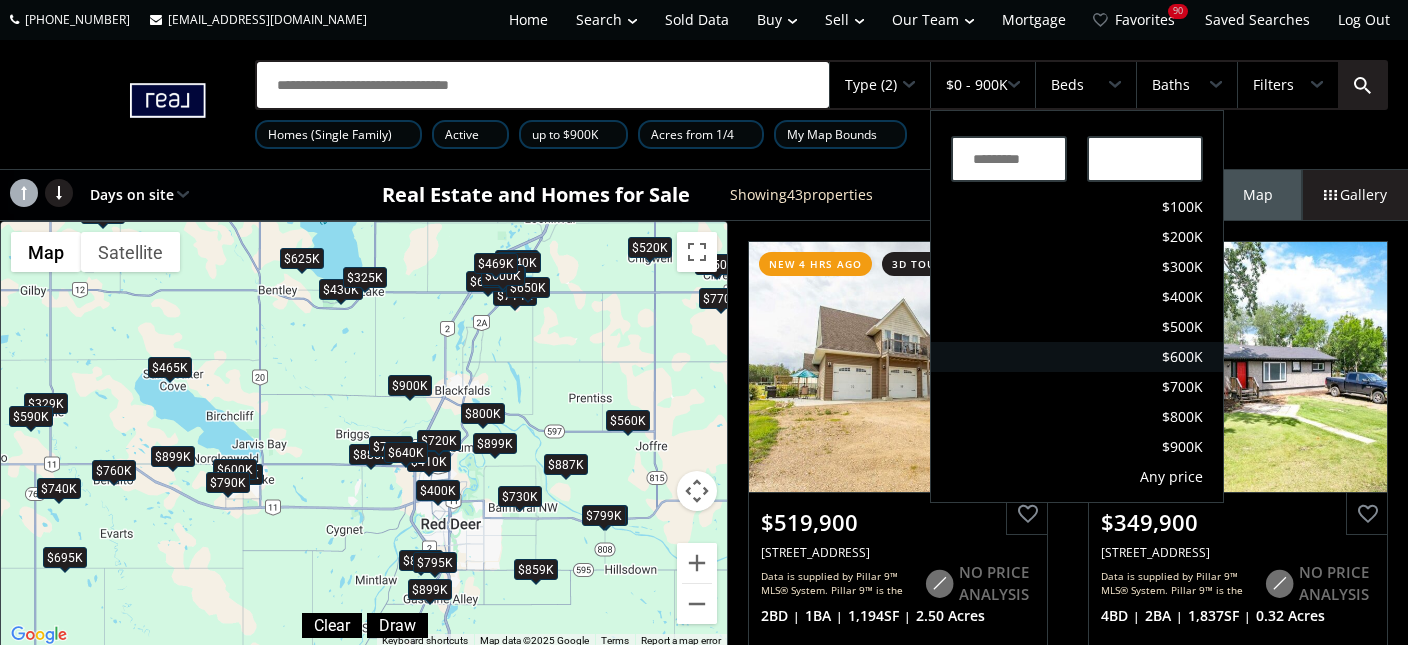 click on "$600K" at bounding box center (1182, 357) 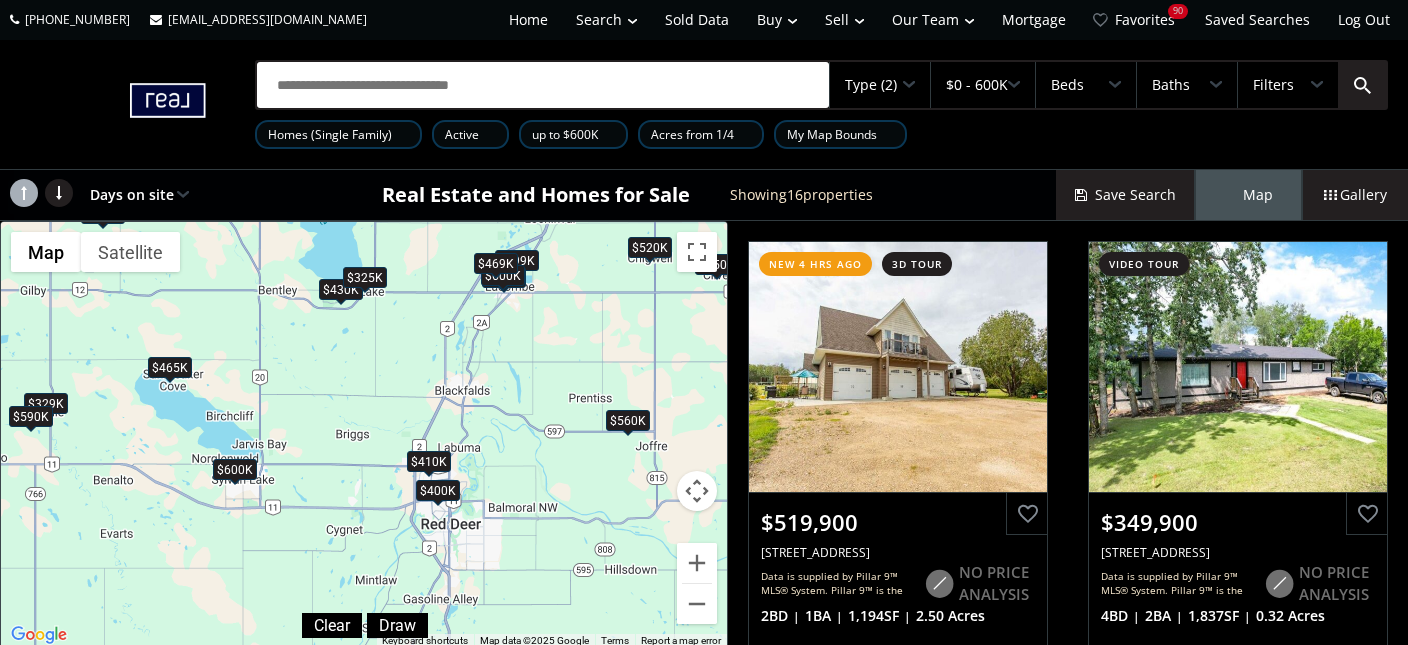click at bounding box center (747, 135) 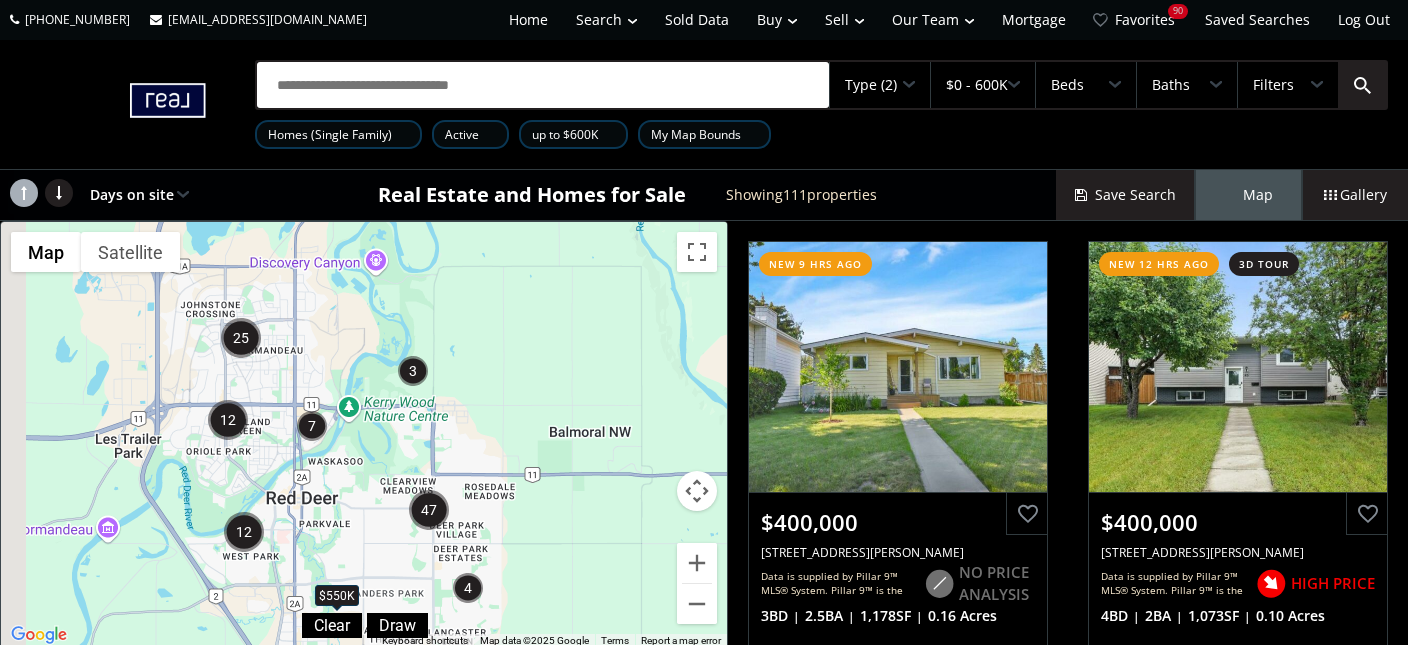 drag, startPoint x: 480, startPoint y: 425, endPoint x: 587, endPoint y: 379, distance: 116.46888 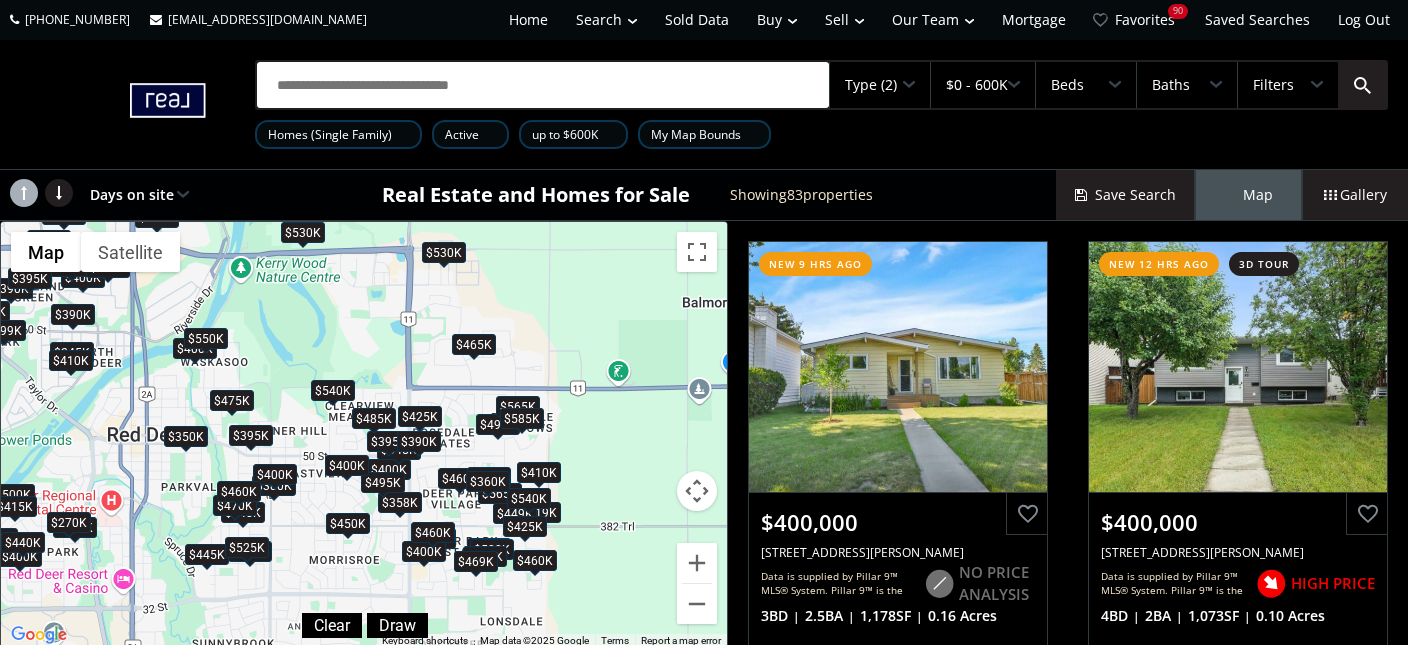 drag, startPoint x: 612, startPoint y: 362, endPoint x: 488, endPoint y: 285, distance: 145.96233 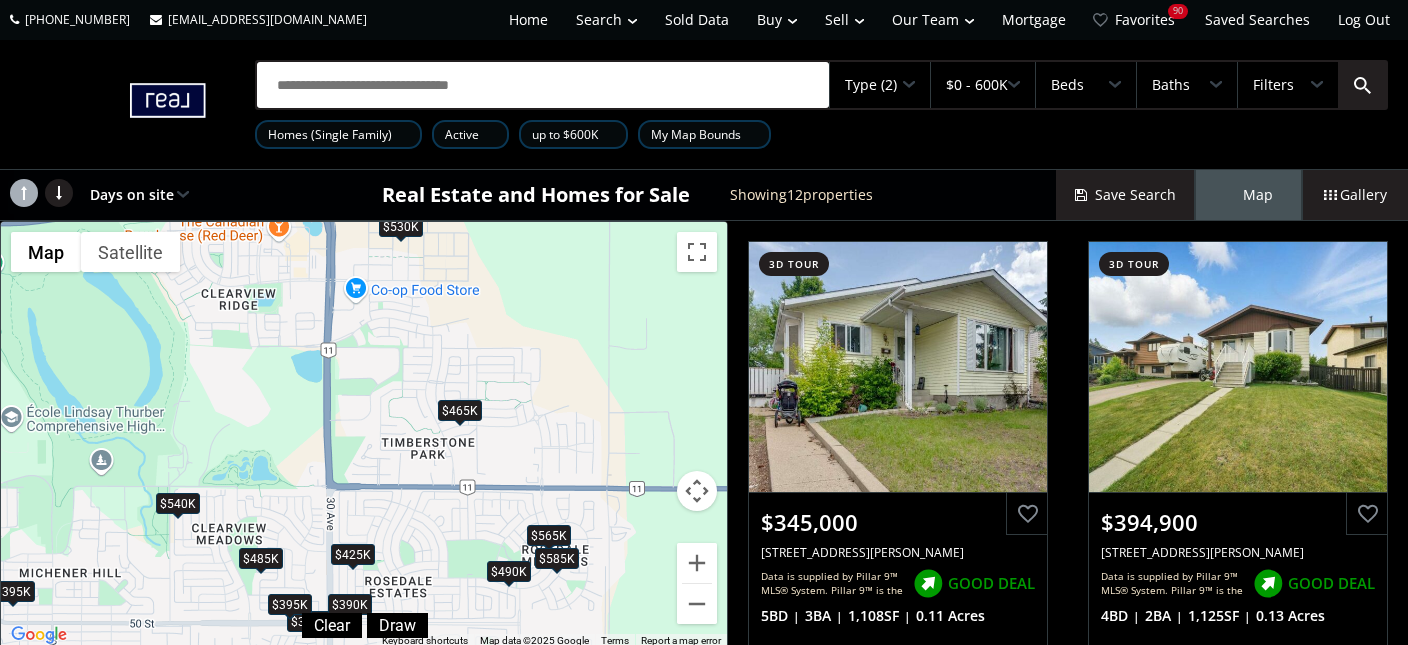 click on "$465K" at bounding box center (460, 410) 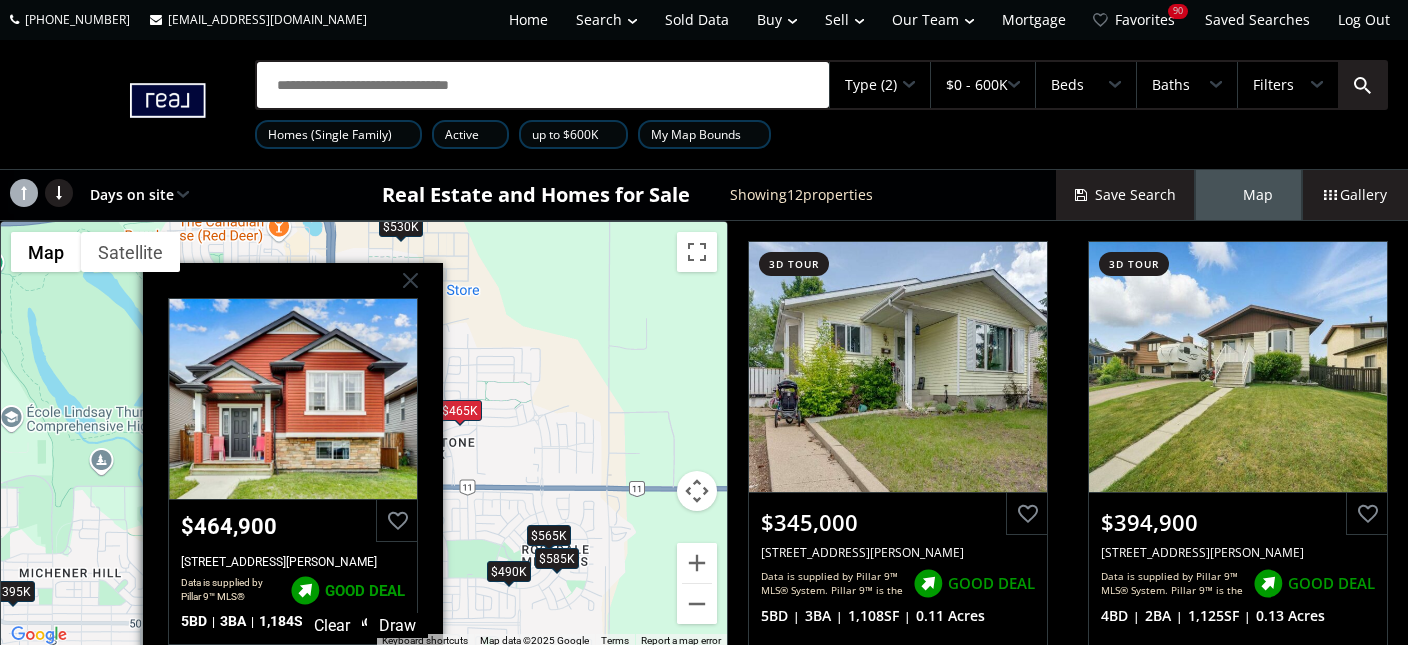 click on "To navigate, press the arrow keys. $345K $395K $390K $395K $490K $565K $585K $485K $530K $465K $540K $425K teasdale Drive Red Deer AB t4P 0P8 $464,900 370 teasdale Drive, Red Deer, AB t4P 0P8 Data is supplied by Pillar 9™ MLS® System. Pillar 9™ is the owner of the copyright in its MLS® System. Data is deemed reliable but is not guaranteed accurate by Pillar 9™. The trademarks MLS®, Multiple Listing Service® and the associated logos are owned by The Canadian Real Estate Association (CREA) and identify the quality of services provided by real estate professionals who are members of CREA. Used under license.
Last updated: 2025-06-24 19:40:42  GOOD DEAL 5  BD 3  BA 1,184  SF 0.10   Acres" at bounding box center (364, 435) 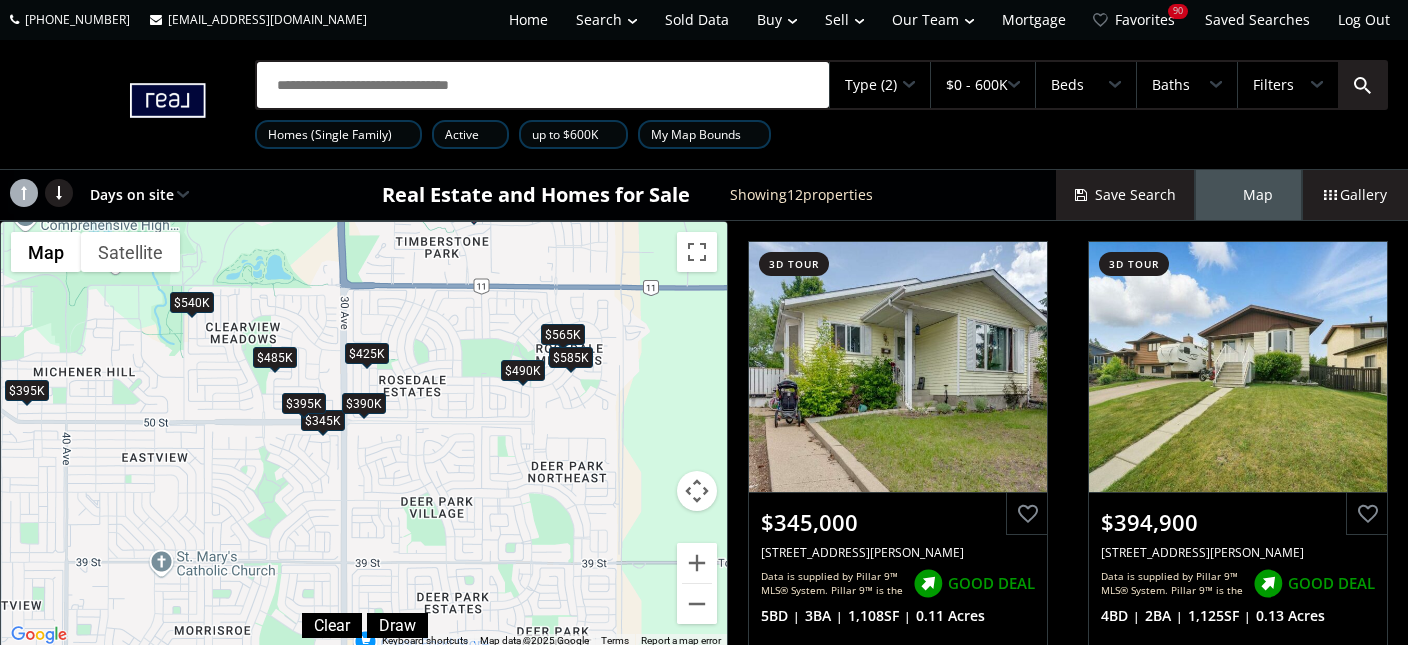 drag, startPoint x: 587, startPoint y: 483, endPoint x: 598, endPoint y: 260, distance: 223.27113 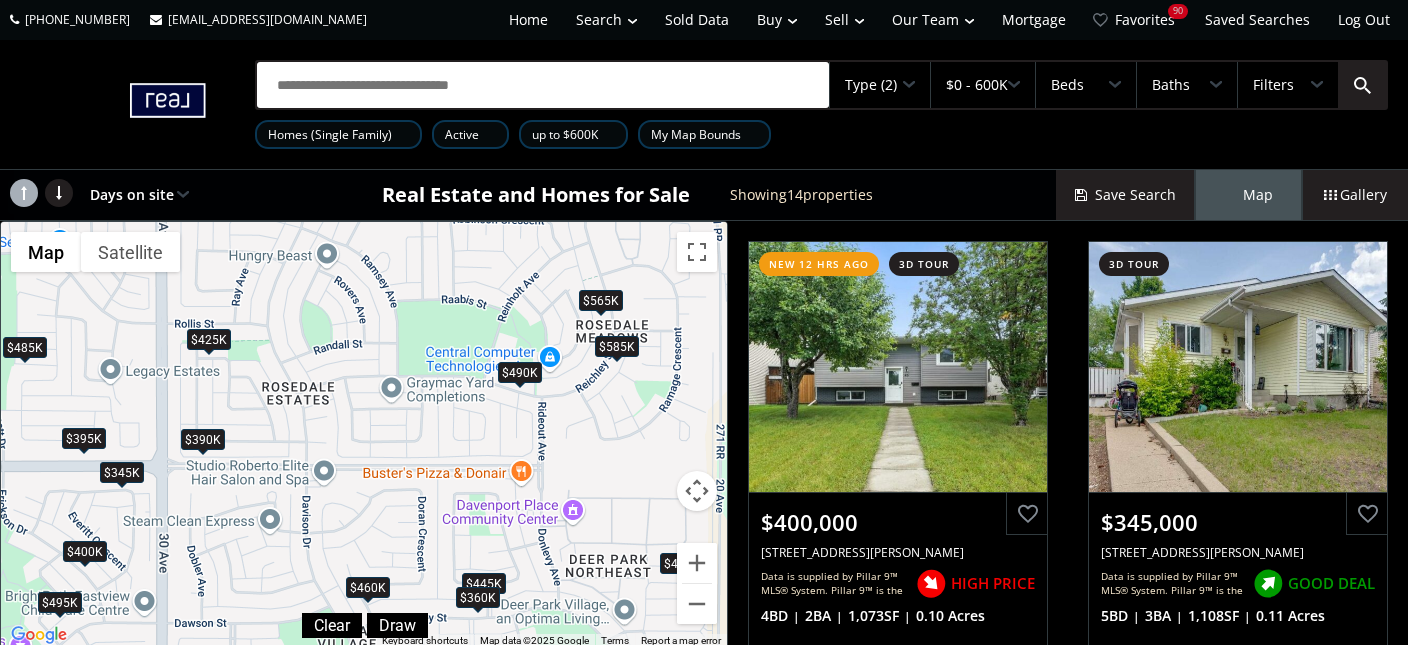 click on "$490K" at bounding box center [520, 372] 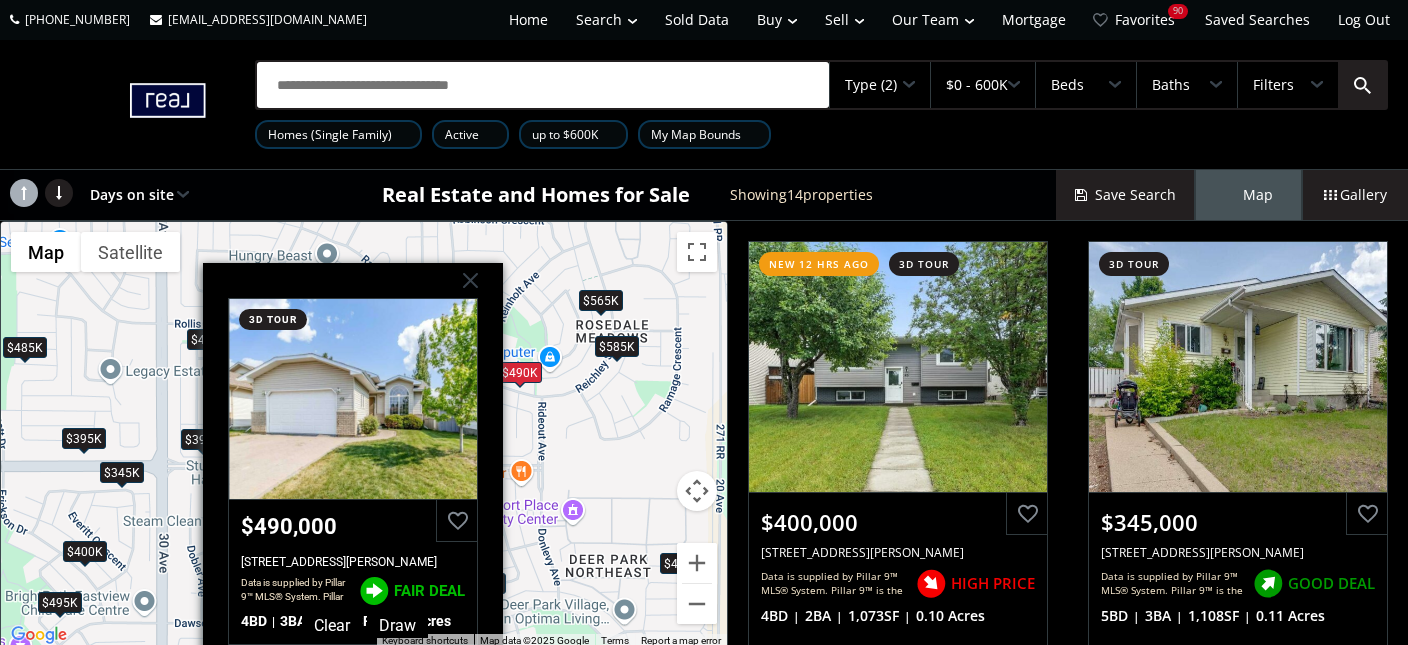 click on "To navigate, press the arrow keys. $400K $345K $460K $395K $390K $495K $490K $565K $585K $410K $485K $445K $425K $360K Reichley Street Red Deer AB t4p 3s8 3d tour $490,000 176 Reichley Street, Red Deer, AB t4p 3s8 Data is supplied by Pillar 9™ MLS® System. Pillar 9™ is the owner of the copyright in its MLS® System. Data is deemed reliable but is not guaranteed accurate by Pillar 9™. The trademarks MLS®, Multiple Listing Service® and the associated logos are owned by The Canadian Real Estate Association (CREA) and identify the quality of services provided by real estate professionals who are members of CREA. Used under license.
Last updated: 2025-06-23 02:21:54  FAIR DEAL 4  BD 3  BA 1,383  SF 0.13   Acres" at bounding box center (364, 435) 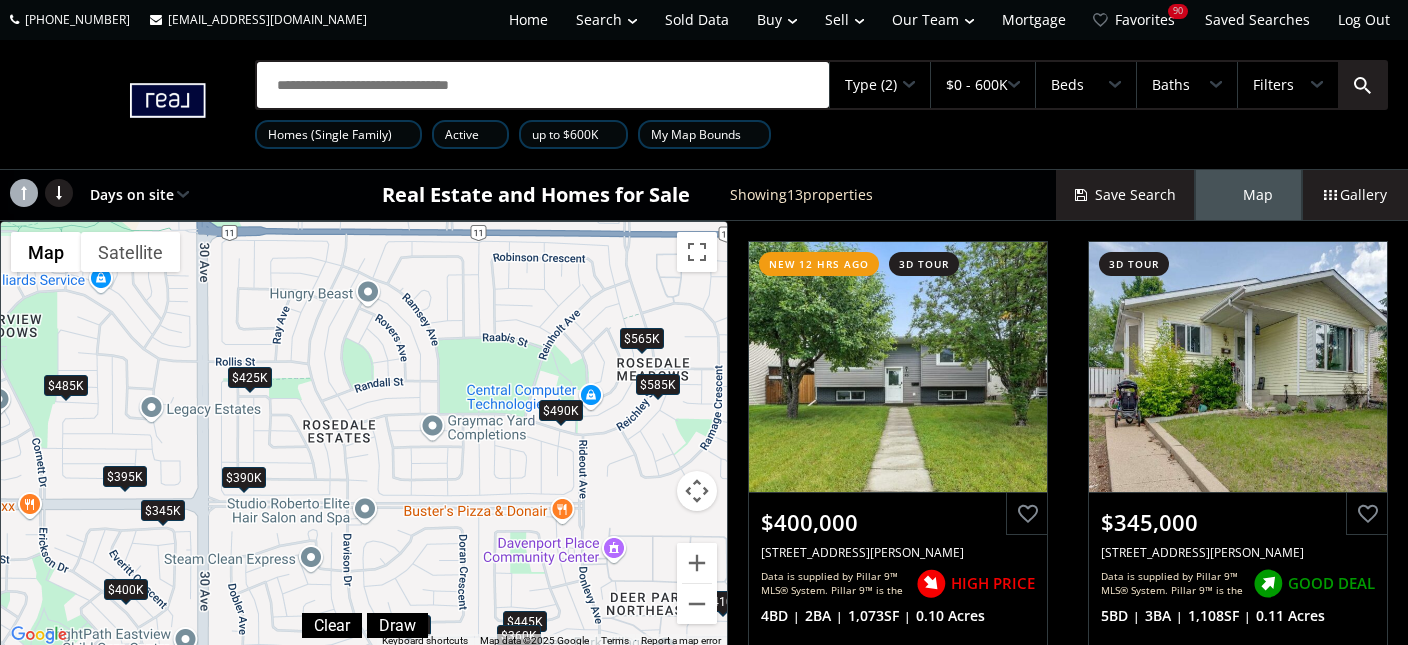 click on "$490K" at bounding box center (561, 410) 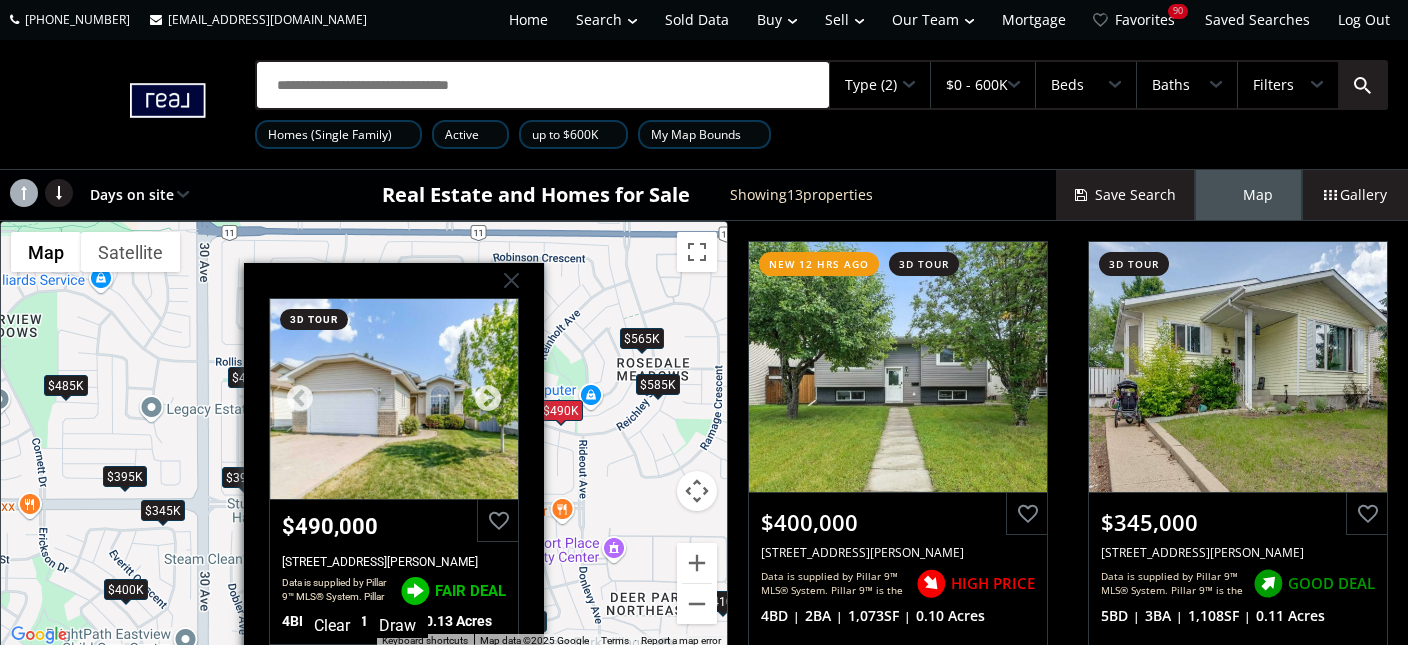 click at bounding box center [394, 399] 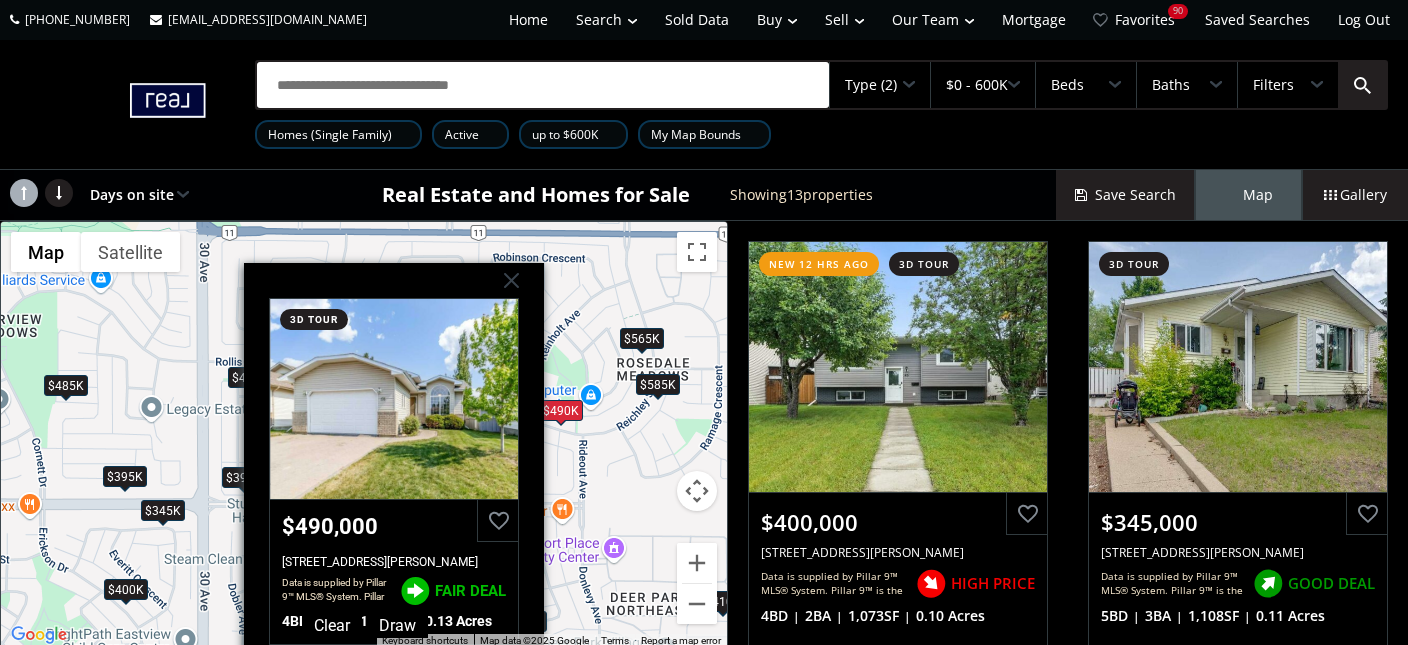 click on "To navigate, press the arrow keys. $400K $345K $460K $395K $390K $490K $565K $585K $410K $485K $445K $425K $360K Reichley Street Red Deer AB t4p 3s8 3d tour $490,000 176 Reichley Street, Red Deer, AB t4p 3s8 Data is supplied by Pillar 9™ MLS® System. Pillar 9™ is the owner of the copyright in its MLS® System. Data is deemed reliable but is not guaranteed accurate by Pillar 9™. The trademarks MLS®, Multiple Listing Service® and the associated logos are owned by The Canadian Real Estate Association (CREA) and identify the quality of services provided by real estate professionals who are members of CREA. Used under license.
Last updated: 2025-06-23 02:21:54  FAIR DEAL 4  BD 3  BA 1,383  SF 0.13   Acres" at bounding box center [364, 435] 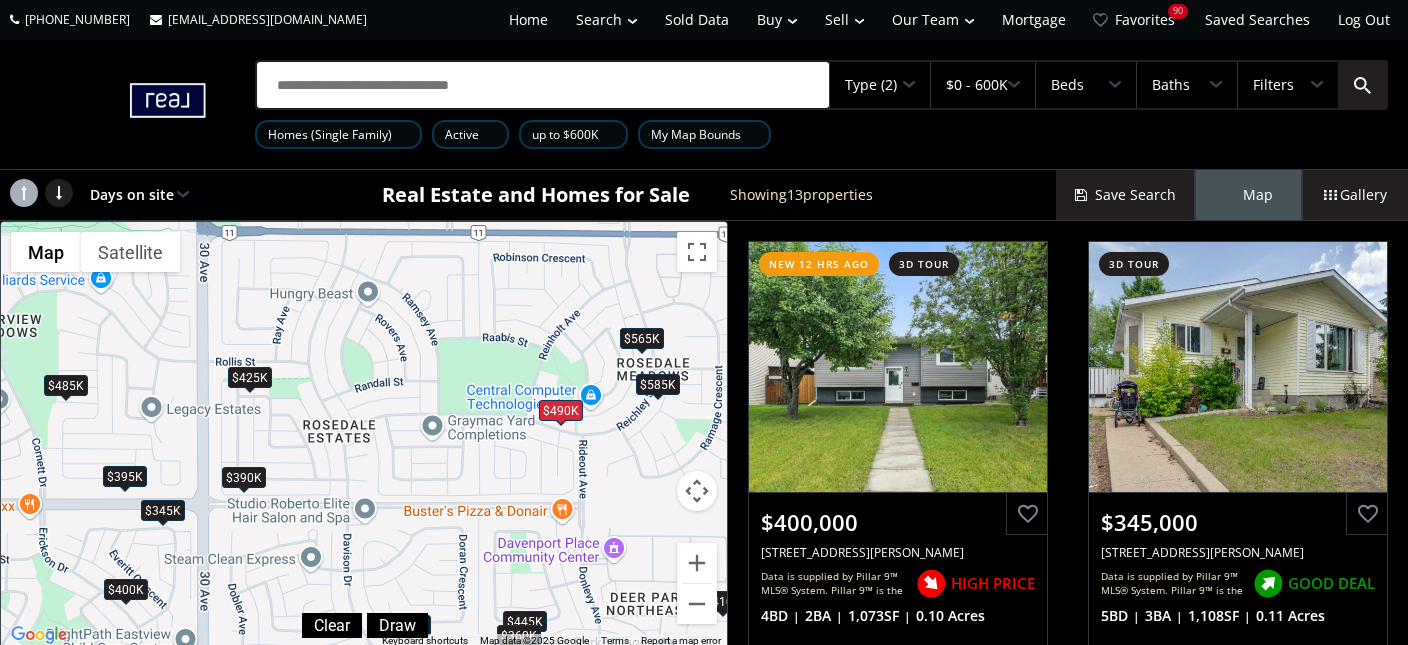 click on "$585K" at bounding box center (658, 384) 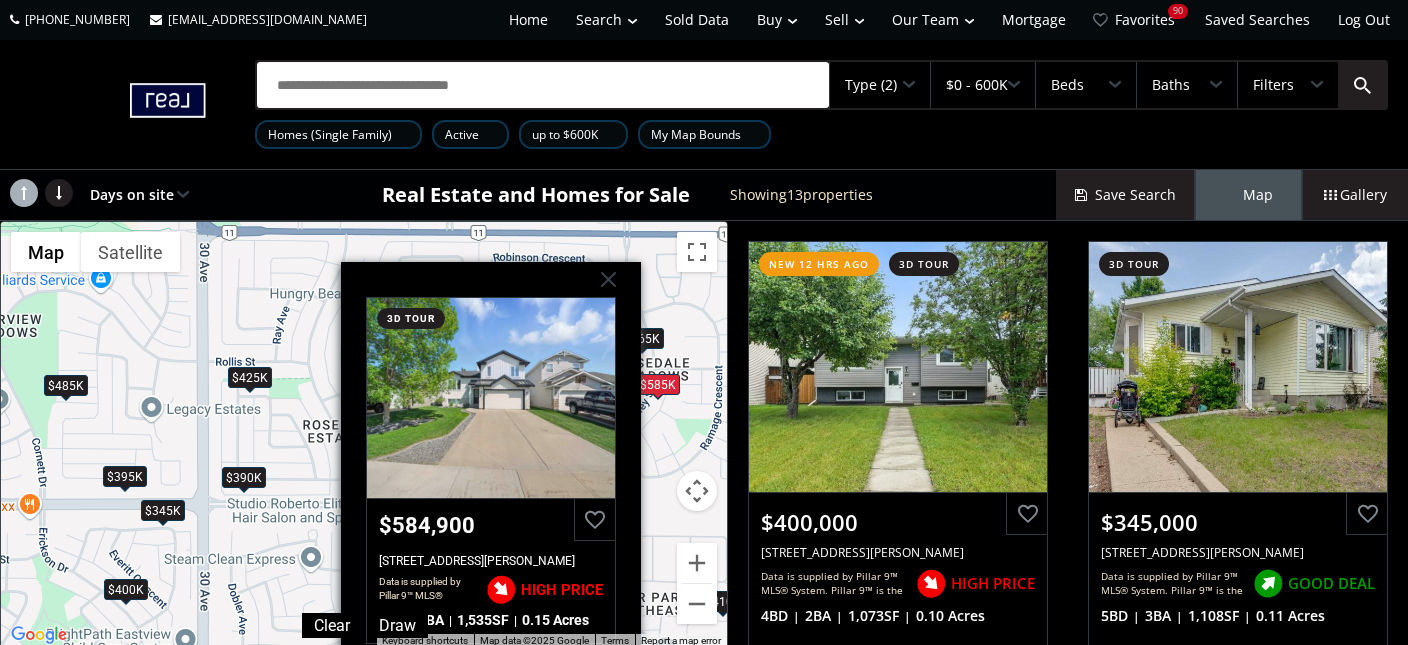 click on "To navigate, press the arrow keys. $400K $345K $460K $395K $390K $490K $565K $585K $410K $485K $445K $425K $360K Reichley Street Red Deer AB T4P 3X8 3d tour $584,900 111 Reichley Street, Red Deer, AB T4P 3X8 Data is supplied by Pillar 9™ MLS® System. Pillar 9™ is the owner of the copyright in its MLS® System. Data is deemed reliable but is not guaranteed accurate by Pillar 9™. The trademarks MLS®, Multiple Listing Service® and the associated logos are owned by The Canadian Real Estate Association (CREA) and identify the quality of services provided by real estate professionals who are members of CREA. Used under license.
Last updated: 2025-06-23 11:12:57  HIGH PRICE 4  BD 3  BA 1,535  SF 0.15   Acres" at bounding box center [364, 435] 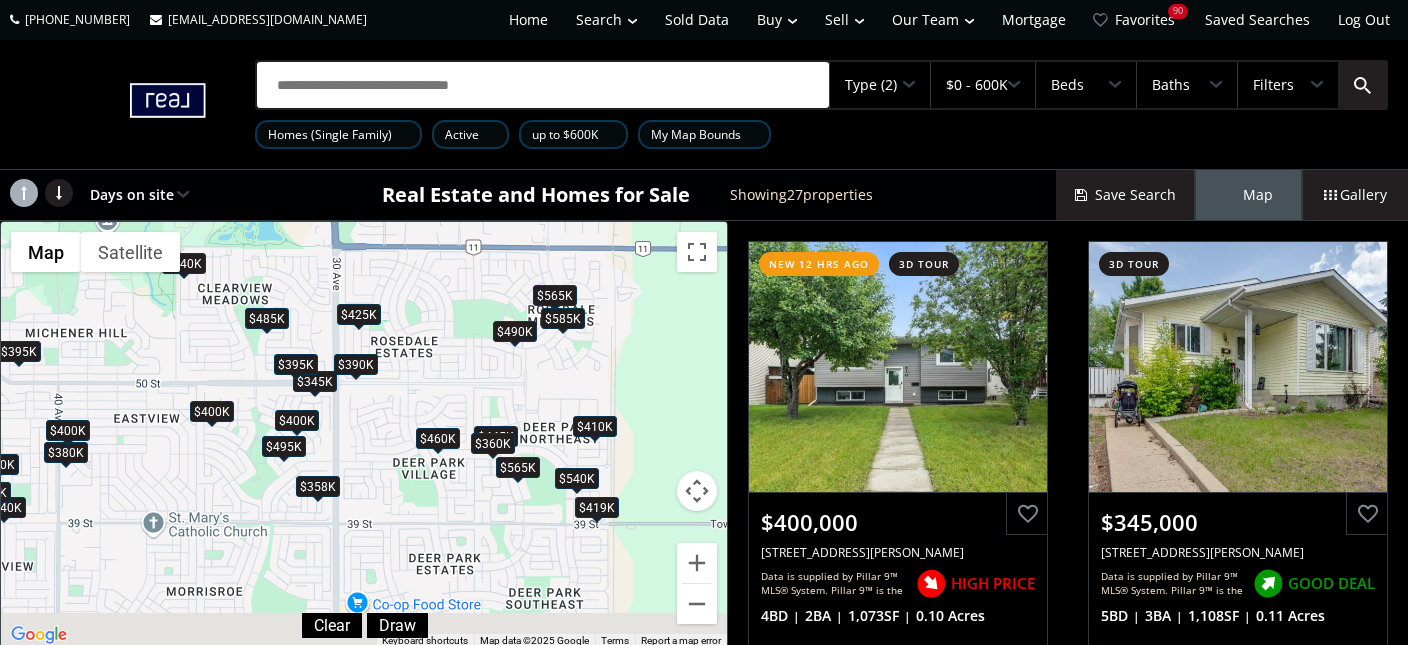 drag, startPoint x: 498, startPoint y: 523, endPoint x: 477, endPoint y: 355, distance: 169.30742 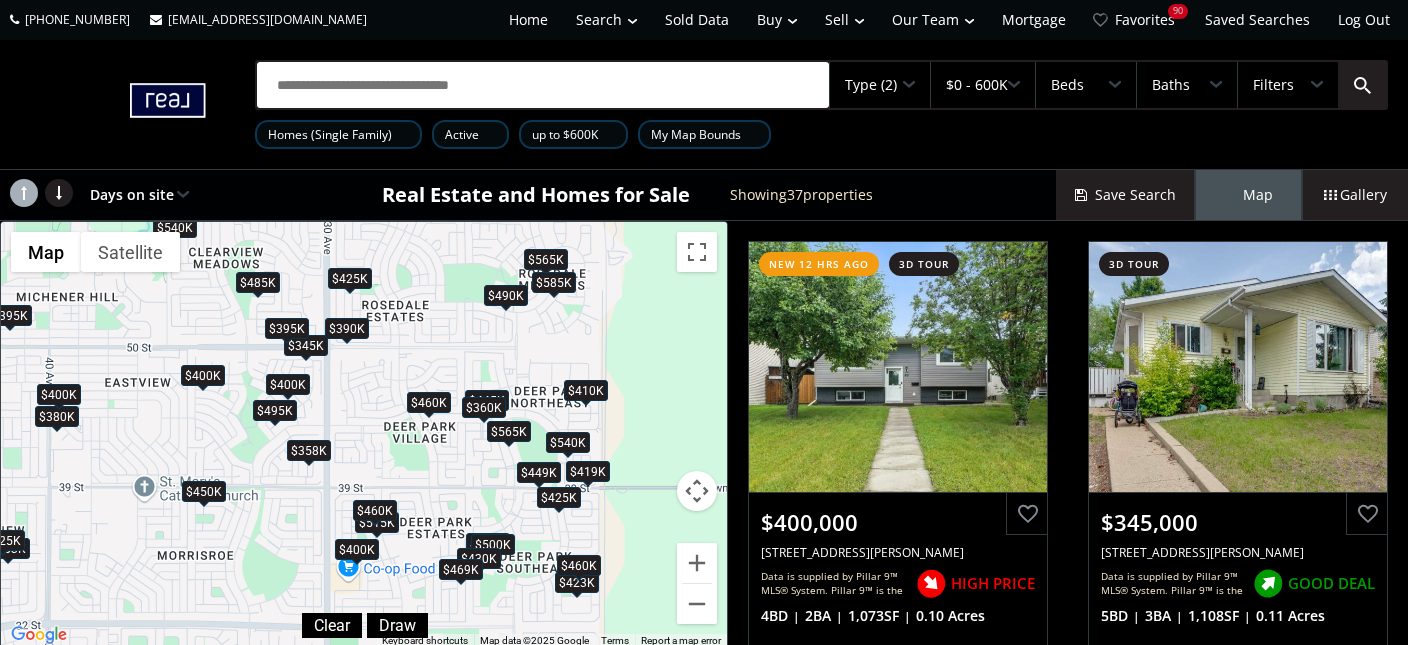 click on "$410K" at bounding box center (586, 390) 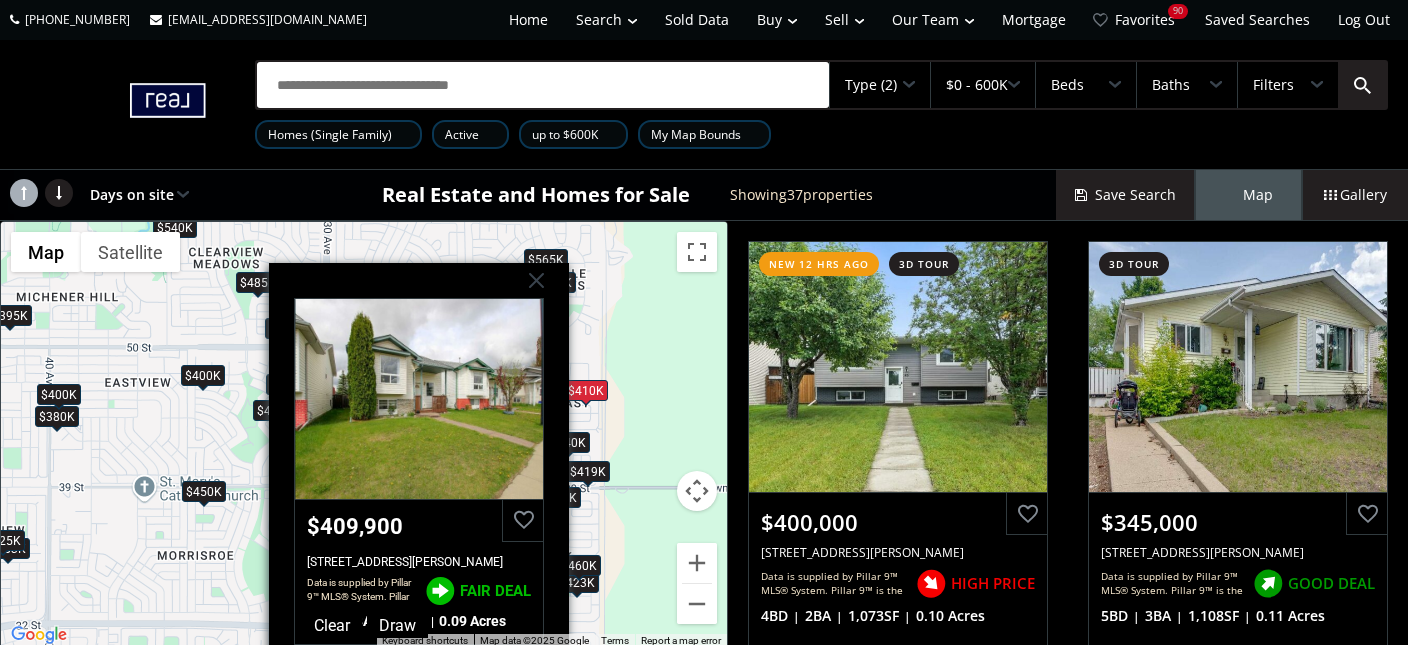 click on "To navigate, press the arrow keys. $400K $345K $423K $460K $419K $358K $450K $565K $515K $449K $380K $395K $390K $395K $495K $400K $363K $425K $400K $460K $490K $565K $585K $400K $580K $500K $410K $540K $485K $445K $525K $430K $540K $460K $425K $360K $469K Durand Crescent Red Deer AB T4R 3A7 $409,900 51 Durand Crescent, Red Deer, AB T4R 3A7 Data is supplied by Pillar 9™ MLS® System. Pillar 9™ is the owner of the copyright in its MLS® System. Data is deemed reliable but is not guaranteed accurate by Pillar 9™. The trademarks MLS®, Multiple Listing Service® and the associated logos are owned by The Canadian Real Estate Association (CREA) and identify the quality of services provided by real estate professionals who are members of CREA. Used under license.
Last updated: 2025-06-22 02:30:32  FAIR DEAL 3  BD 2  BA 990  SF 0.09   Acres" at bounding box center [364, 435] 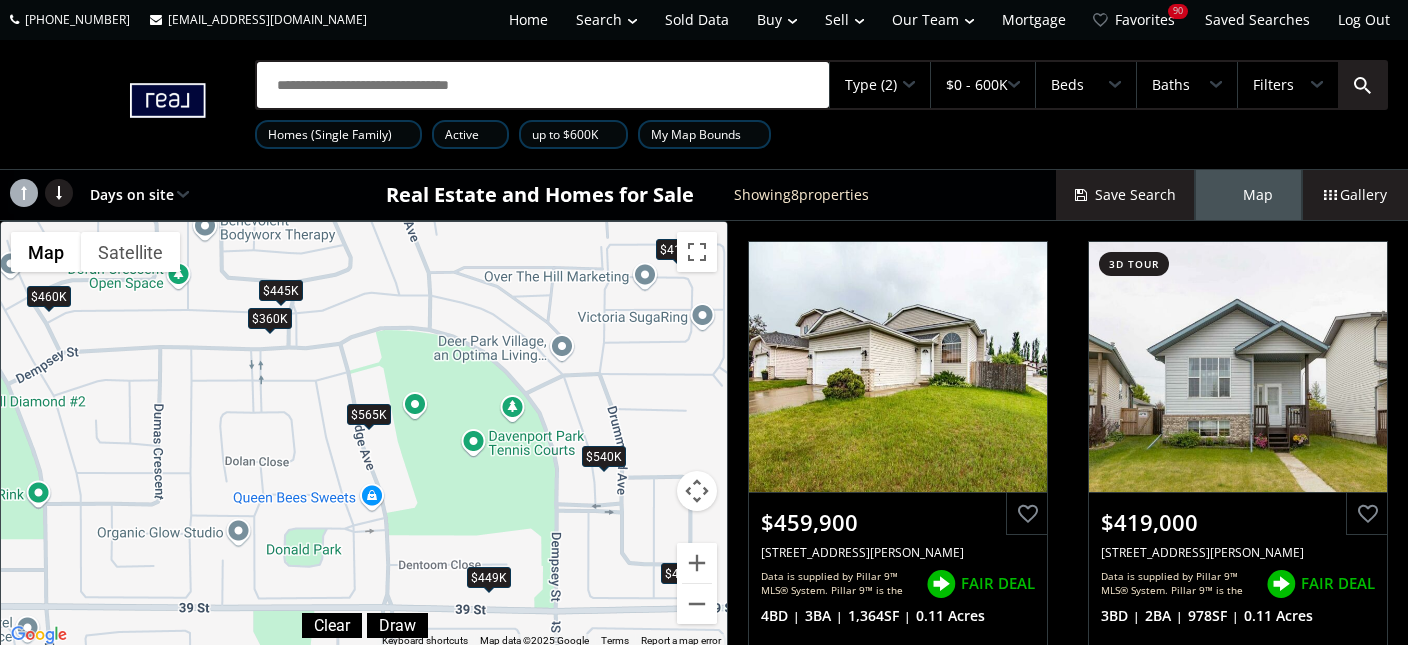click on "$565K" at bounding box center (369, 414) 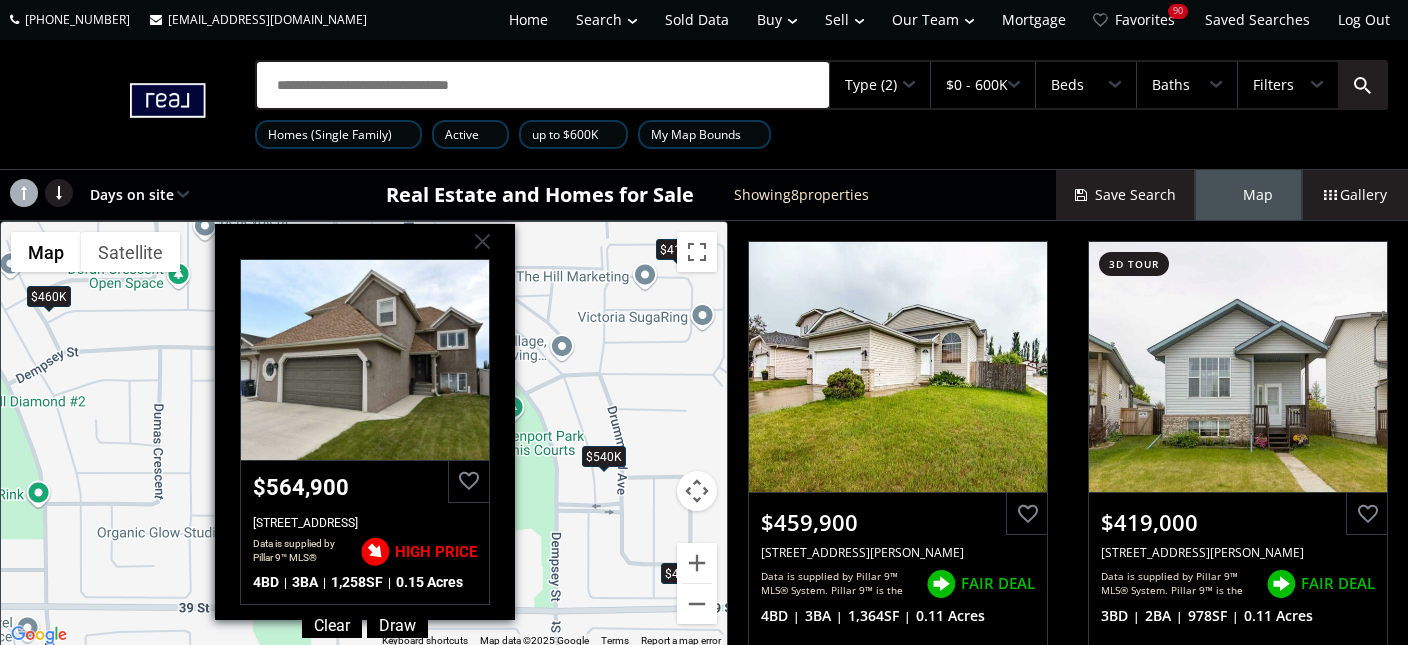 click on "To navigate, press the arrow keys. $460K $419K $565K $449K $410K $540K $445K $360K Dodge Avenue Red Deer AB T4R 3A4 $564,900 71 Dodge Avenue, Red Deer, AB T4R 3A4 Data is supplied by Pillar 9™ MLS® System. Pillar 9™ is the owner of the copyright in its MLS® System. Data is deemed reliable but is not guaranteed accurate by Pillar 9™. The trademarks MLS®, Multiple Listing Service® and the associated logos are owned by The Canadian Real Estate Association (CREA) and identify the quality of services provided by real estate professionals who are members of CREA. Used under license.
Last updated: 2025-06-28 21:34:27  HIGH PRICE 4  BD 3  BA 1,258  SF 0.15   Acres" at bounding box center (364, 435) 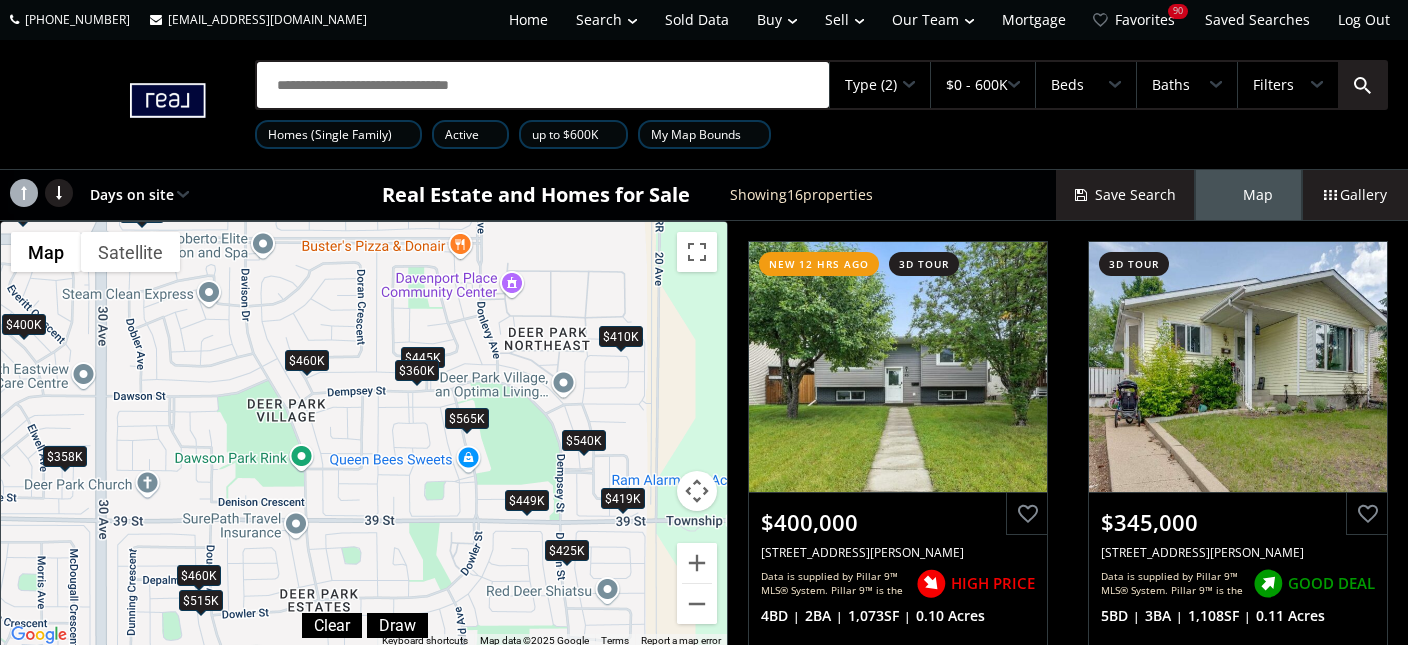 click on "$565K" at bounding box center [467, 418] 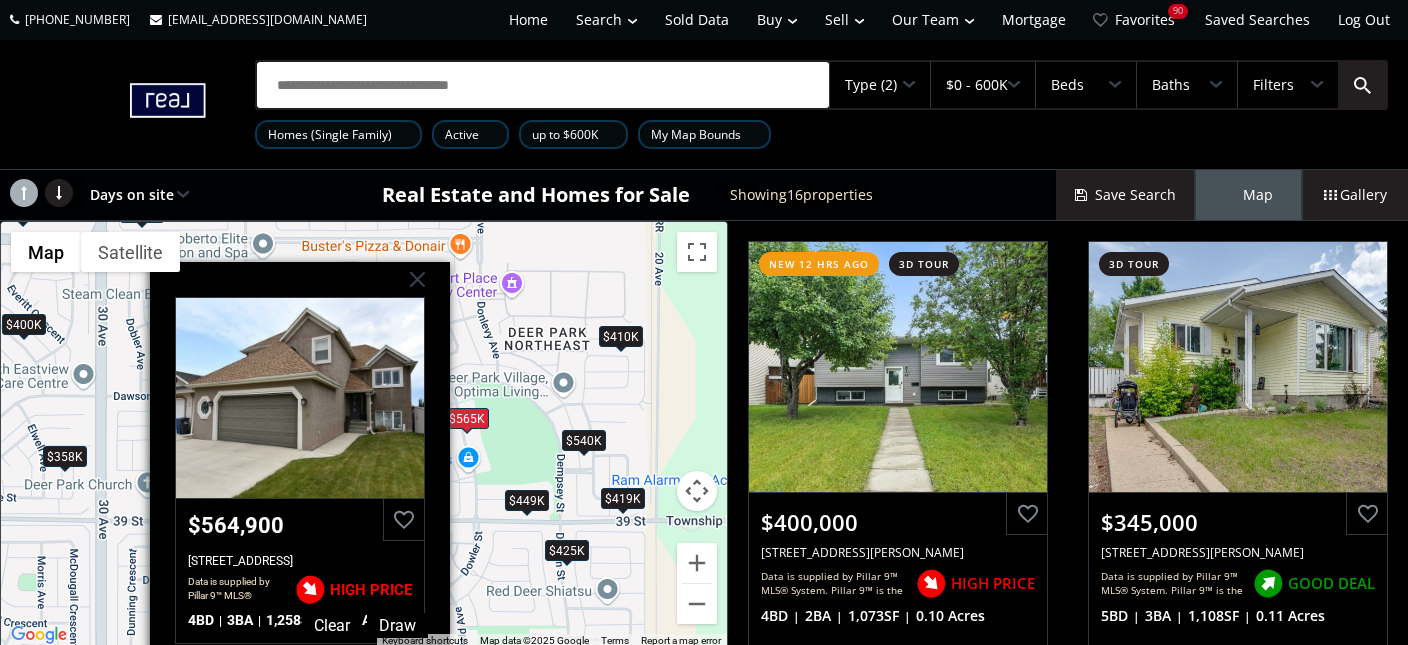 click on "To navigate, press the arrow keys. $400K $345K $460K $419K $358K $565K $515K $449K $395K $390K $425K $410K $540K $445K $460K $360K Dodge Avenue Red Deer AB T4R 3A4 $564,900 71 Dodge Avenue, Red Deer, AB T4R 3A4 Data is supplied by Pillar 9™ MLS® System. Pillar 9™ is the owner of the copyright in its MLS® System. Data is deemed reliable but is not guaranteed accurate by Pillar 9™. The trademarks MLS®, Multiple Listing Service® and the associated logos are owned by The Canadian Real Estate Association (CREA) and identify the quality of services provided by real estate professionals who are members of CREA. Used under license.
Last updated: 2025-06-28 21:34:27  HIGH PRICE 4  BD 3  BA 1,258  SF 0.15   Acres" at bounding box center [364, 435] 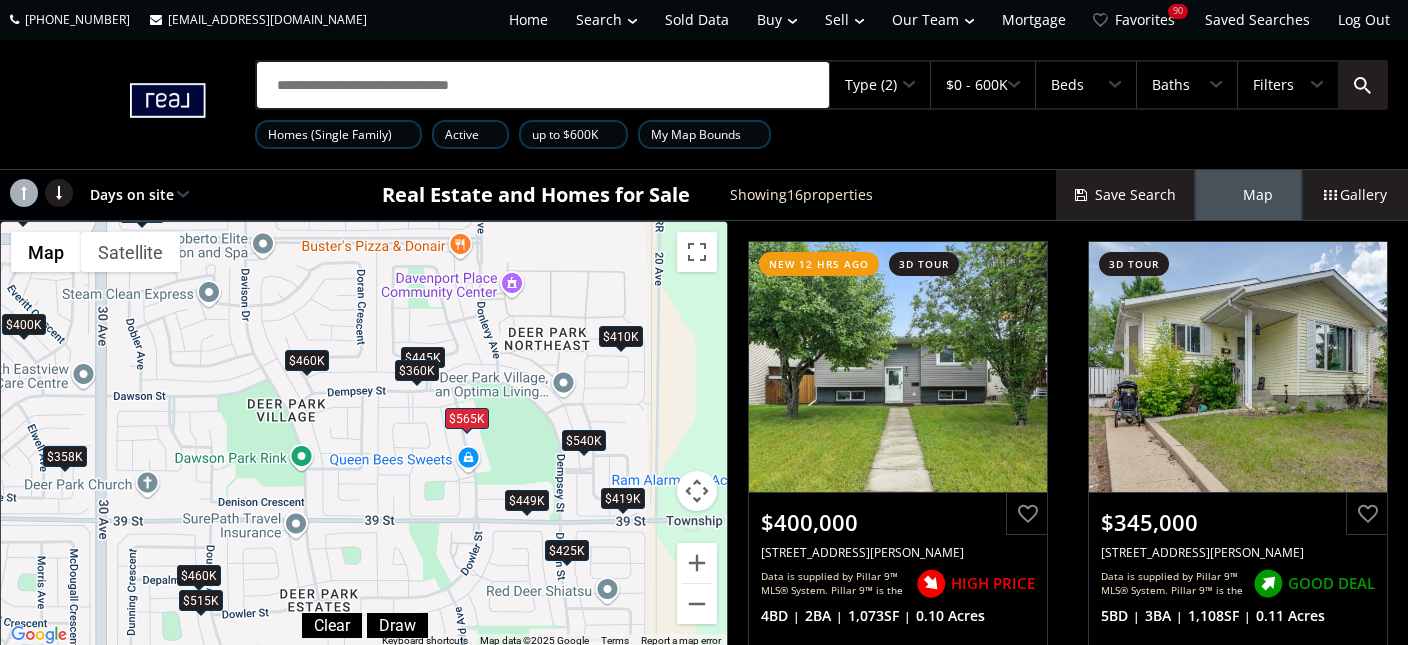 click on "$540K" at bounding box center [584, 439] 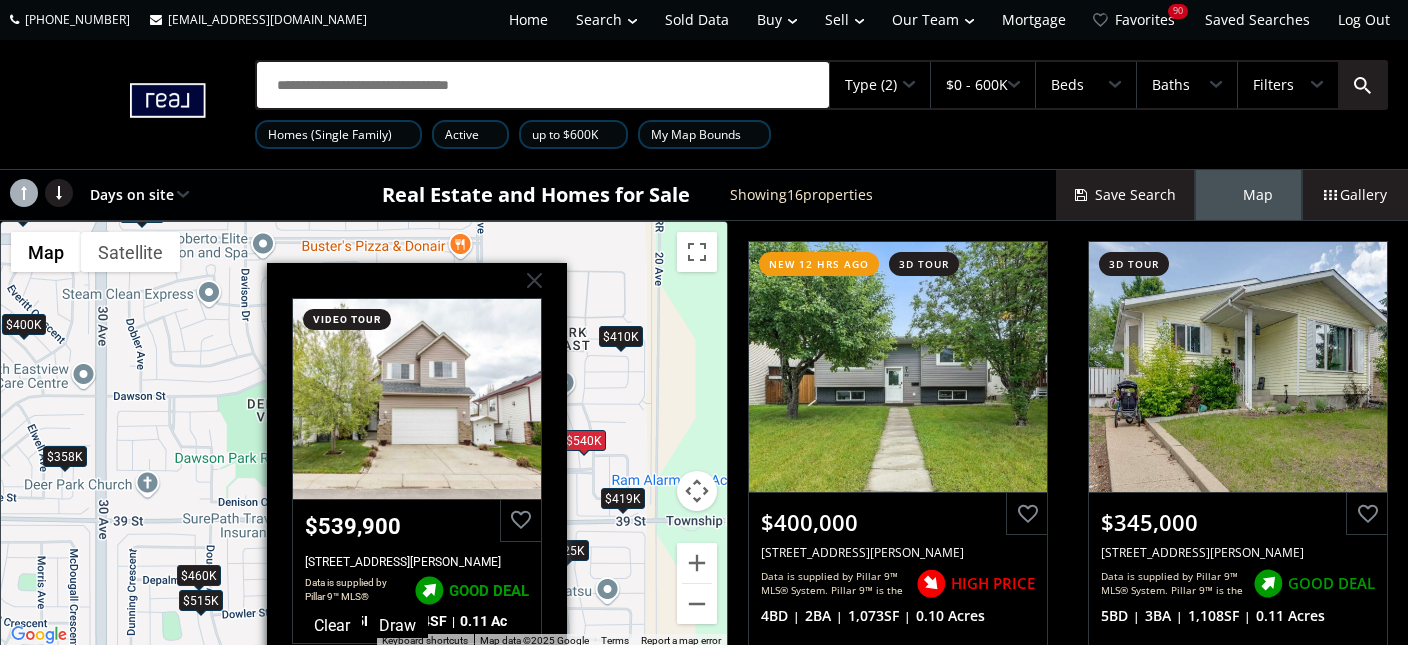 click on "To navigate, press the arrow keys. $400K $345K $460K $419K $358K $565K $515K $449K $395K $390K $425K $410K $540K $445K $460K $360K Drummond Avenue Red Deer AB T4R 3E2 video tour $539,900 70 Drummond Avenue, Red Deer, AB T4R 3E2 Data is supplied by Pillar 9™ MLS® System. Pillar 9™ is the owner of the copyright in its MLS® System. Data is deemed reliable but is not guaranteed accurate by Pillar 9™. The trademarks MLS®, Multiple Listing Service® and the associated logos are owned by The Canadian Real Estate Association (CREA) and identify the quality of services provided by real estate professionals who are members of CREA. Used under license.
Last updated: 2025-06-26 05:06:44  GOOD DEAL 3  BD 2.5  BA 1,674  SF 0.11   Ac" at bounding box center [364, 435] 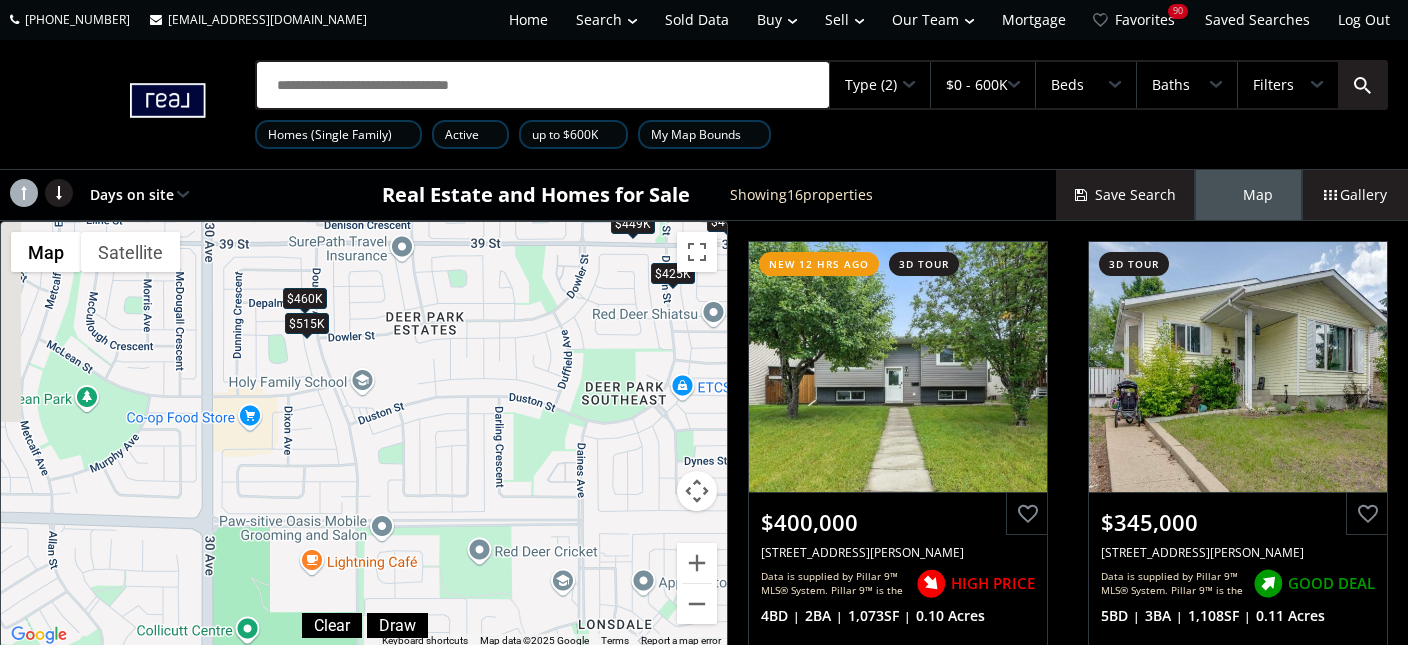 drag, startPoint x: 487, startPoint y: 584, endPoint x: 593, endPoint y: 304, distance: 299.39273 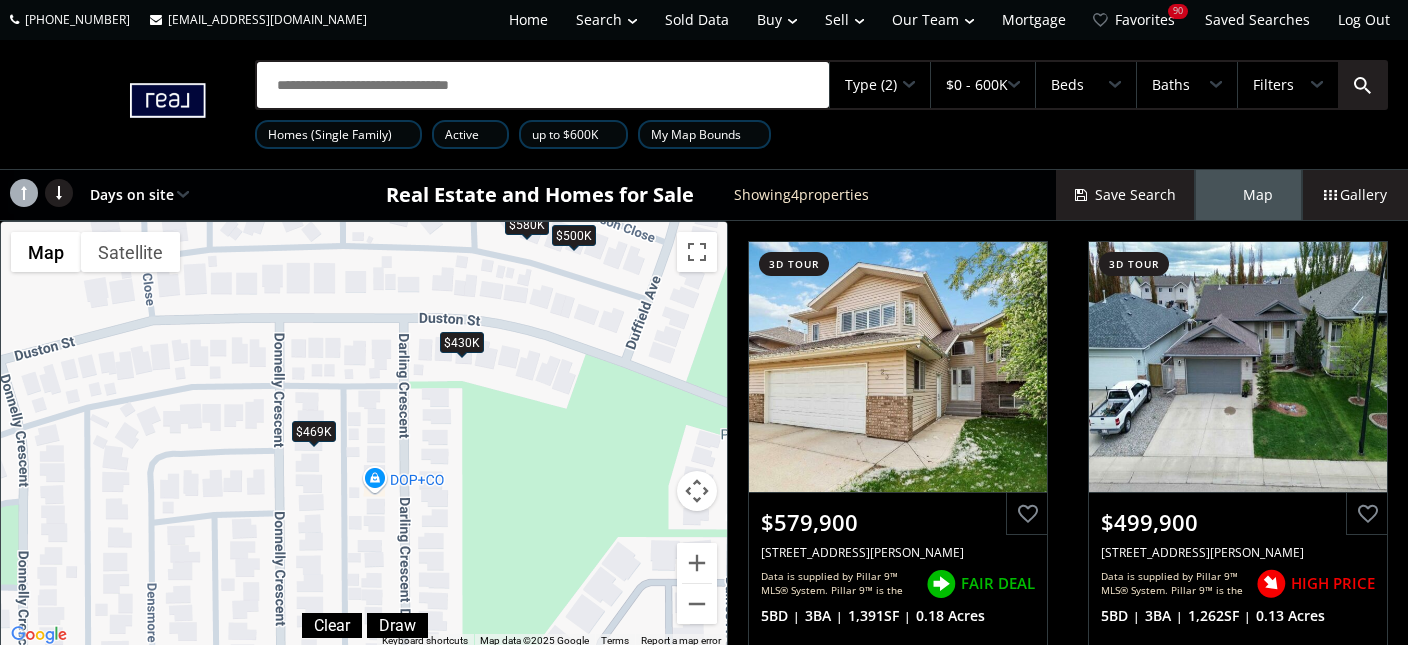 click on "$430K" at bounding box center [462, 342] 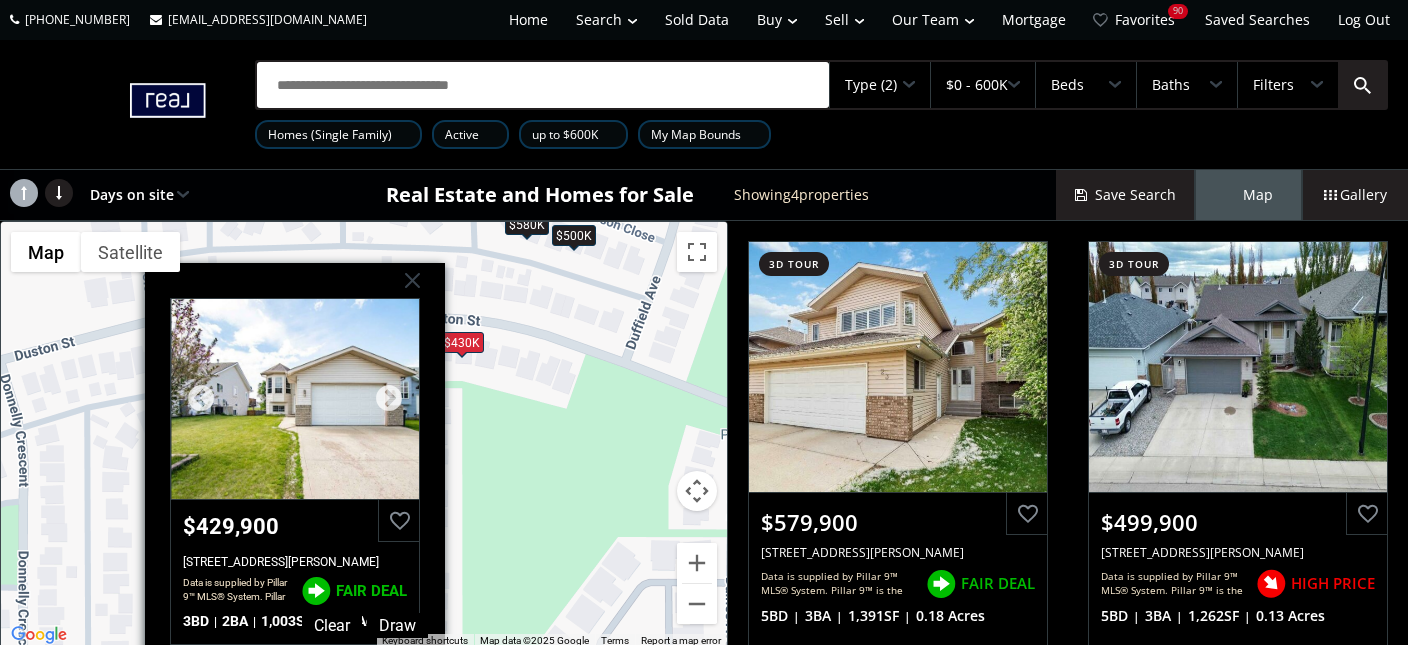 click at bounding box center [295, 399] 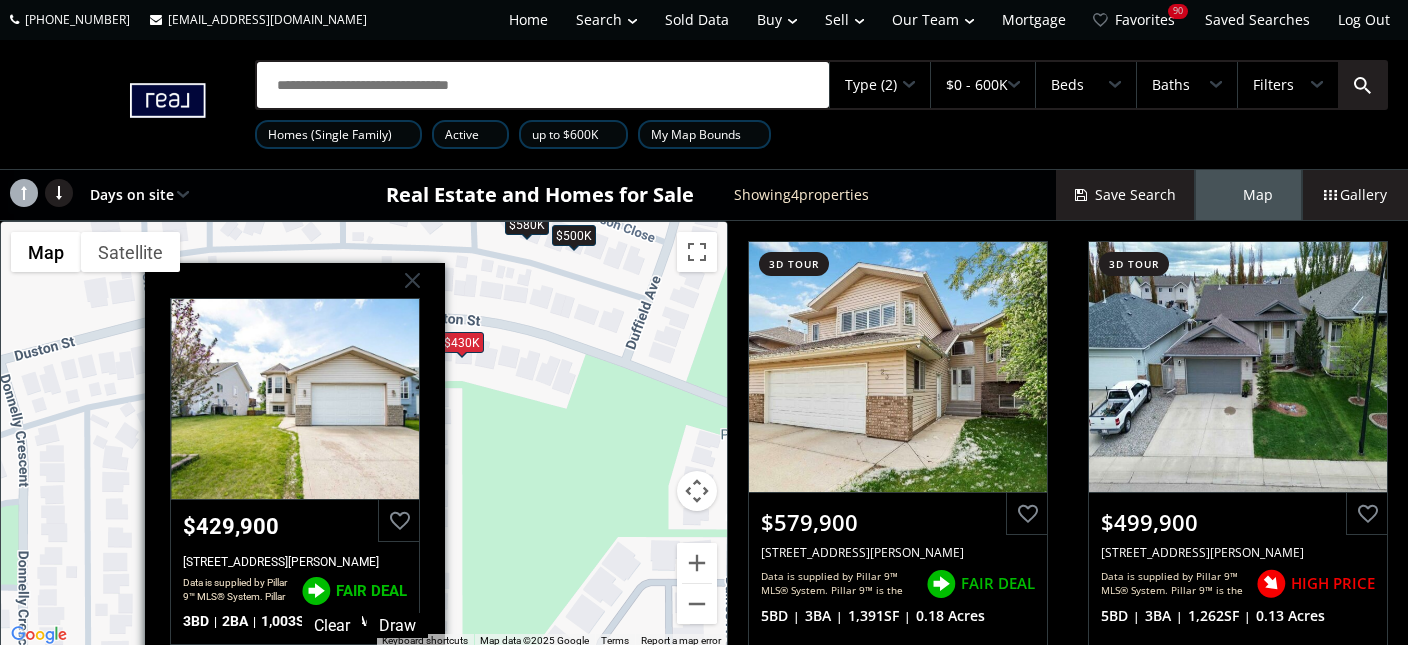 click on "To navigate, press the arrow keys. $580K $500K $430K $469K Duston Street Red Deer AB T4R2V8 $429,900 123 Duston Street, Red Deer, AB T4R2V8 Data is supplied by Pillar 9™ MLS® System. Pillar 9™ is the owner of the copyright in its MLS® System. Data is deemed reliable but is not guaranteed accurate by Pillar 9™. The trademarks MLS®, Multiple Listing Service® and the associated logos are owned by The Canadian Real Estate Association (CREA) and identify the quality of services provided by real estate professionals who are members of CREA. Used under license.
Last updated: 2025-06-24 19:00:28  FAIR DEAL 3  BD 2  BA 1,003  SF 0.14   Acres" at bounding box center (364, 435) 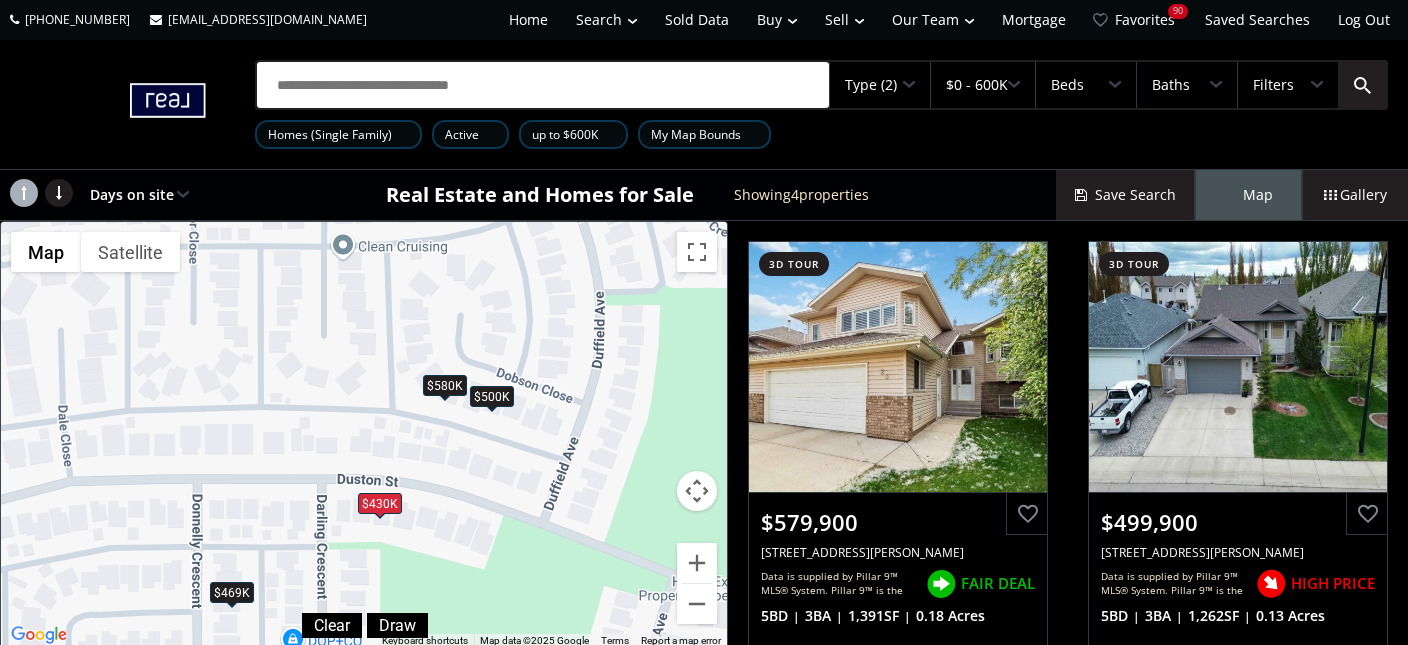 drag, startPoint x: 615, startPoint y: 262, endPoint x: 532, endPoint y: 436, distance: 192.78226 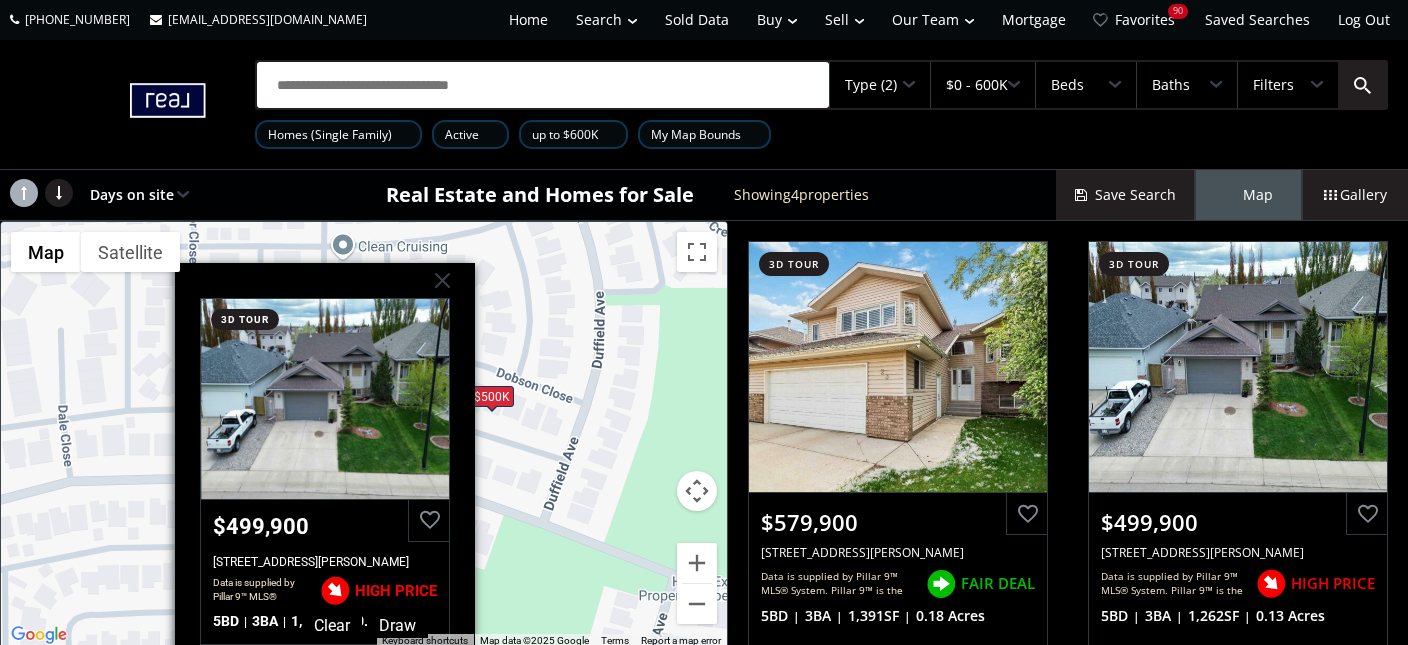 click on "To navigate, press the arrow keys. $580K $500K $430K $469K Dobson Close Red Deer AB T4R 2Y1 3d tour $499,900 15 Dobson Close, Red Deer, AB T4R 2Y1 Data is supplied by Pillar 9™ MLS® System. Pillar 9™ is the owner of the copyright in its MLS® System. Data is deemed reliable but is not guaranteed accurate by Pillar 9™. The trademarks MLS®, Multiple Listing Service® and the associated logos are owned by The Canadian Real Estate Association (CREA) and identify the quality of services provided by real estate professionals who are members of CREA. Used under license.
Last updated: 2025-06-19 14:49:30  HIGH PRICE 5  BD 3  BA 1,262  SF 0.13   Acres" at bounding box center (364, 435) 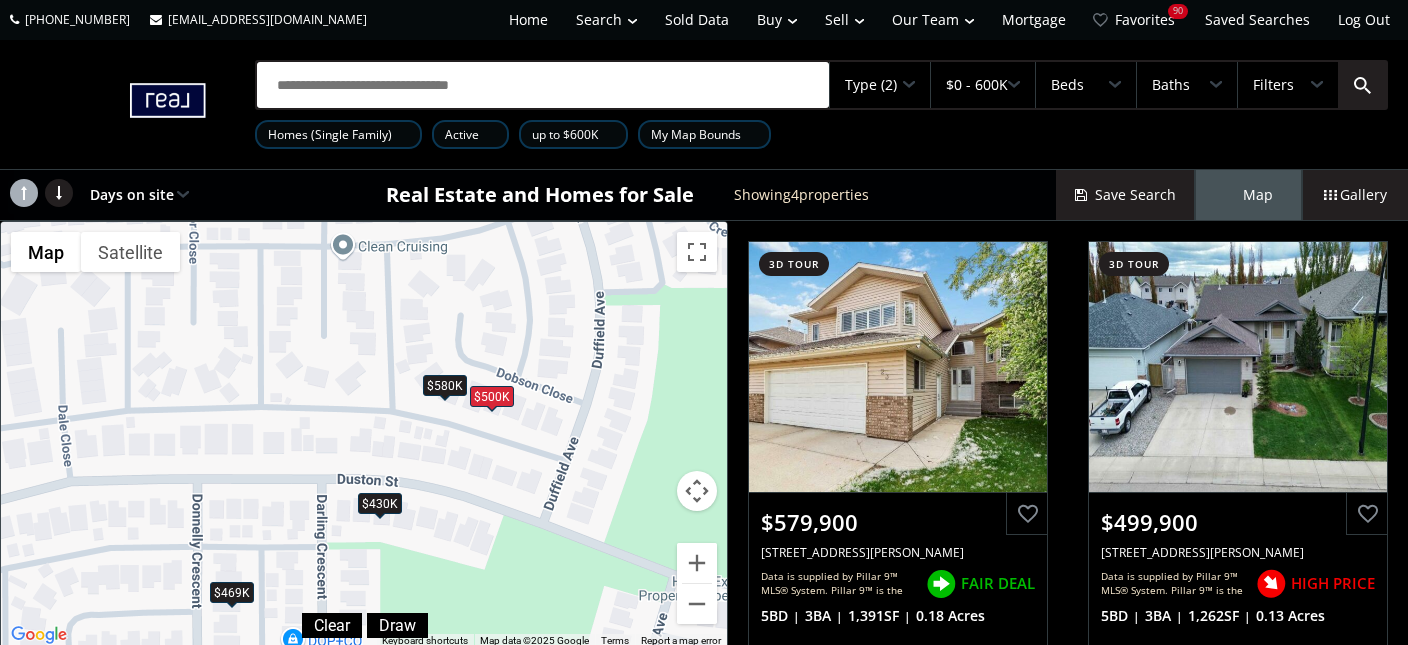 click on "$580K" at bounding box center (445, 384) 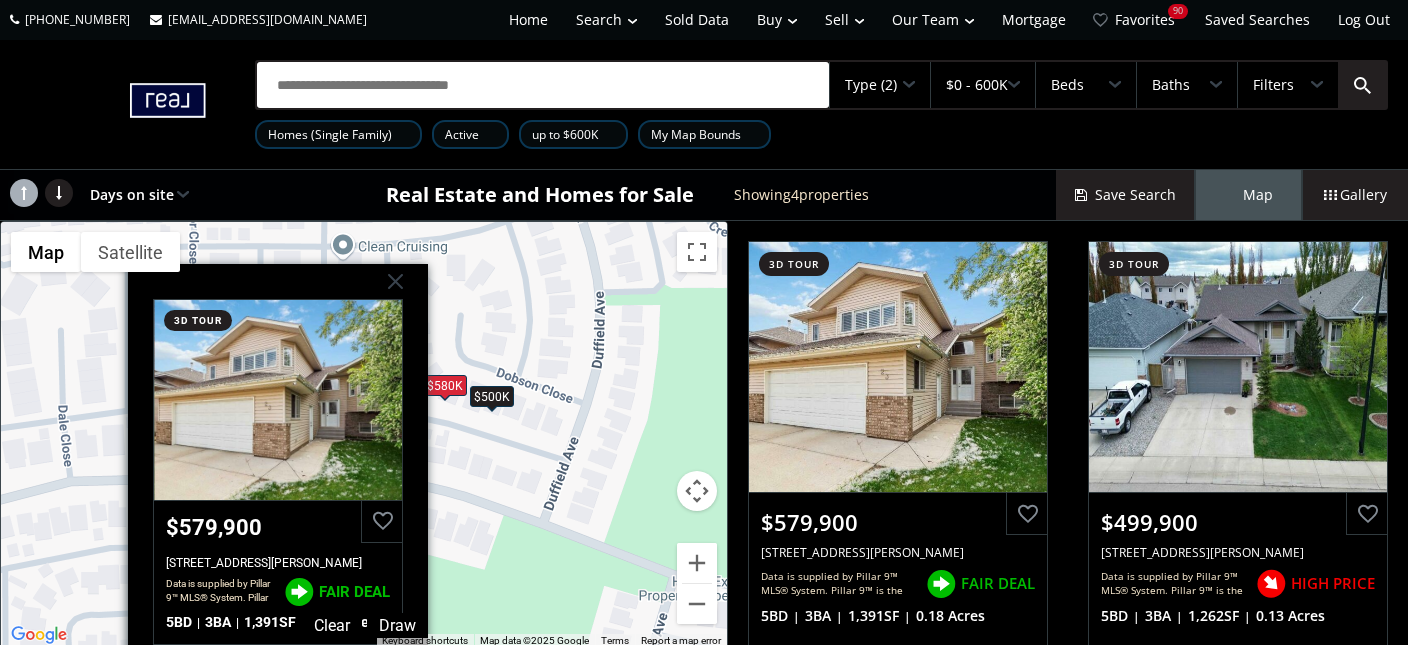 click on "To navigate, press the arrow keys. $580K $500K $430K $469K Dobson Close Red Deer AB T4R 2Y1 3d tour $579,900 23 Dobson Close, Red Deer, AB T4R 2Y1 Data is supplied by Pillar 9™ MLS® System. Pillar 9™ is the owner of the copyright in its MLS® System. Data is deemed reliable but is not guaranteed accurate by Pillar 9™. The trademarks MLS®, Multiple Listing Service® and the associated logos are owned by The Canadian Real Estate Association (CREA) and identify the quality of services provided by real estate professionals who are members of CREA. Used under license.
Last updated: 2025-06-25 02:26:39  FAIR DEAL 5  BD 3  BA 1,391  SF 0.18   Acres" at bounding box center [364, 435] 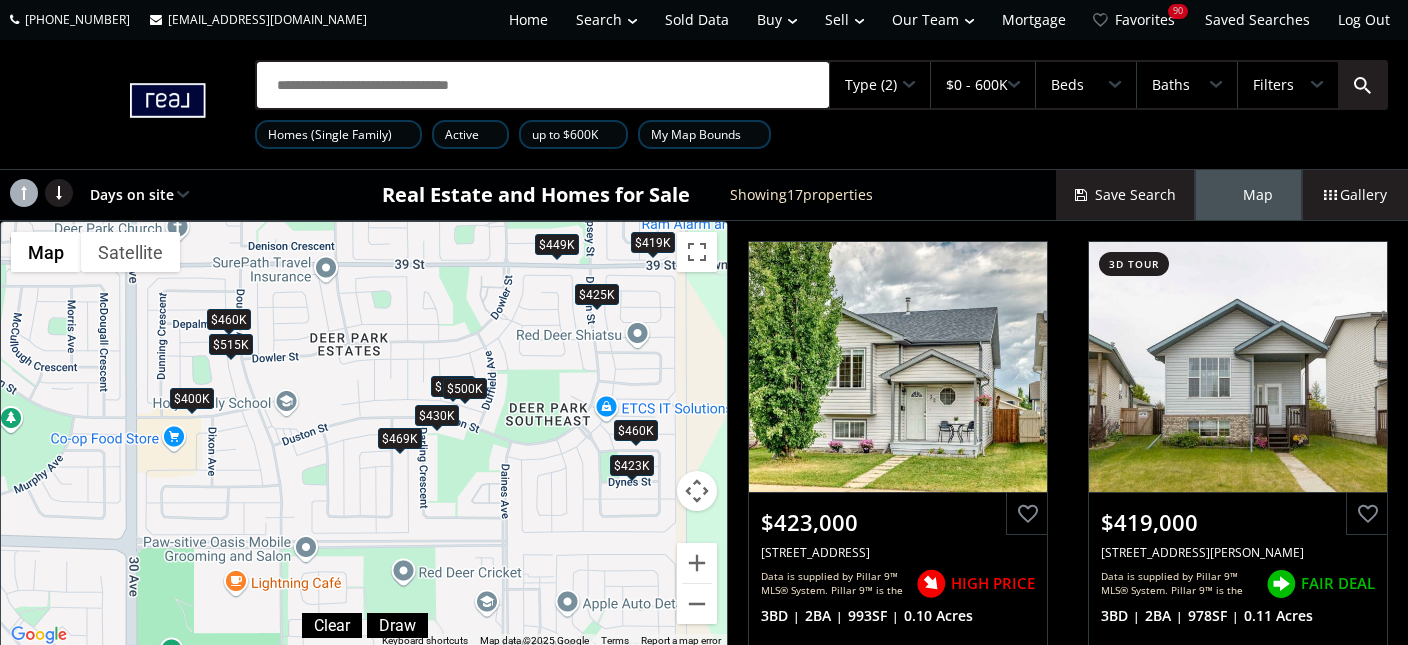 drag, startPoint x: 543, startPoint y: 551, endPoint x: 503, endPoint y: 439, distance: 118.92855 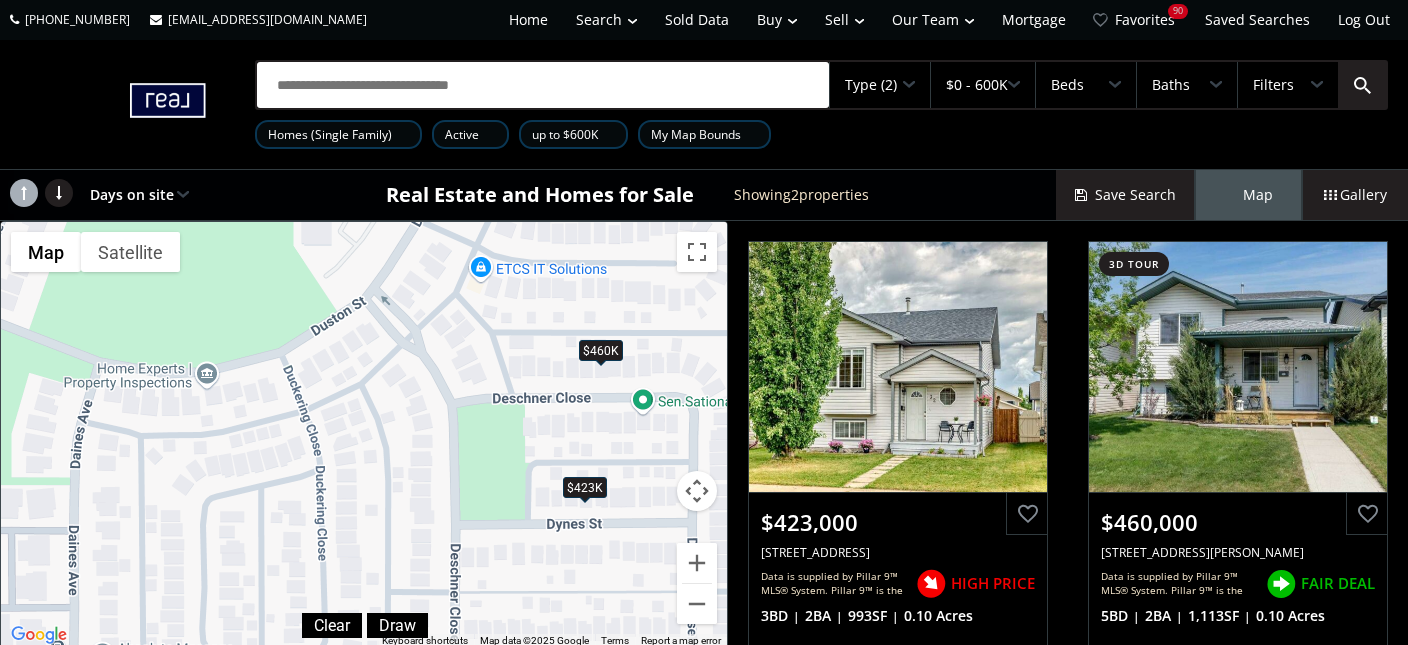 click on "$423K" at bounding box center (585, 487) 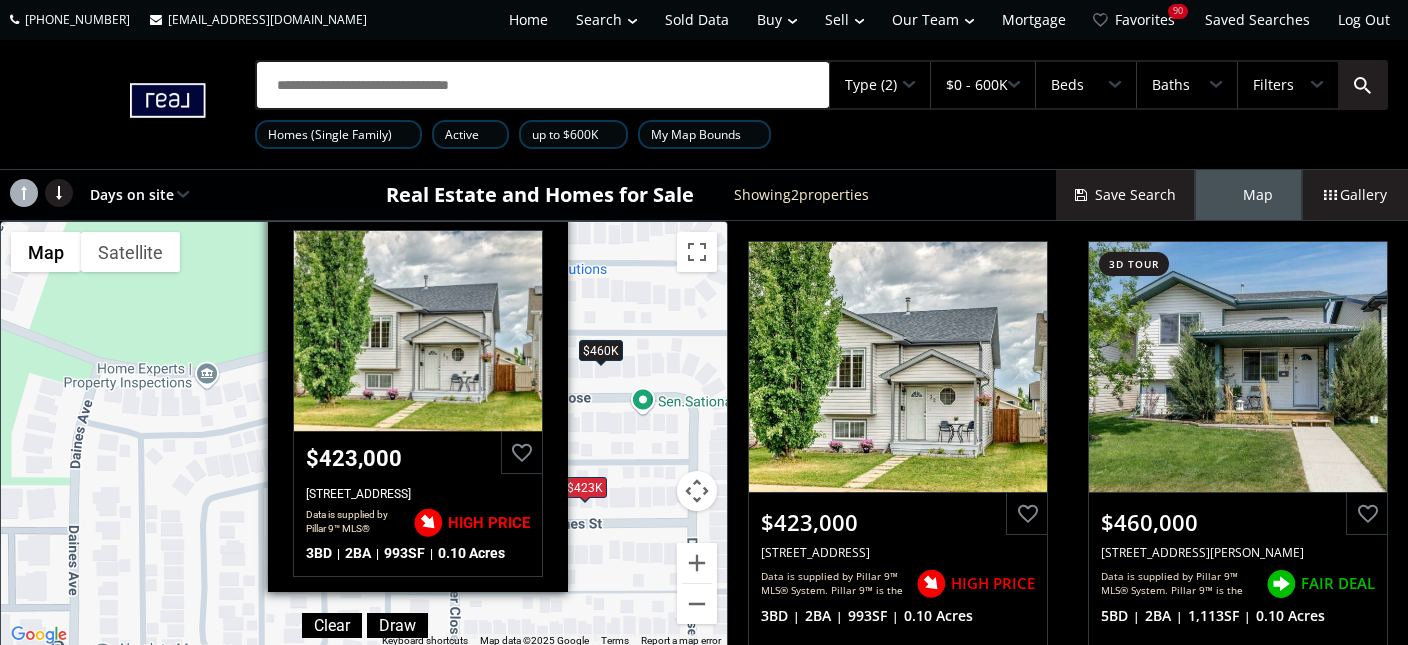 click on "To navigate, press the arrow keys. $423K $460K Dynes Street Red Deer AB T4R 3C3 $423,000 32 Dynes Street, Red Deer, AB T4R 3C3 Data is supplied by Pillar 9™ MLS® System. Pillar 9™ is the owner of the copyright in its MLS® System. Data is deemed reliable but is not guaranteed accurate by Pillar 9™. The trademarks MLS®, Multiple Listing Service® and the associated logos are owned by The Canadian Real Estate Association (CREA) and identify the quality of services provided by real estate professionals who are members of CREA. Used under license.
Last updated: 2025-06-27 21:42:39  HIGH PRICE 3  BD 2  BA 993  SF 0.10   Acres" at bounding box center (364, 435) 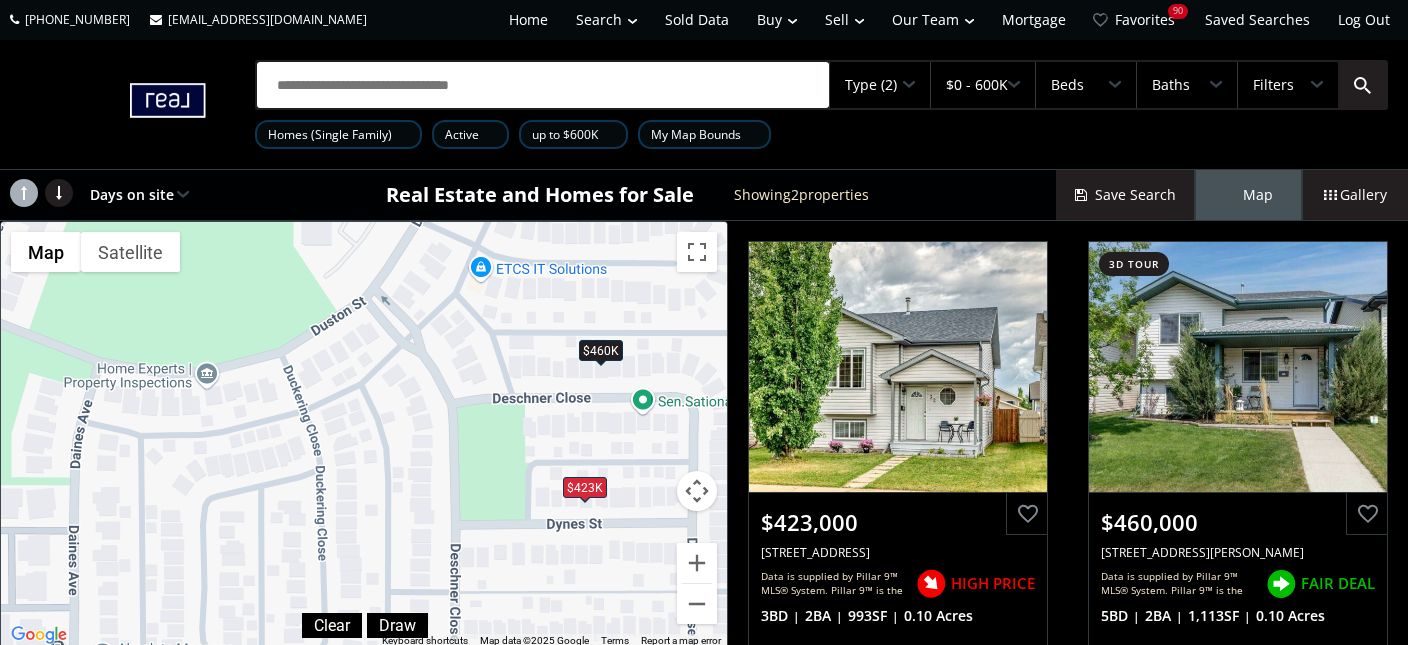 click on "To navigate, press the arrow keys. $423K $460K" at bounding box center [364, 435] 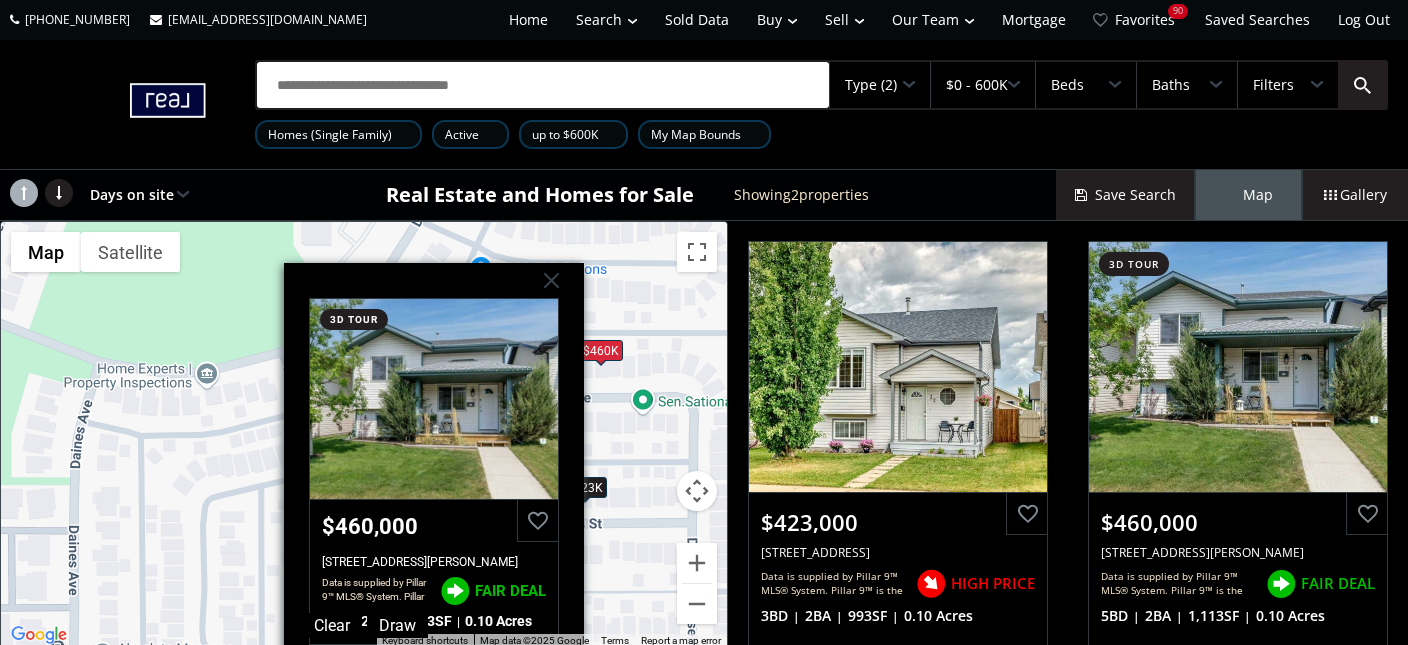 click on "To navigate, press the arrow keys. $423K $460K Deschner Close Red Deer AB T4R 3C2 3d tour $460,000 260 Deschner Close, Red Deer, AB T4R 3C2 Data is supplied by Pillar 9™ MLS® System. Pillar 9™ is the owner of the copyright in its MLS® System. Data is deemed reliable but is not guaranteed accurate by Pillar 9™. The trademarks MLS®, Multiple Listing Service® and the associated logos are owned by The Canadian Real Estate Association (CREA) and identify the quality of services provided by real estate professionals who are members of CREA. Used under license.
Last updated: 2025-06-30 02:22:51  FAIR DEAL 5  BD 2  BA 1,113  SF 0.10   Acres" at bounding box center [364, 435] 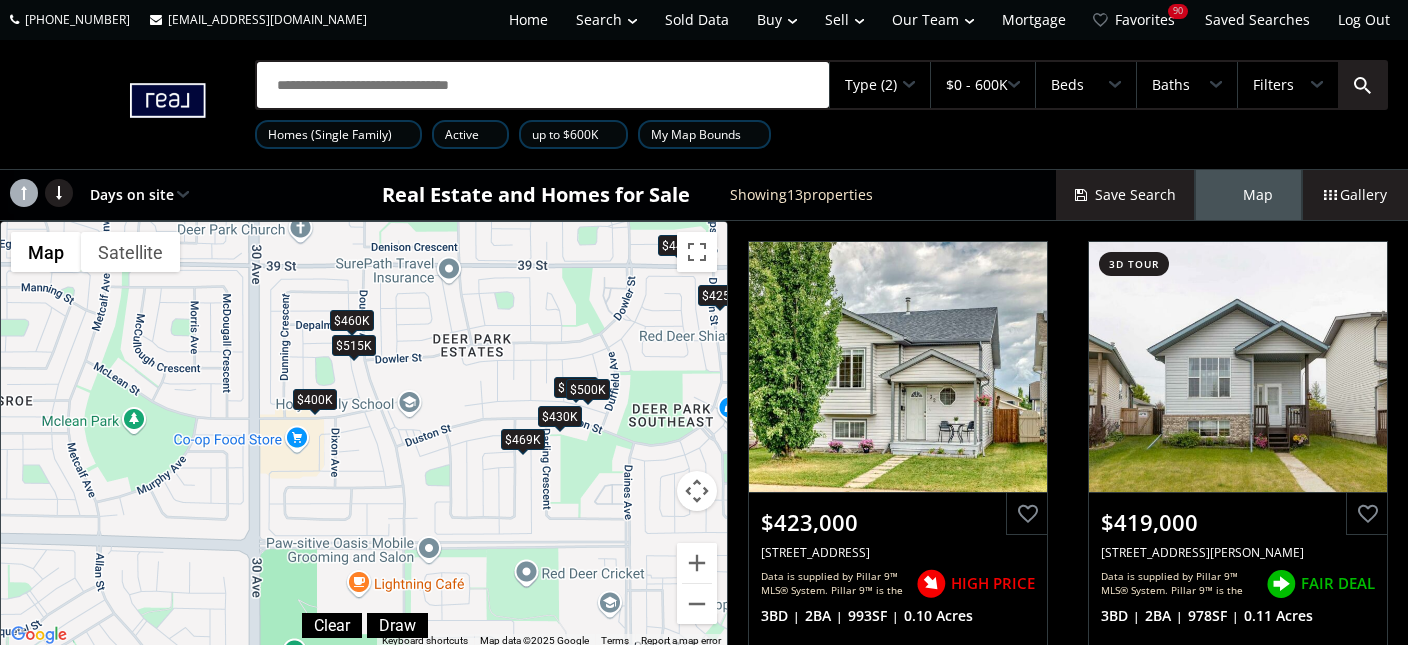 drag, startPoint x: 321, startPoint y: 409, endPoint x: 420, endPoint y: 398, distance: 99.60924 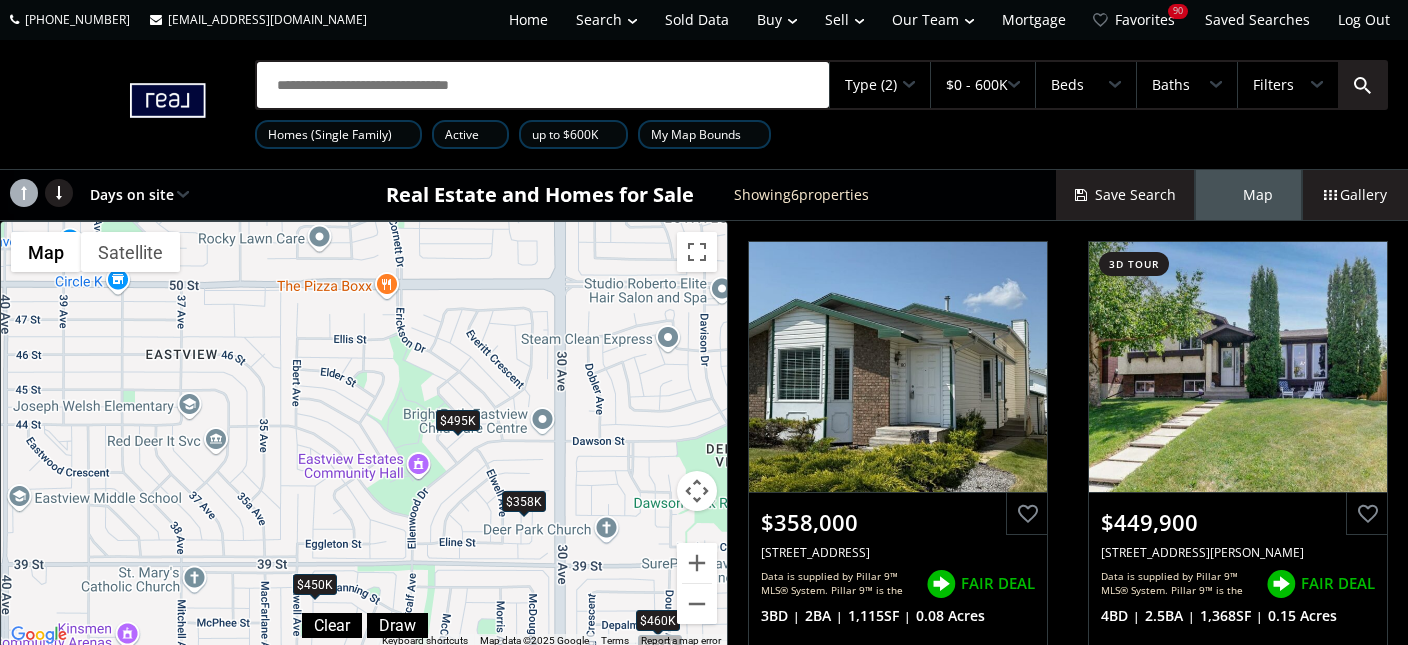drag, startPoint x: 377, startPoint y: 285, endPoint x: 422, endPoint y: 490, distance: 209.88092 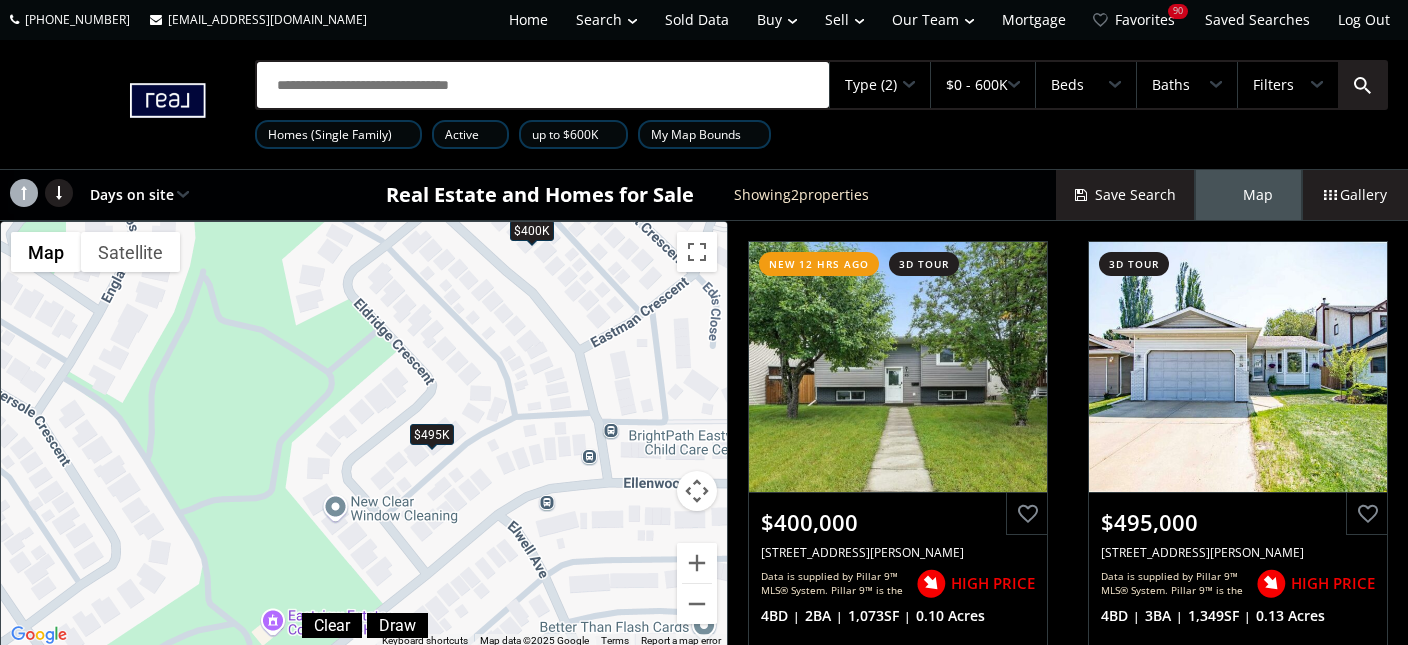 click on "$495K" at bounding box center [432, 434] 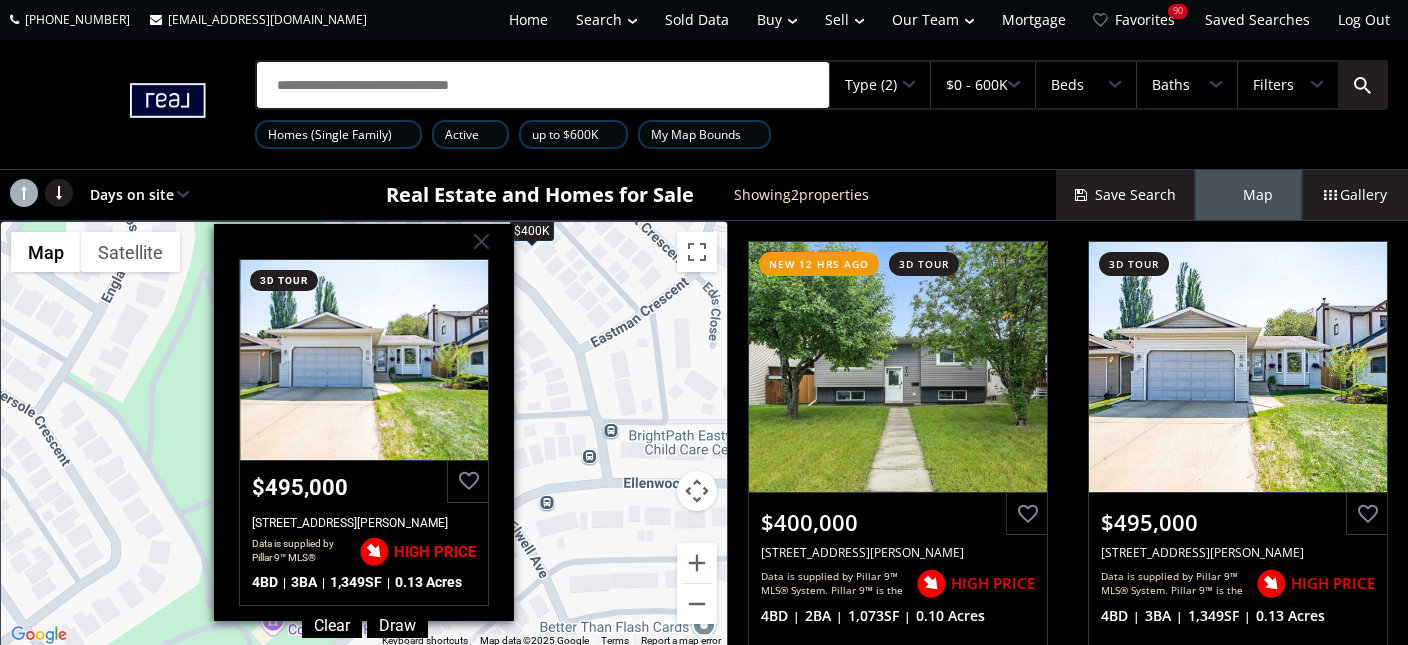 click on "To navigate, press the arrow keys. $400K $495K Eldridge Crescent Red Deer AB T4R 2C9 3d tour $495,000 35 Eldridge Crescent, Red Deer, AB T4R 2C9 Data is supplied by Pillar 9™ MLS® System. Pillar 9™ is the owner of the copyright in its MLS® System. Data is deemed reliable but is not guaranteed accurate by Pillar 9™. The trademarks MLS®, Multiple Listing Service® and the associated logos are owned by The Canadian Real Estate Association (CREA) and identify the quality of services provided by real estate professionals who are members of CREA. Used under license.
Last updated: 2025-06-20 13:04:06  HIGH PRICE 4  BD 3  BA 1,349  SF 0.13   Acres" at bounding box center (364, 435) 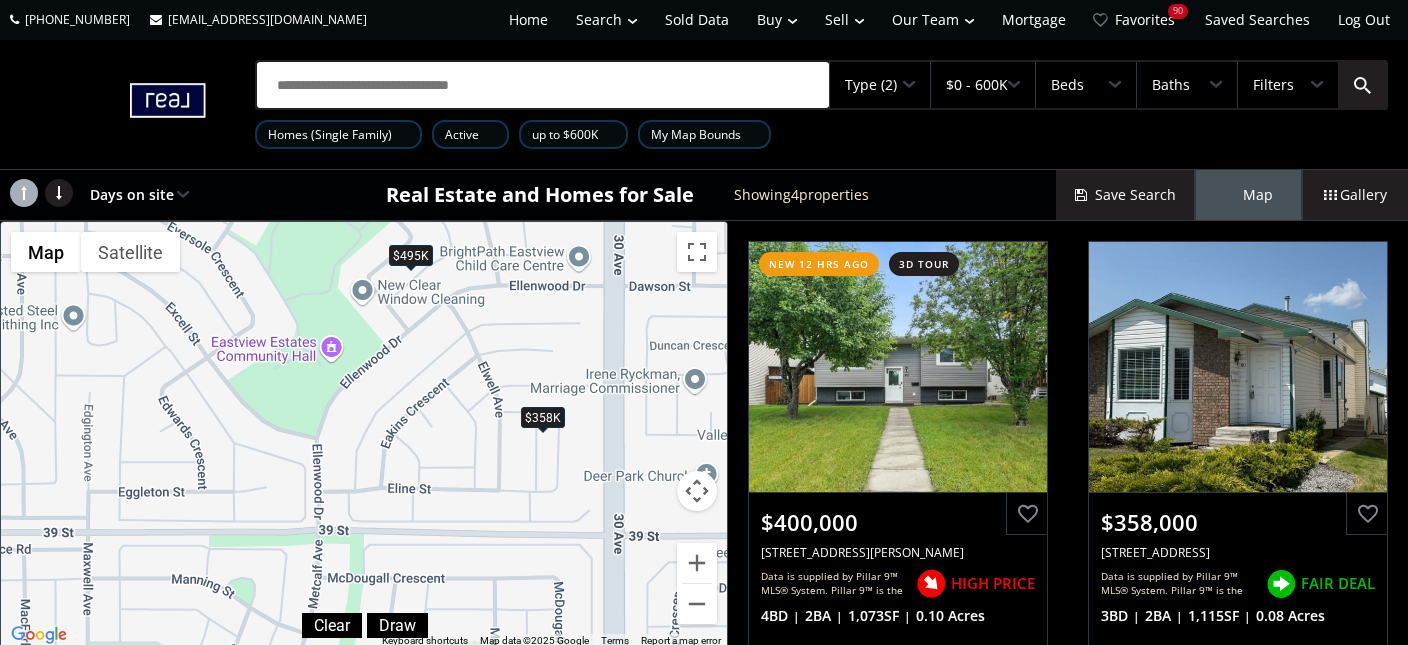 drag, startPoint x: 428, startPoint y: 487, endPoint x: 338, endPoint y: 297, distance: 210.23796 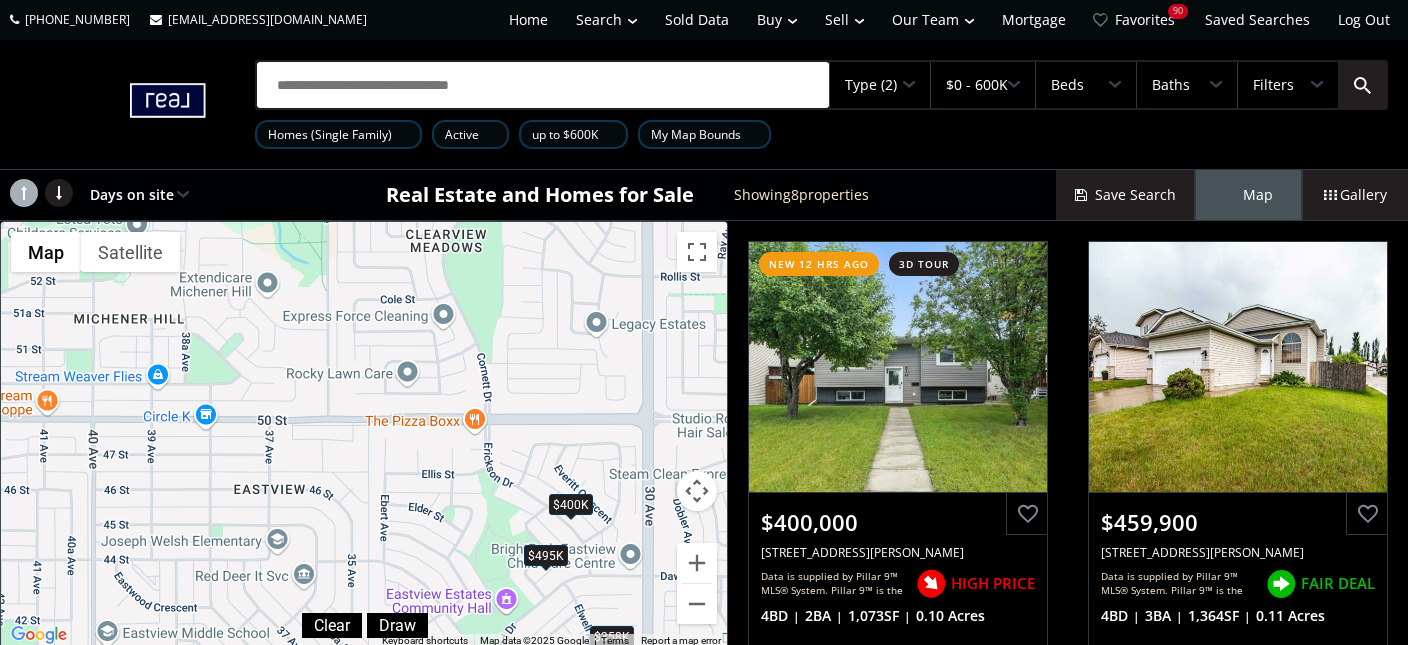 drag, startPoint x: 335, startPoint y: 280, endPoint x: 508, endPoint y: 562, distance: 330.83682 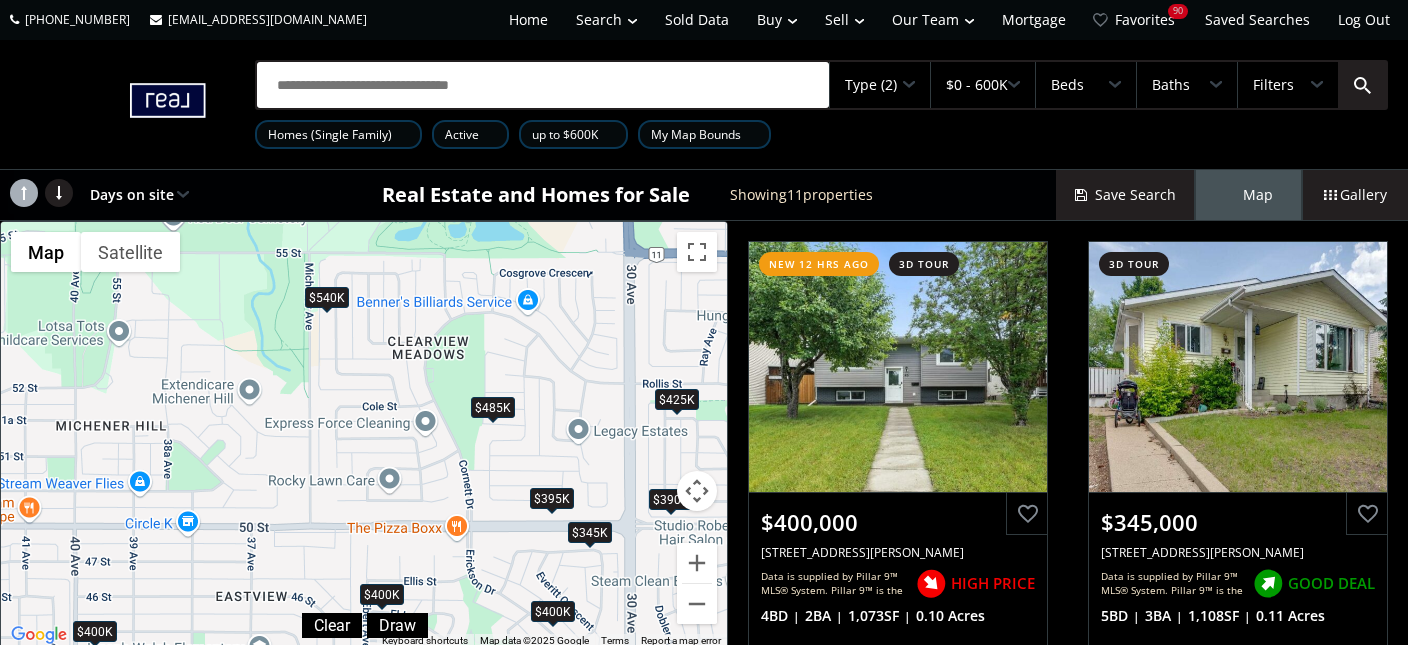 drag, startPoint x: 456, startPoint y: 414, endPoint x: 479, endPoint y: 505, distance: 93.8616 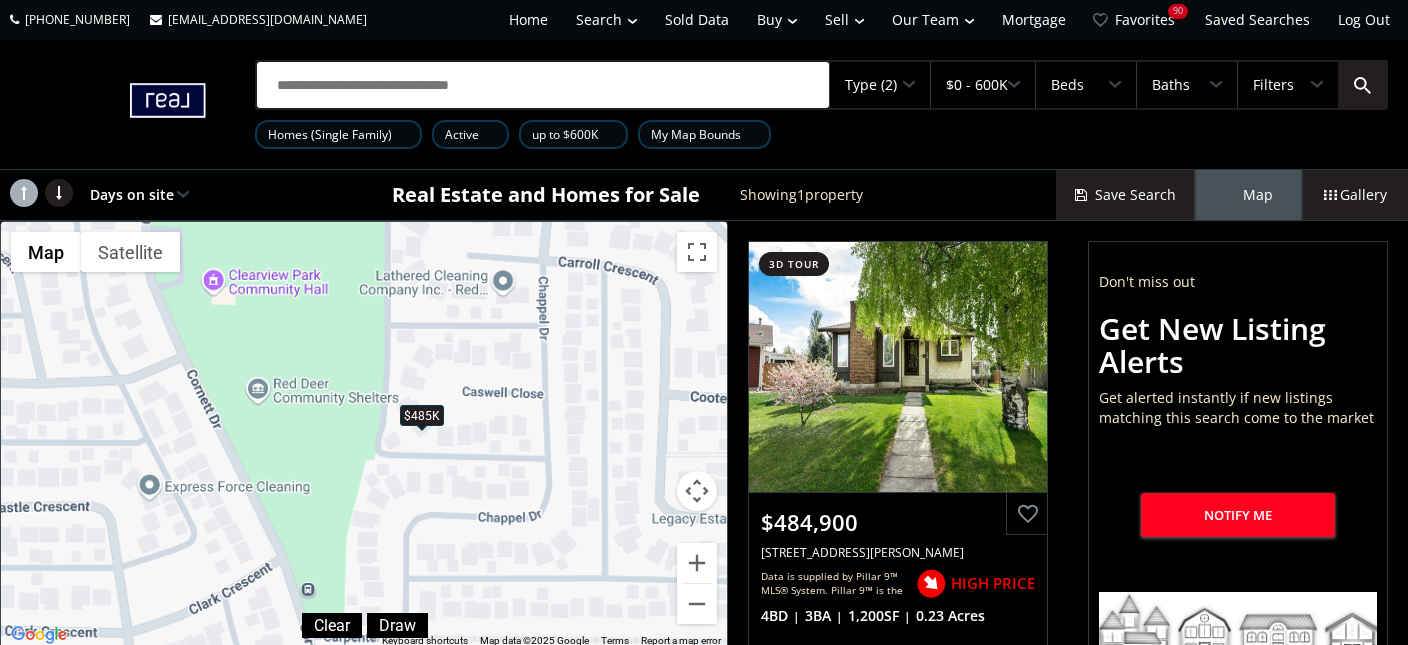 click on "$485K" at bounding box center (422, 415) 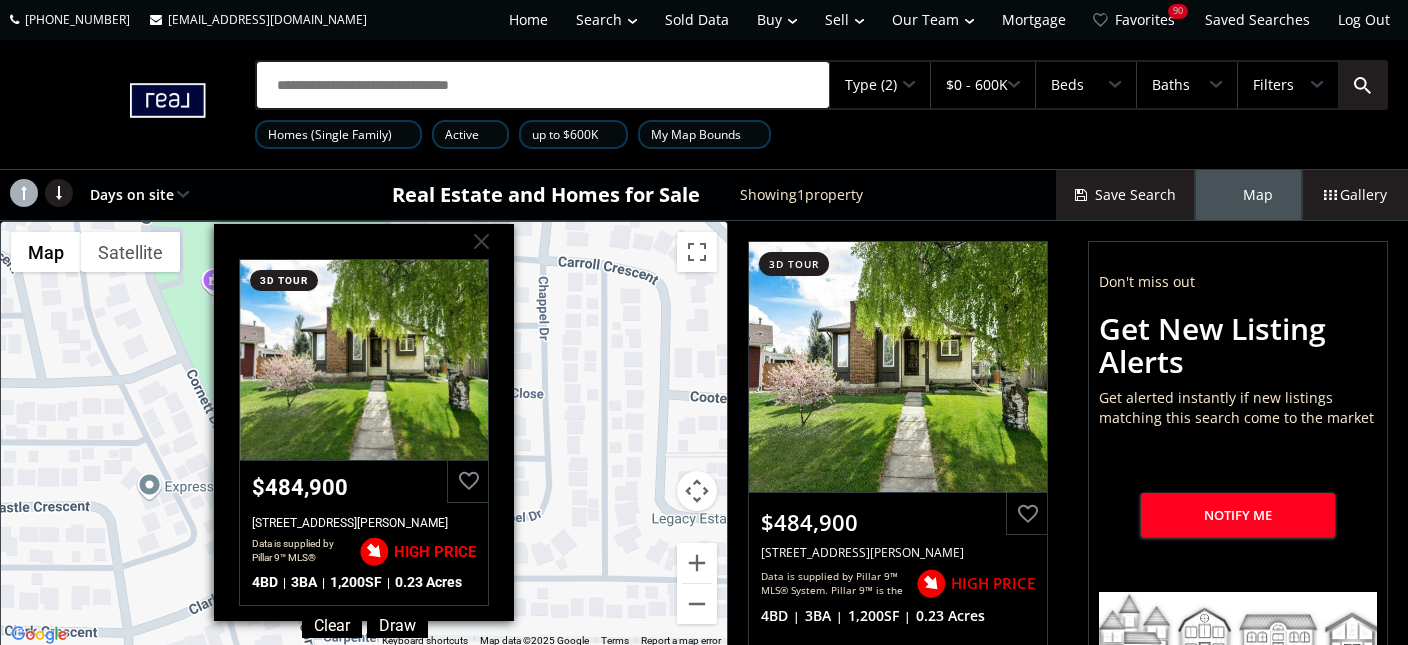 click on "To navigate, press the arrow keys. $485K Caswell Close Red Deer AB T4P 2T6 3d tour $484,900 24 Caswell Close, Red Deer, AB T4P 2T6 Data is supplied by Pillar 9™ MLS® System. Pillar 9™ is the owner of the copyright in its MLS® System. Data is deemed reliable but is not guaranteed accurate by Pillar 9™. The trademarks MLS®, Multiple Listing Service® and the associated logos are owned by The Canadian Real Estate Association (CREA) and identify the quality of services provided by real estate professionals who are members of CREA. Used under license.
Last updated: 2025-06-29 14:54:20  HIGH PRICE 4  BD 3  BA 1,200  SF 0.23   Acres" at bounding box center [364, 435] 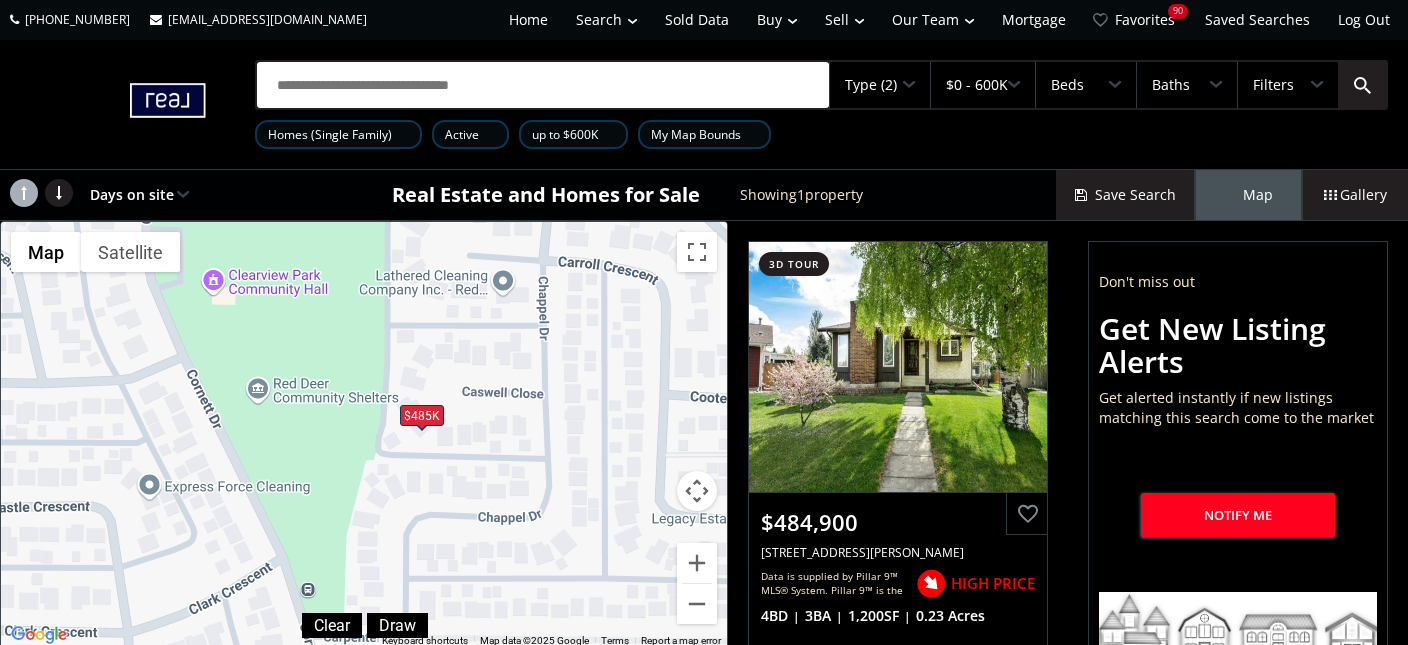 click on "$485K" at bounding box center [422, 415] 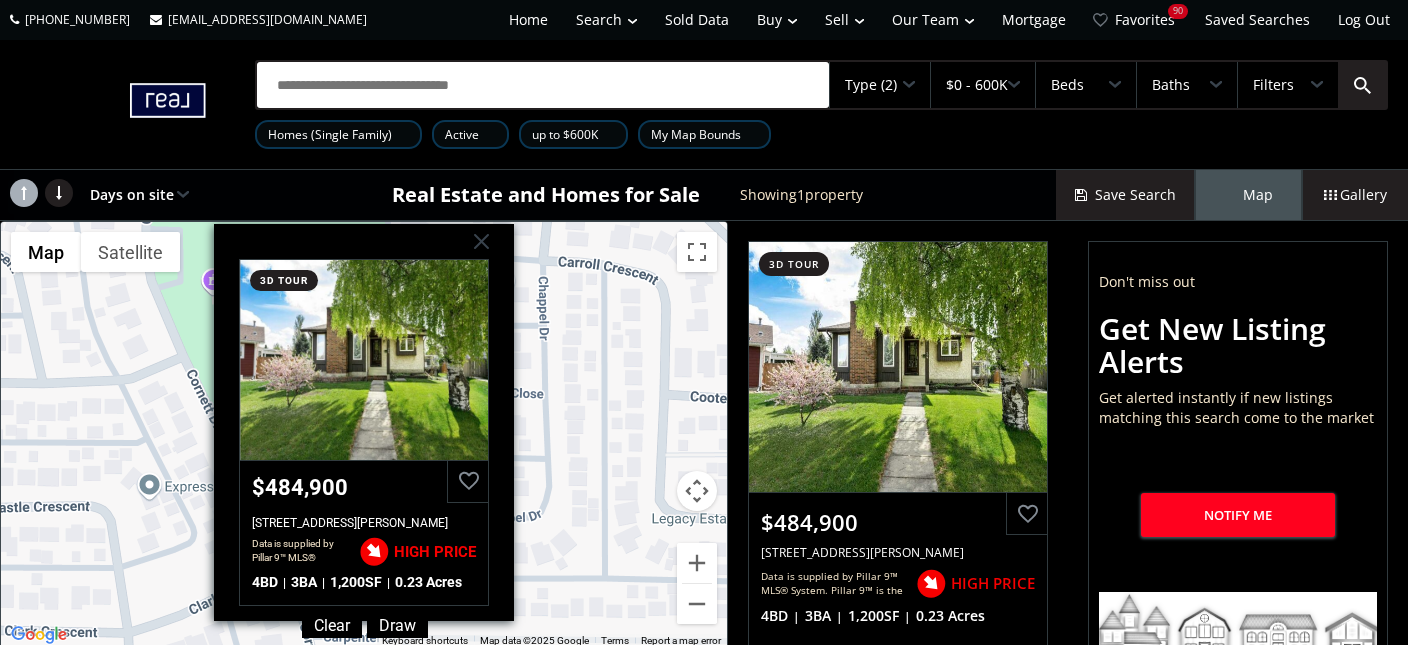 click on "Caswell Close Red Deer AB T4P 2T6 3d tour $484,900 24 Caswell Close, Red Deer, AB T4P 2T6 Data is supplied by Pillar 9™ MLS® System. Pillar 9™ is the owner of the copyright in its MLS® System. Data is deemed reliable but is not guaranteed accurate by Pillar 9™. The trademarks MLS®, Multiple Listing Service® and the associated logos are owned by The Canadian Real Estate Association (CREA) and identify the quality of services provided by real estate professionals who are members of CREA. Used under license.
Last updated: 2025-06-29 14:54:20  HIGH PRICE 4  BD 3  BA 1,200  SF 0.23   Acres" at bounding box center [364, 421] 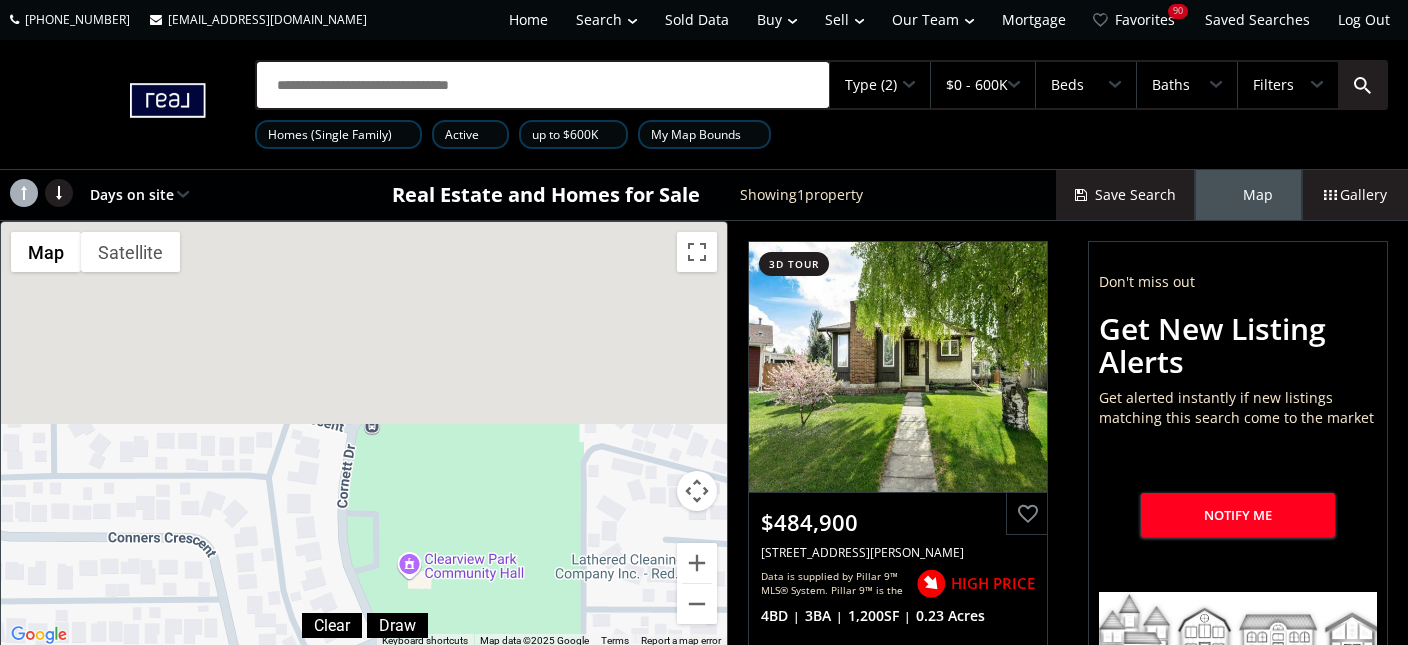 drag, startPoint x: 266, startPoint y: 360, endPoint x: 481, endPoint y: 678, distance: 383.86066 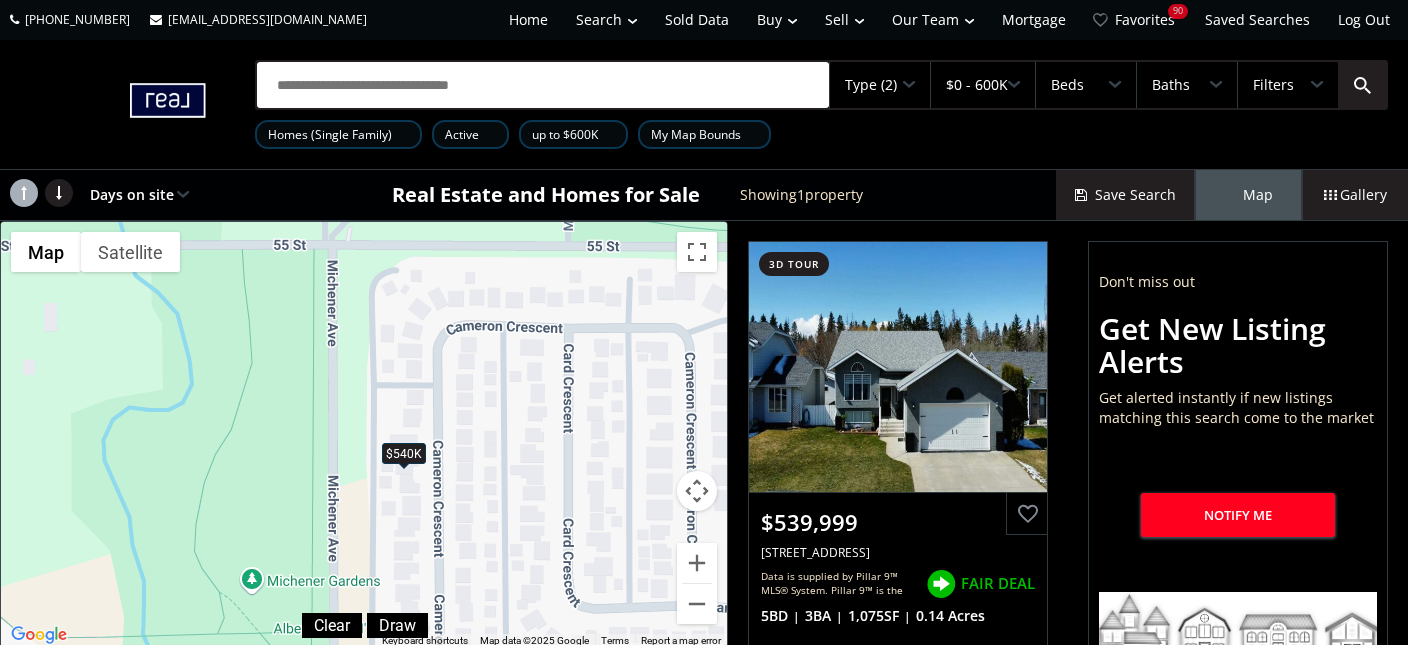 drag, startPoint x: 233, startPoint y: 402, endPoint x: 412, endPoint y: 475, distance: 193.31322 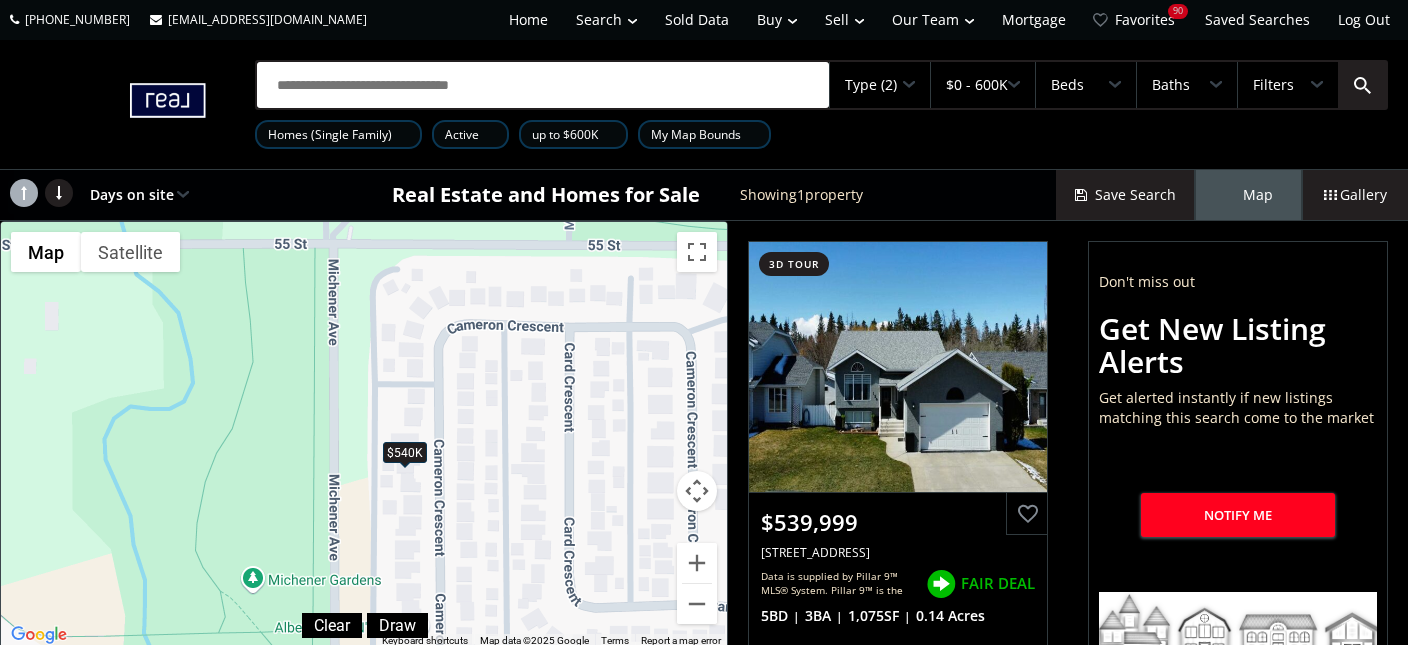 click on "$540K" at bounding box center (405, 452) 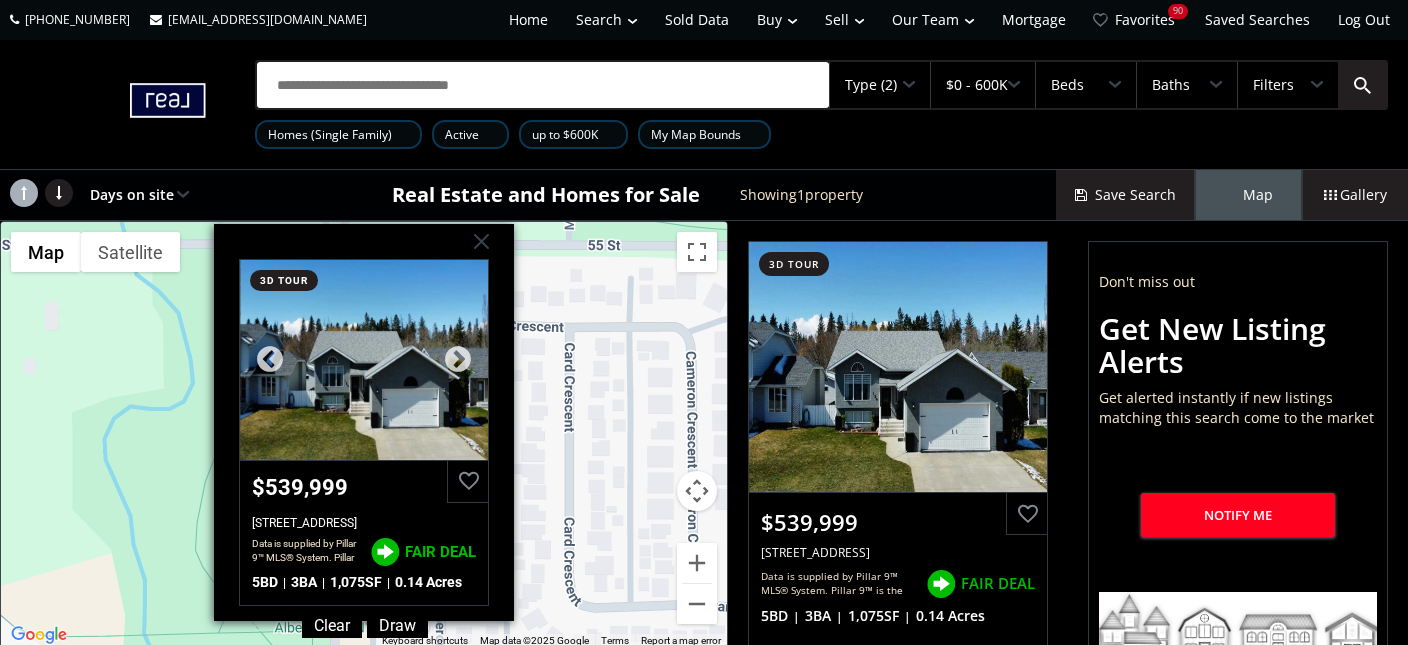 click at bounding box center (364, 359) 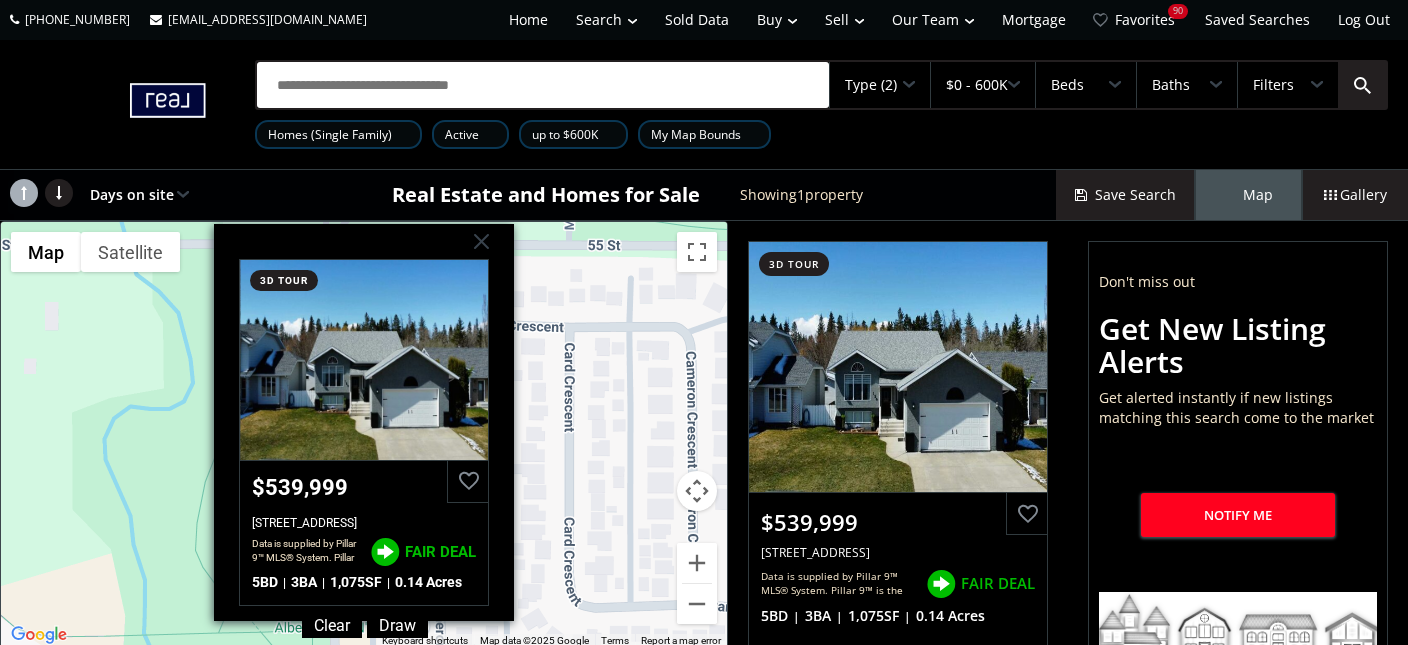click on "To navigate, press the arrow keys. $540K Cameron Crescent Red Deer AB T4P 2C9 3d tour $539,999 129 Cameron Crescent, Red Deer, AB T4P 2C9 Data is supplied by Pillar 9™ MLS® System. Pillar 9™ is the owner of the copyright in its MLS® System. Data is deemed reliable but is not guaranteed accurate by Pillar 9™. The trademarks MLS®, Multiple Listing Service® and the associated logos are owned by The Canadian Real Estate Association (CREA) and identify the quality of services provided by real estate professionals who are members of CREA. Used under license.
Last updated: 2025-06-30 12:16:54  FAIR DEAL 5  BD 3  BA 1,075  SF 0.14   Acres" at bounding box center [364, 435] 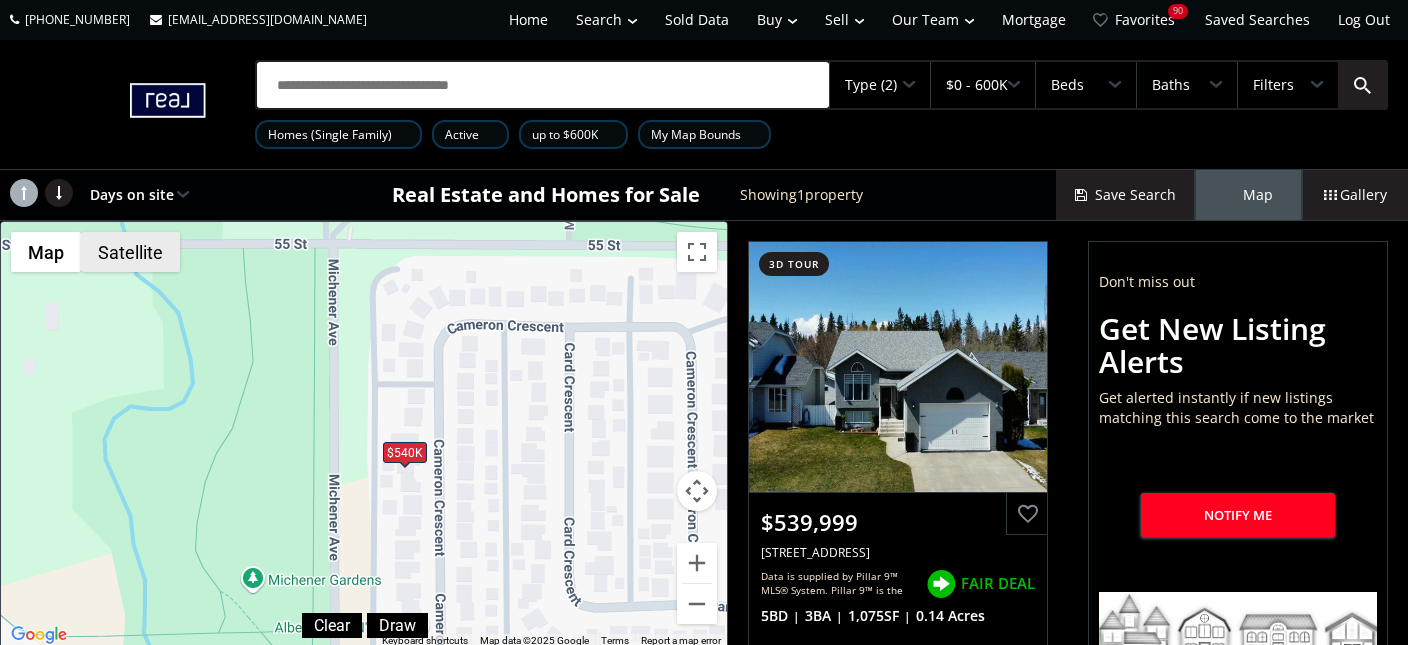 click on "Satellite" at bounding box center (130, 252) 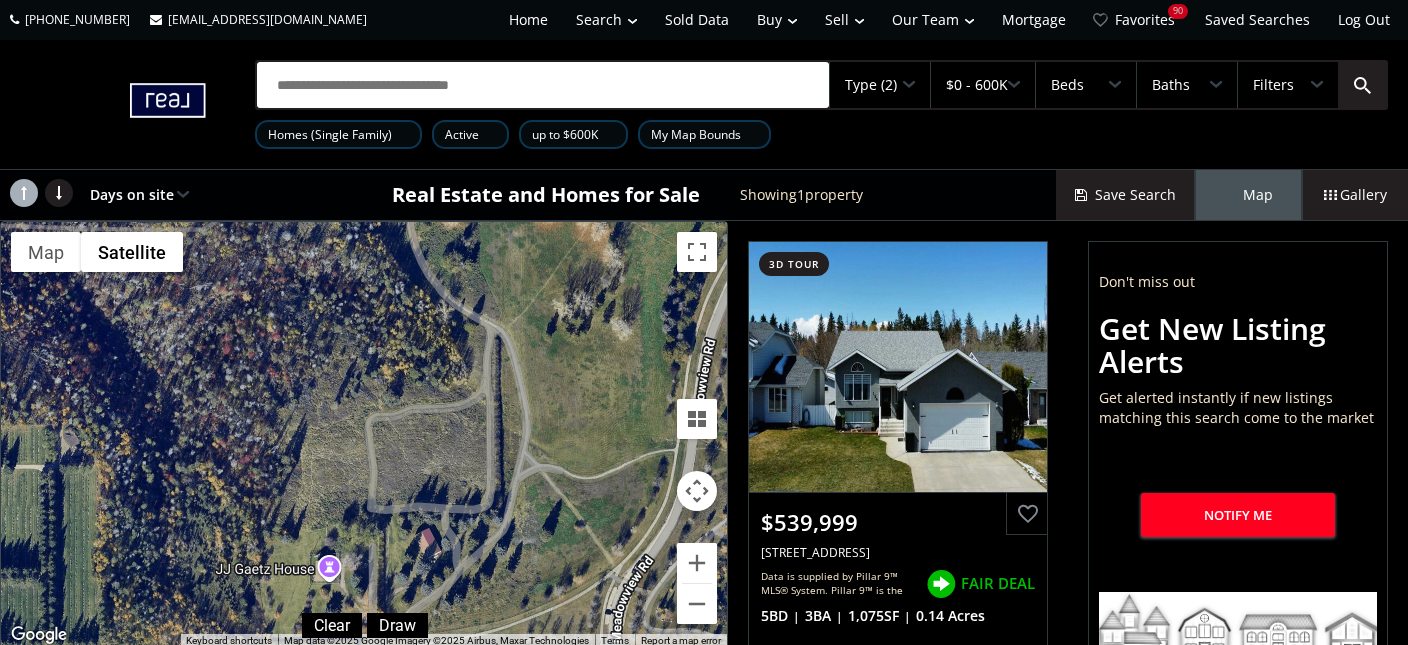 drag, startPoint x: 318, startPoint y: 317, endPoint x: 384, endPoint y: 688, distance: 376.8249 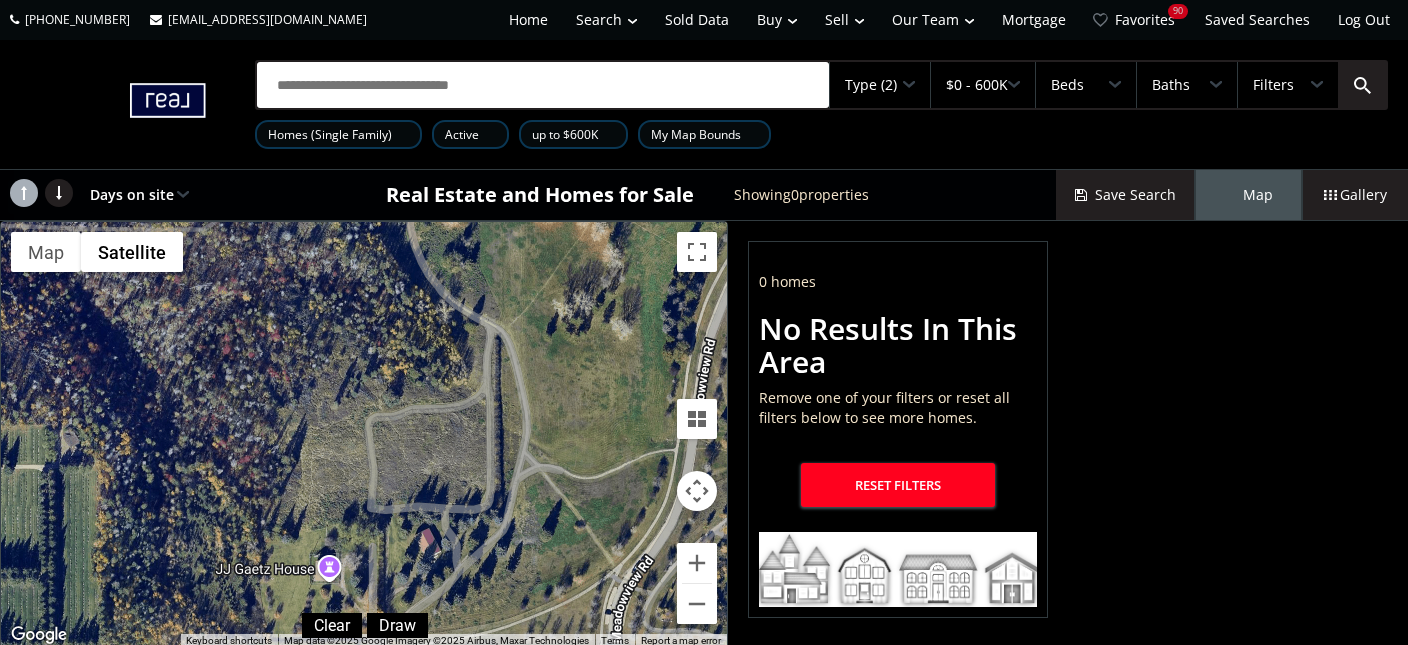 drag, startPoint x: 392, startPoint y: 566, endPoint x: 276, endPoint y: 282, distance: 306.7768 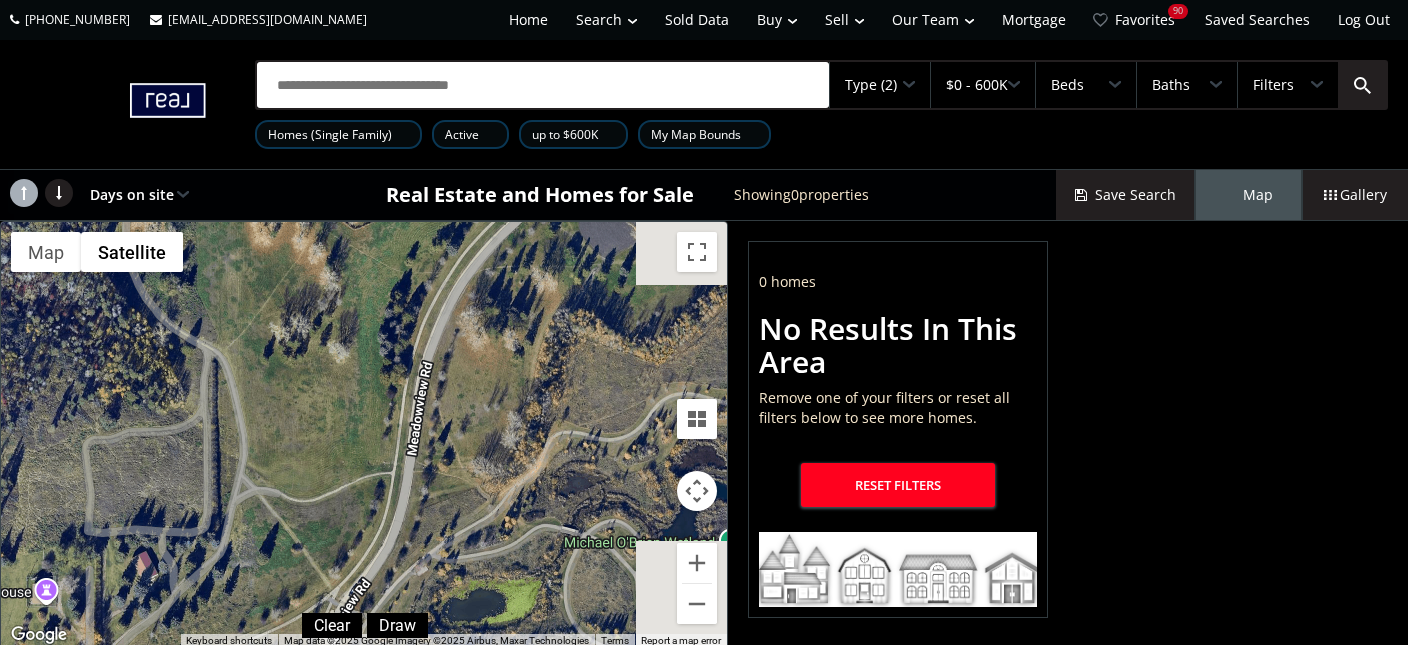 drag, startPoint x: 484, startPoint y: 464, endPoint x: 205, endPoint y: 500, distance: 281.313 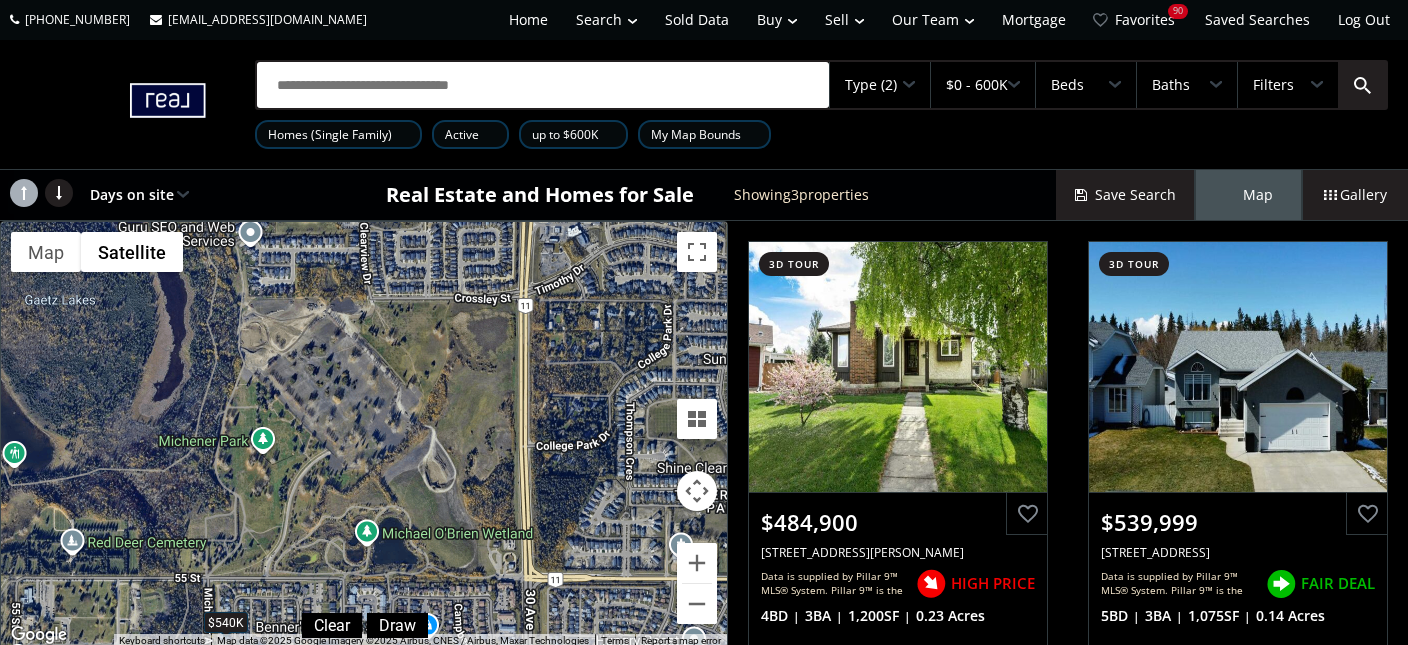 drag, startPoint x: 526, startPoint y: 407, endPoint x: 415, endPoint y: 496, distance: 142.27438 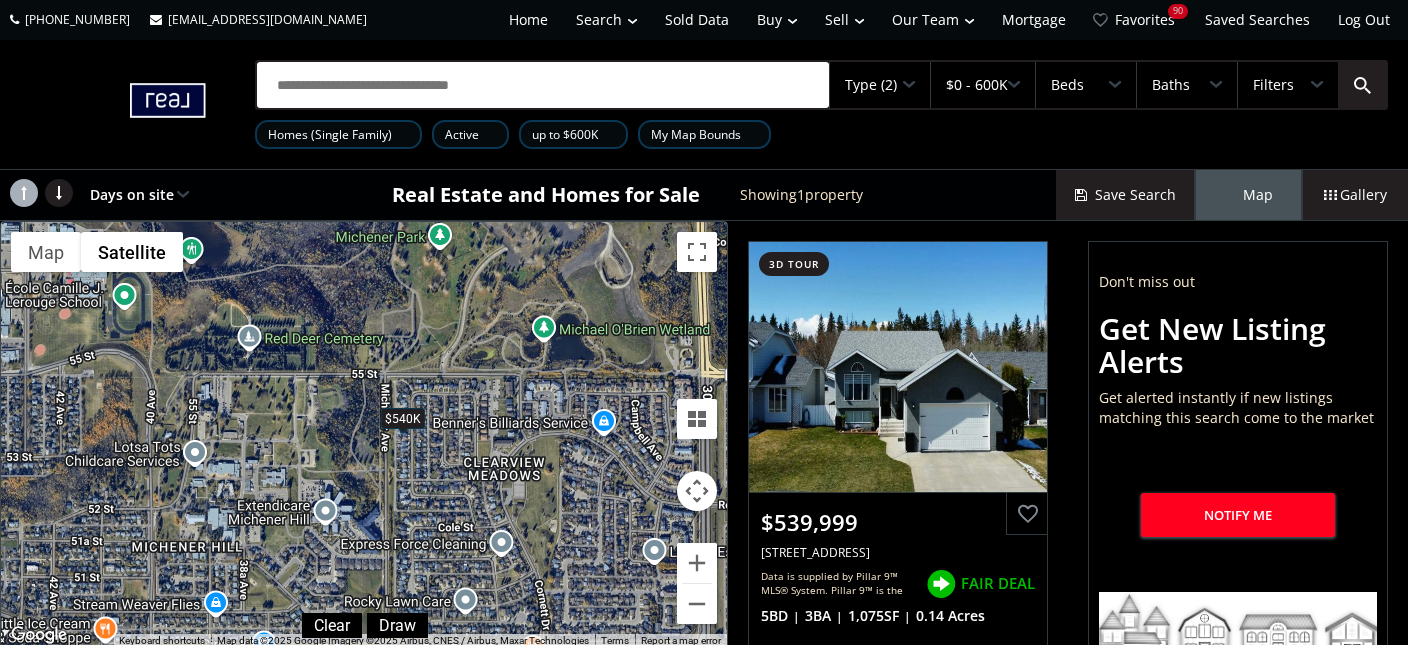 drag, startPoint x: 191, startPoint y: 556, endPoint x: 368, endPoint y: 349, distance: 272.35638 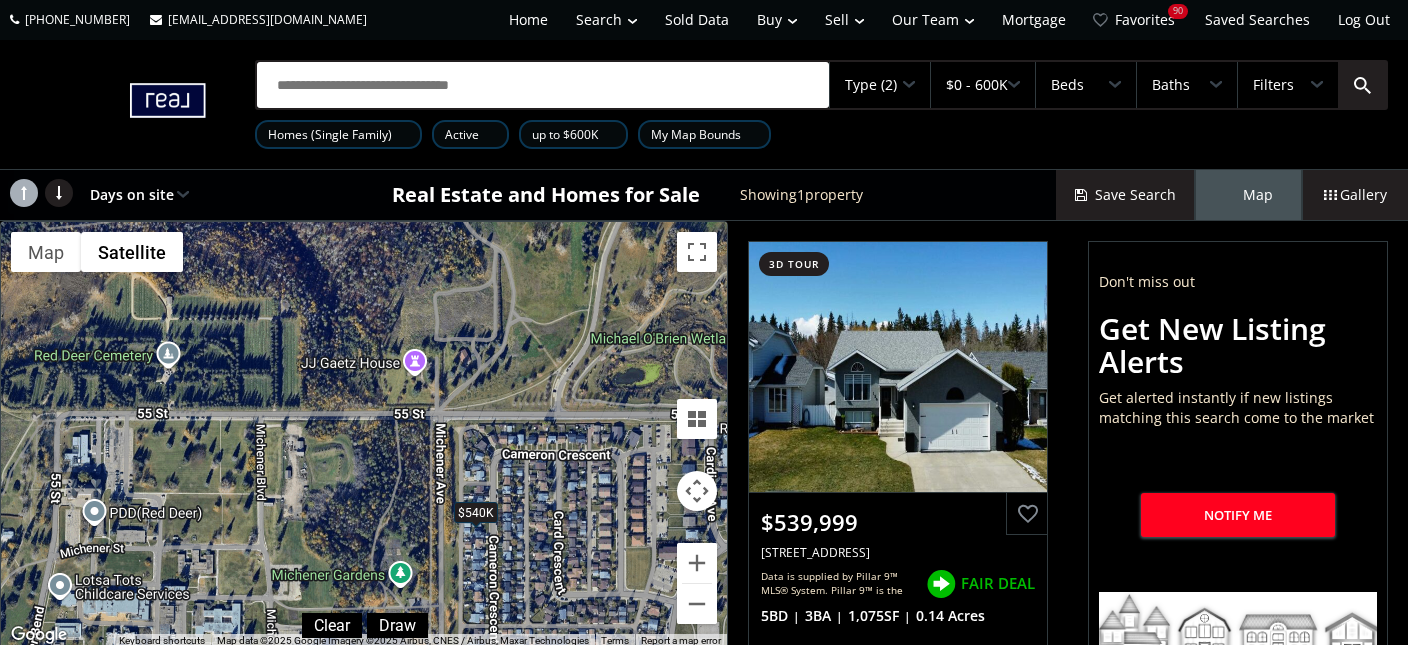drag, startPoint x: 331, startPoint y: 281, endPoint x: 386, endPoint y: 488, distance: 214.18216 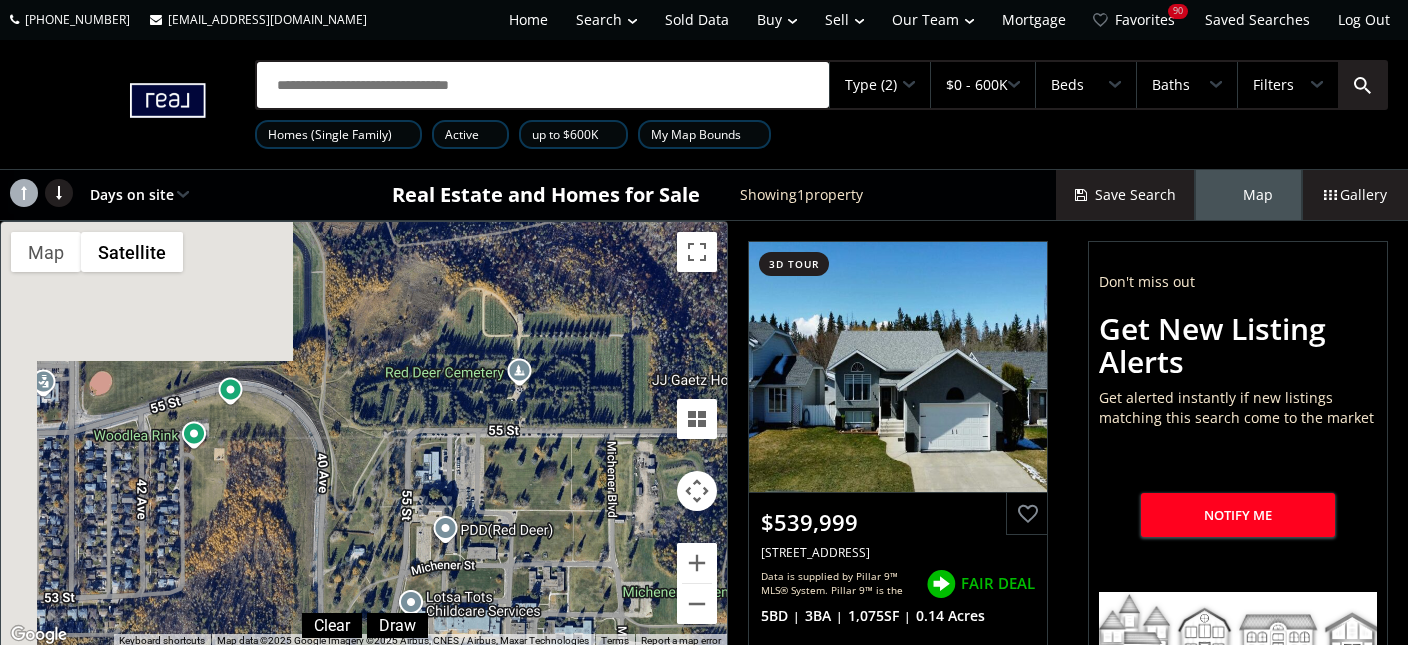 drag, startPoint x: 274, startPoint y: 418, endPoint x: 446, endPoint y: 418, distance: 172 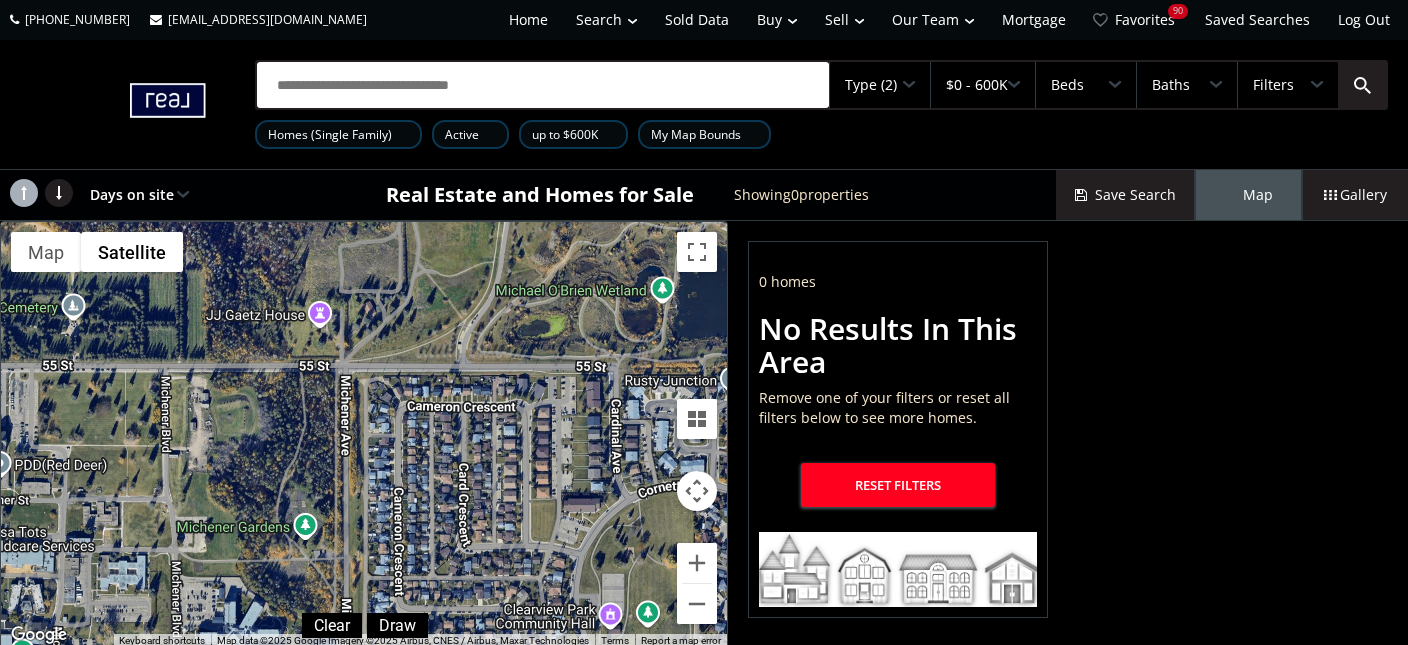 drag, startPoint x: 529, startPoint y: 526, endPoint x: 11, endPoint y: 340, distance: 550.3817 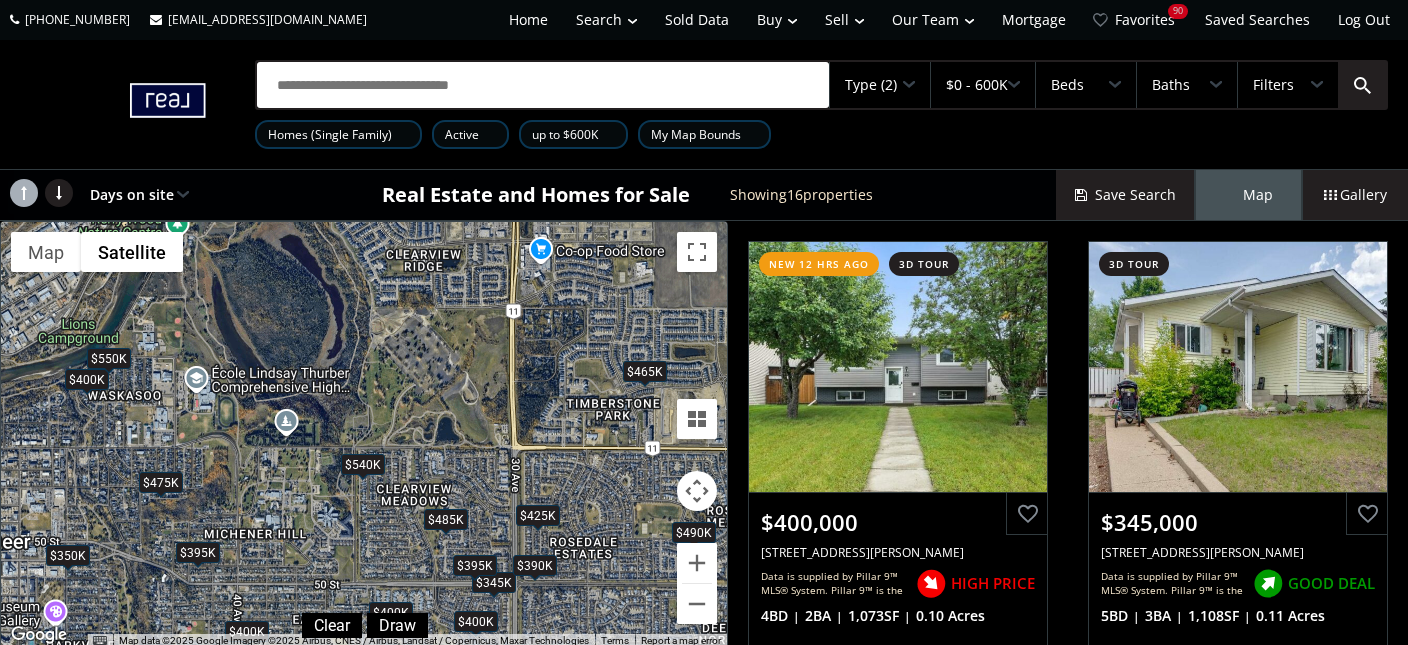 click on "$540K" at bounding box center [363, 464] 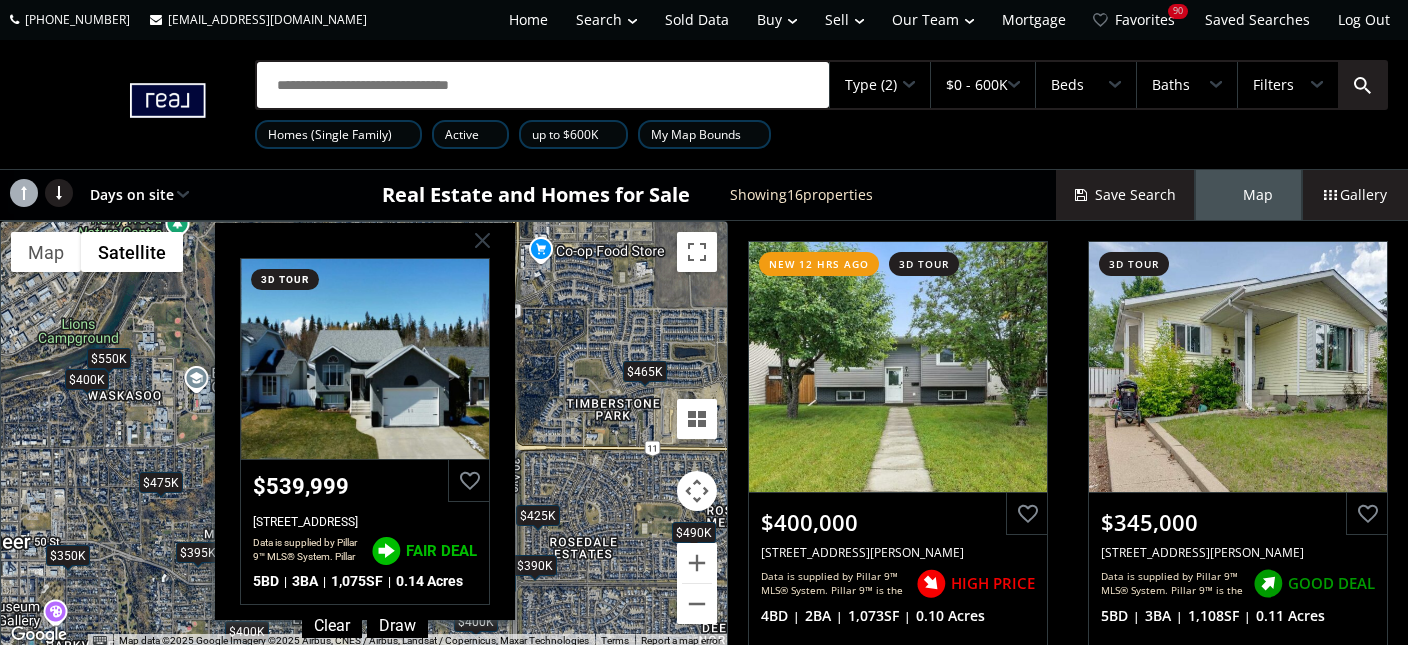 click on "To navigate, press the arrow keys. $400K $345K $400K $350K $395K $390K $395K $400K $490K $400K $485K $550K $465K $540K $425K $475K Cameron Crescent Red Deer AB T4P 2C9 3d tour $539,999 129 Cameron Crescent, Red Deer, AB T4P 2C9 Data is supplied by Pillar 9™ MLS® System. Pillar 9™ is the owner of the copyright in its MLS® System. Data is deemed reliable but is not guaranteed accurate by Pillar 9™. The trademarks MLS®, Multiple Listing Service® and the associated logos are owned by The Canadian Real Estate Association (CREA) and identify the quality of services provided by real estate professionals who are members of CREA. Used under license.
Last updated: 2025-06-30 12:16:54  FAIR DEAL 5  BD 3  BA 1,075  SF 0.14   Acres" at bounding box center (364, 435) 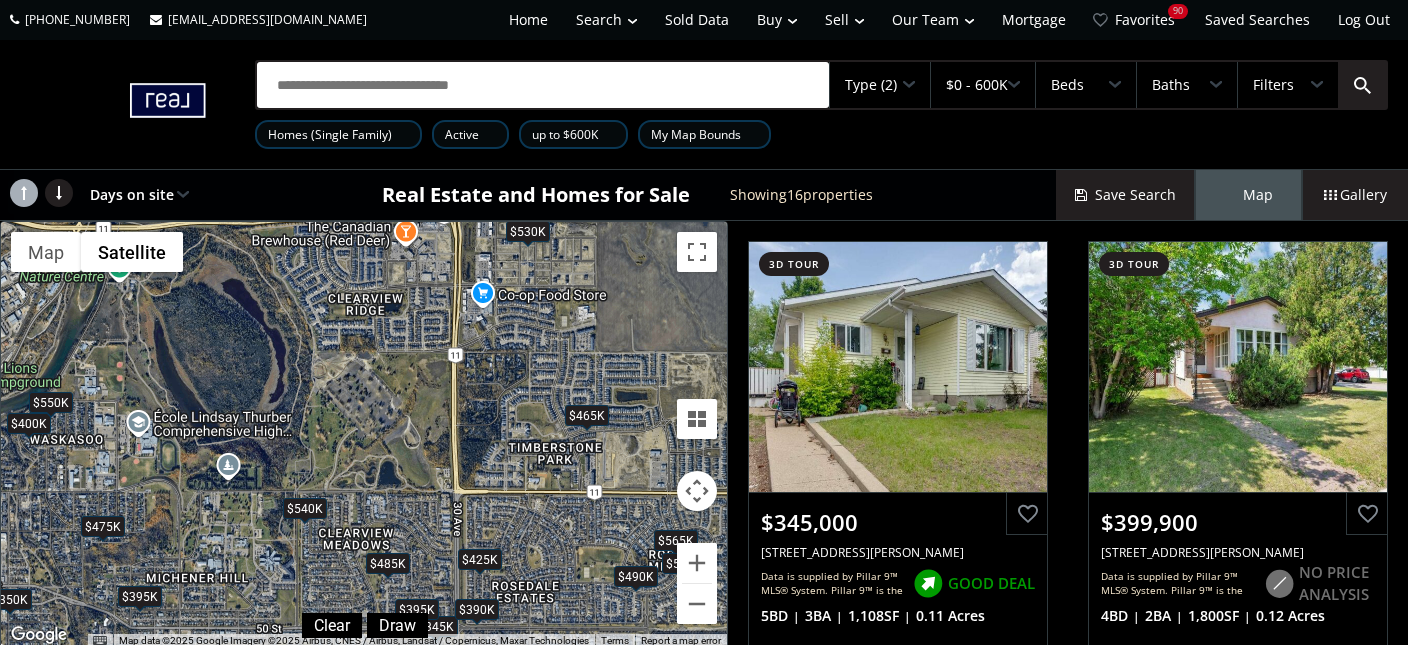 click on "$540K" at bounding box center [305, 508] 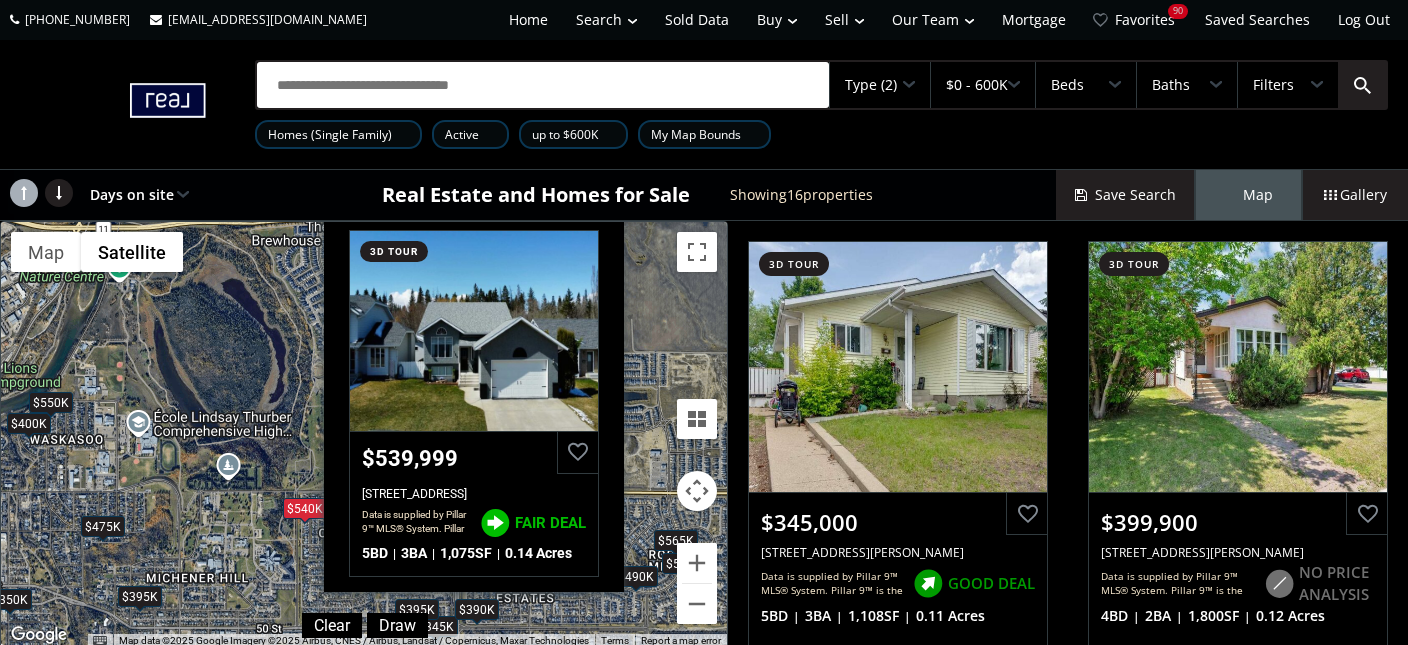 click on "To navigate, press the arrow keys. $345K $400K $350K $395K $390K $395K $490K $565K $585K $485K $530K $550K $465K $540K $425K $475K Cameron Crescent Red Deer AB T4P 2C9 3d tour $539,999 129 Cameron Crescent, Red Deer, AB T4P 2C9 Data is supplied by Pillar 9™ MLS® System. Pillar 9™ is the owner of the copyright in its MLS® System. Data is deemed reliable but is not guaranteed accurate by Pillar 9™. The trademarks MLS®, Multiple Listing Service® and the associated logos are owned by The Canadian Real Estate Association (CREA) and identify the quality of services provided by real estate professionals who are members of CREA. Used under license.
Last updated: 2025-06-30 12:16:54  FAIR DEAL 5  BD 3  BA 1,075  SF 0.14   Acres" at bounding box center (364, 435) 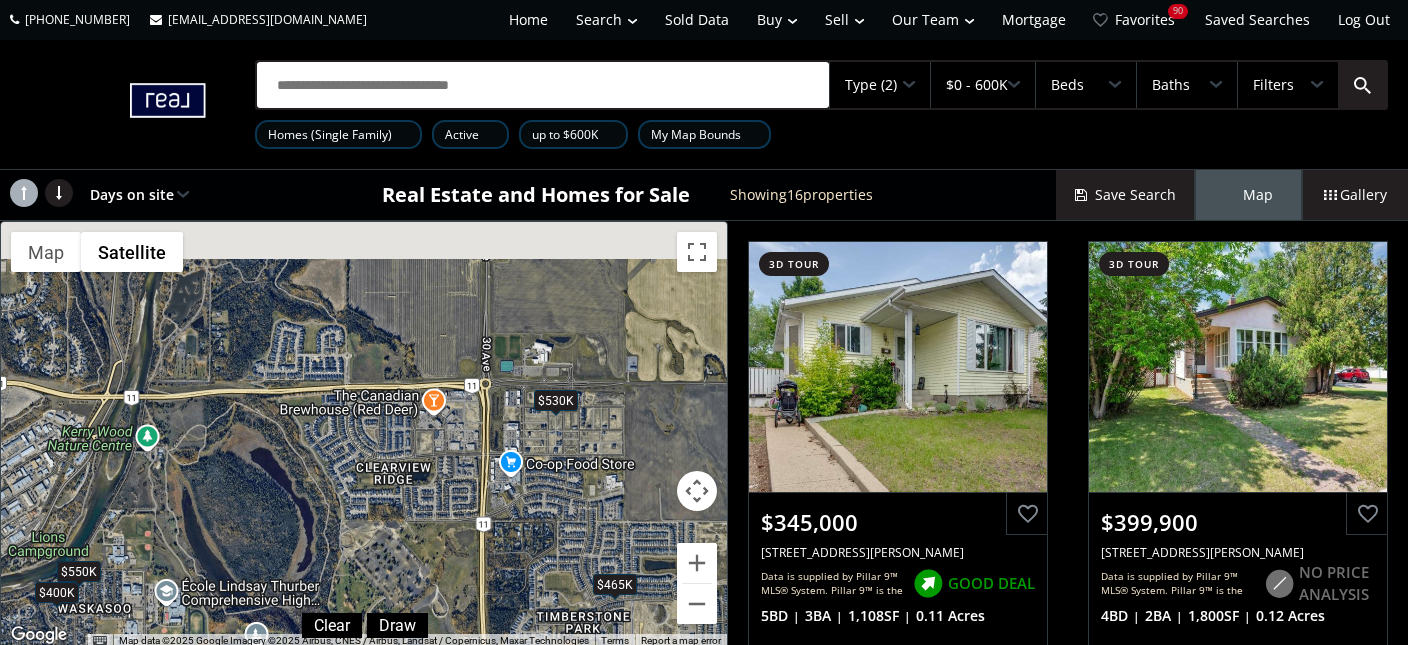 drag, startPoint x: 433, startPoint y: 384, endPoint x: 461, endPoint y: 560, distance: 178.21335 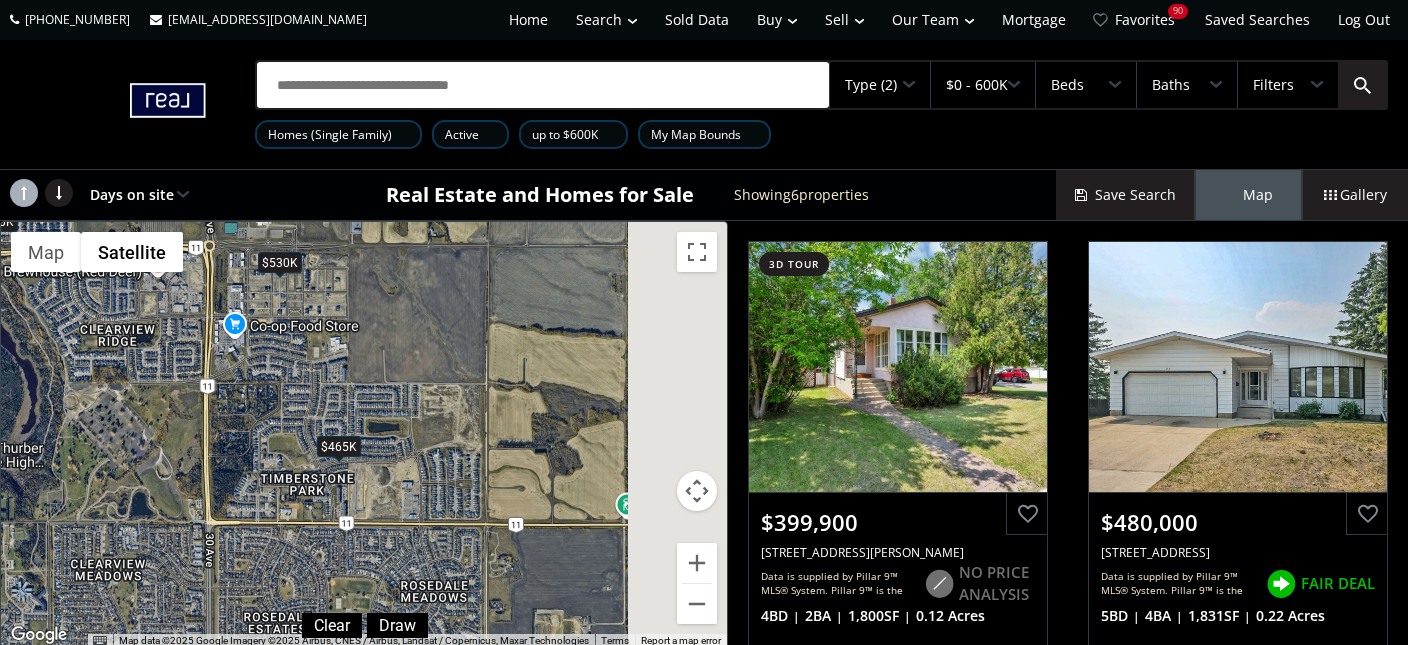 drag, startPoint x: 505, startPoint y: 522, endPoint x: 208, endPoint y: 364, distance: 336.41196 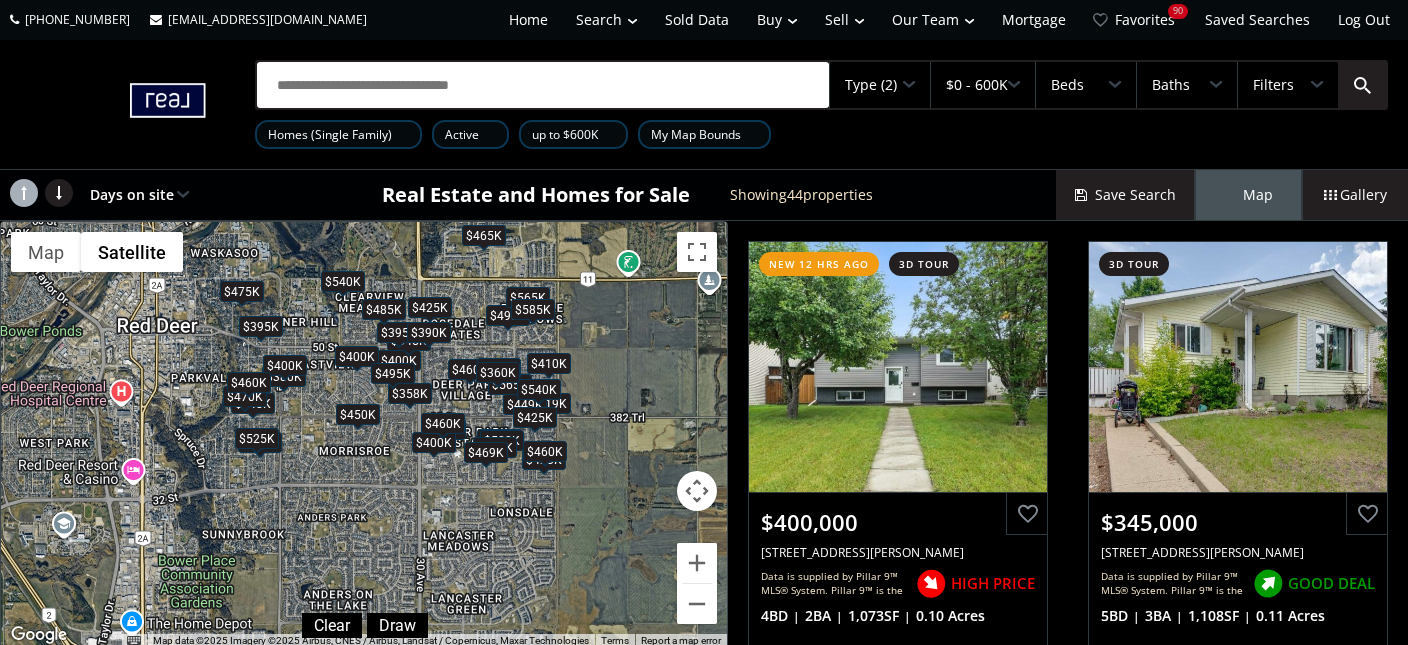 drag, startPoint x: 178, startPoint y: 532, endPoint x: 405, endPoint y: 365, distance: 281.81198 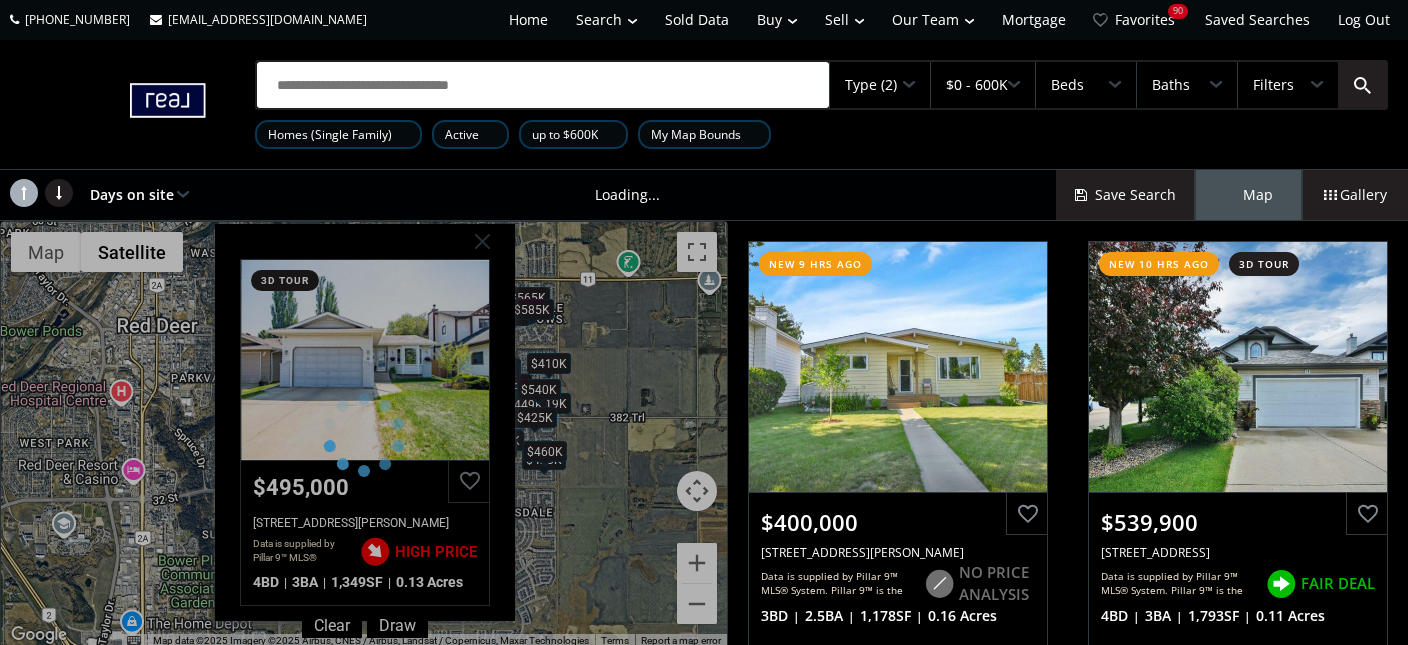 click at bounding box center [364, 435] 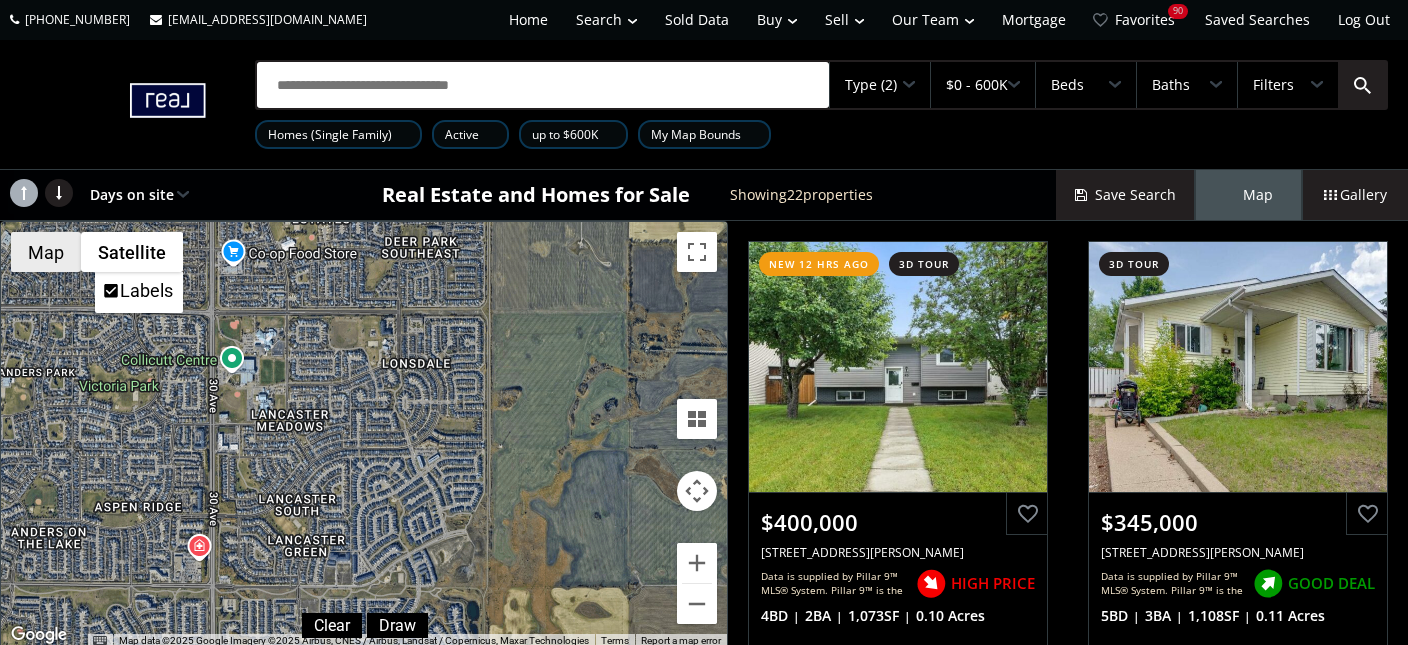 drag, startPoint x: 435, startPoint y: 463, endPoint x: 16, endPoint y: 257, distance: 466.9015 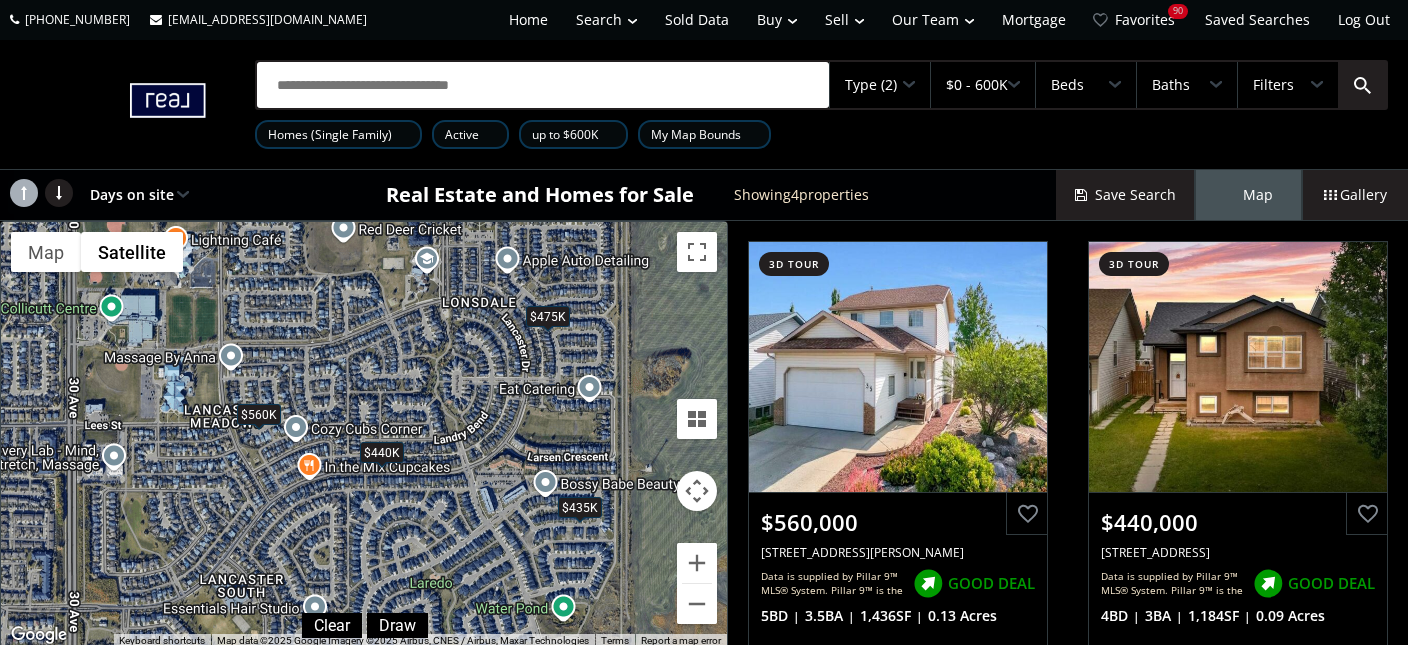 click on "$440K" at bounding box center (382, 452) 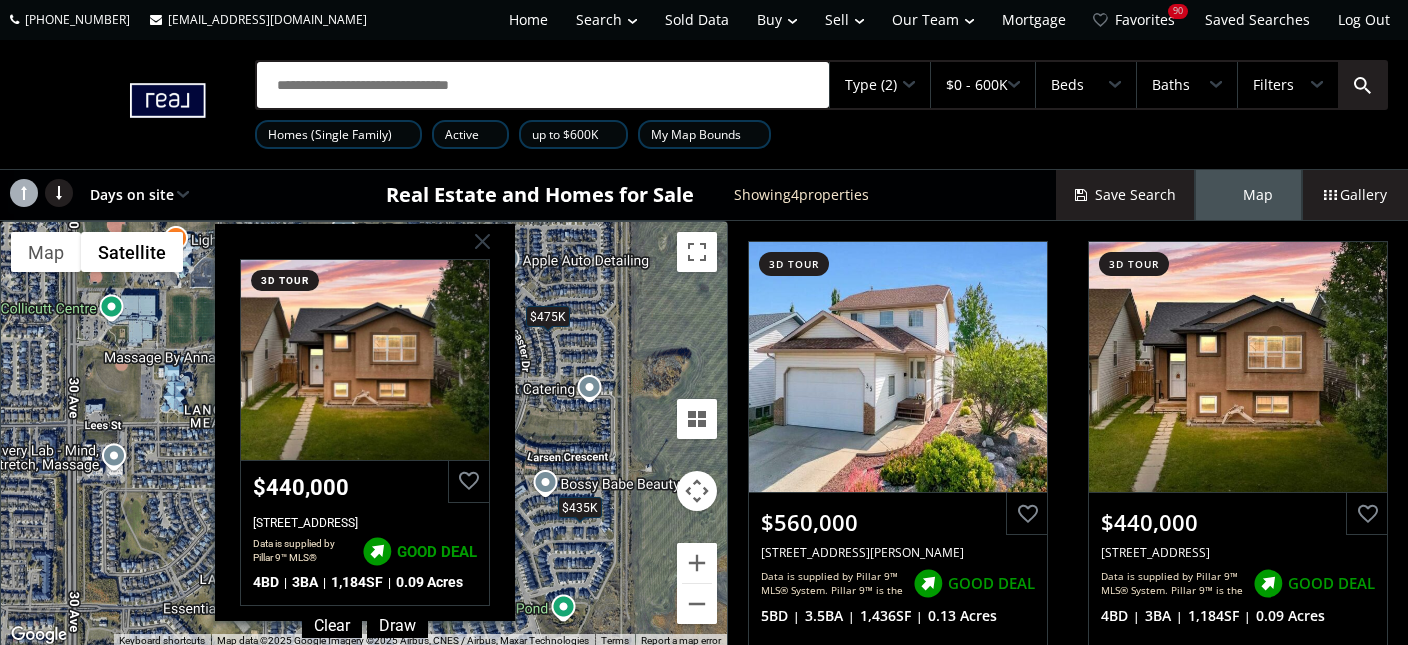 click on "To navigate, press the arrow keys. $560K $440K $435K $475K Lancaster Drive Red Deer AB T4R 3R7 3d tour $440,000 308 Lancaster Drive, Red Deer, AB T4R 3R7 Data is supplied by Pillar 9™ MLS® System. Pillar 9™ is the owner of the copyright in its MLS® System. Data is deemed reliable but is not guaranteed accurate by Pillar 9™. The trademarks MLS®, Multiple Listing Service® and the associated logos are owned by The Canadian Real Estate Association (CREA) and identify the quality of services provided by real estate professionals who are members of CREA. Used under license.
Last updated: 2025-06-27 18:23:06  GOOD DEAL 4  BD 3  BA 1,184  SF 0.09   Acres" at bounding box center [364, 435] 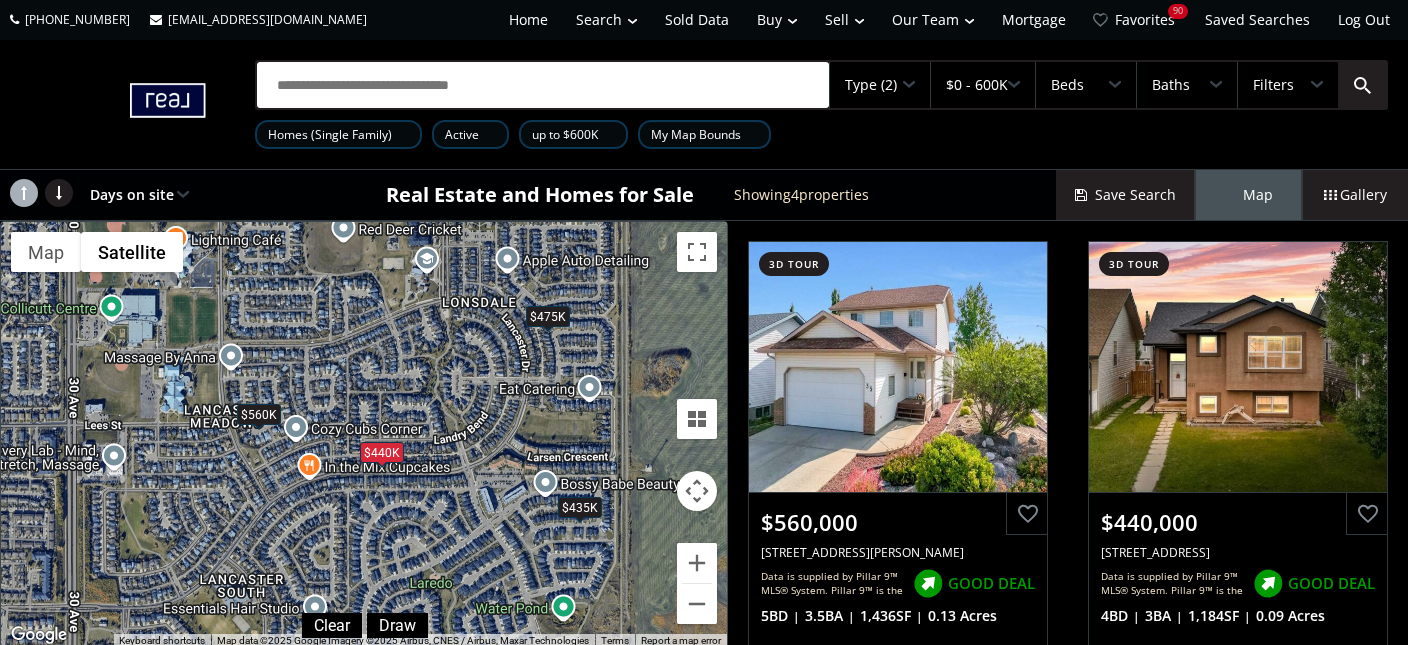 click on "$475K" at bounding box center (548, 316) 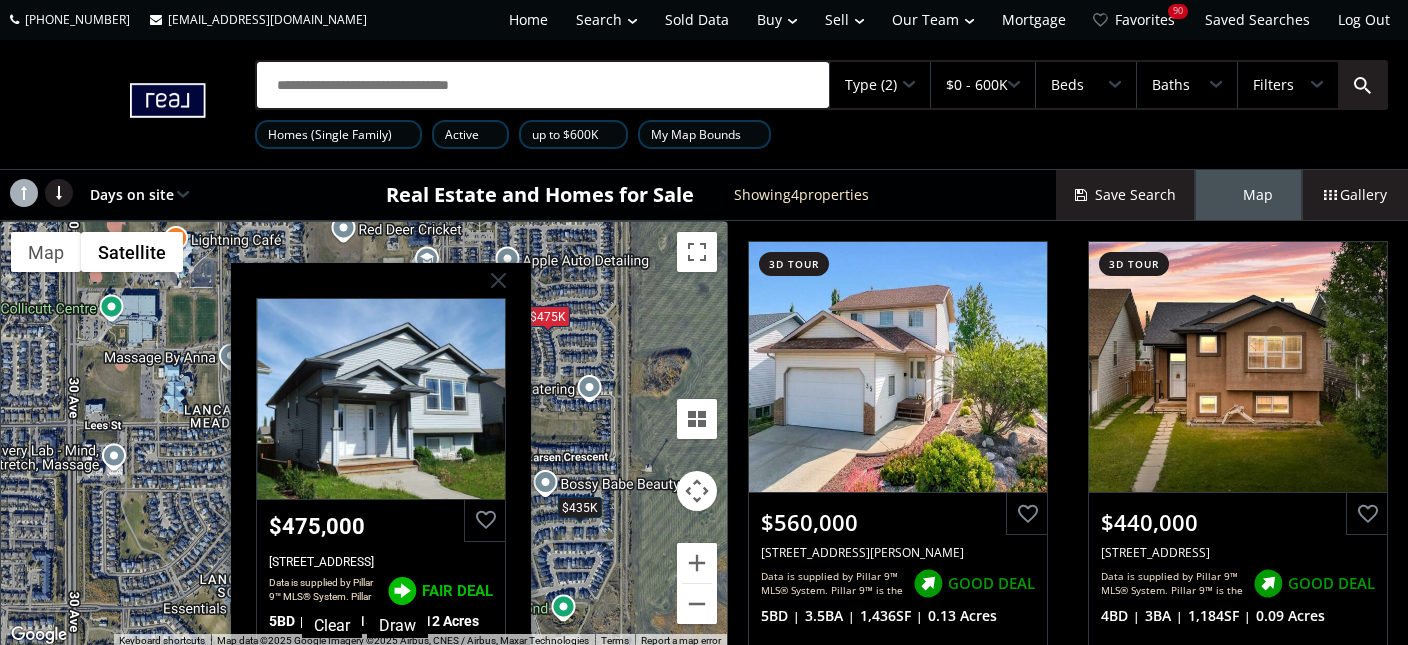 click on "To navigate, press the arrow keys. $560K $440K $435K $475K Long Close Red Deer AB T4R3N8 $475,000 60 Long Close, Red Deer, AB T4R3N8 Data is supplied by Pillar 9™ MLS® System. Pillar 9™ is the owner of the copyright in its MLS® System. Data is deemed reliable but is not guaranteed accurate by Pillar 9™. The trademarks MLS®, Multiple Listing Service® and the associated logos are owned by The Canadian Real Estate Association (CREA) and identify the quality of services provided by real estate professionals who are members of CREA. Used under license.
Last updated: 2025-06-29 18:42:22  FAIR DEAL 5  BD 3  BA 1,151  SF 0.12   Acres" at bounding box center [364, 435] 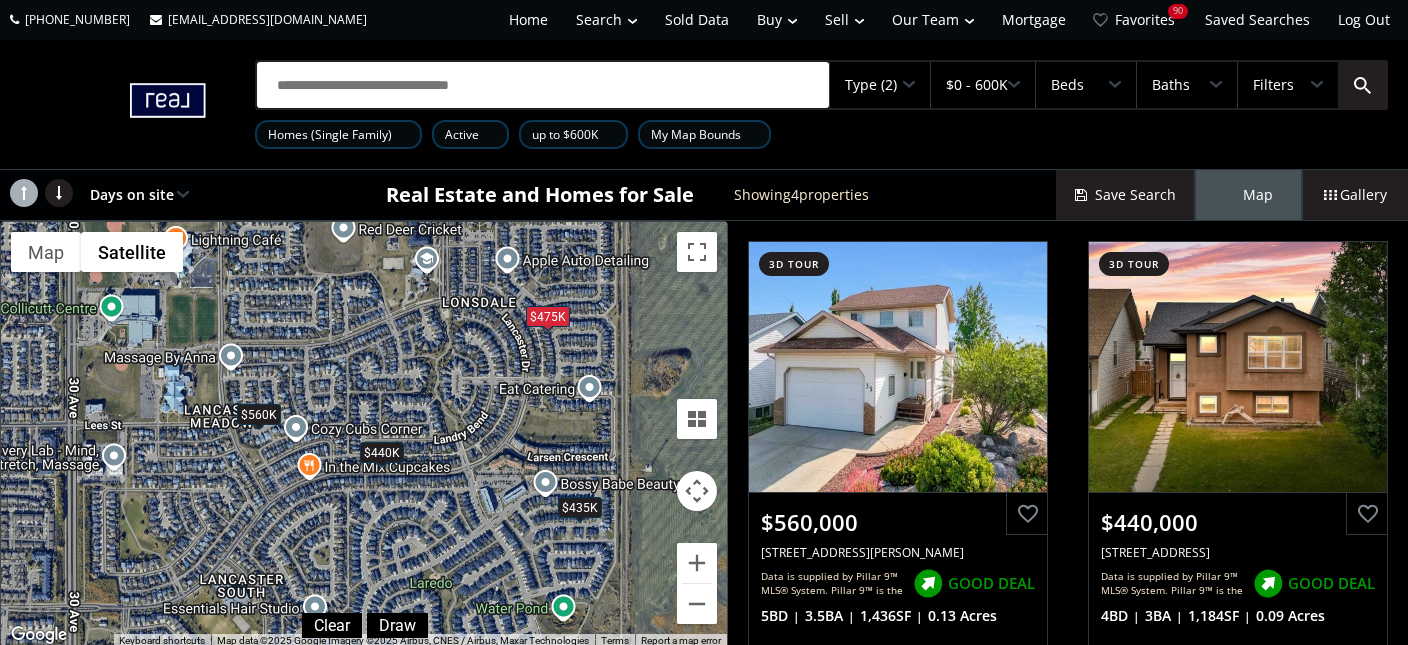 click on "$560K" at bounding box center [259, 414] 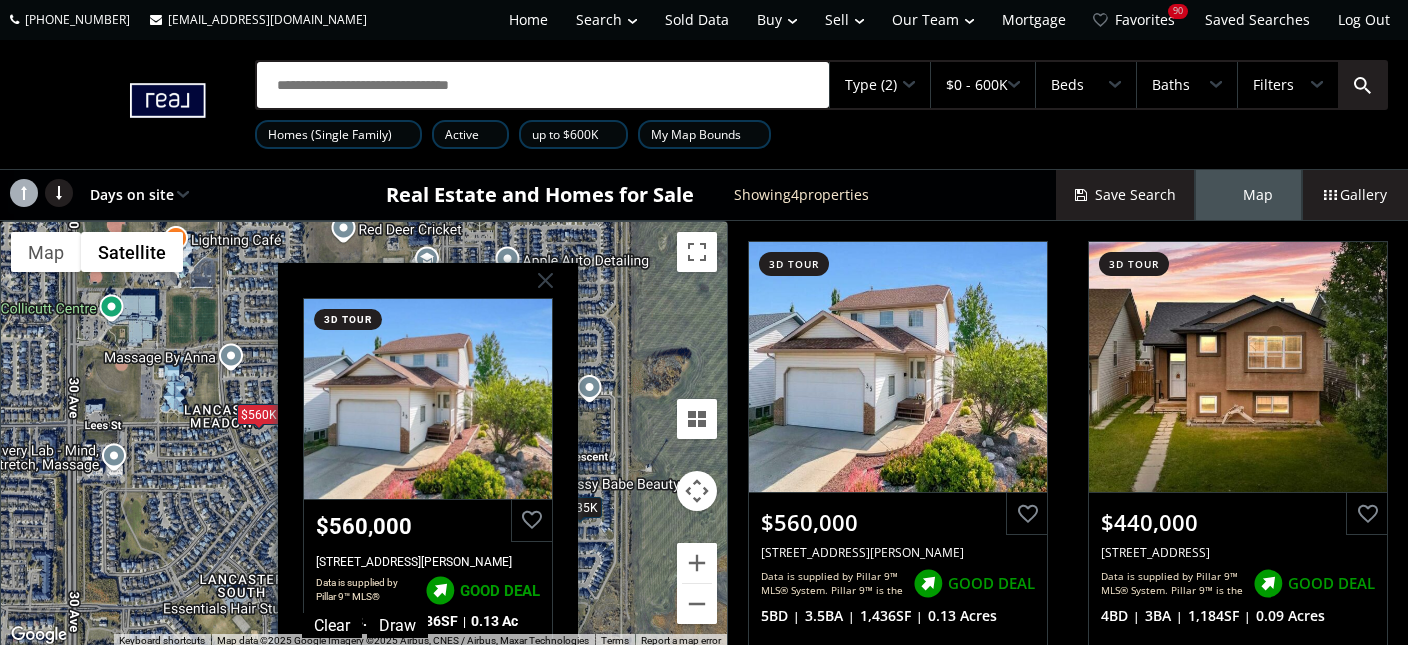 click on "To navigate, press the arrow keys. $560K $440K $435K $475K Logan Close Red Deer AB T4R 2N8 3d tour $560,000 35 Logan Close, Red Deer, AB T4R 2N8 Data is supplied by Pillar 9™ MLS® System. Pillar 9™ is the owner of the copyright in its MLS® System. Data is deemed reliable but is not guaranteed accurate by Pillar 9™. The trademarks MLS®, Multiple Listing Service® and the associated logos are owned by The Canadian Real Estate Association (CREA) and identify the quality of services provided by real estate professionals who are members of CREA. Used under license.
Last updated: 2025-06-29 02:21:49  GOOD DEAL 5  BD 3.5  BA 1,436  SF 0.13   Ac" at bounding box center (364, 435) 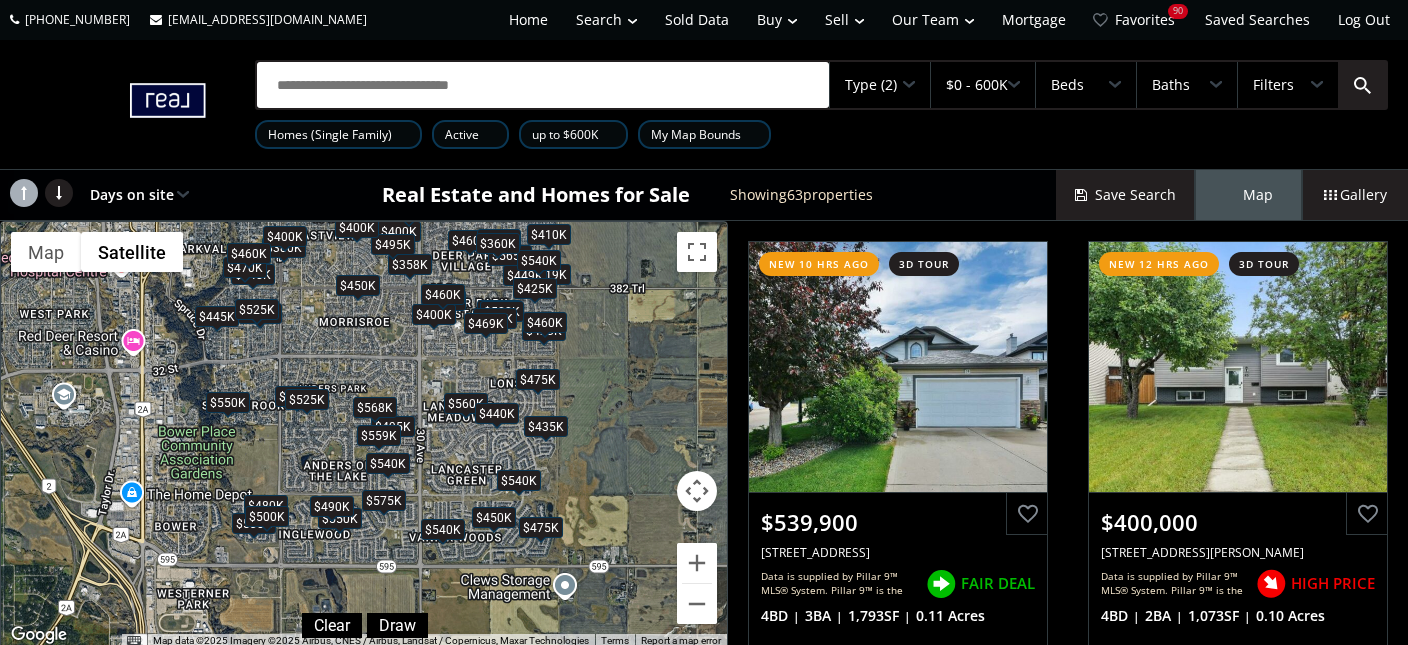 drag, startPoint x: 48, startPoint y: 568, endPoint x: 252, endPoint y: 471, distance: 225.88715 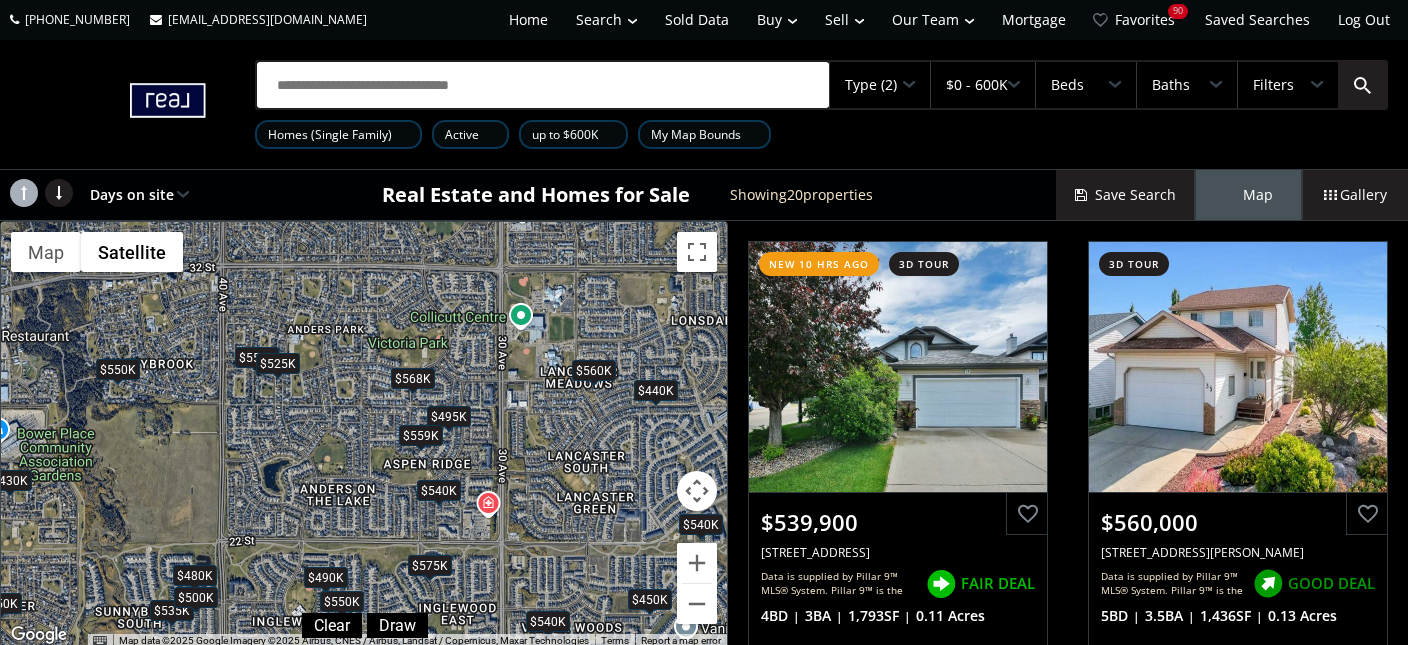 click on "$540K" at bounding box center (439, 490) 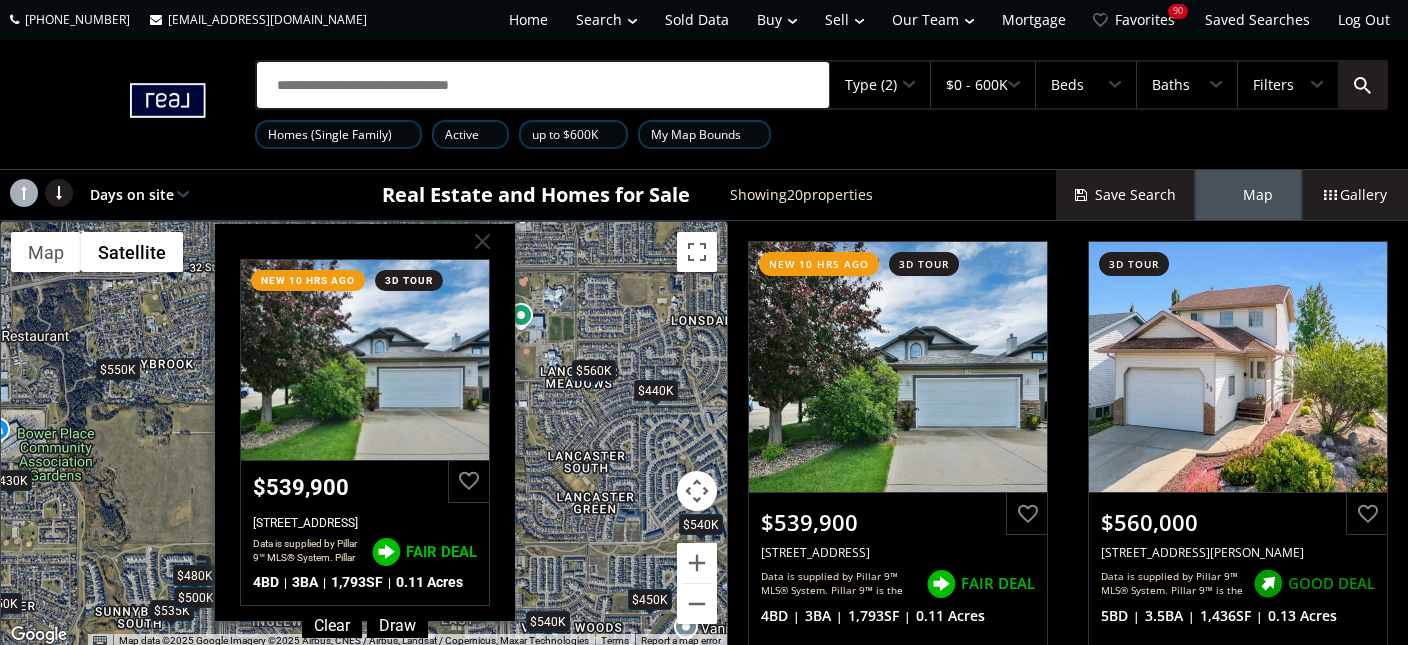 click on "To navigate, press the arrow keys. $540K $560K $440K $550K $550K $495K $450K $480K $525K $575K $535K $559K $568K $540K $450K $540K $550K $500K $430K $490K Assinger Avenue Red Deer AB T4R 3L4 new 10 hrs ago 3d tour $539,900 39 Assinger Avenue, Red Deer, AB T4R 3L4 Data is supplied by Pillar 9™ MLS® System. Pillar 9™ is the owner of the copyright in its MLS® System. Data is deemed reliable but is not guaranteed accurate by Pillar 9™. The trademarks MLS®, Multiple Listing Service® and the associated logos are owned by The Canadian Real Estate Association (CREA) and identify the quality of services provided by real estate professionals who are members of CREA. Used under license.
Last updated: 2025-06-30 13:22:41  FAIR DEAL 4  BD 3  BA 1,793  SF 0.11   Acres" at bounding box center (364, 435) 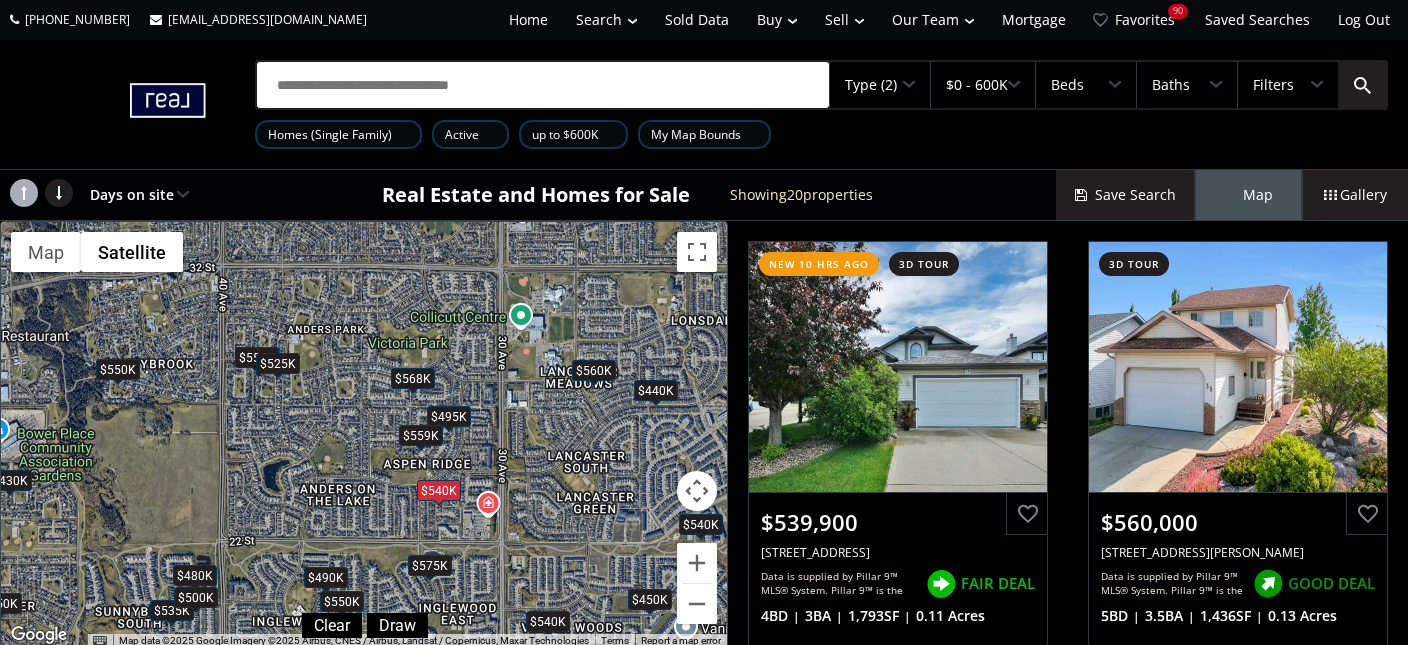 click on "$559K" at bounding box center [421, 435] 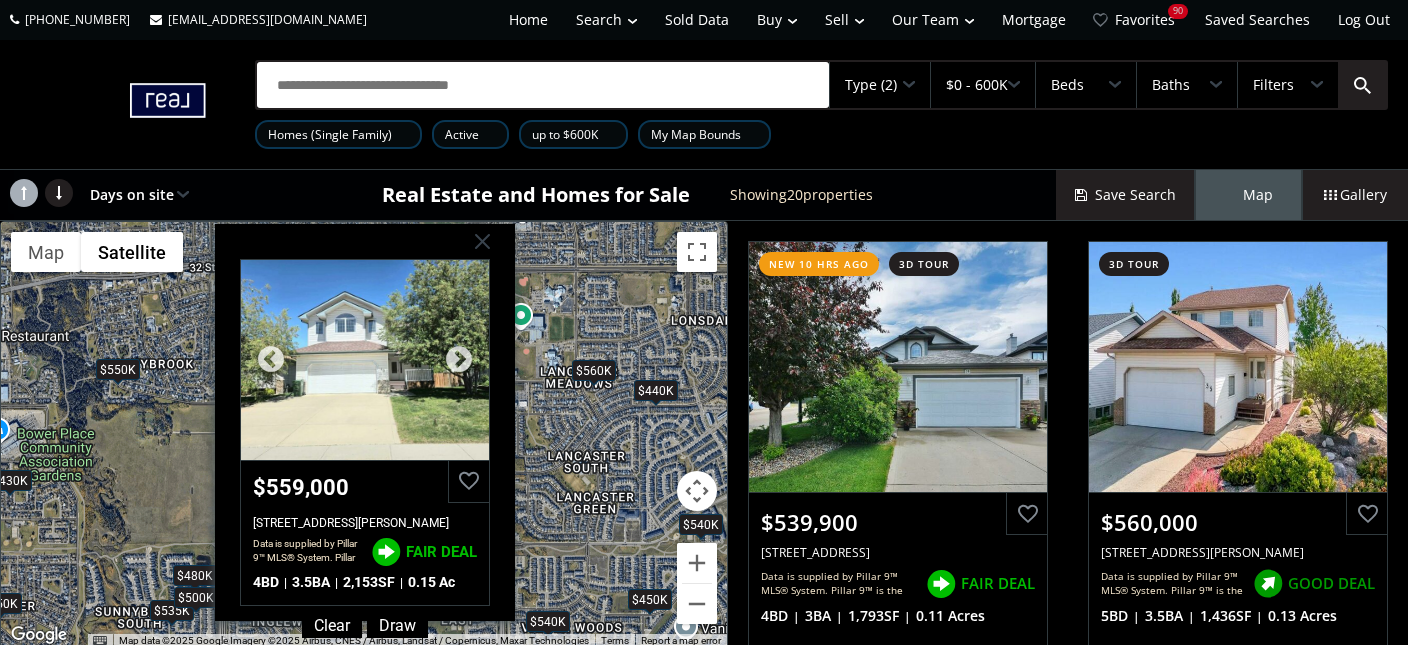 click at bounding box center [365, 359] 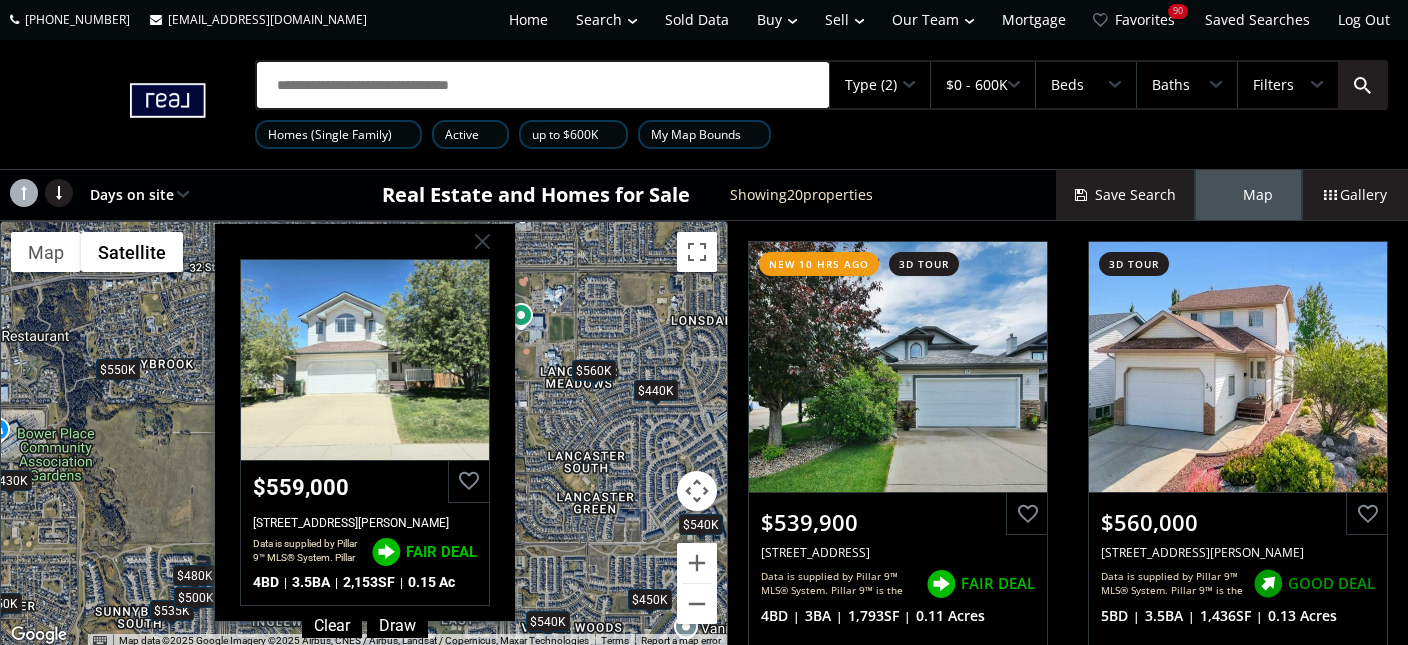 click on "$440K" at bounding box center [656, 389] 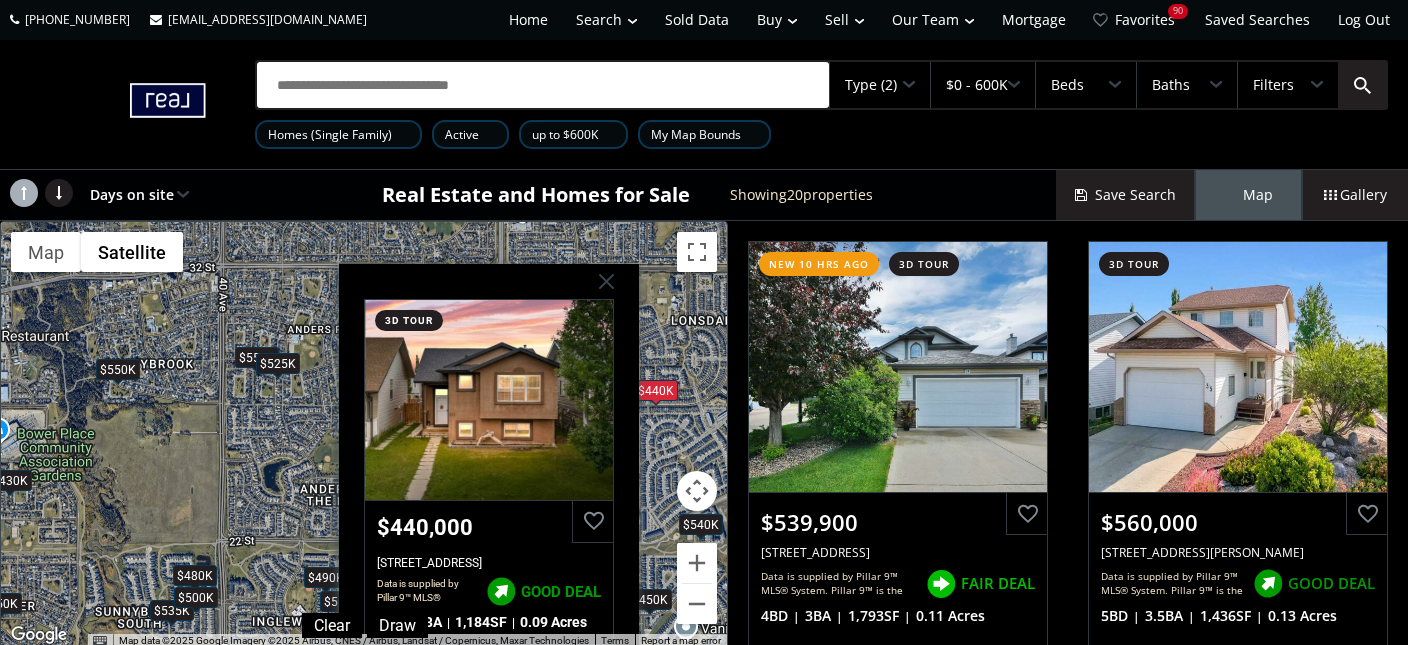 click on "To navigate, press the arrow keys. $540K $560K $440K $550K $550K $495K $450K $480K $525K $575K $535K $559K $568K $540K $450K $540K $550K $500K $430K $490K Lancaster Drive Red Deer AB T4R 3R7 3d tour $440,000 308 Lancaster Drive, Red Deer, AB T4R 3R7 Data is supplied by Pillar 9™ MLS® System. Pillar 9™ is the owner of the copyright in its MLS® System. Data is deemed reliable but is not guaranteed accurate by Pillar 9™. The trademarks MLS®, Multiple Listing Service® and the associated logos are owned by The Canadian Real Estate Association (CREA) and identify the quality of services provided by real estate professionals who are members of CREA. Used under license.
Last updated: 2025-06-27 18:23:06  GOOD DEAL 4  BD 3  BA 1,184  SF 0.09   Acres" at bounding box center [364, 435] 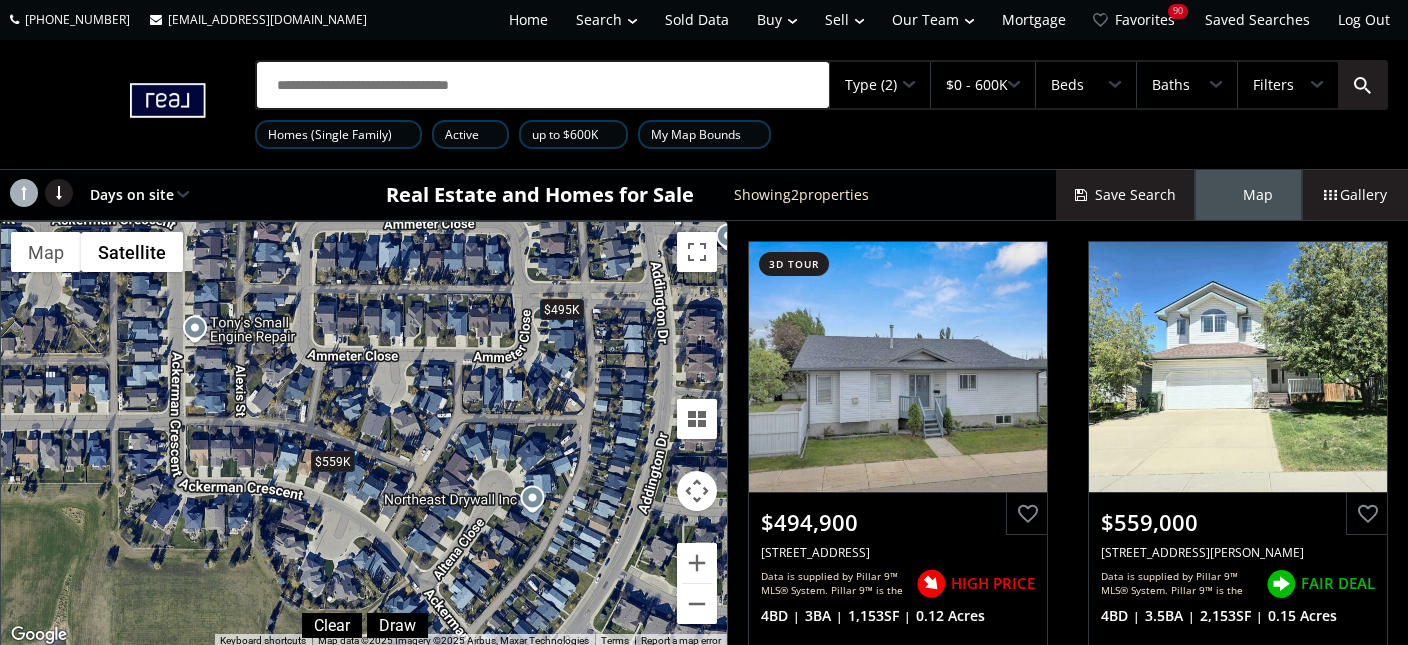 drag, startPoint x: 217, startPoint y: 362, endPoint x: 331, endPoint y: 586, distance: 251.34041 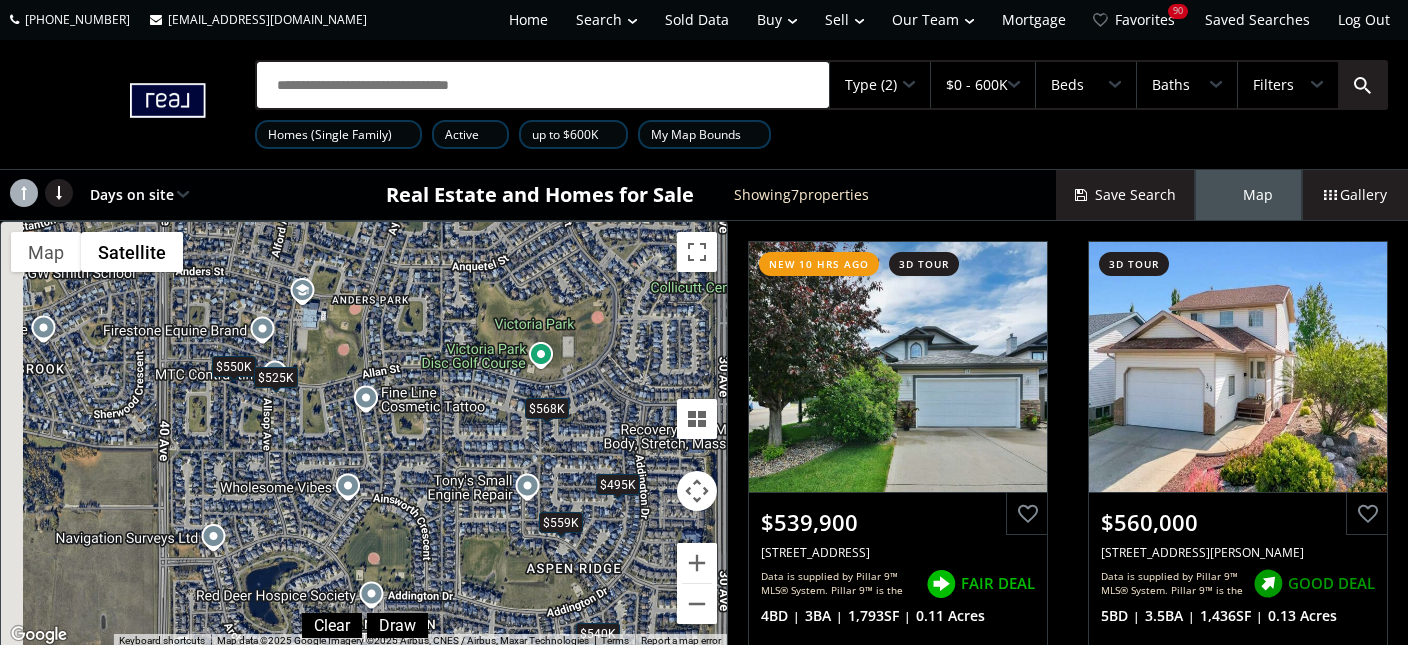 drag, startPoint x: 241, startPoint y: 496, endPoint x: 524, endPoint y: 593, distance: 299.16217 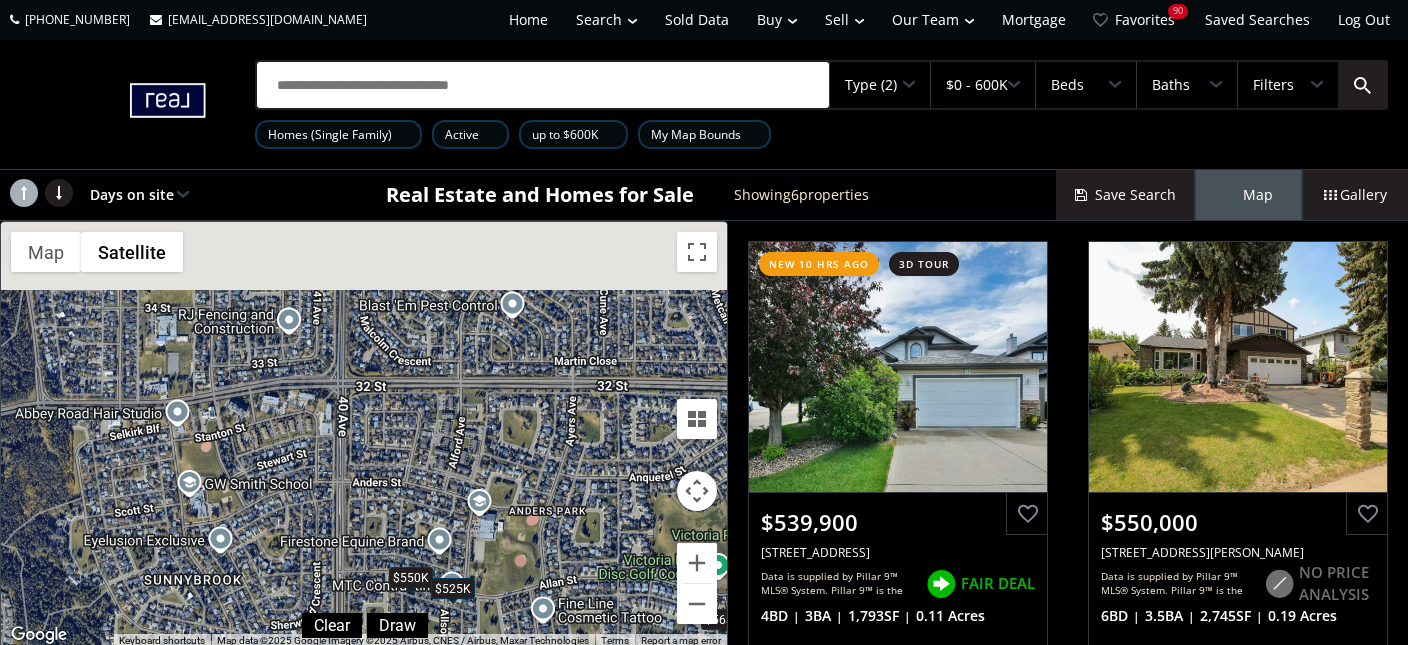 drag, startPoint x: 337, startPoint y: 469, endPoint x: 461, endPoint y: 619, distance: 194.61757 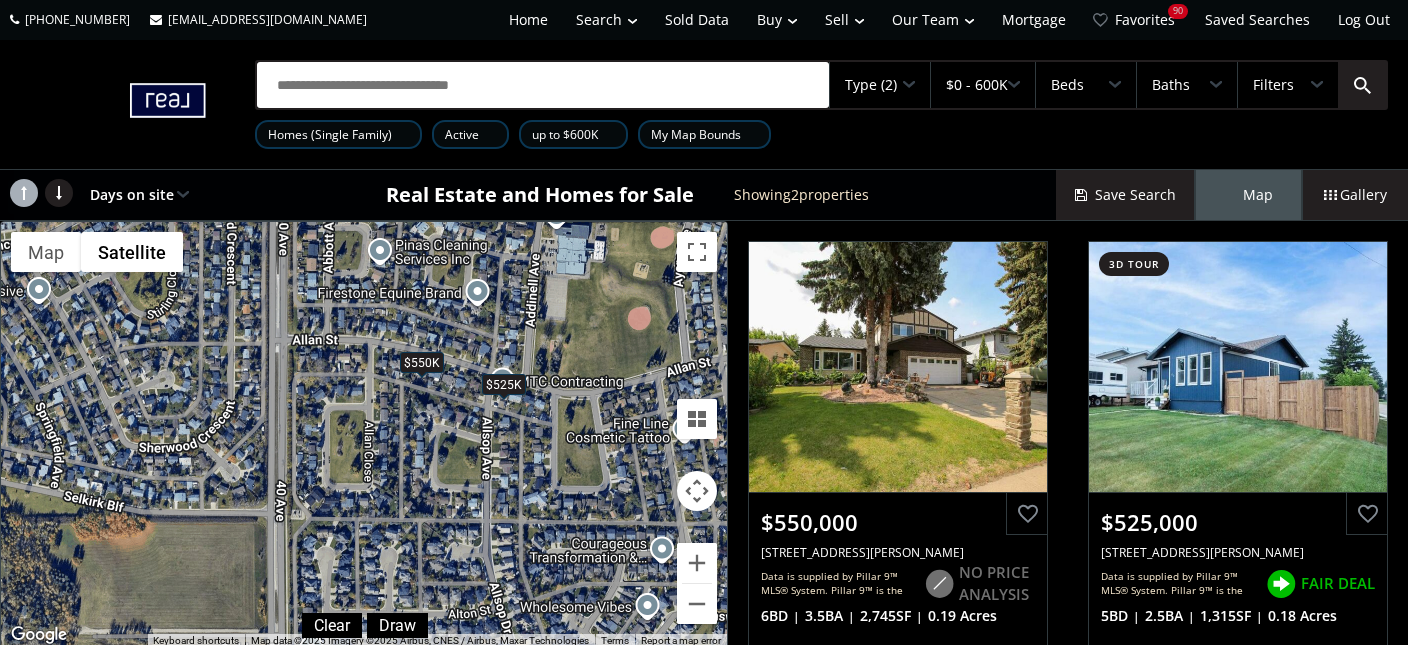 drag, startPoint x: 459, startPoint y: 544, endPoint x: 510, endPoint y: 323, distance: 226.80829 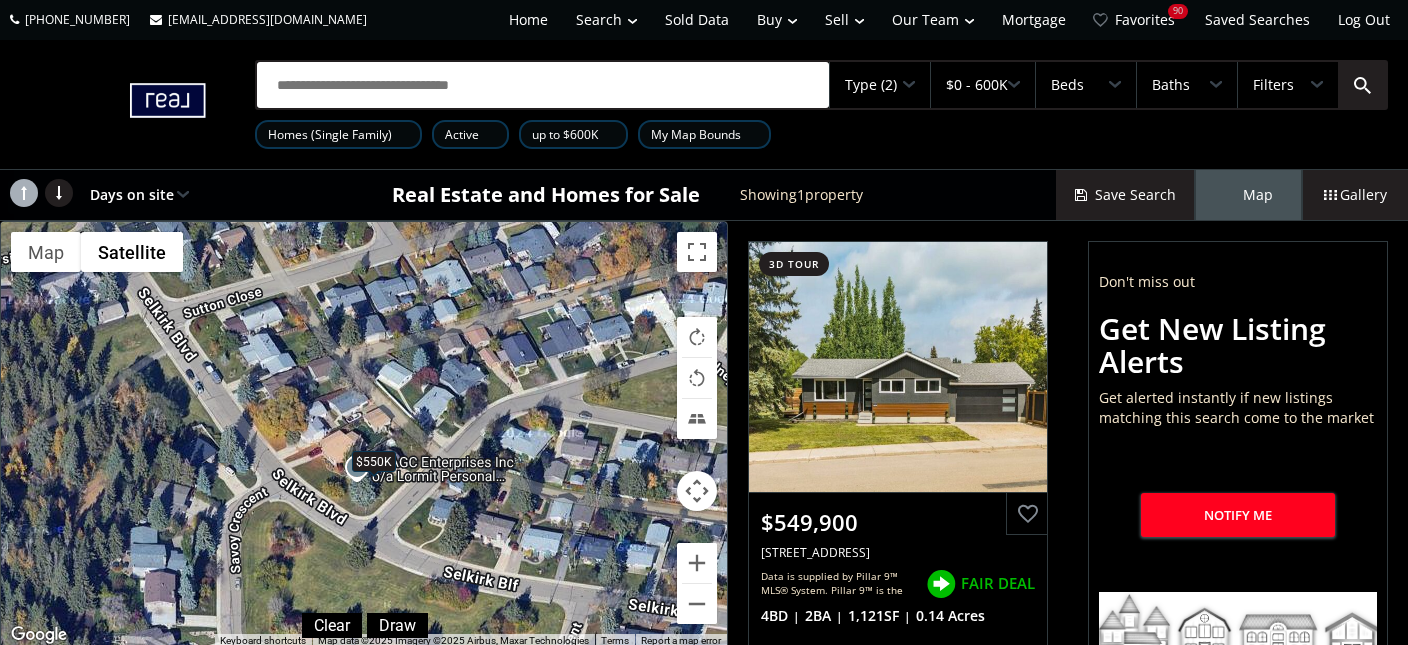 click on "$550K" at bounding box center (374, 461) 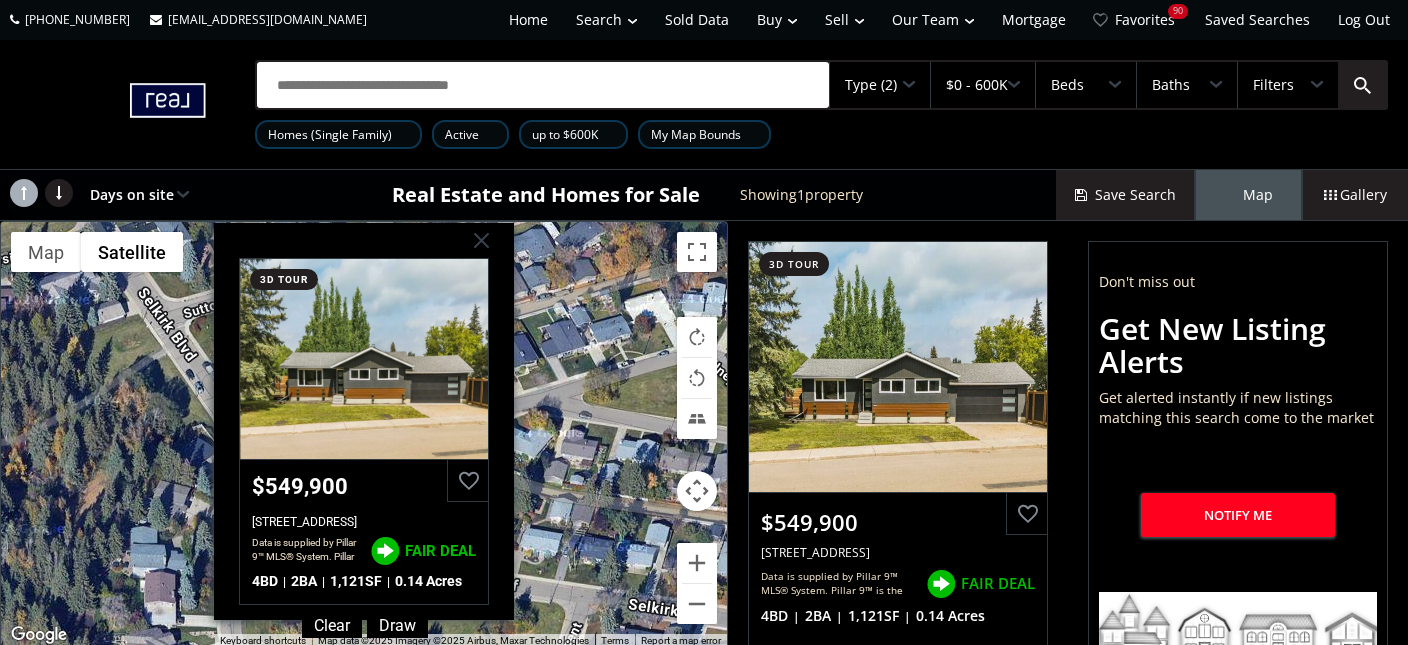 click on "To navigate, press the arrow keys. $550K Selkirk Boulevard Red Deer AB T4N 0G5 3d tour $549,900 73 Selkirk Boulevard, Red Deer, AB T4N 0G5 Data is supplied by Pillar 9™ MLS® System. Pillar 9™ is the owner of the copyright in its MLS® System. Data is deemed reliable but is not guaranteed accurate by Pillar 9™. The trademarks MLS®, Multiple Listing Service® and the associated logos are owned by The Canadian Real Estate Association (CREA) and identify the quality of services provided by real estate professionals who are members of CREA. Used under license.
Last updated: 2025-06-30 14:28:17  FAIR DEAL 4  BD 2  BA 1,121  SF 0.14   Acres" at bounding box center [364, 435] 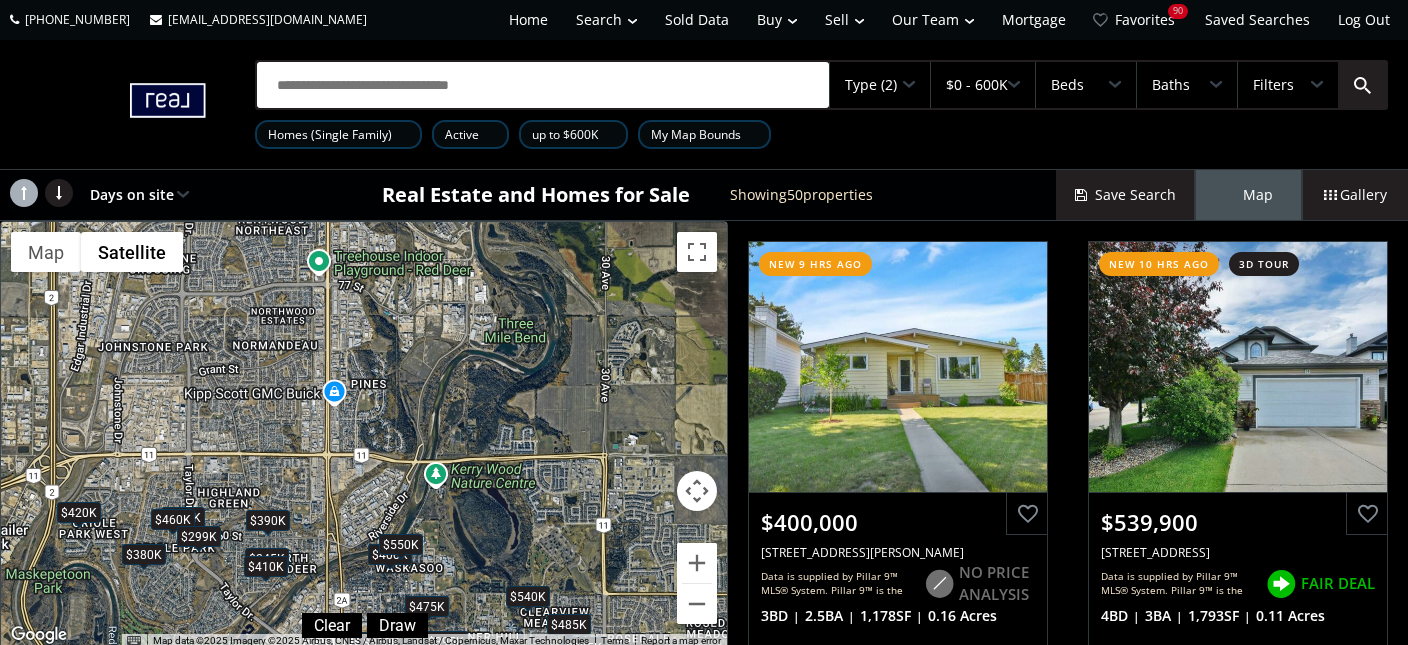 drag, startPoint x: 524, startPoint y: 275, endPoint x: 420, endPoint y: 545, distance: 289.3372 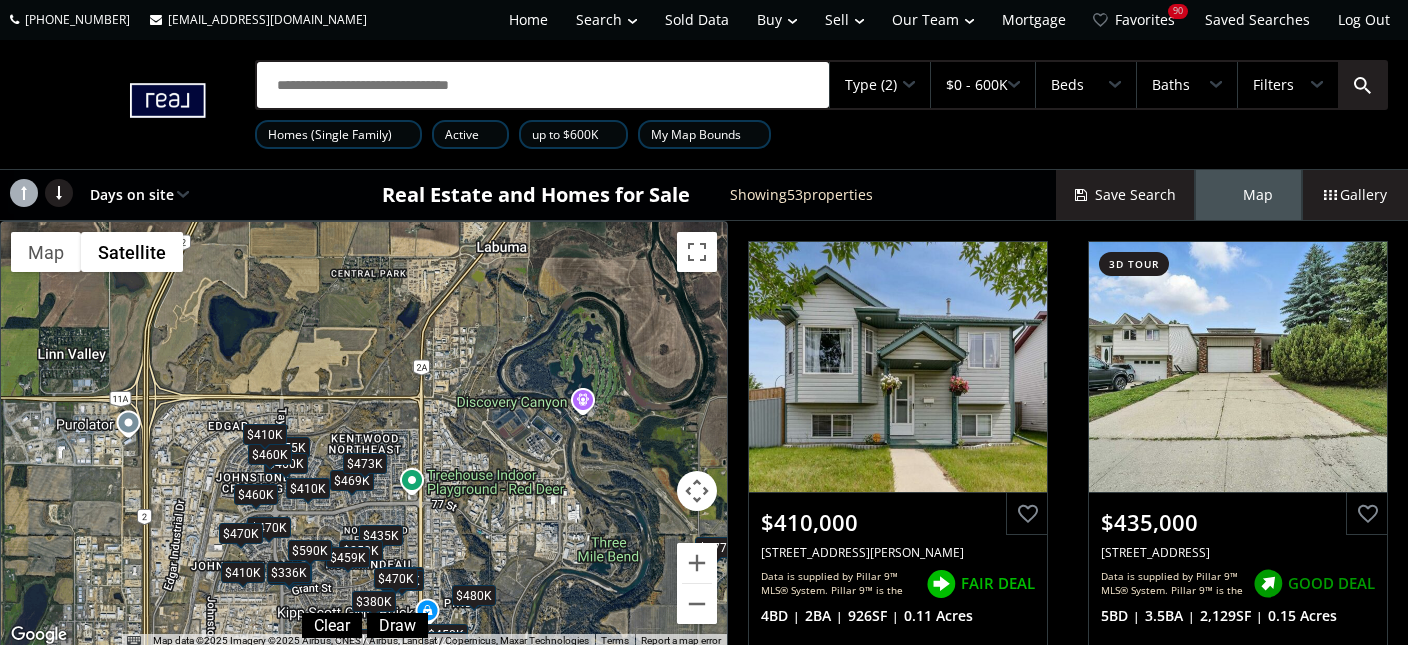 drag, startPoint x: 304, startPoint y: 262, endPoint x: 401, endPoint y: 488, distance: 245.93698 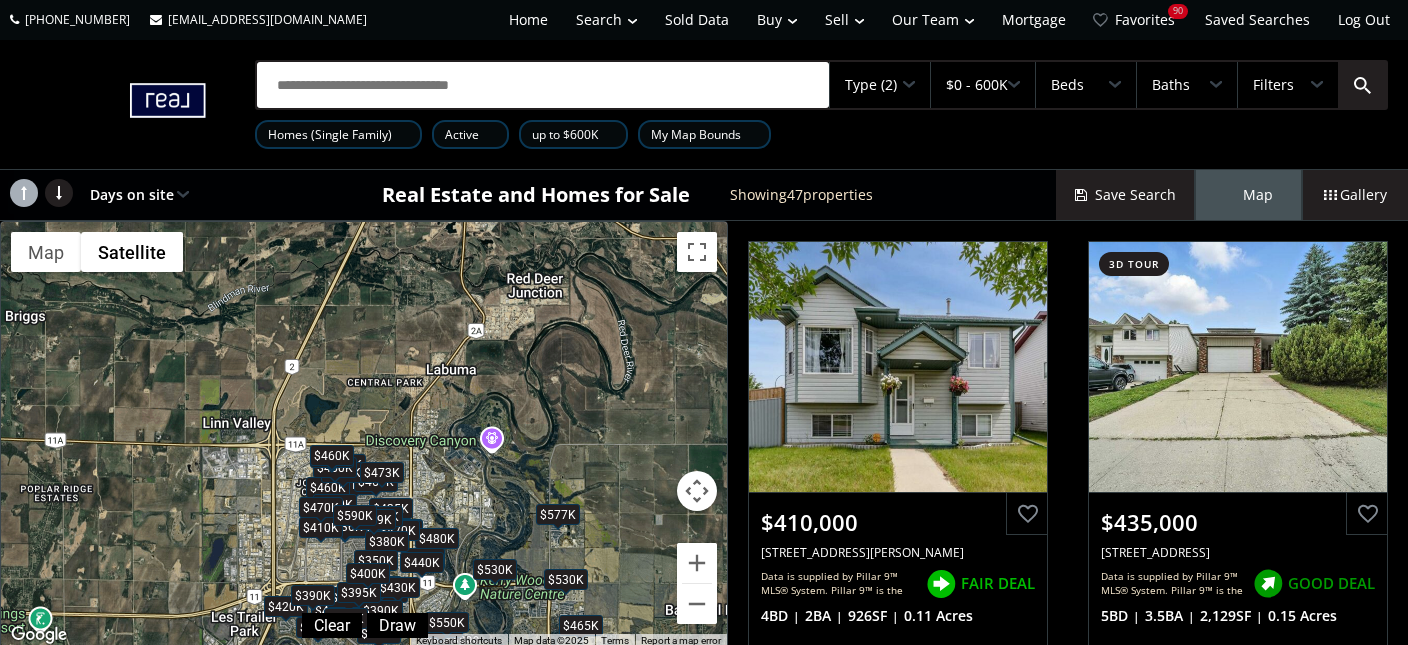 click on "$577K" at bounding box center [558, 514] 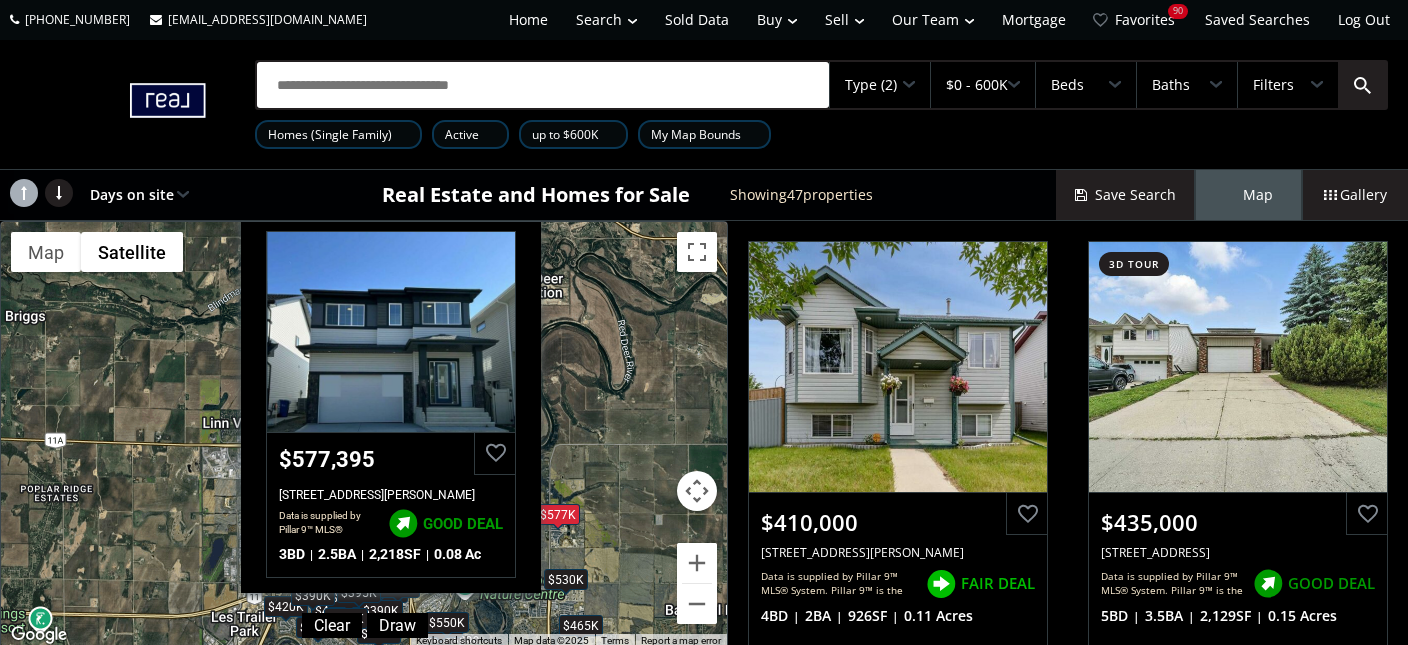 click on "To navigate, press the arrow keys. $410K $435K $335K $420K $400K $245K $380K $400K $410K $460K $475K $380K $577K $469K $400K $460K $350K $480K $460K $450K $440K $470K $460K $430K $460K $336K $250K $410K $473K $380K $390K $470K $390K $299K $530K $550K $395K $465K $350K $410K $390K $470K $459K $460K $400K $590K $530K Eaton Crescent Red Deer AB T4E1A6 $577,395 31 Eaton Crescent, Red Deer, AB T4E1A6 Data is supplied by Pillar 9™ MLS® System. Pillar 9™ is the owner of the copyright in its MLS® System. Data is deemed reliable but is not guaranteed accurate by Pillar 9™. The trademarks MLS®, Multiple Listing Service® and the associated logos are owned by The Canadian Real Estate Association (CREA) and identify the quality of services provided by real estate professionals who are members of CREA. Used under license.
Last updated: 2025-06-25 00:23:12  GOOD DEAL 3  BD 2.5  BA 2,218  SF 0.08   Ac" at bounding box center [364, 435] 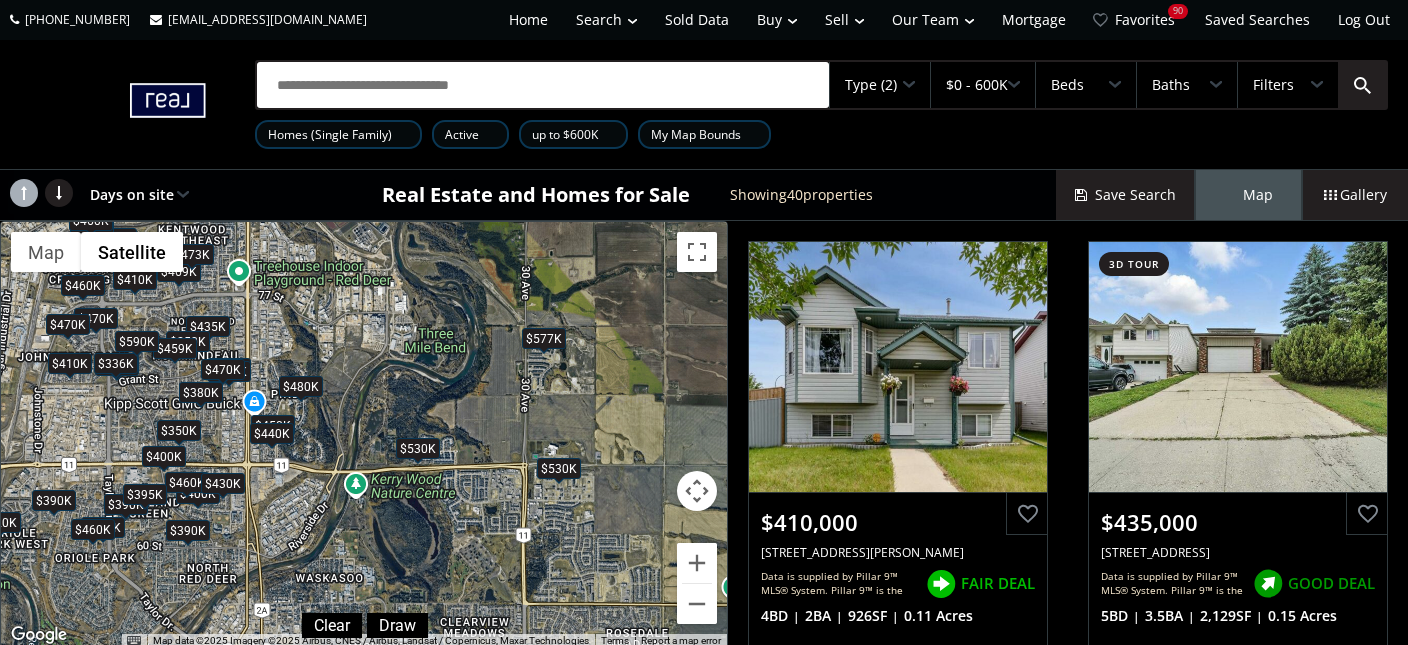 drag, startPoint x: 544, startPoint y: 514, endPoint x: 496, endPoint y: 398, distance: 125.53884 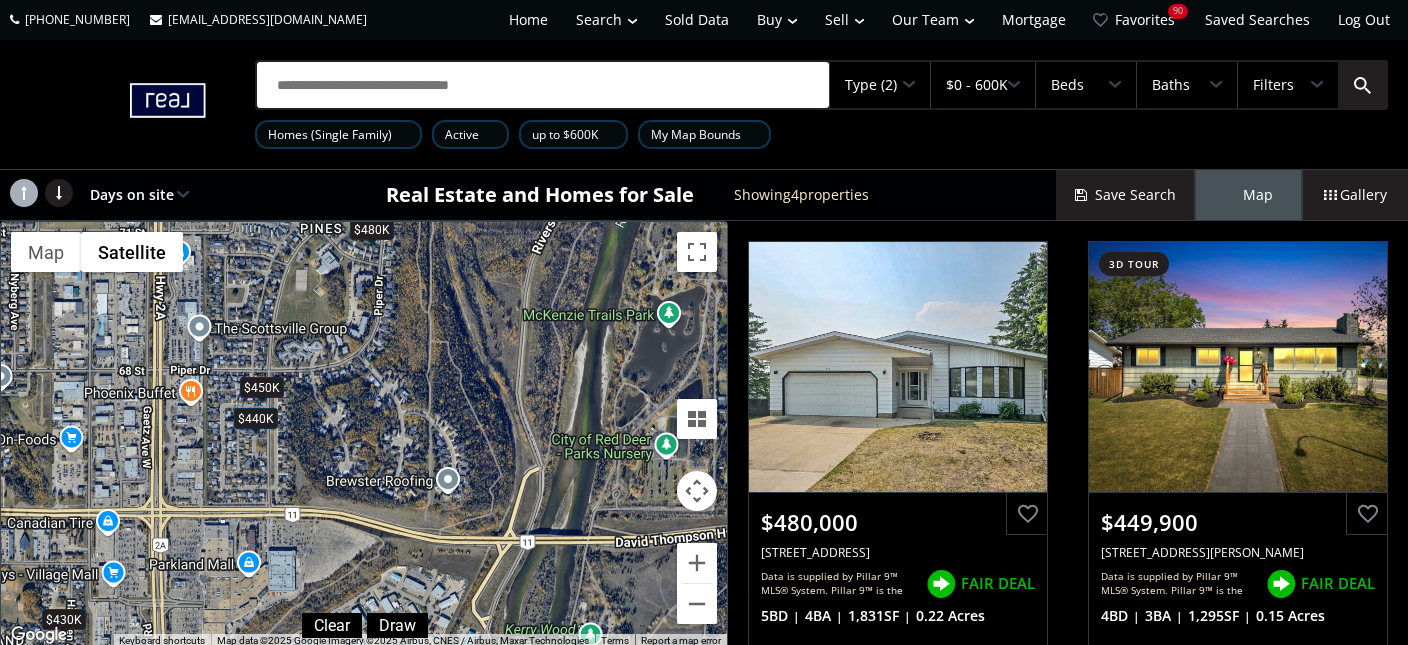 click at bounding box center (611, 135) 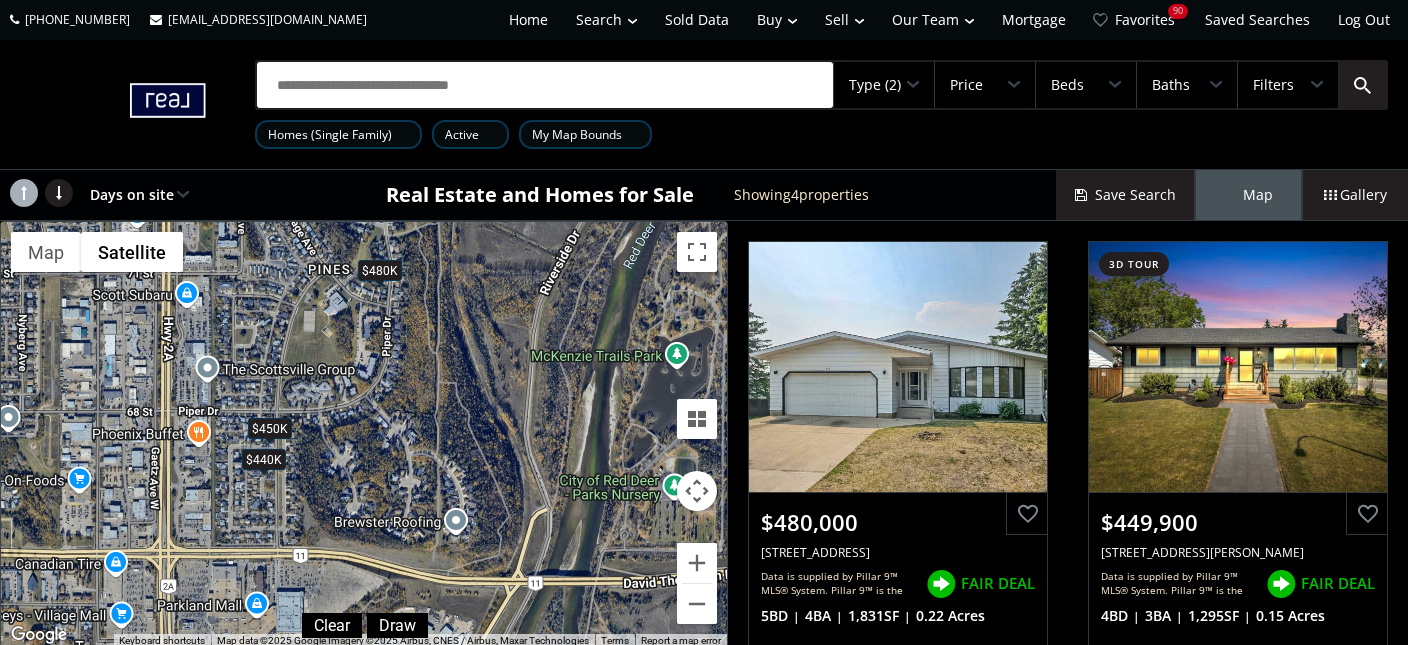 drag, startPoint x: 389, startPoint y: 282, endPoint x: 413, endPoint y: 378, distance: 98.95454 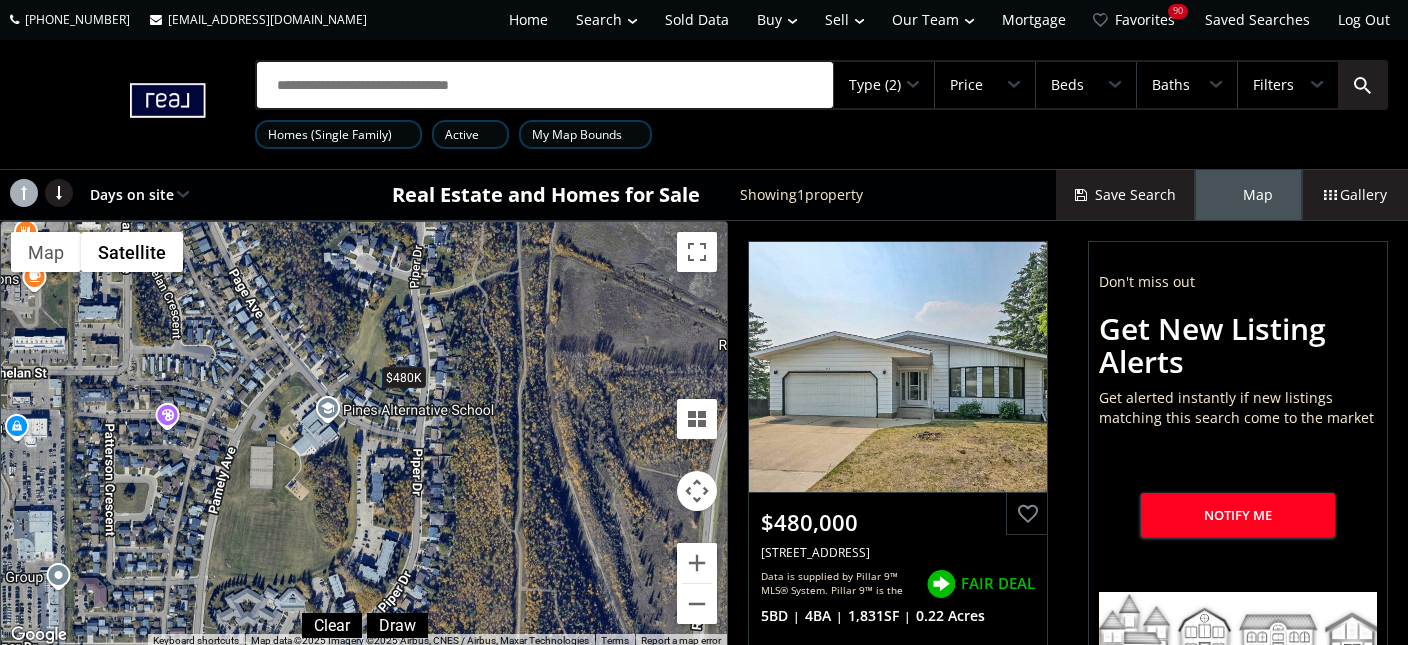 click on "$480K" at bounding box center [404, 376] 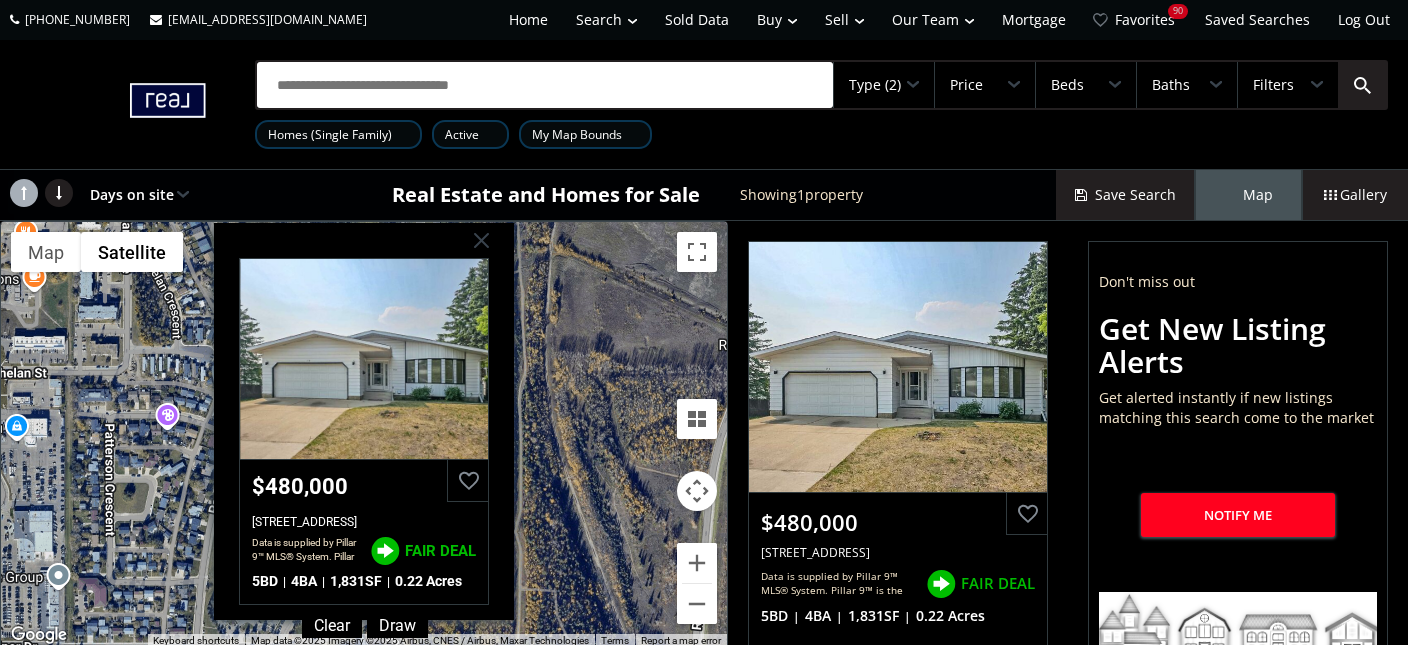click on "To navigate, press the arrow keys. $480K Piper Drive Red Deer AB T4P 1L6 $480,000 150 Piper Drive, Red Deer, AB T4P 1L6 Data is supplied by Pillar 9™ MLS® System. Pillar 9™ is the owner of the copyright in its MLS® System. Data is deemed reliable but is not guaranteed accurate by Pillar 9™. The trademarks MLS®, Multiple Listing Service® and the associated logos are owned by The Canadian Real Estate Association (CREA) and identify the quality of services provided by real estate professionals who are members of CREA. Used under license.
Last updated: 2025-06-26 15:05:02  FAIR DEAL 5  BD 4  BA 1,831  SF 0.22   Acres" at bounding box center [364, 435] 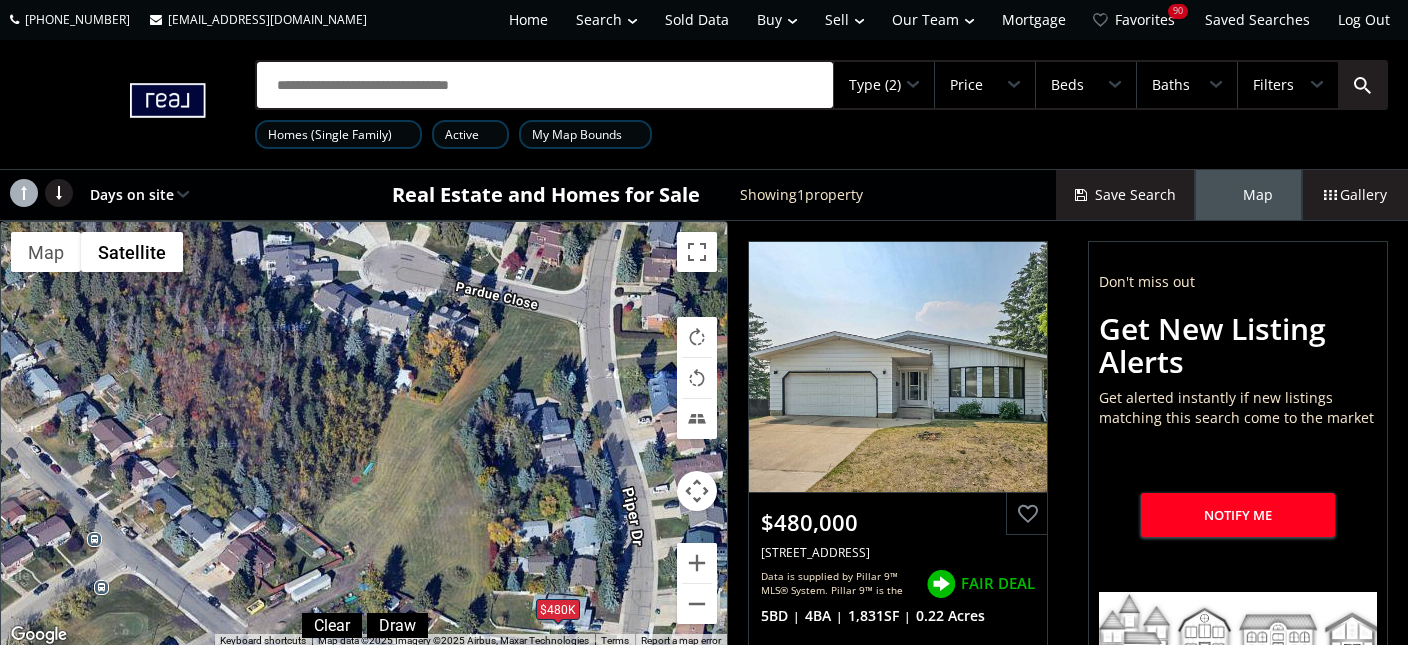 drag, startPoint x: 369, startPoint y: 448, endPoint x: 432, endPoint y: 506, distance: 85.632935 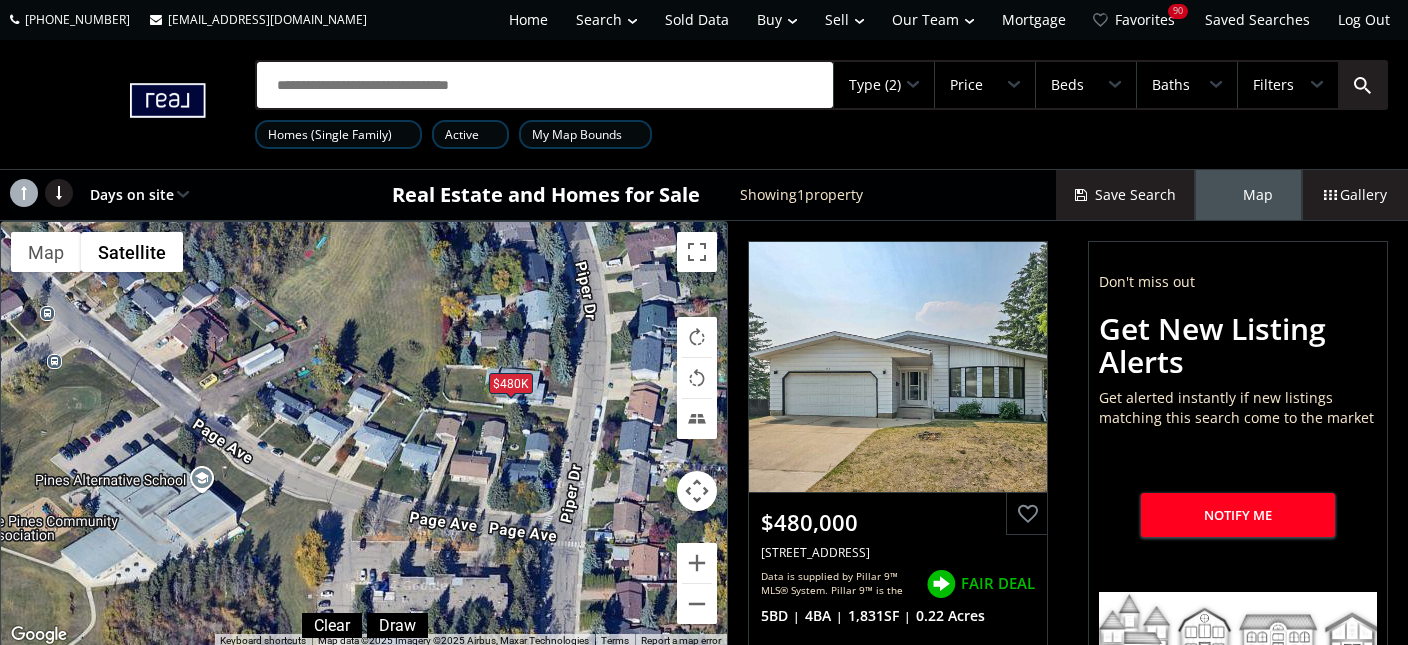 drag, startPoint x: 444, startPoint y: 418, endPoint x: 419, endPoint y: 314, distance: 106.96261 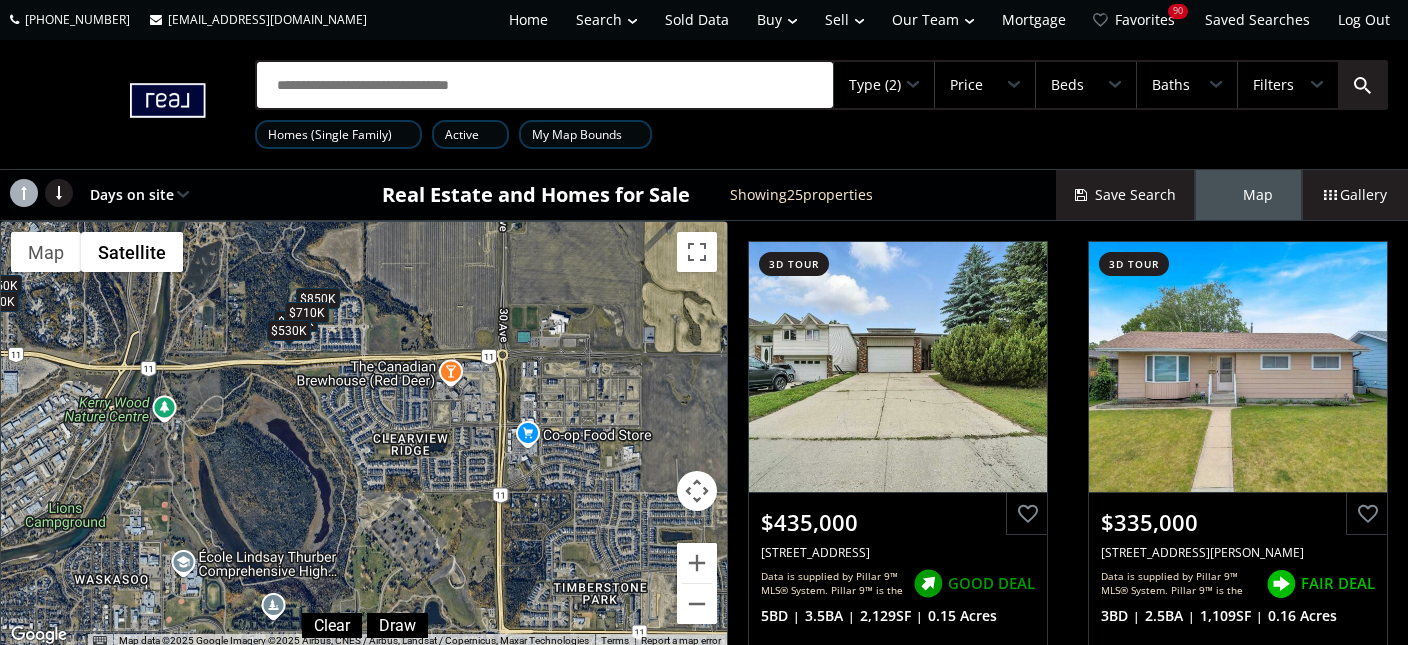 drag, startPoint x: 634, startPoint y: 528, endPoint x: 226, endPoint y: 319, distance: 458.41574 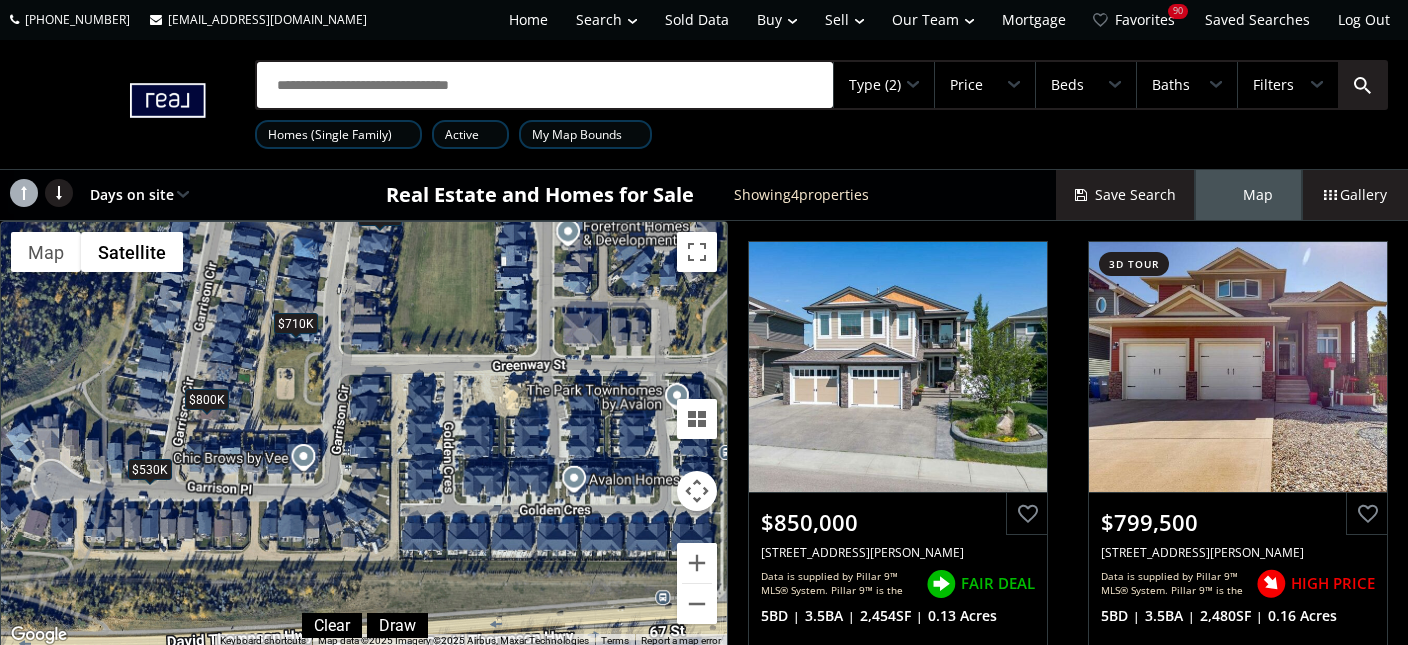 click on "← Move left → Move right ↑ Move up ↓ Move down + Zoom in - Zoom out Home Jump left by 75% End Jump right by 75% Page Up Jump up by 75% Page Down Jump down by 75% To navigate, press the arrow keys. $850K $800K $710K $530K Map Terrain Satellite Labels Clear Draw Keyboard shortcuts Map Data Map data ©2025 Imagery ©2025 Airbus, Maxar Technologies Map data ©2025 Imagery ©2025 Airbus, Maxar Technologies 50 m  Click to toggle between metric and imperial units Terms Report a map error" at bounding box center [364, 435] 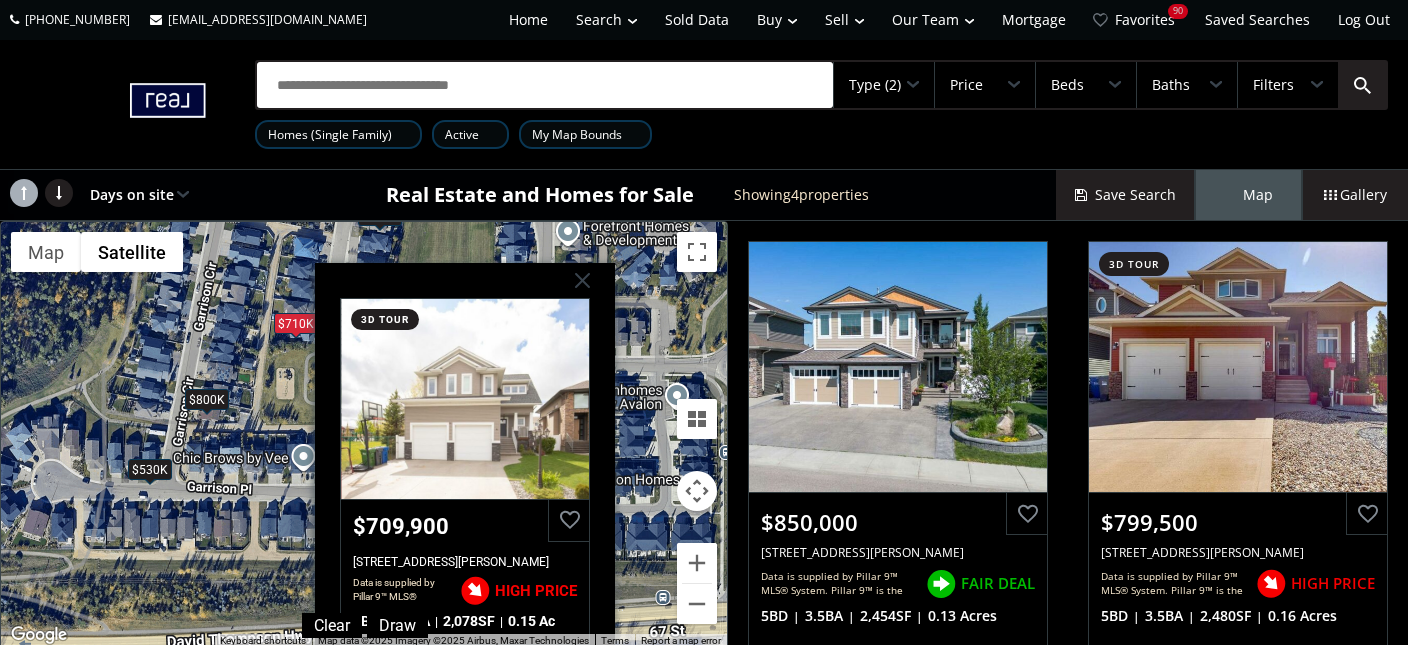 click on "To navigate, press the arrow keys. $850K $800K $710K $530K Garrison Circle Red Deer AB T4P 0P5 3d tour $709,900 4 Garrison Circle, Red Deer, AB T4P 0P5 Data is supplied by Pillar 9™ MLS® System. Pillar 9™ is the owner of the copyright in its MLS® System. Data is deemed reliable but is not guaranteed accurate by Pillar 9™. The trademarks MLS®, Multiple Listing Service® and the associated logos are owned by The Canadian Real Estate Association (CREA) and identify the quality of services provided by real estate professionals who are members of CREA. Used under license.
Last updated: 2025-06-28 23:25:37  HIGH PRICE 5  BD 3.5  BA 2,078  SF 0.15   Ac" at bounding box center (364, 435) 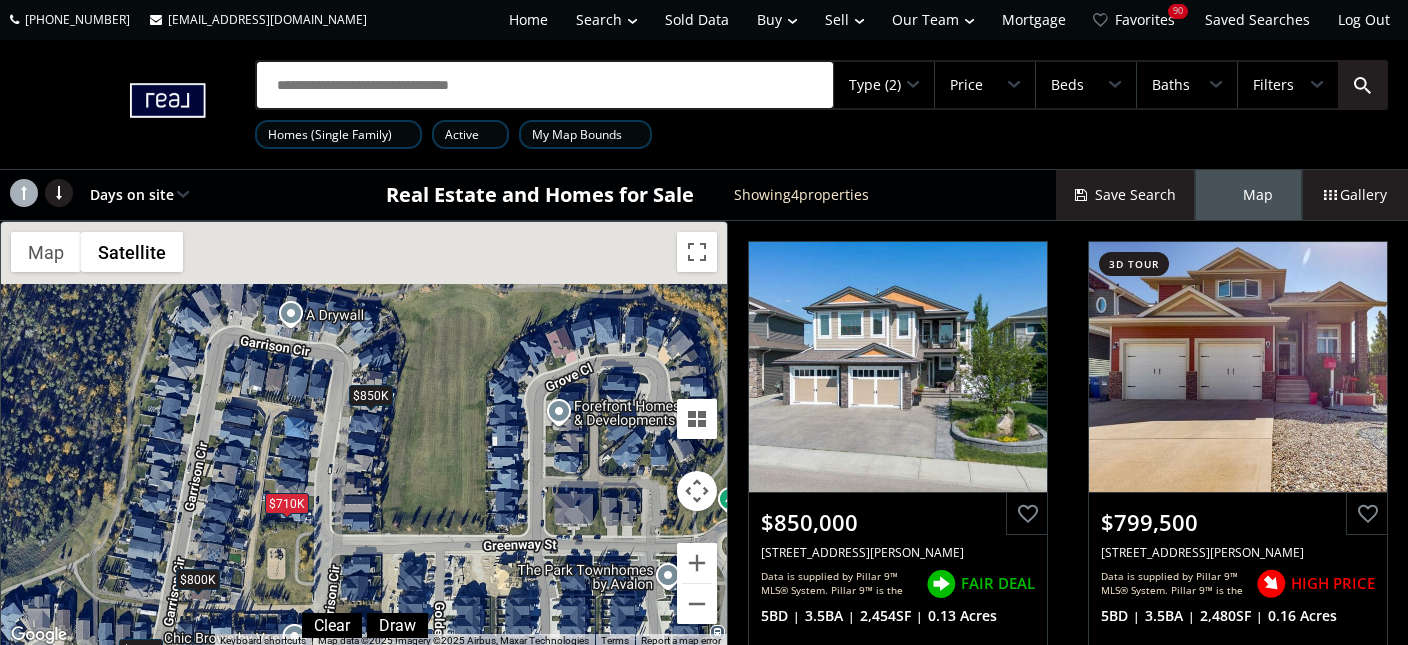drag, startPoint x: 402, startPoint y: 264, endPoint x: 394, endPoint y: 448, distance: 184.17383 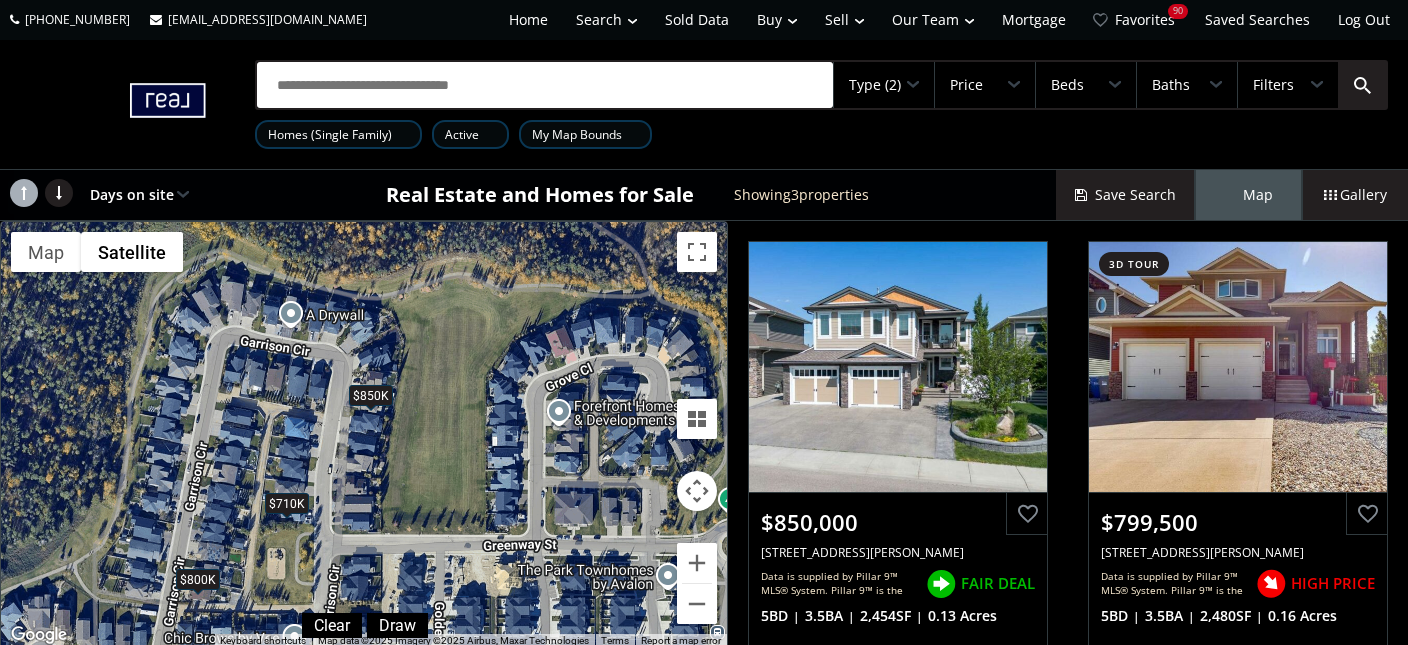 click on "$850K" at bounding box center (371, 395) 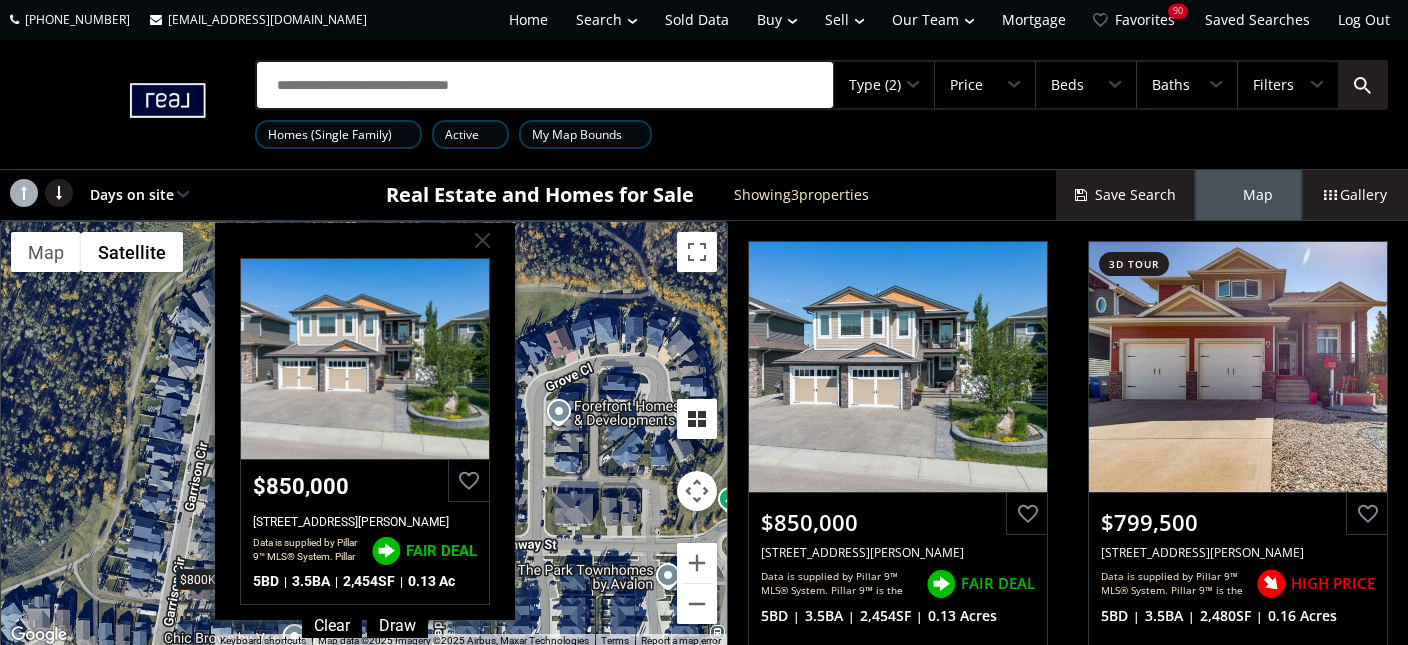 click at bounding box center (697, 419) 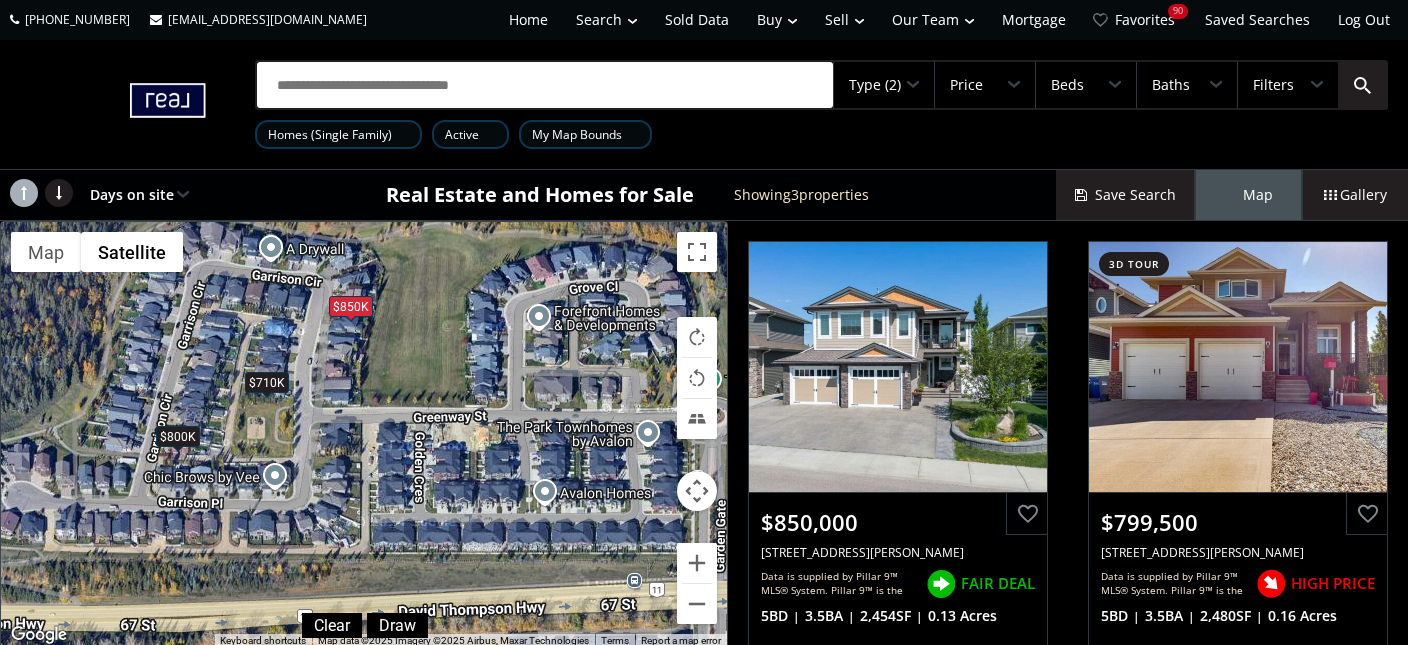 drag, startPoint x: 588, startPoint y: 478, endPoint x: 564, endPoint y: 375, distance: 105.75916 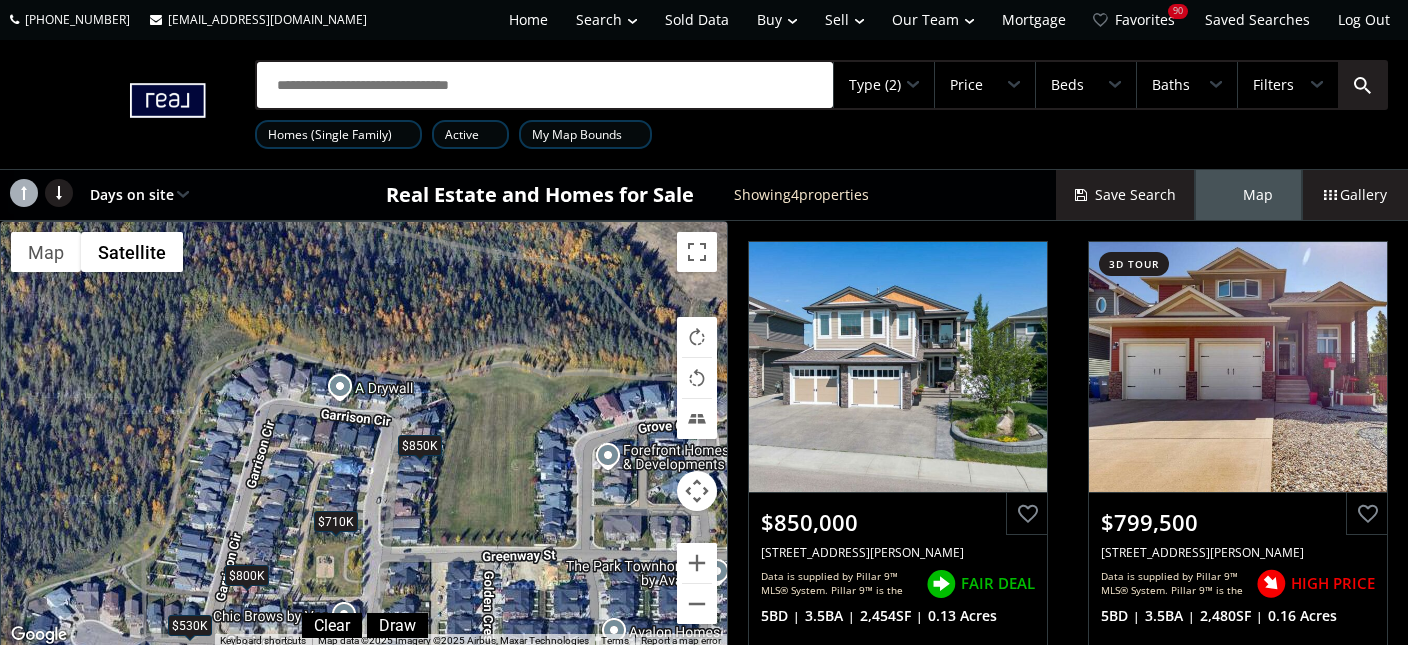 drag, startPoint x: 488, startPoint y: 381, endPoint x: 557, endPoint y: 522, distance: 156.9777 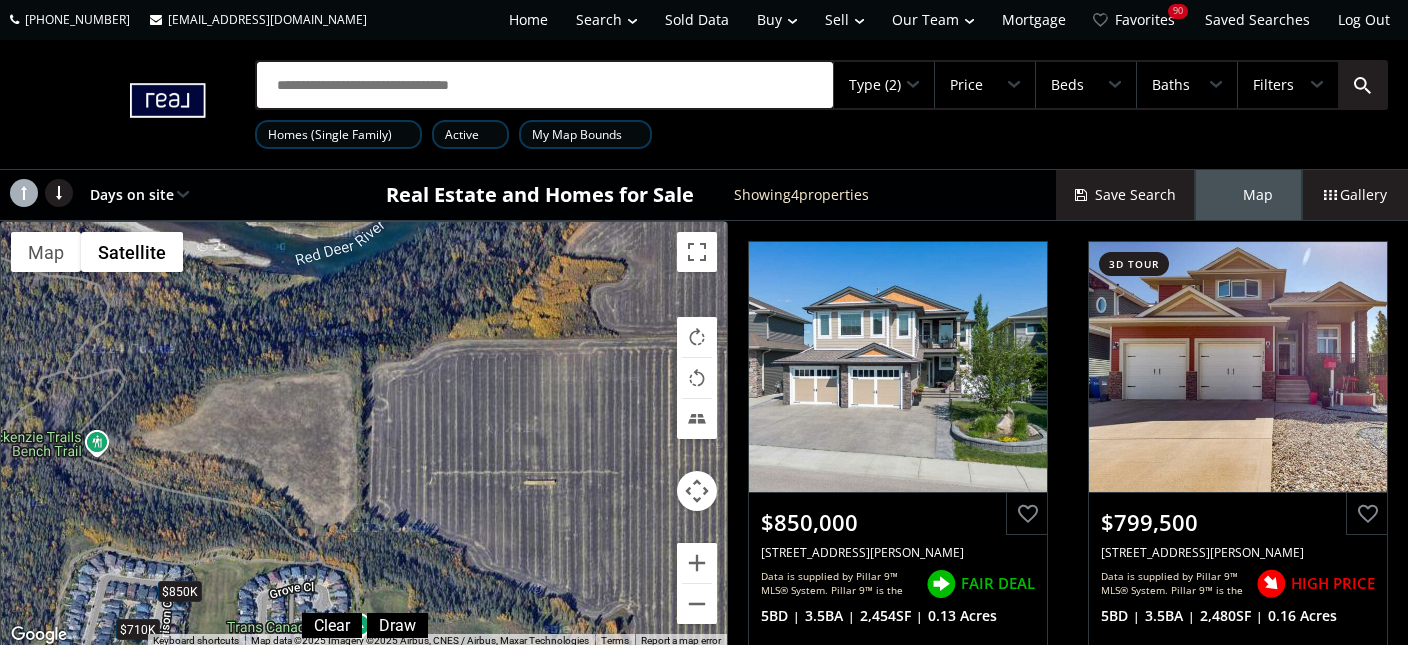drag, startPoint x: 458, startPoint y: 559, endPoint x: 257, endPoint y: 669, distance: 229.13097 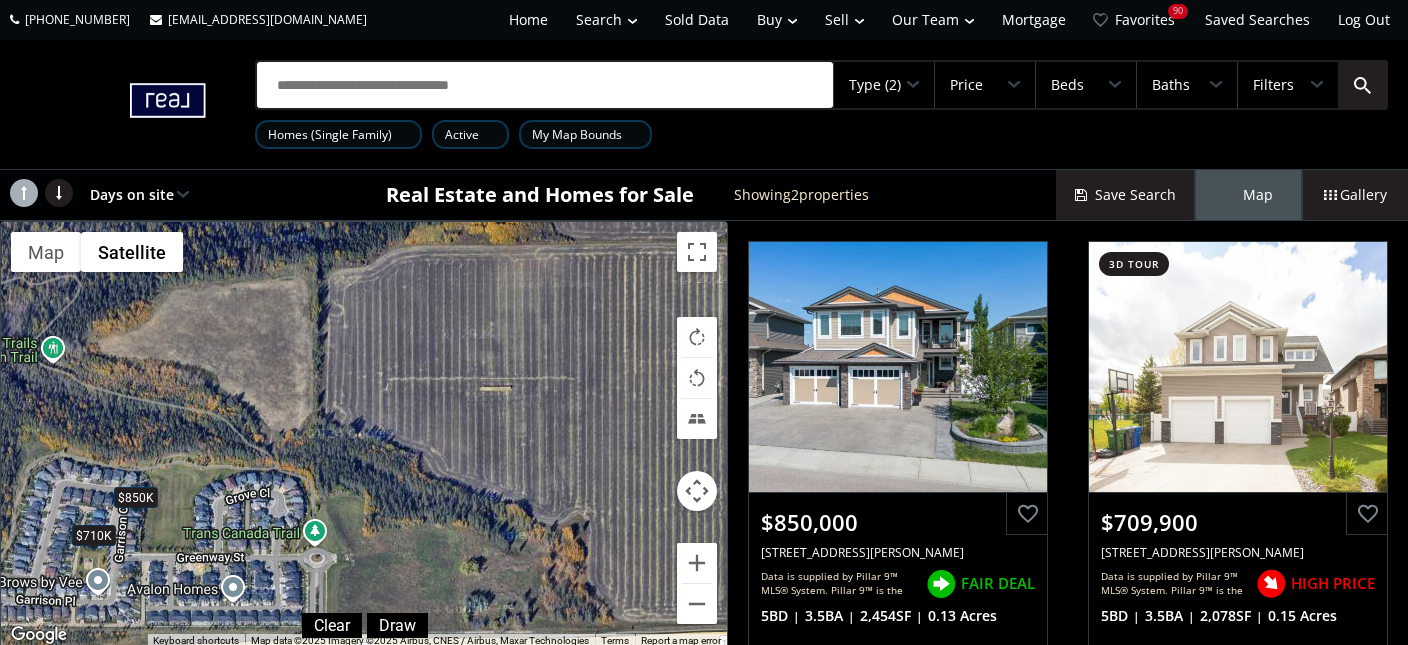 drag, startPoint x: 353, startPoint y: 292, endPoint x: 202, endPoint y: 147, distance: 209.3466 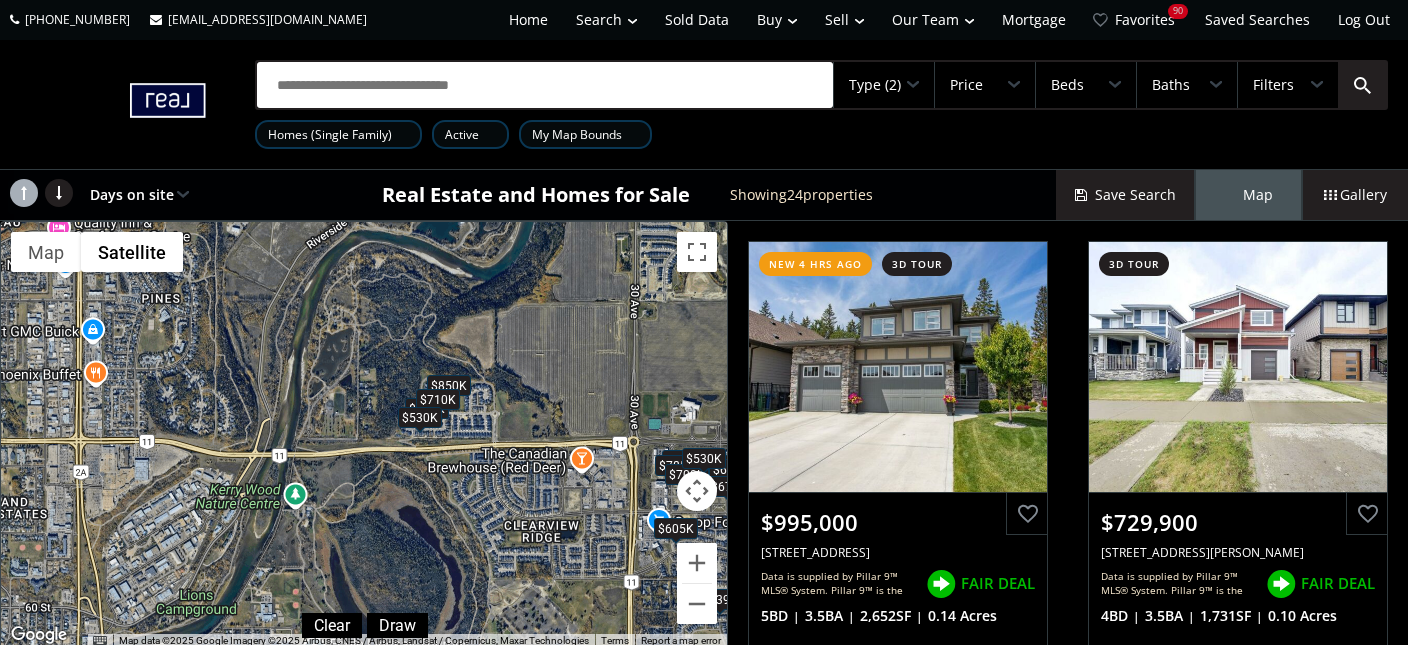 drag, startPoint x: 165, startPoint y: 298, endPoint x: 500, endPoint y: 388, distance: 346.87894 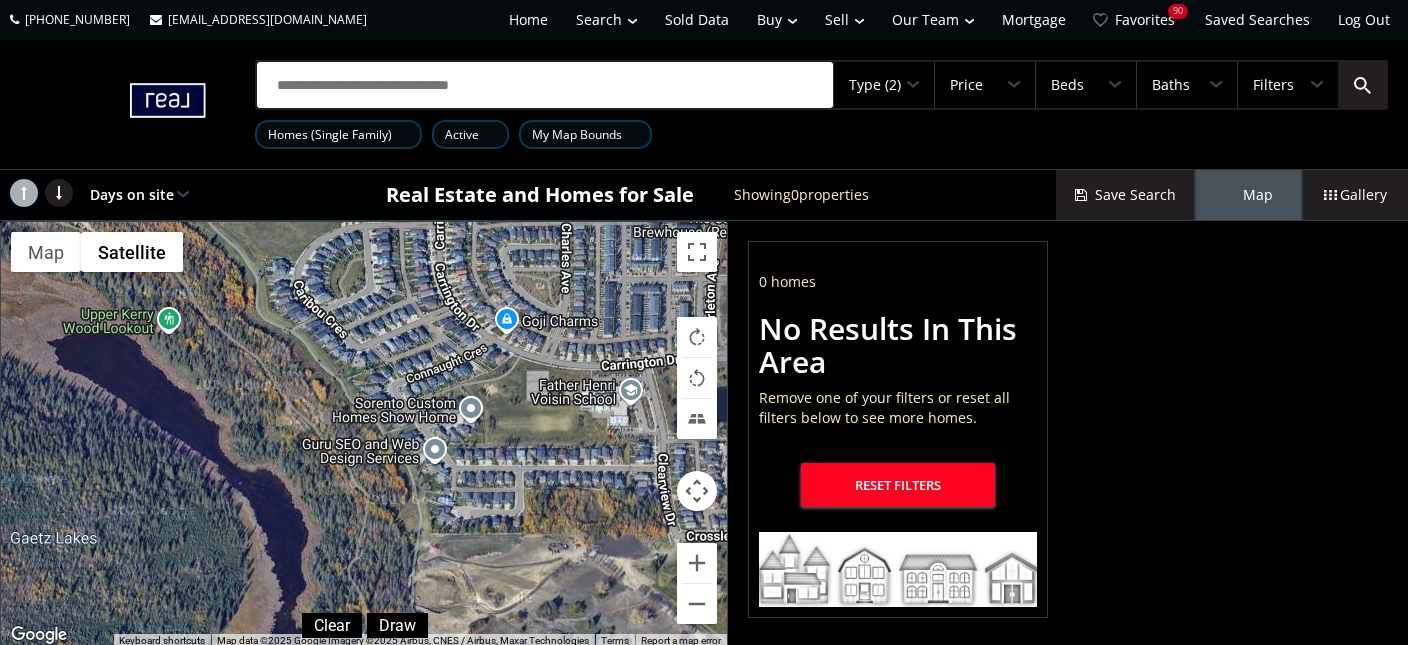 click on "Price" at bounding box center [985, 85] 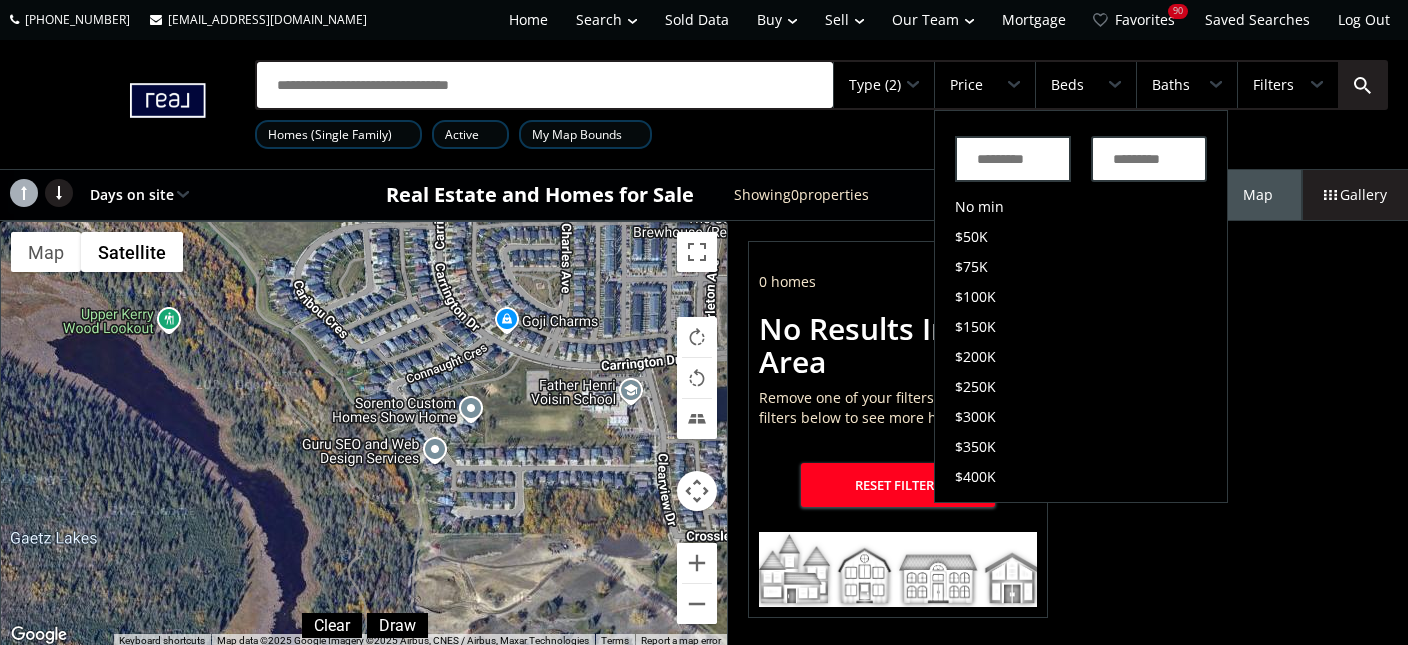 click on "Price" at bounding box center (985, 85) 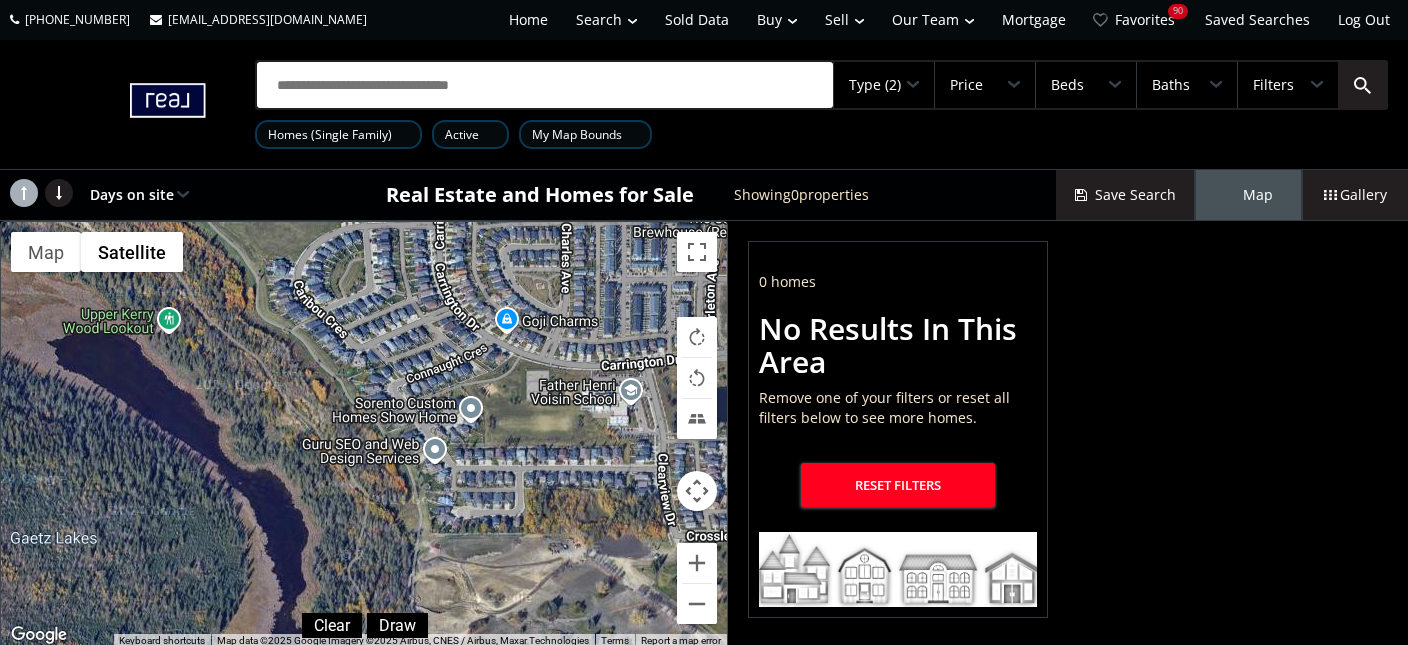 click on "Type   (2)" at bounding box center (875, 85) 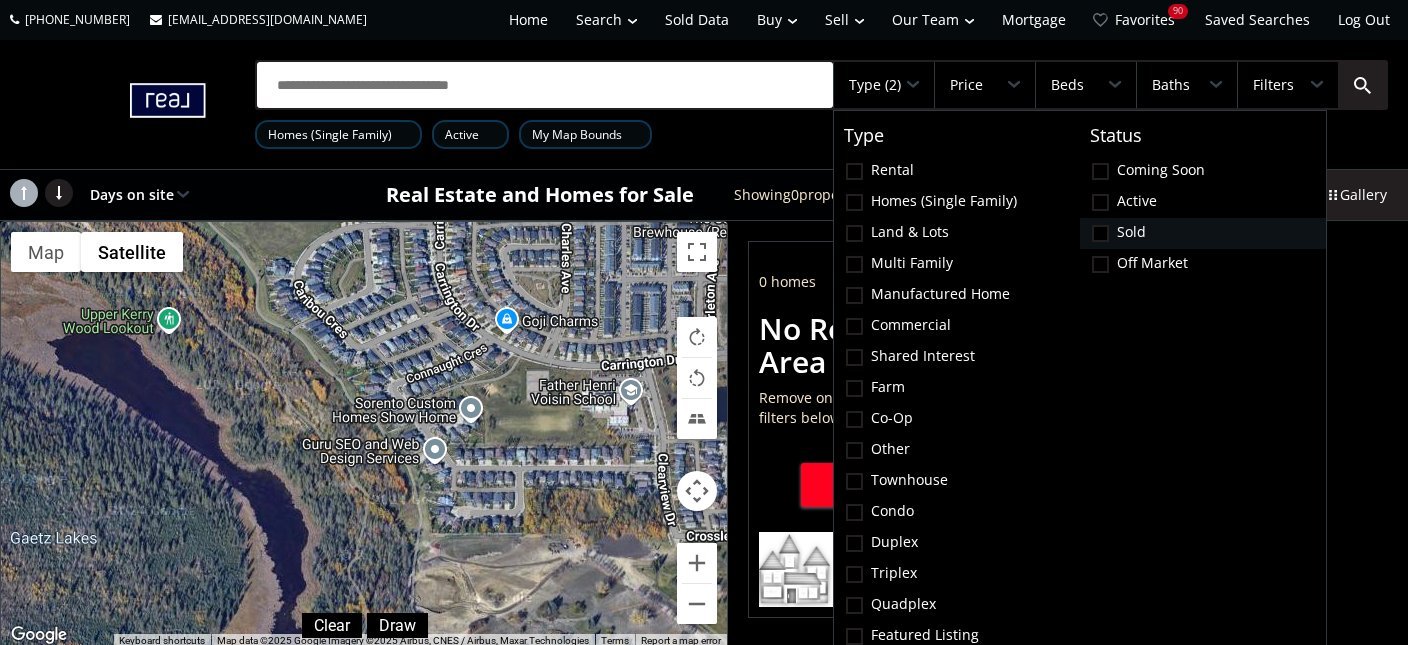 click at bounding box center [1100, 233] 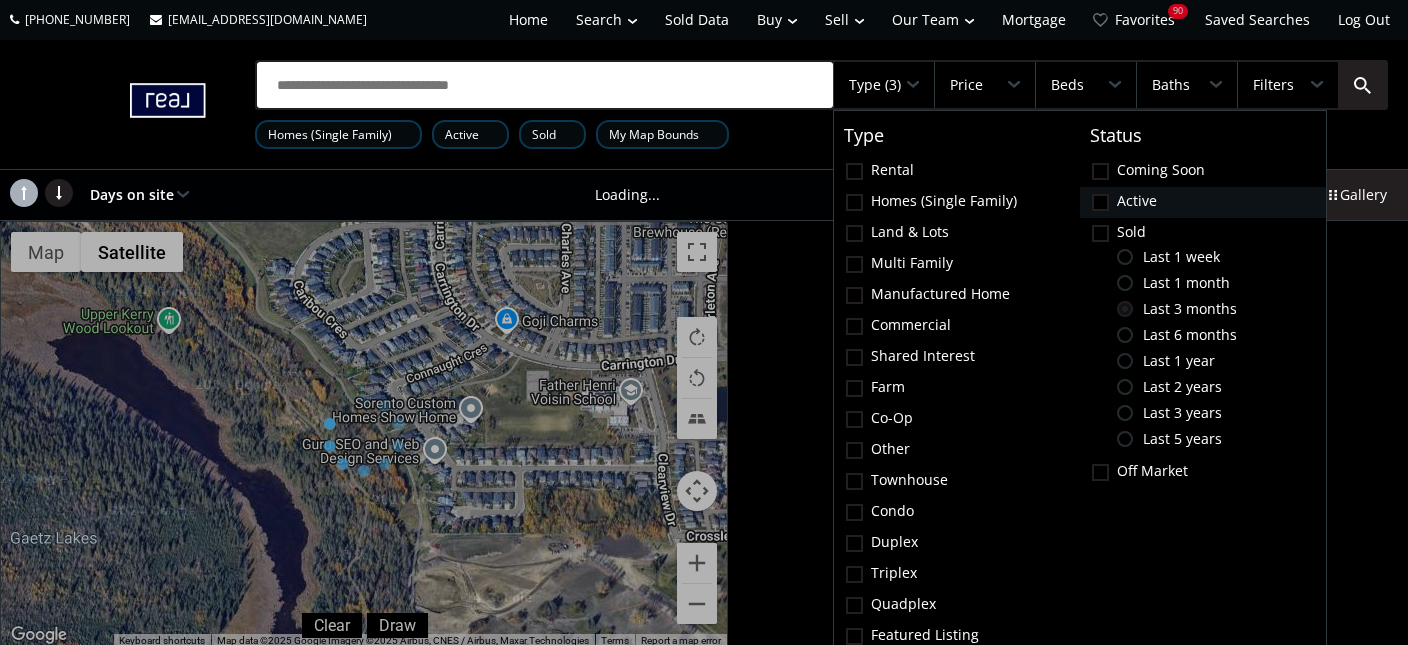 click at bounding box center (0, 0) 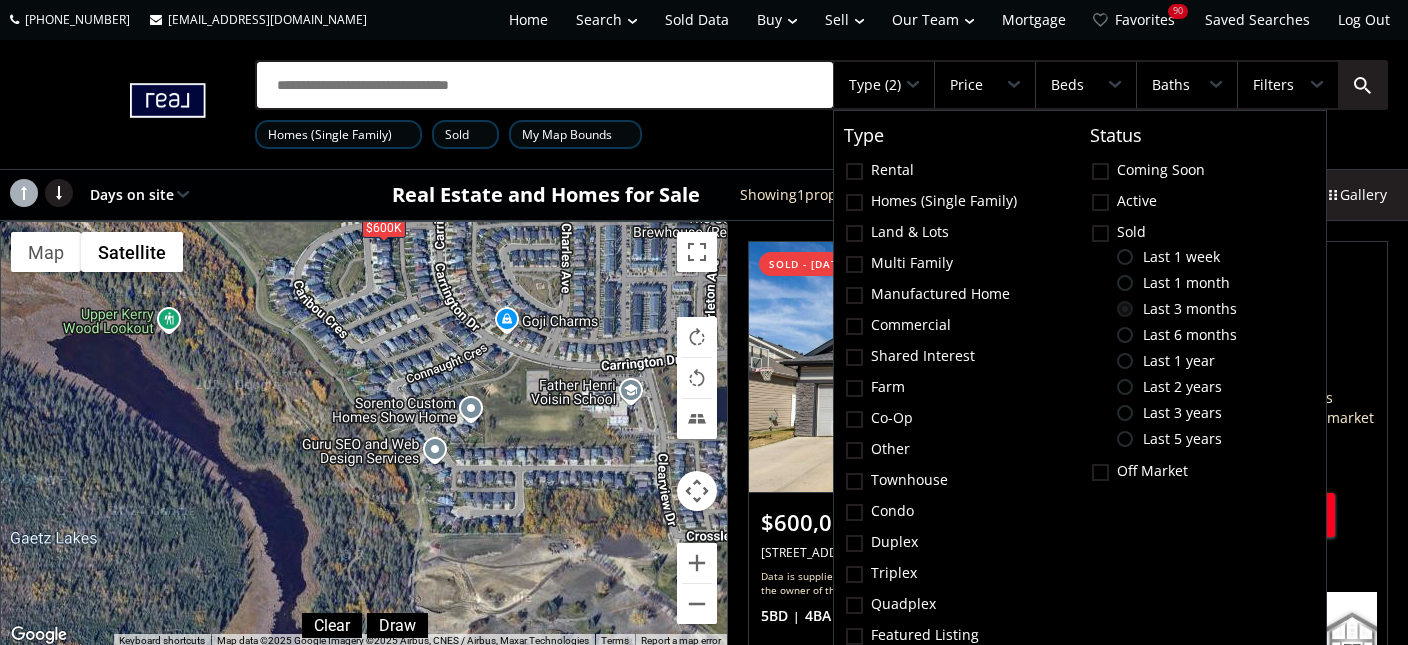 click at bounding box center [1125, 387] 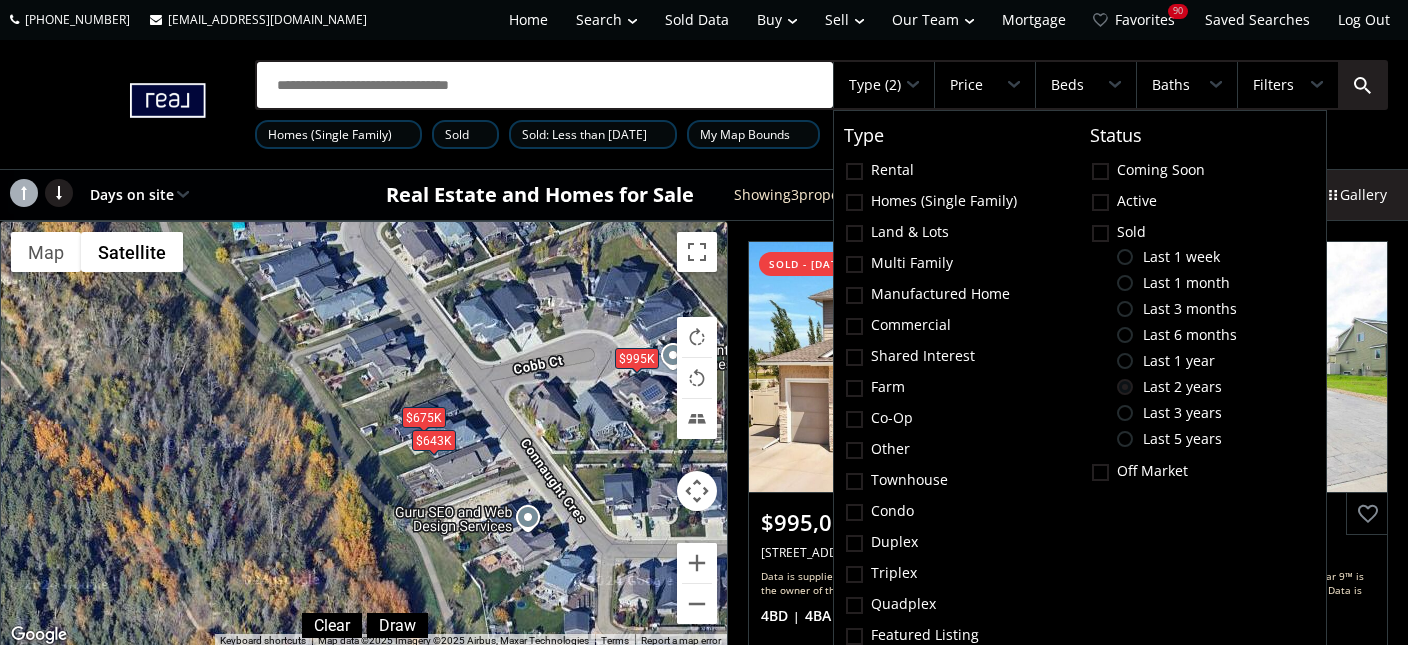 click on "$643K" at bounding box center [434, 439] 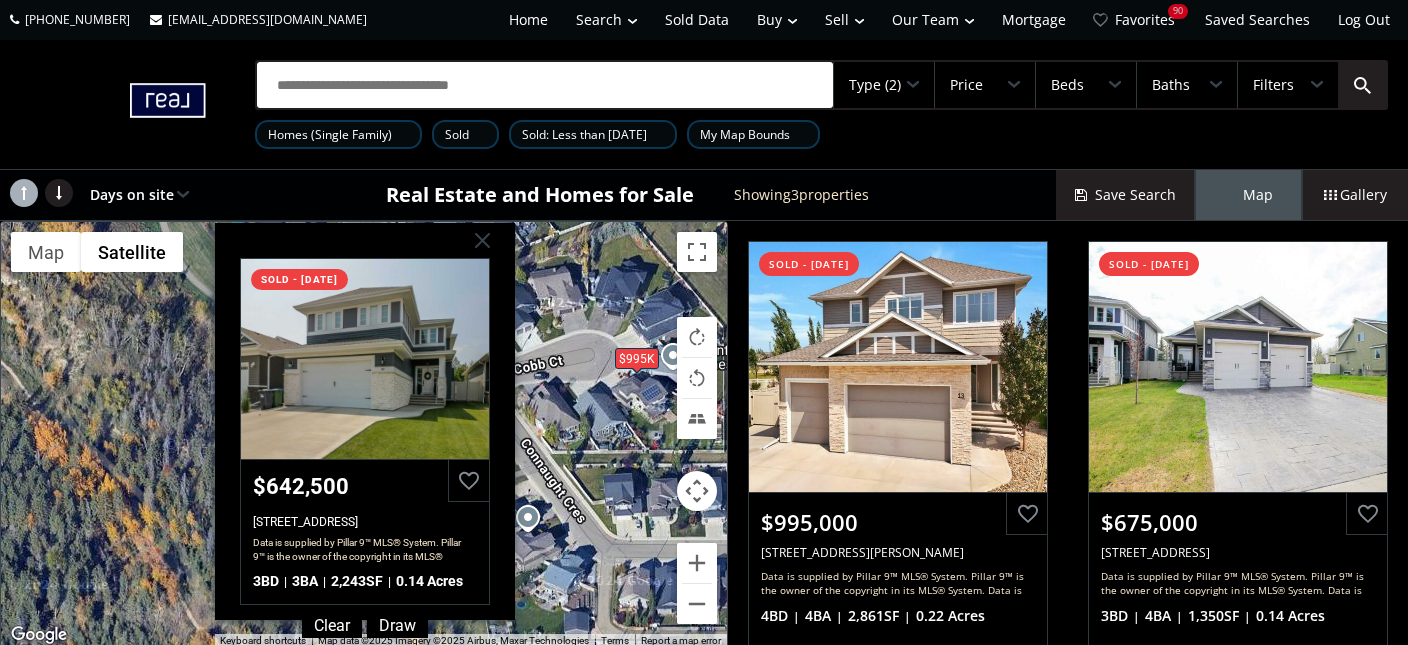 click on "To navigate, press the arrow keys. $995K $675K $643K Connaught Crescent Red Deer AB T4P 0T3 sold - 07/10/2023 $642,500 89 Connaught Crescent, Red Deer, AB T4P 0T3 Data is supplied by Pillar 9™ MLS® System. Pillar 9™ is the owner of the copyright in its MLS® System. Data is deemed reliable but is not guaranteed accurate by Pillar 9™. The trademarks MLS®, Multiple Listing Service® and the associated logos are owned by The Canadian Real Estate Association (CREA) and identify the quality of services provided by real estate professionals who are members of CREA. Used under license.
Last updated: 2024-01-01 18:58:21  3  BD 3  BA 2,243  SF 0.14   Acres" at bounding box center (364, 435) 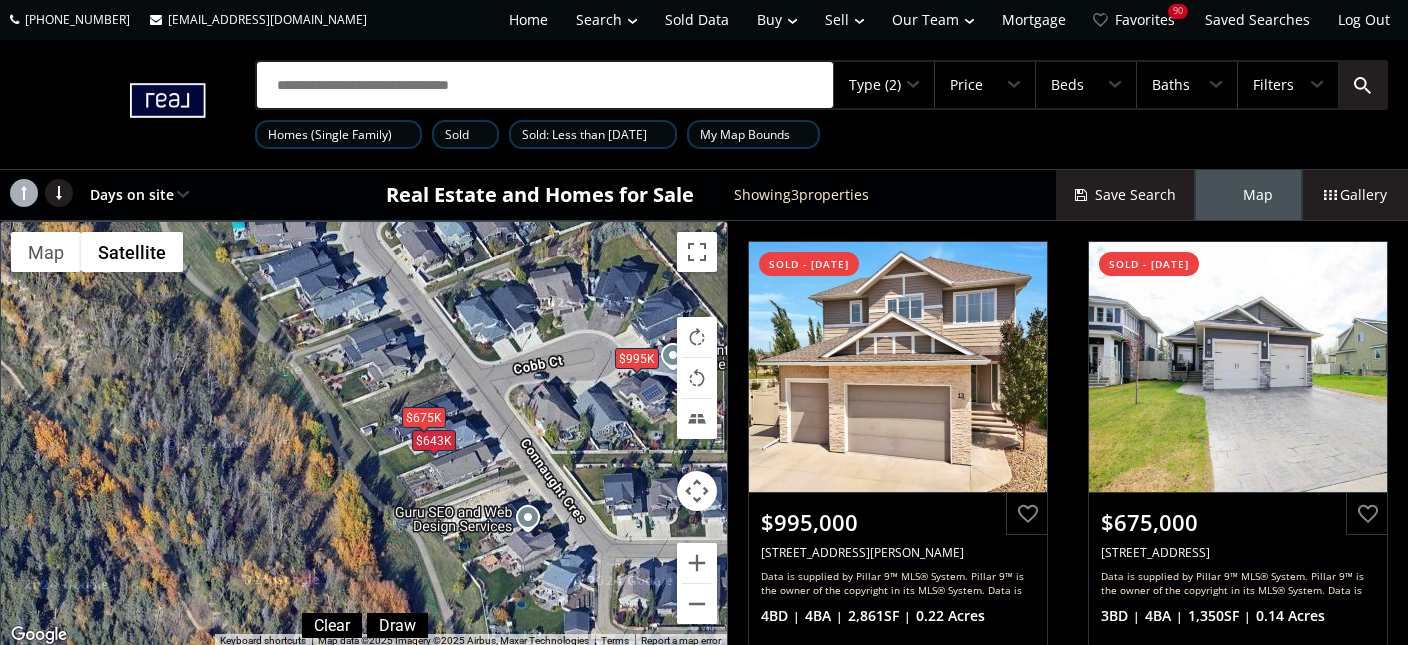 click on "$675K" at bounding box center [424, 416] 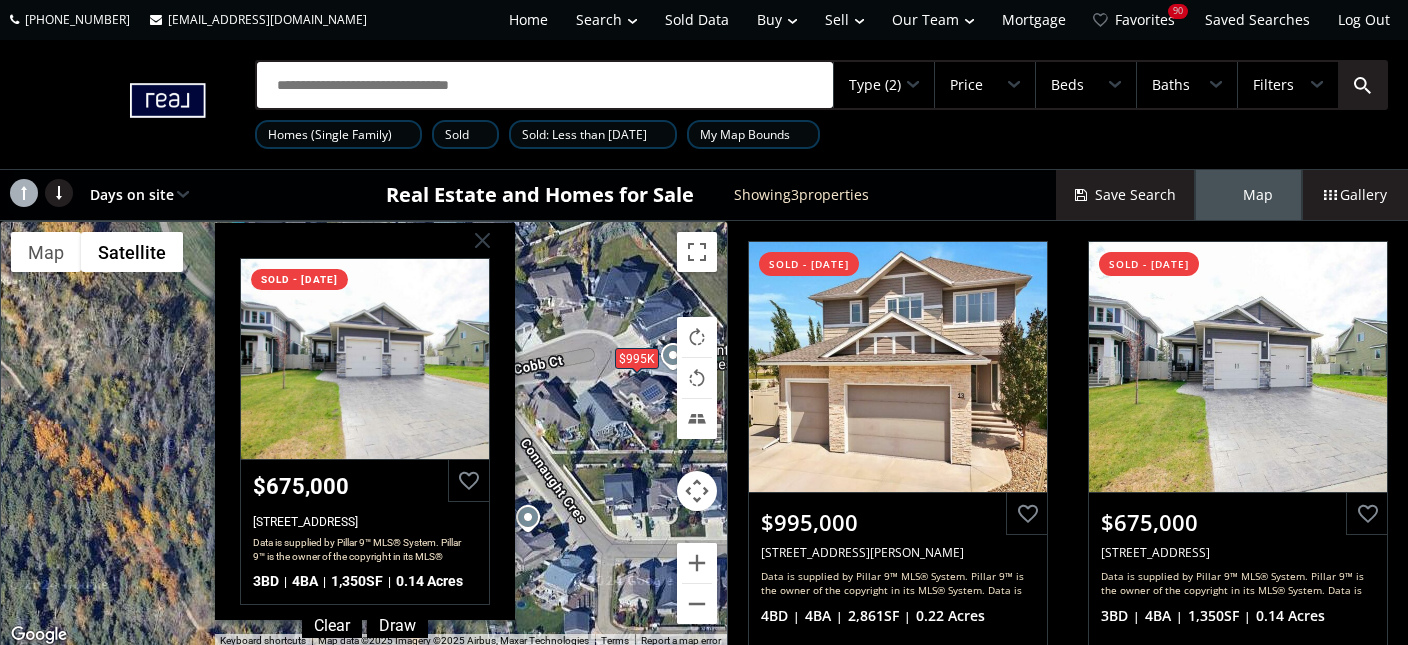click on "To navigate, press the arrow keys. $995K $675K $643K Connaught Crescent Red Deer AB T4P 0T3 sold - 06/13/2024 $675,000 93 Connaught Crescent, Red Deer, AB T4P 0T3 Data is supplied by Pillar 9™ MLS® System. Pillar 9™ is the owner of the copyright in its MLS® System. Data is deemed reliable but is not guaranteed accurate by Pillar 9™. The trademarks MLS®, Multiple Listing Service® and the associated logos are owned by The Canadian Real Estate Association (CREA) and identify the quality of services provided by real estate professionals who are members of CREA. Used under license.
Last updated: 2024-07-14 02:24:13  3  BD 4  BA 1,350  SF 0.14   Acres" at bounding box center [364, 435] 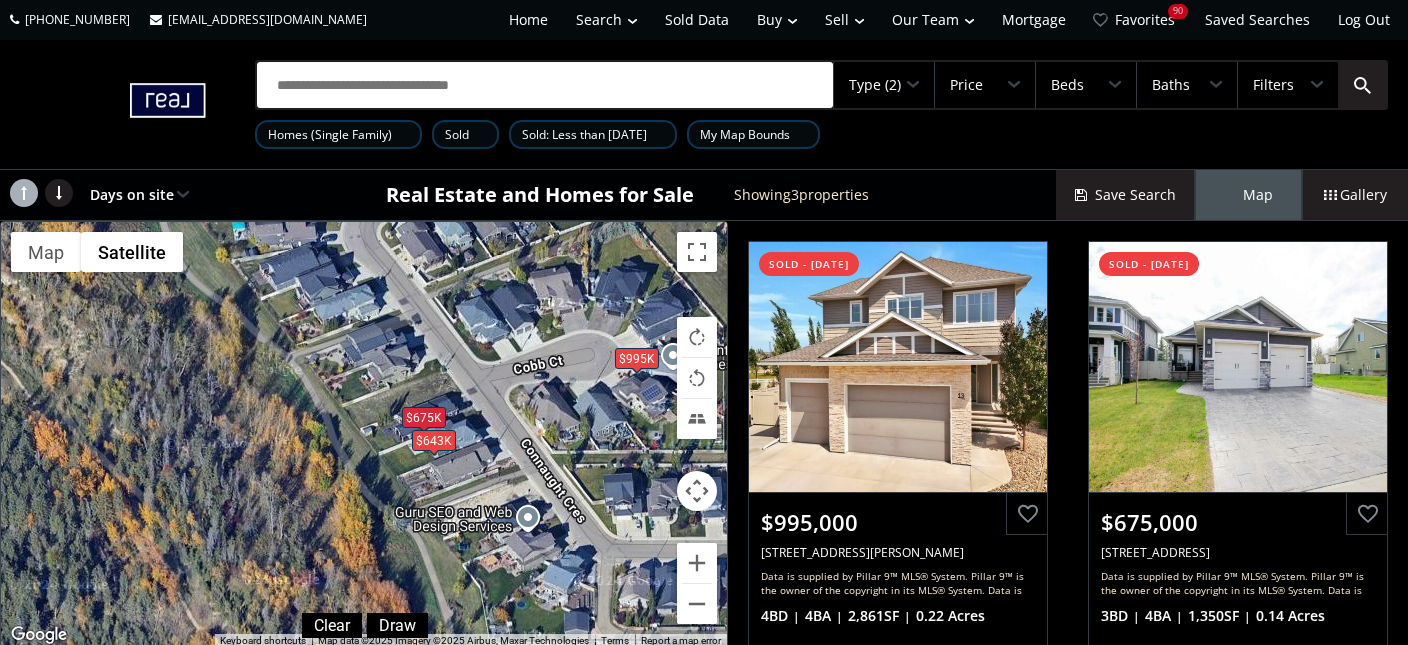 click on "$643K" at bounding box center [434, 439] 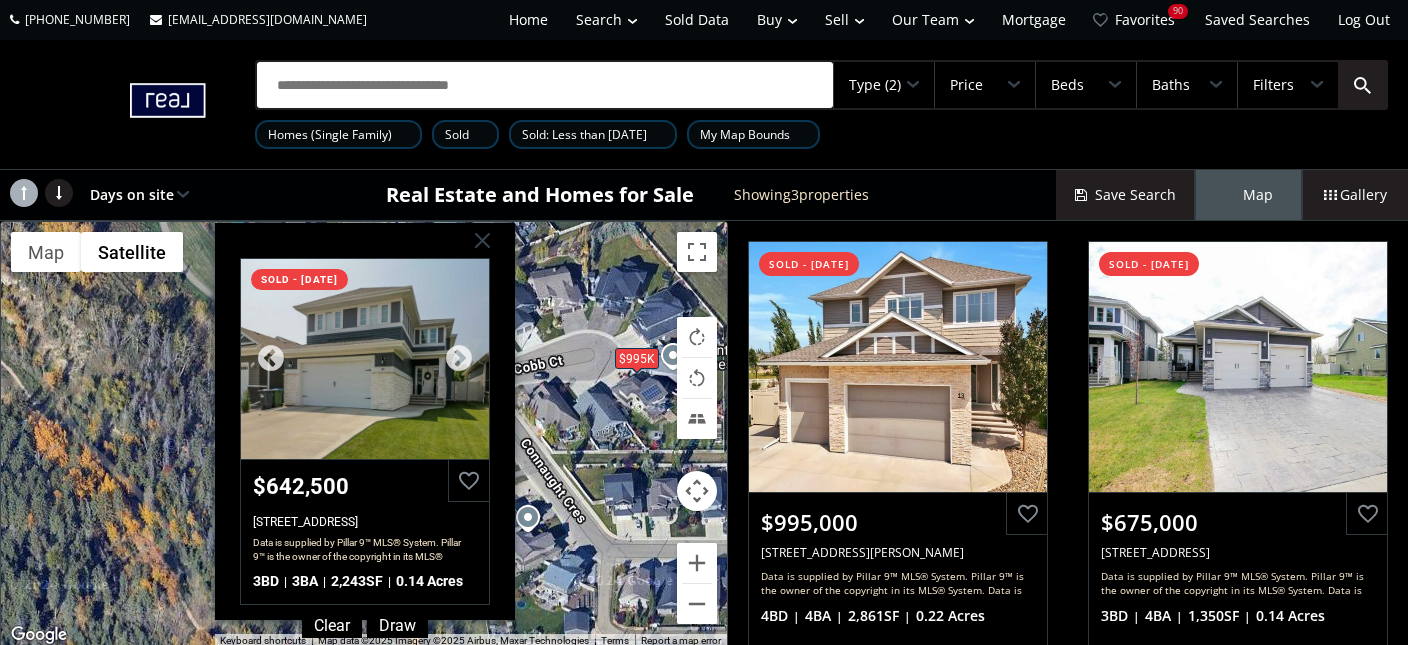 click at bounding box center [365, 359] 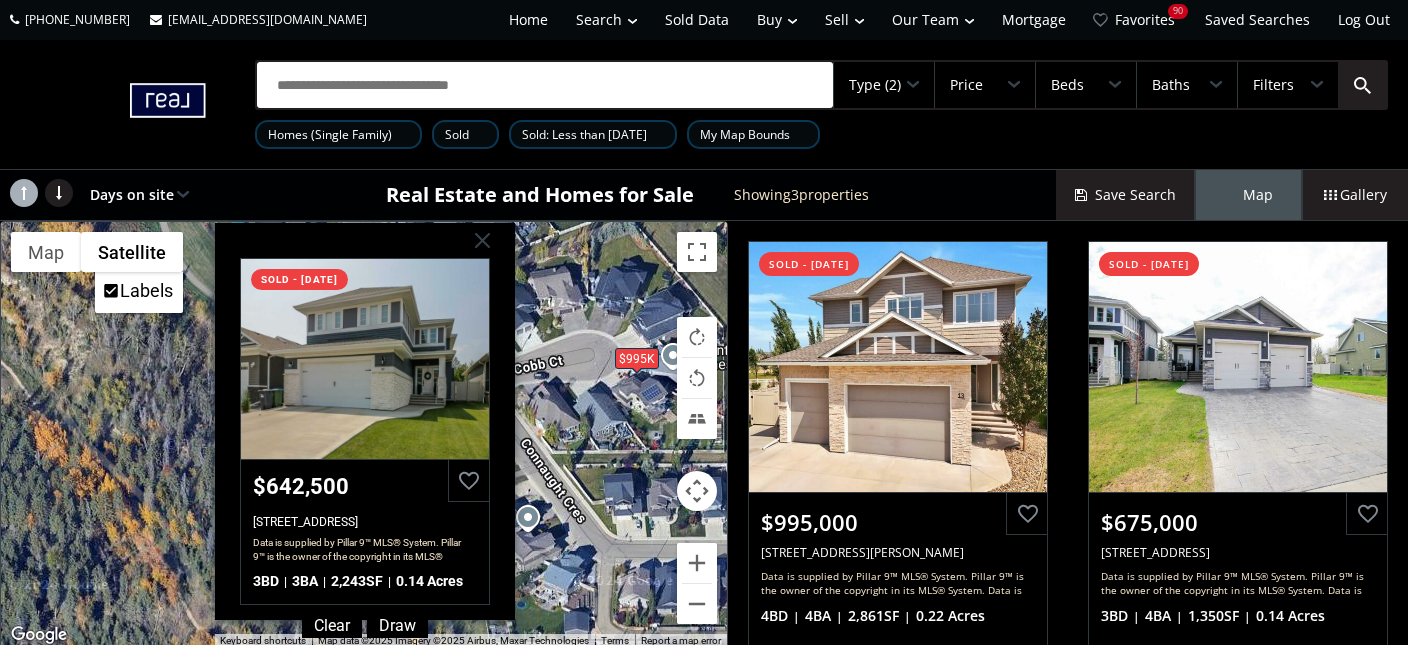click on "To navigate, press the arrow keys. $995K $675K $643K Connaught Crescent Red Deer AB T4P 0T3 sold - 07/10/2023 $642,500 89 Connaught Crescent, Red Deer, AB T4P 0T3 Data is supplied by Pillar 9™ MLS® System. Pillar 9™ is the owner of the copyright in its MLS® System. Data is deemed reliable but is not guaranteed accurate by Pillar 9™. The trademarks MLS®, Multiple Listing Service® and the associated logos are owned by The Canadian Real Estate Association (CREA) and identify the quality of services provided by real estate professionals who are members of CREA. Used under license.
Last updated: 2024-01-01 18:58:21  3  BD 3  BA 2,243  SF 0.14   Acres" at bounding box center [364, 435] 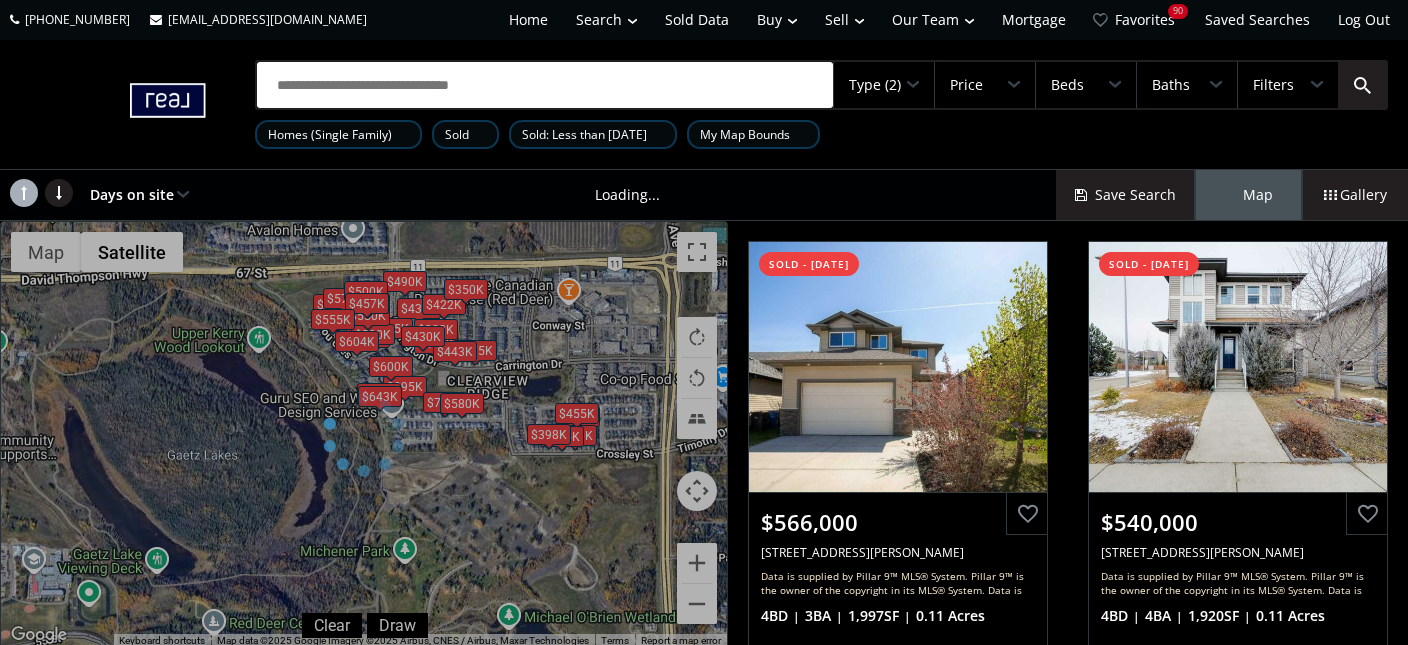 click at bounding box center (482, 135) 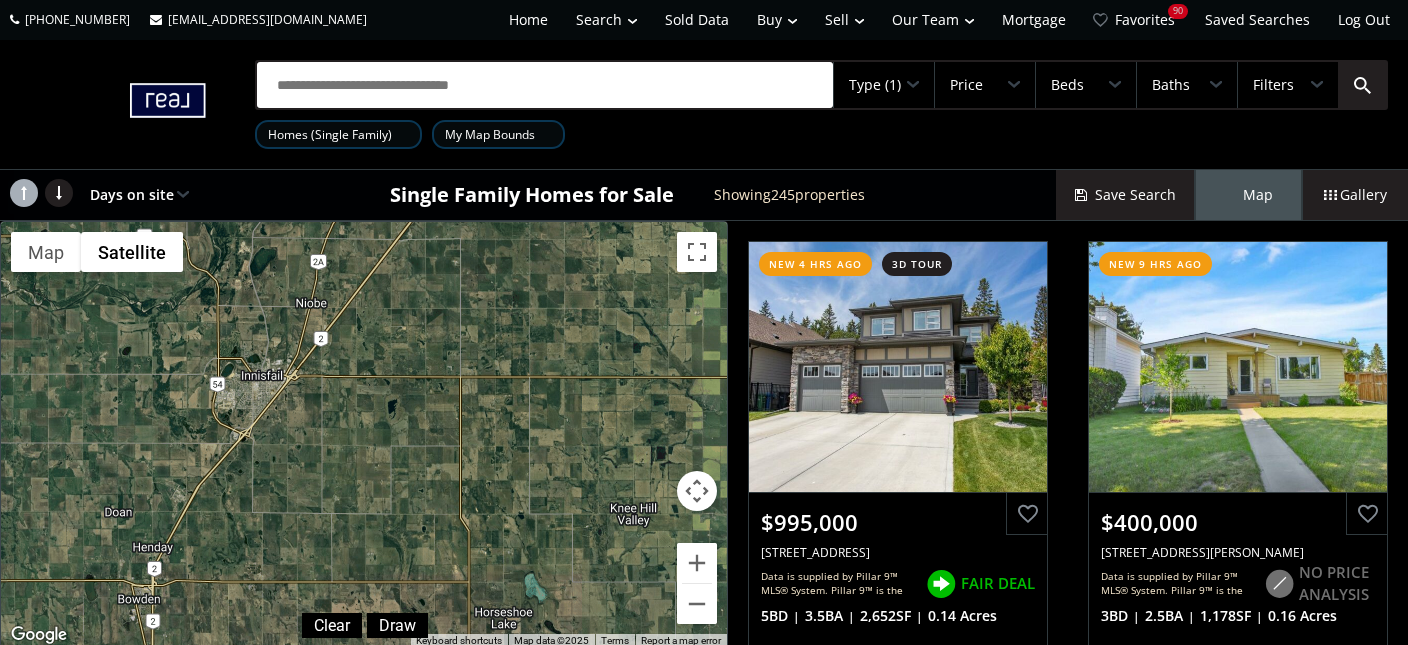 drag, startPoint x: 403, startPoint y: 441, endPoint x: 441, endPoint y: -103, distance: 545.32556 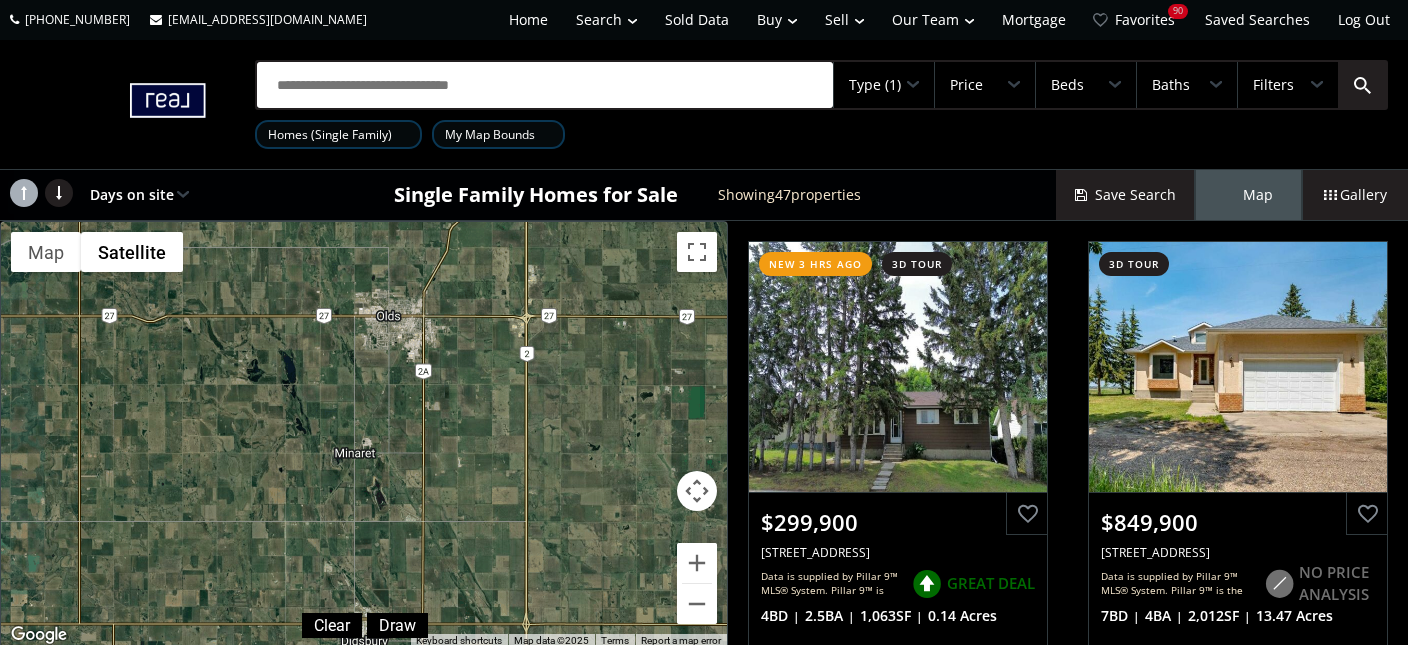 drag, startPoint x: 179, startPoint y: 504, endPoint x: 550, endPoint y: -103, distance: 711.4 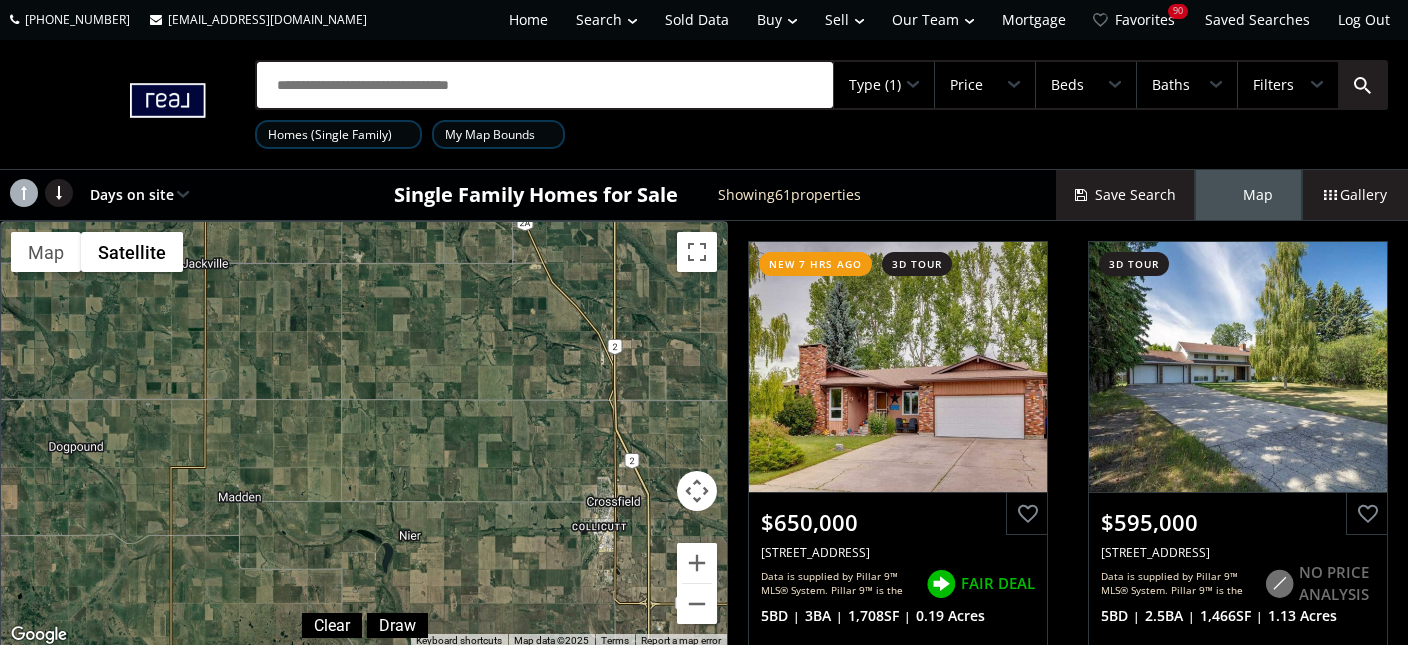drag, startPoint x: 401, startPoint y: 568, endPoint x: 489, endPoint y: -103, distance: 676.7459 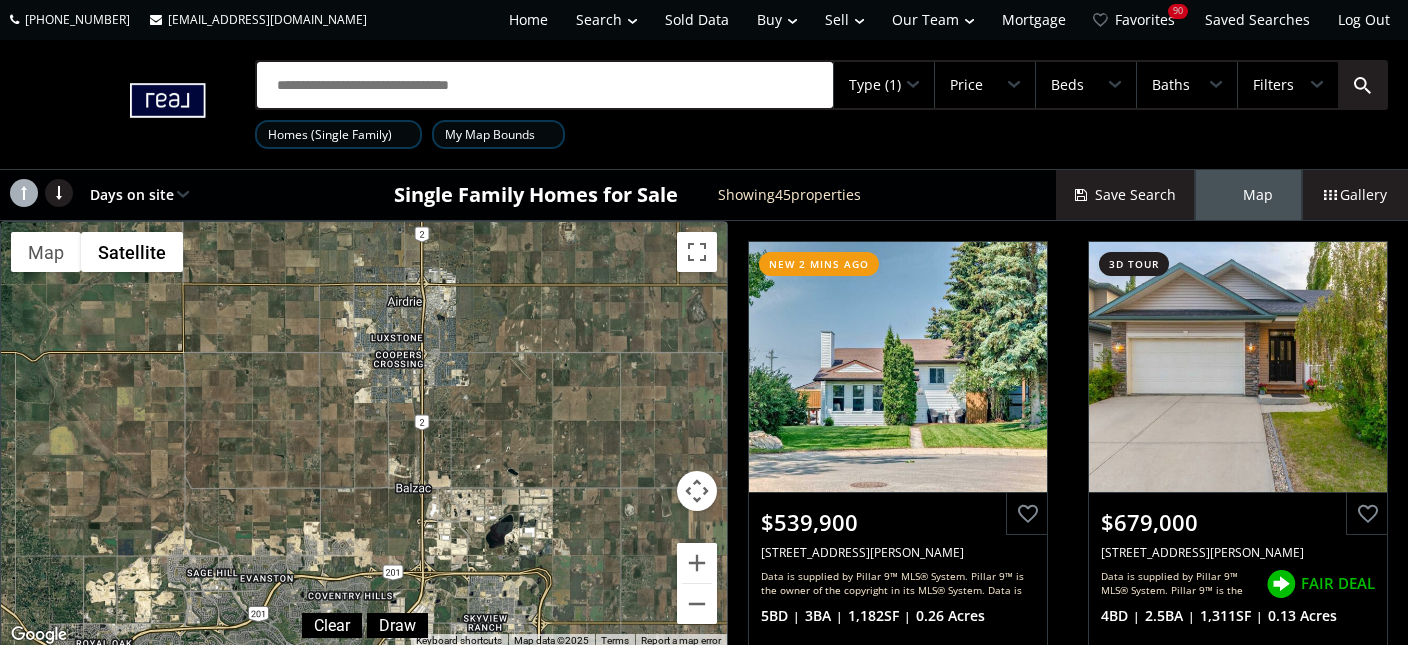 drag, startPoint x: 598, startPoint y: 576, endPoint x: 366, endPoint y: 31, distance: 592.3251 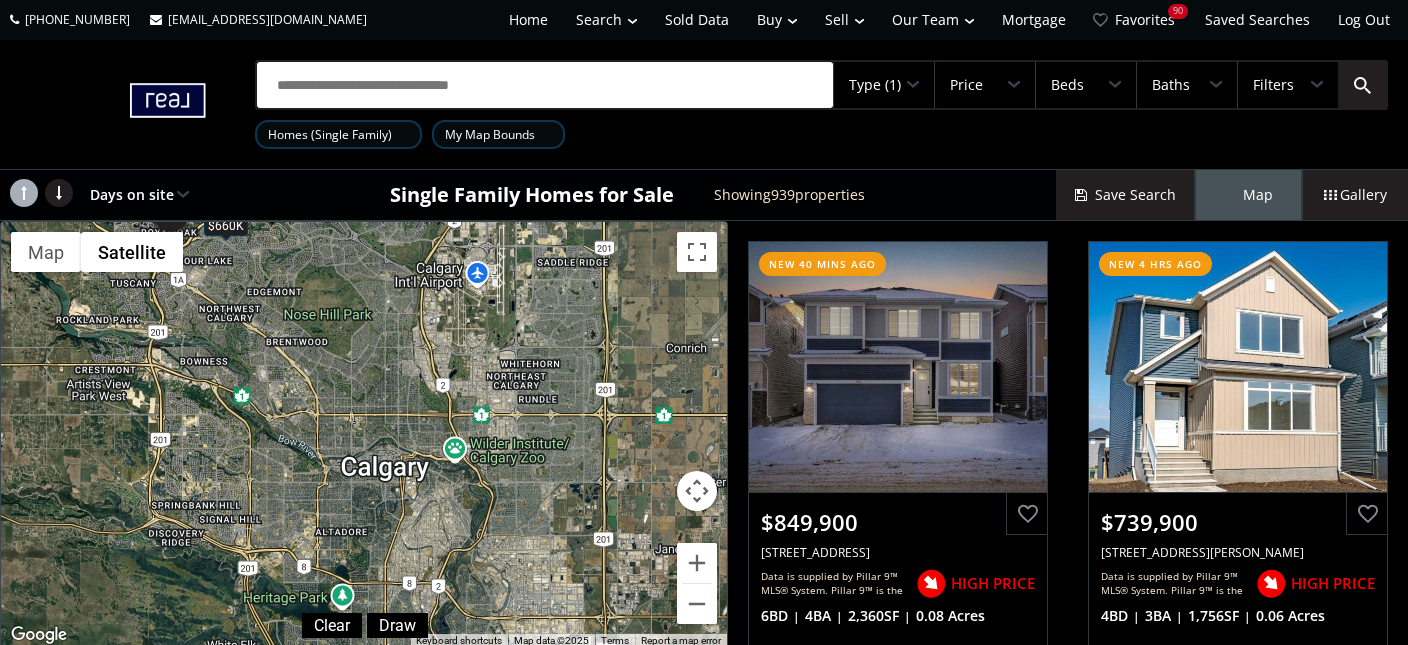 drag, startPoint x: 312, startPoint y: 513, endPoint x: 377, endPoint y: 98, distance: 420.0595 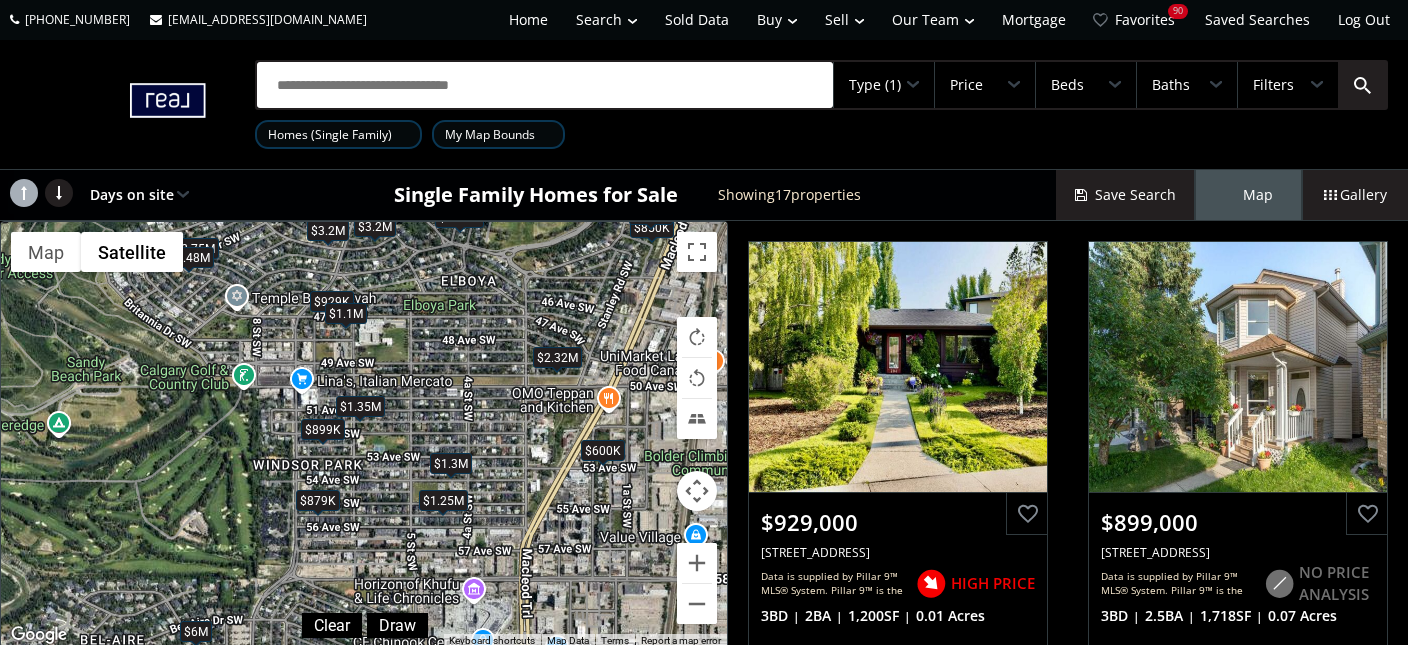 click on "Price" at bounding box center [985, 85] 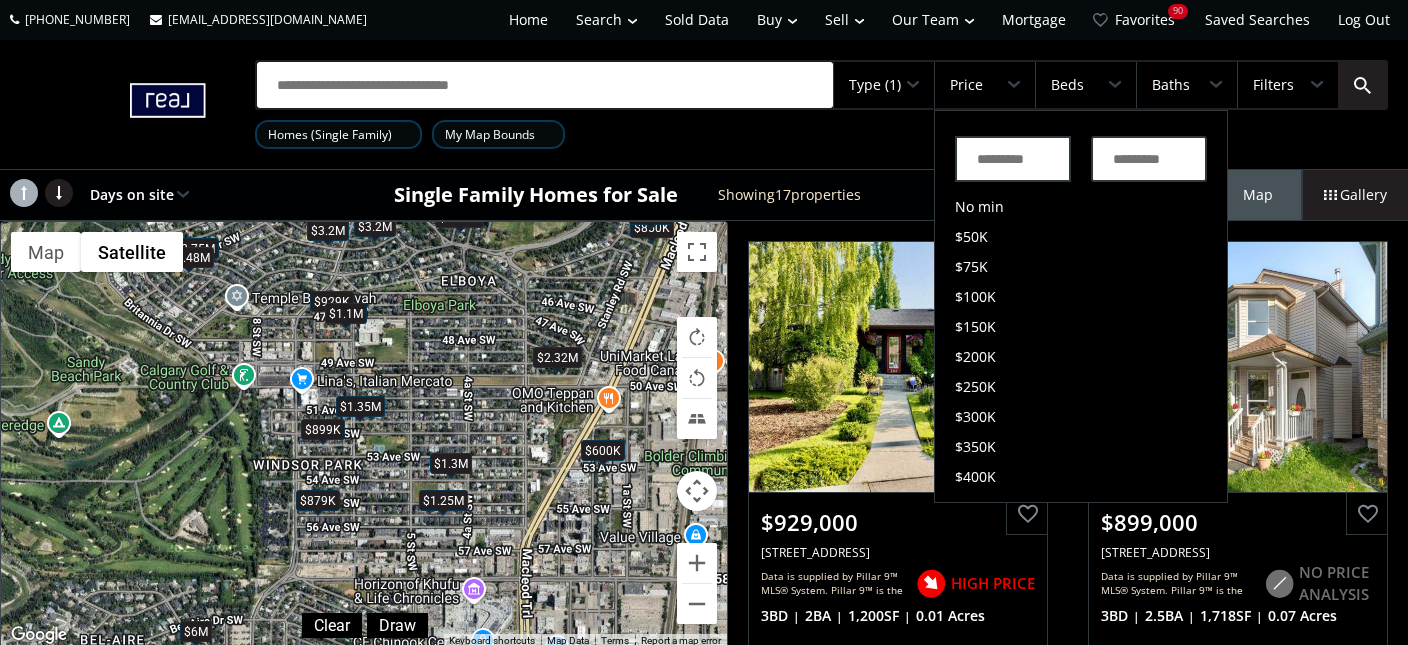 click on "Type   (1)" at bounding box center (884, 85) 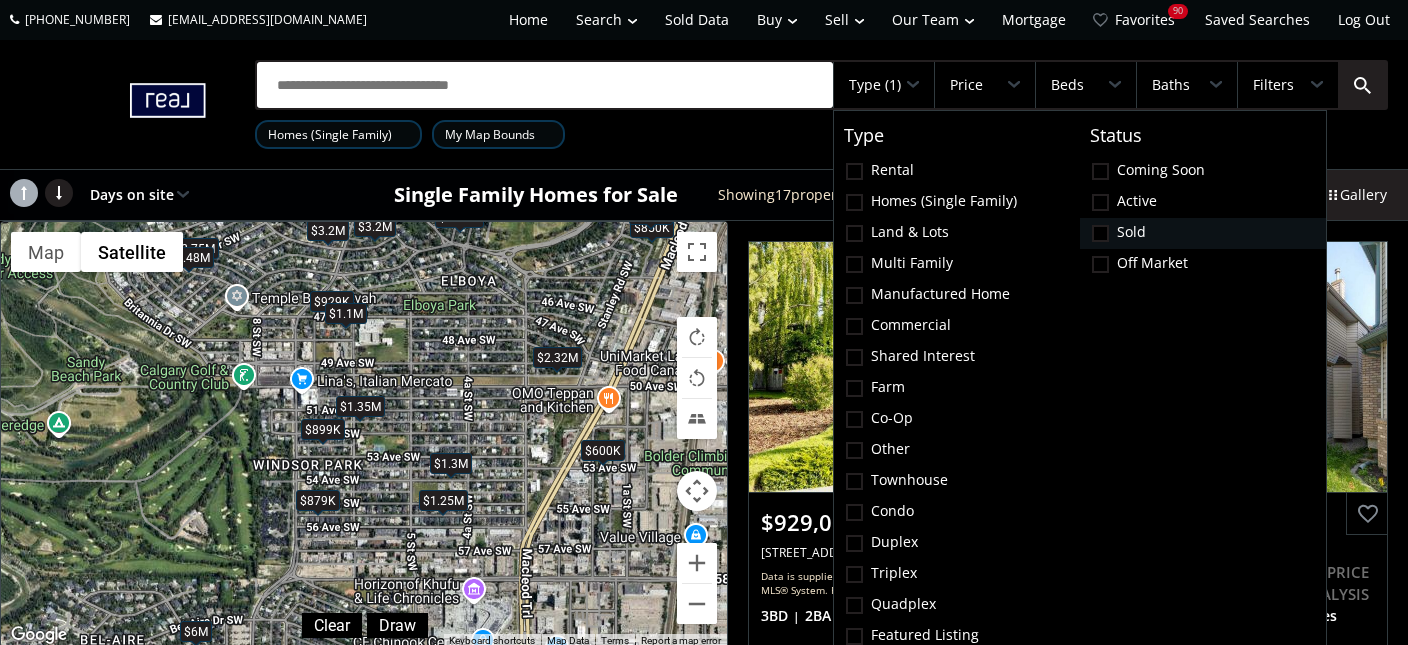 click at bounding box center [1100, 233] 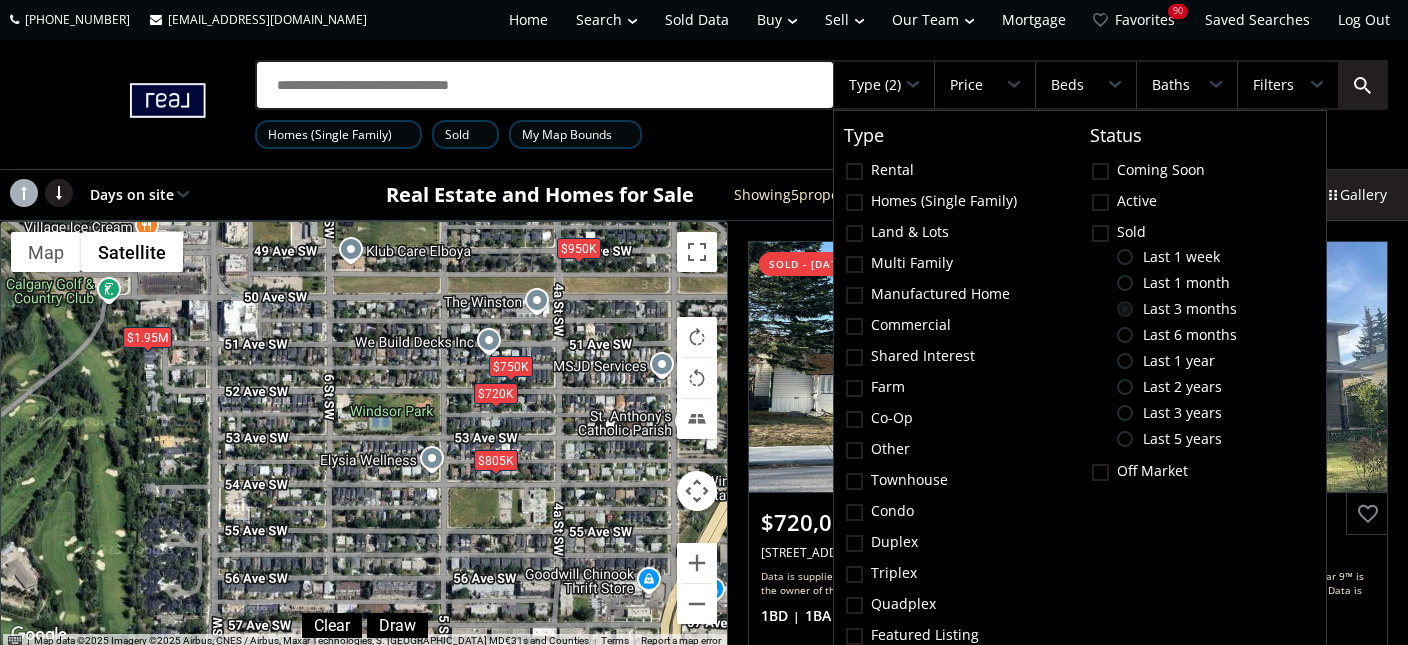 click on "$805K" at bounding box center (496, 460) 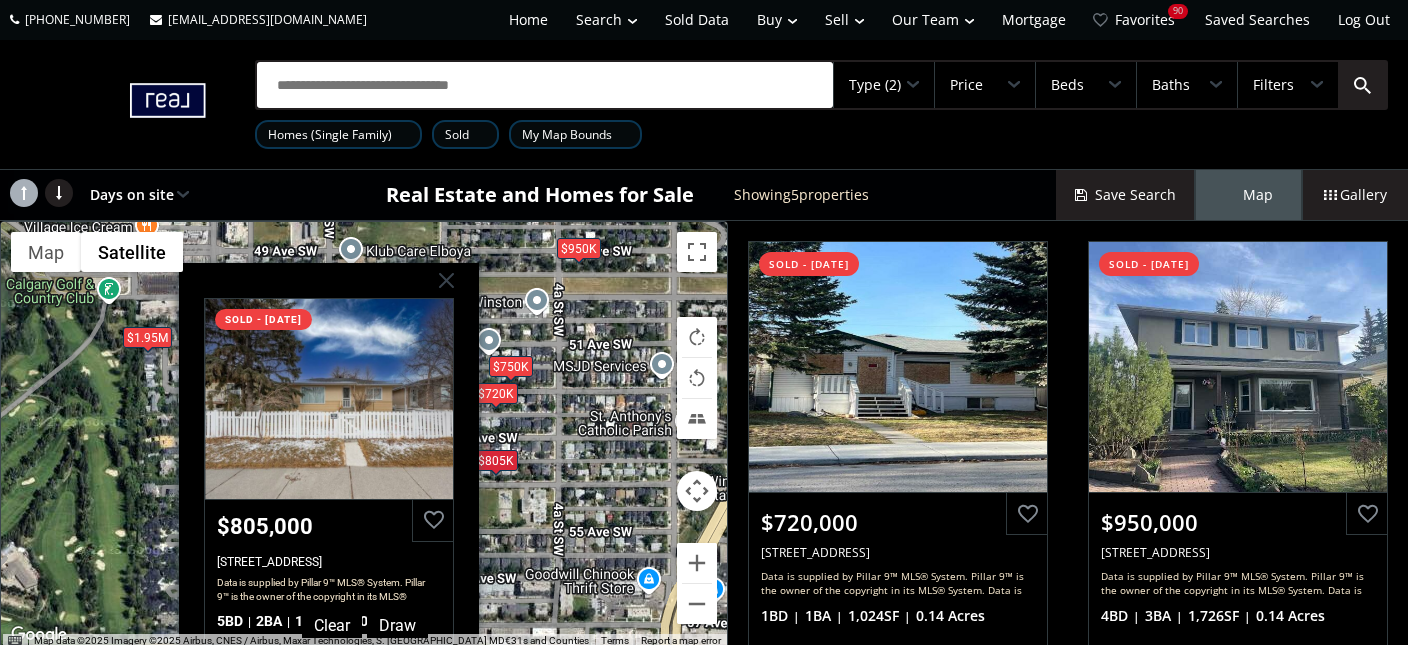 click on "To navigate, press the arrow keys. $720K $950K $1.95M $805K $750K 54 Avenue SW Calgary AB T2V 0C7 sold - 04/23/2025 $805,000 524 54 Avenue SW, Calgary, AB T2V 0C7 Data is supplied by Pillar 9™ MLS® System. Pillar 9™ is the owner of the copyright in its MLS® System. Data is deemed reliable but is not guaranteed accurate by Pillar 9™. The trademarks MLS®, Multiple Listing Service® and the associated logos are owned by The Canadian Real Estate Association (CREA) and identify the quality of services provided by real estate professionals who are members of CREA. Used under license.
Last updated: 2025-06-01 01:52:43  5  BD 2  BA 1,146  SF 0.14   Acres" at bounding box center (364, 435) 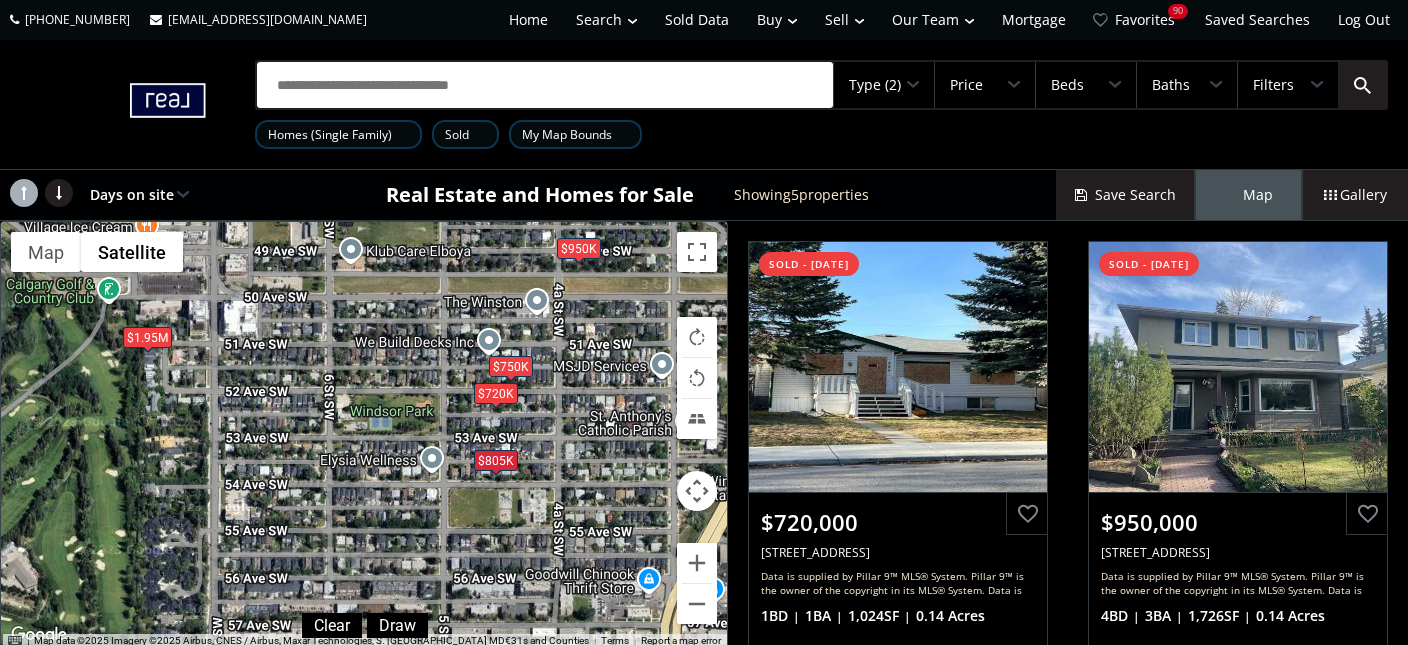 click on "$720K" at bounding box center [496, 393] 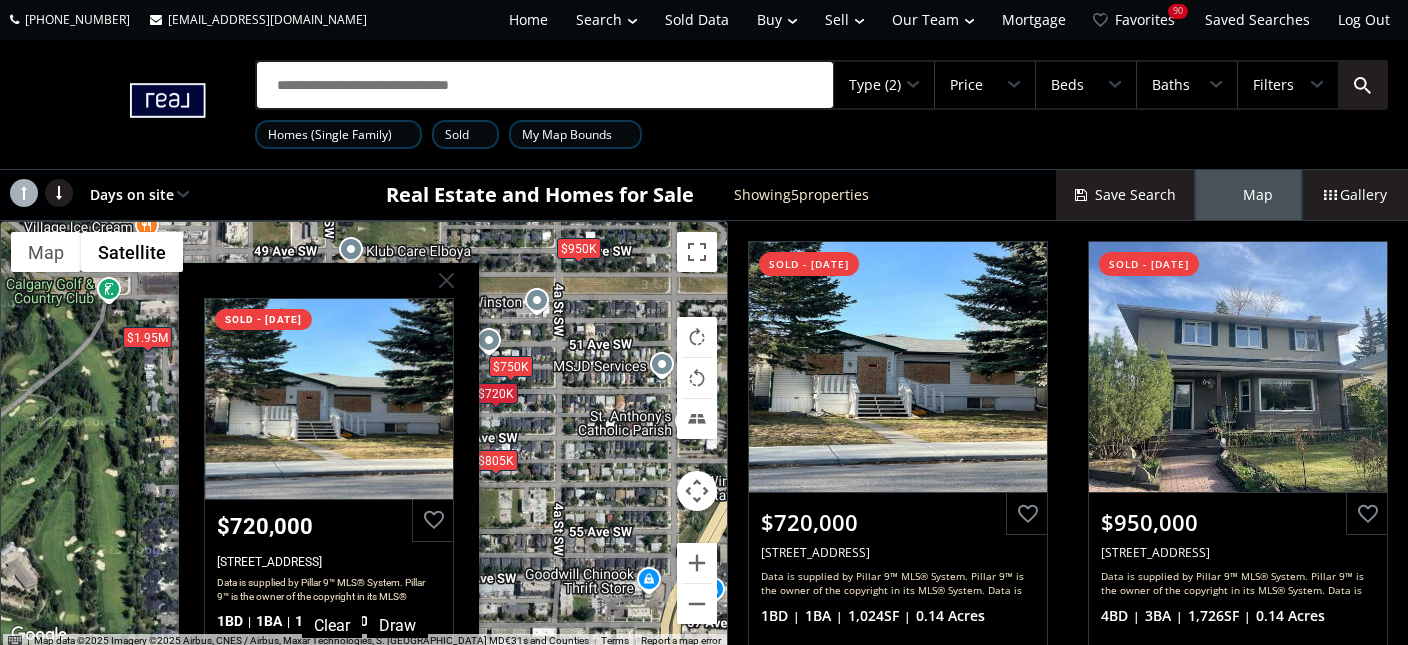 click on "To navigate, press the arrow keys. $720K $950K $1.95M $805K $750K 52 Avenue SW Calgary AB T2V 0B3 sold - 05/27/2025 $720,000 525 52 Avenue SW, Calgary, AB T2V 0B3 Data is supplied by Pillar 9™ MLS® System. Pillar 9™ is the owner of the copyright in its MLS® System. Data is deemed reliable but is not guaranteed accurate by Pillar 9™. The trademarks MLS®, Multiple Listing Service® and the associated logos are owned by The Canadian Real Estate Association (CREA) and identify the quality of services provided by real estate professionals who are members of CREA. Used under license.
Last updated: 2025-06-01 01:52:59  1  BD 1  BA 1,024  SF 0.14   Acres" at bounding box center [364, 435] 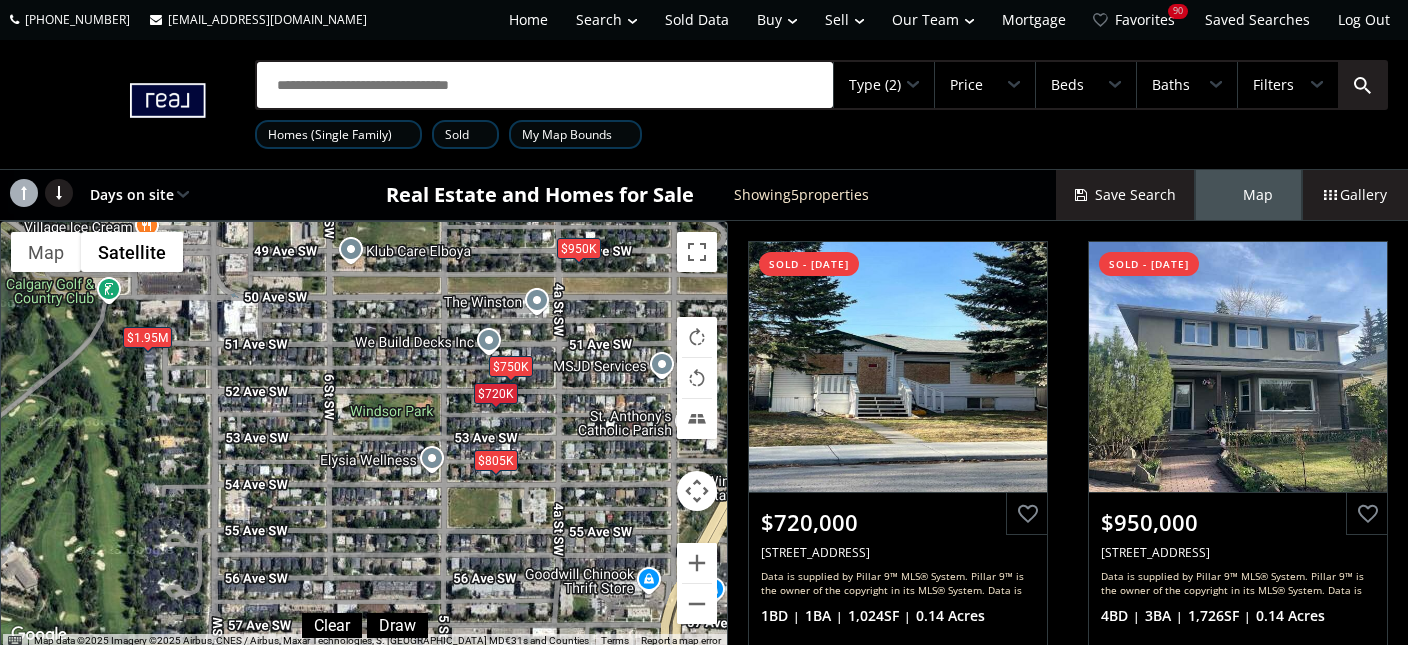 click on "$750K" at bounding box center [511, 366] 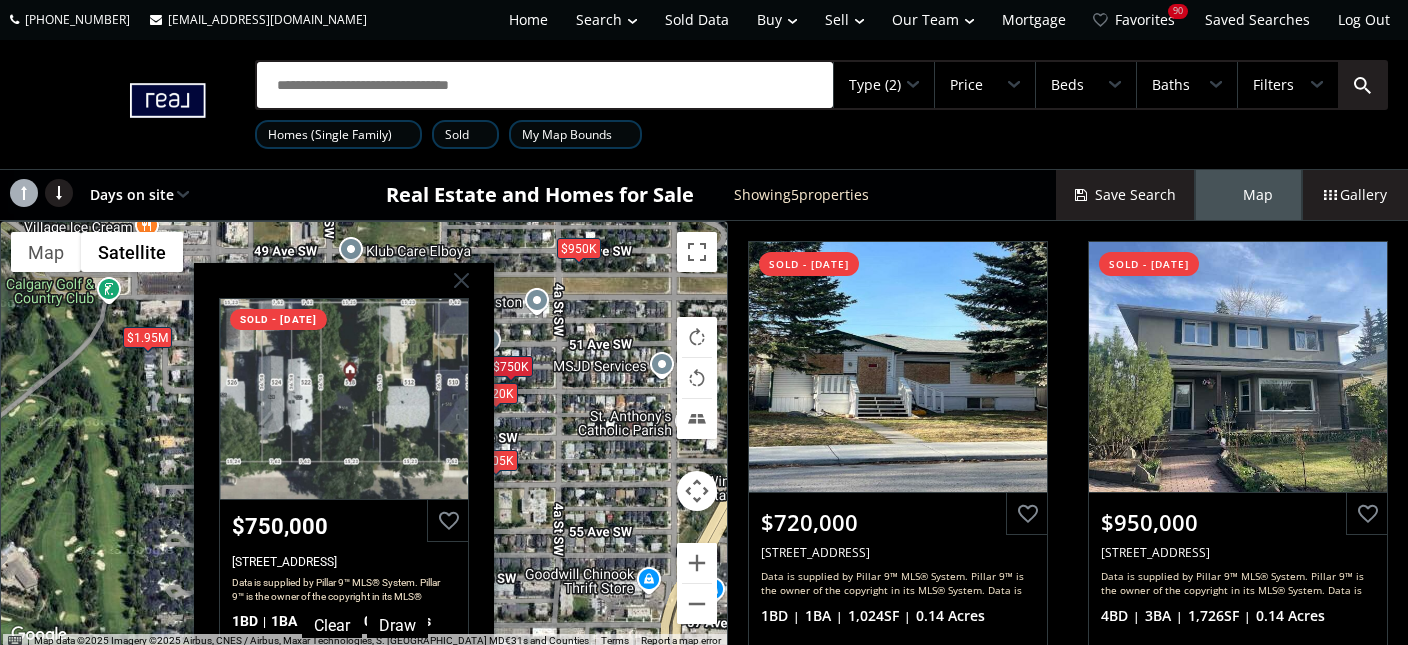 click on "To navigate, press the arrow keys. $720K $950K $1.95M $805K $750K 52 Avenue SW Calgary AB T2V 2E2 sold - 04/15/2025 $750,000 518 52 Avenue SW, Calgary, AB T2V 2E2 Data is supplied by Pillar 9™ MLS® System. Pillar 9™ is the owner of the copyright in its MLS® System. Data is deemed reliable but is not guaranteed accurate by Pillar 9™. The trademarks MLS®, Multiple Listing Service® and the associated logos are owned by The Canadian Real Estate Association (CREA) and identify the quality of services provided by real estate professionals who are members of CREA. Used under license.
Last updated: 2025-06-01 01:45:21  1  BD 1  BA 583  SF 0.14   Acres" at bounding box center (364, 435) 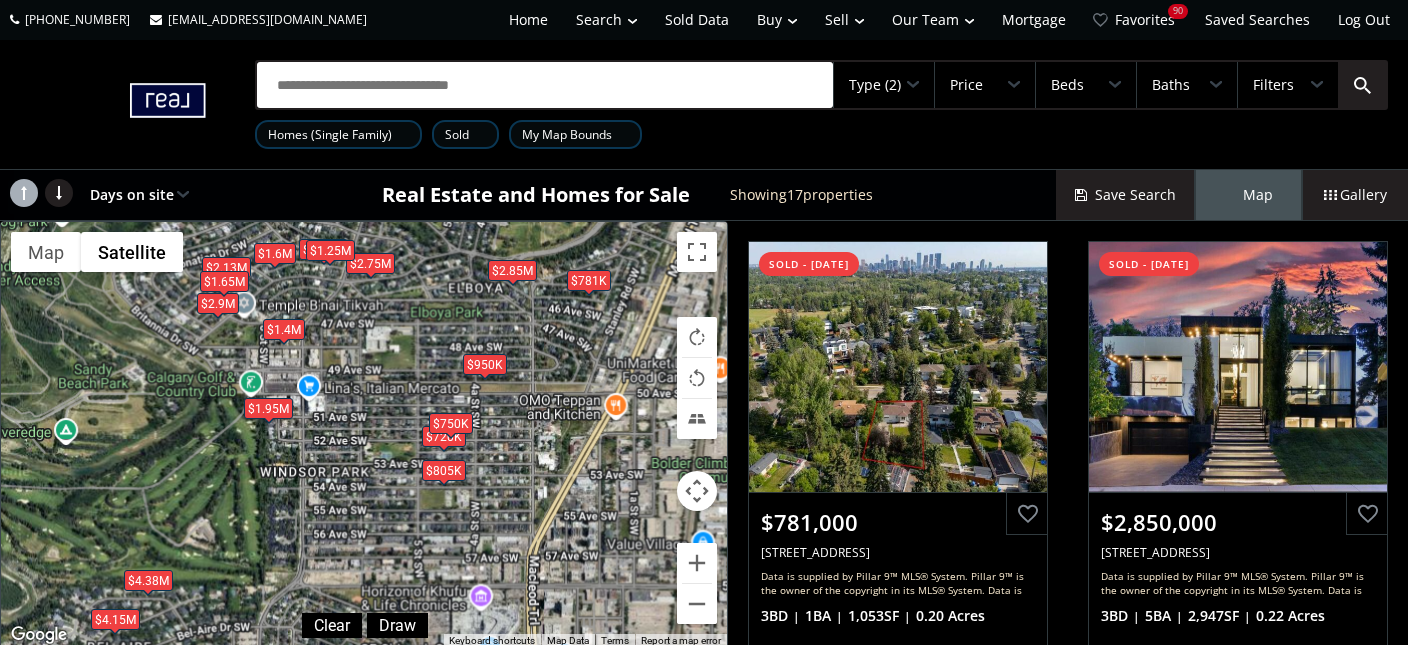 click on "$950K" at bounding box center [485, 364] 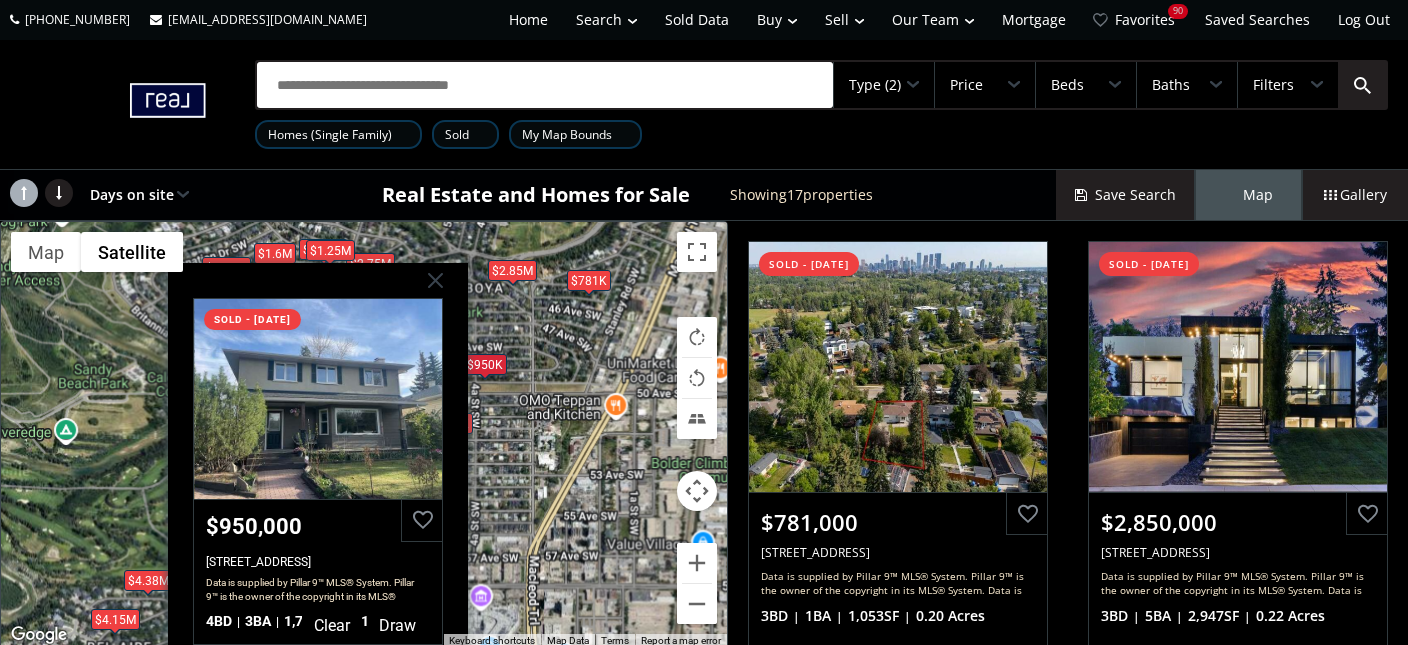 click on "To navigate, press the arrow keys. $781K $2.85M $2.9M $2.75M $720K $950K $4.15M $2.13M $4.38M $1.48M $1.95M $805K $1.4M $1.65M $1.25M $1.6M $750K 49 Avenue SW Calgary AB T2S 1G3 sold - 05/23/2025 $950,000 435 49 Avenue SW, Calgary, AB T2S 1G3 Data is supplied by Pillar 9™ MLS® System. Pillar 9™ is the owner of the copyright in its MLS® System. Data is deemed reliable but is not guaranteed accurate by Pillar 9™. The trademarks MLS®, Multiple Listing Service® and the associated logos are owned by The Canadian Real Estate Association (CREA) and identify the quality of services provided by real estate professionals who are members of CREA. Used under license.
Last updated: 2025-06-01 01:53:16  4  BD 3  BA 1,726  SF 0.14   Acres" at bounding box center (364, 435) 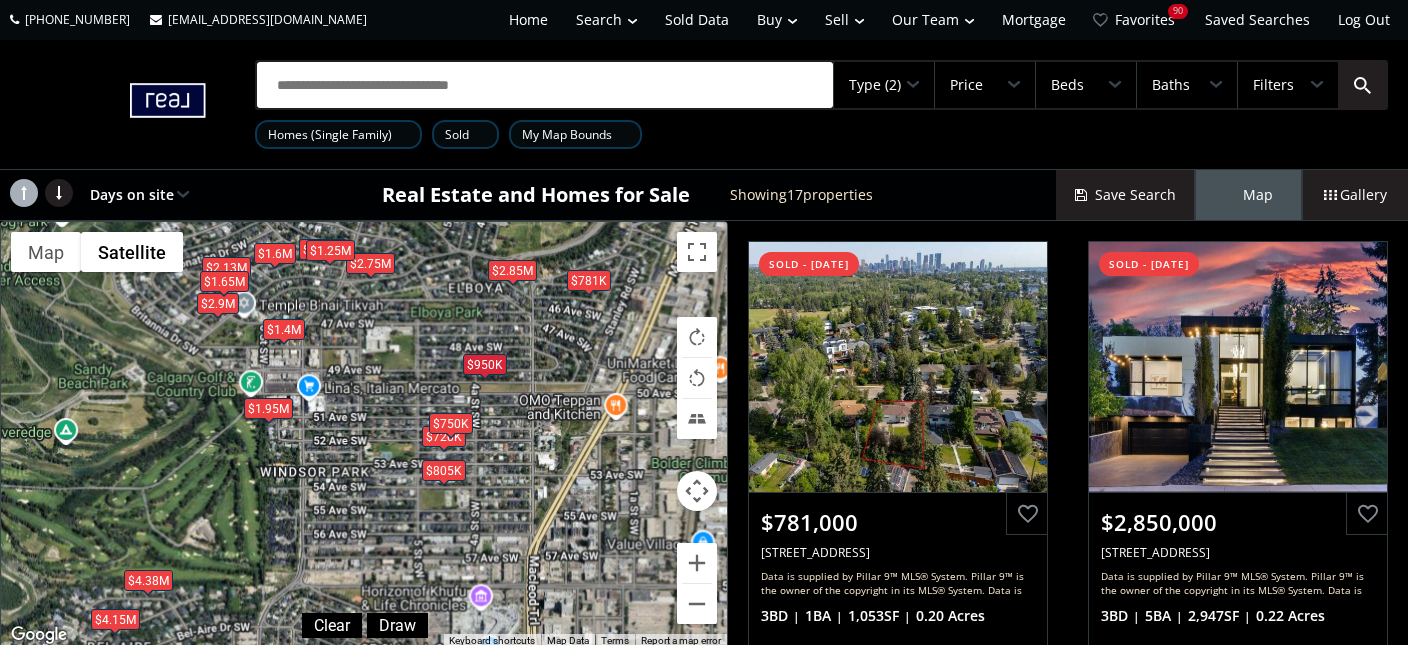 click at bounding box center [913, 85] 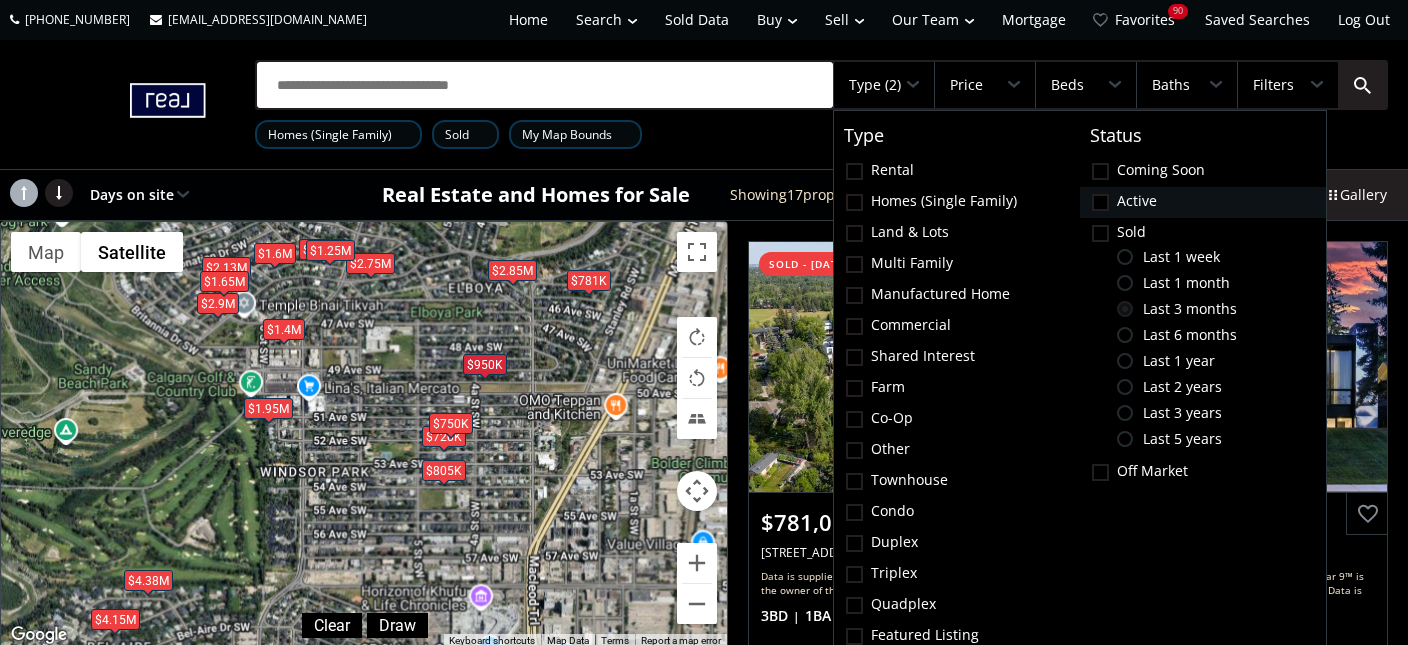 click at bounding box center (1100, 202) 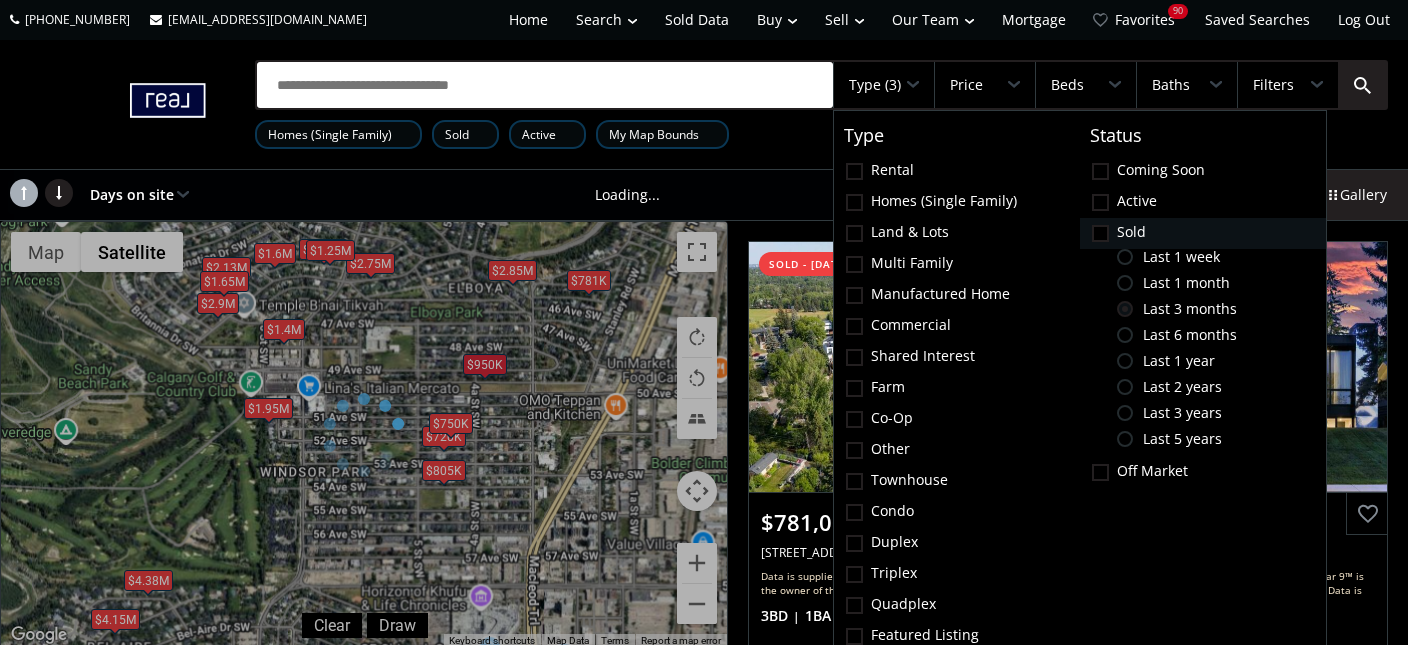 click at bounding box center [0, 0] 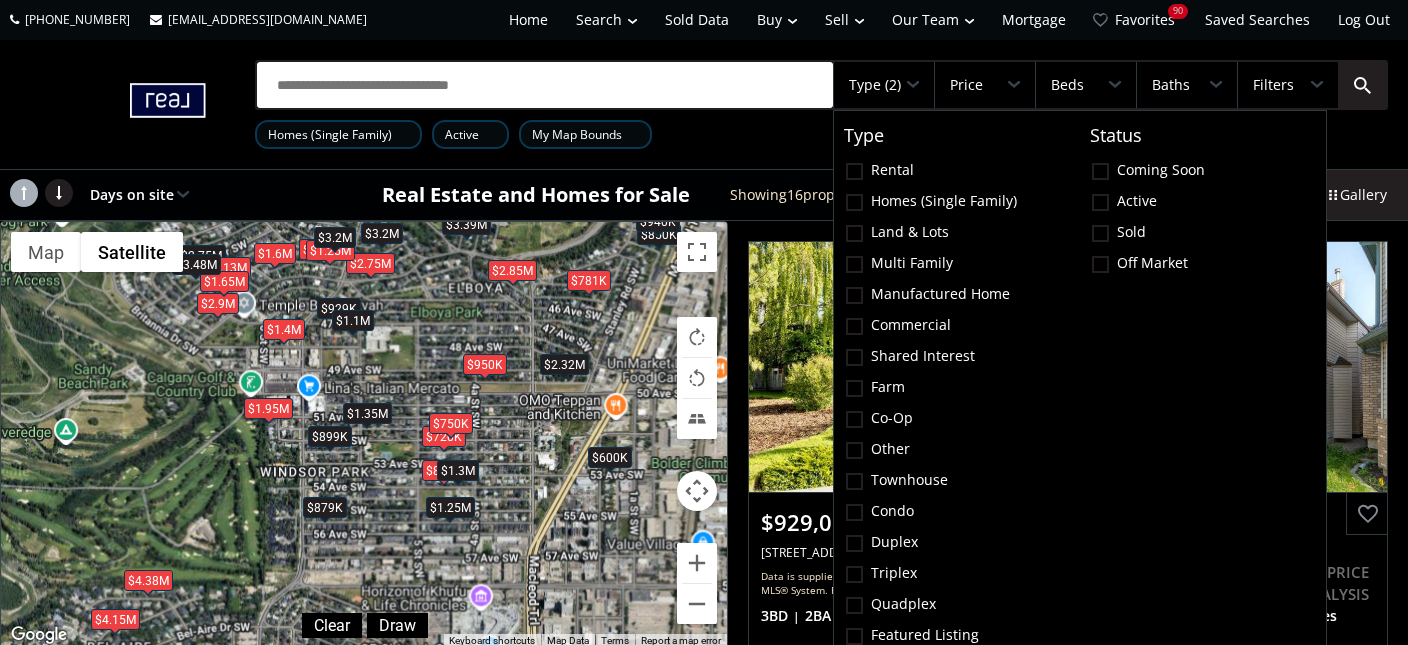 click on "To navigate, press the arrow keys. $781K $929K $899K $879K $1.25M $1.35M $2.85M $2.75M $2.9M $2.75M $720K $3.39M $950K $4.15M $2.32M $850K $2.13M $4.38M $3.2M $1.48M $1.95M $805K $1.4M $1.65M $3.48M $1.1M $1.25M $3.2M $1.6M $750K $1.3M $940K $600K" at bounding box center [364, 435] 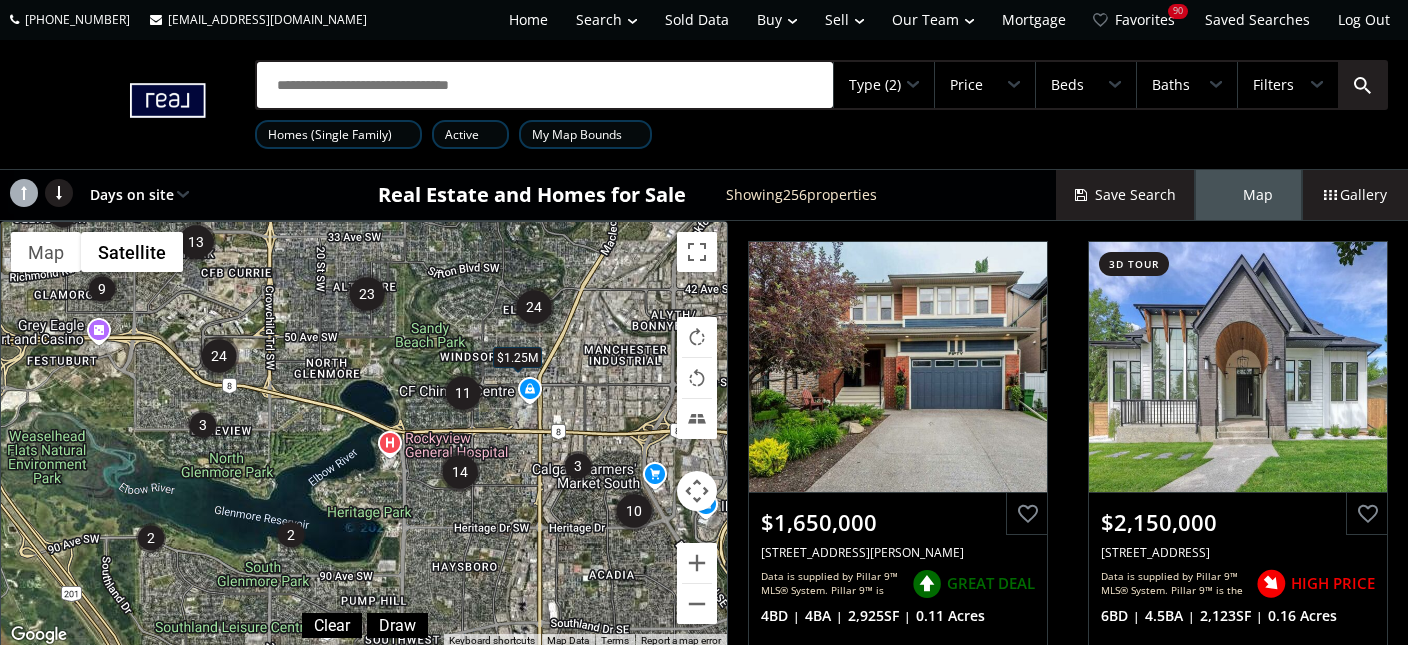 drag, startPoint x: 536, startPoint y: 524, endPoint x: 474, endPoint y: 66, distance: 462.17746 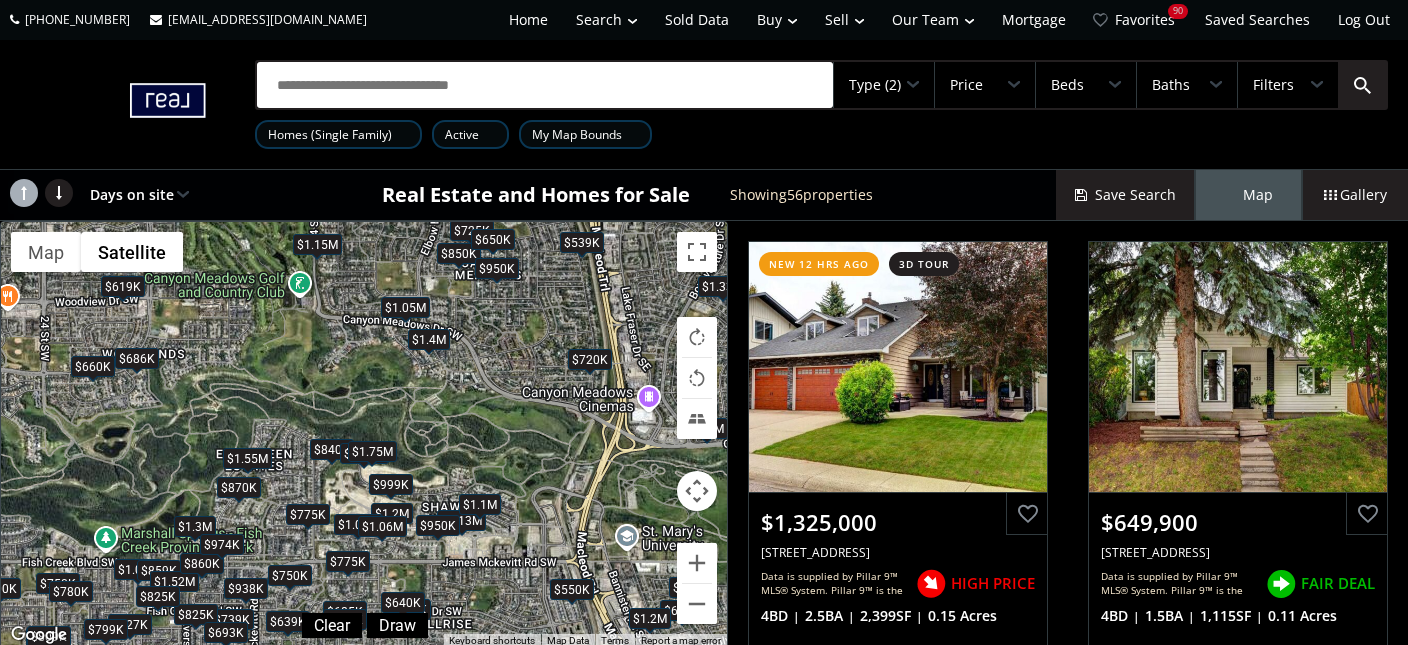 click on "To navigate, press the arrow keys. $1.33M $650K $639K $739K $579K $750K $825K $1.2M $827K $590K $1.13M $725K $686K $720K $640K $660K $750K $850K $870K $859K $938K $619K $1.07M $1.1M $775K $950K $693K $1.1M $1.55M $780K $1.15M $685K $1.3M $650K $800K $550K $999K $840K $1.05M $799K $859K $1.2M $1.52M $1.02M $809K $1.47M $825K $950K $539K $800K $1.75M $1.06M $860K $1.4M $974K $775K" at bounding box center [364, 435] 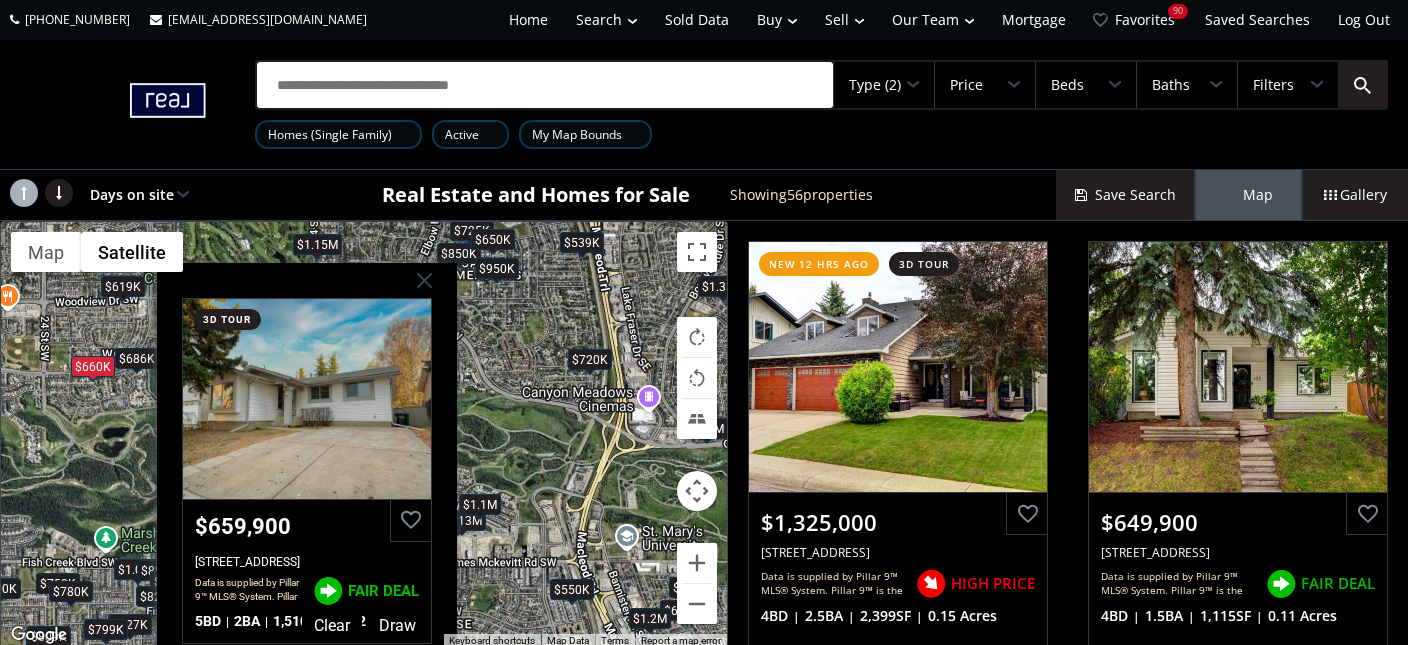 click on "To navigate, press the arrow keys. $1.33M $650K $639K $739K $579K $750K $825K $1.2M $827K $590K $1.13M $725K $686K $720K $640K $660K $750K $850K $870K $859K $938K $619K $1.07M $1.1M $775K $950K $693K $1.1M $1.55M $780K $1.15M $685K $1.3M $650K $800K $550K $999K $840K $1.05M $799K $859K $1.2M $1.52M $1.02M $809K $1.47M $825K $950K $539K $800K $1.75M $1.06M $860K $1.4M $974K $775K Woodpark Boulevard SW Calgary AB T2W3R7 3d tour $659,900 700 Woodpark Boulevard SW, Calgary, AB T2W3R7 Data is supplied by Pillar 9™ MLS® System. Pillar 9™ is the owner of the copyright in its MLS® System. Data is deemed reliable but is not guaranteed accurate by Pillar 9™. The trademarks MLS®, Multiple Listing Service® and the associated logos are owned by The Canadian Real Estate Association (CREA) and identify the quality of services provided by real estate professionals who are members of CREA. Used under license.
Last updated: 2025-06-27 15:11:22  FAIR DEAL 5  BD 2  BA 1,510  SF 0.12   Acres" at bounding box center [364, 435] 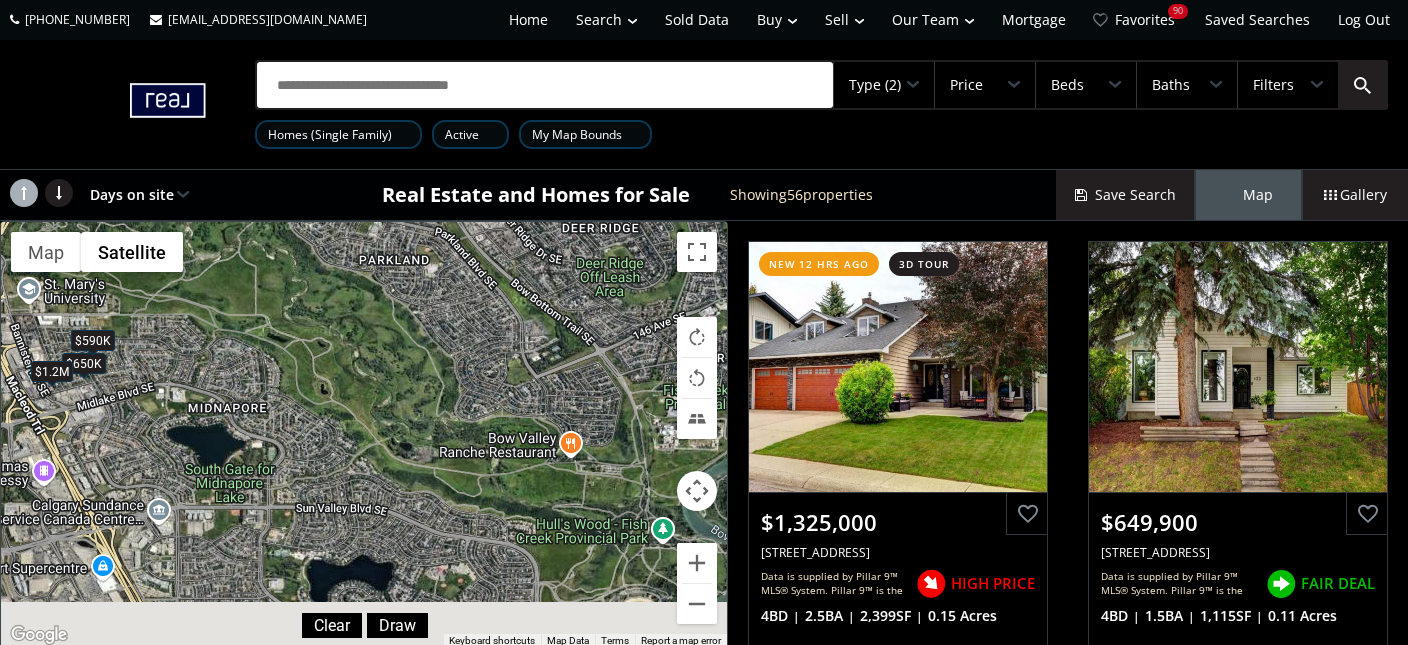 drag, startPoint x: 601, startPoint y: 427, endPoint x: 0, endPoint y: 164, distance: 656.02594 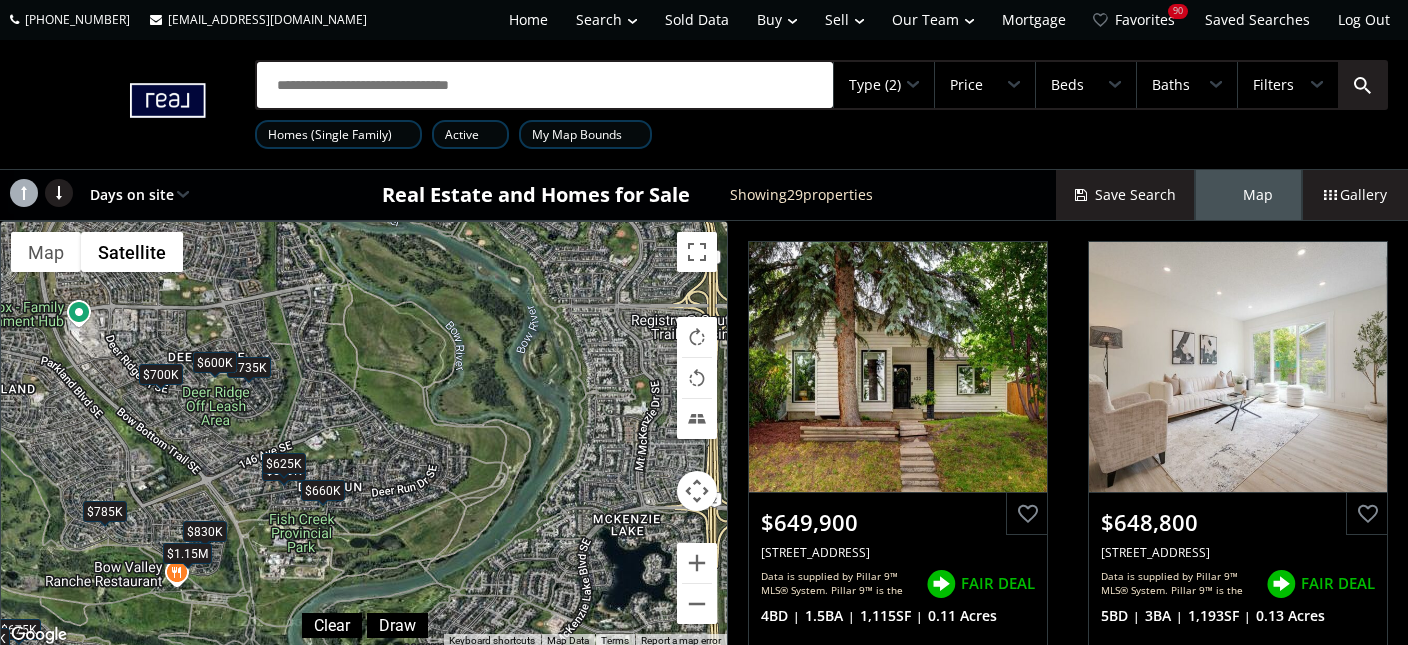 drag, startPoint x: 590, startPoint y: 301, endPoint x: 194, endPoint y: 453, distance: 424.16977 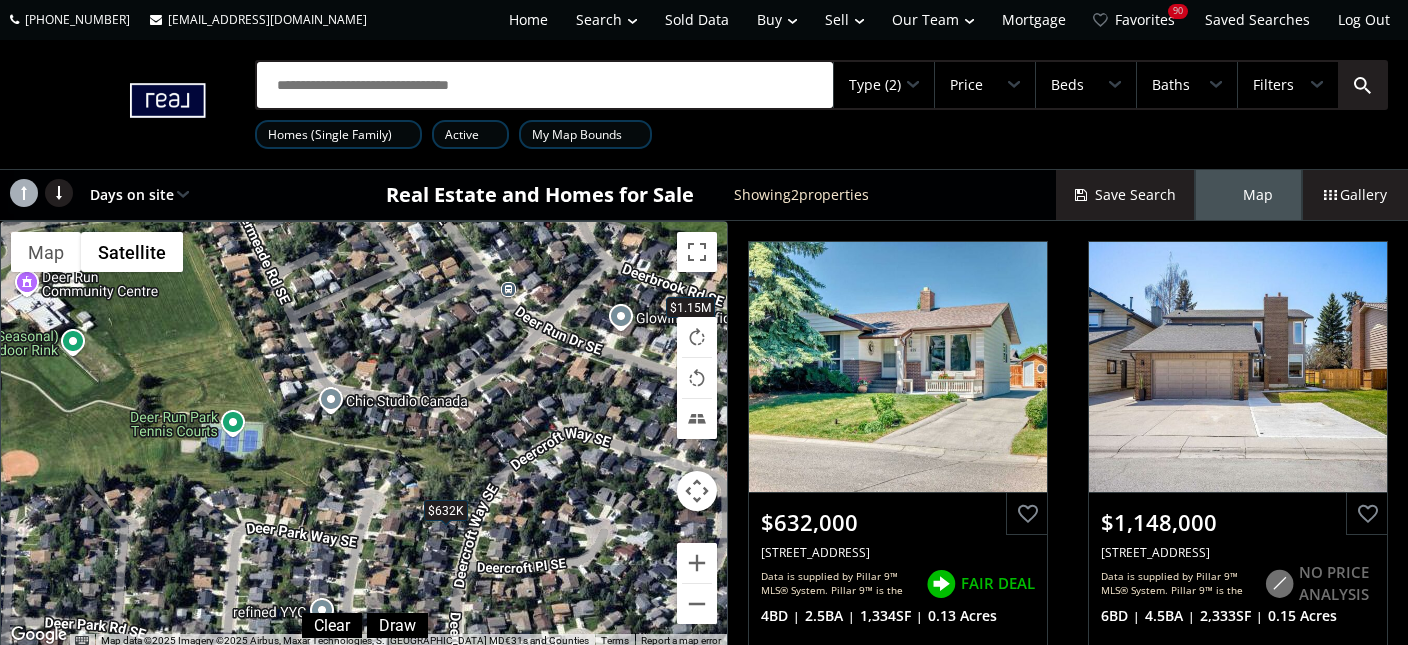 click on "$632K" at bounding box center (446, 509) 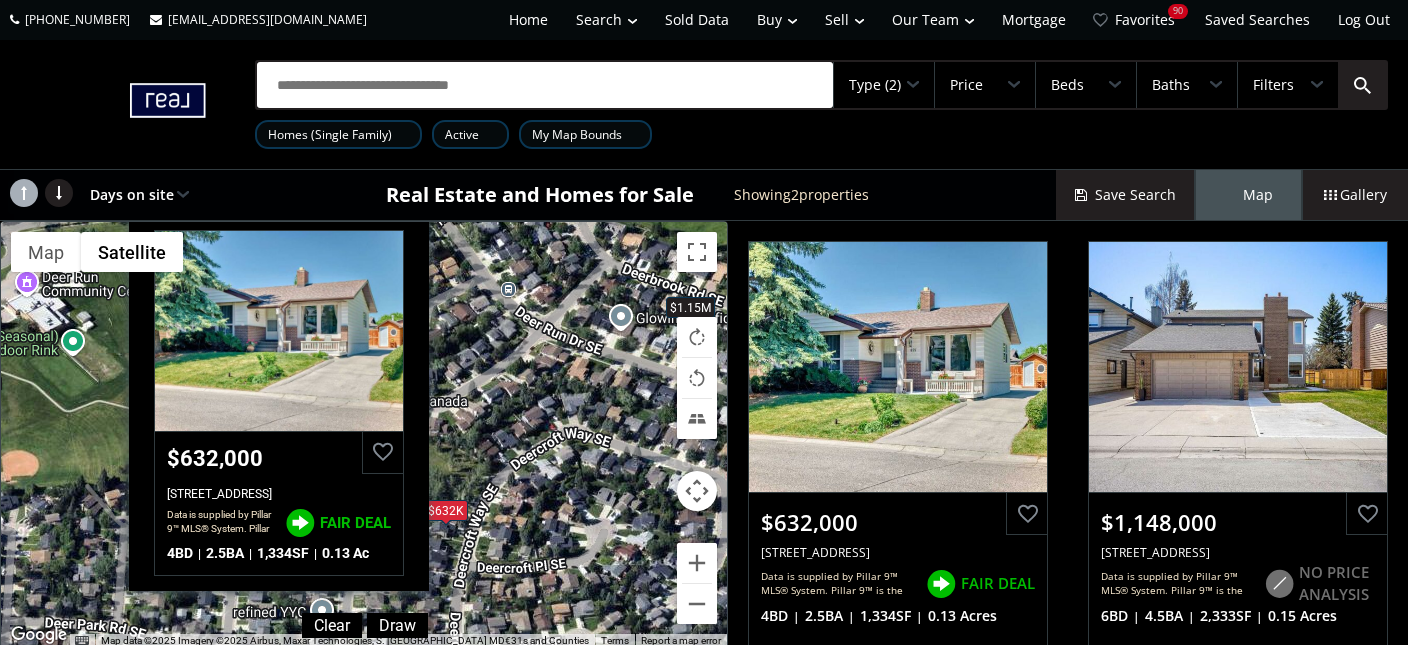 click on "To navigate, press the arrow keys. $632K $1.15M deercroft Way SE Calgary AB T2J 5V4 $632,000 655 deercroft Way SE, Calgary, AB T2J 5V4 Data is supplied by Pillar 9™ MLS® System. Pillar 9™ is the owner of the copyright in its MLS® System. Data is deemed reliable but is not guaranteed accurate by Pillar 9™. The trademarks MLS®, Multiple Listing Service® and the associated logos are owned by The Canadian Real Estate Association (CREA) and identify the quality of services provided by real estate professionals who are members of CREA. Used under license.
Last updated: 2025-06-23 15:25:18  FAIR DEAL 4  BD 2.5  BA 1,334  SF 0.13   Ac" at bounding box center (364, 435) 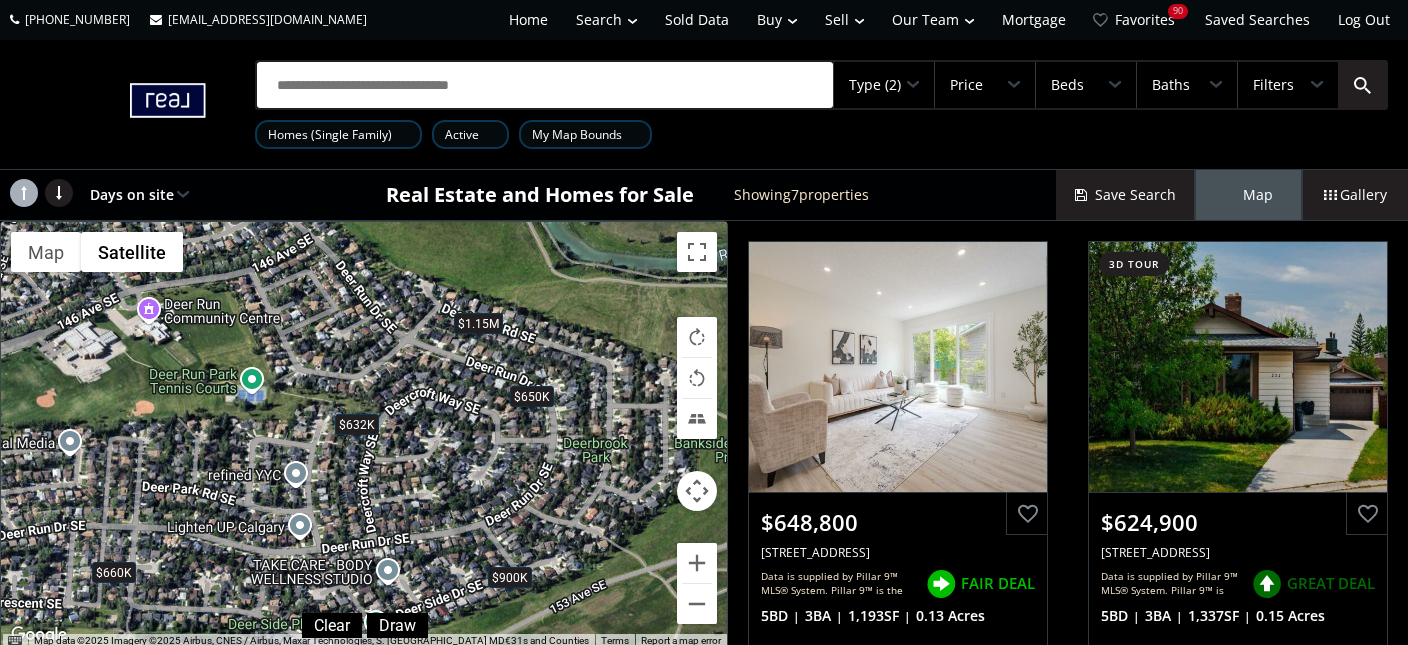 drag, startPoint x: 602, startPoint y: 478, endPoint x: 500, endPoint y: 440, distance: 108.84852 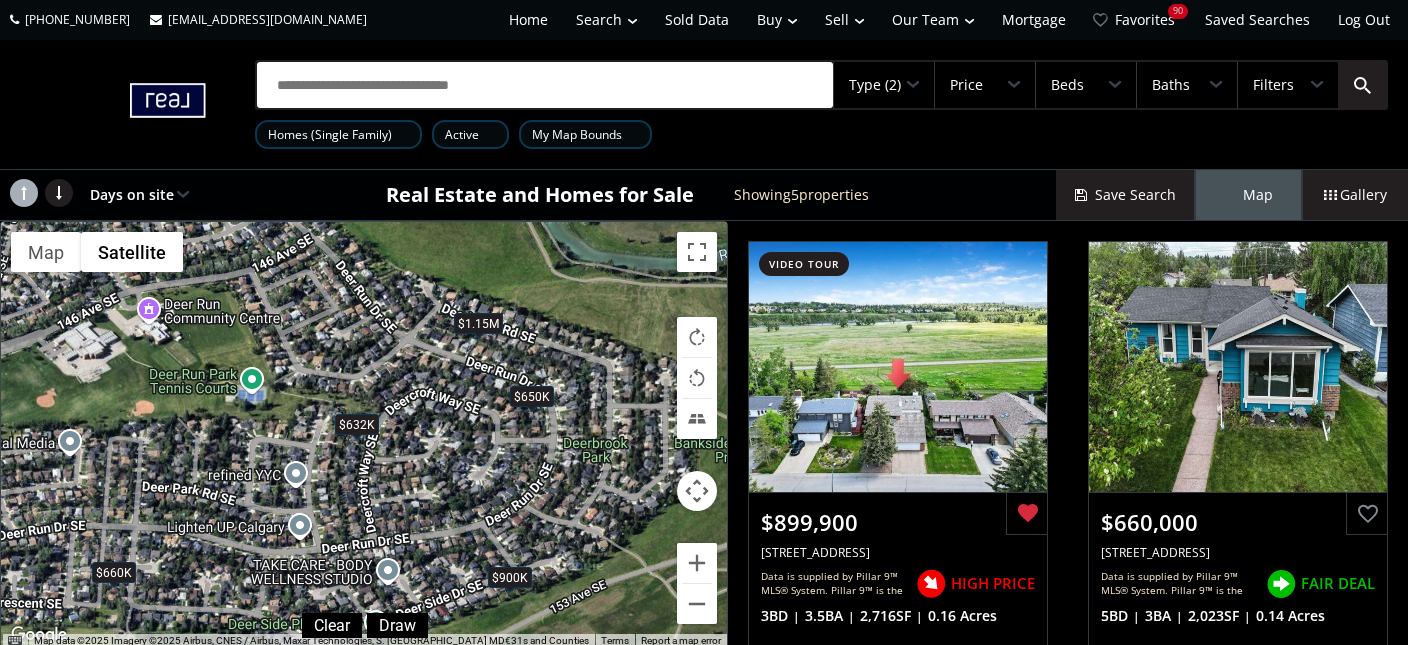 click on "$650K" at bounding box center [532, 396] 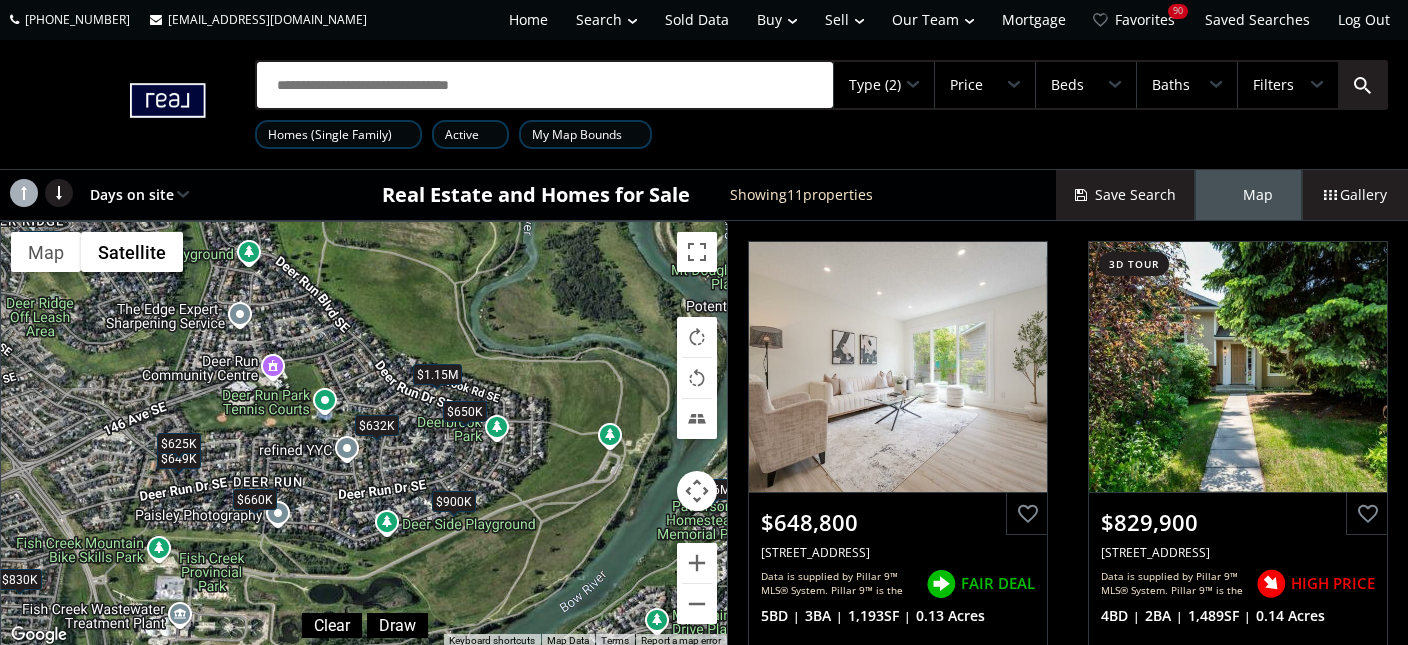 click on "$900K" at bounding box center (454, 501) 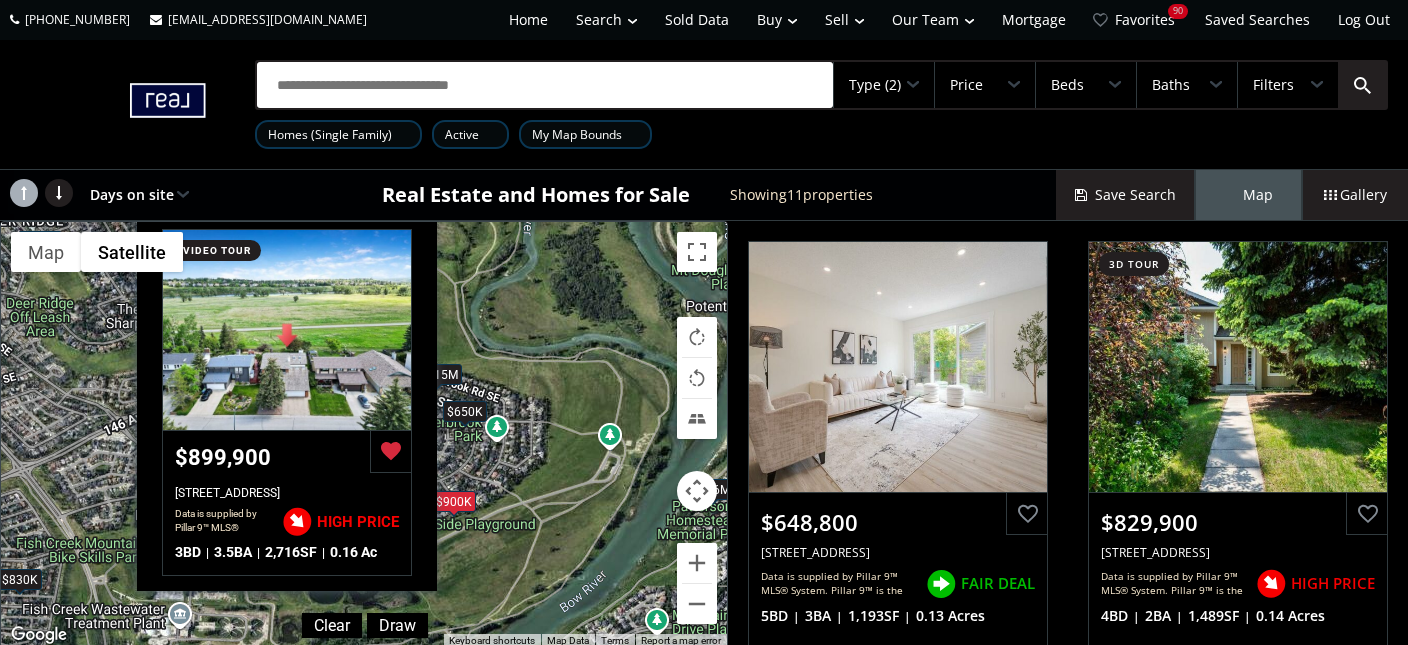 click on "To navigate, press the arrow keys. $649K $830K $735K $625K $1.6M $900K $600K $660K $632K $650K $1.15M Deer Side Drive SE Calgary AB T2J 5L7 video tour $899,900 2527 Deer Side Drive SE, Calgary, AB T2J 5L7 Data is supplied by Pillar 9™ MLS® System. Pillar 9™ is the owner of the copyright in its MLS® System. Data is deemed reliable but is not guaranteed accurate by Pillar 9™. The trademarks MLS®, Multiple Listing Service® and the associated logos are owned by The Canadian Real Estate Association (CREA) and identify the quality of services provided by real estate professionals who are members of CREA. Used under license.
Last updated: 2025-06-22 22:15:22  HIGH PRICE 3  BD 3.5  BA 2,716  SF 0.16   Ac" at bounding box center [364, 435] 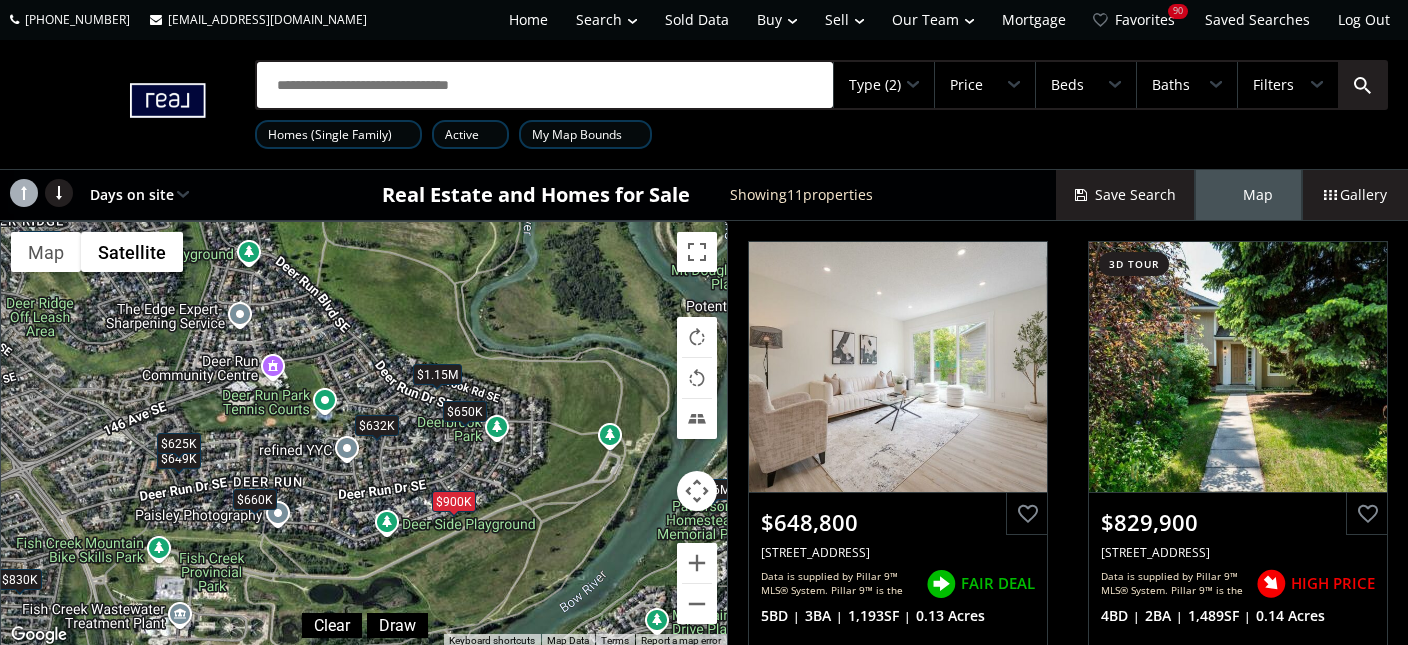 click on "$650K" at bounding box center [465, 410] 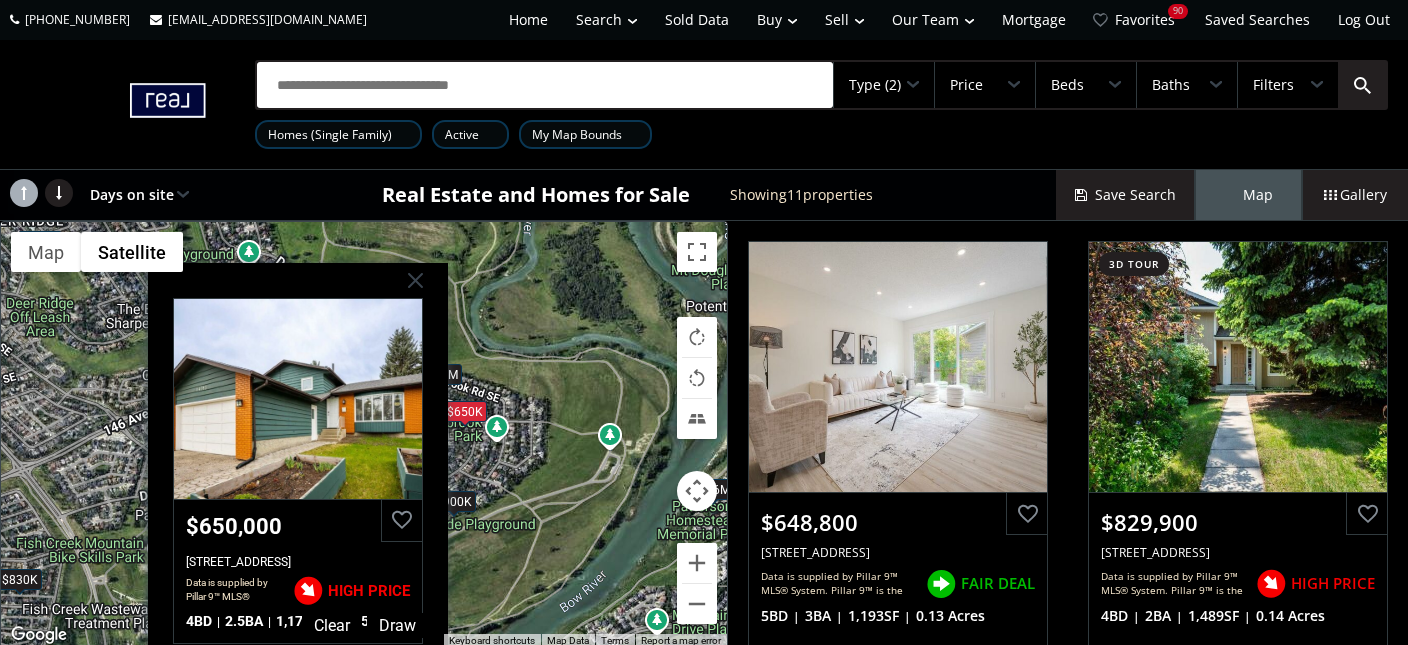 click on "To navigate, press the arrow keys. $649K $830K $735K $625K $1.6M $900K $600K $660K $632K $650K $1.15M Deer Run Drive SE Calgary AB T2J 5Z1 $650,000 14783 Deer Run Drive SE, Calgary, AB T2J 5Z1 Data is supplied by Pillar 9™ MLS® System. Pillar 9™ is the owner of the copyright in its MLS® System. Data is deemed reliable but is not guaranteed accurate by Pillar 9™. The trademarks MLS®, Multiple Listing Service® and the associated logos are owned by The Canadian Real Estate Association (CREA) and identify the quality of services provided by real estate professionals who are members of CREA. Used under license.
Last updated: 2025-06-25 22:15:17  HIGH PRICE 4  BD 2.5  BA 1,174  SF 0.15   Ac" at bounding box center [364, 435] 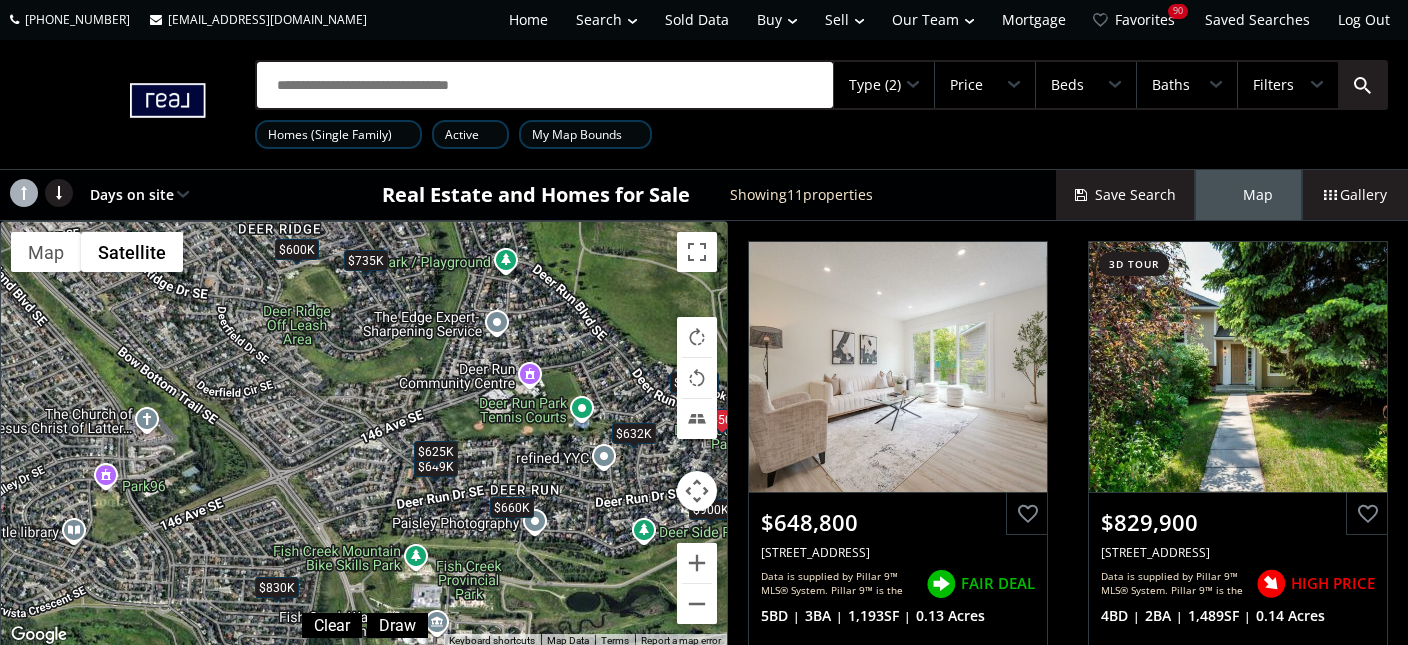 drag, startPoint x: 276, startPoint y: 355, endPoint x: 569, endPoint y: 371, distance: 293.43652 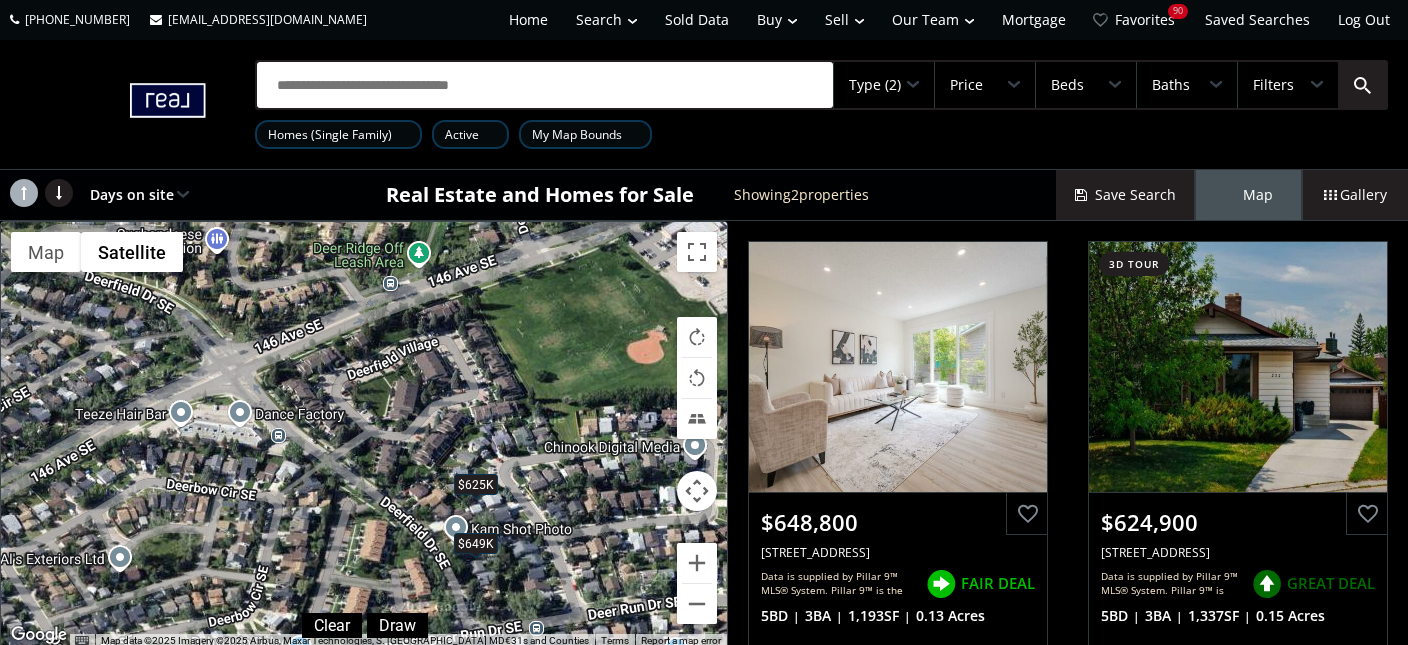 click on "$625K" at bounding box center (476, 483) 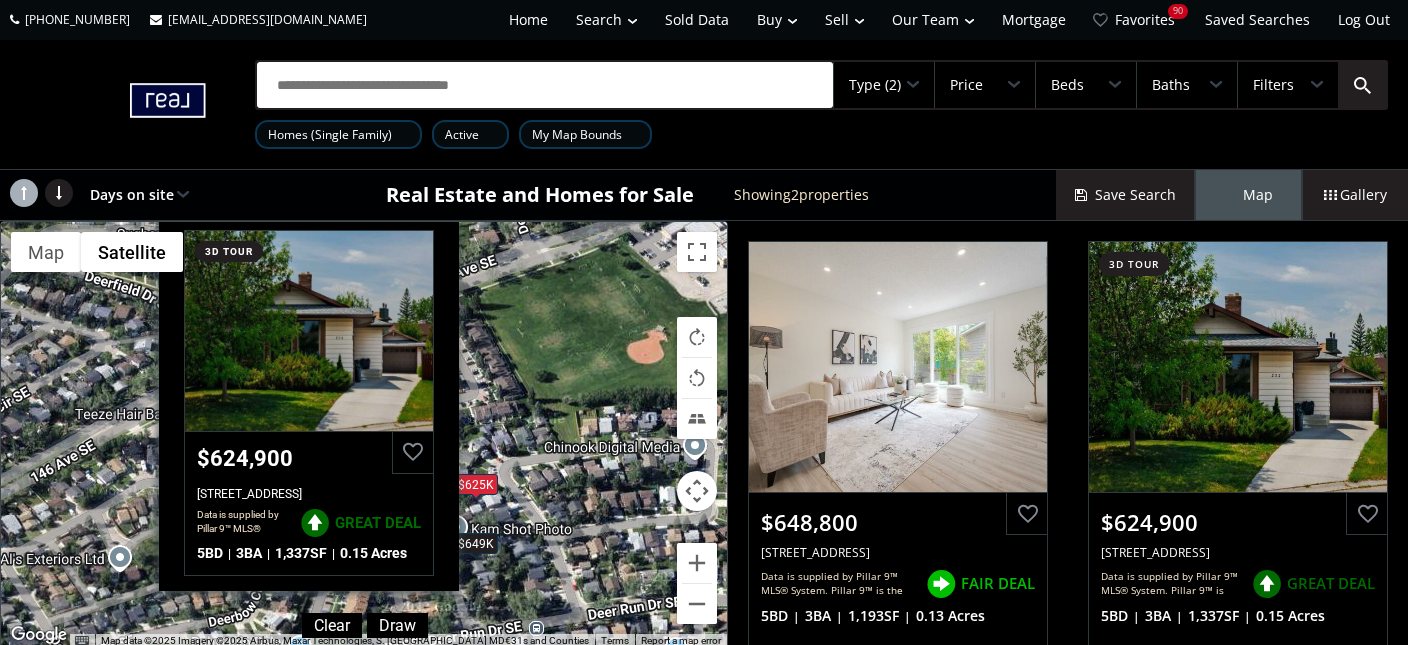 click on "To navigate, press the arrow keys. $649K $625K Deer Run Close SE Calgary AB T2J 5P6 3d tour $624,900 232 Deer Run Close SE, Calgary, AB T2J 5P6 Data is supplied by Pillar 9™ MLS® System. Pillar 9™ is the owner of the copyright in its MLS® System. Data is deemed reliable but is not guaranteed accurate by Pillar 9™. The trademarks MLS®, Multiple Listing Service® and the associated logos are owned by The Canadian Real Estate Association (CREA) and identify the quality of services provided by real estate professionals who are members of CREA. Used under license.
Last updated: 2025-06-25 13:00:29  GREAT DEAL 5  BD 3  BA 1,337  SF 0.15   Acres" at bounding box center [364, 435] 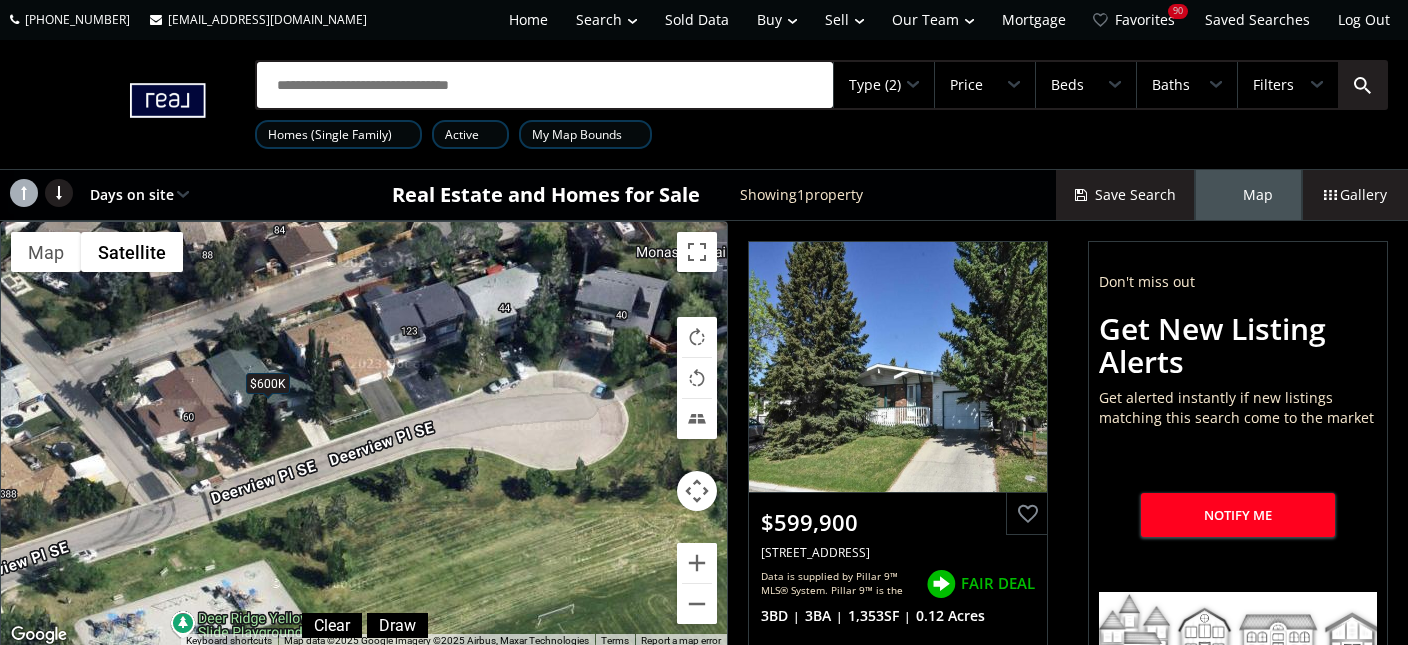 click on "$600K" at bounding box center [268, 382] 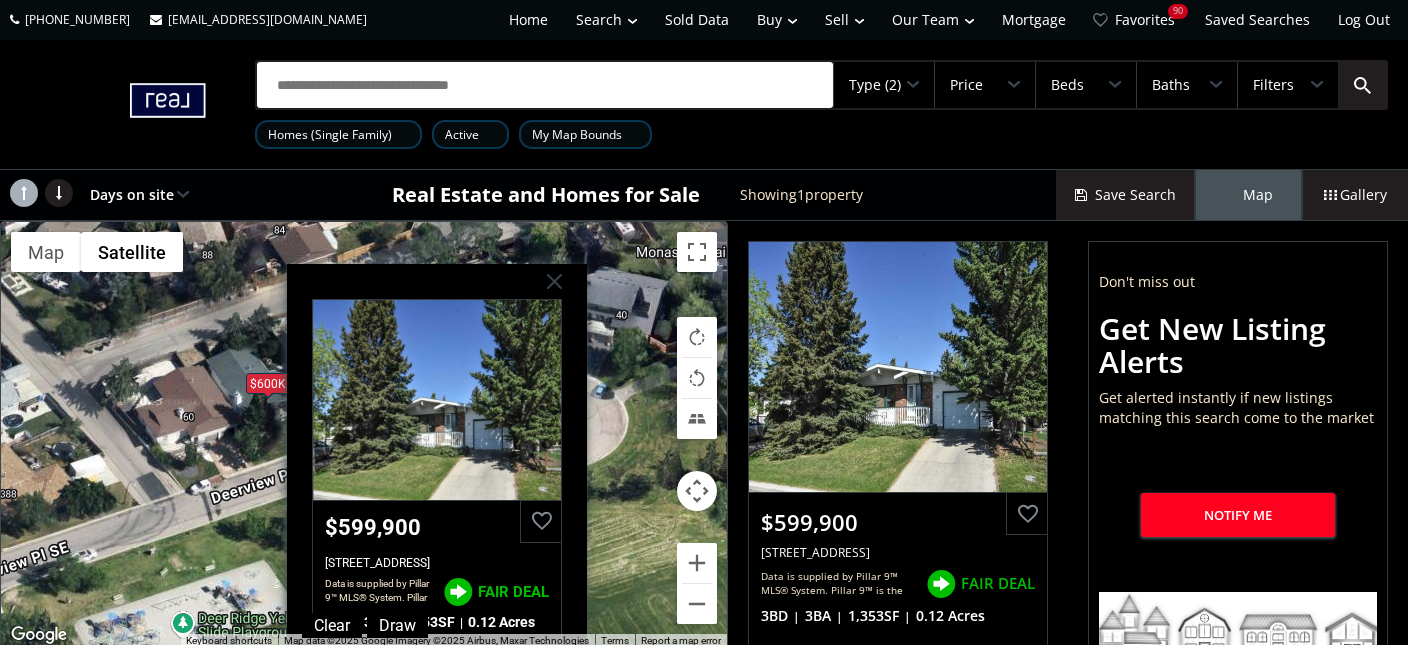 click on "To navigate, press the arrow keys. $600K Deerview Place SE Calgary AB T2J 5Y3 $599,900 56 Deerview Place SE, Calgary, AB T2J 5Y3 Data is supplied by Pillar 9™ MLS® System. Pillar 9™ is the owner of the copyright in its MLS® System. Data is deemed reliable but is not guaranteed accurate by Pillar 9™. The trademarks MLS®, Multiple Listing Service® and the associated logos are owned by The Canadian Real Estate Association (CREA) and identify the quality of services provided by real estate professionals who are members of CREA. Used under license.
Last updated: 2025-06-24 01:19:59  FAIR DEAL 3  BD 3  BA 1,353  SF 0.12   Acres" at bounding box center (364, 435) 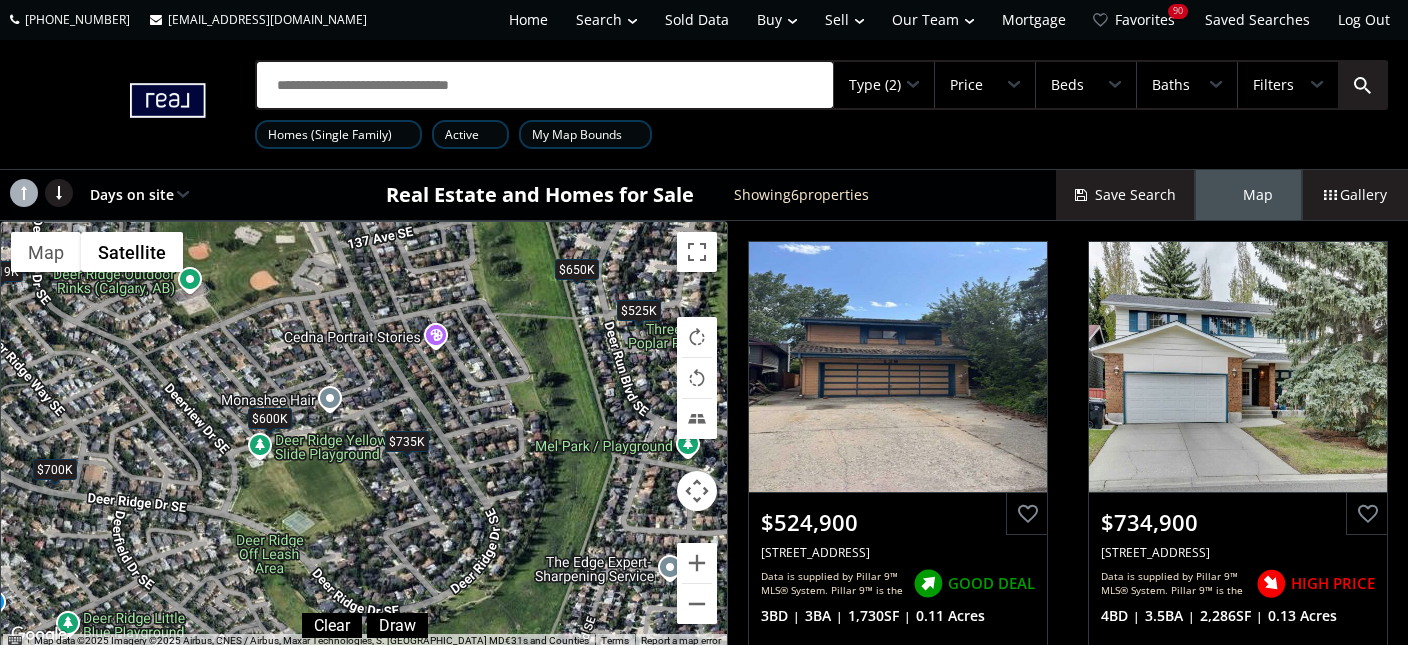 click on "$735K" at bounding box center (407, 440) 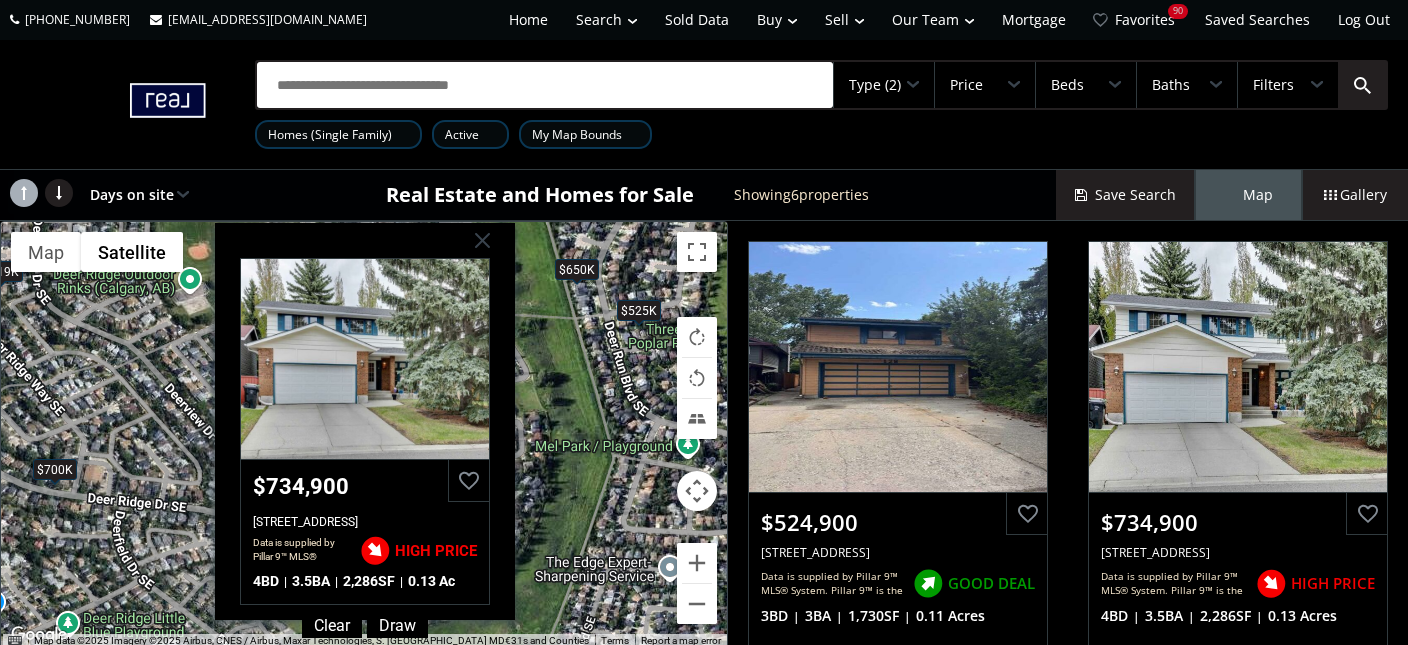 click on "To navigate, press the arrow keys. $525K $735K $719K $650K $600K $700K Deermont Road SE Calgary AB T2J 5T5 $734,900 44 Deermont Road SE, Calgary, AB T2J 5T5 Data is supplied by Pillar 9™ MLS® System. Pillar 9™ is the owner of the copyright in its MLS® System. Data is deemed reliable but is not guaranteed accurate by Pillar 9™. The trademarks MLS®, Multiple Listing Service® and the associated logos are owned by The Canadian Real Estate Association (CREA) and identify the quality of services provided by real estate professionals who are members of CREA. Used under license.
Last updated: 2025-06-25 20:24:40  HIGH PRICE 4  BD 3.5  BA 2,286  SF 0.13   Ac" at bounding box center (364, 435) 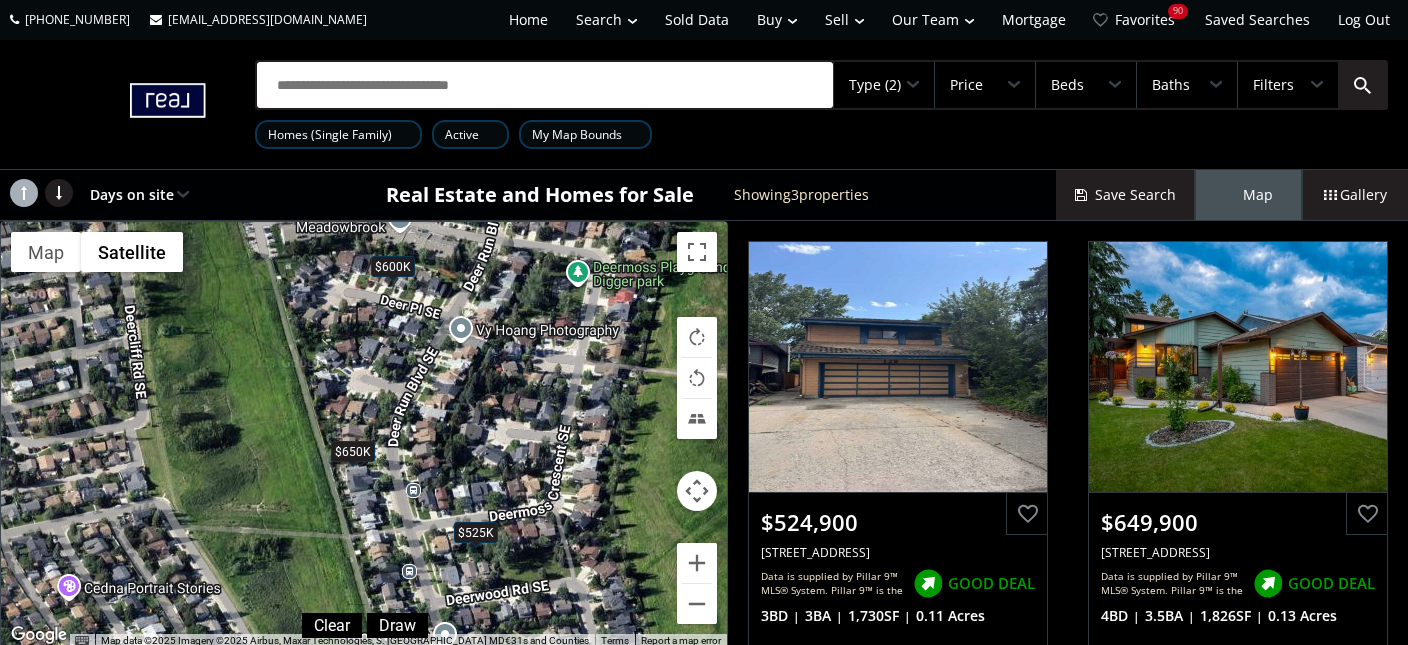 click on "$650K" at bounding box center [353, 450] 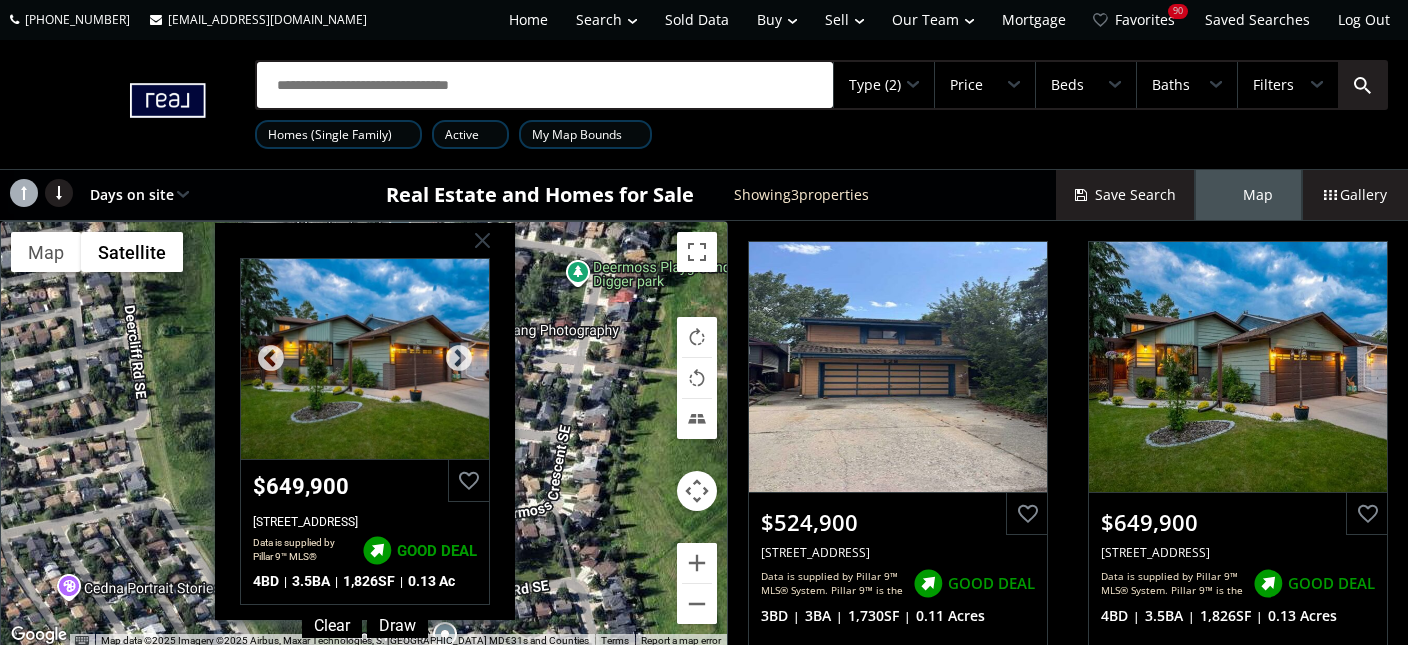 click at bounding box center (365, 359) 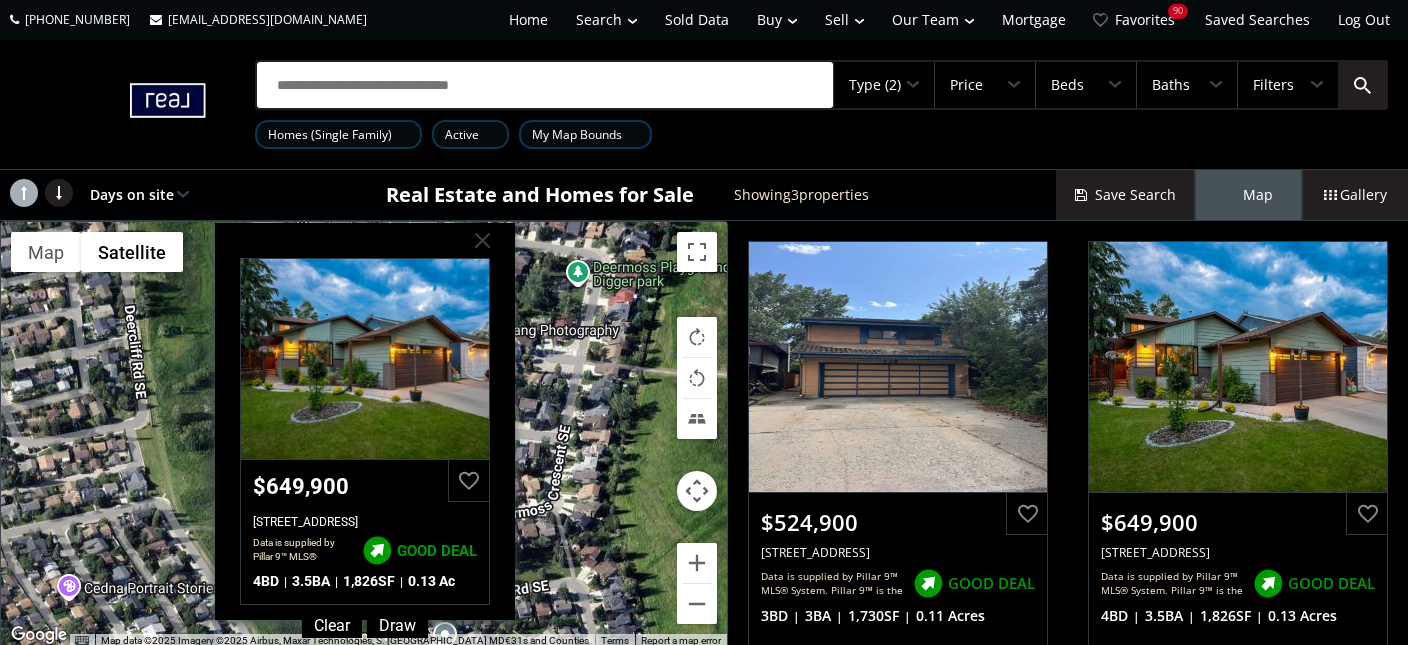 click on "To navigate, press the arrow keys. $525K $650K $600K Deer Run Boulevard SE Calgary AB T2J 6L3 $649,900 13727 Deer Run Boulevard SE, Calgary, AB T2J 6L3 Data is supplied by Pillar 9™ MLS® System. Pillar 9™ is the owner of the copyright in its MLS® System. Data is deemed reliable but is not guaranteed accurate by Pillar 9™. The trademarks MLS®, Multiple Listing Service® and the associated logos are owned by The Canadian Real Estate Association (CREA) and identify the quality of services provided by real estate professionals who are members of CREA. Used under license.
Last updated: 2025-06-24 12:16:39  GOOD DEAL 4  BD 3.5  BA 1,826  SF 0.13   Ac" at bounding box center [364, 435] 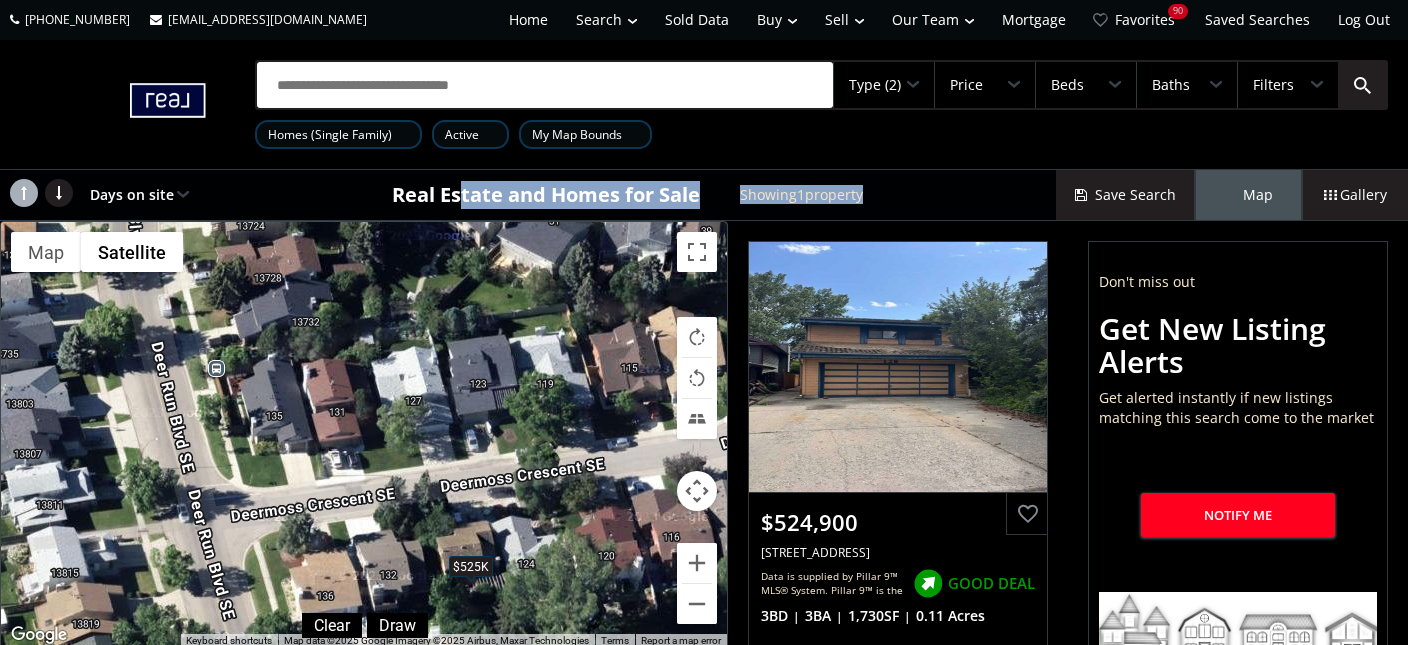 drag, startPoint x: 539, startPoint y: 451, endPoint x: 458, endPoint y: 176, distance: 286.681 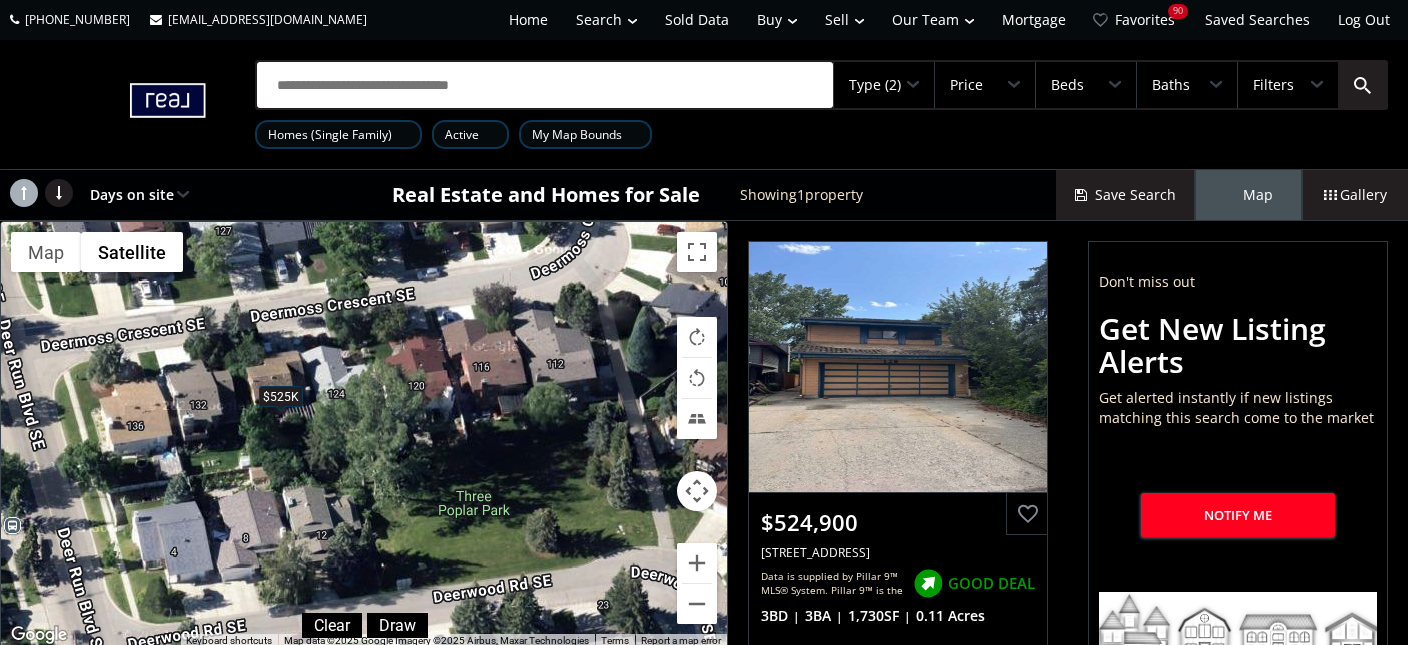 drag, startPoint x: 398, startPoint y: 491, endPoint x: 208, endPoint y: 319, distance: 256.2889 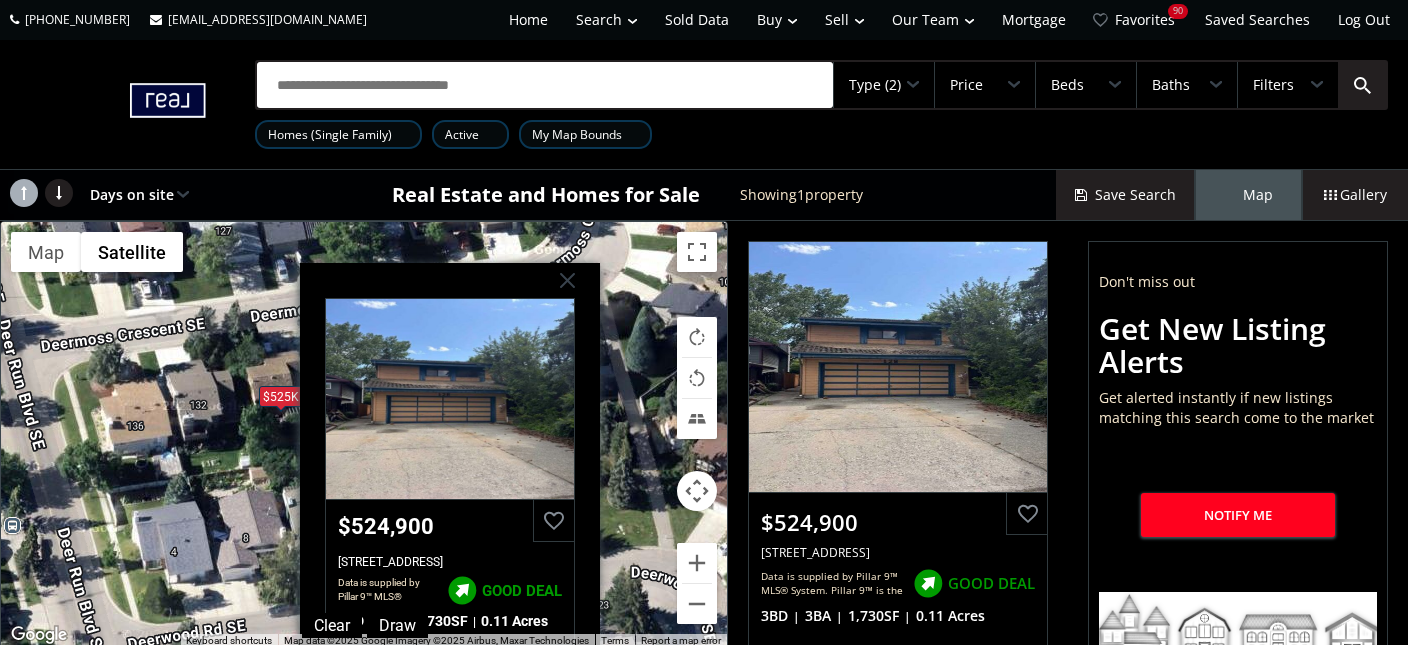 click on "To navigate, press the arrow keys. $525K Deermoss Crescent SE Calgary AB T2J 6P4 $524,900 128 Deermoss Crescent SE, Calgary, AB T2J 6P4 Data is supplied by Pillar 9™ MLS® System. Pillar 9™ is the owner of the copyright in its MLS® System. Data is deemed reliable but is not guaranteed accurate by Pillar 9™. The trademarks MLS®, Multiple Listing Service® and the associated logos are owned by The Canadian Real Estate Association (CREA) and identify the quality of services provided by real estate professionals who are members of CREA. Used under license.
Last updated: 2025-06-27 01:20:54  GOOD DEAL 3  BD 3  BA 1,730  SF 0.11   Acres" at bounding box center (364, 435) 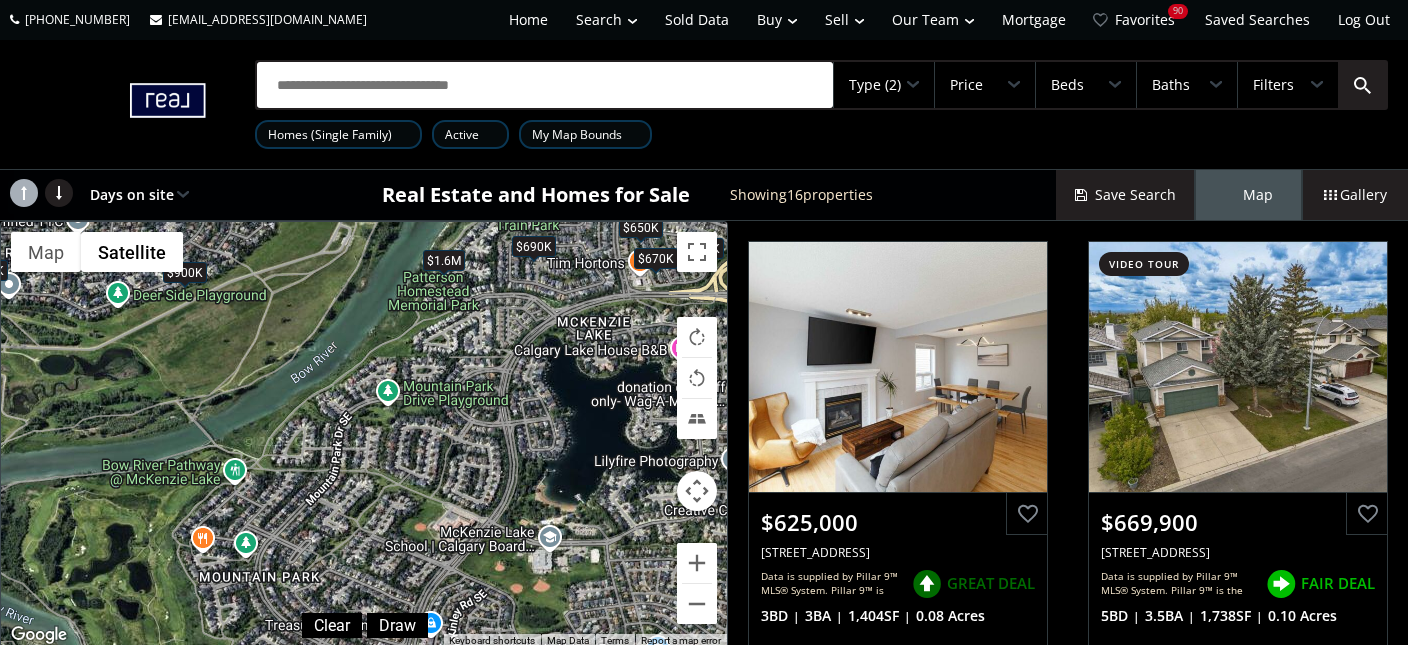 drag, startPoint x: 540, startPoint y: 584, endPoint x: 505, endPoint y: 314, distance: 272.25906 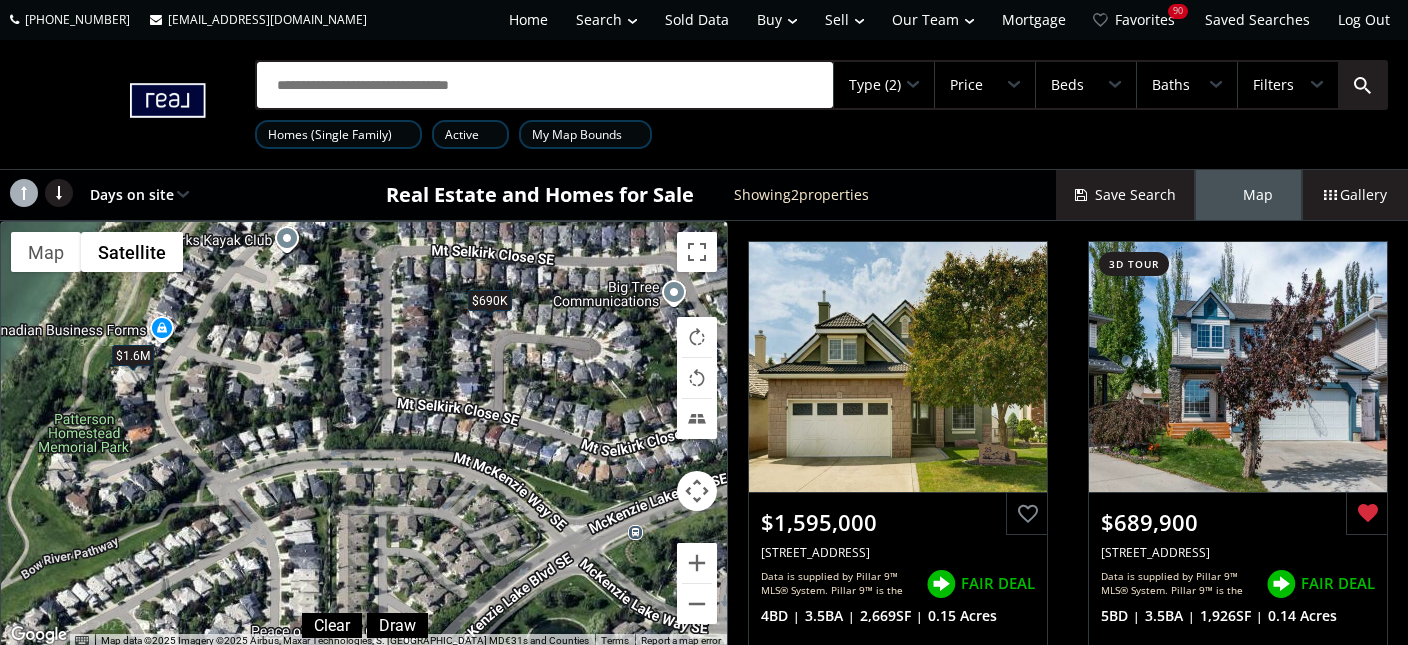 click on "$690K" at bounding box center (490, 299) 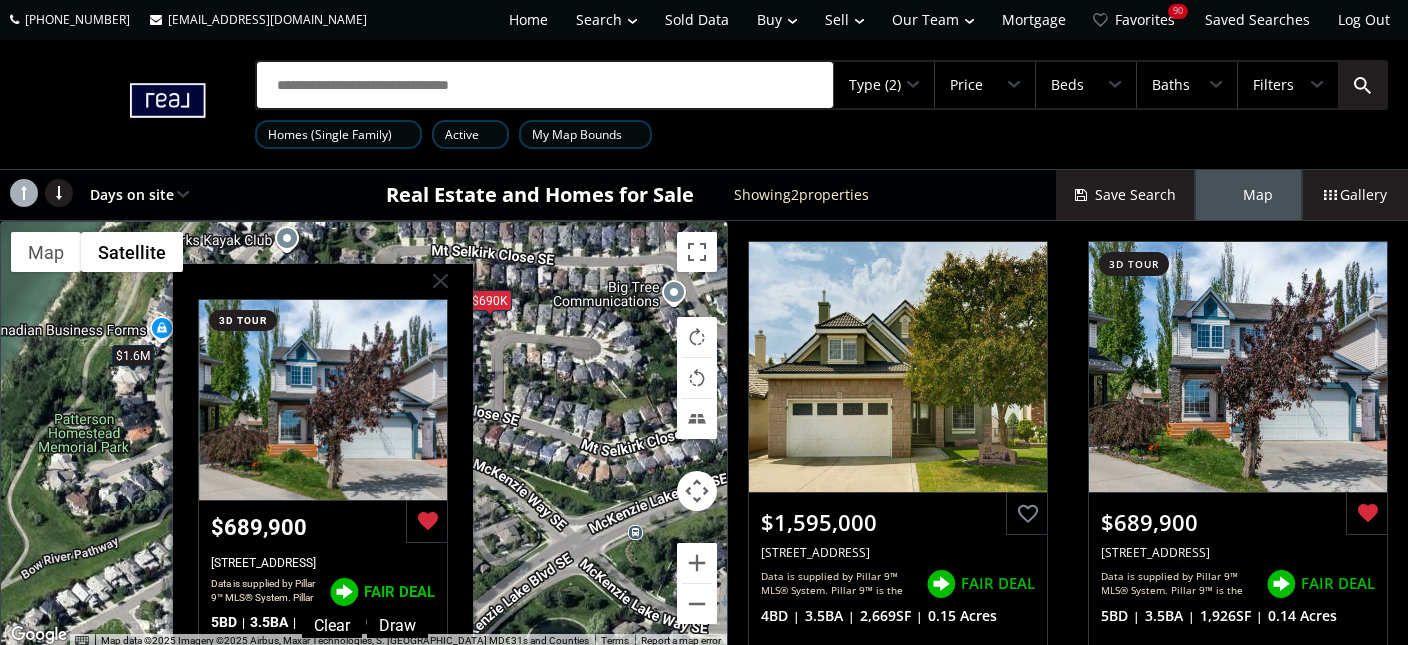 click on "To navigate, press the arrow keys. $1.6M $690K Mount Selkirk Place SE Calgary AB T2Z 2P8 3d tour $689,900 38 Mount Selkirk Place SE, Calgary, AB T2Z 2P8 Data is supplied by Pillar 9™ MLS® System. Pillar 9™ is the owner of the copyright in its MLS® System. Data is deemed reliable but is not guaranteed accurate by Pillar 9™. The trademarks MLS®, Multiple Listing Service® and the associated logos are owned by The Canadian Real Estate Association (CREA) and identify the quality of services provided by real estate professionals who are members of CREA. Used under license.
Last updated: 2025-06-30 15:28:28  FAIR DEAL 5  BD 3.5  BA 1,926  SF 0.14   Ac" at bounding box center [364, 435] 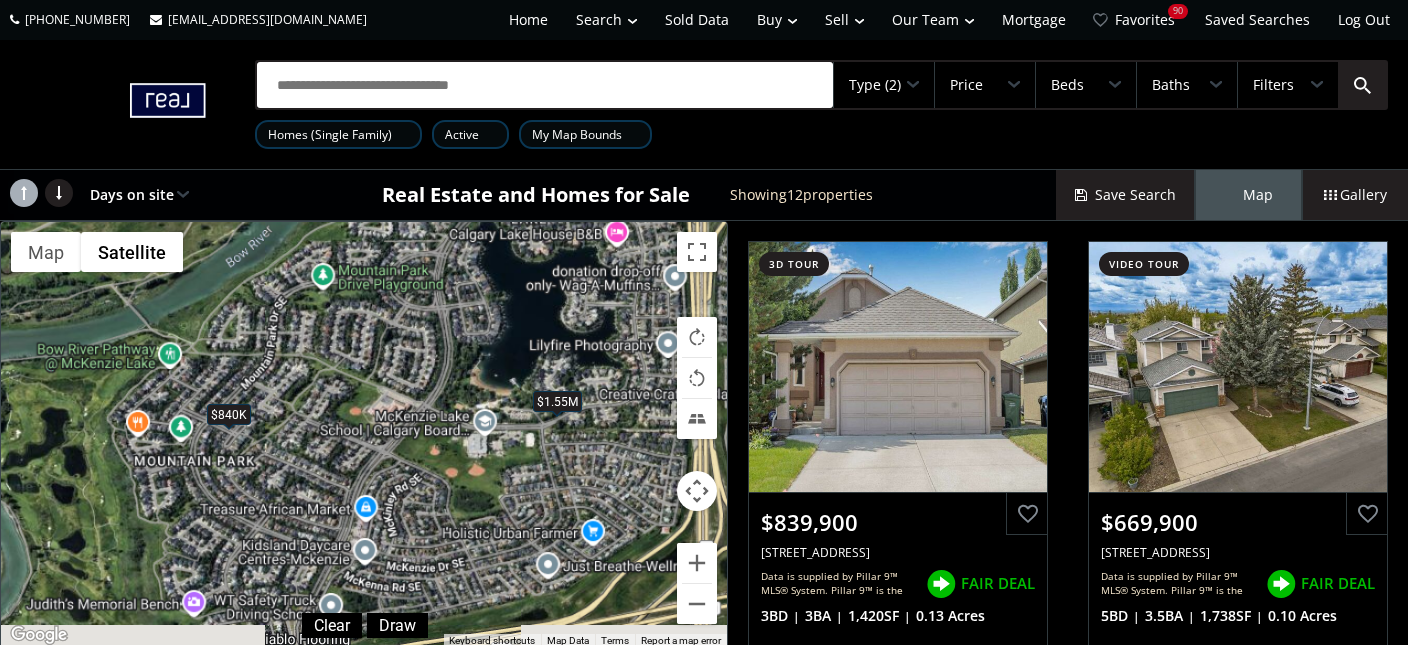 drag, startPoint x: 642, startPoint y: 474, endPoint x: 489, endPoint y: 208, distance: 306.86316 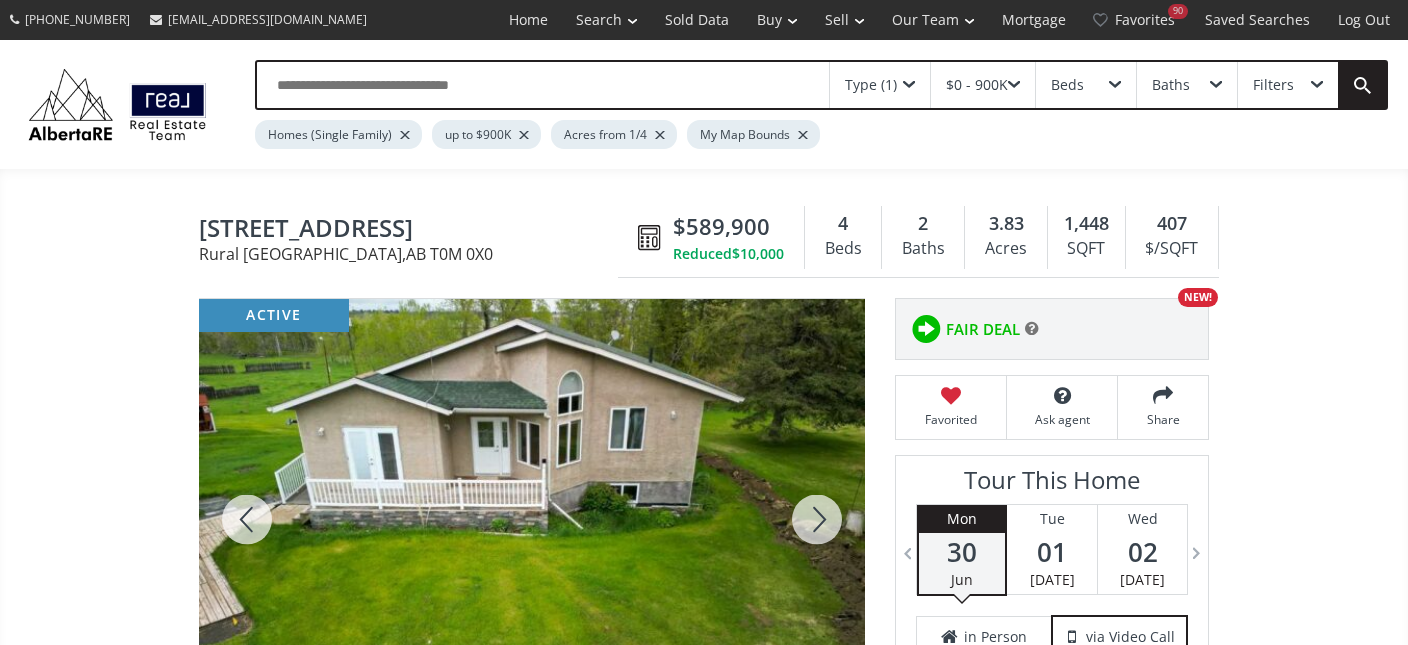 scroll, scrollTop: 0, scrollLeft: 0, axis: both 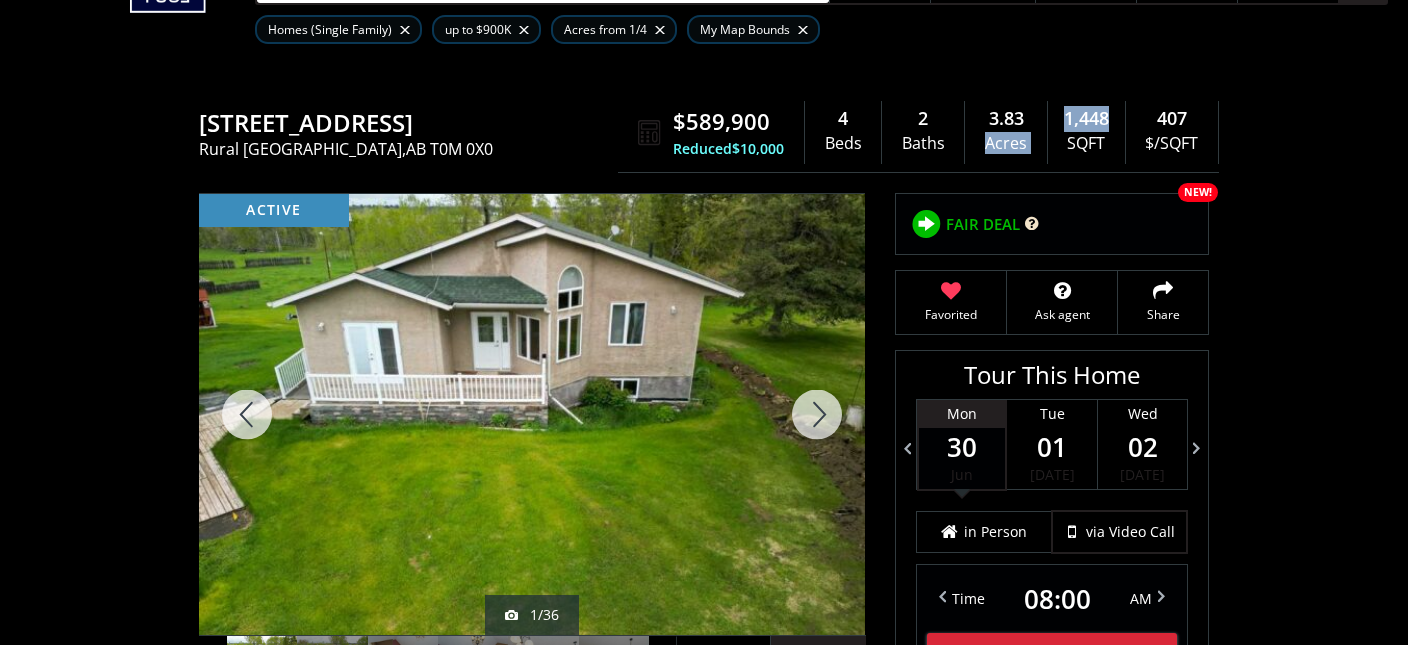drag, startPoint x: 1113, startPoint y: 114, endPoint x: 1011, endPoint y: 117, distance: 102.044106 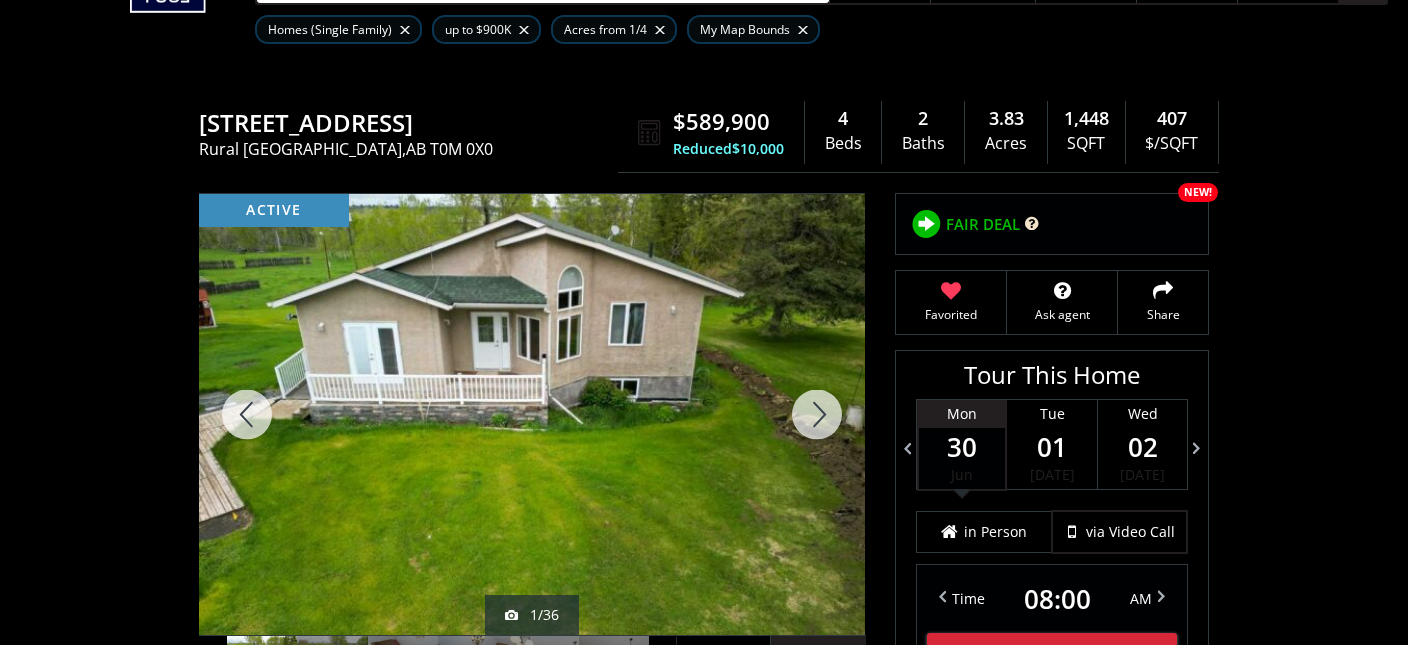 click on "3 Township Road 392 Rural Lacombe County AB T0M 0X0 3402 3 Township Road 392   Rural Lacombe County ,  AB   T0M 0X0 $589,900 Reduced  $10,000 4 Beds 2 Baths 3.83 Acres 1,448 SQFT 407 $/SQFT $589,900 Reduced  $10,000 4 Beds 2 Baths 1,448      sf $ 407  / sf Favorited Ask agent Share active 1/36 Virtual Tour Street View   You  favorited this home Neighborhood T0M 0X0 Type Homes (Single Family) Total Baths 2 County Lacombe County Status Active Listing # A2100533 Built 2006 Lot Size 3.83 Listed on site 537 days Listing Brokerage RE/MAX real estate central alberta Listed by: Click for Map Smart Commute Planner How Much Is My Home Worth? Get an instant home-value estimate Enter your street address Get your home estimate Calculate Add a destination Property details Community Features Golf Community No HOA Exterior features Deck No Pool Interior Features Basement Finished Basement Full Style One Story Property History Date Days Ago Event New Price Mar 19, 2024 1 yr ago Price decreased 10,000 (2%) $589,900 1 yr ago" at bounding box center [704, 2497] 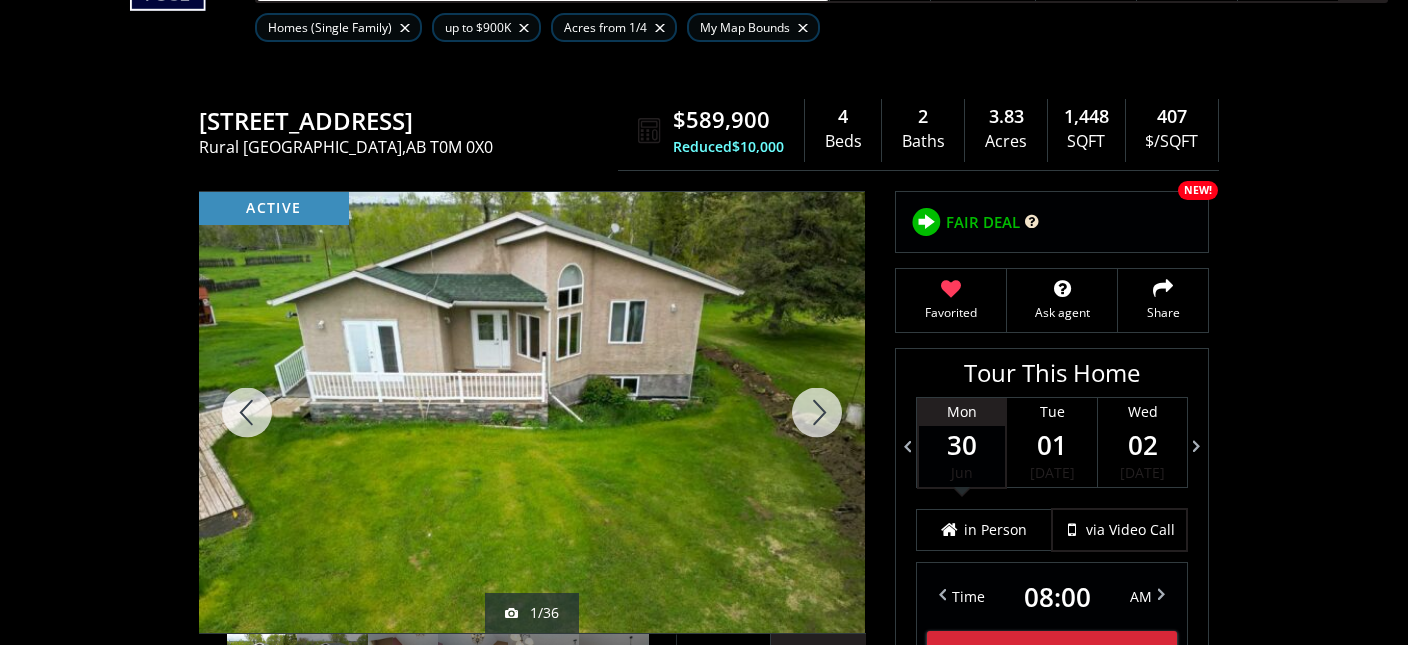 scroll, scrollTop: 105, scrollLeft: 0, axis: vertical 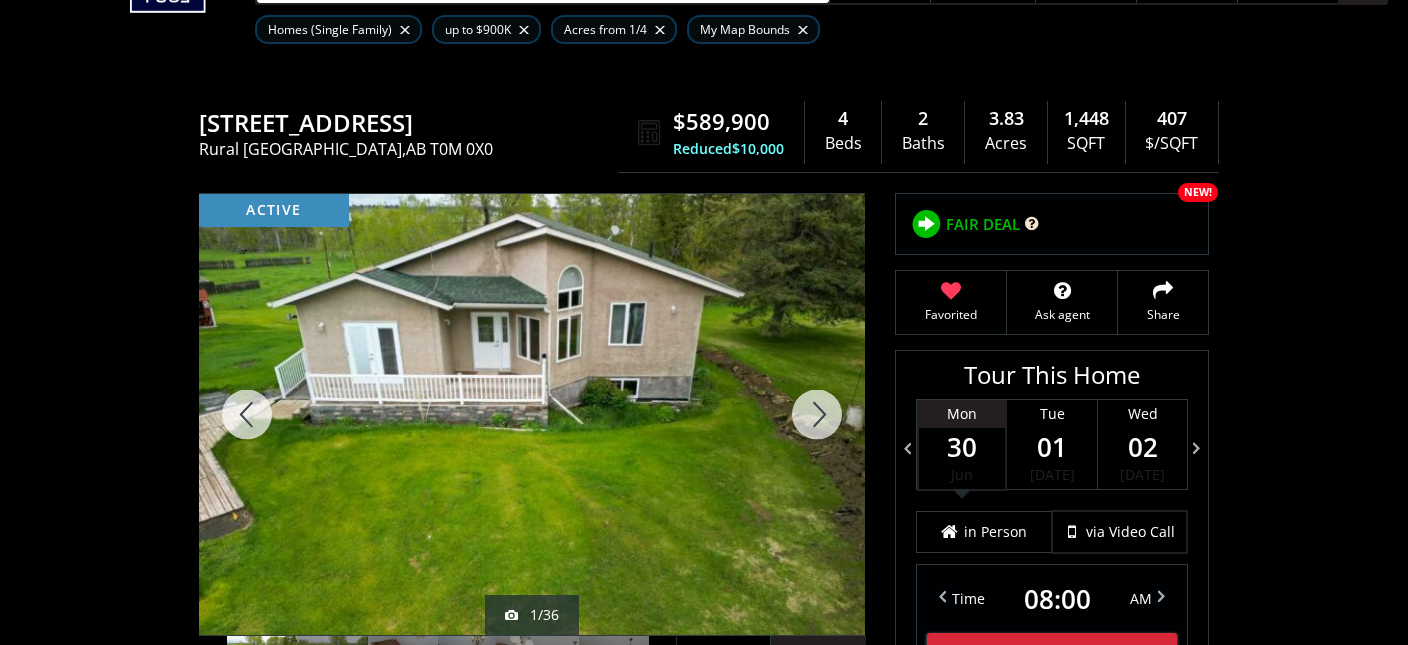 click at bounding box center [817, 414] 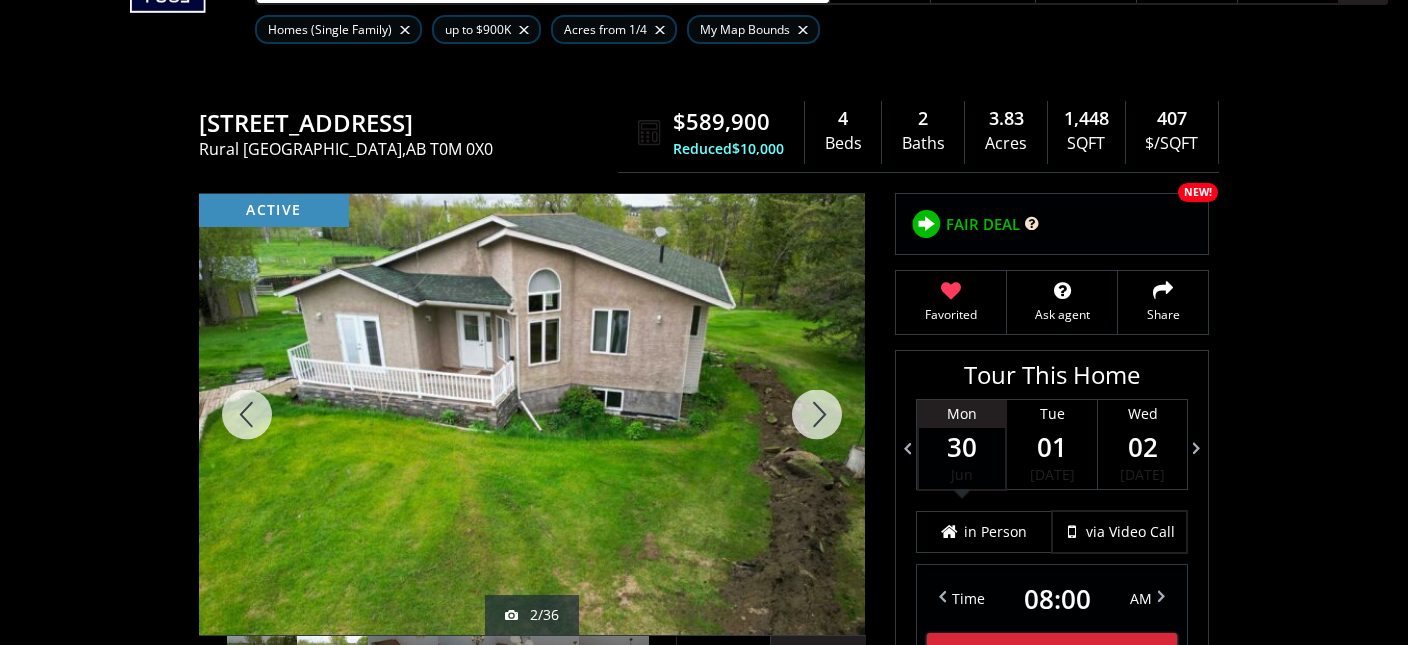 click at bounding box center [817, 414] 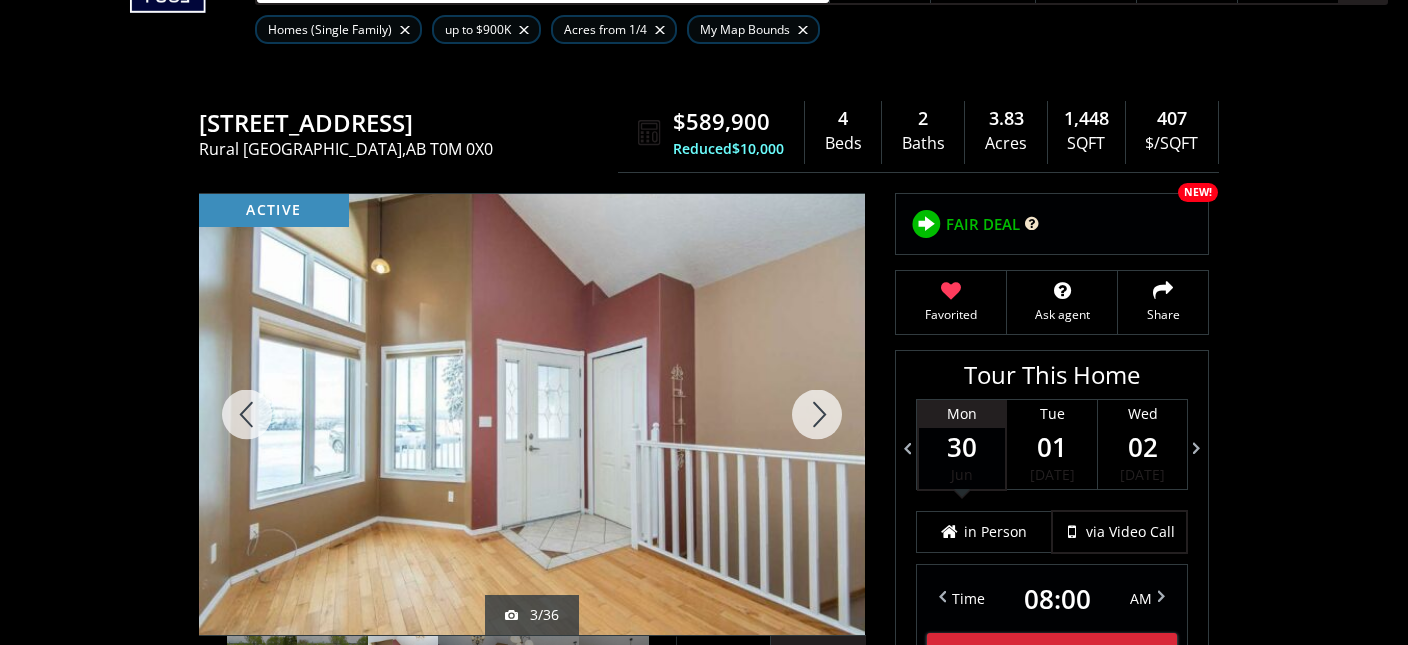 click at bounding box center (817, 414) 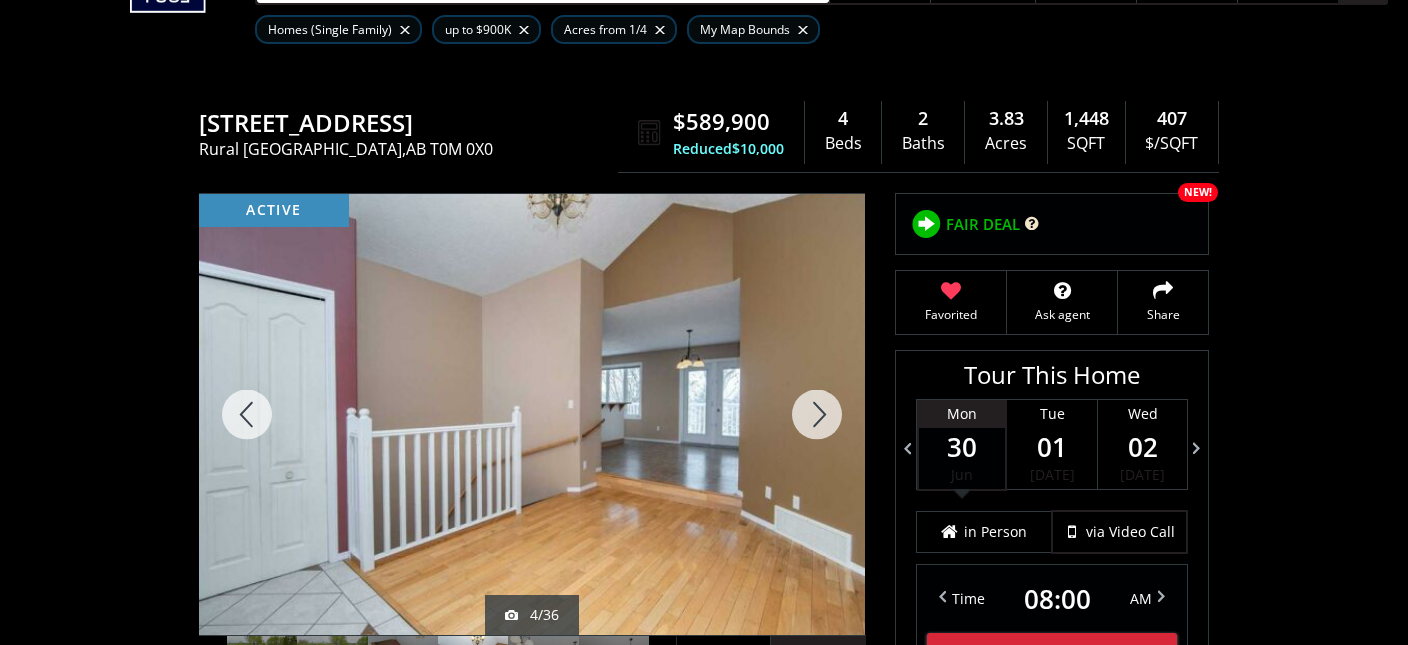 click at bounding box center [817, 414] 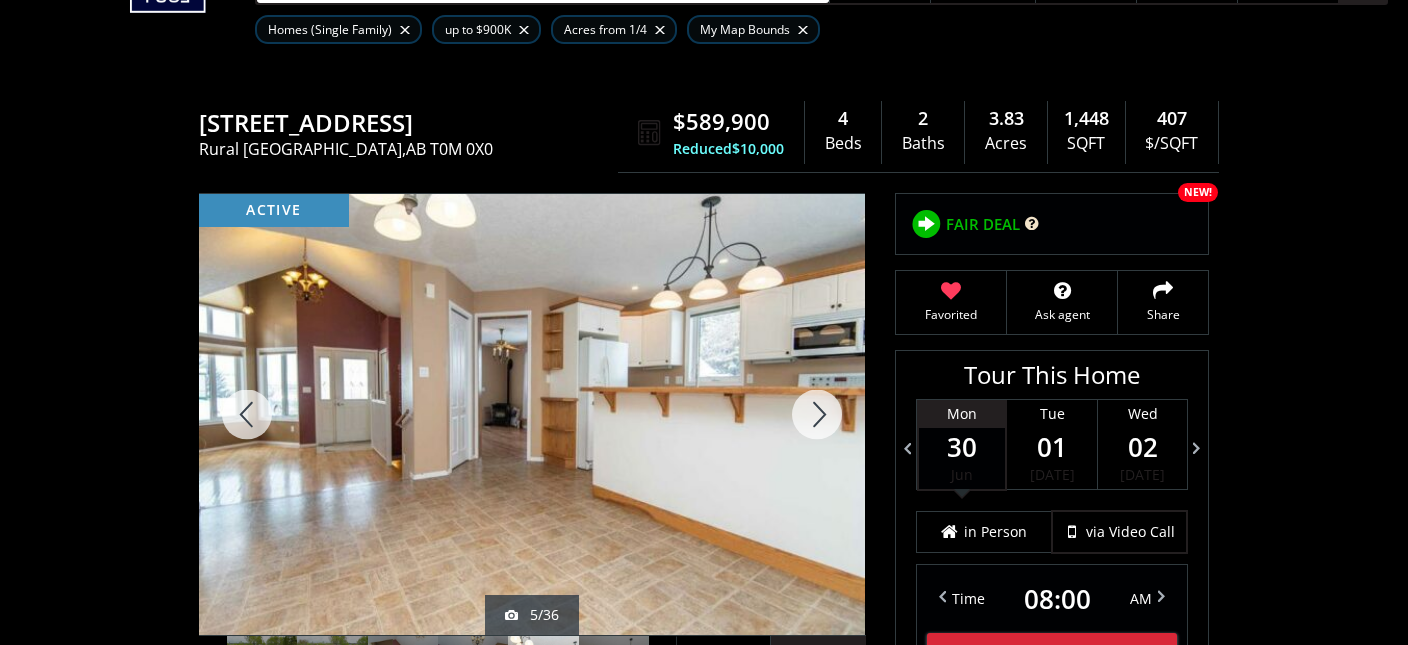 click at bounding box center [817, 414] 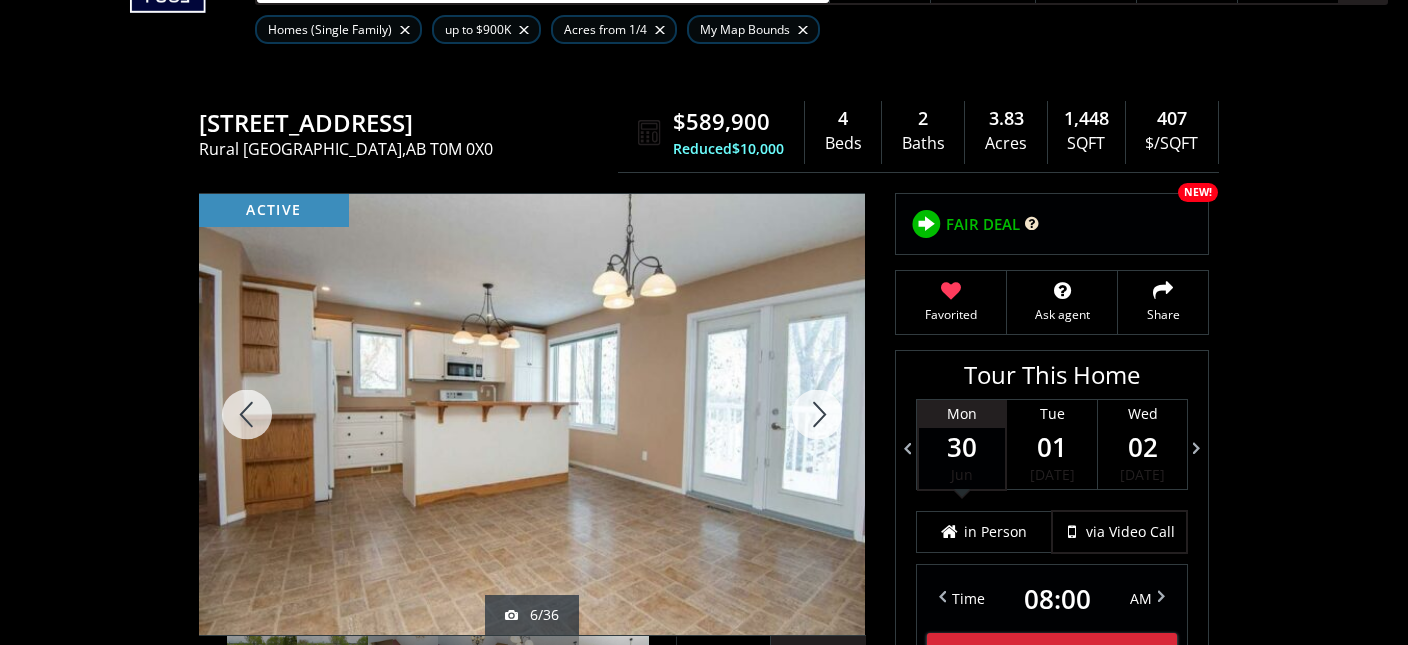 click at bounding box center (817, 414) 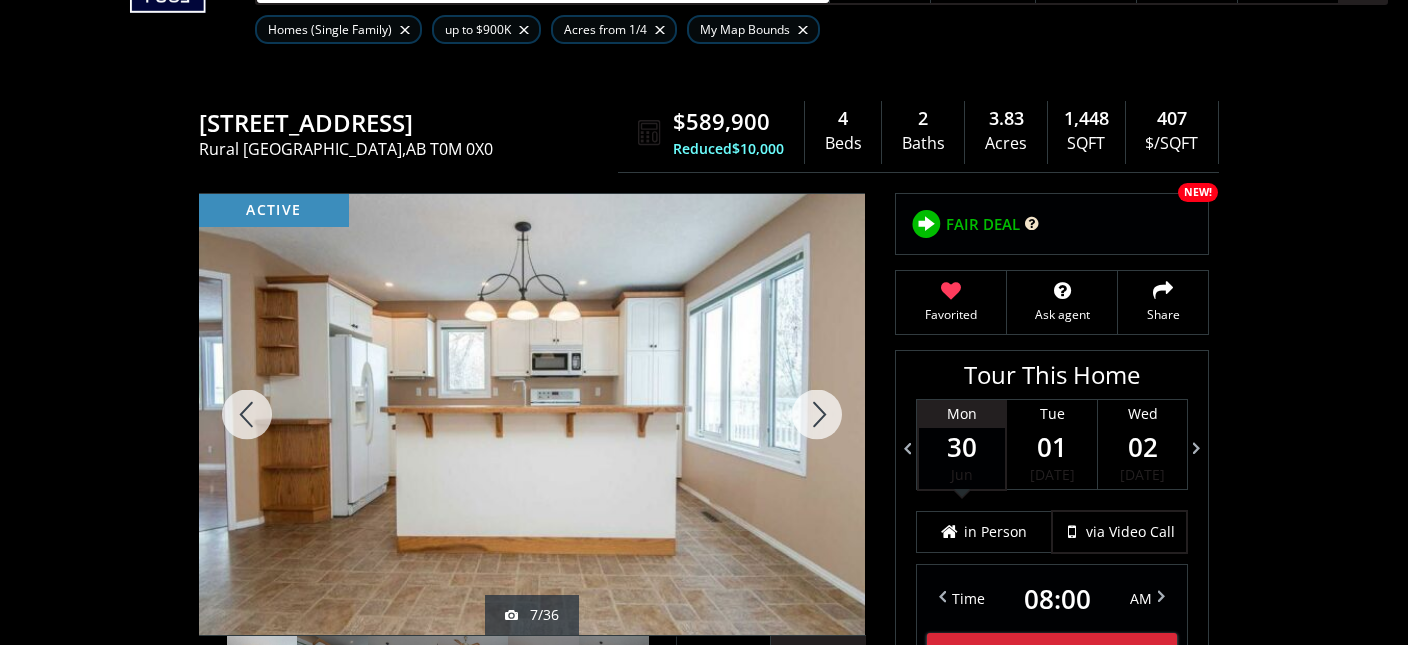 click at bounding box center (817, 414) 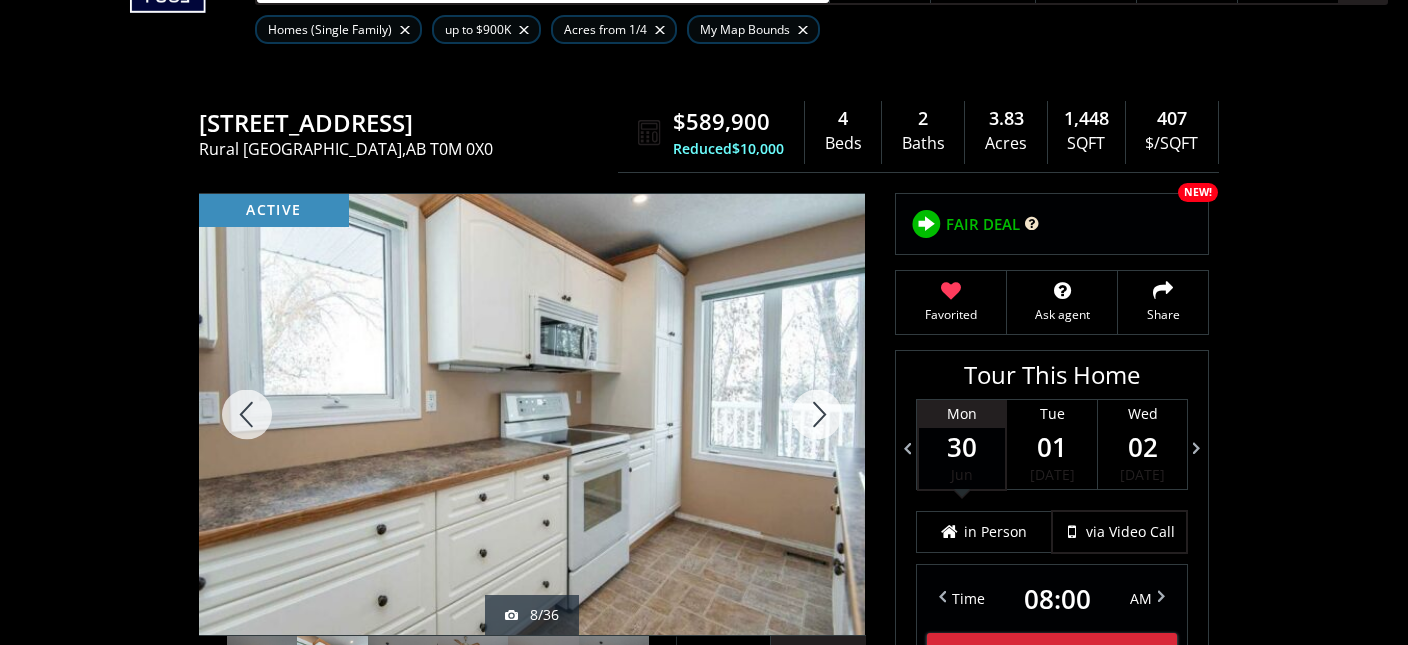 click at bounding box center [817, 414] 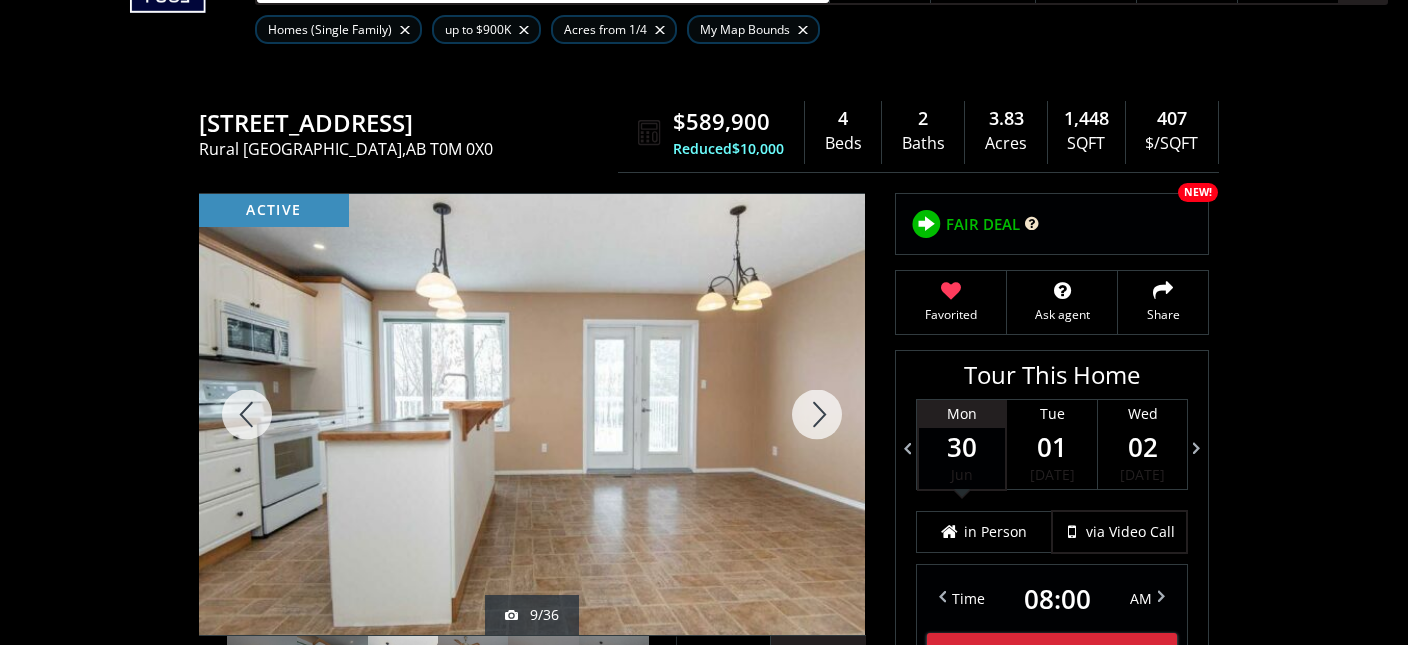 click at bounding box center (817, 414) 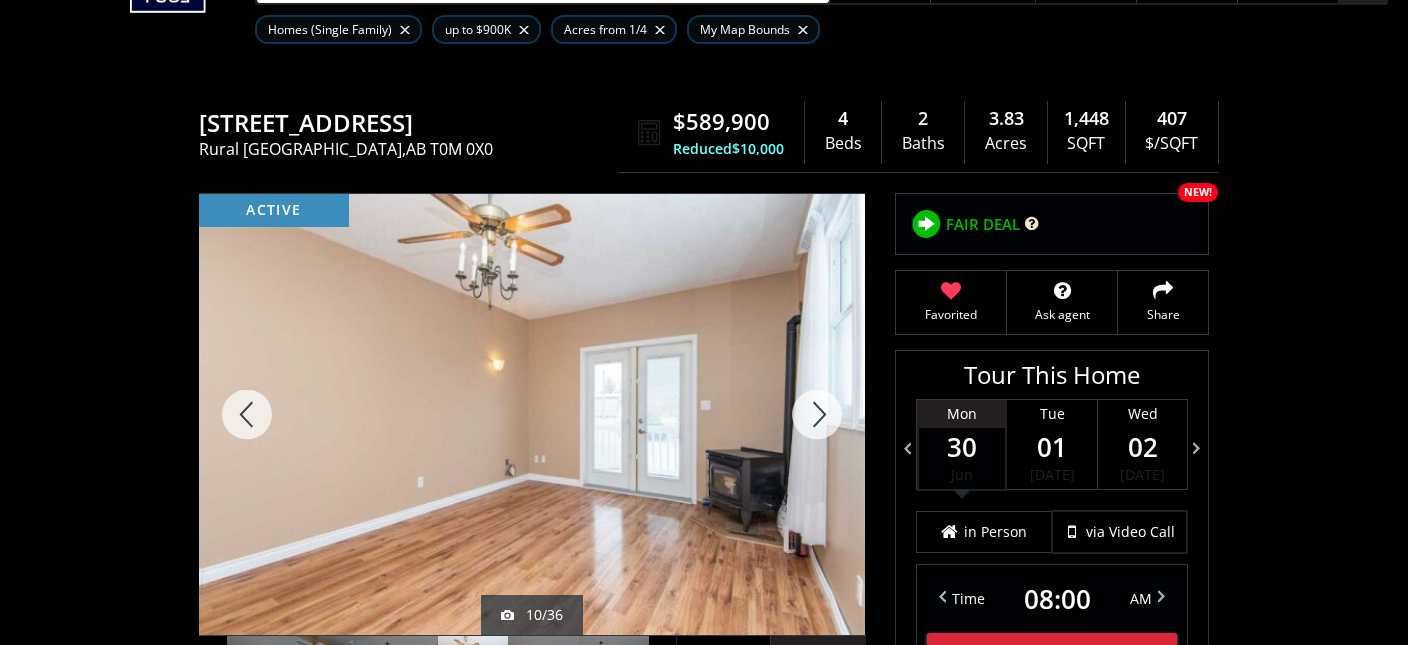 click at bounding box center (817, 414) 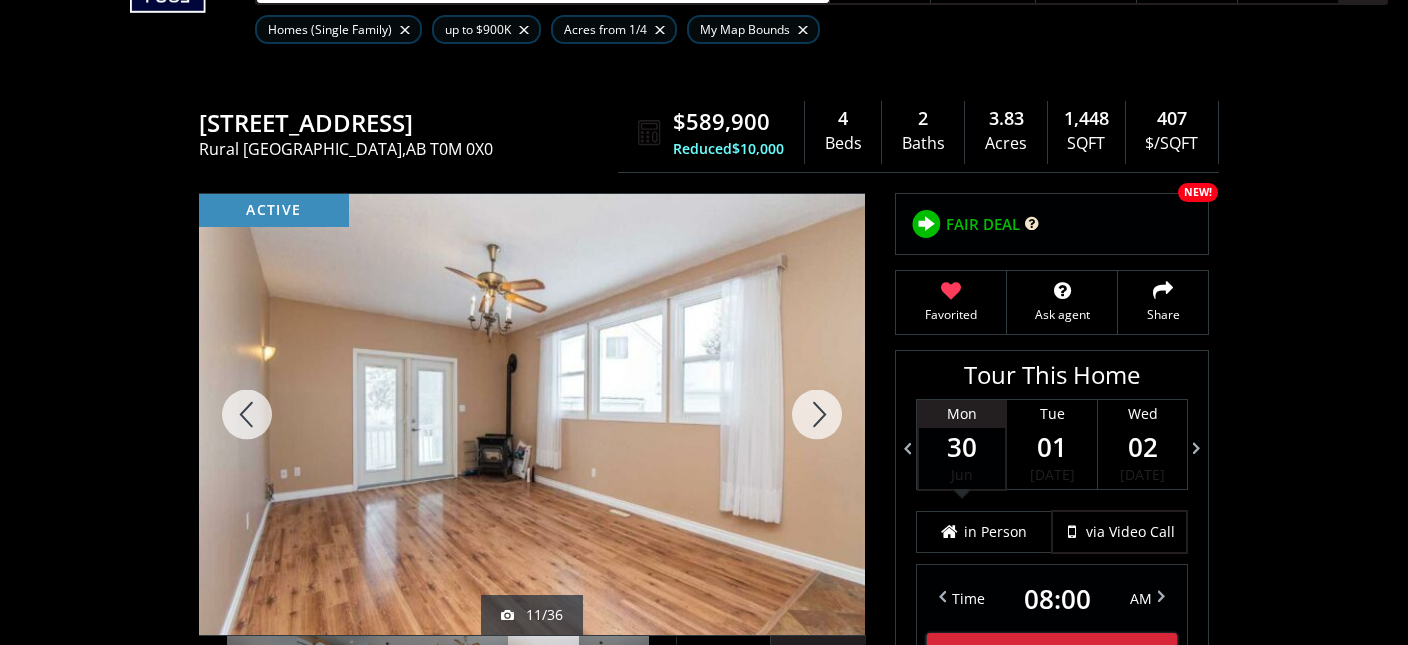 click at bounding box center [817, 414] 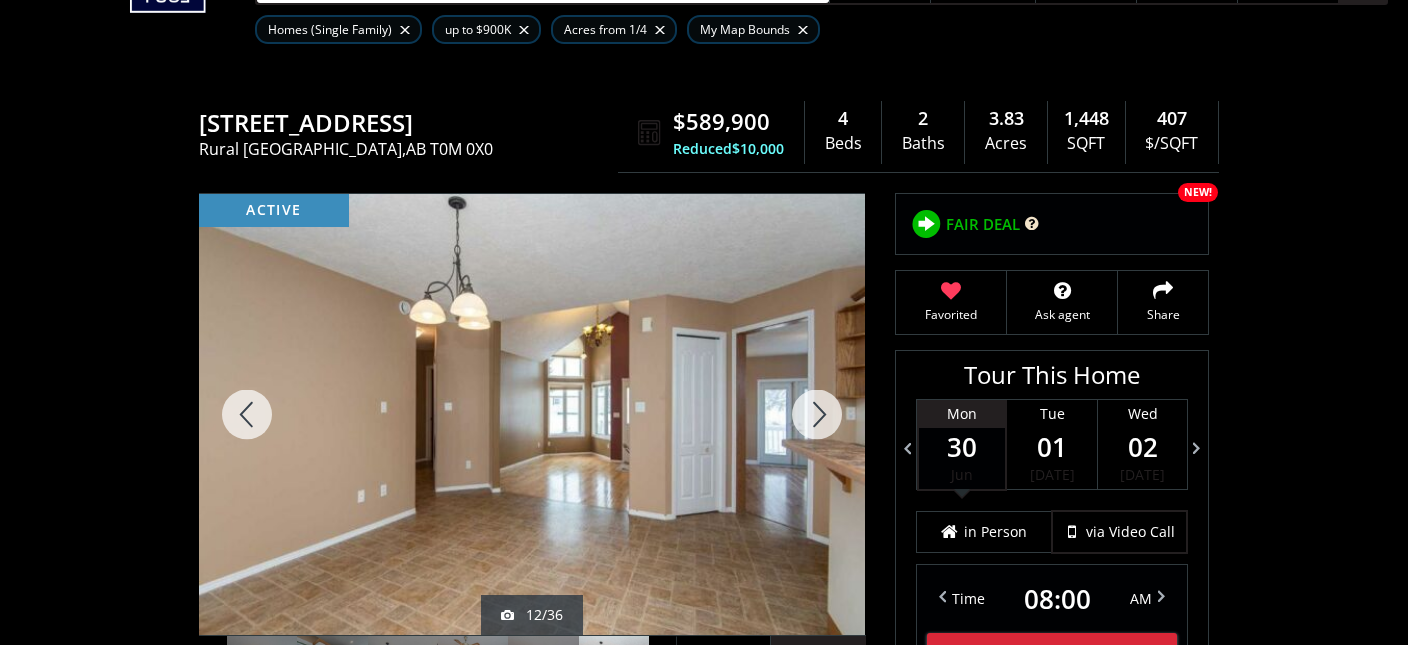 click at bounding box center (817, 414) 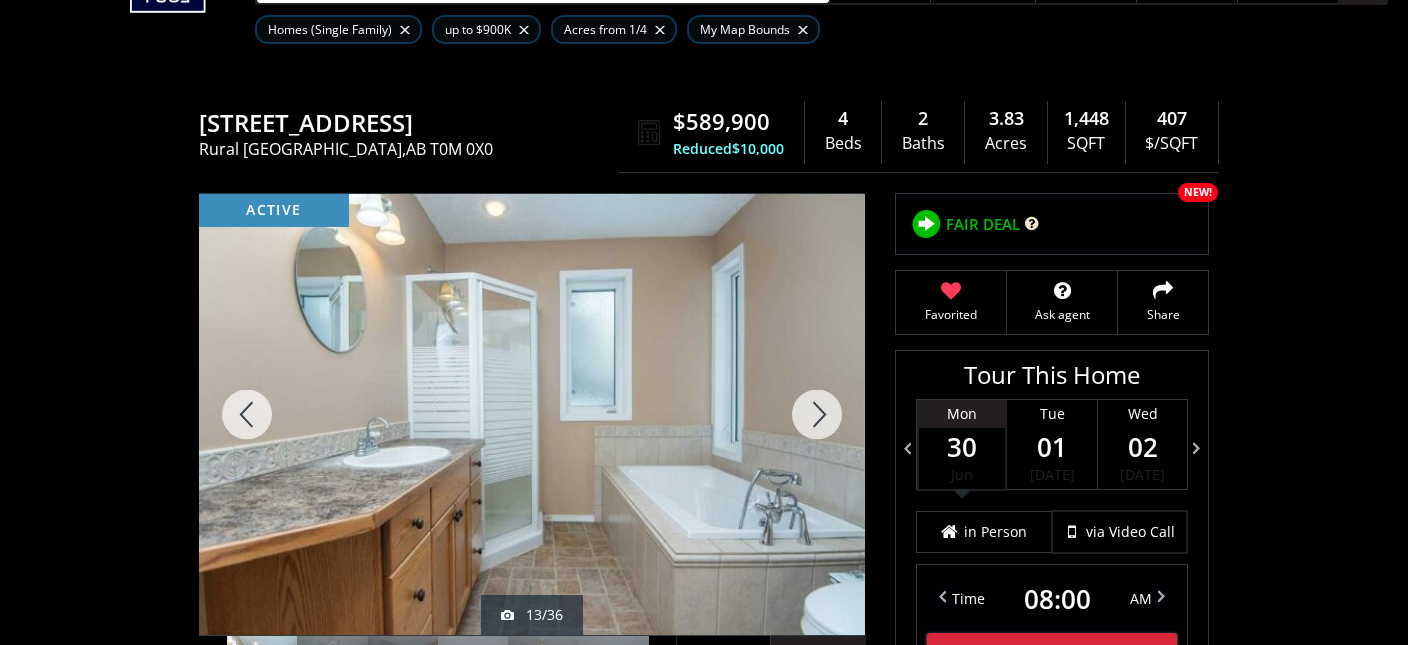 click at bounding box center [817, 414] 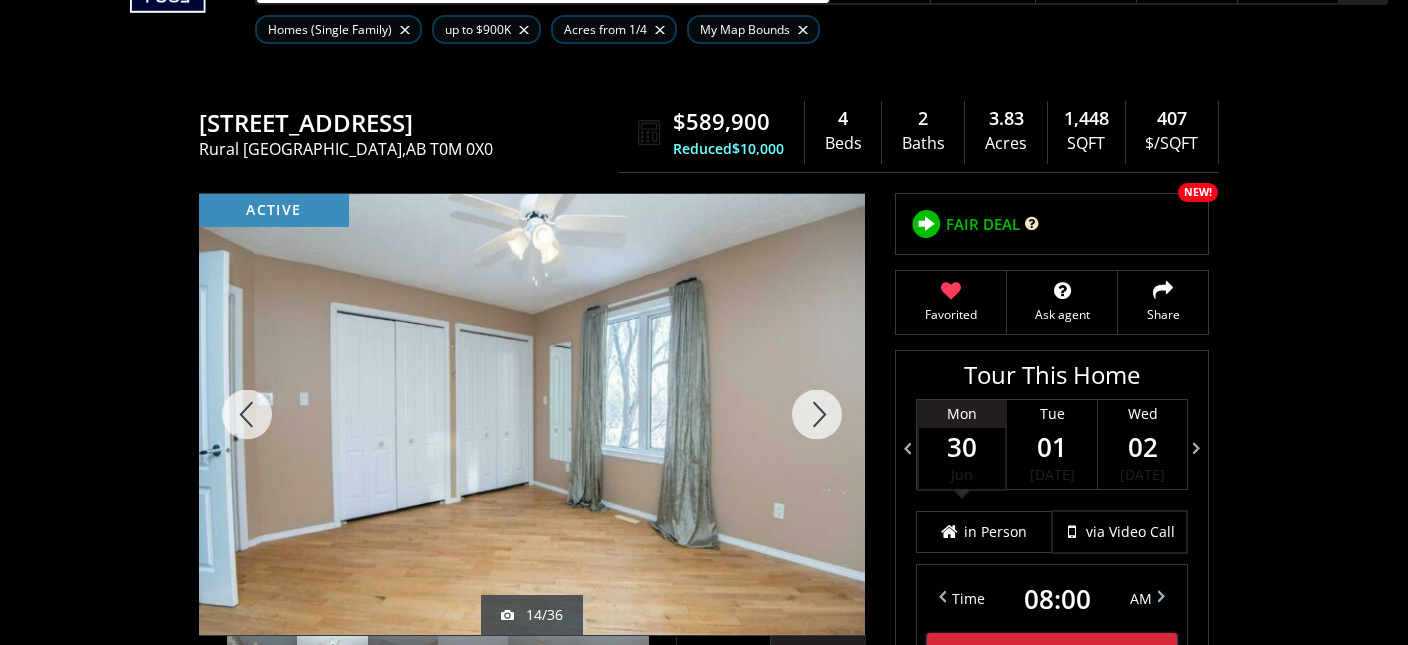 click at bounding box center (817, 414) 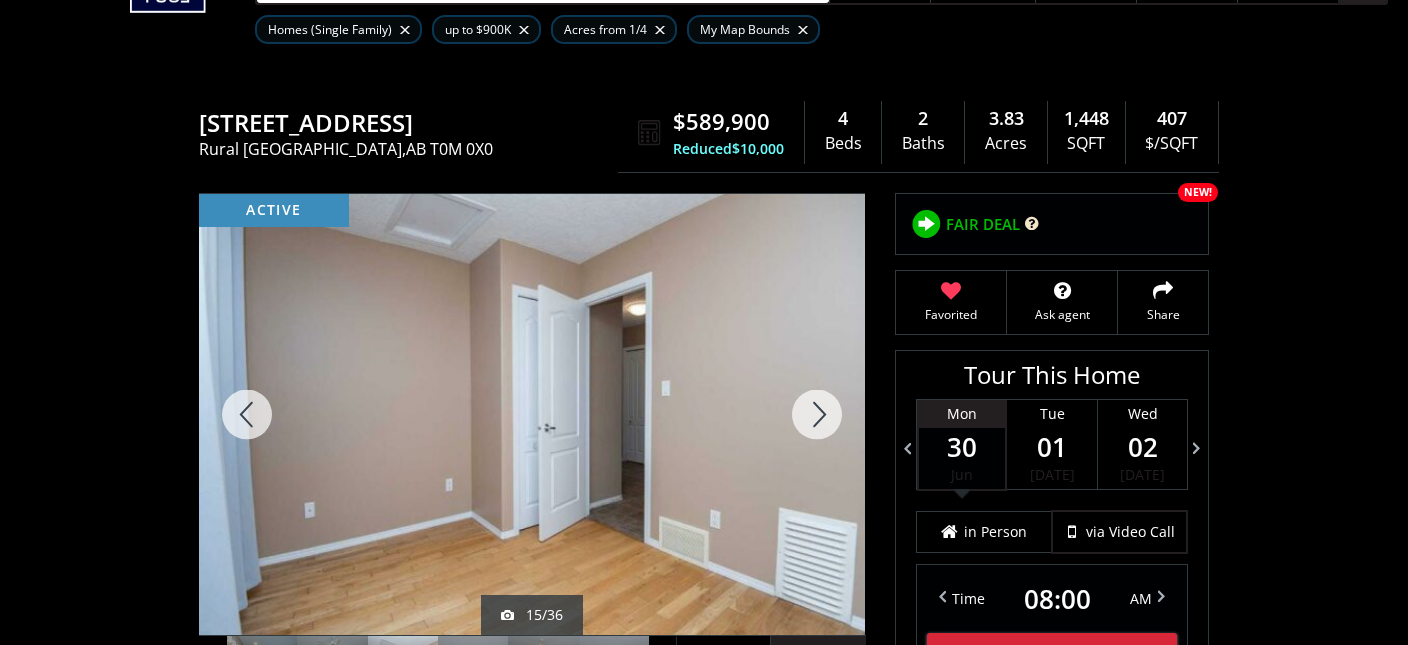 click at bounding box center [817, 414] 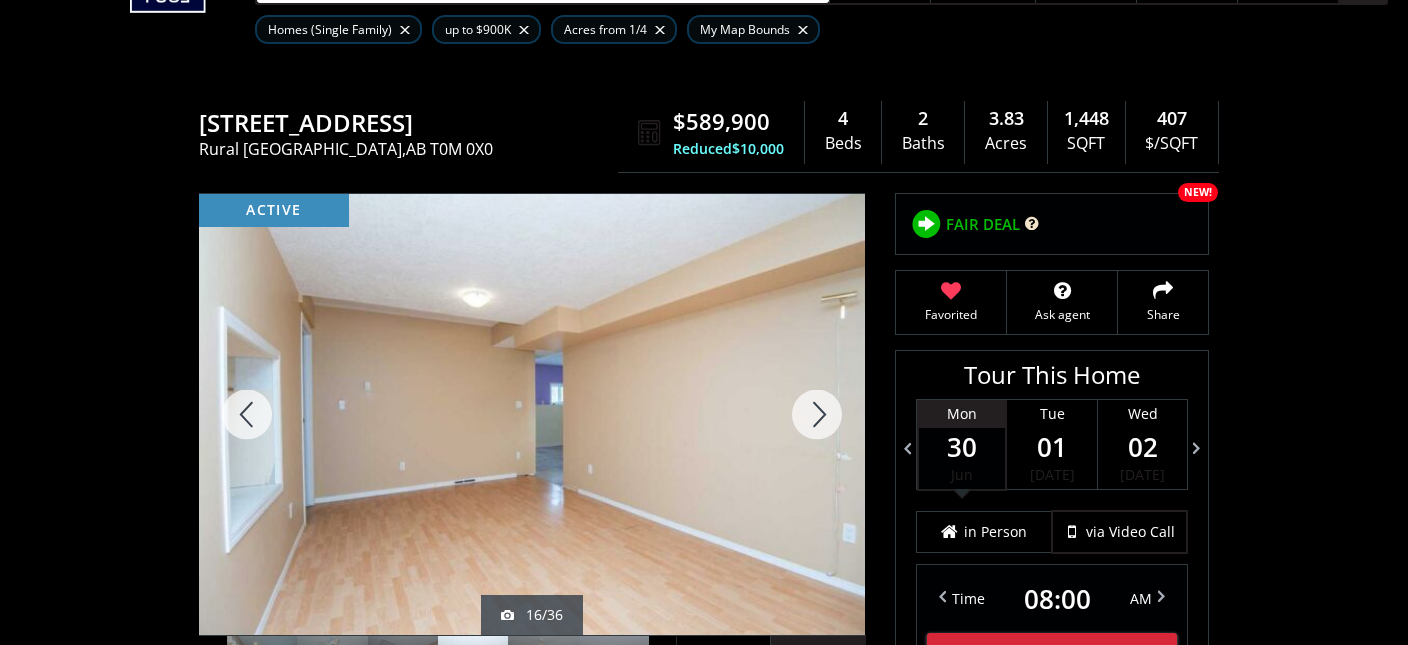 click at bounding box center (817, 414) 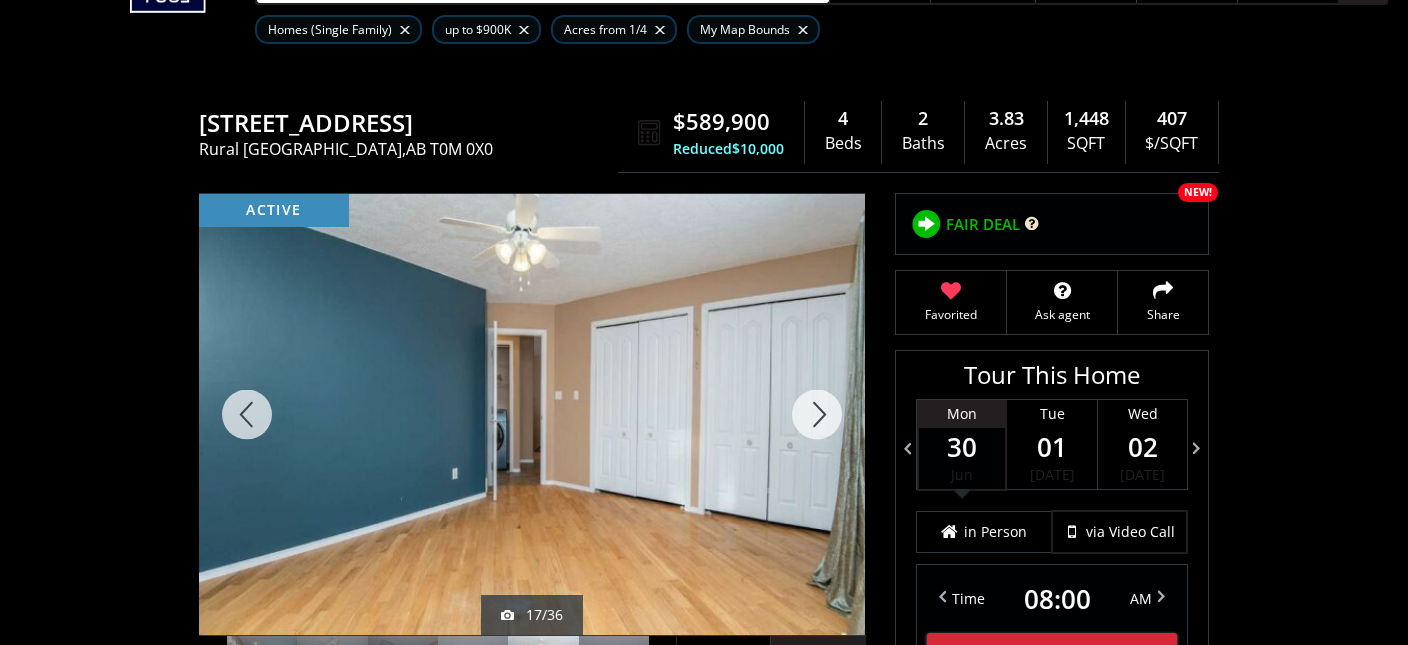 click at bounding box center [817, 414] 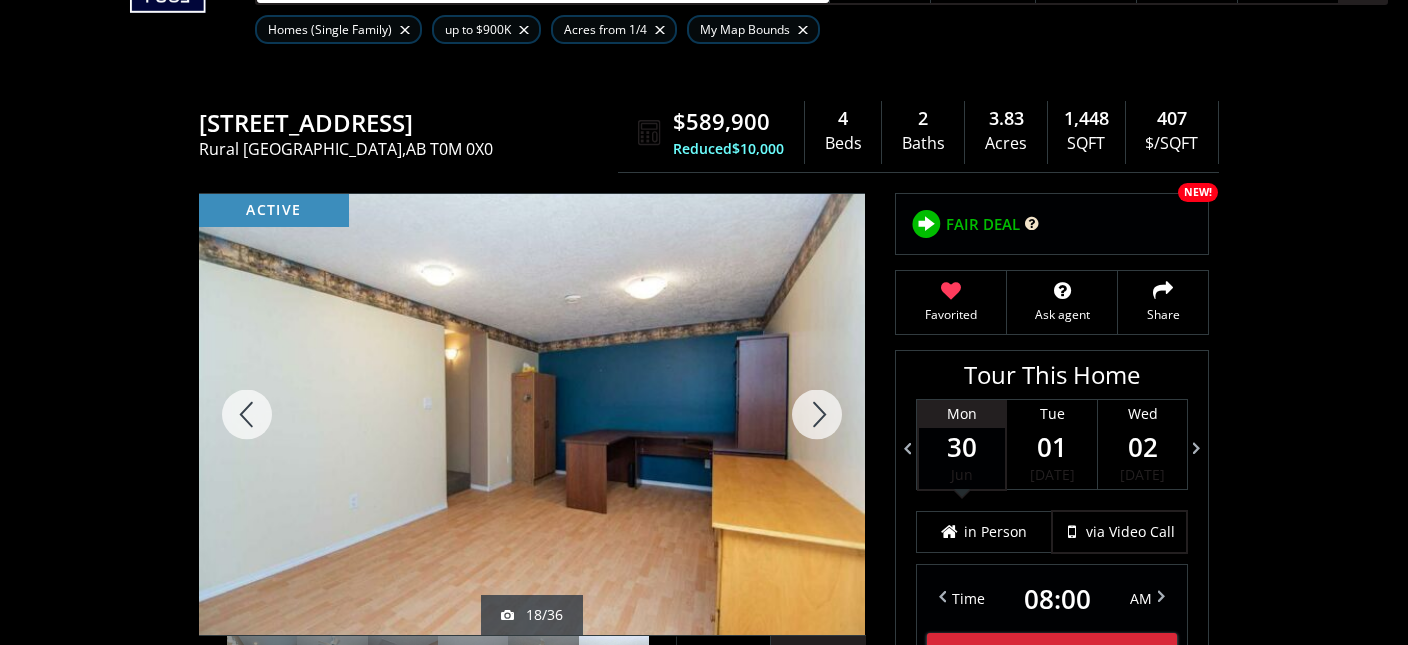 click at bounding box center (817, 414) 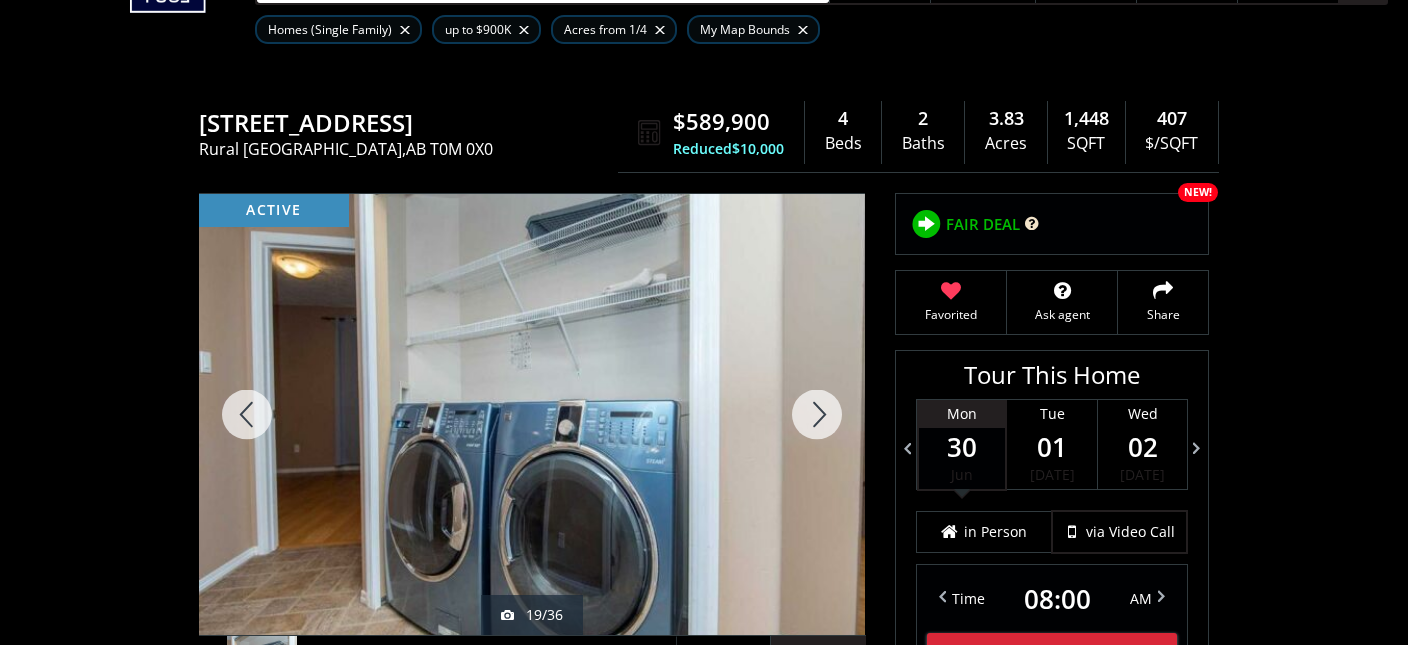 click at bounding box center (817, 414) 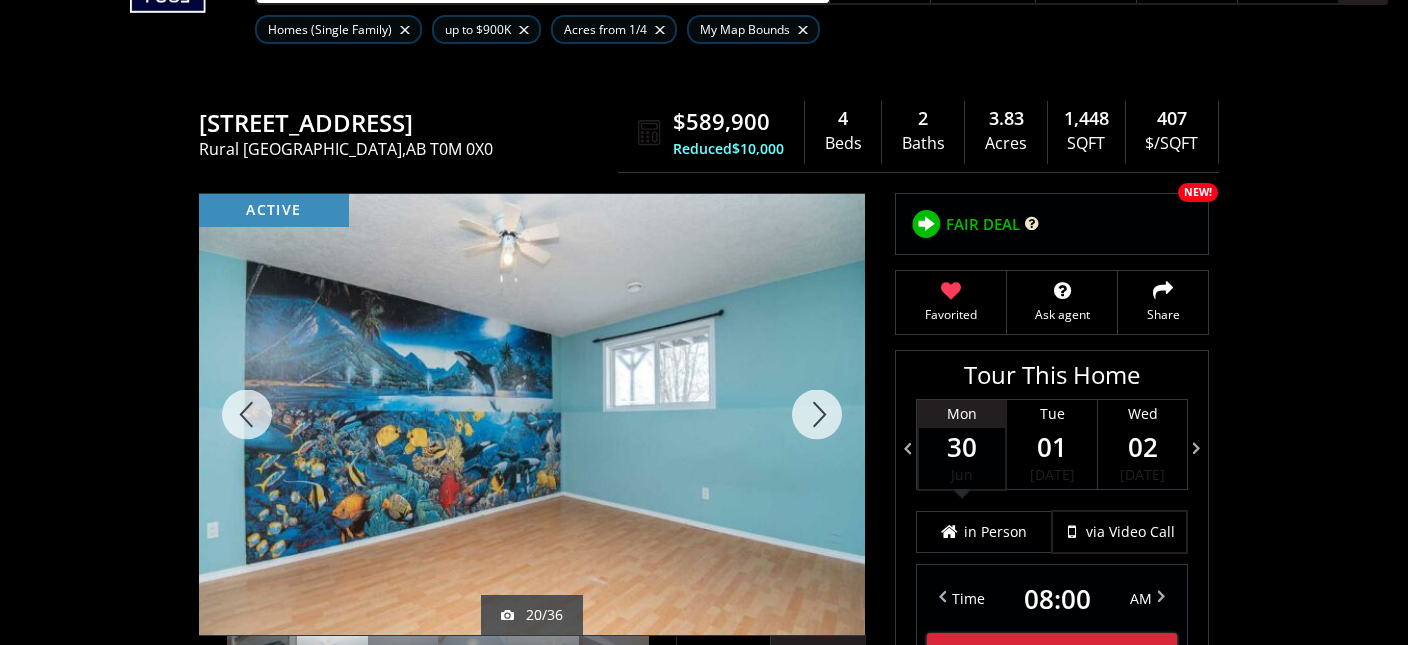 click at bounding box center (817, 414) 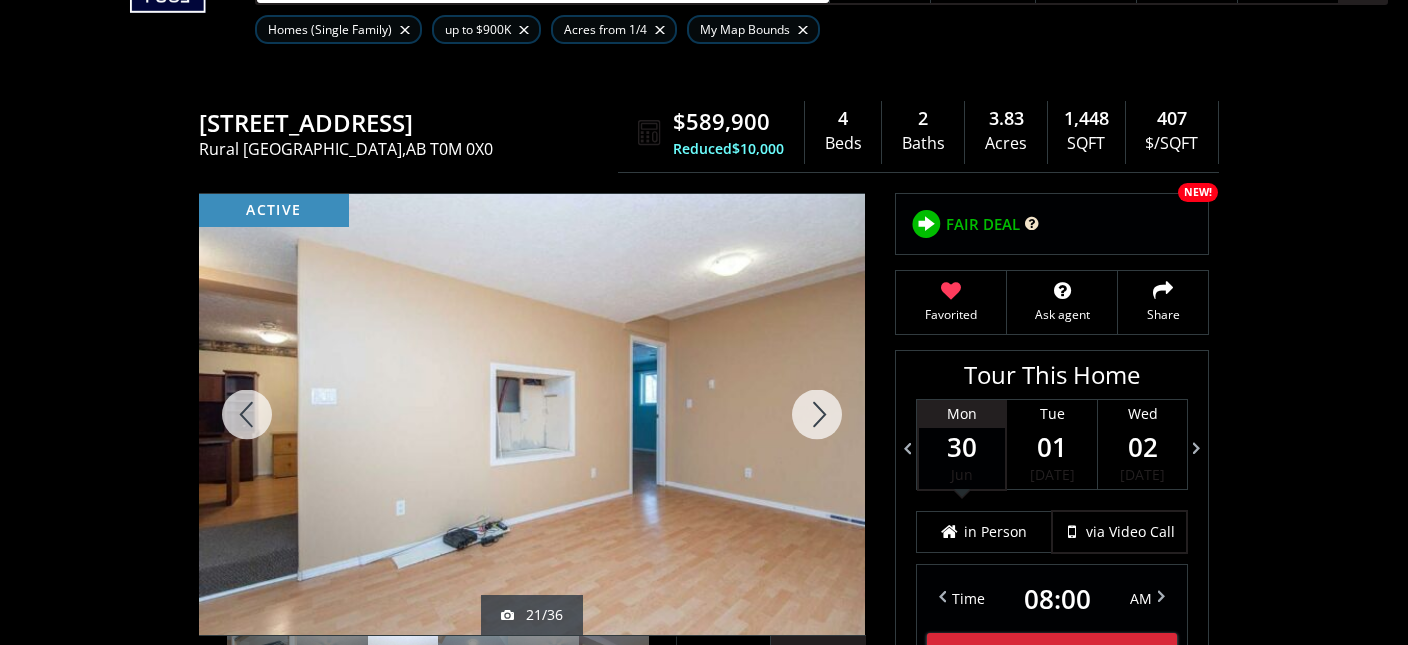 click at bounding box center [817, 414] 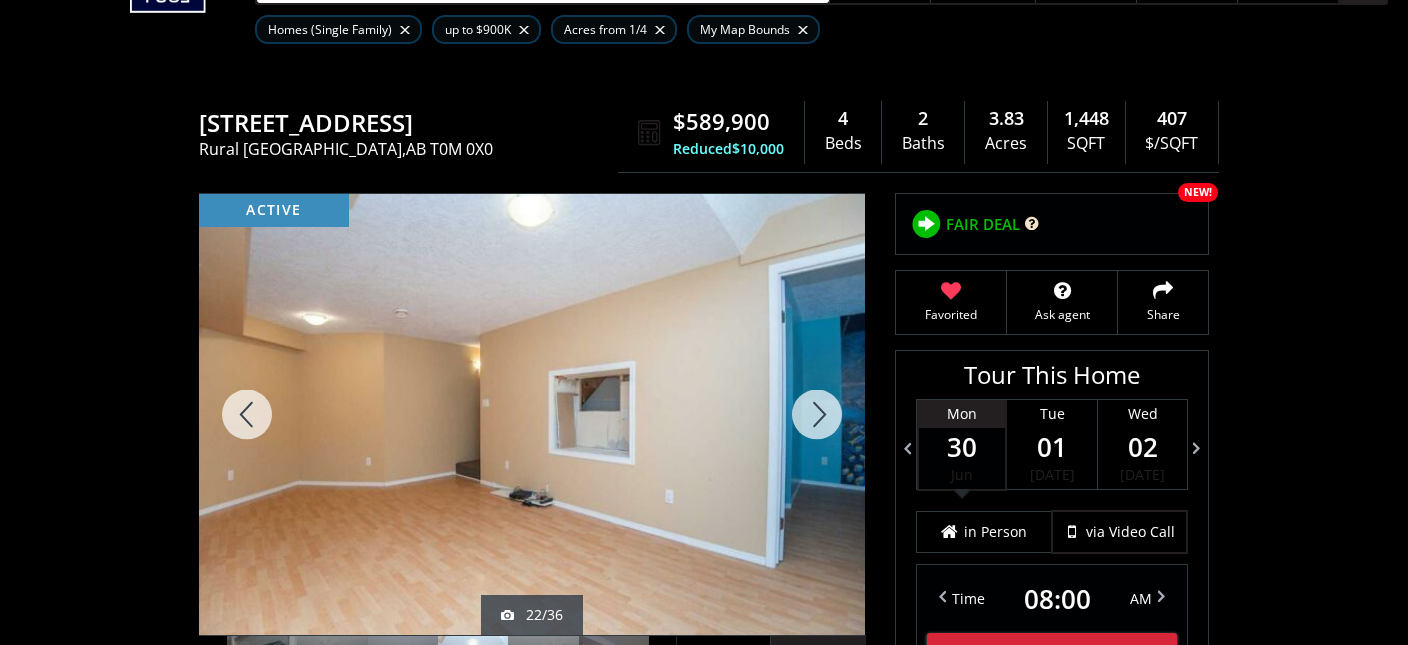 click at bounding box center [817, 414] 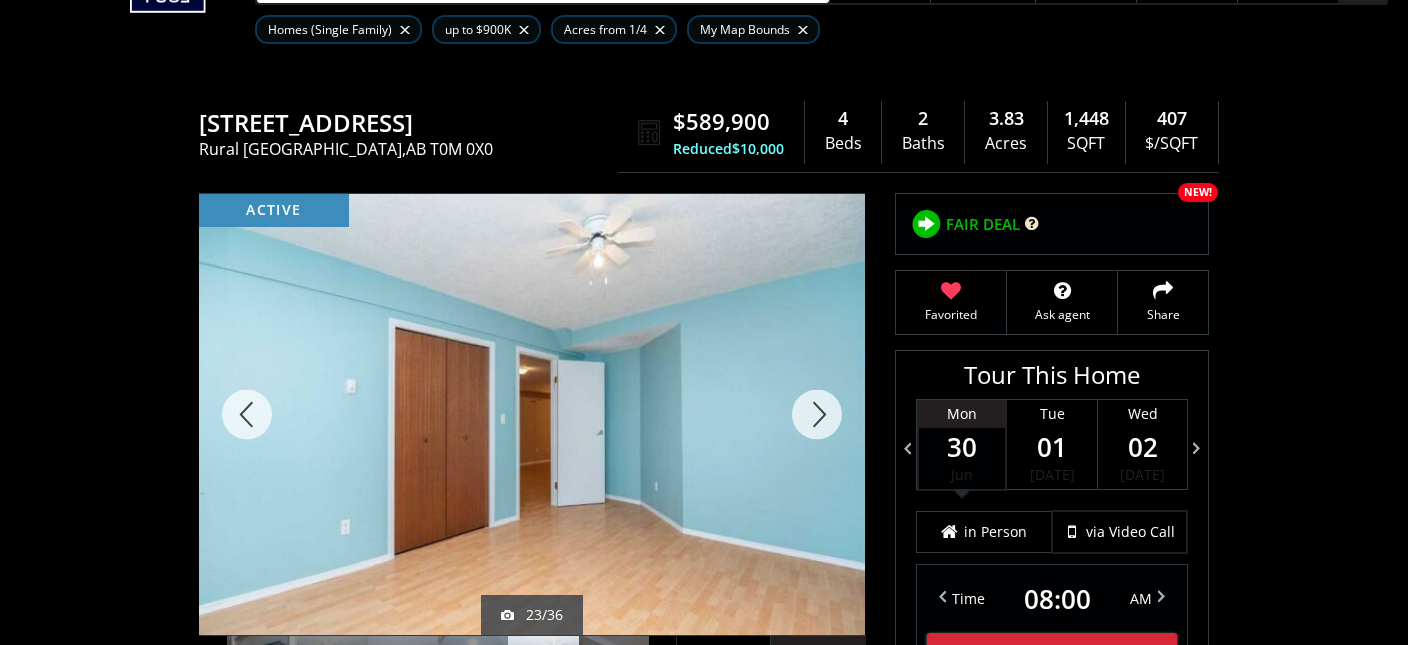 click at bounding box center [817, 414] 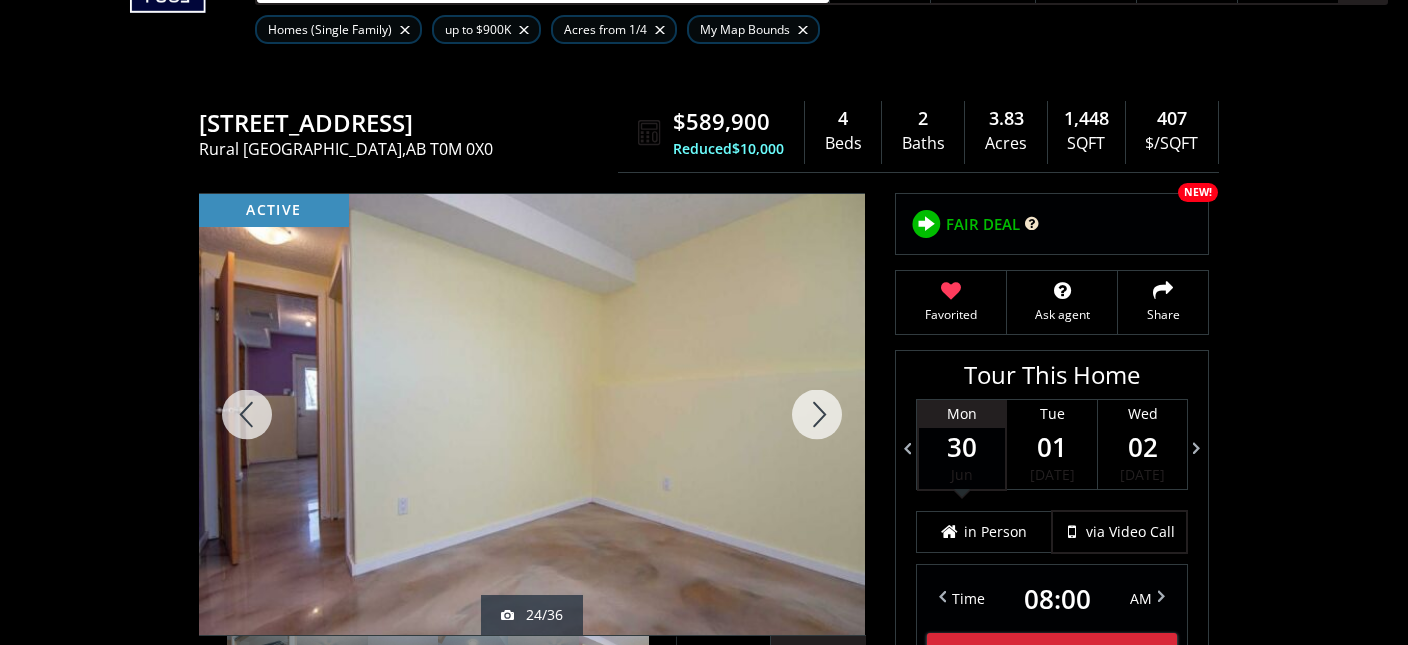 click at bounding box center [817, 414] 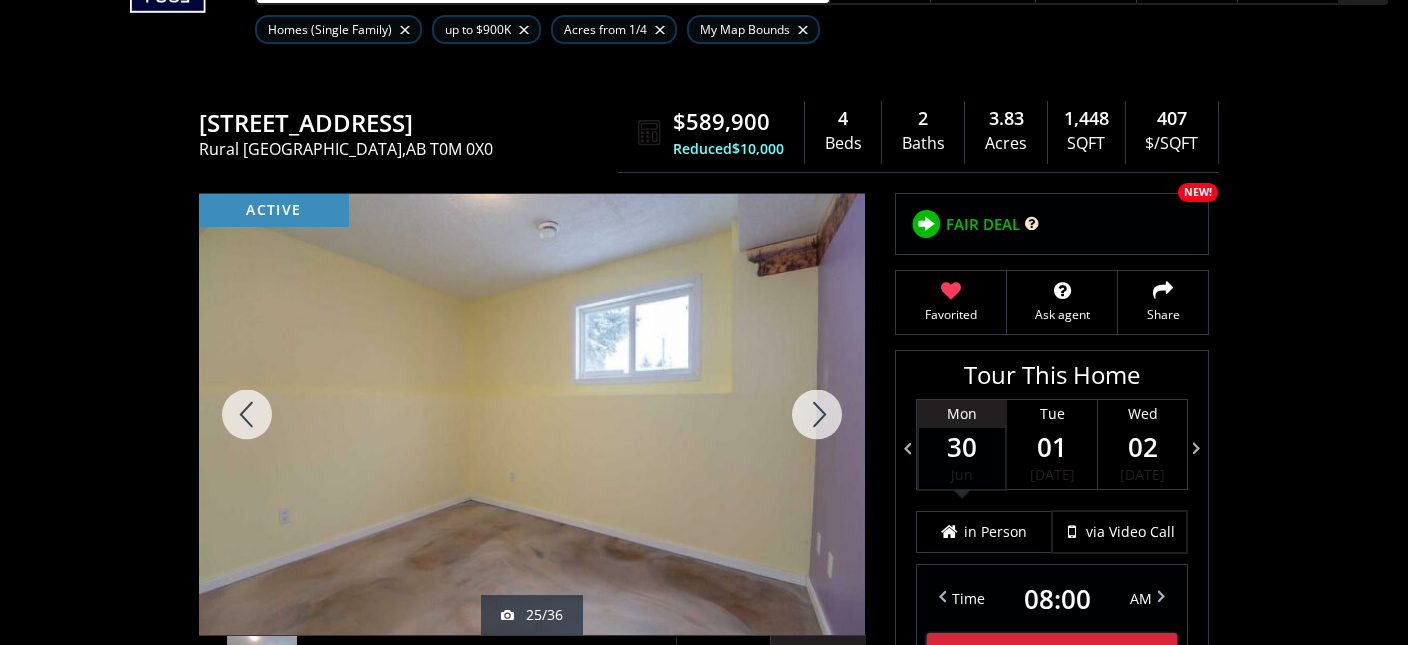 click at bounding box center (817, 414) 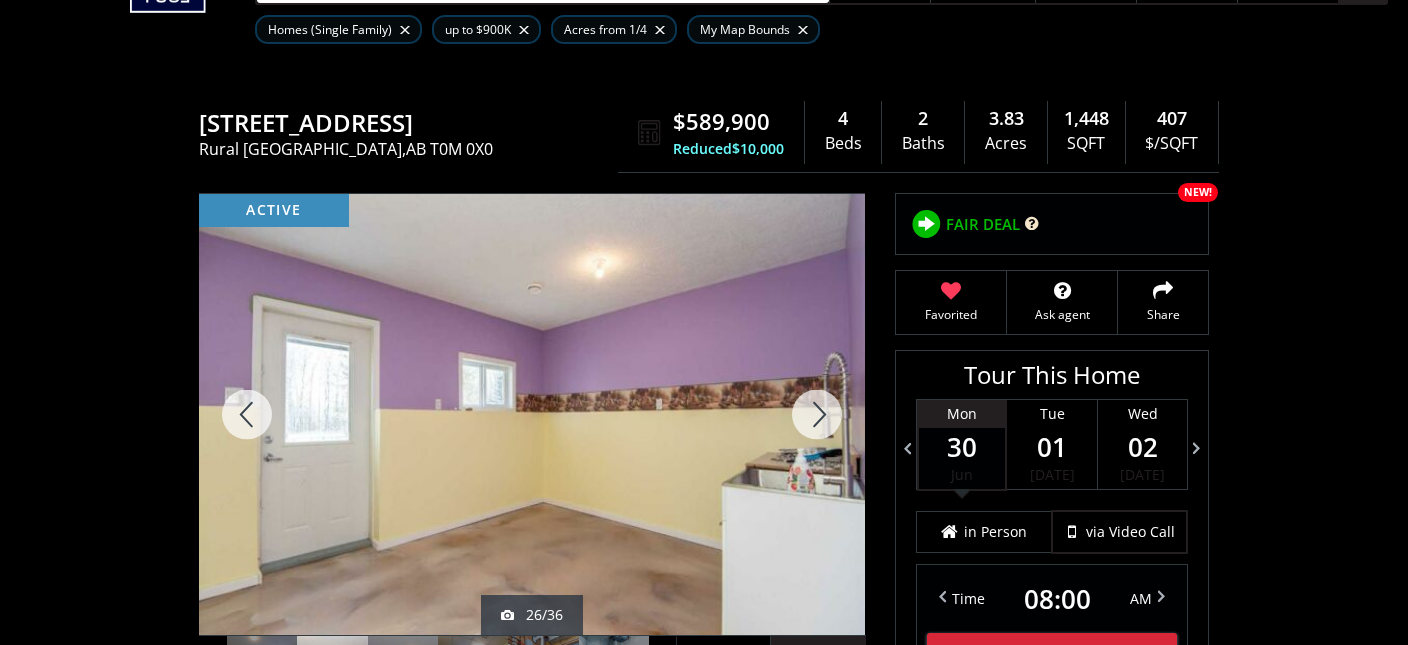click at bounding box center (817, 414) 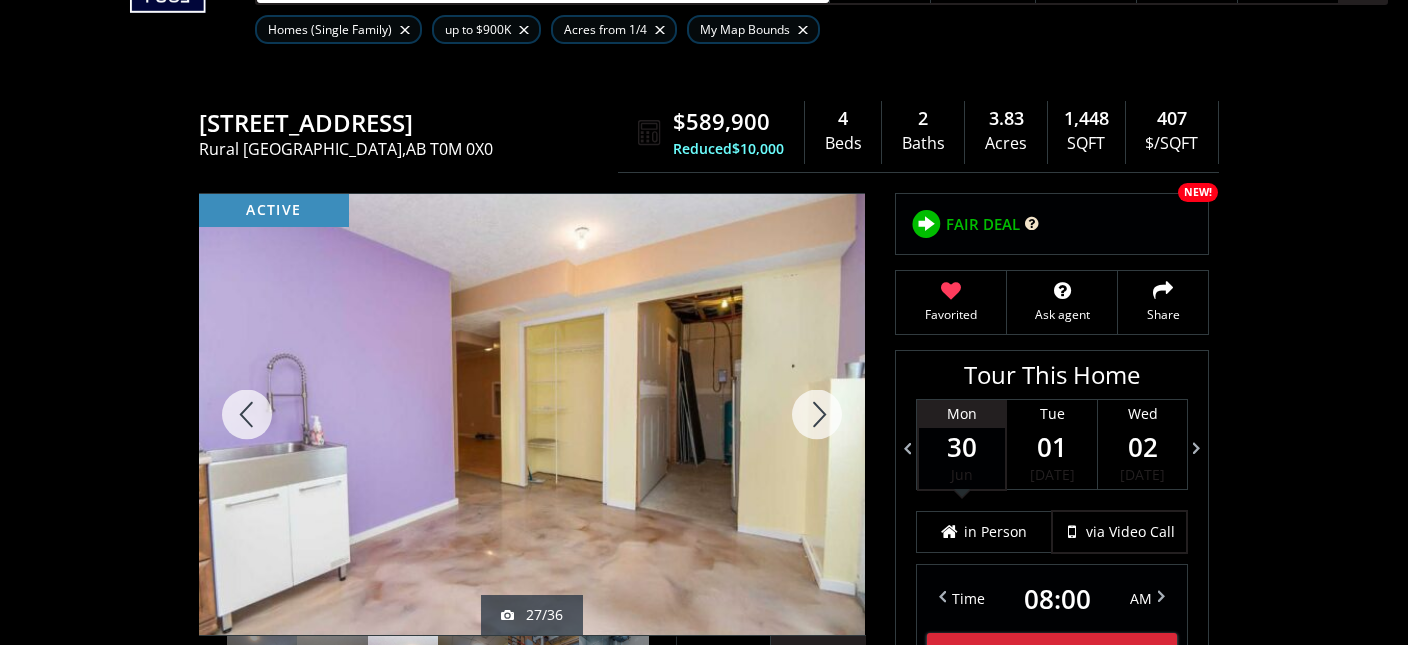 click at bounding box center (817, 414) 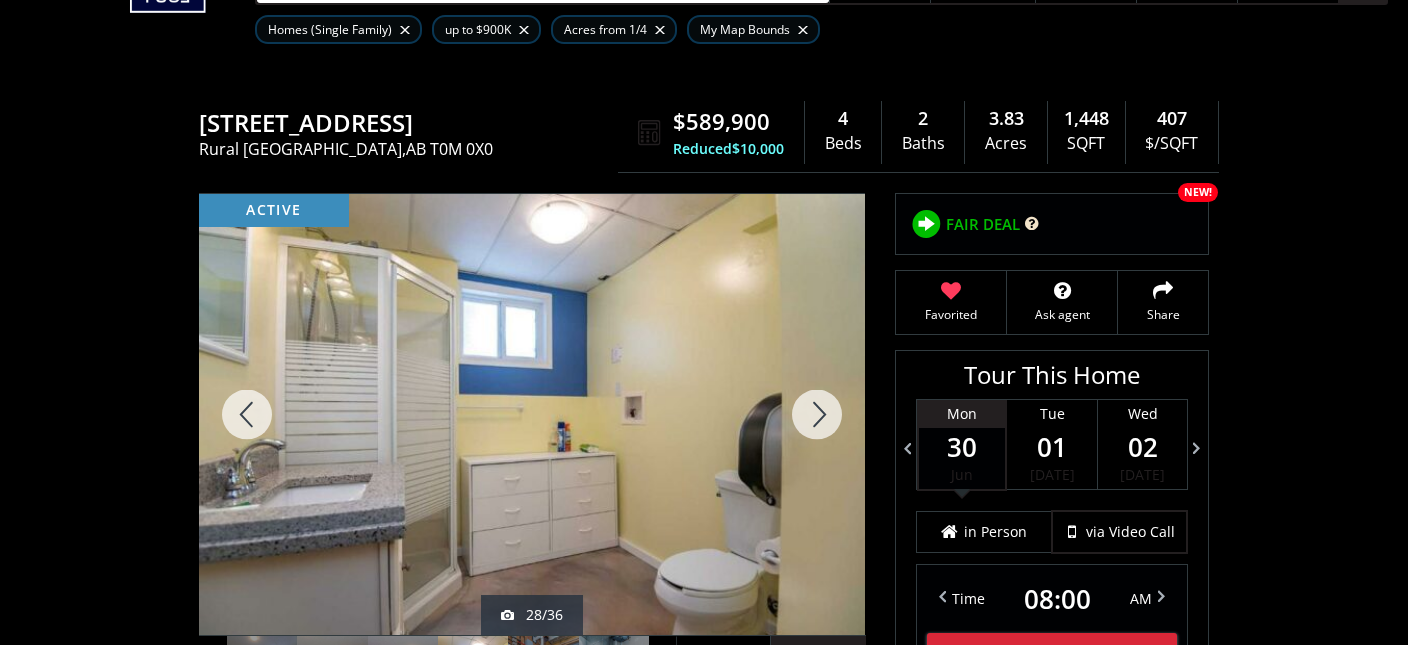 click at bounding box center (247, 414) 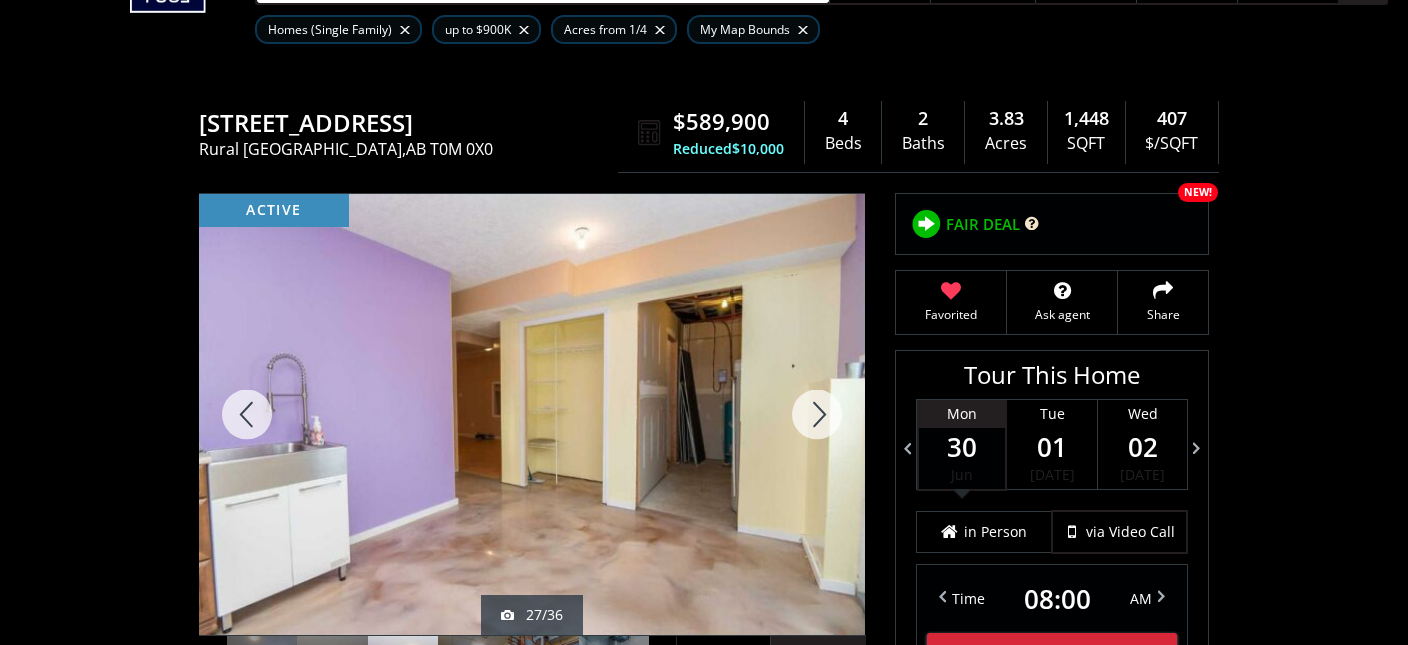 click at bounding box center [817, 414] 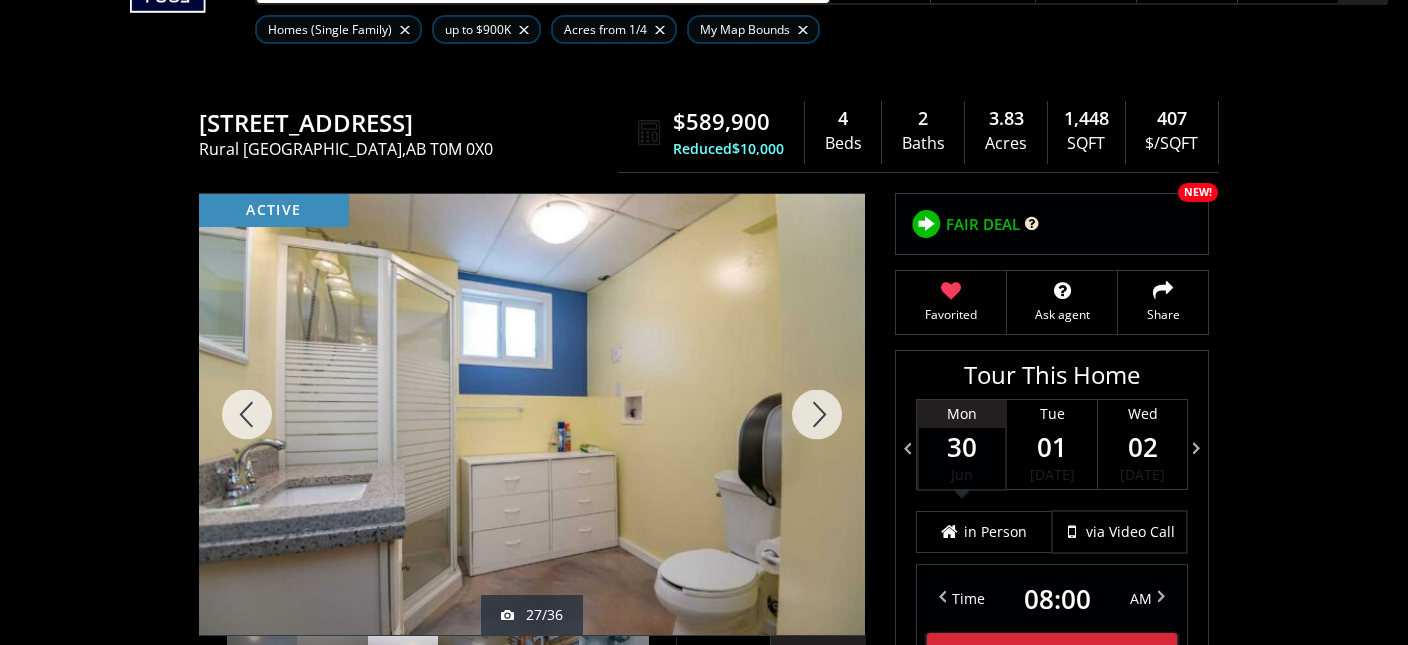 click at bounding box center [817, 414] 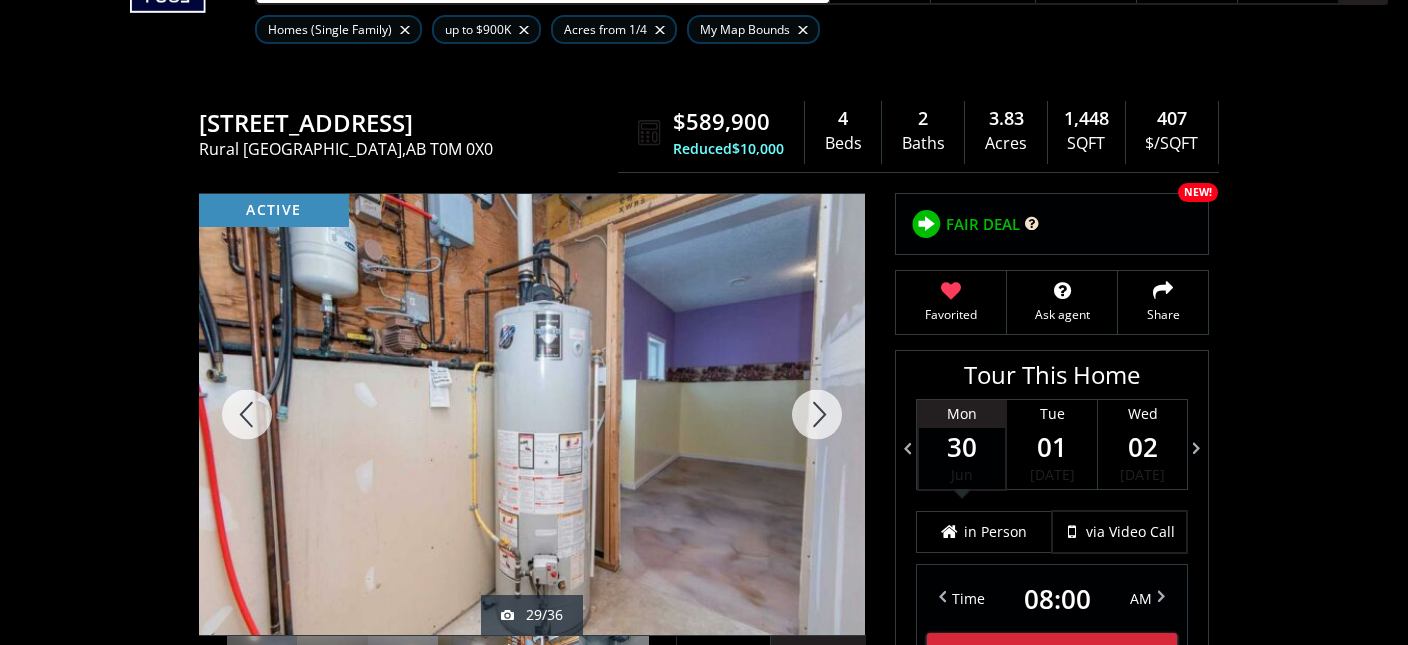 click at bounding box center (817, 414) 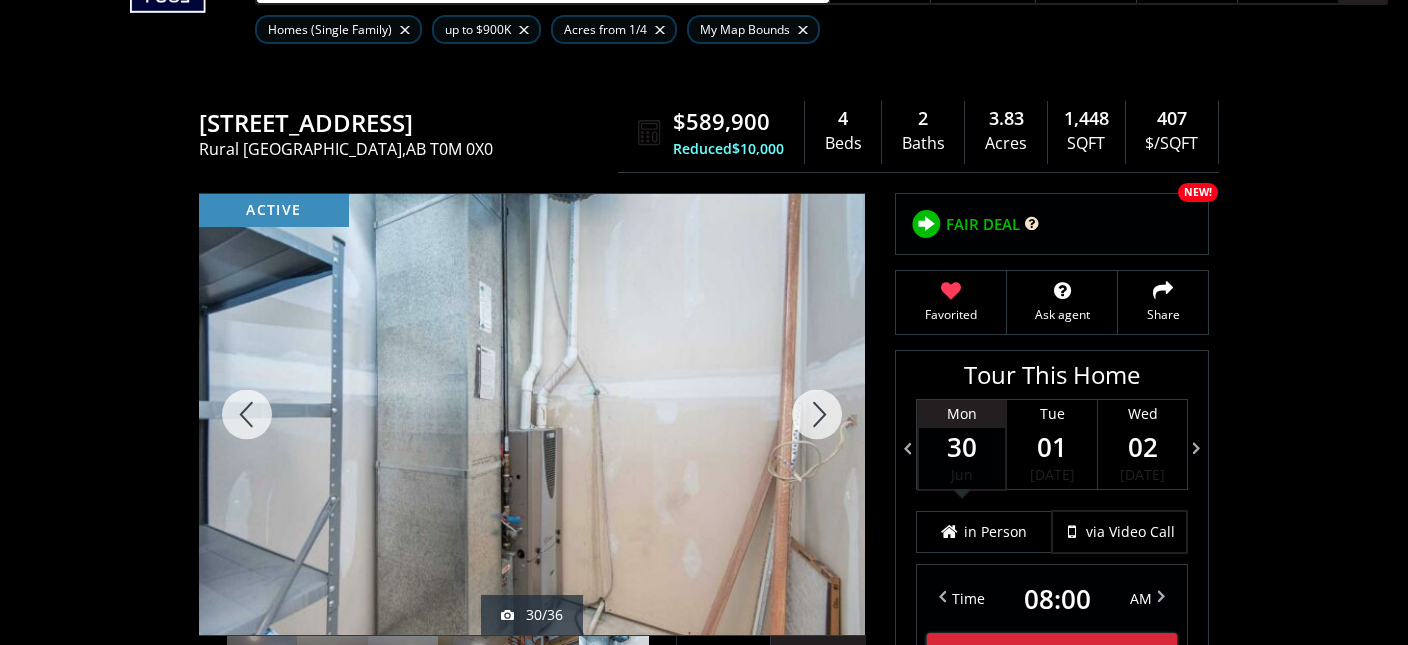 click at bounding box center (817, 414) 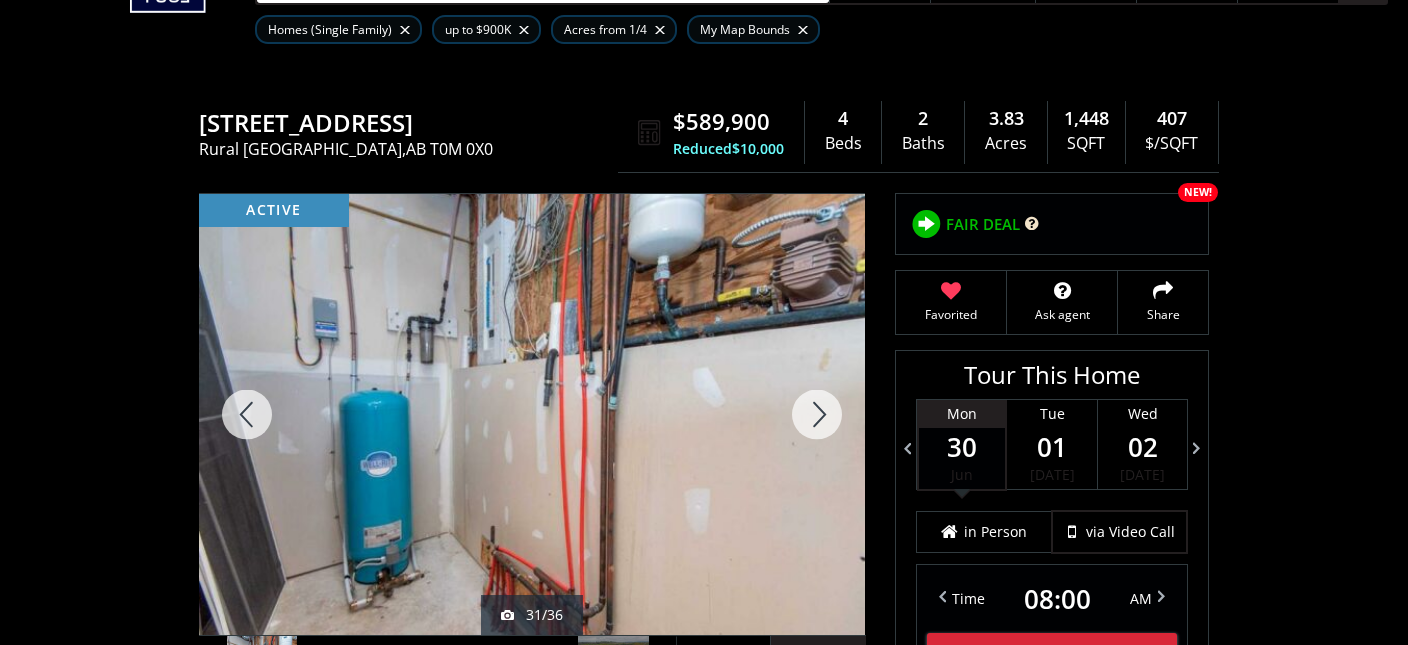 click at bounding box center (817, 414) 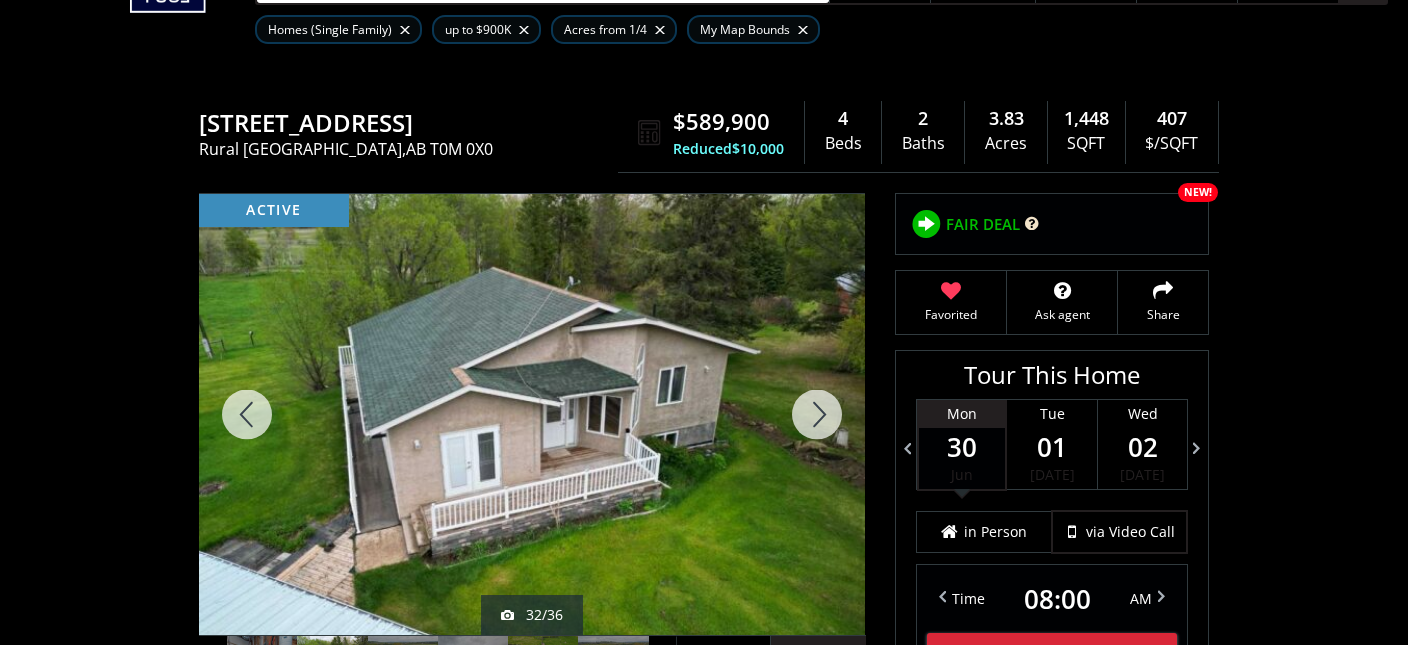 click at bounding box center [817, 414] 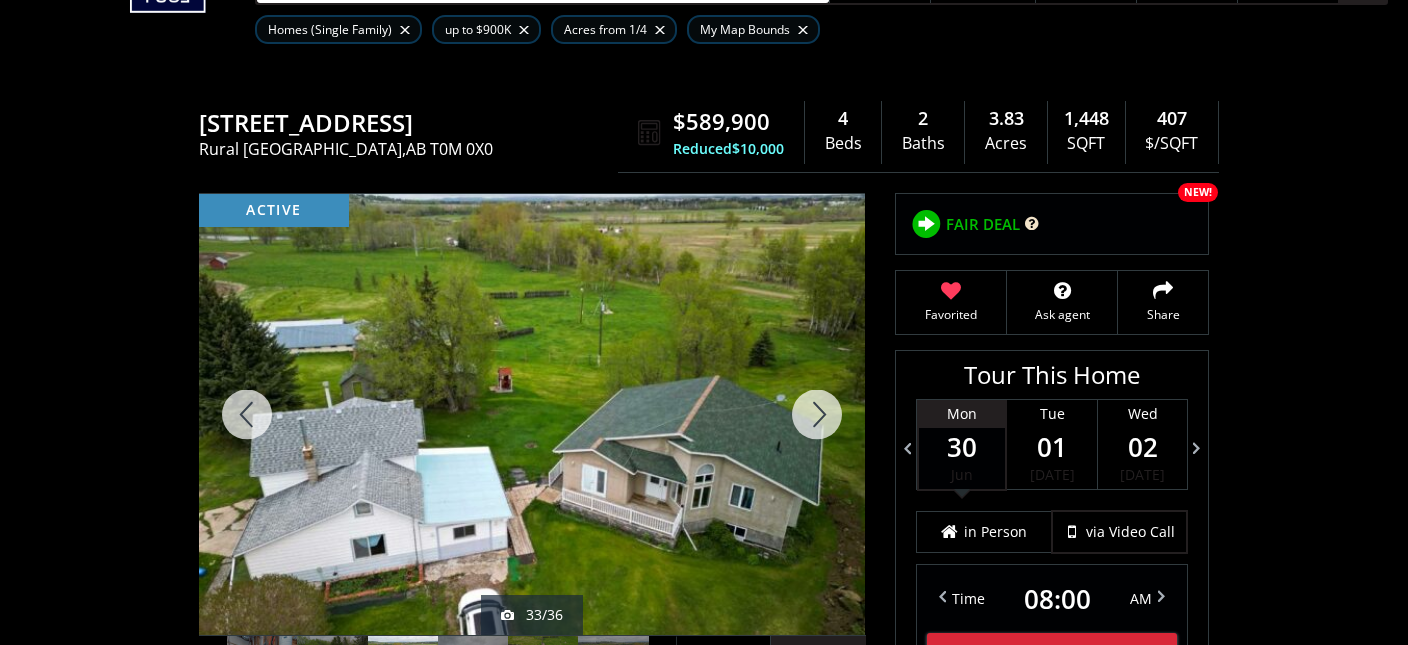 click at bounding box center (817, 414) 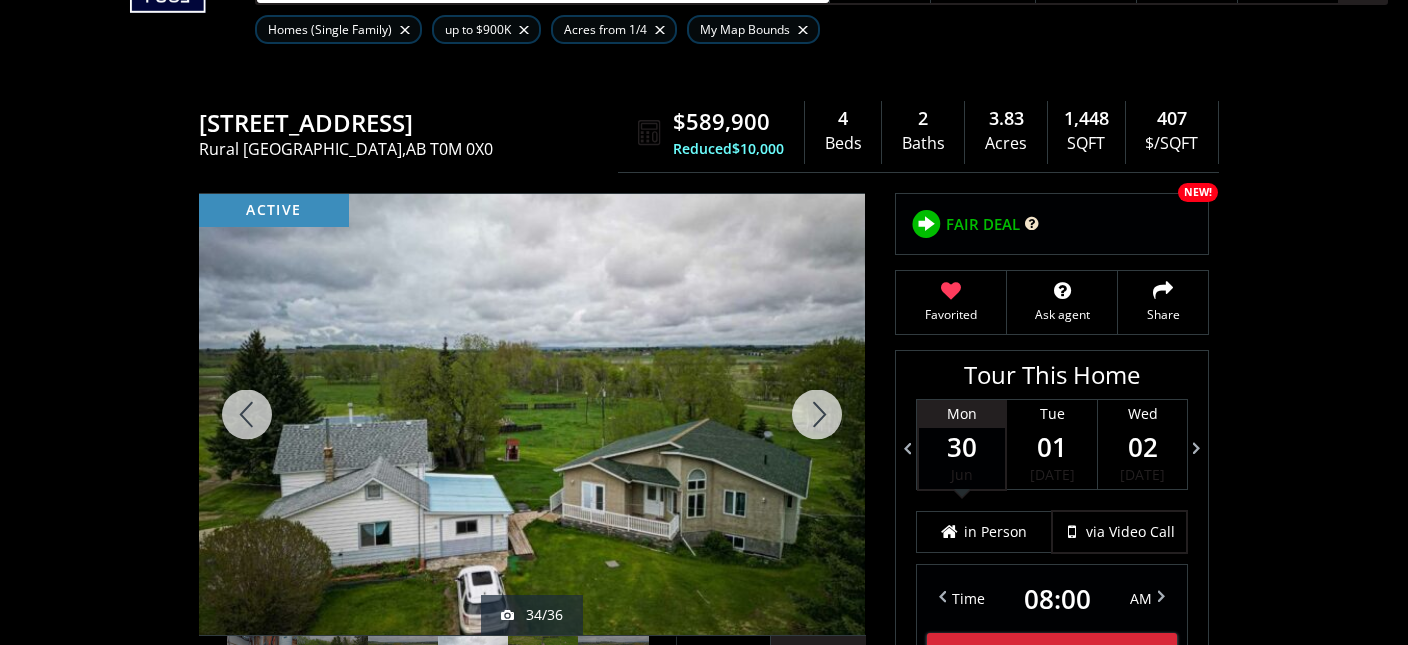 click at bounding box center [817, 414] 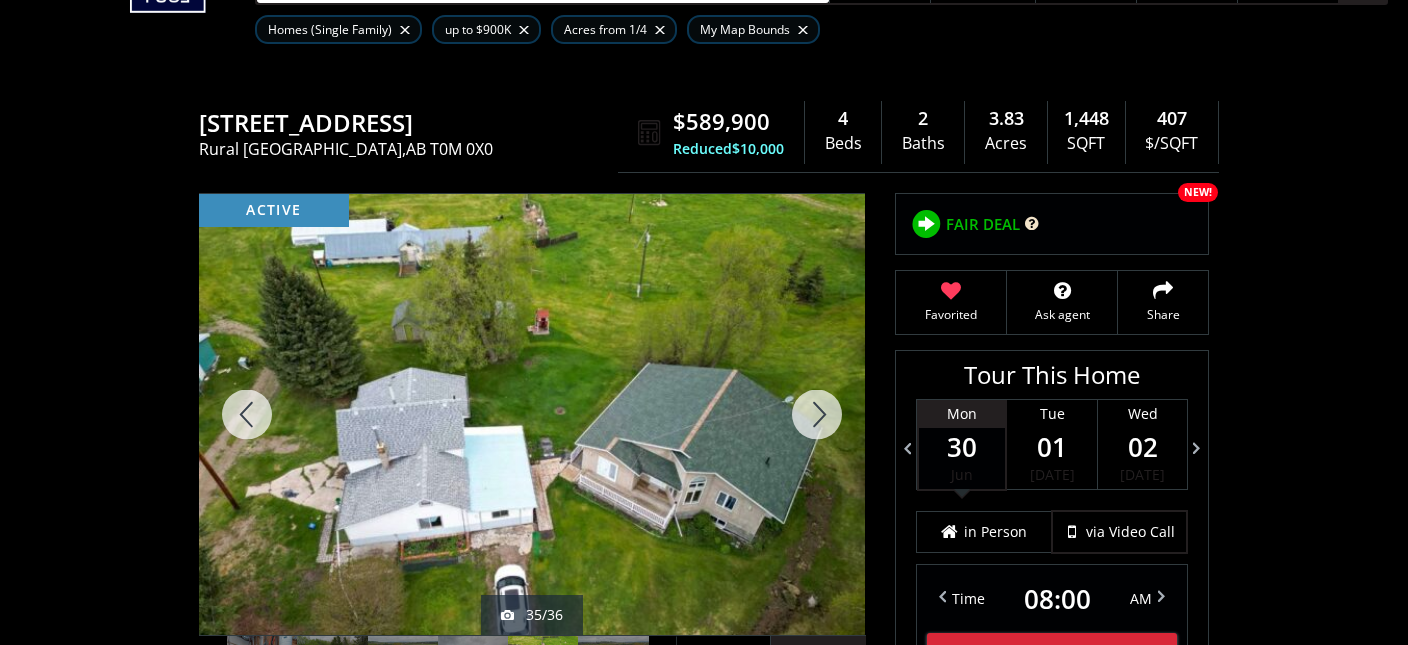 click at bounding box center [817, 414] 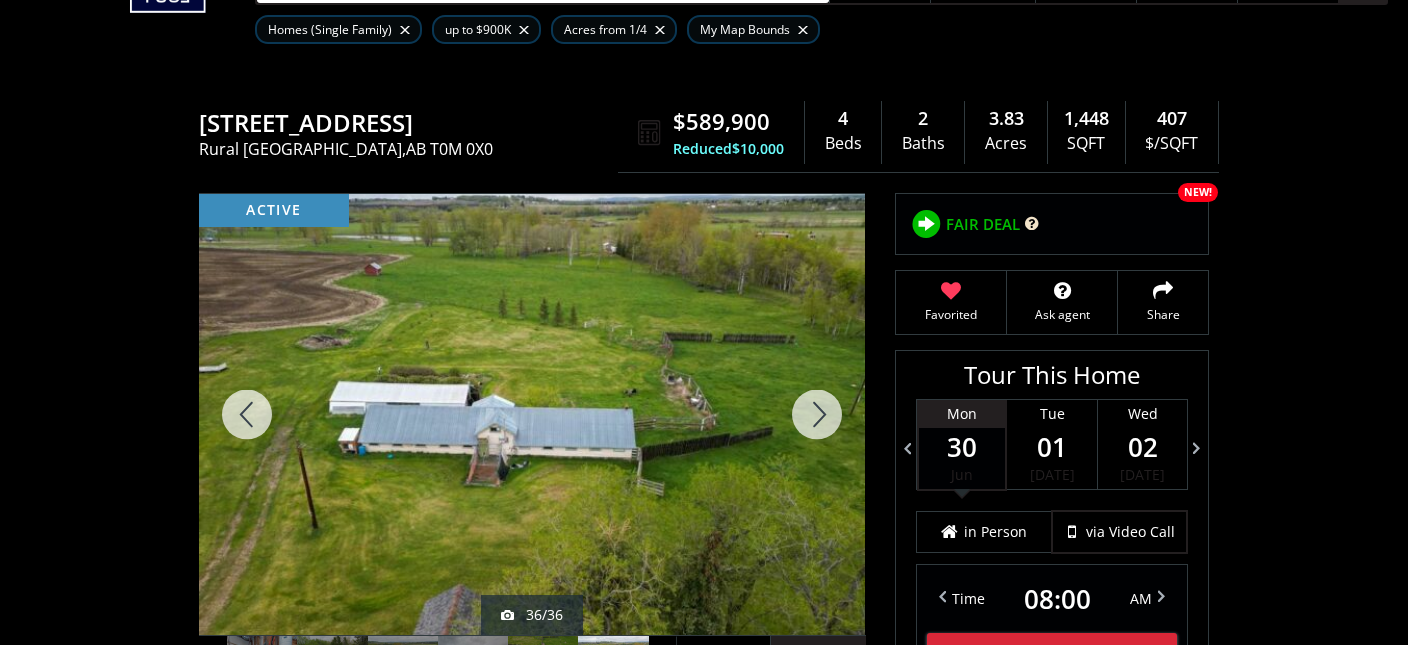 click at bounding box center (817, 414) 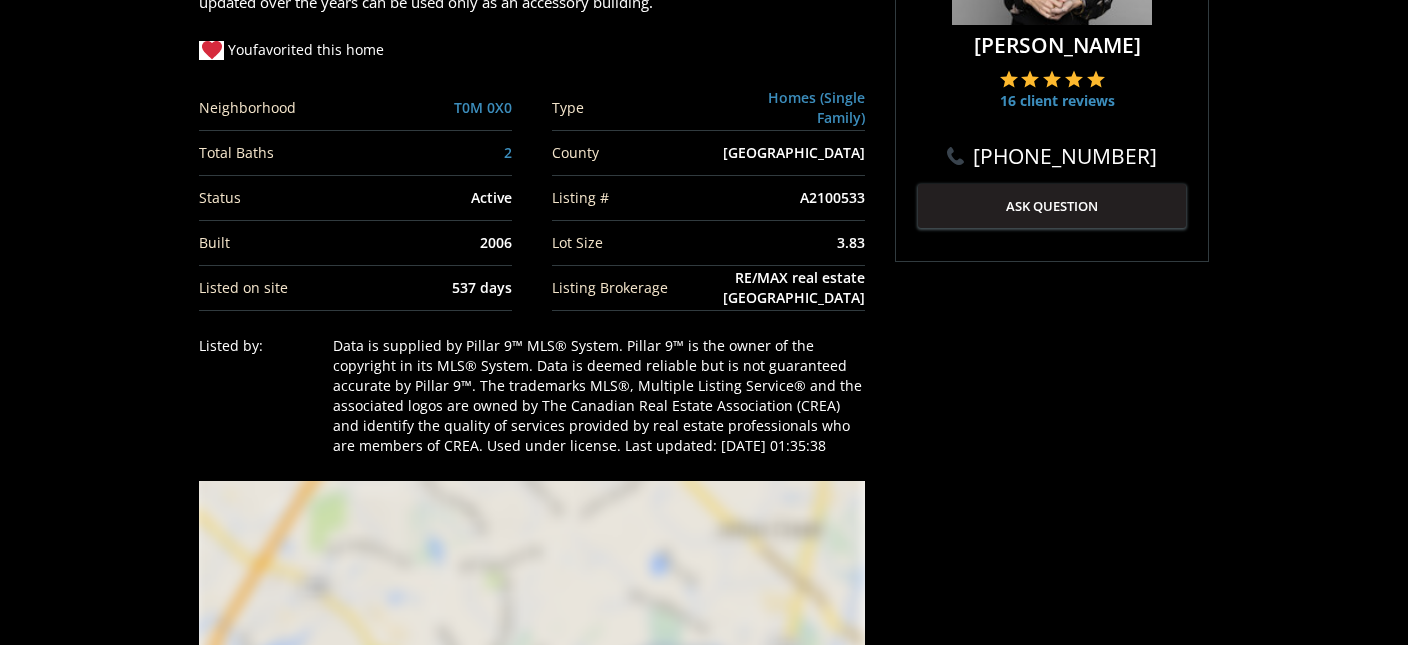 scroll, scrollTop: 1267, scrollLeft: 0, axis: vertical 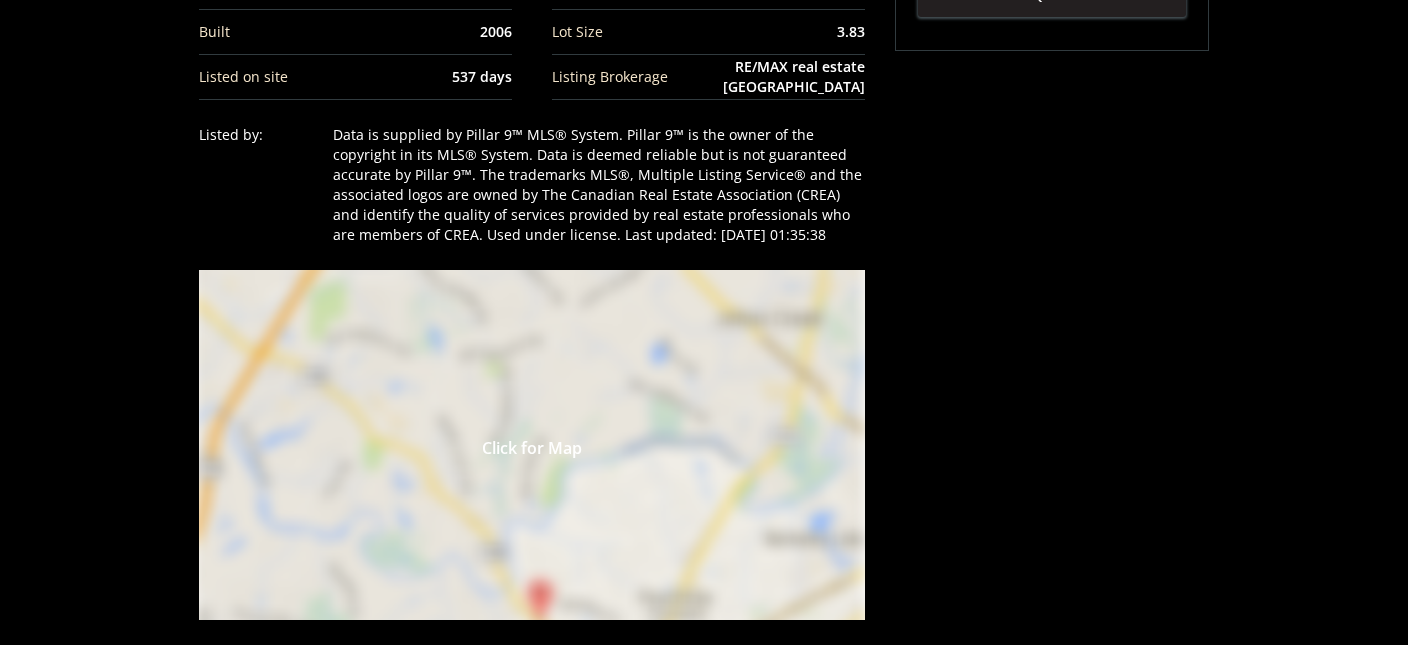click on "Click for Map" at bounding box center (532, 445) 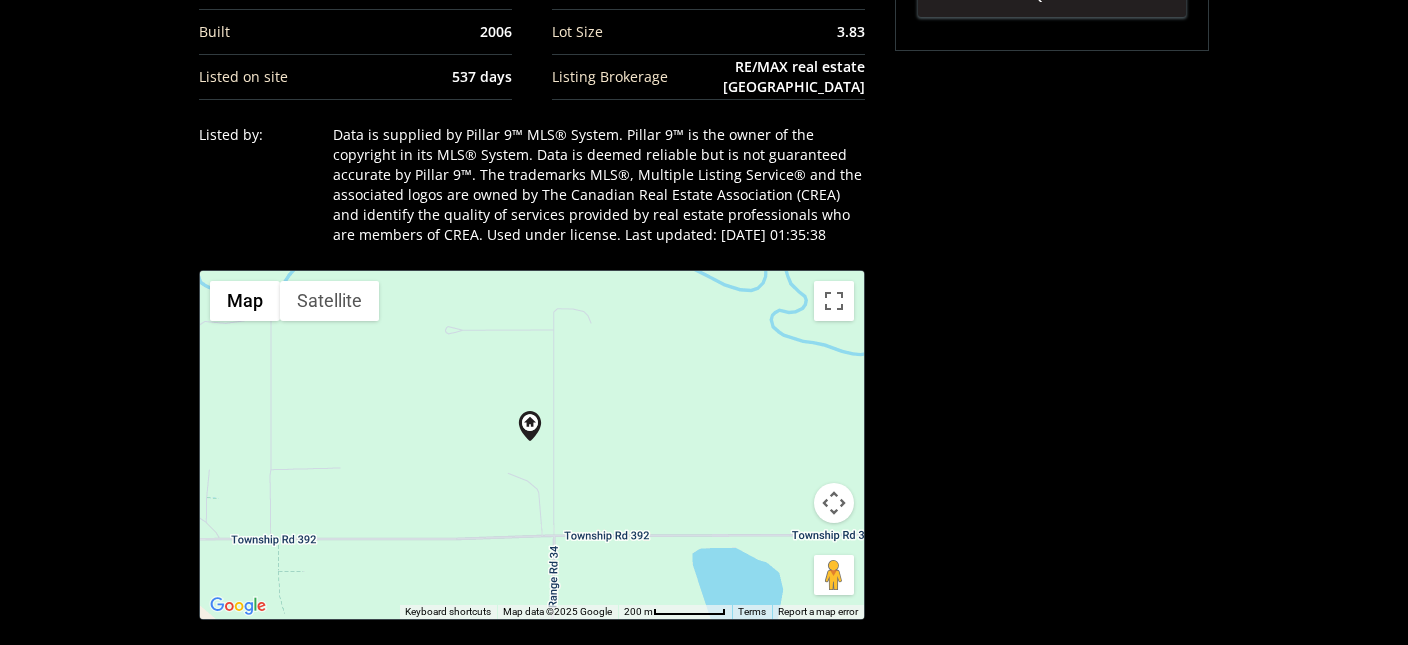 click at bounding box center [834, 503] 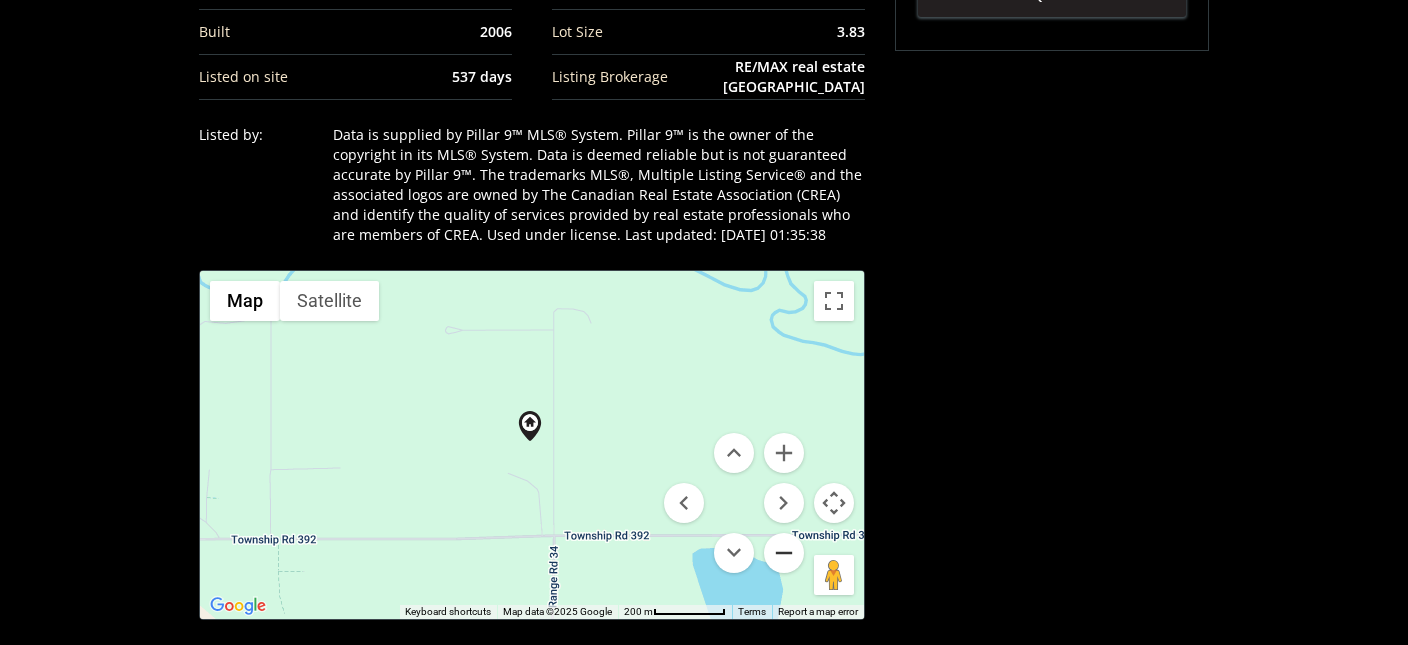 click at bounding box center [784, 553] 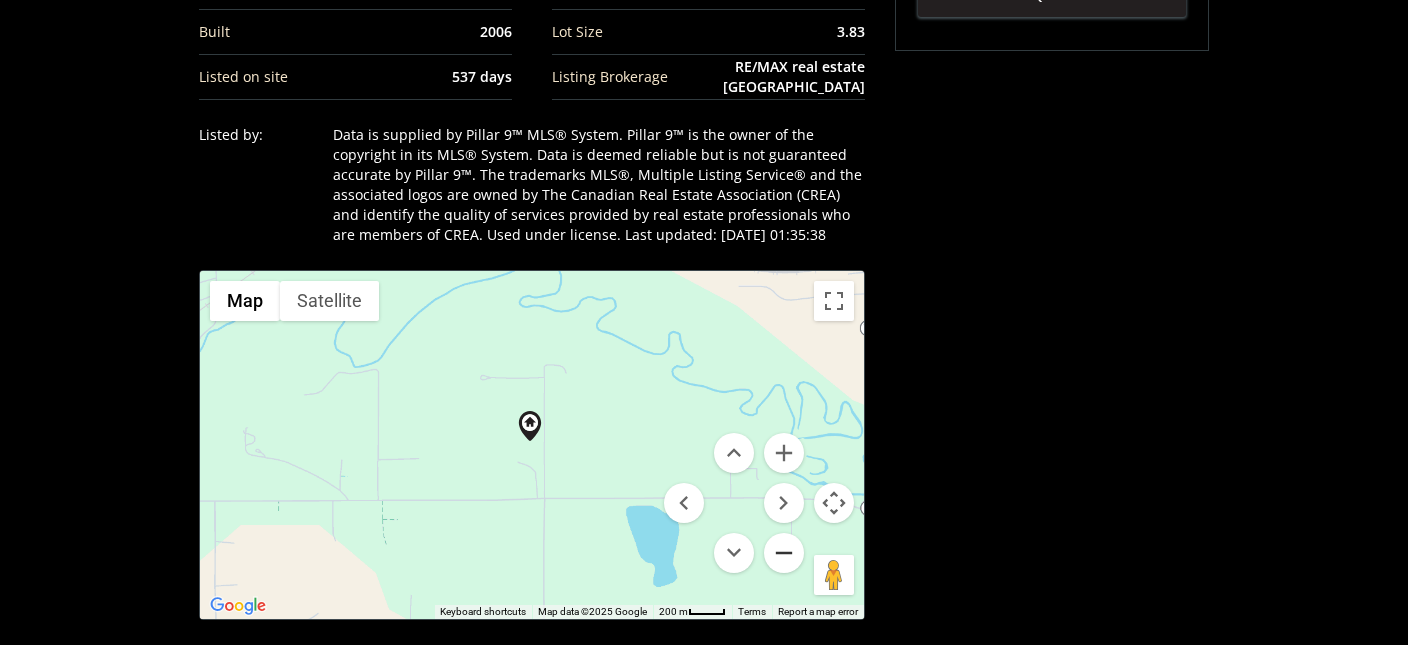 click at bounding box center [784, 553] 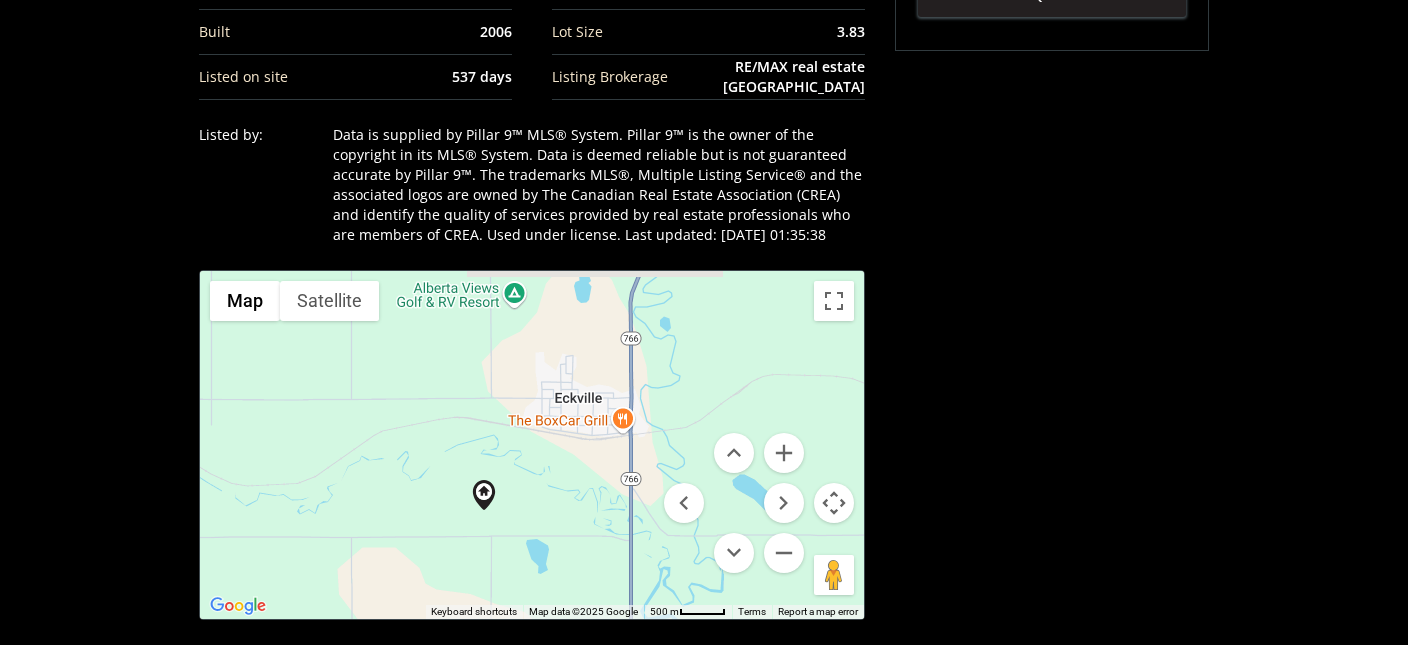 drag, startPoint x: 620, startPoint y: 450, endPoint x: 565, endPoint y: 521, distance: 89.81091 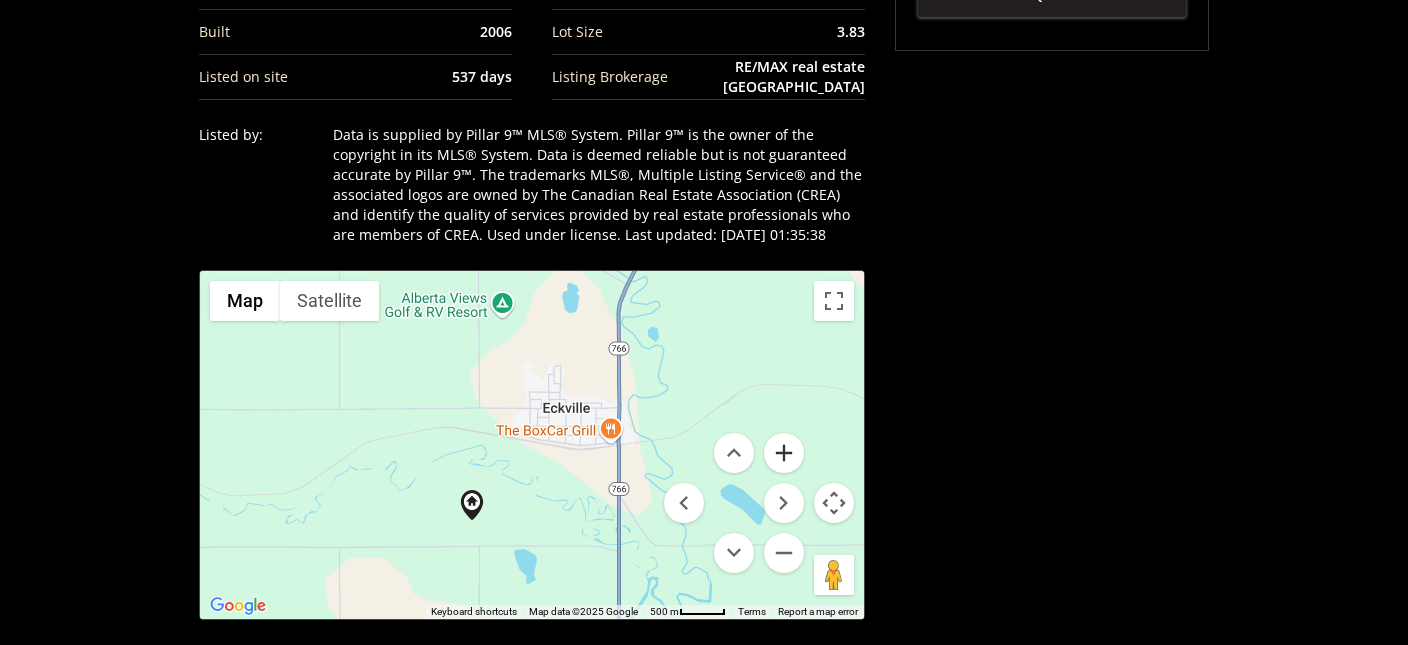click at bounding box center [784, 453] 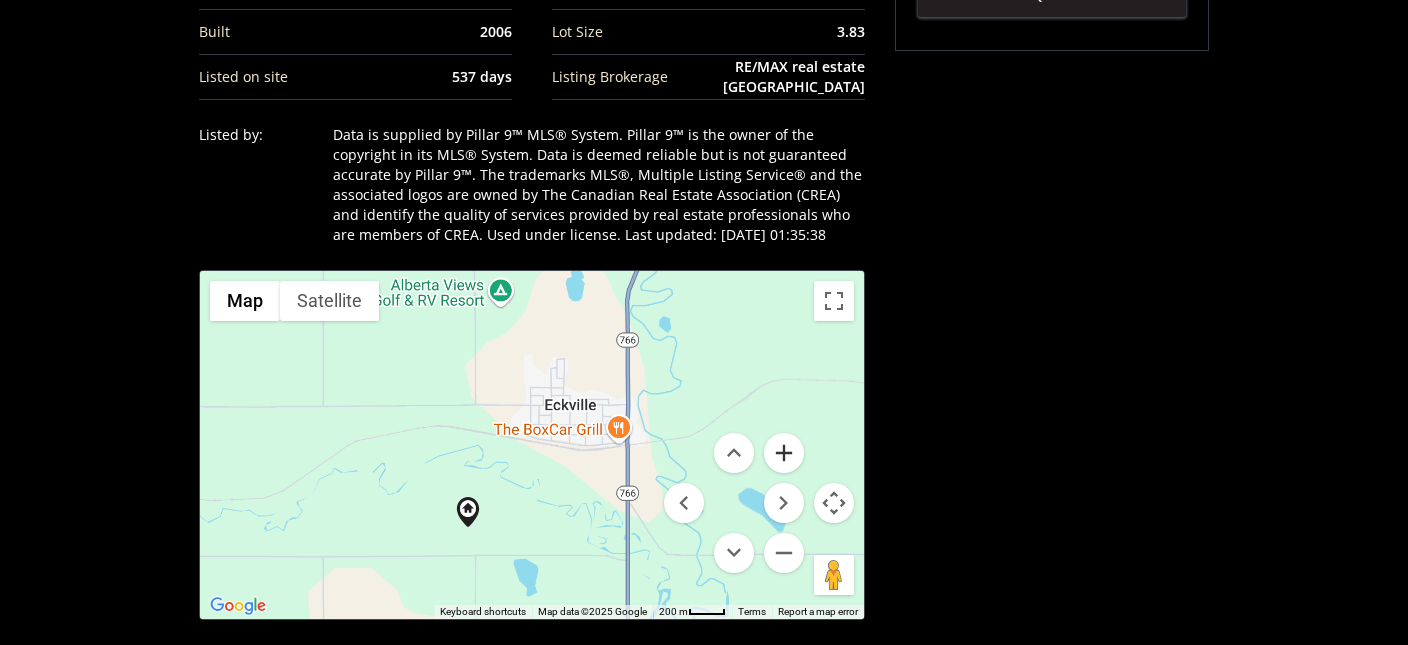 click at bounding box center [784, 453] 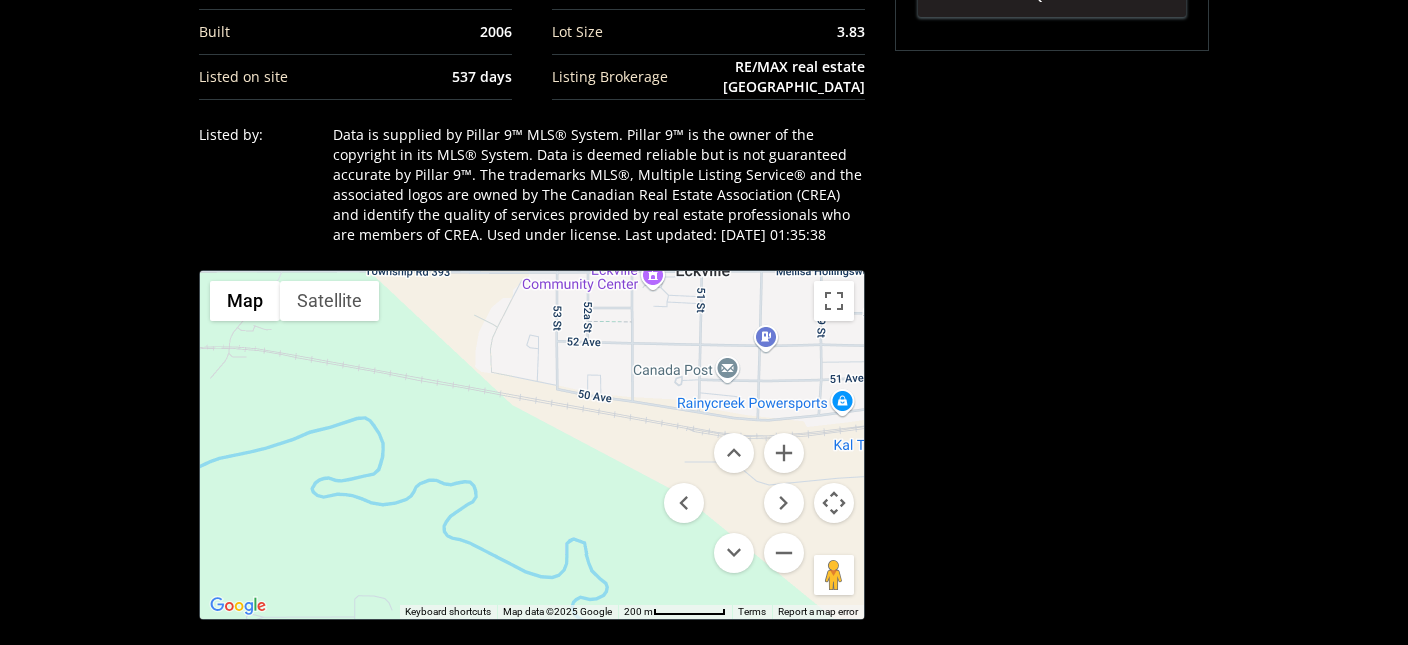 drag, startPoint x: 373, startPoint y: 535, endPoint x: 567, endPoint y: 361, distance: 260.5993 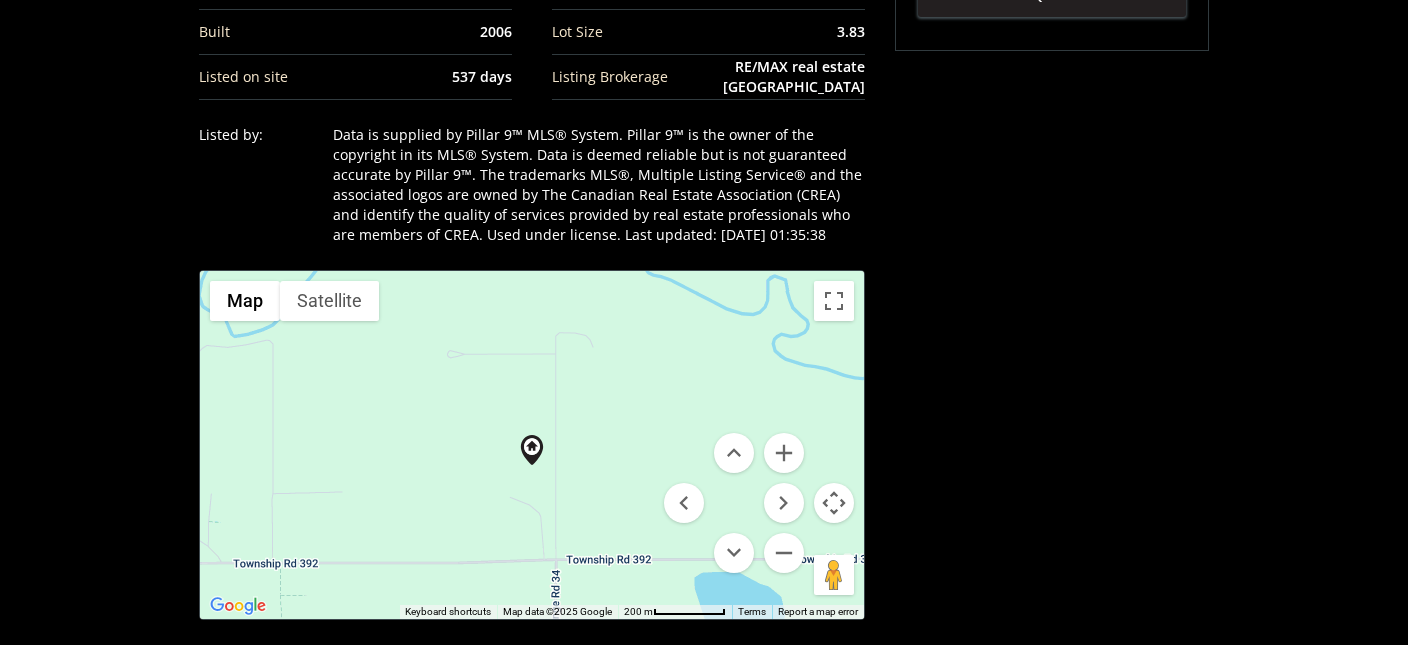 drag, startPoint x: 485, startPoint y: 546, endPoint x: 507, endPoint y: 469, distance: 80.08121 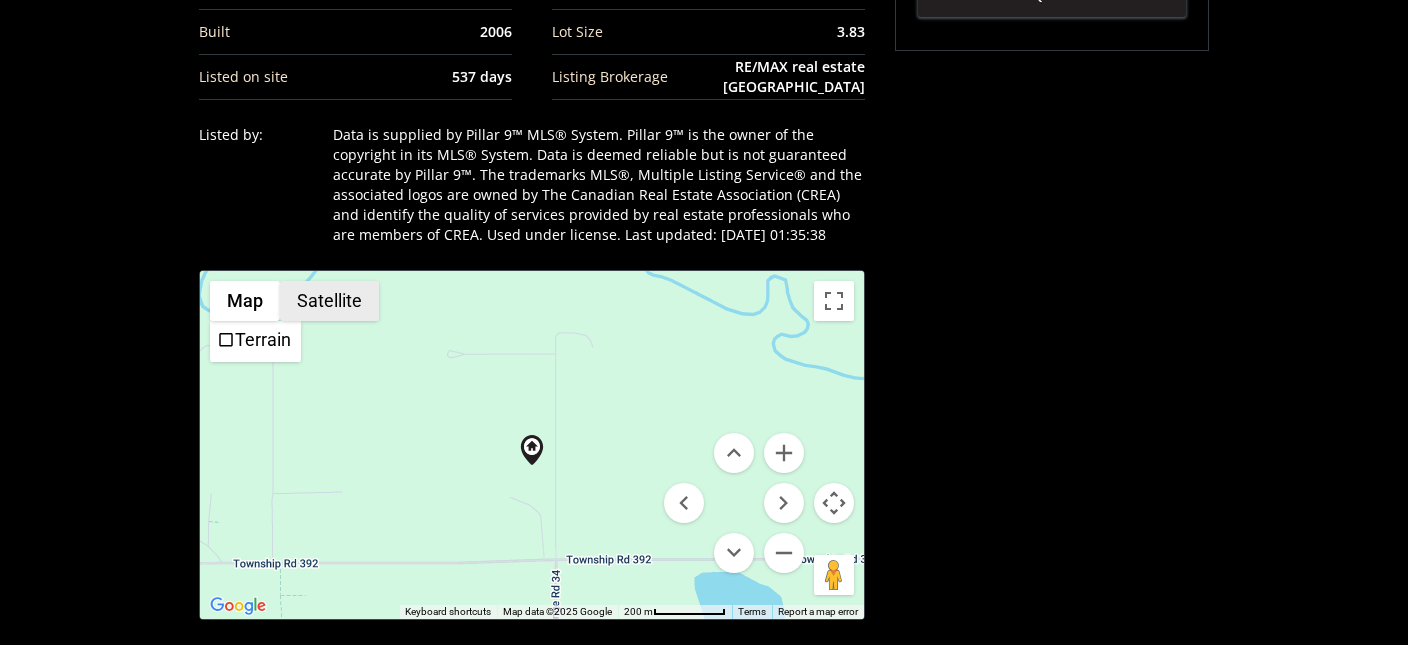 click on "Satellite" at bounding box center [329, 301] 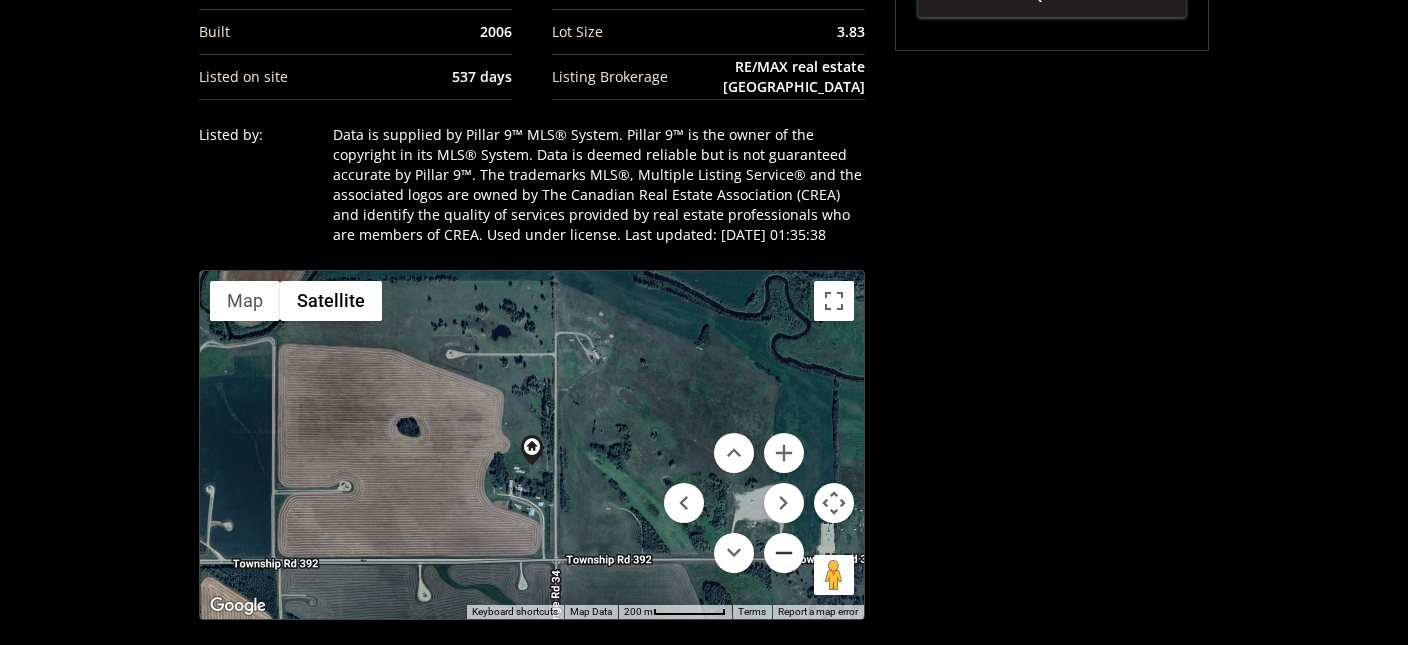 click at bounding box center [784, 553] 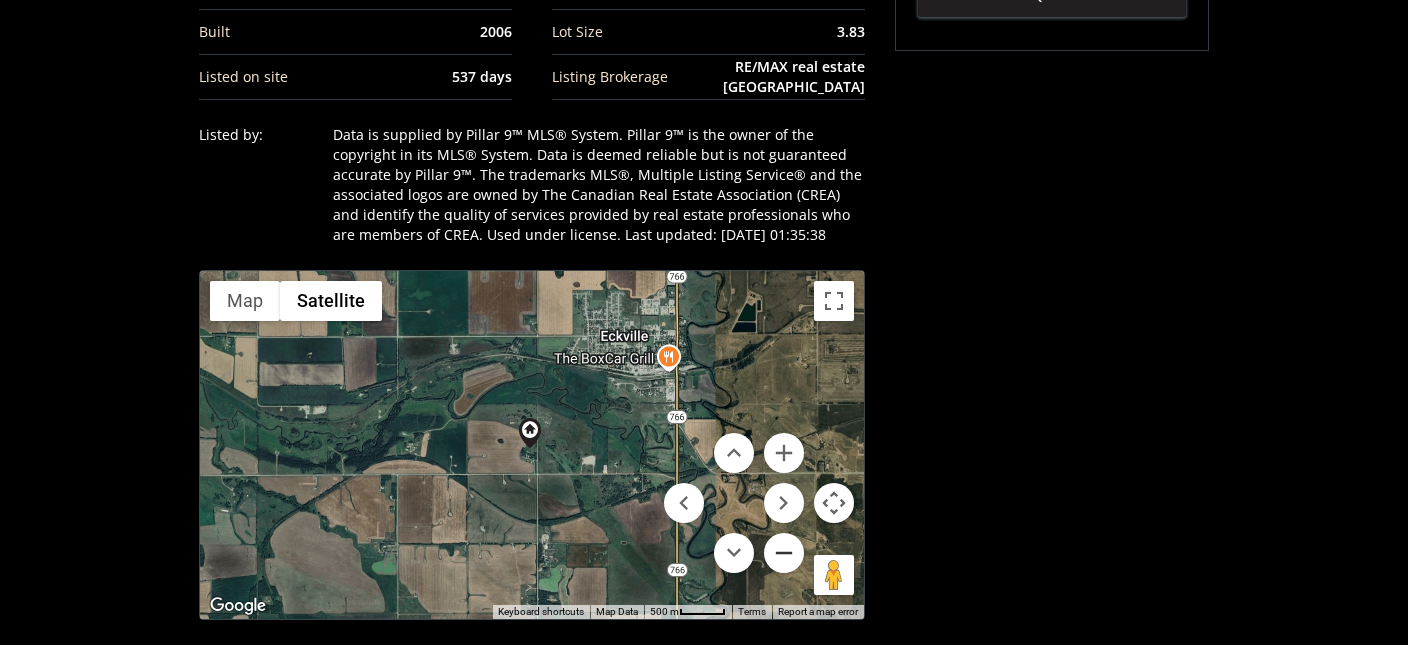 click at bounding box center (784, 553) 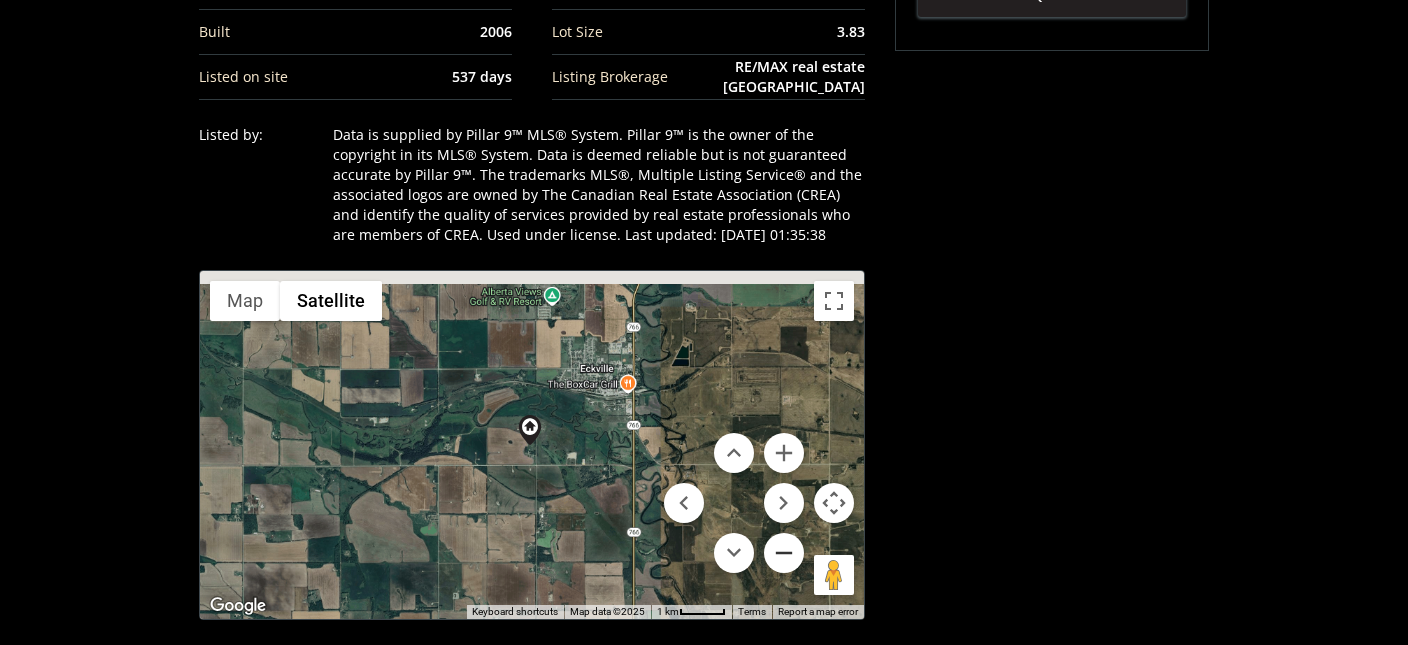 click at bounding box center [784, 553] 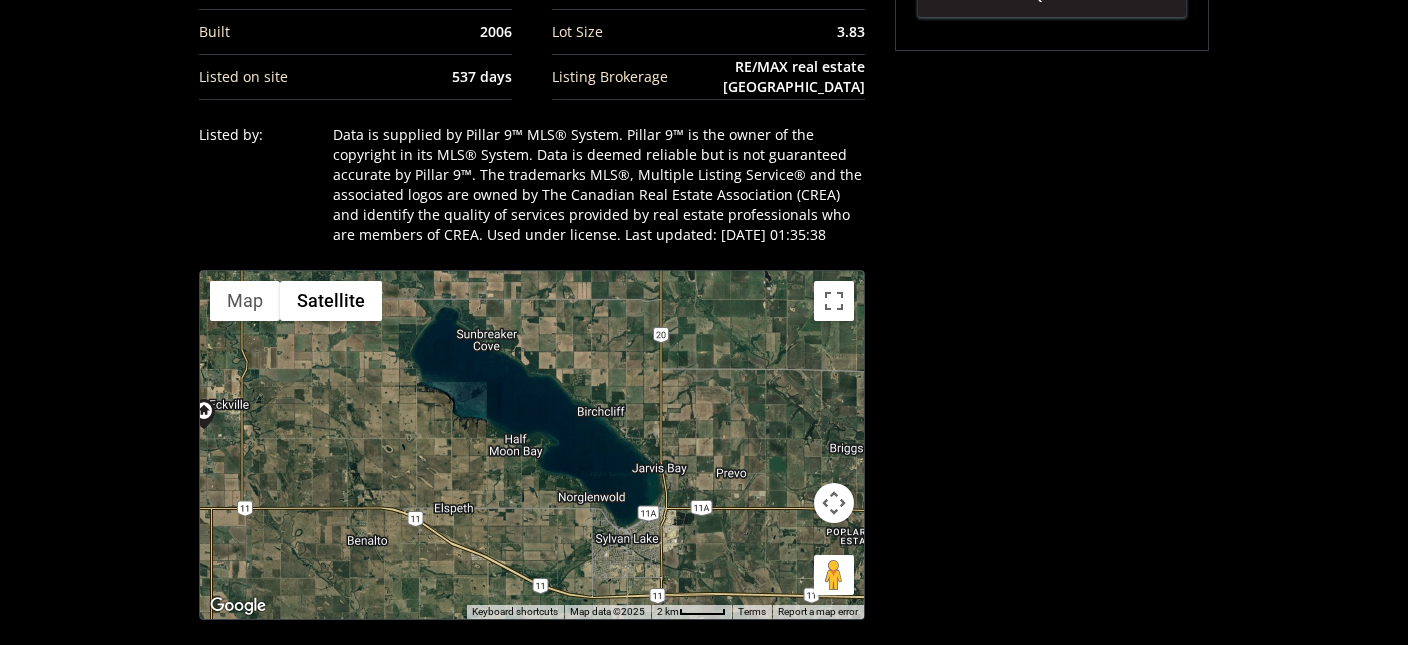 drag, startPoint x: 613, startPoint y: 535, endPoint x: 196, endPoint y: 544, distance: 417.0971 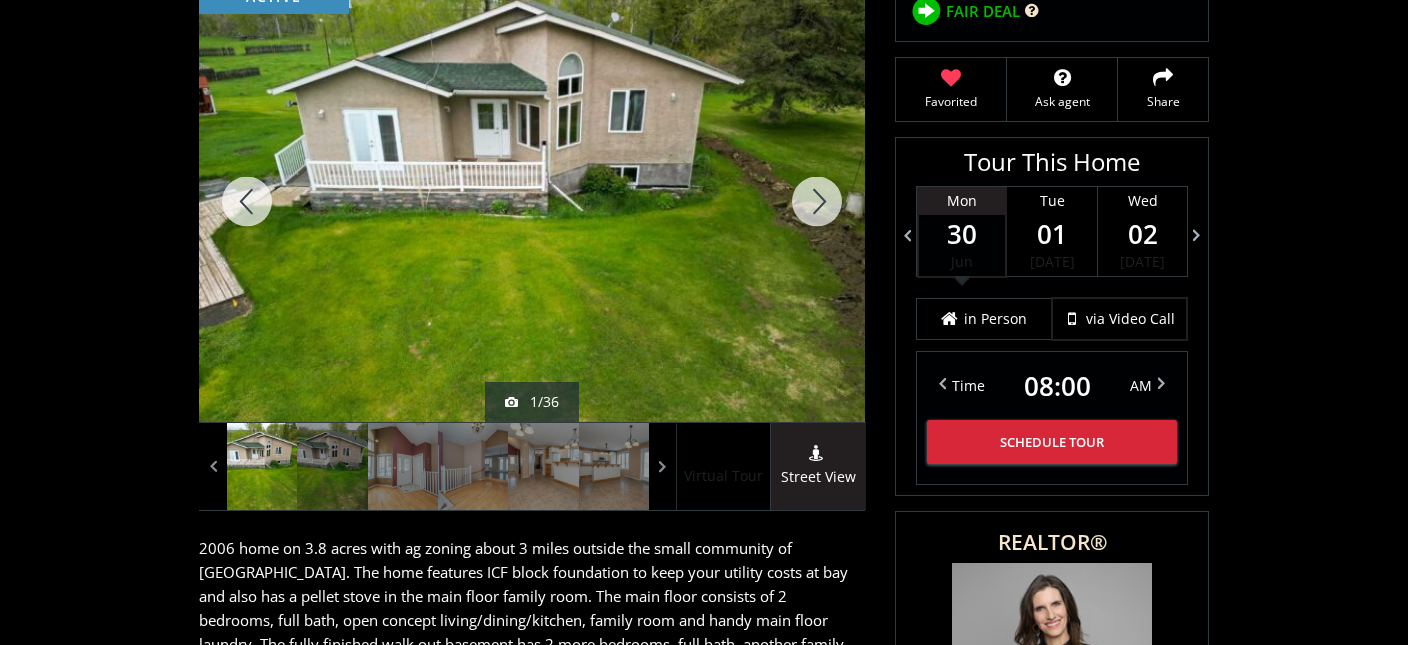 scroll, scrollTop: 105, scrollLeft: 0, axis: vertical 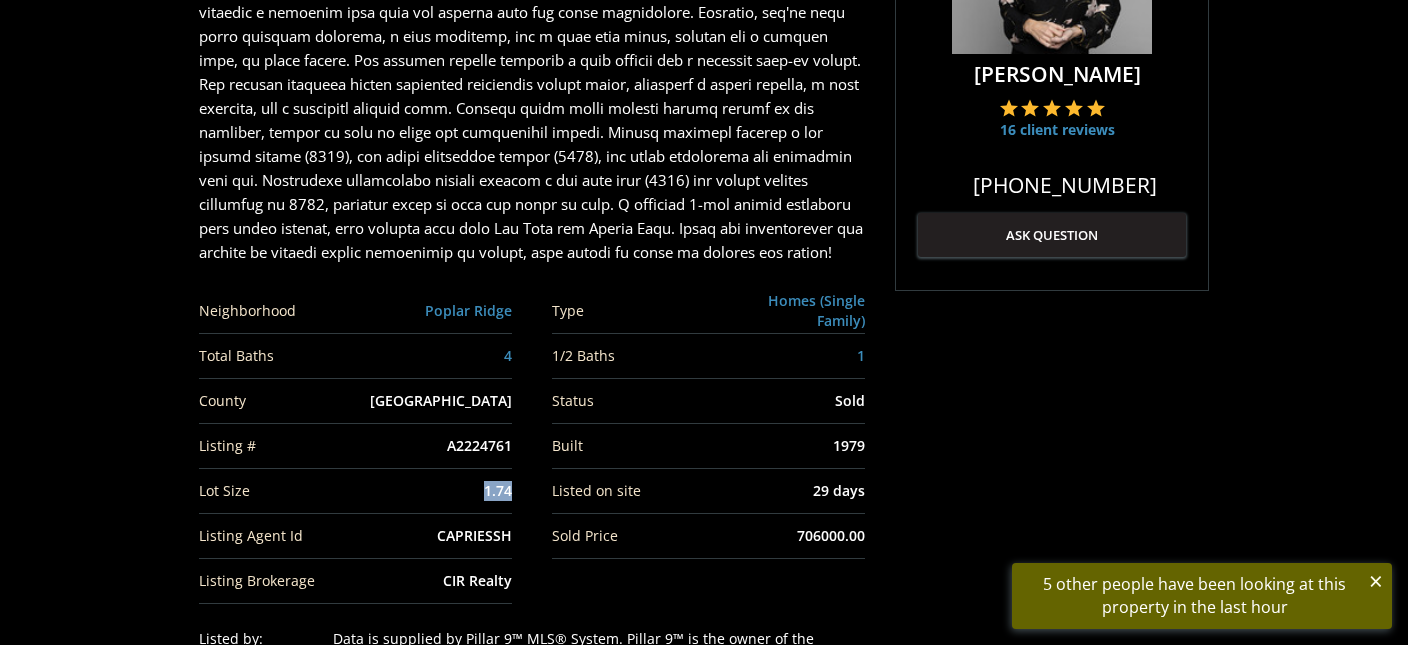 drag, startPoint x: 524, startPoint y: 513, endPoint x: 472, endPoint y: 497, distance: 54.405884 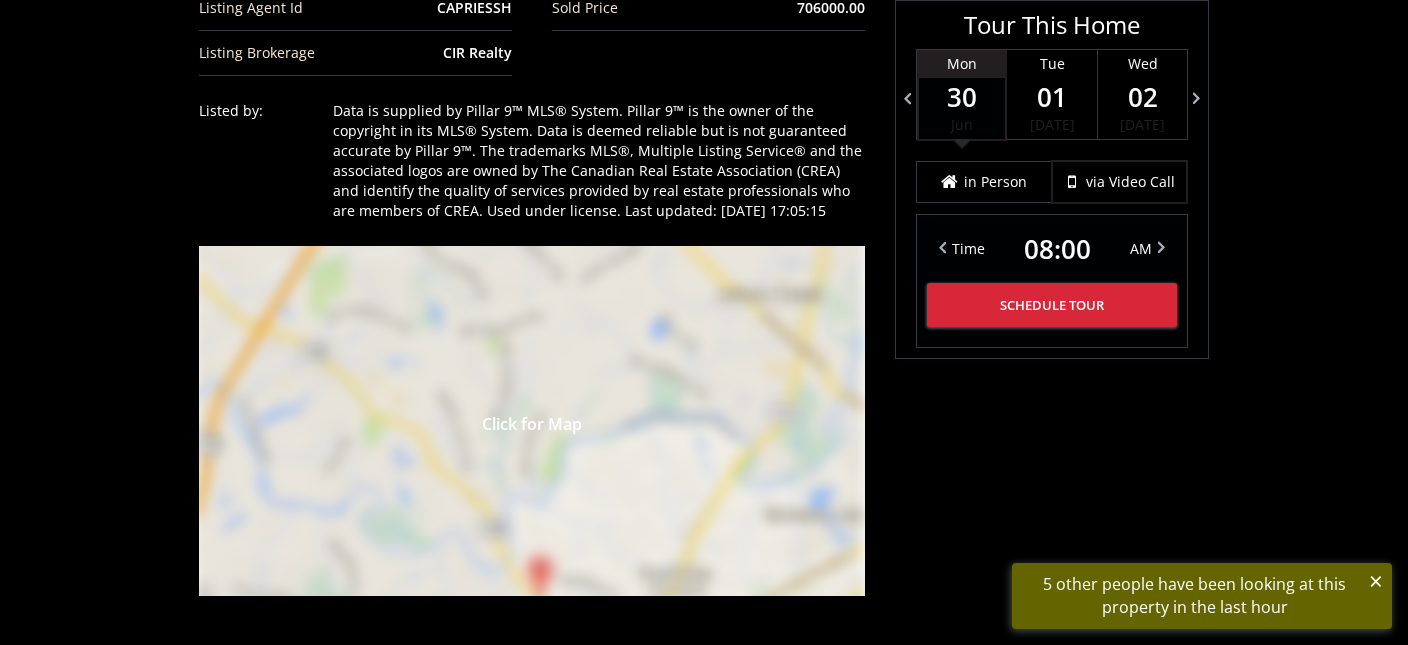 scroll, scrollTop: 1584, scrollLeft: 0, axis: vertical 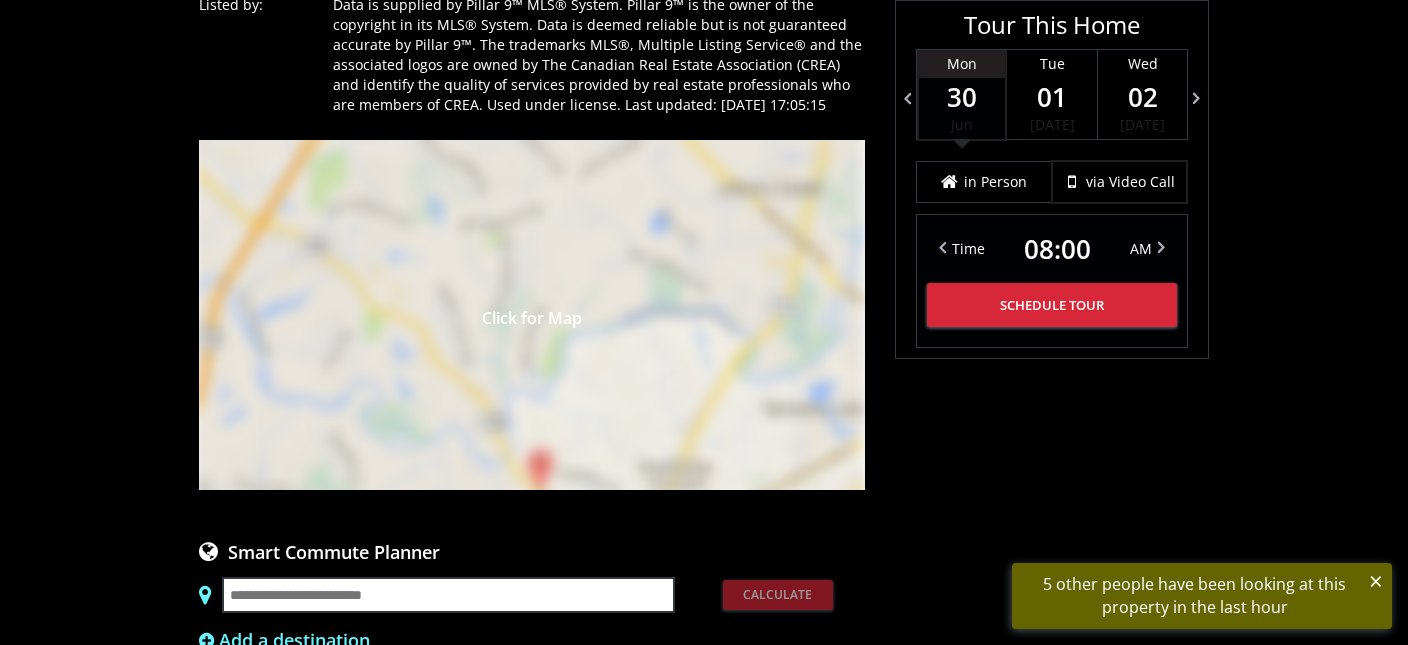 click on "Click for Map" at bounding box center (532, 315) 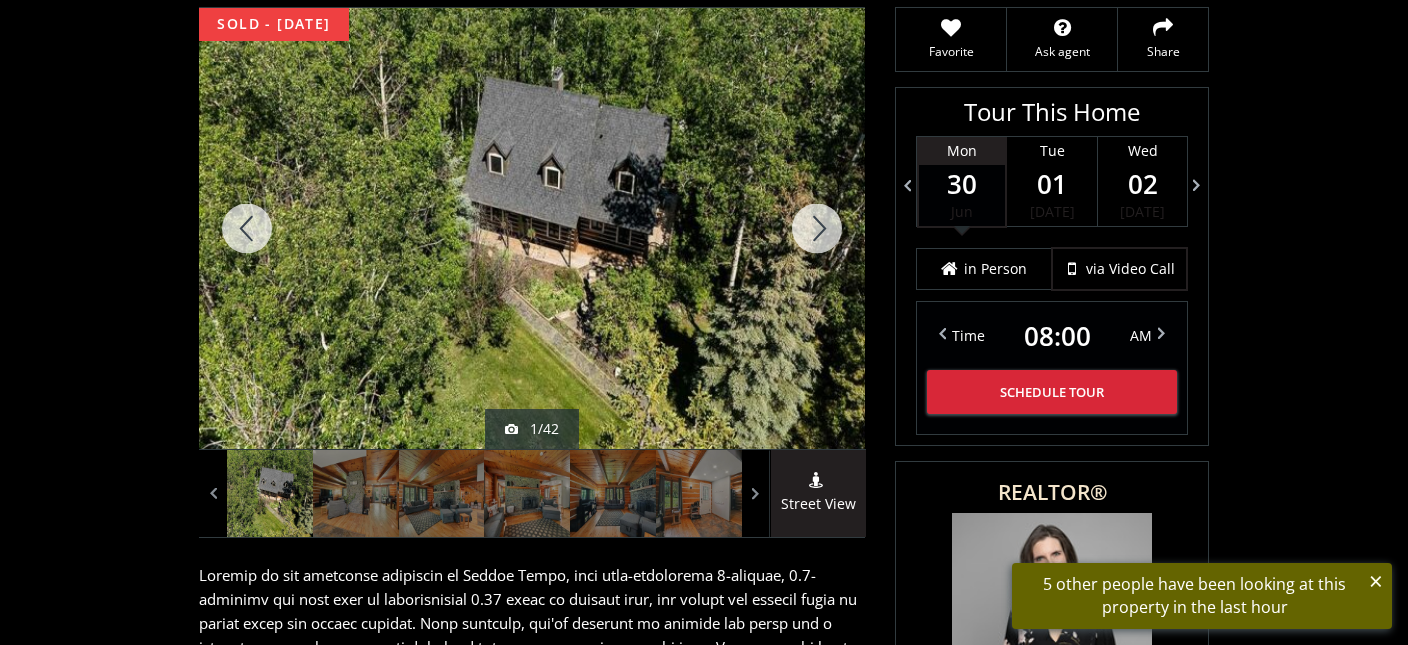scroll, scrollTop: 211, scrollLeft: 0, axis: vertical 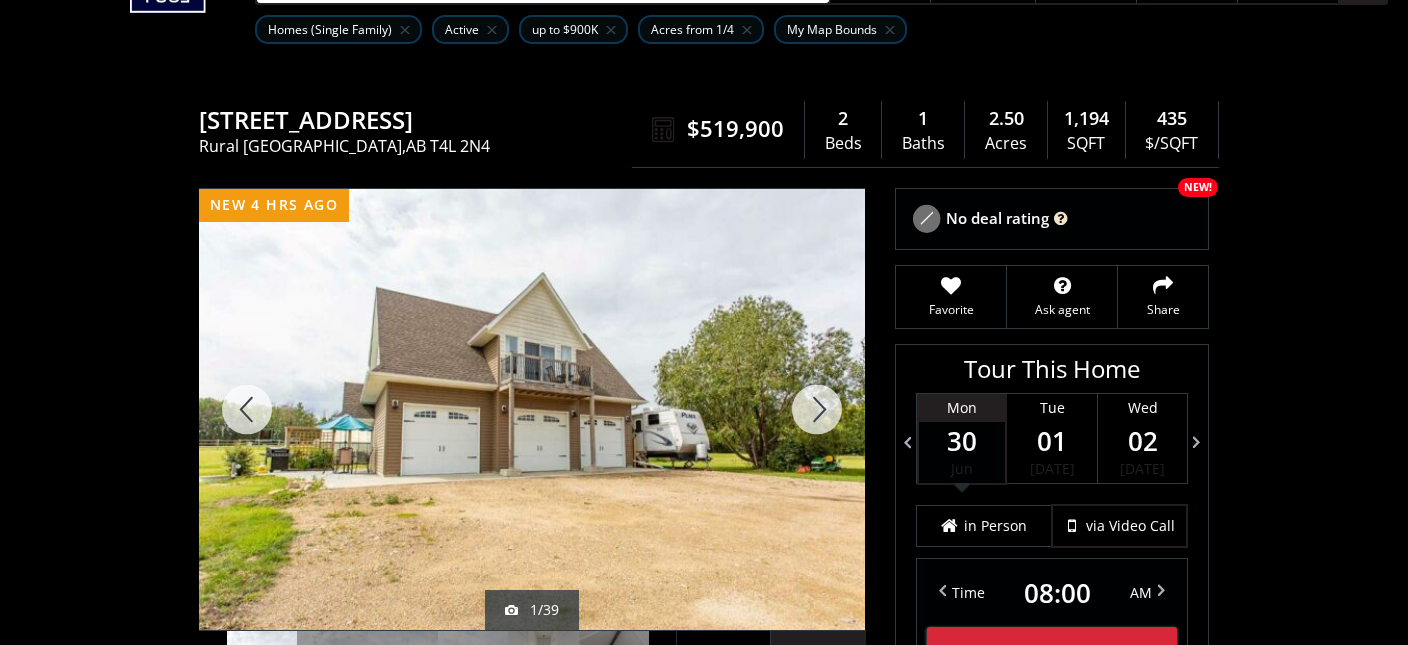 click at bounding box center [817, 409] 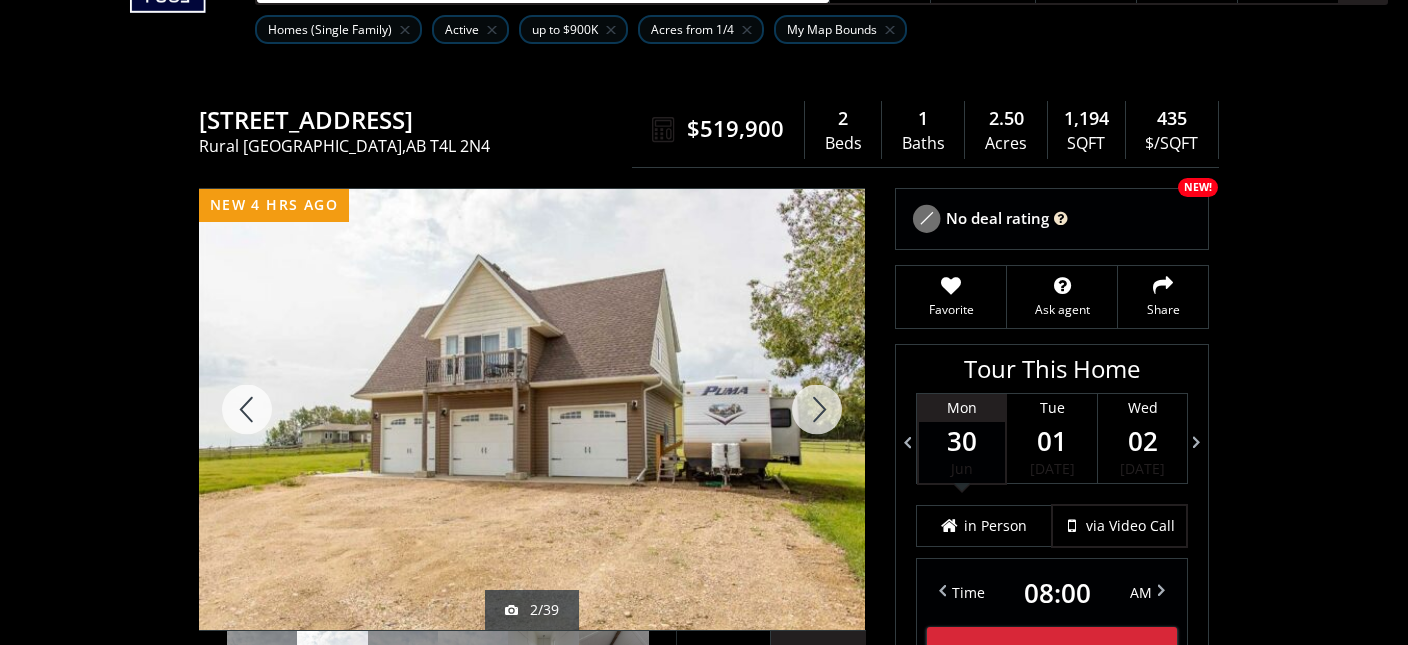 click at bounding box center (817, 409) 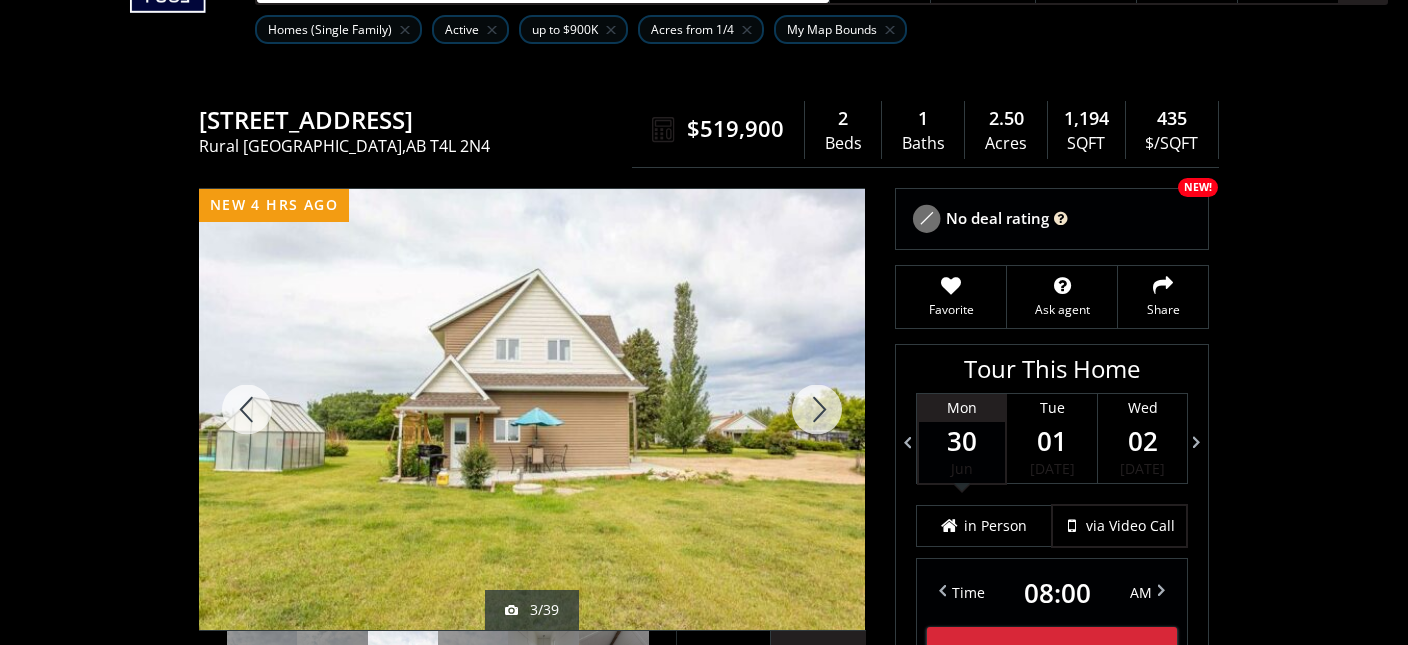 click at bounding box center (817, 409) 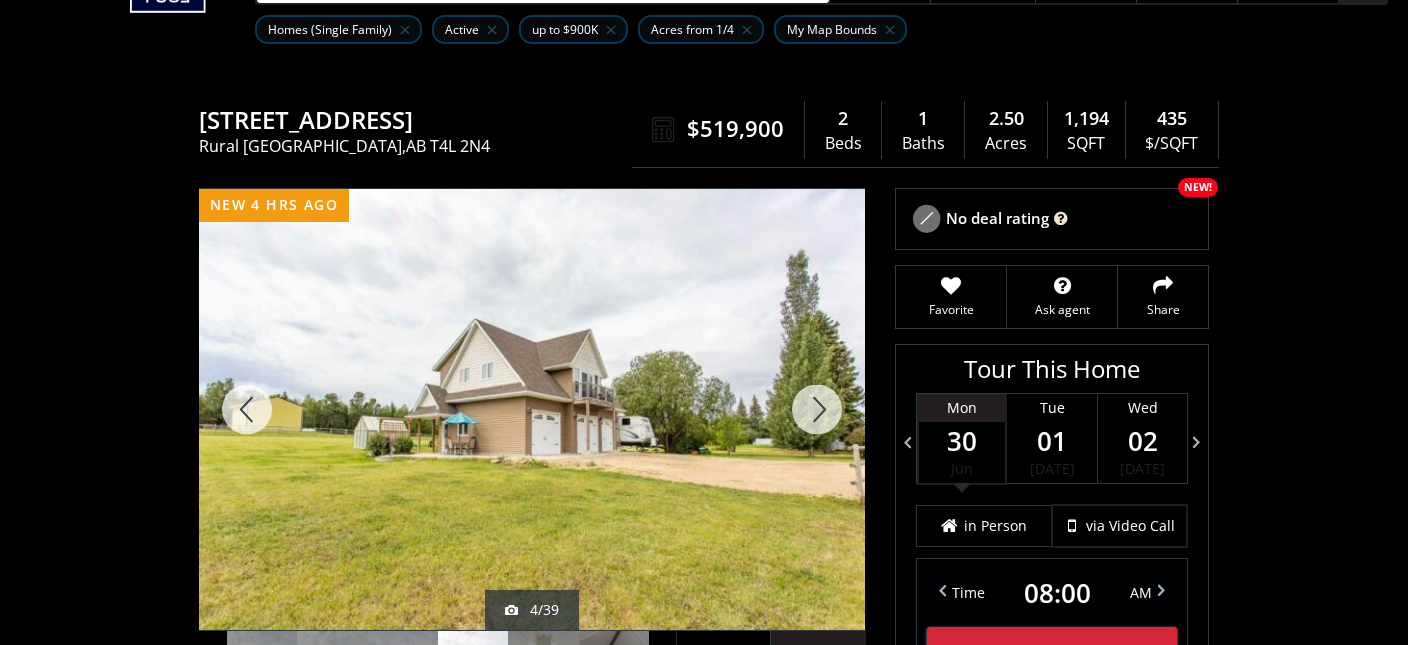 click at bounding box center [817, 409] 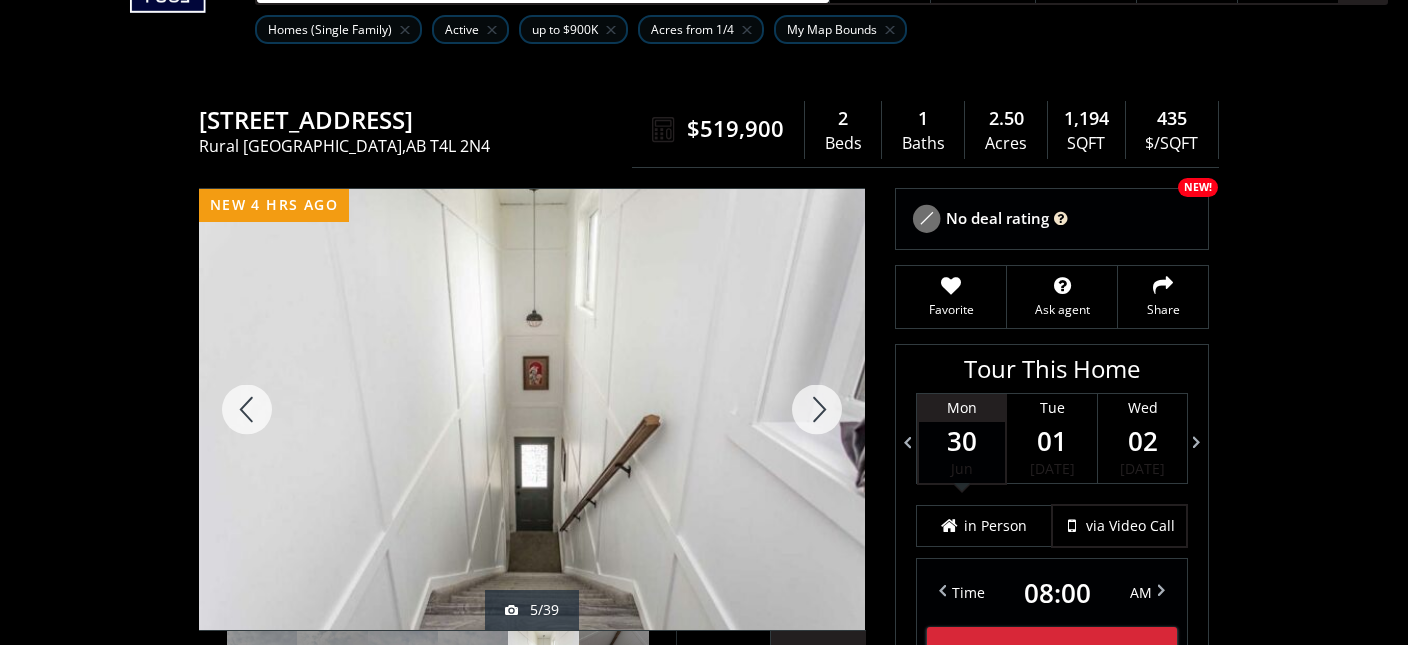 click at bounding box center (817, 409) 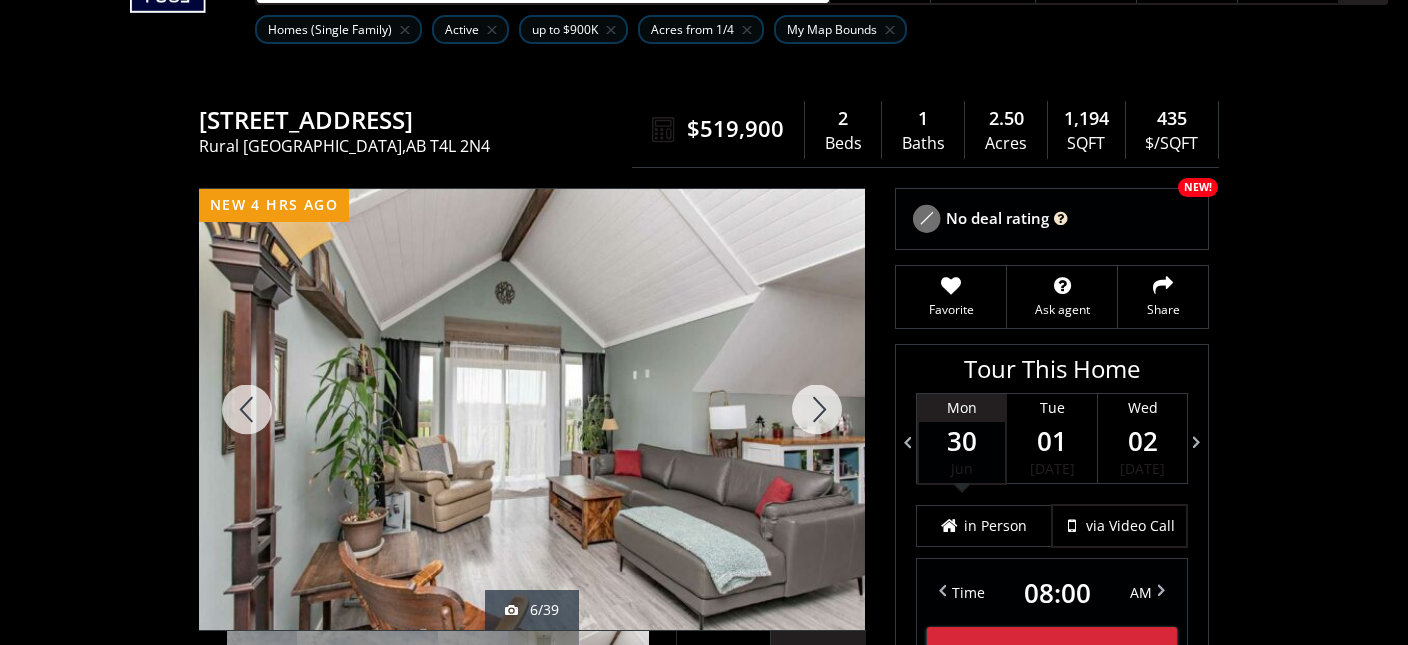 click at bounding box center [817, 409] 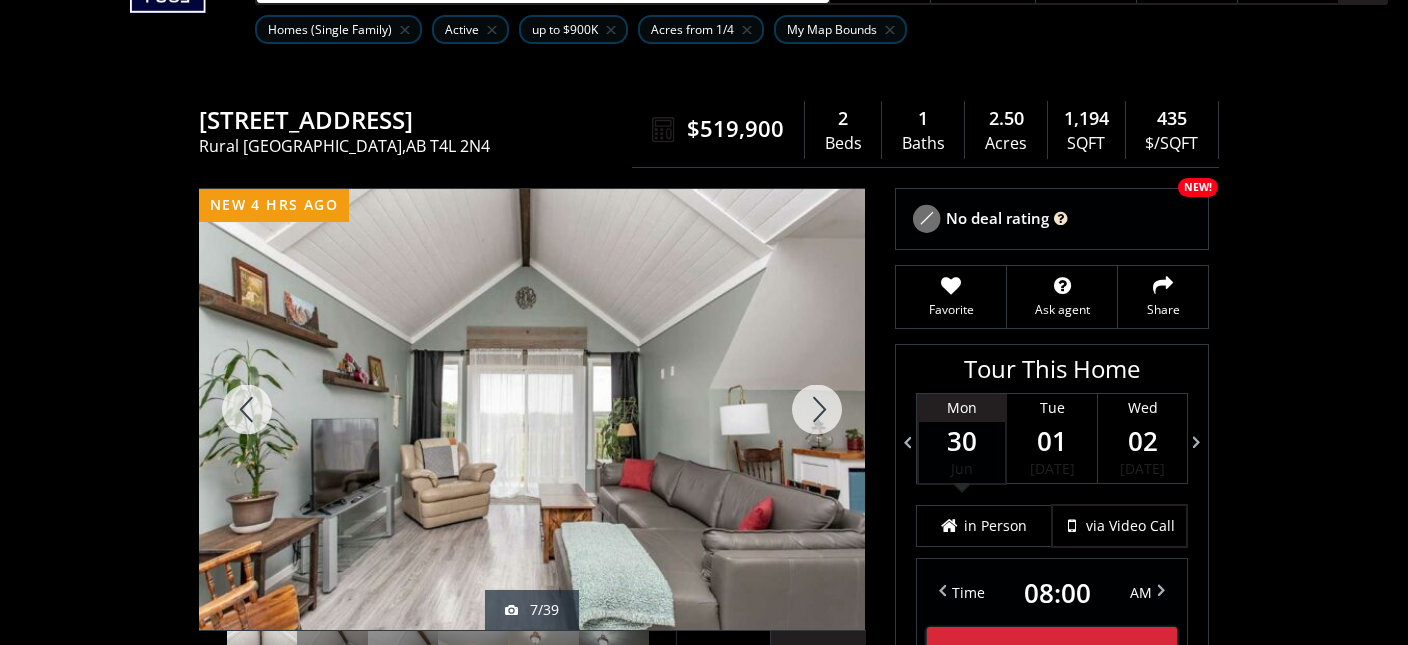 click at bounding box center (817, 409) 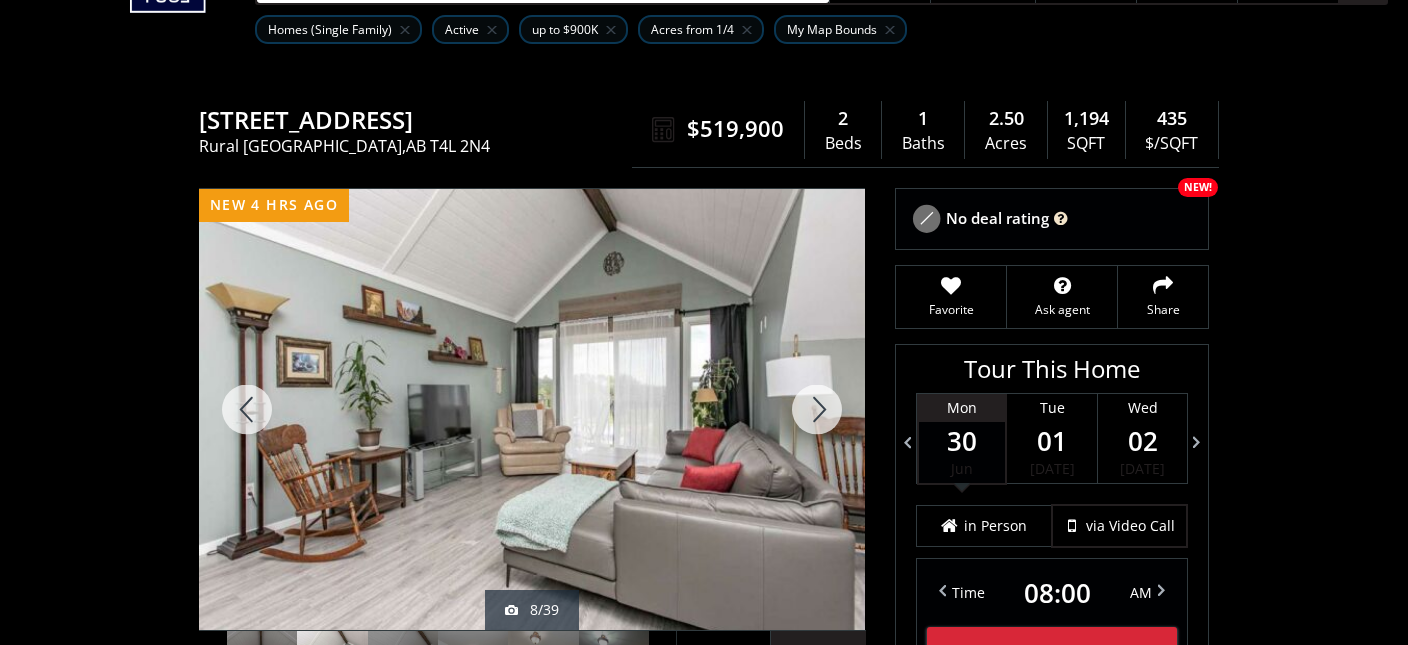 click at bounding box center (817, 409) 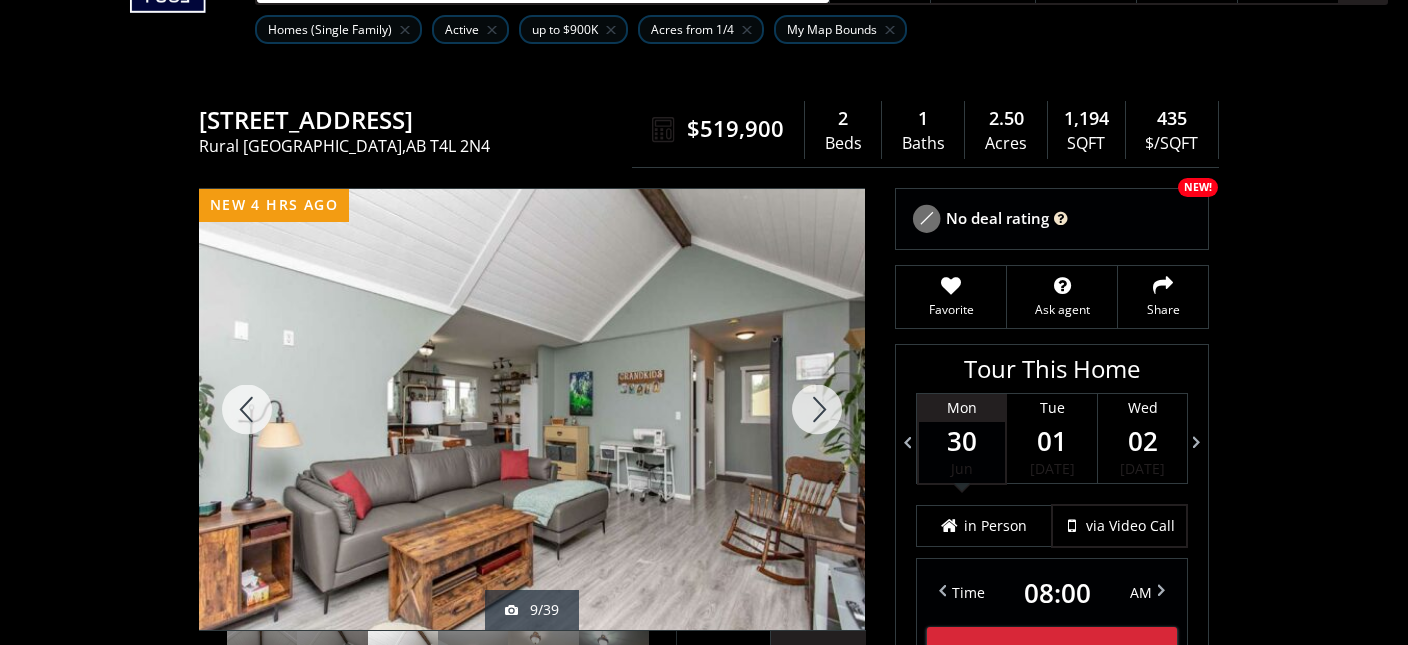 click at bounding box center [817, 409] 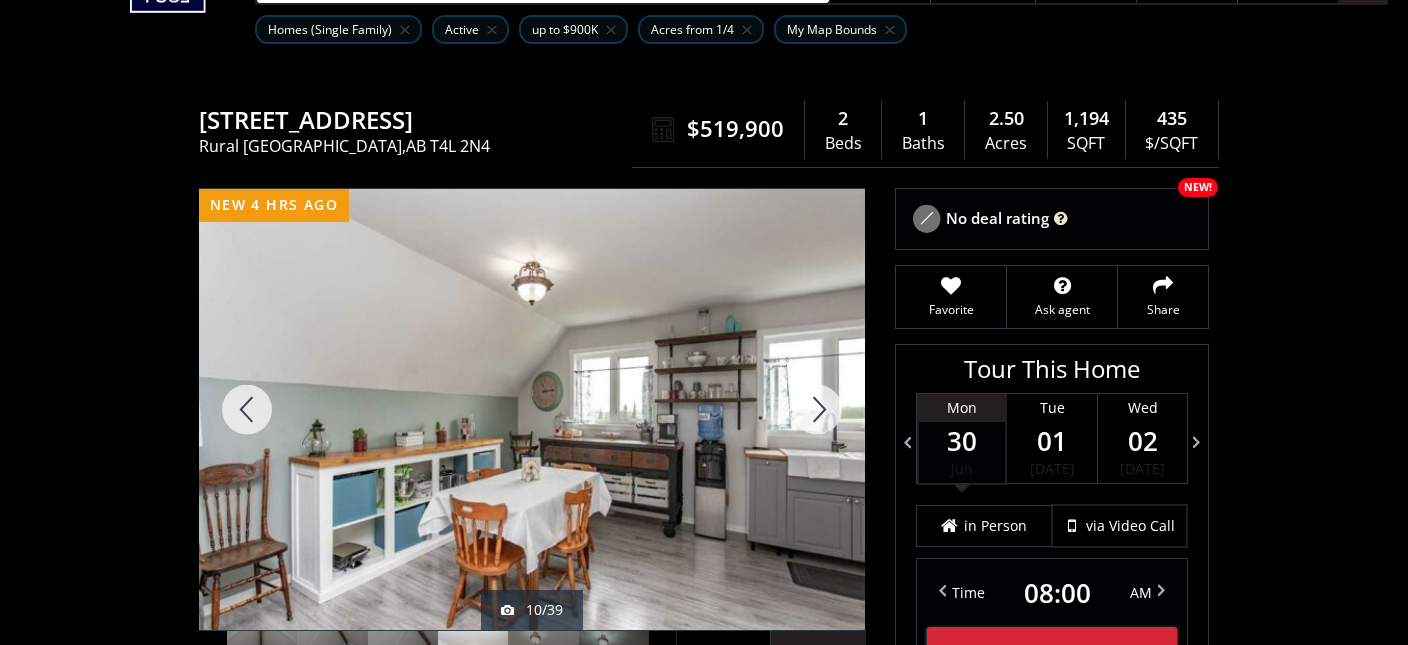 click at bounding box center [817, 409] 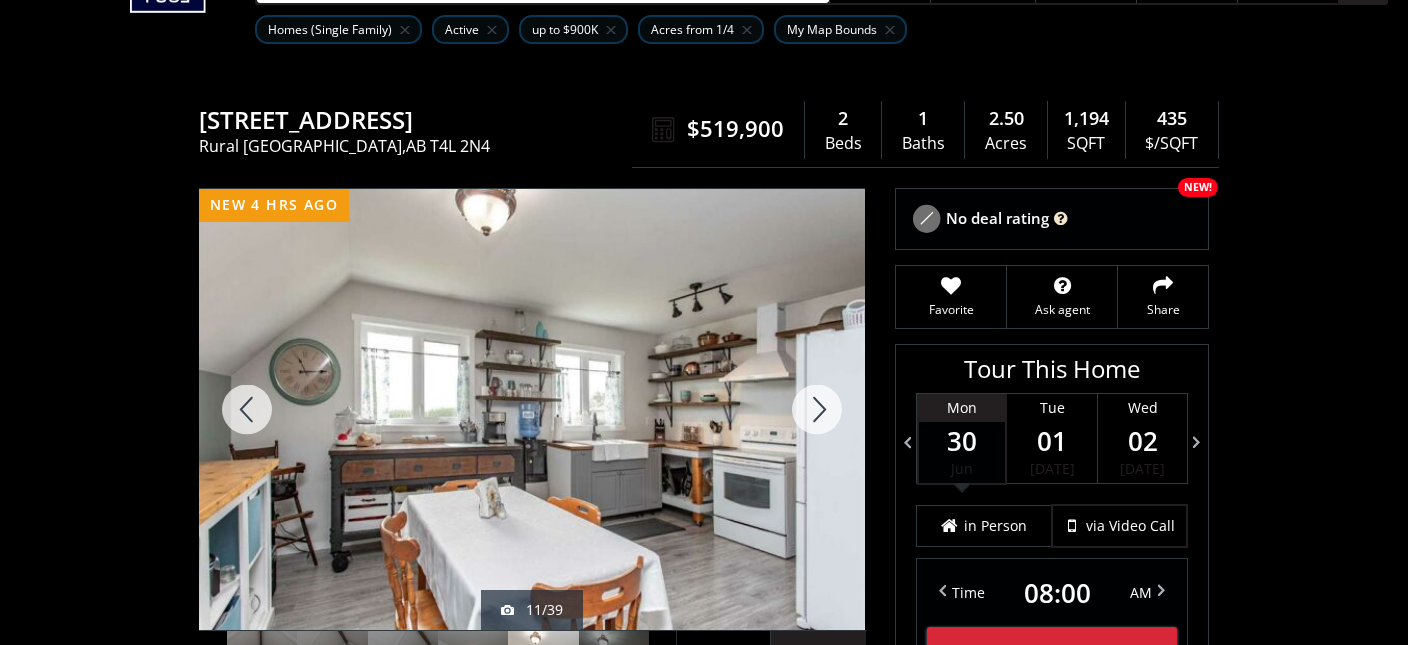 click at bounding box center [817, 409] 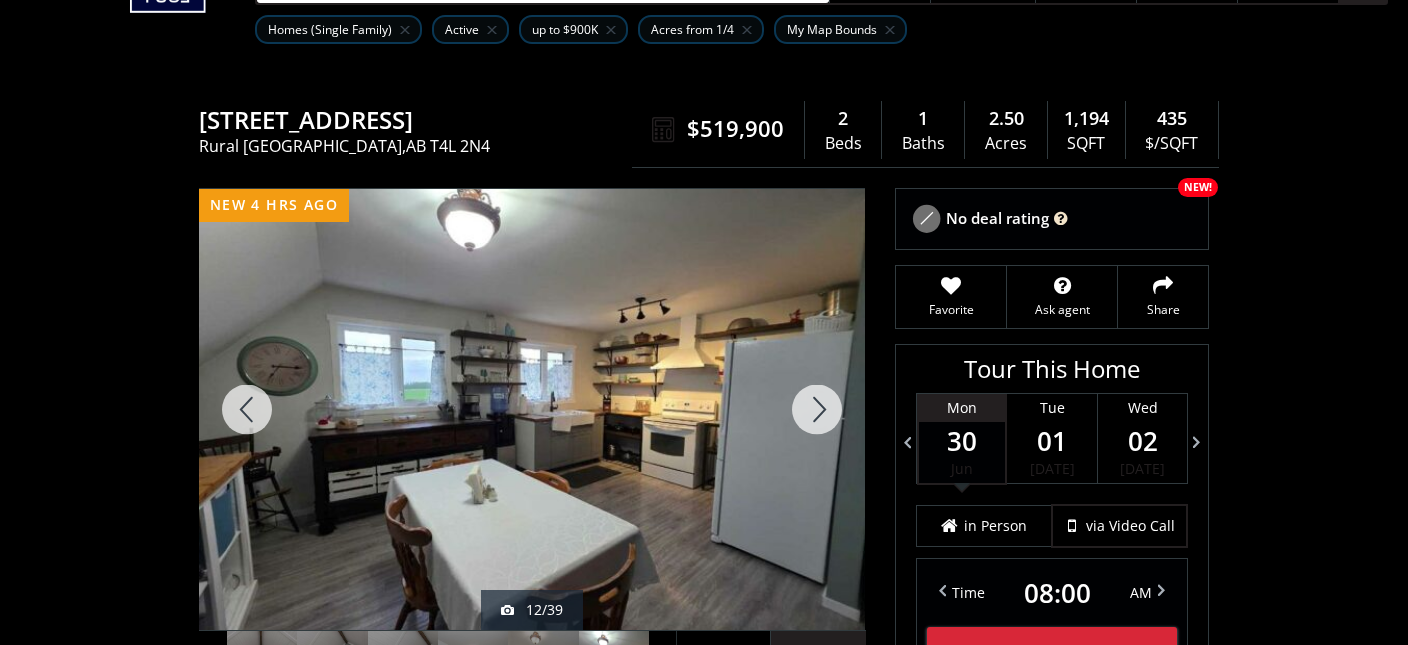 click at bounding box center (817, 409) 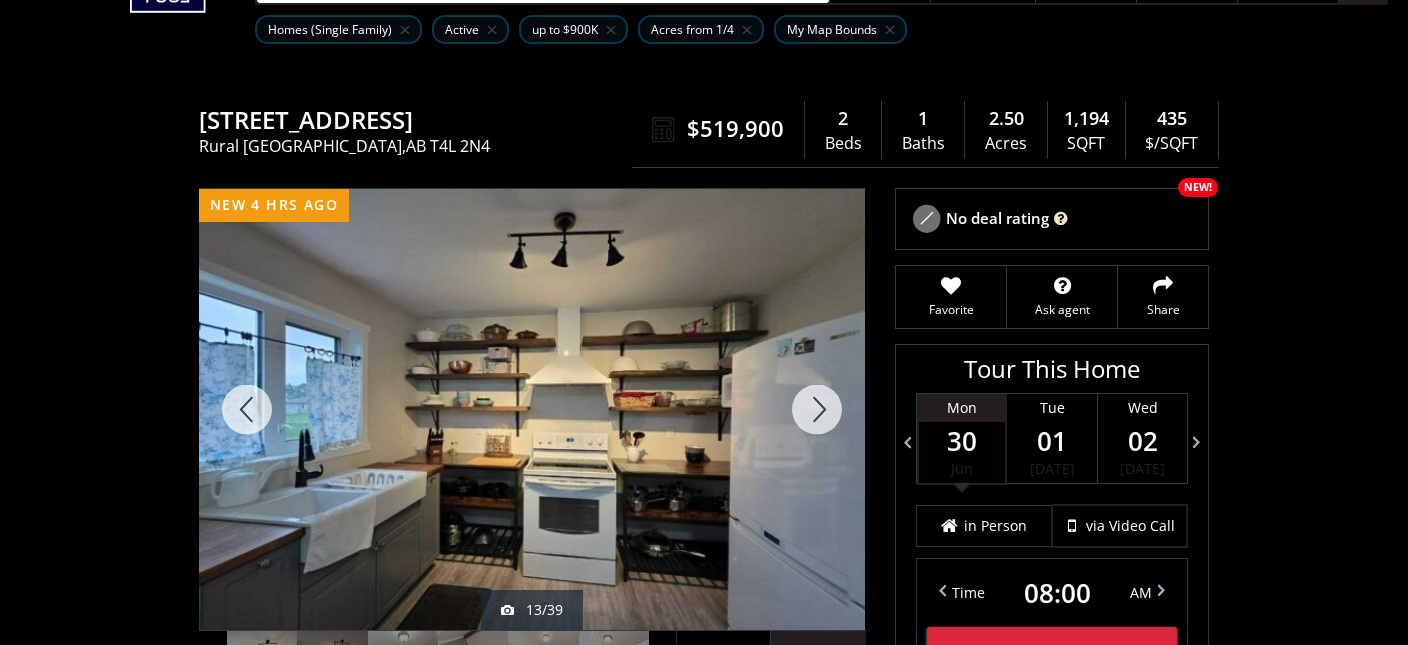 click at bounding box center (817, 409) 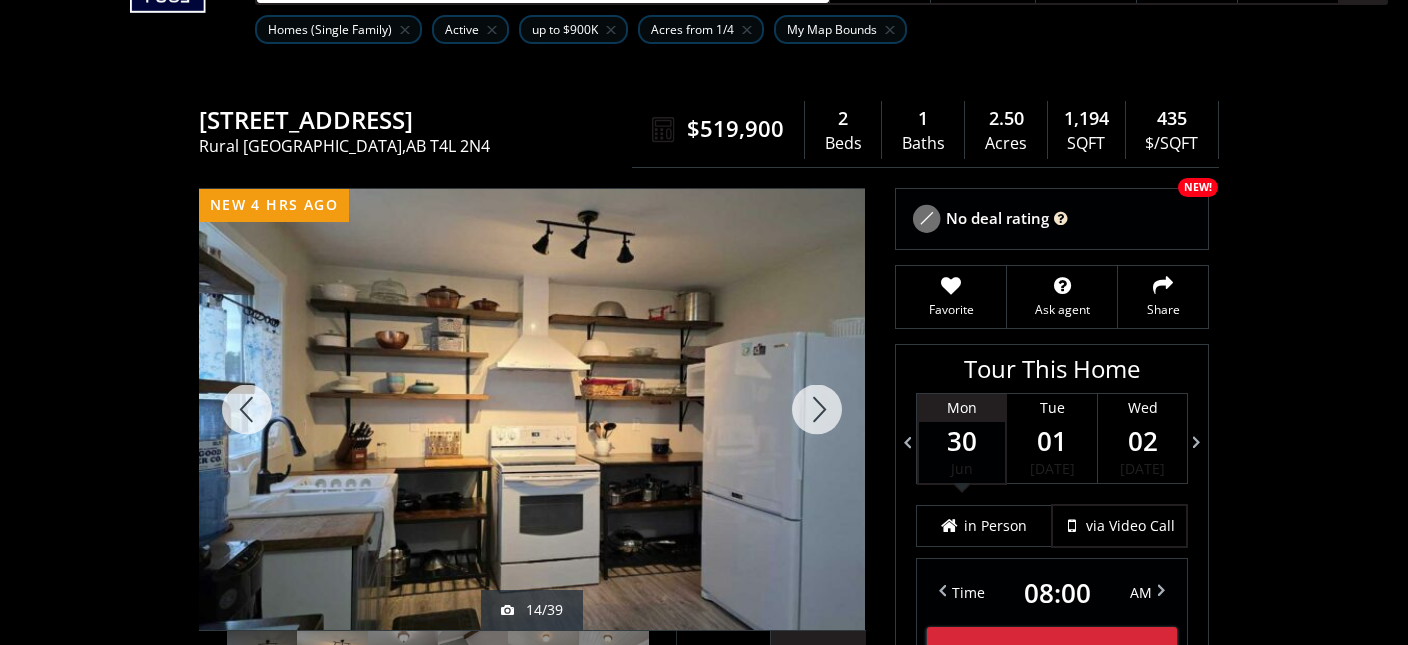 click at bounding box center (817, 409) 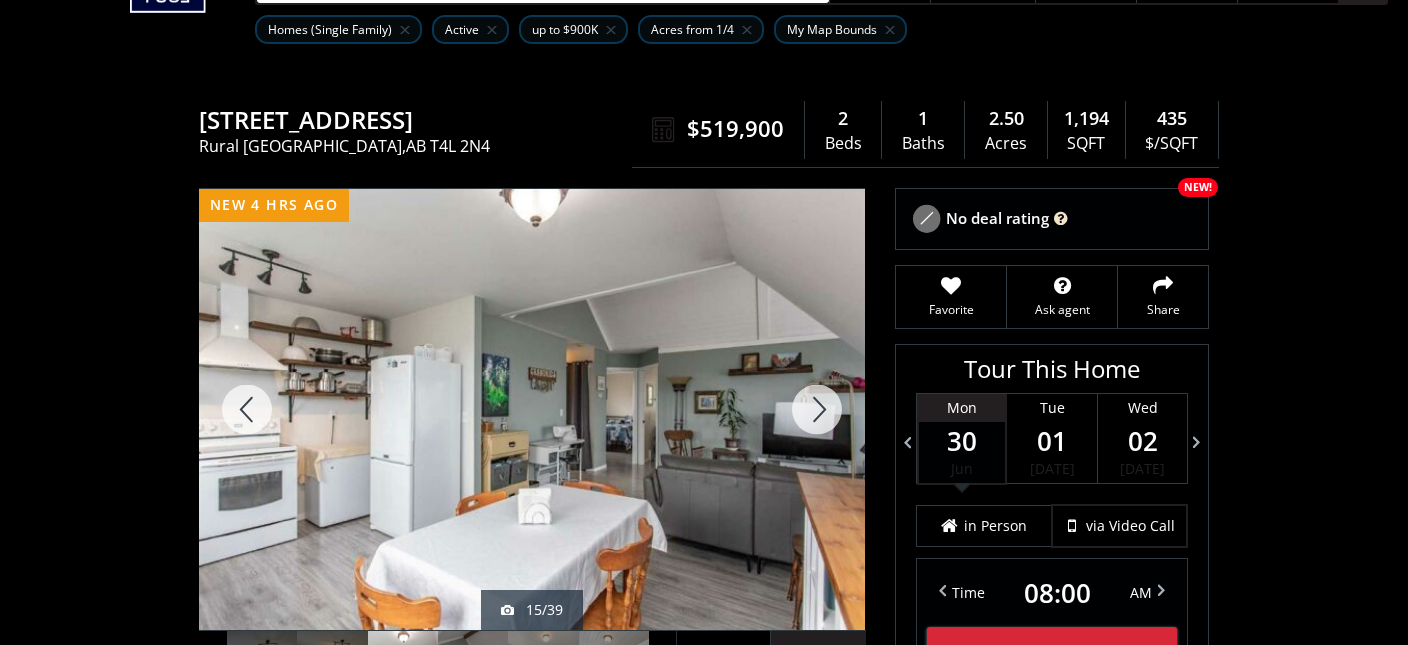 click at bounding box center (817, 409) 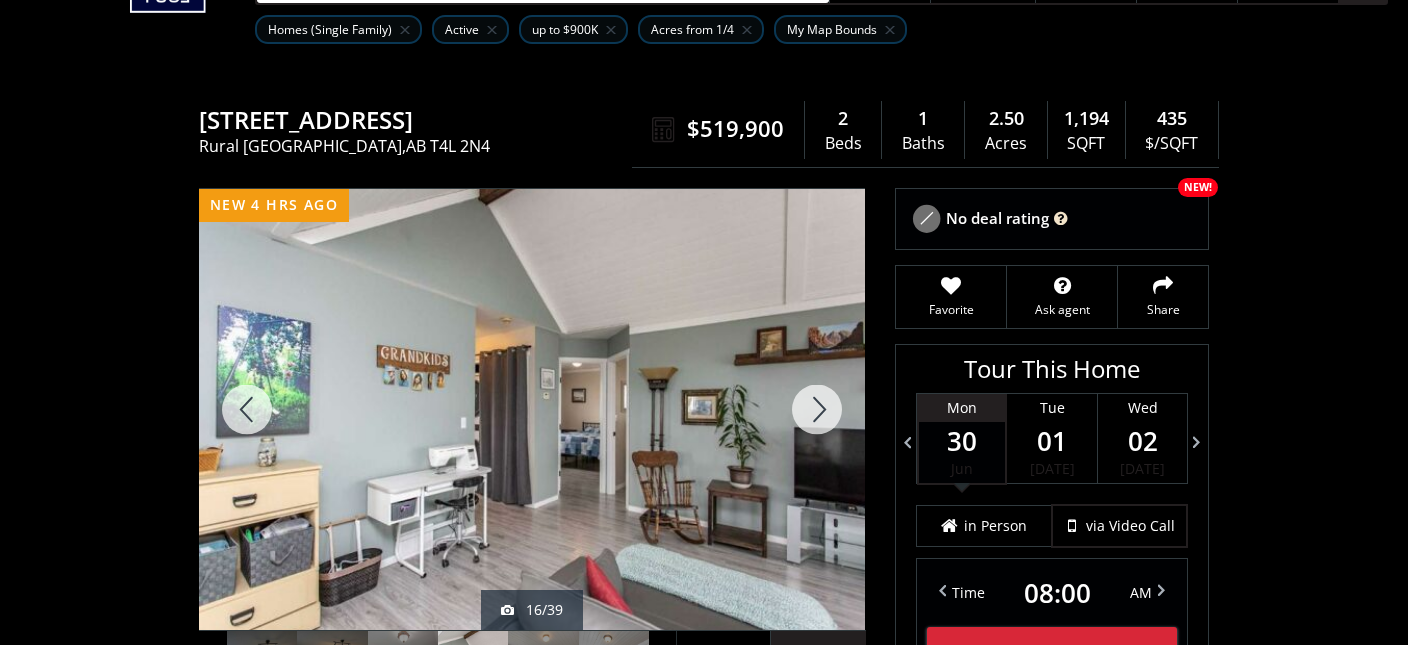 click at bounding box center (817, 409) 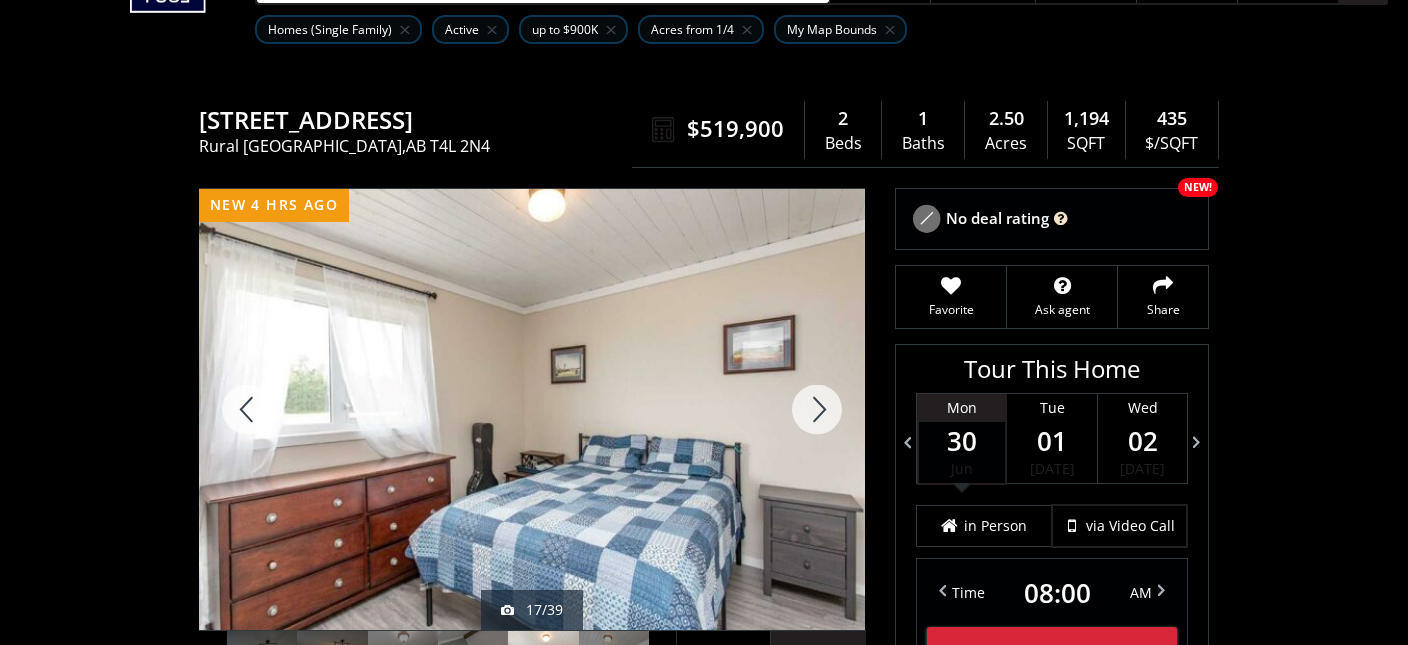 click at bounding box center [817, 409] 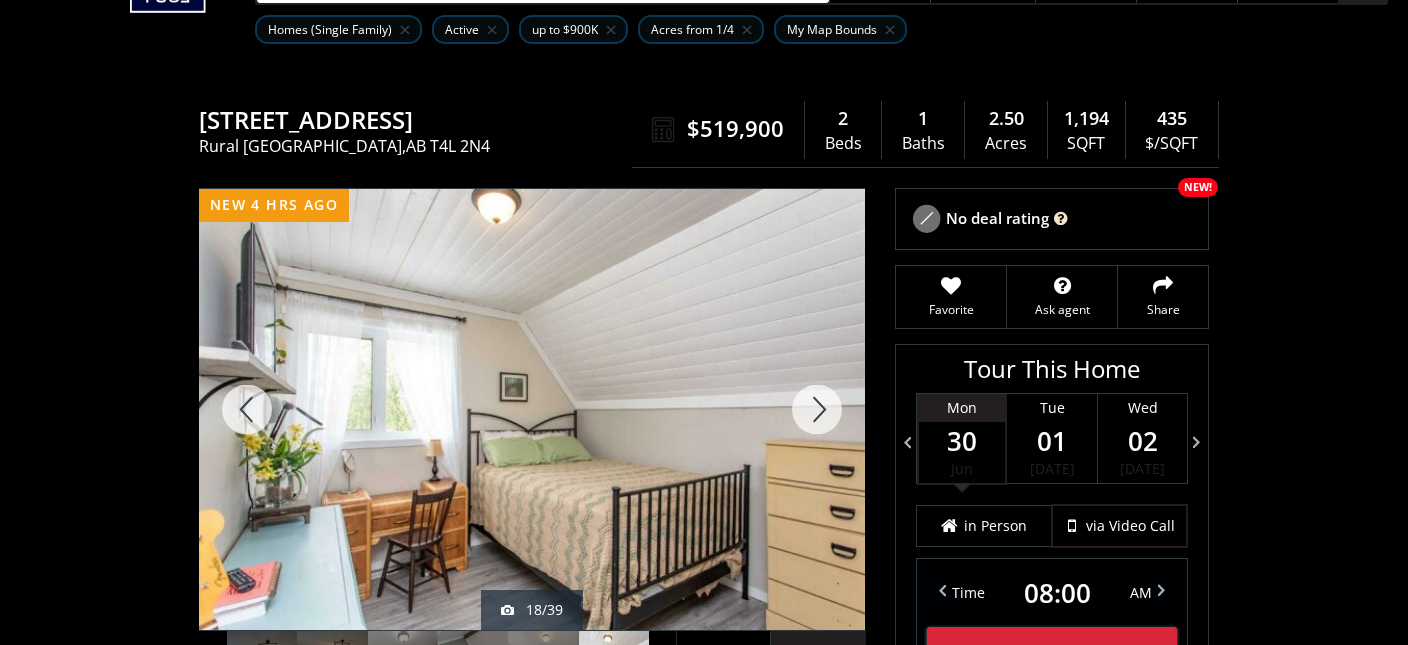 click at bounding box center (817, 409) 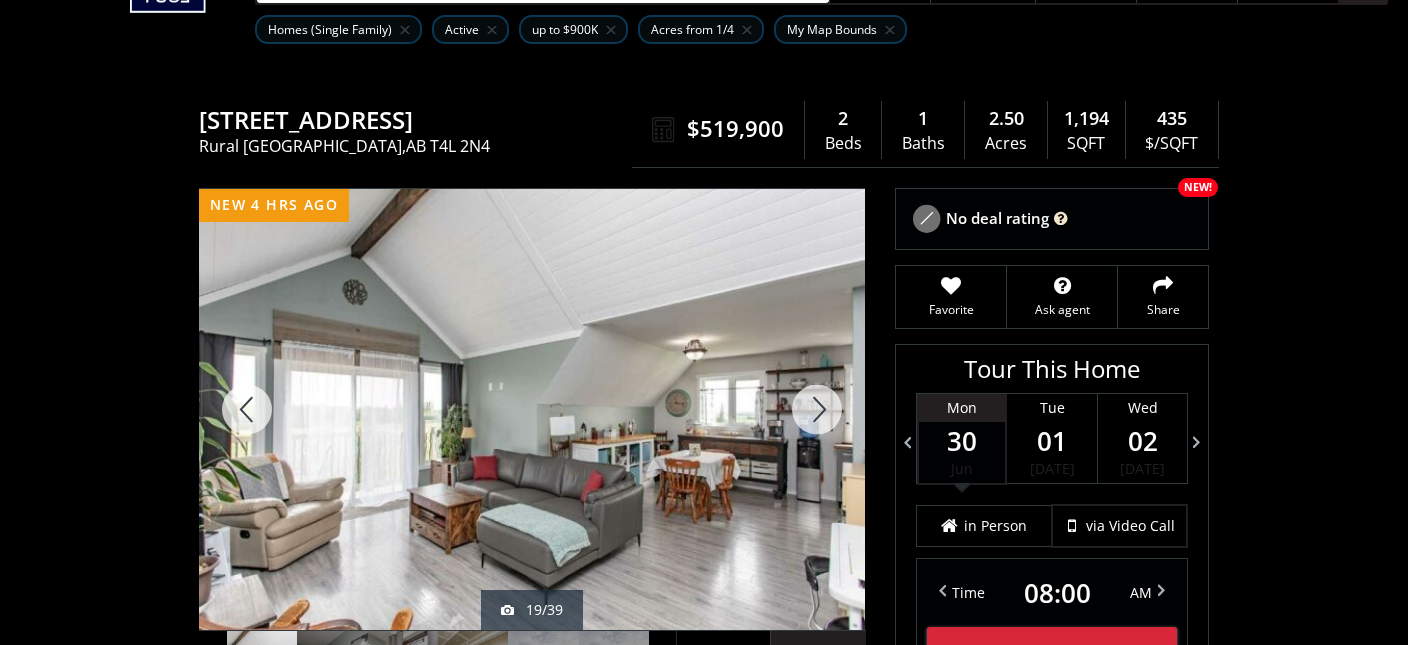 click at bounding box center (817, 409) 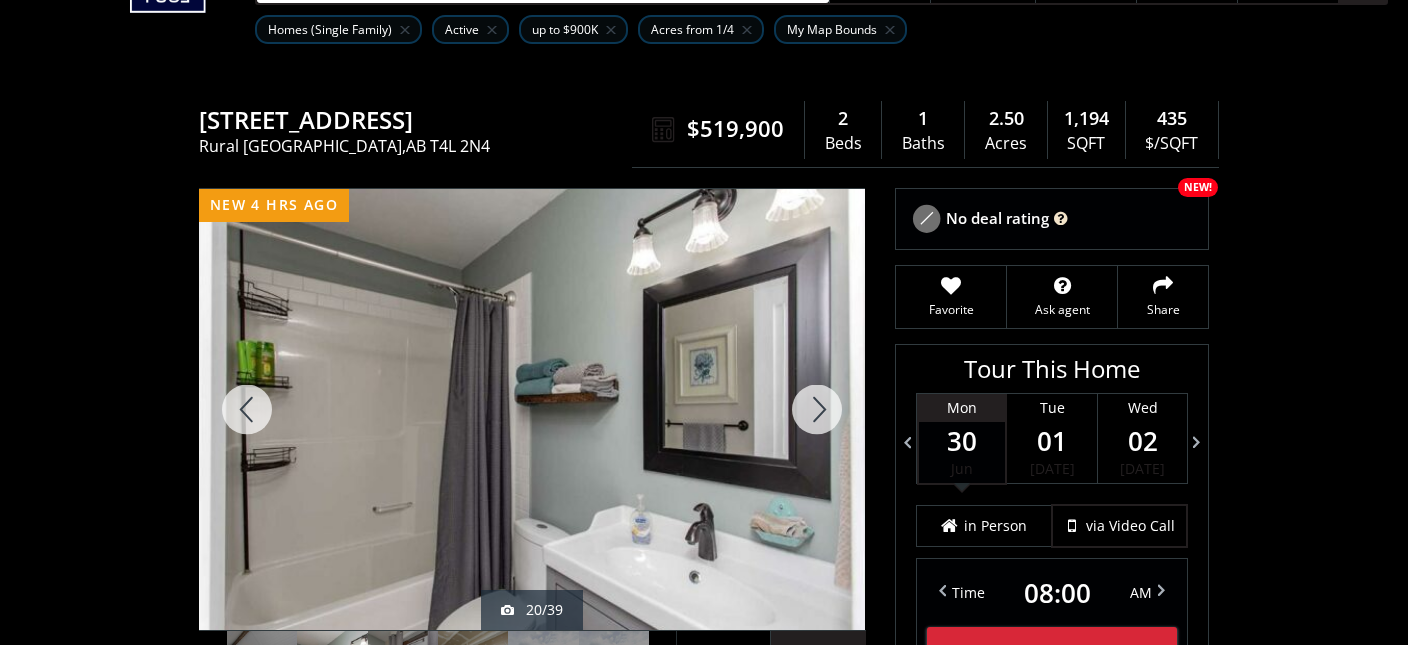 click at bounding box center [817, 409] 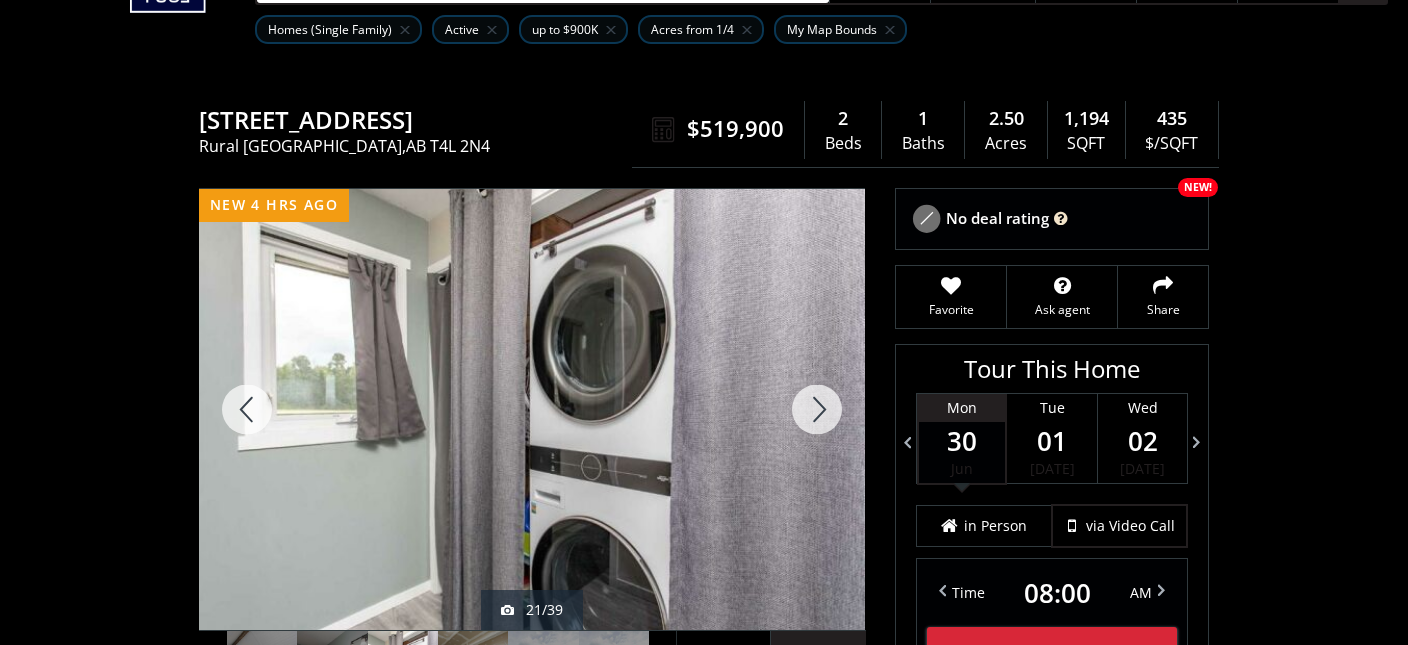 click at bounding box center [817, 409] 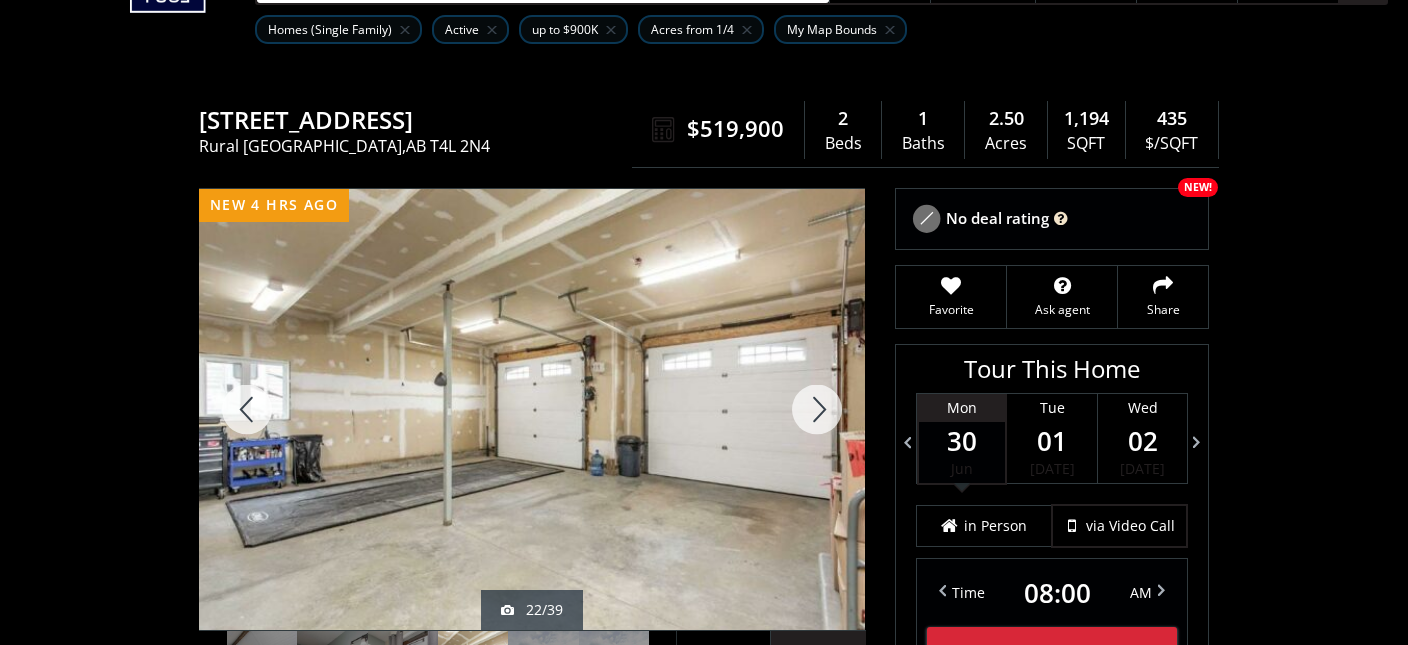 click at bounding box center (817, 409) 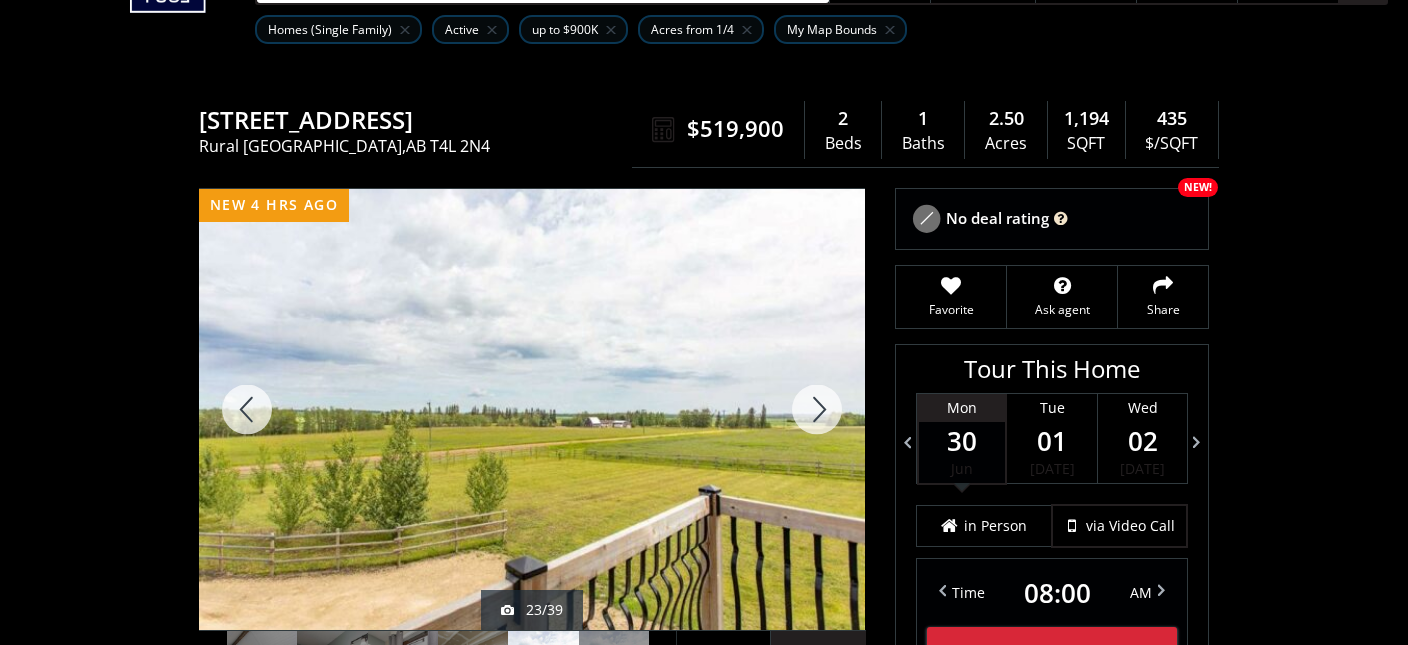 click at bounding box center [817, 409] 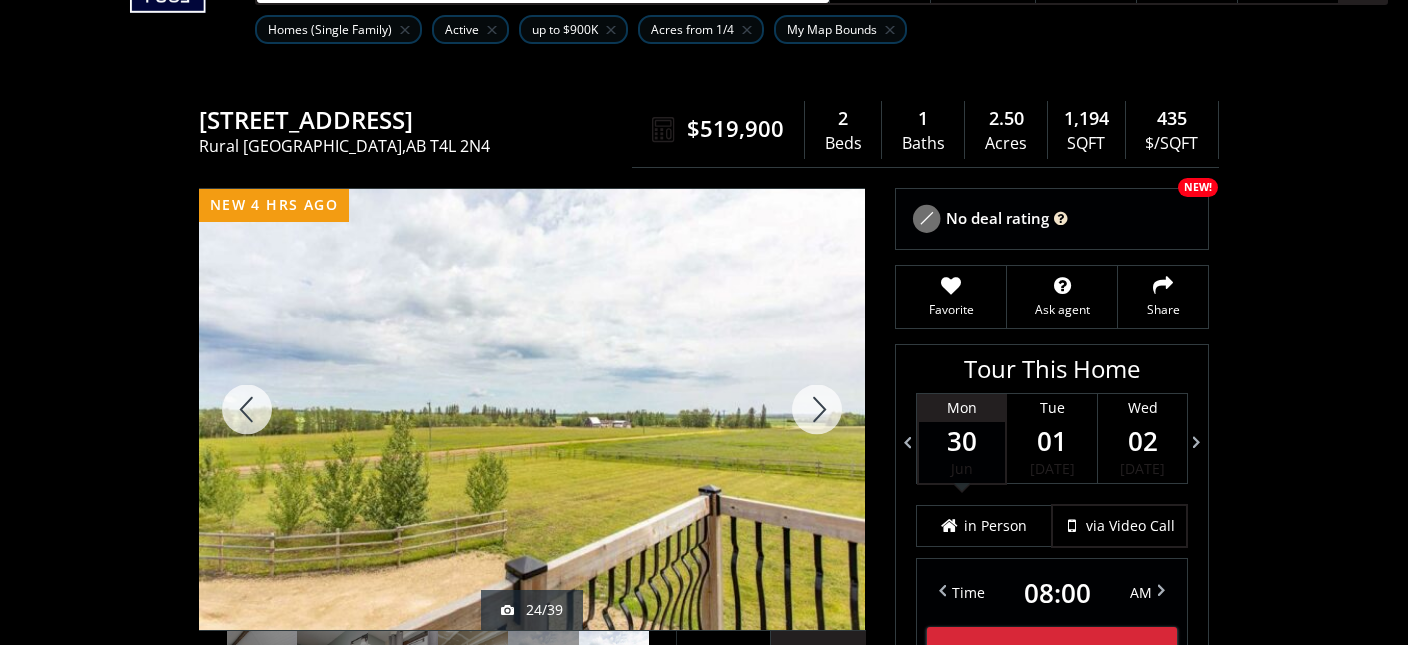 click at bounding box center [817, 409] 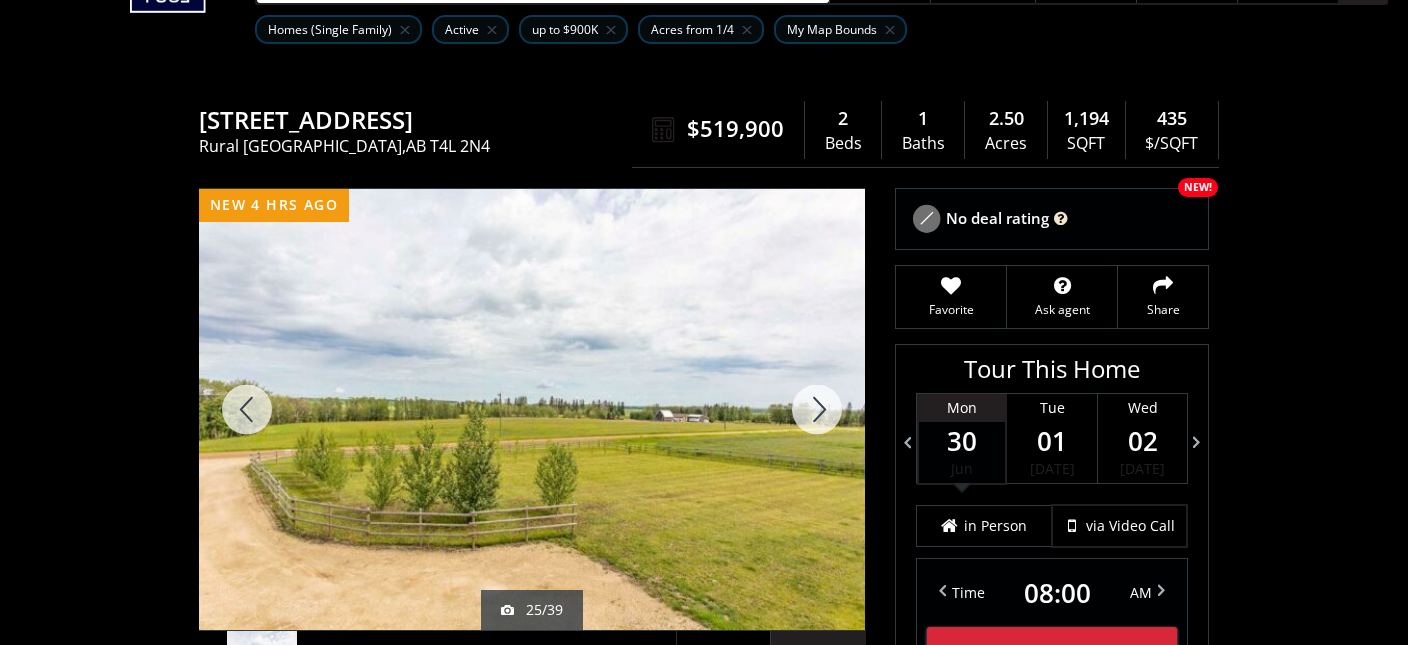 click at bounding box center (817, 409) 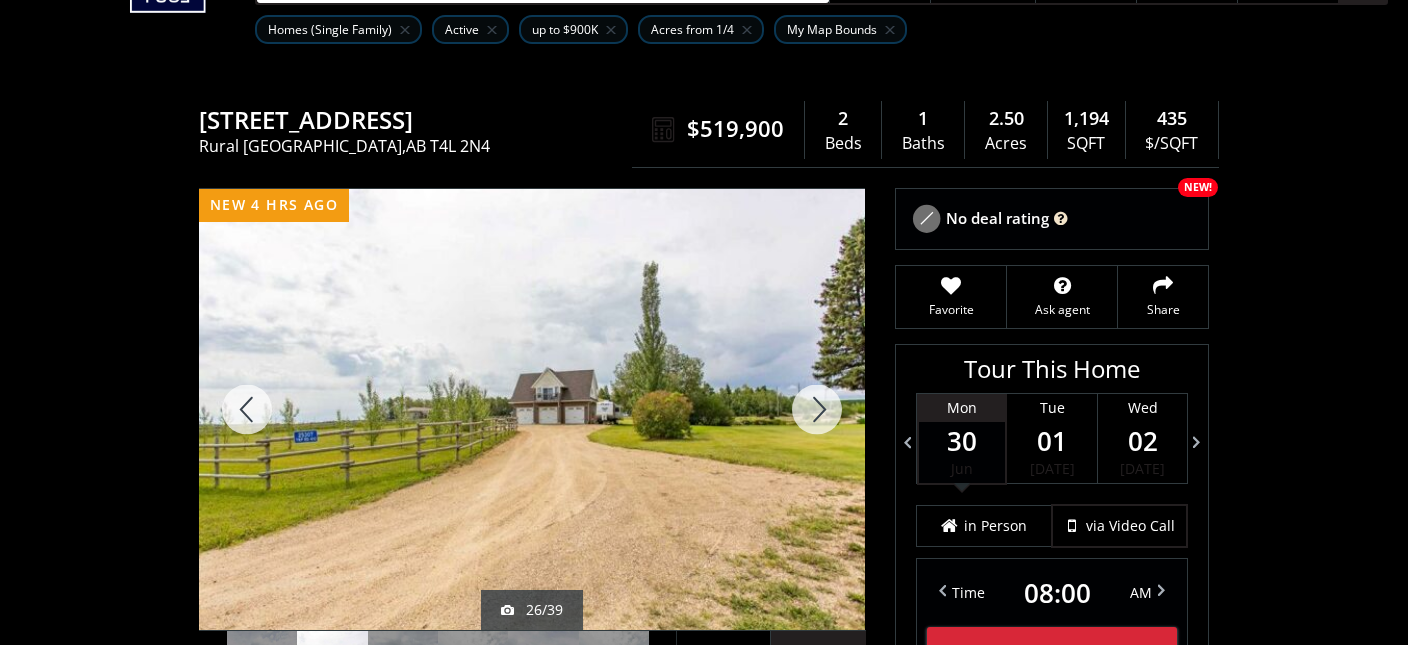 click at bounding box center (817, 409) 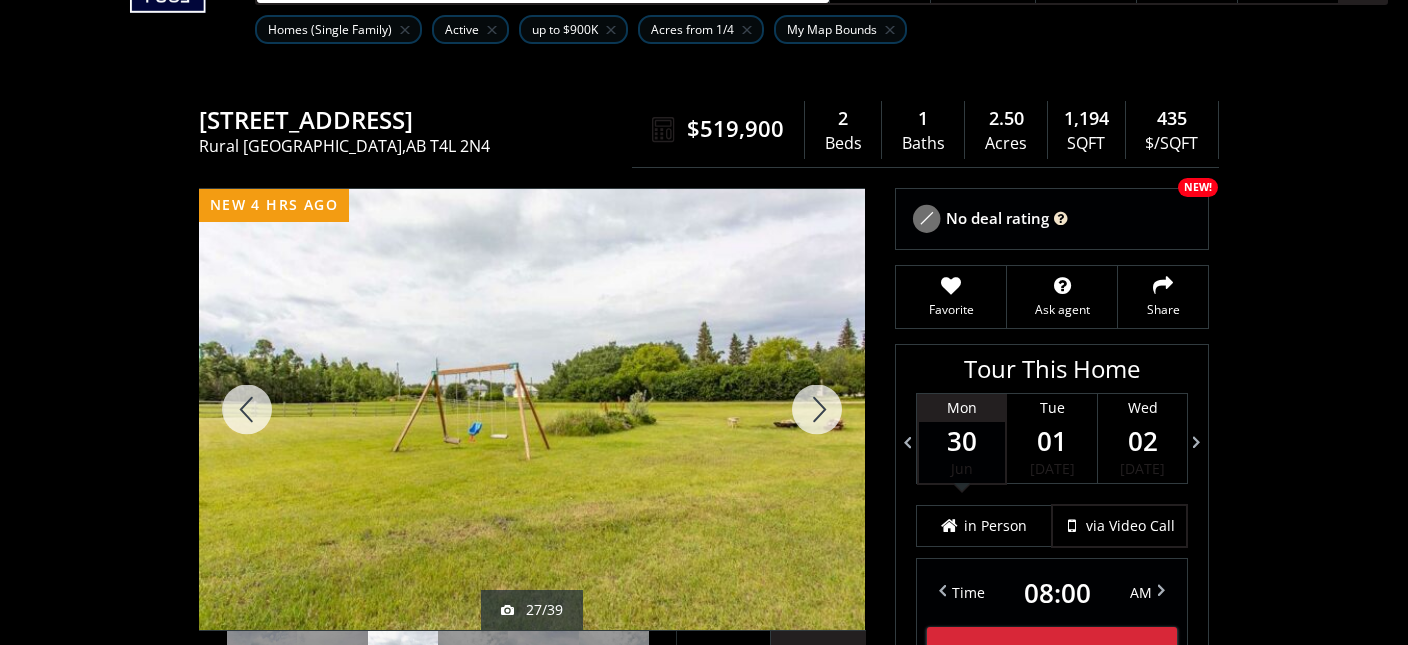 click at bounding box center [817, 409] 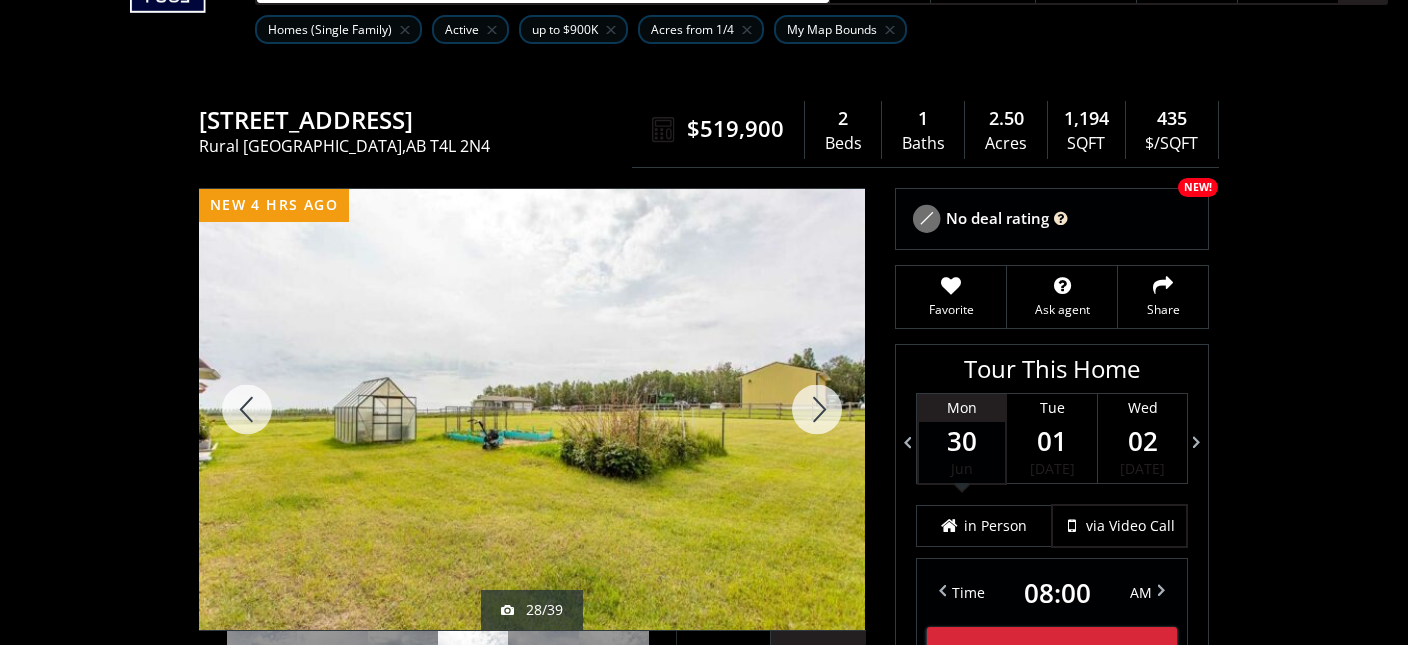 click at bounding box center [817, 409] 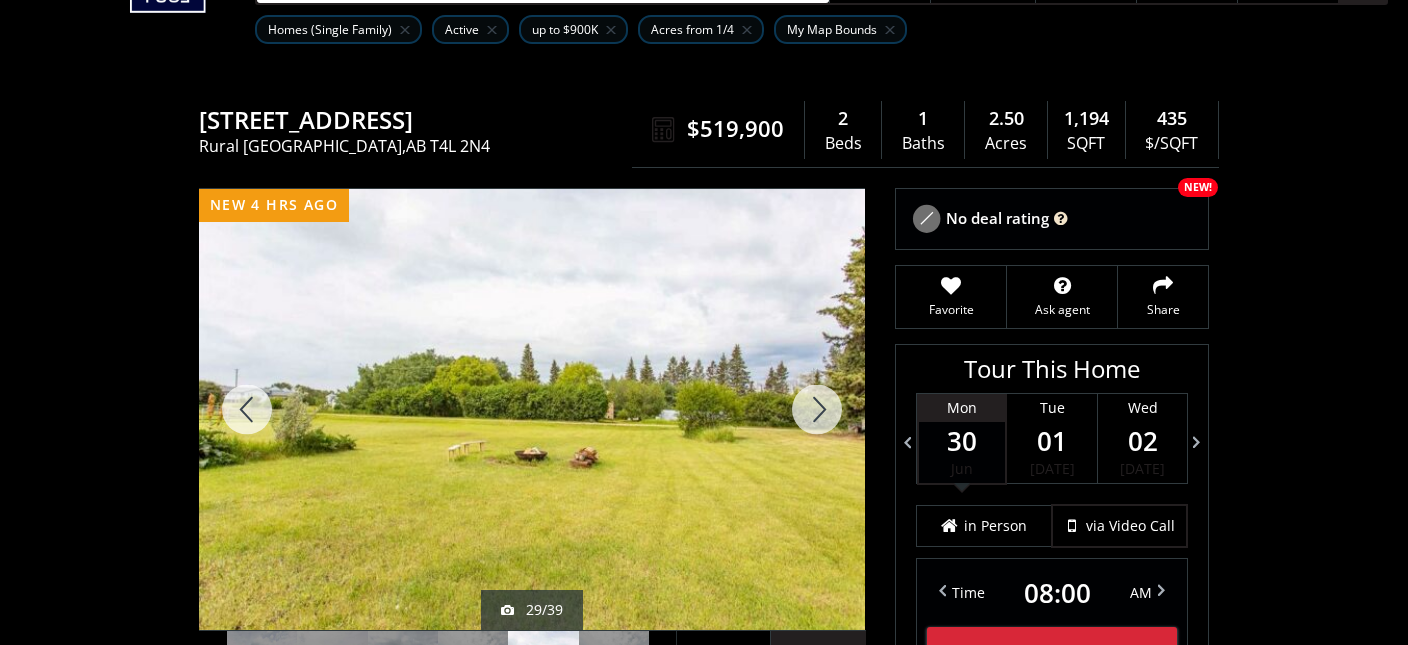 click at bounding box center (817, 409) 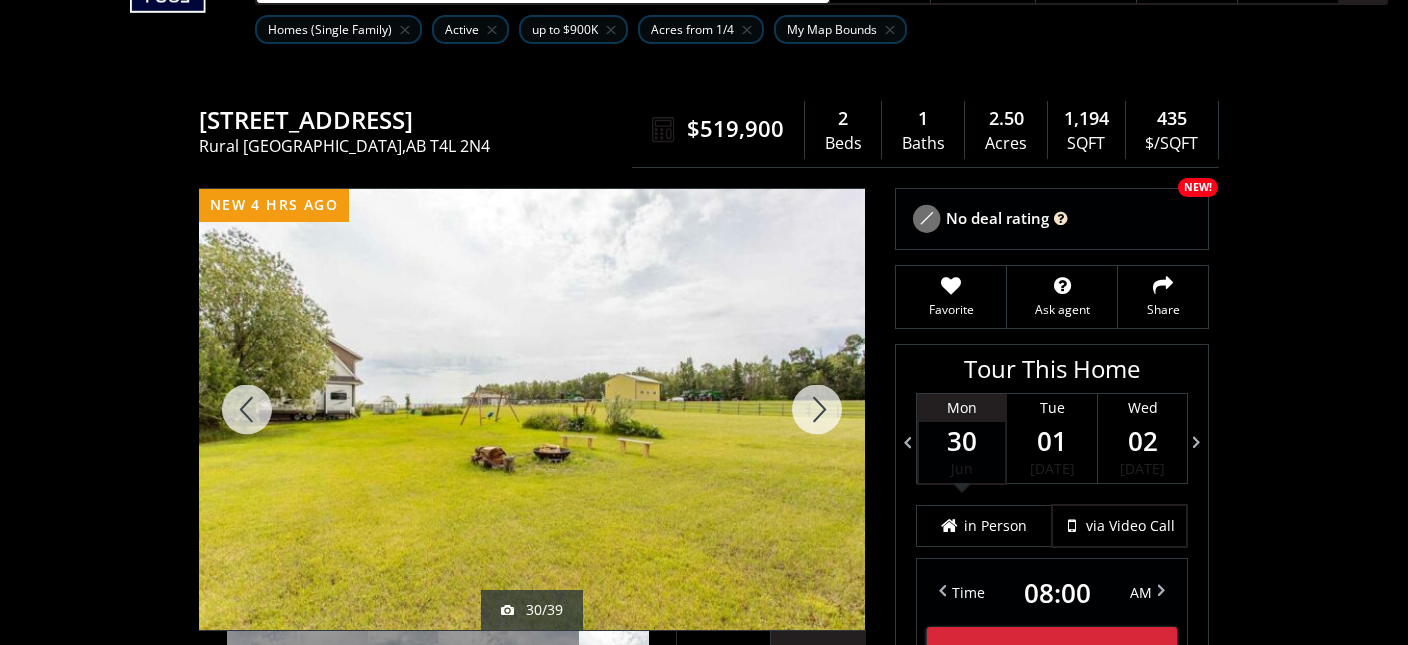 click at bounding box center [817, 409] 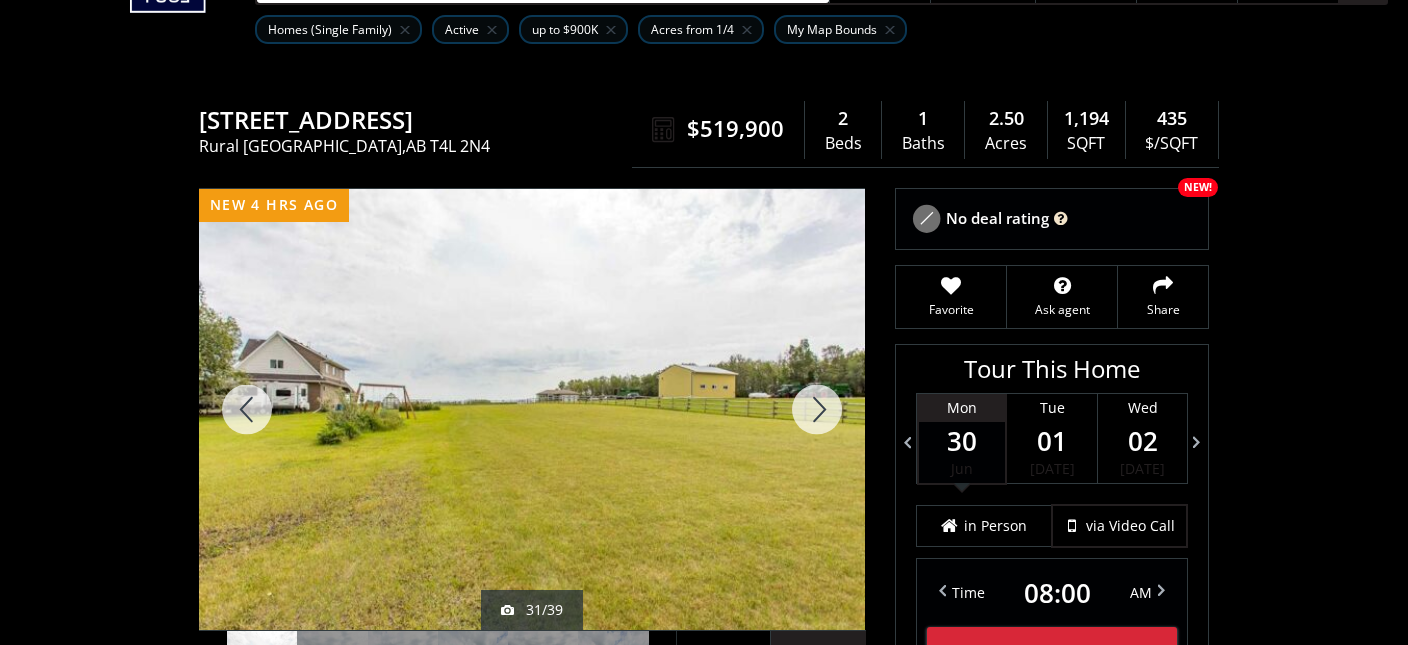 click at bounding box center (817, 409) 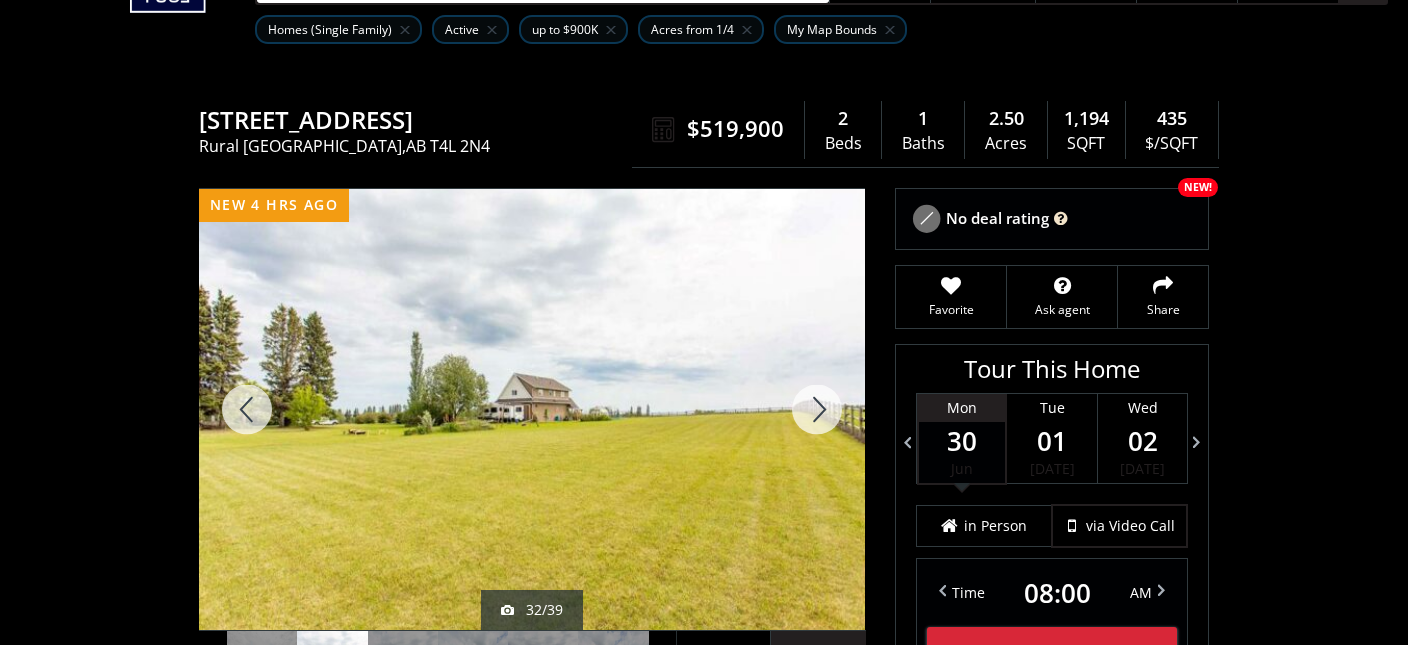 click at bounding box center (817, 409) 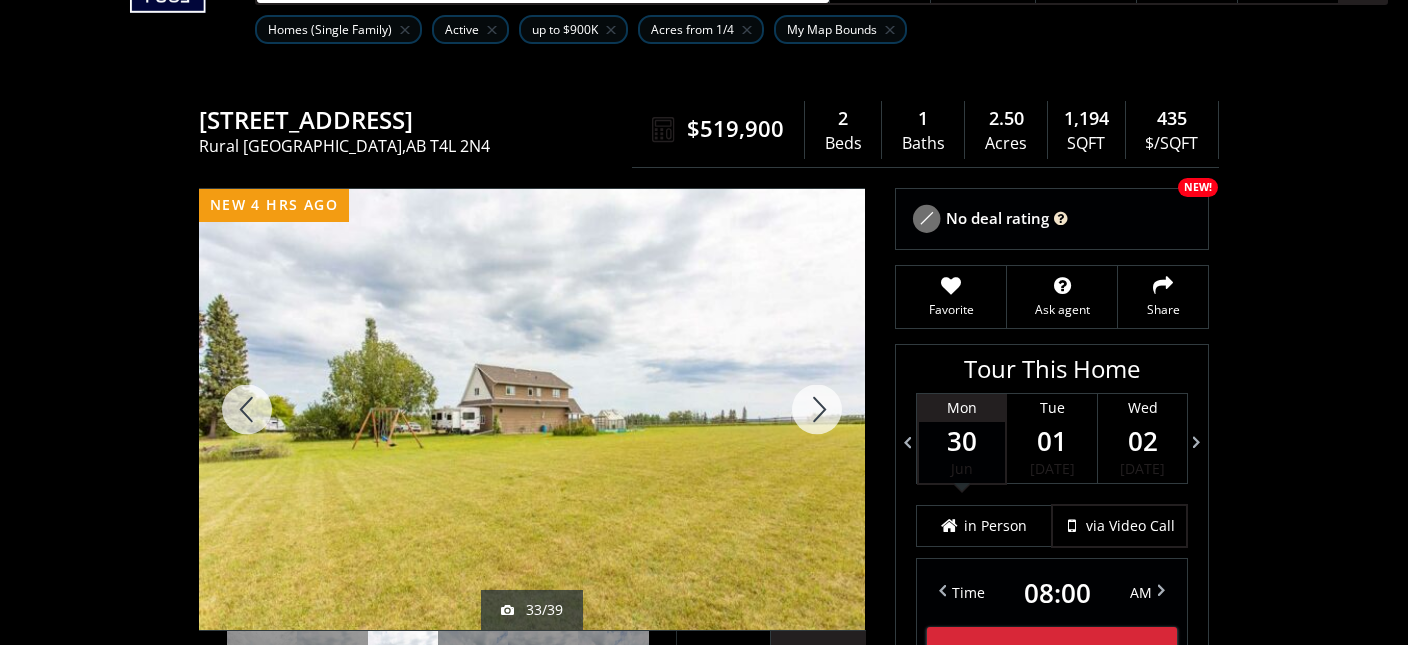 click at bounding box center [817, 409] 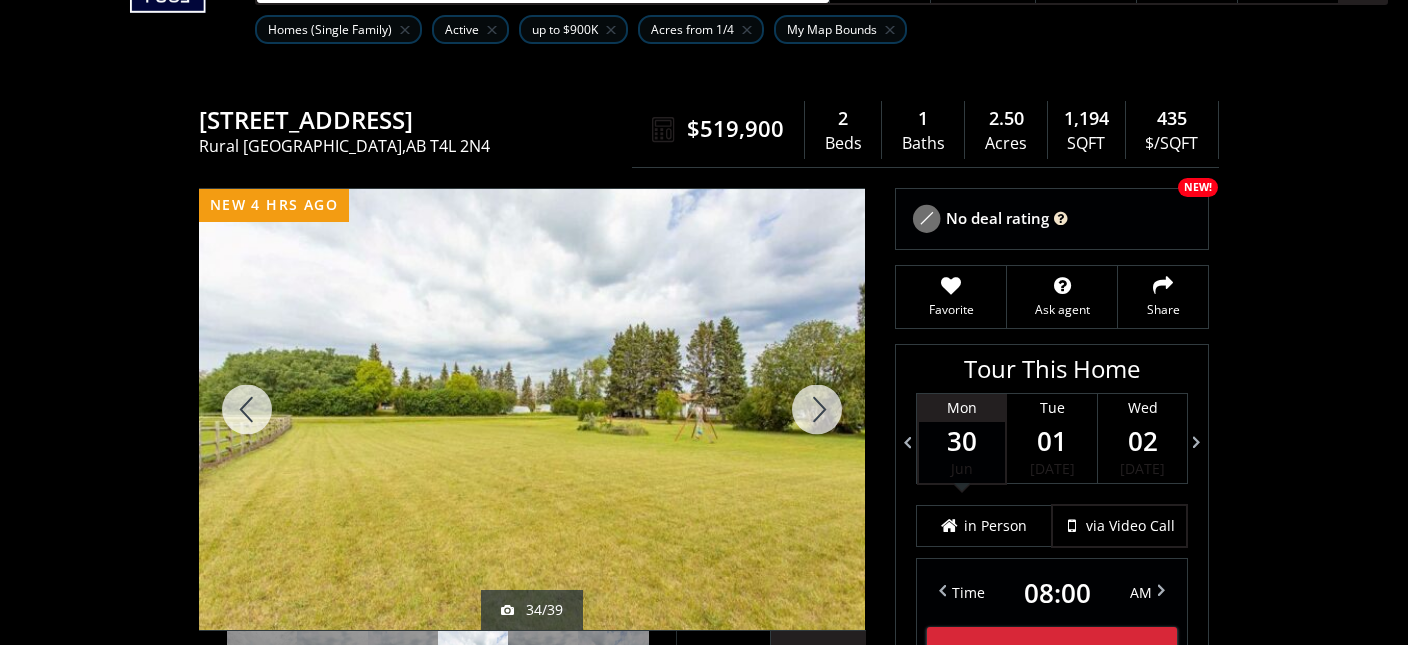 click at bounding box center [817, 409] 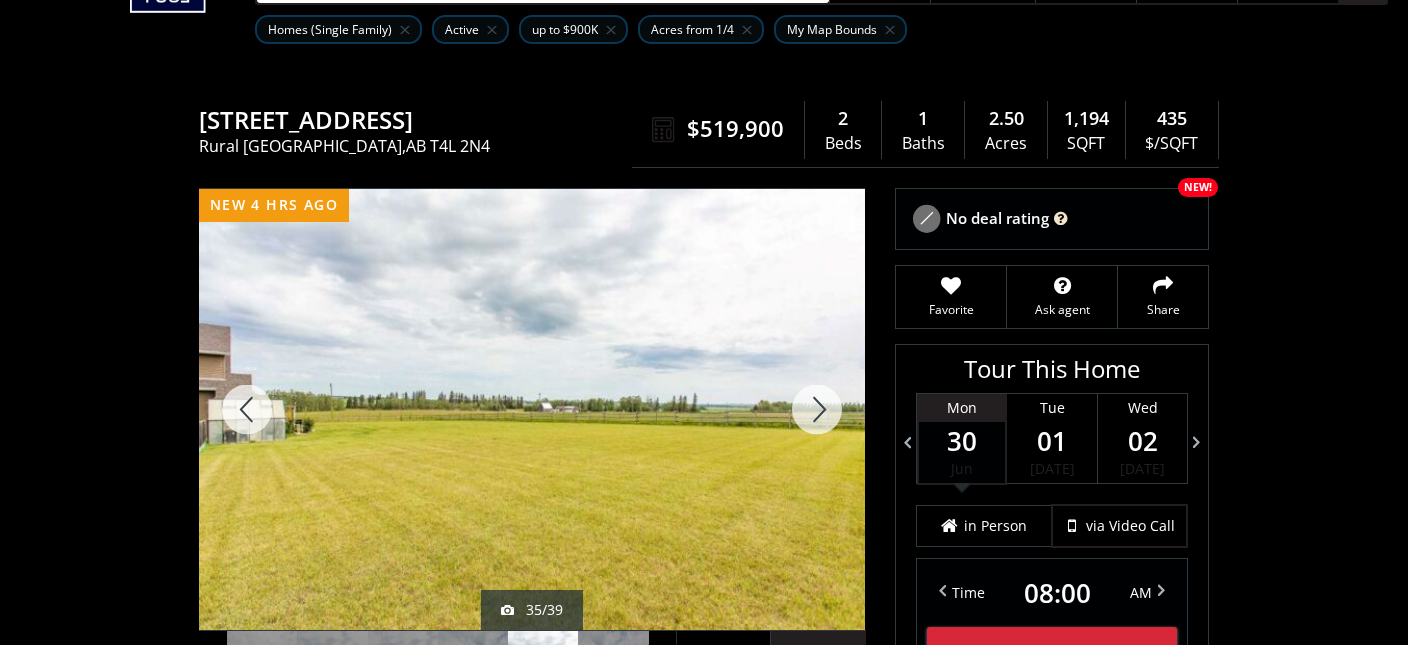 click at bounding box center (817, 409) 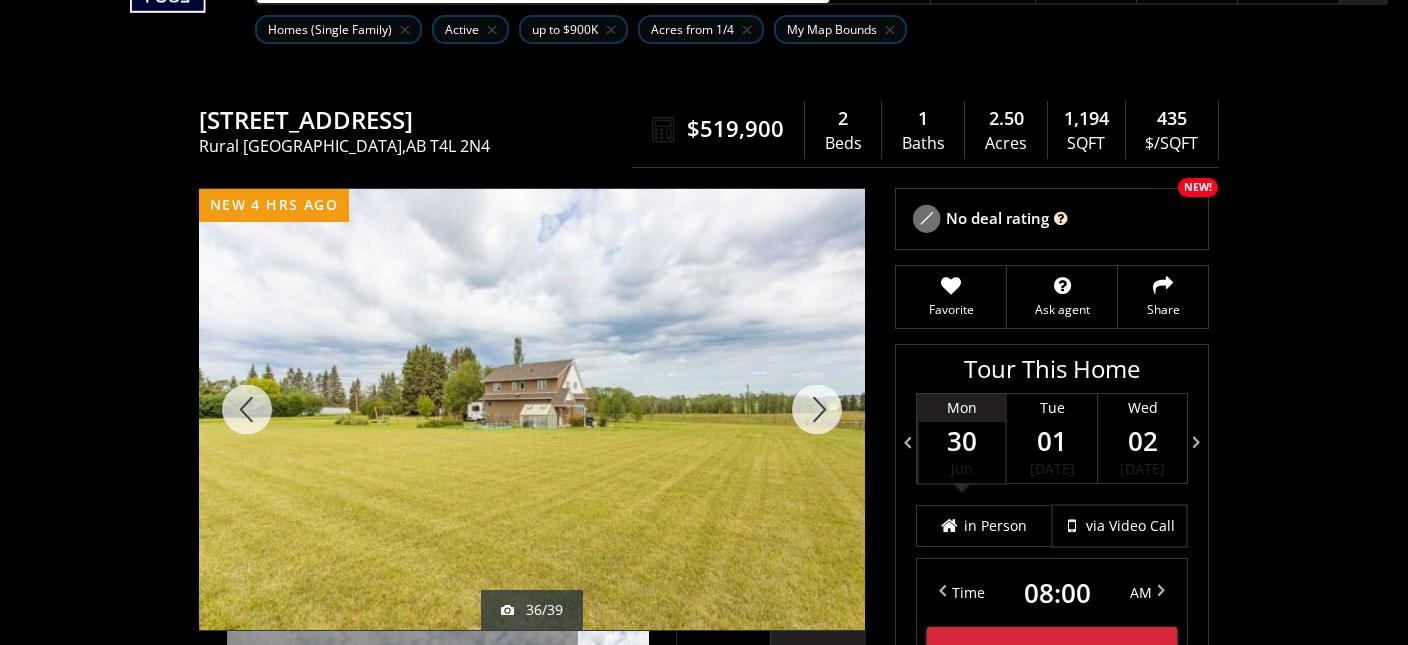 click at bounding box center [817, 409] 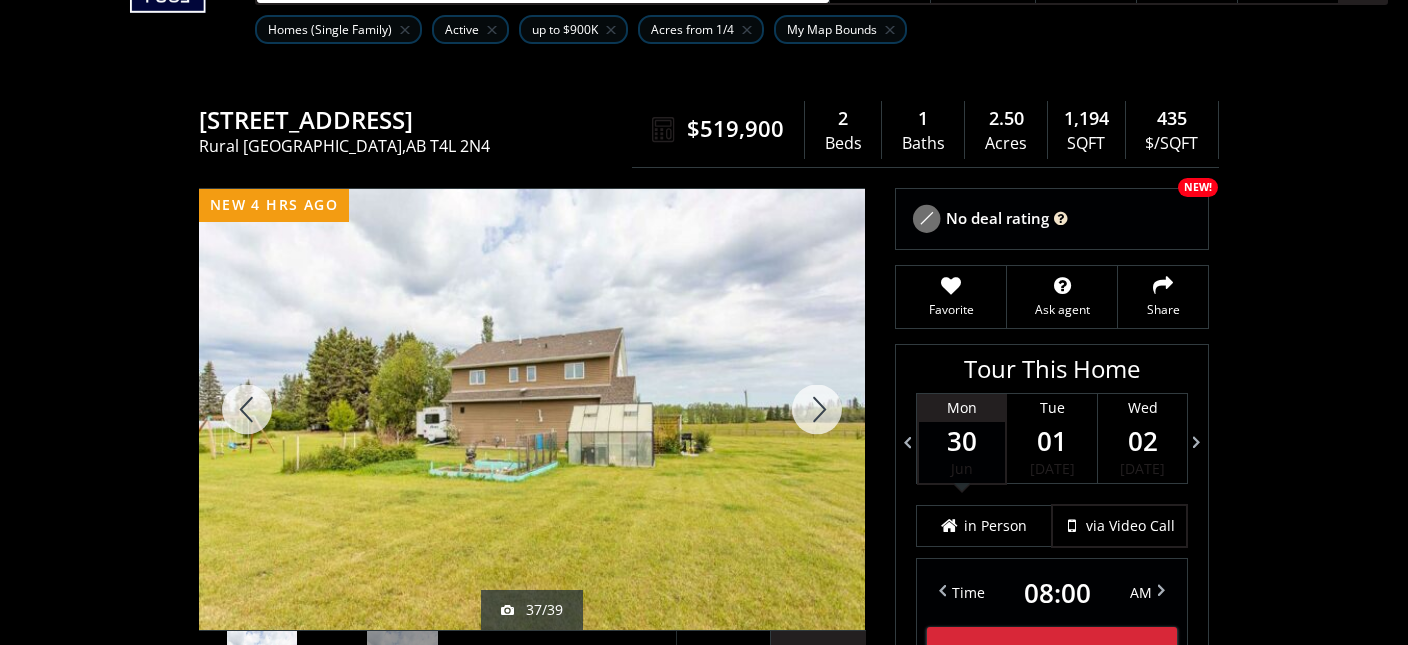 click at bounding box center [817, 409] 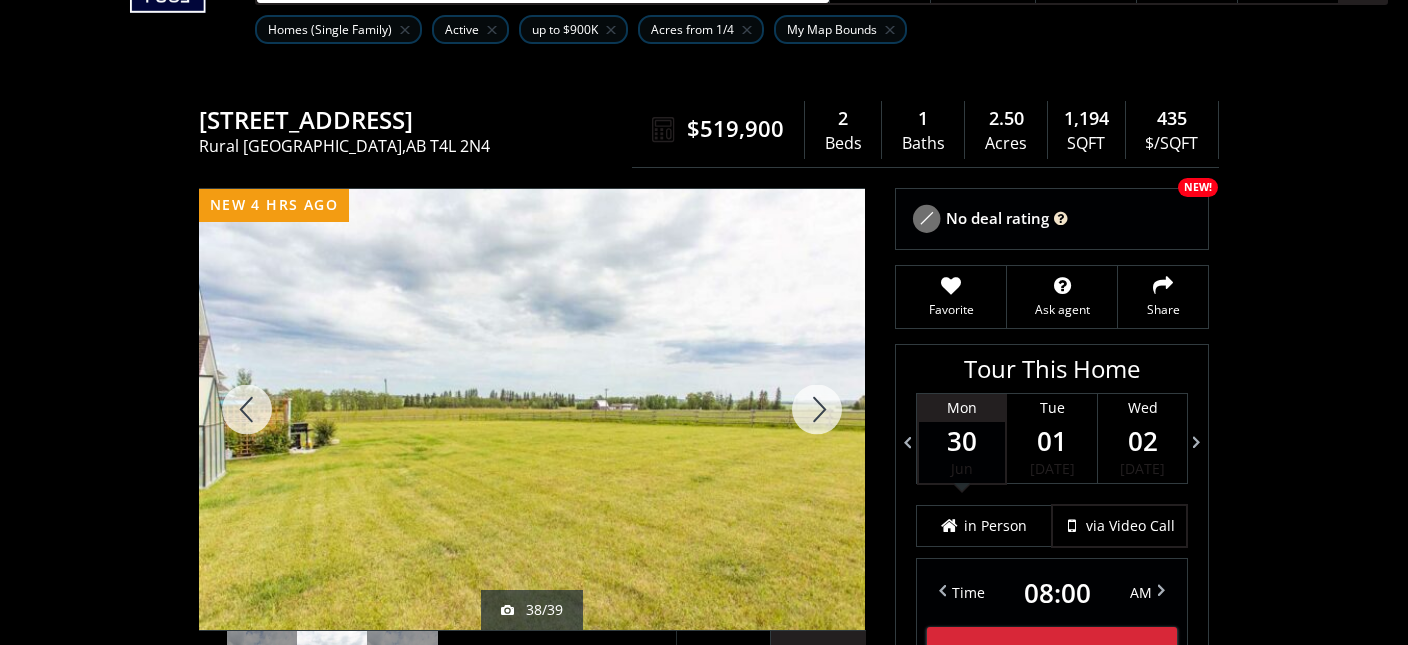 click at bounding box center (817, 409) 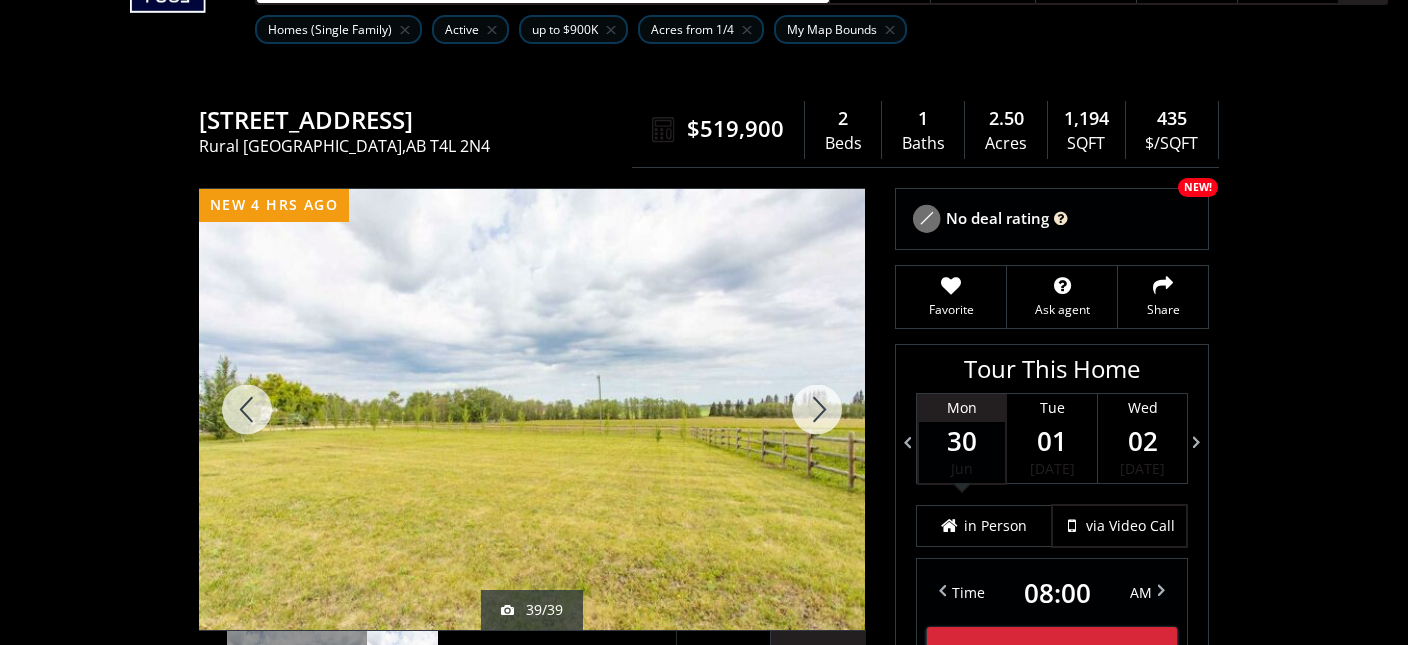 click at bounding box center (817, 409) 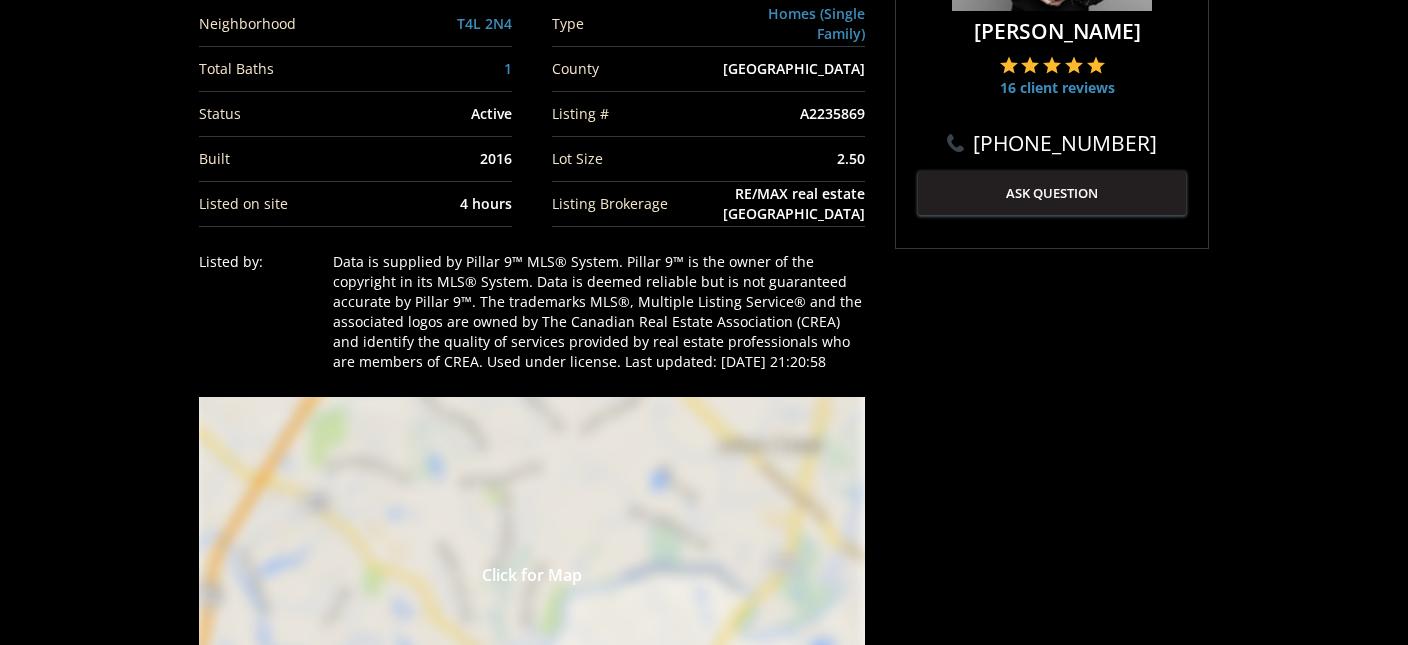 scroll, scrollTop: 1161, scrollLeft: 0, axis: vertical 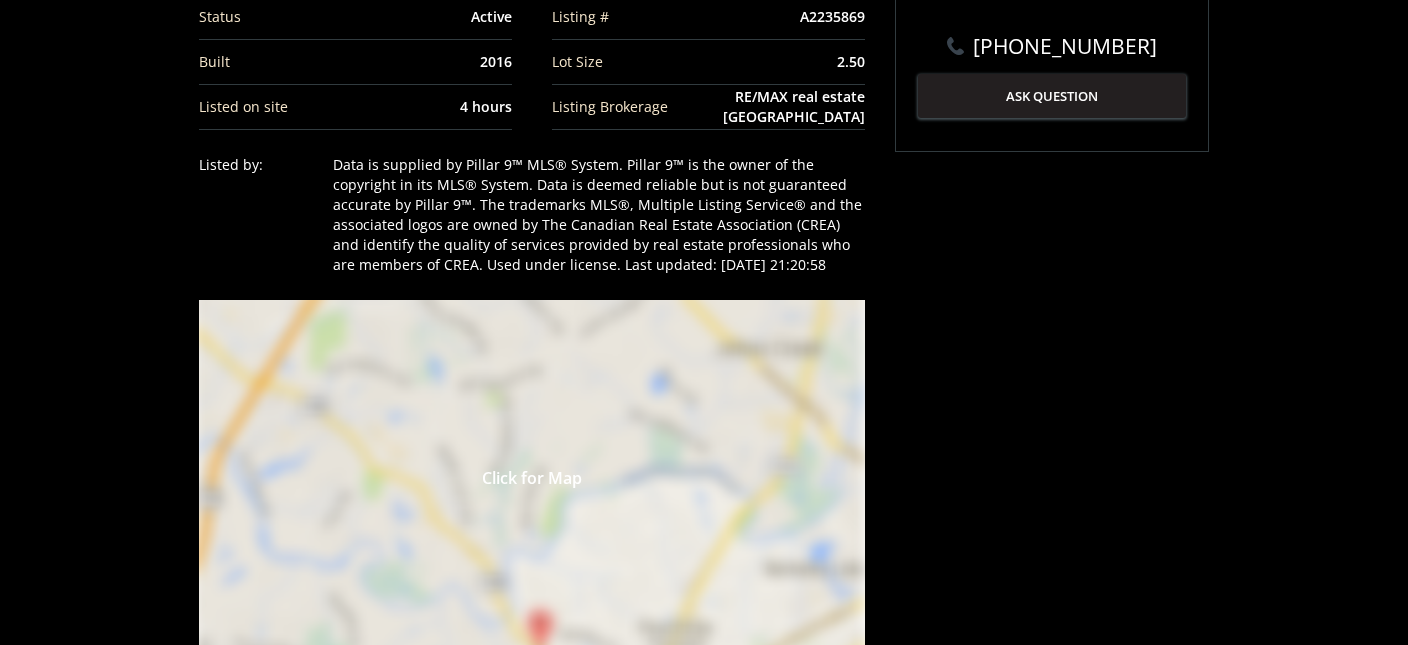 click on "Click for Map" at bounding box center (532, 475) 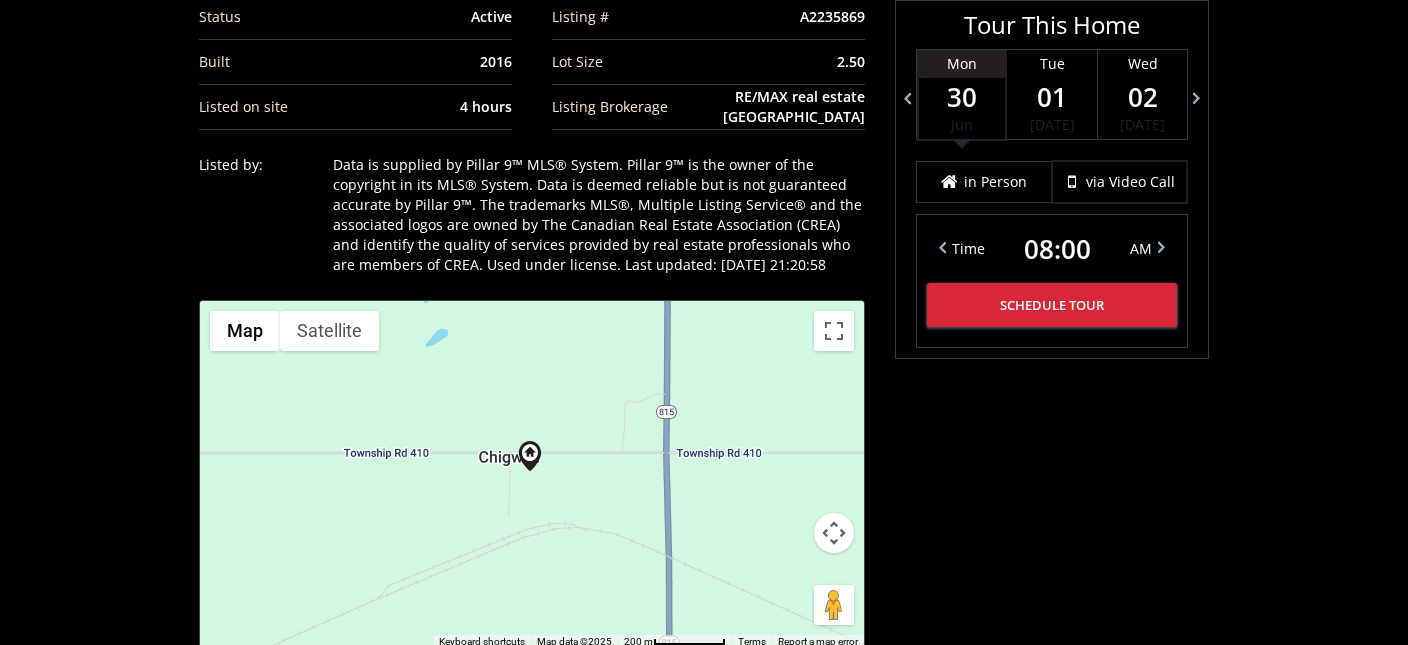 scroll, scrollTop: 1372, scrollLeft: 0, axis: vertical 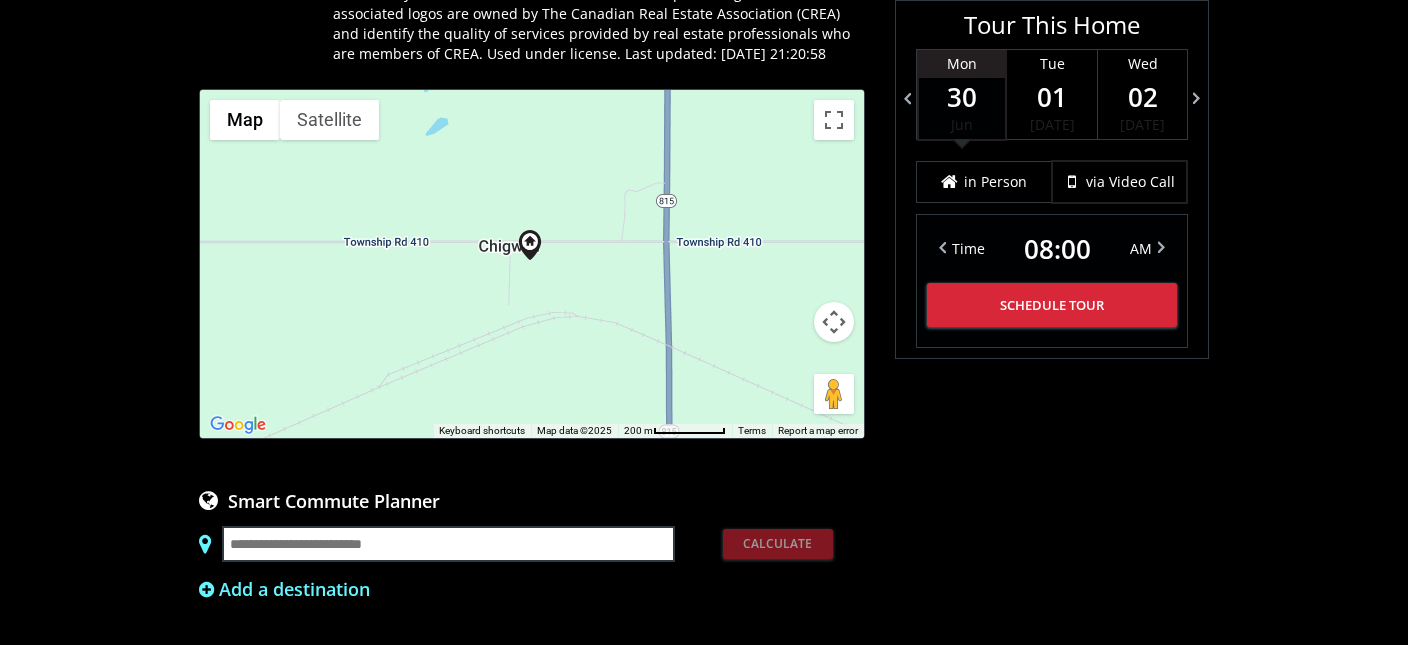 click at bounding box center (834, 322) 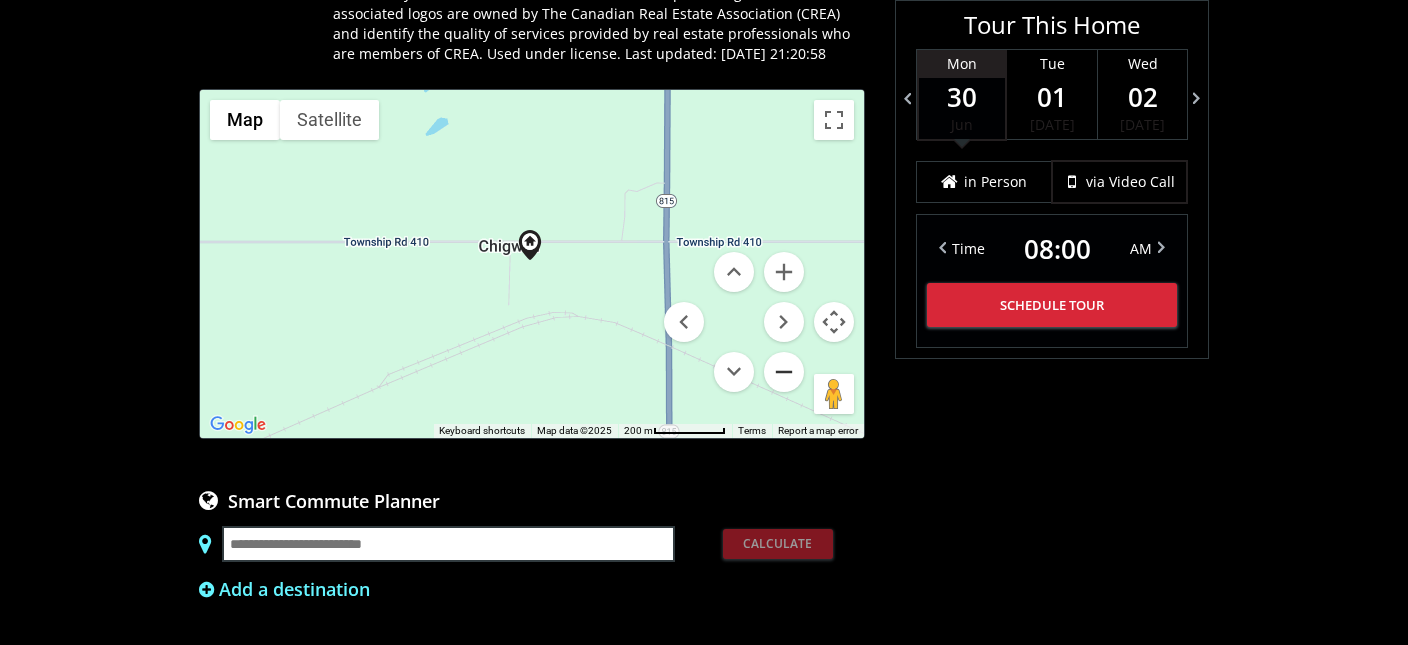 click at bounding box center (784, 372) 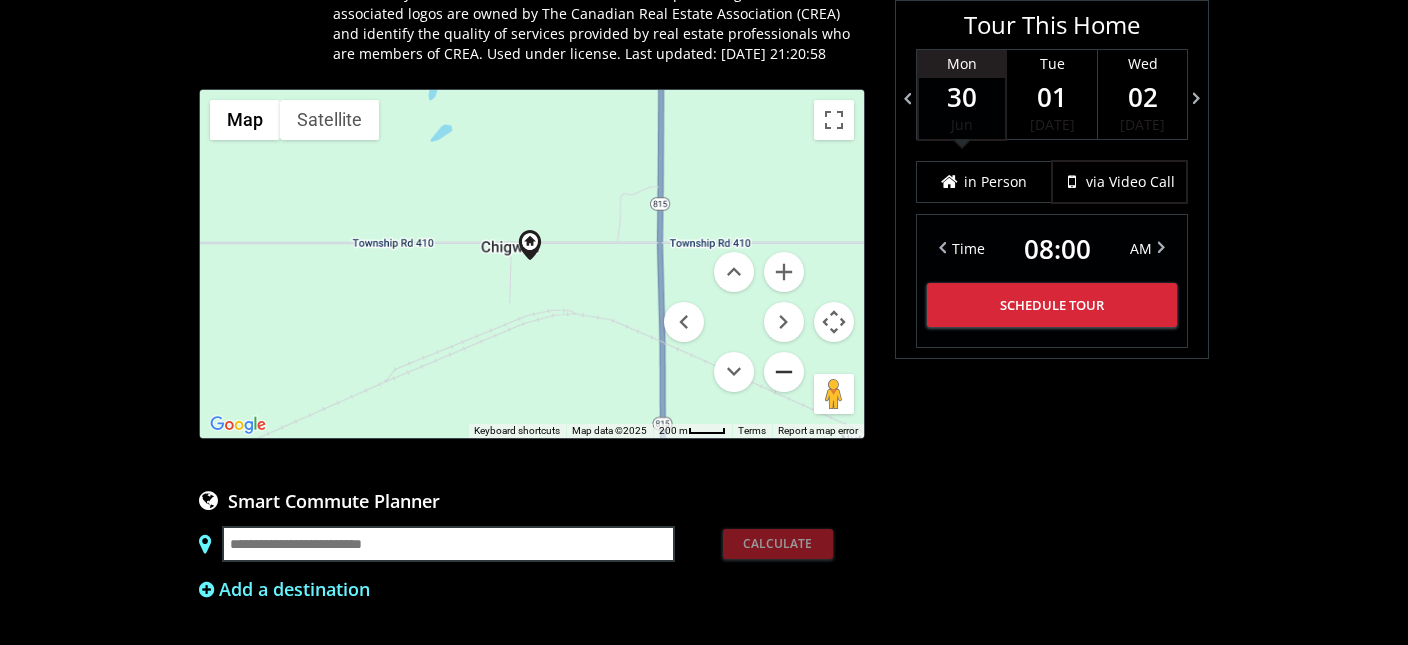 click at bounding box center (784, 372) 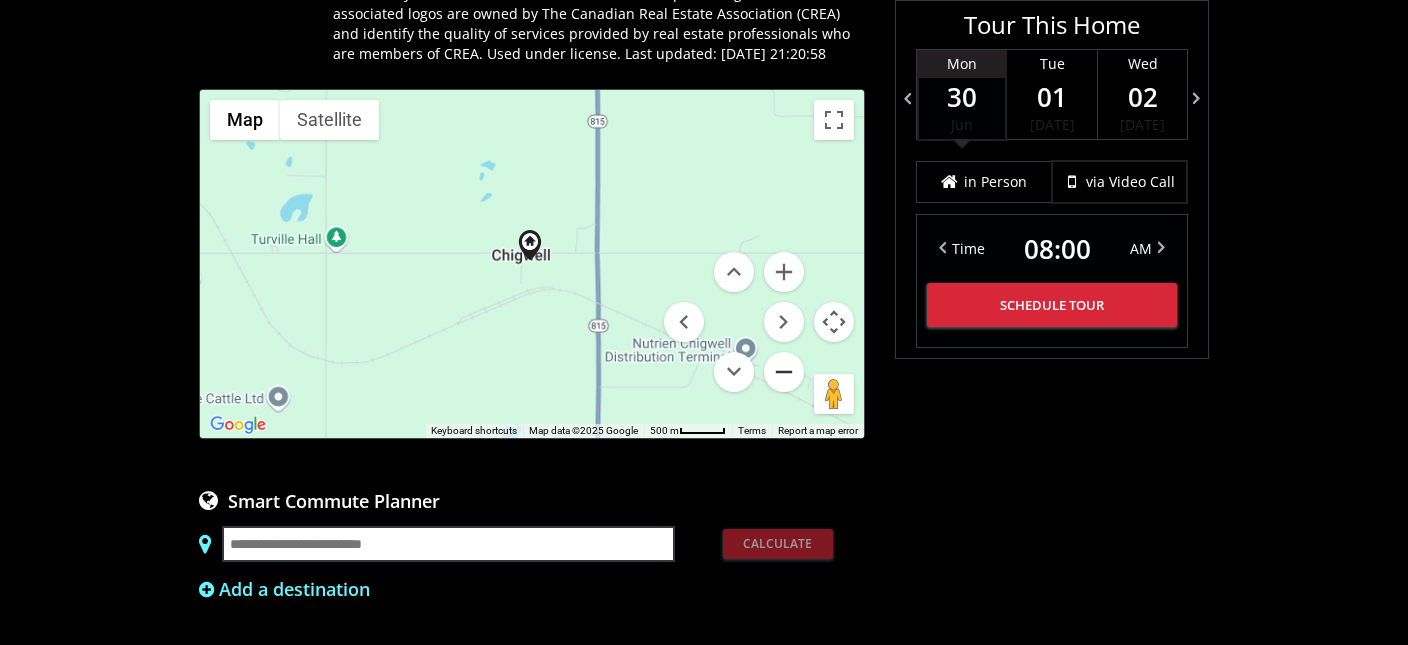 click at bounding box center [784, 372] 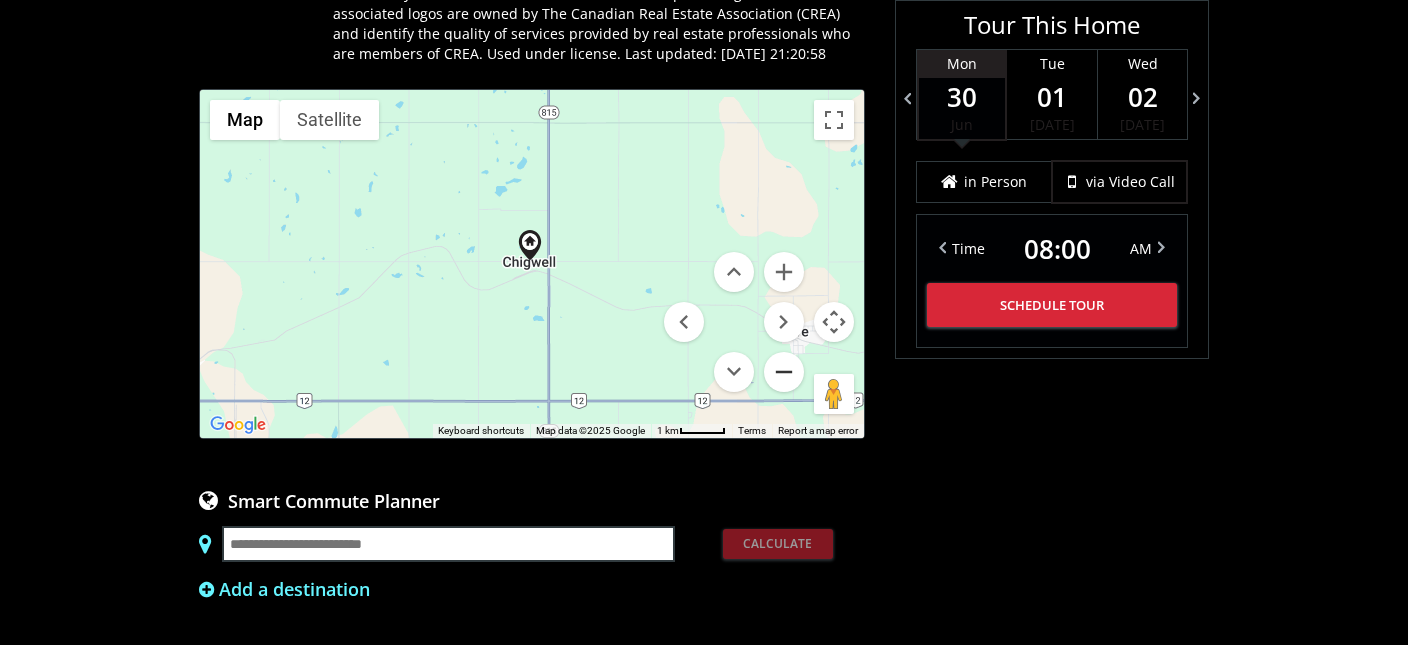 click at bounding box center [784, 372] 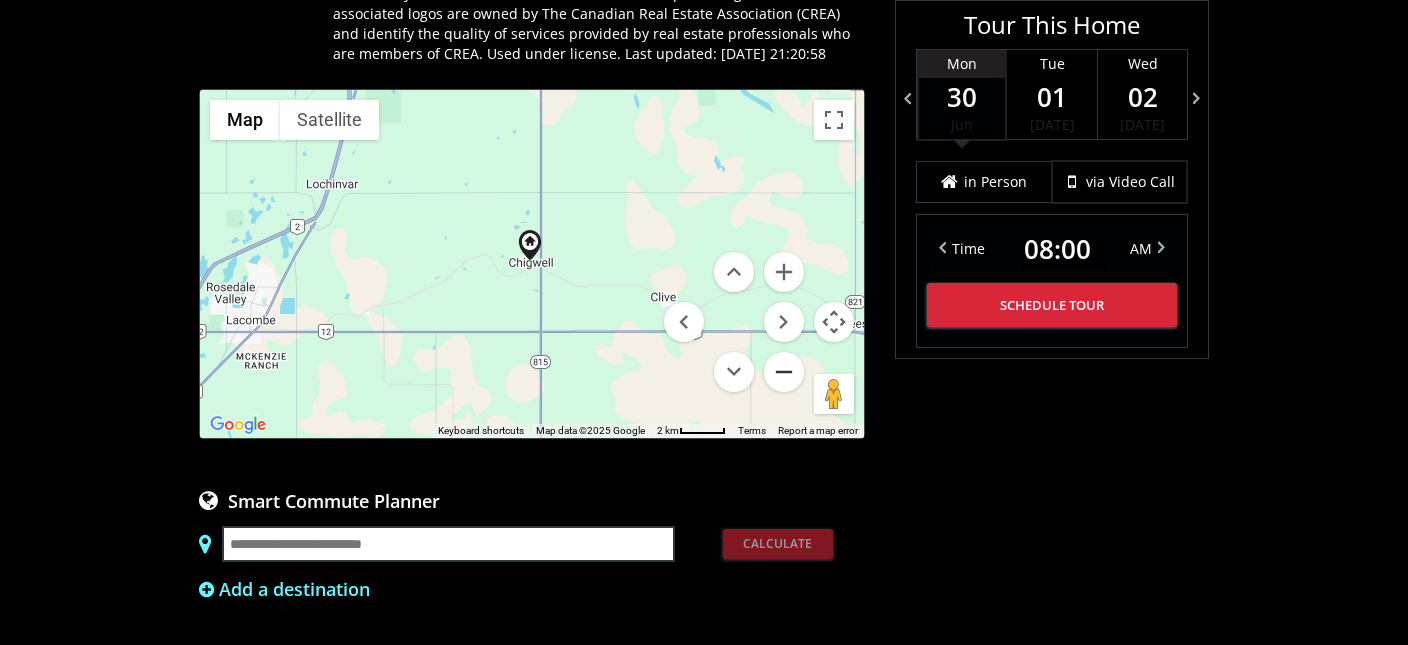 click at bounding box center (784, 372) 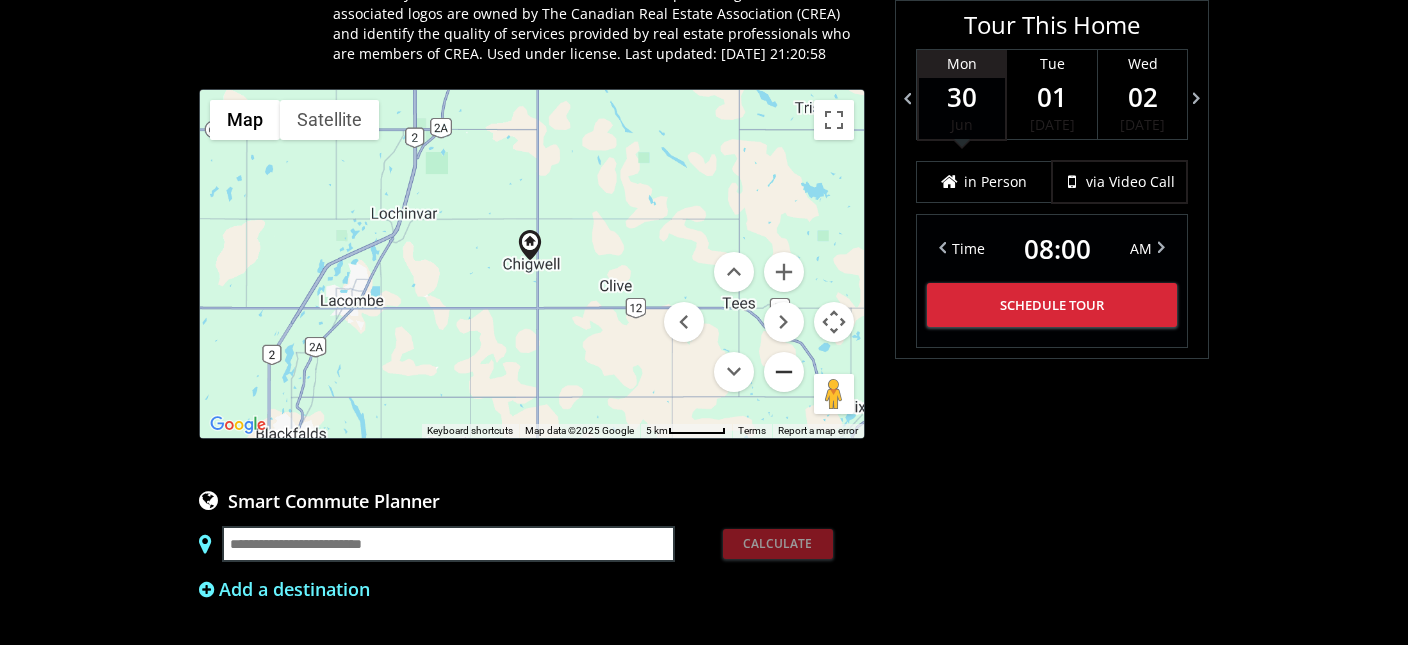 click at bounding box center [784, 372] 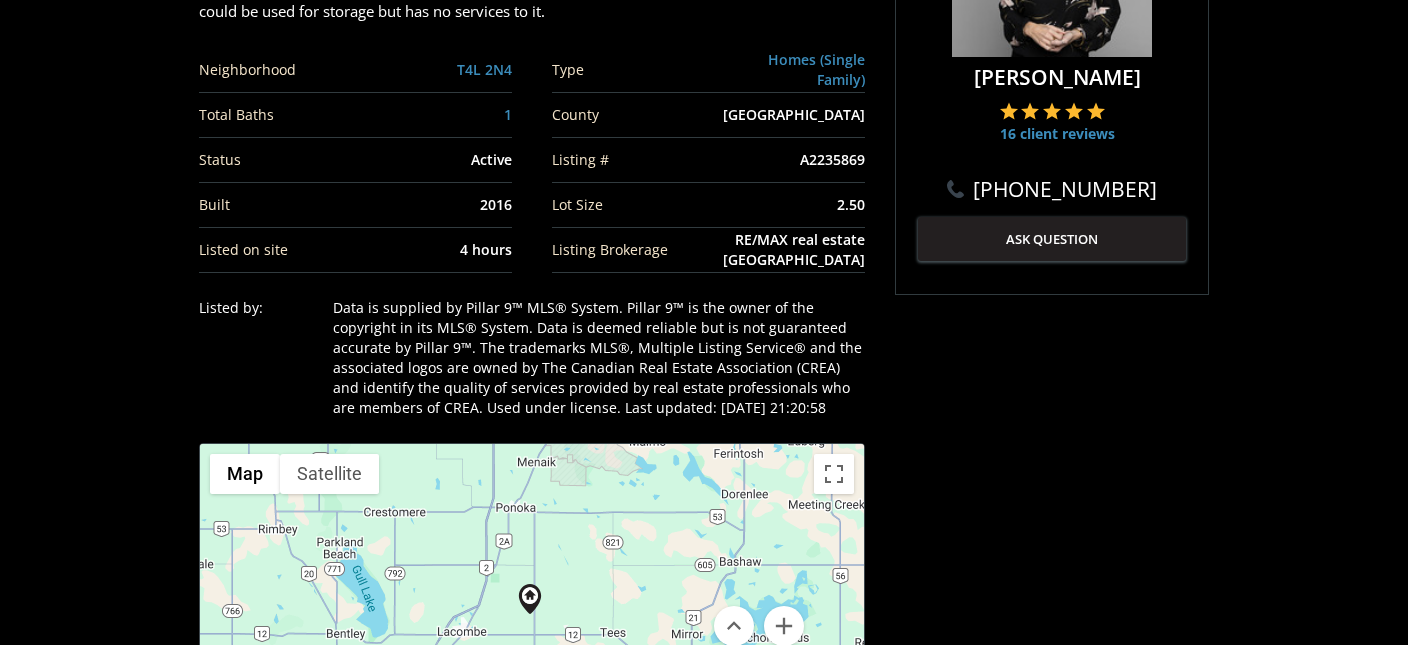 scroll, scrollTop: 844, scrollLeft: 0, axis: vertical 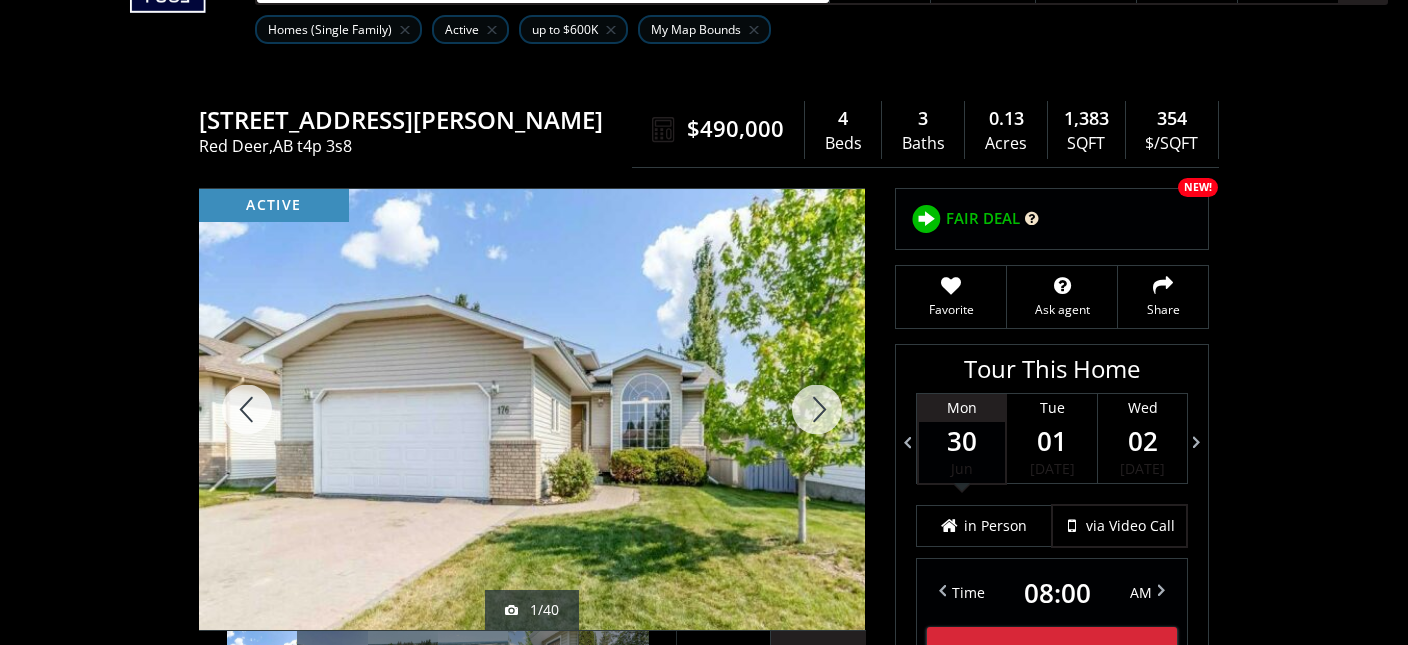 click at bounding box center (817, 409) 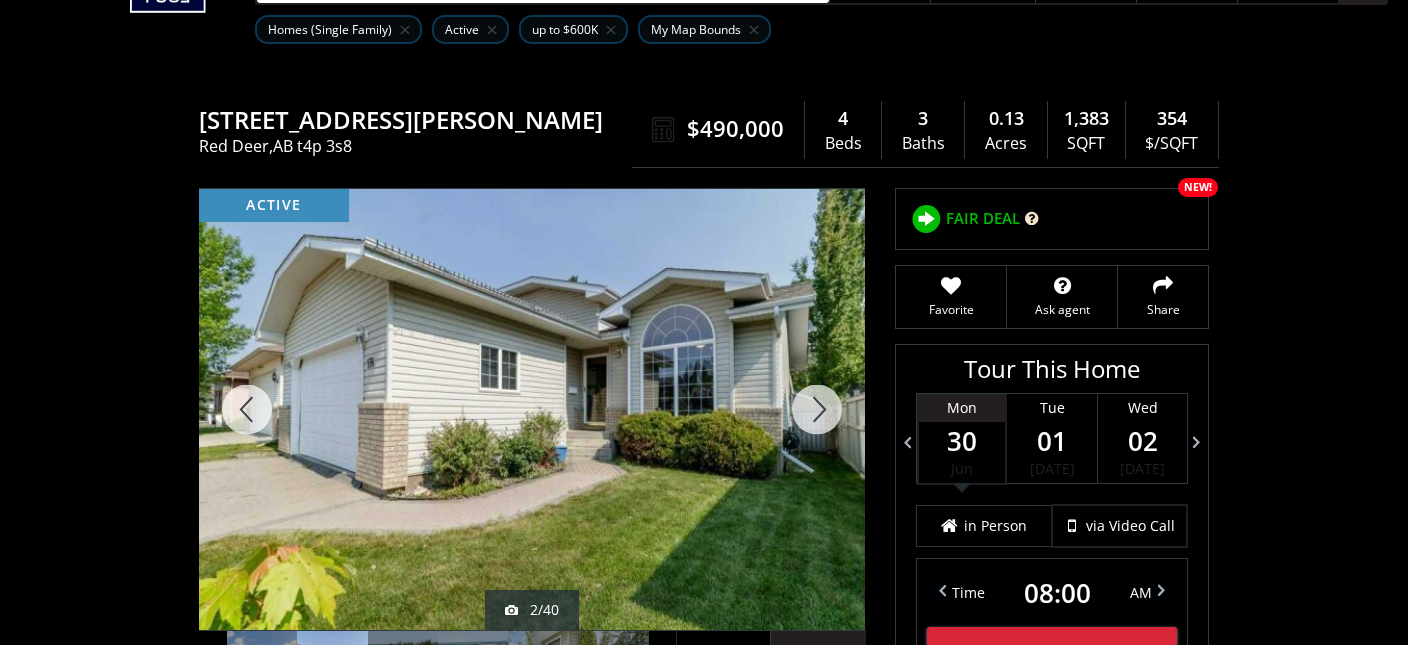 click at bounding box center [817, 409] 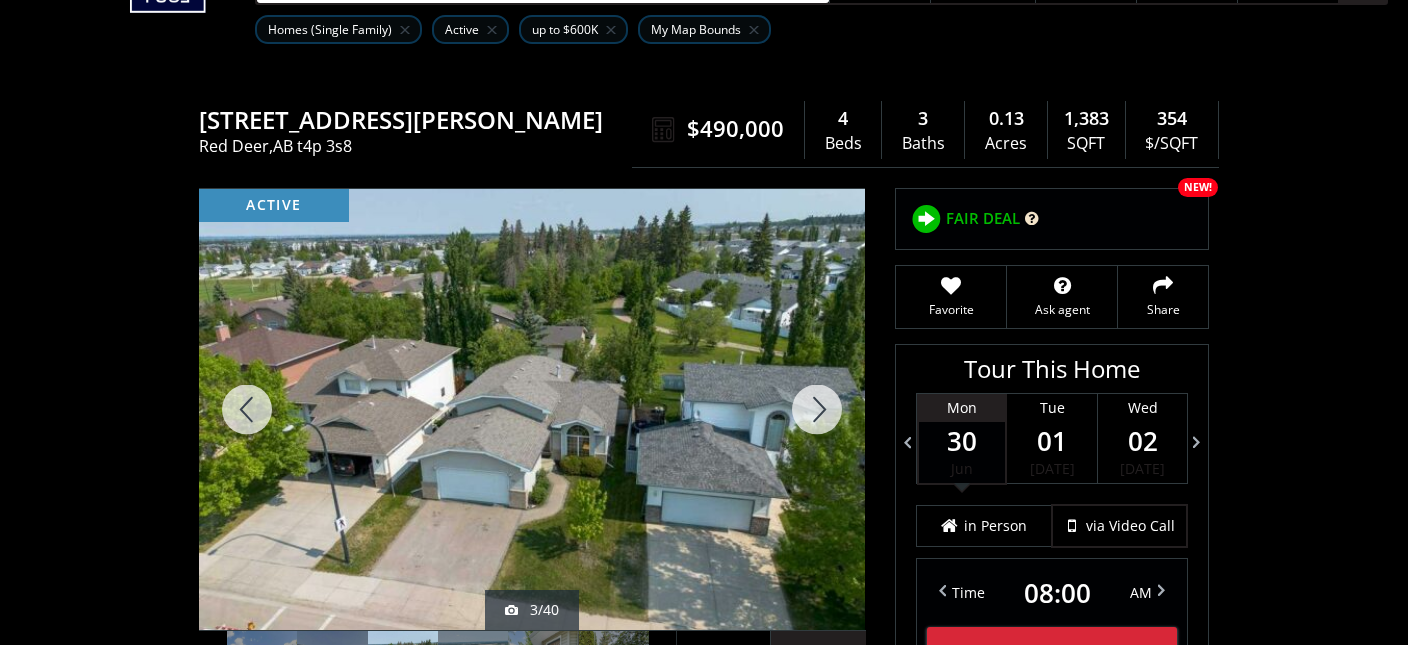 click at bounding box center [817, 409] 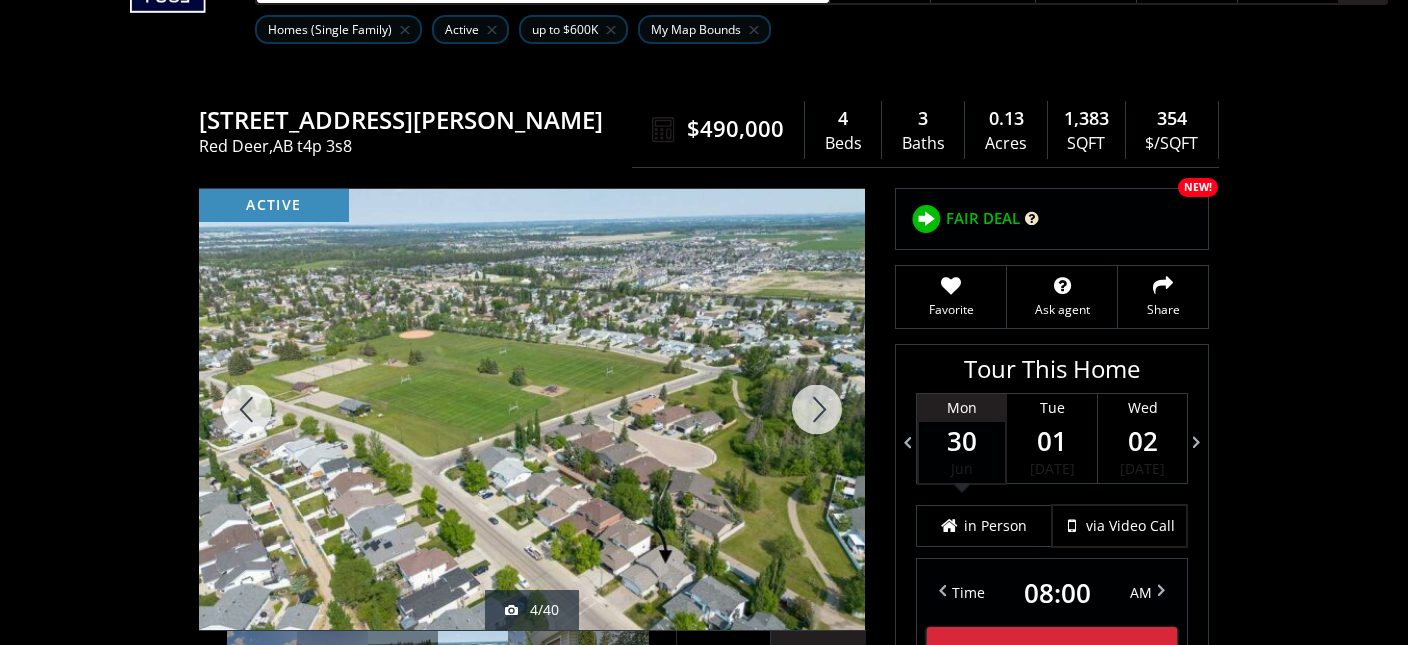 click at bounding box center [817, 409] 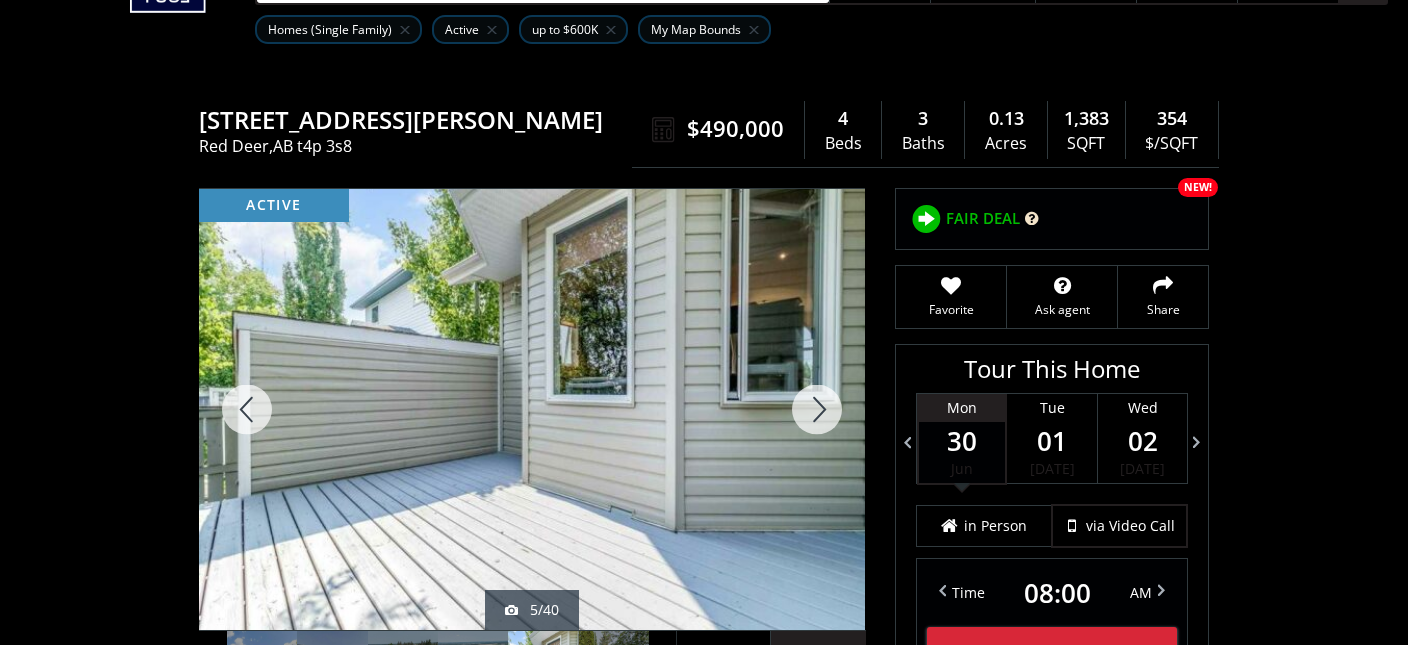 click at bounding box center (817, 409) 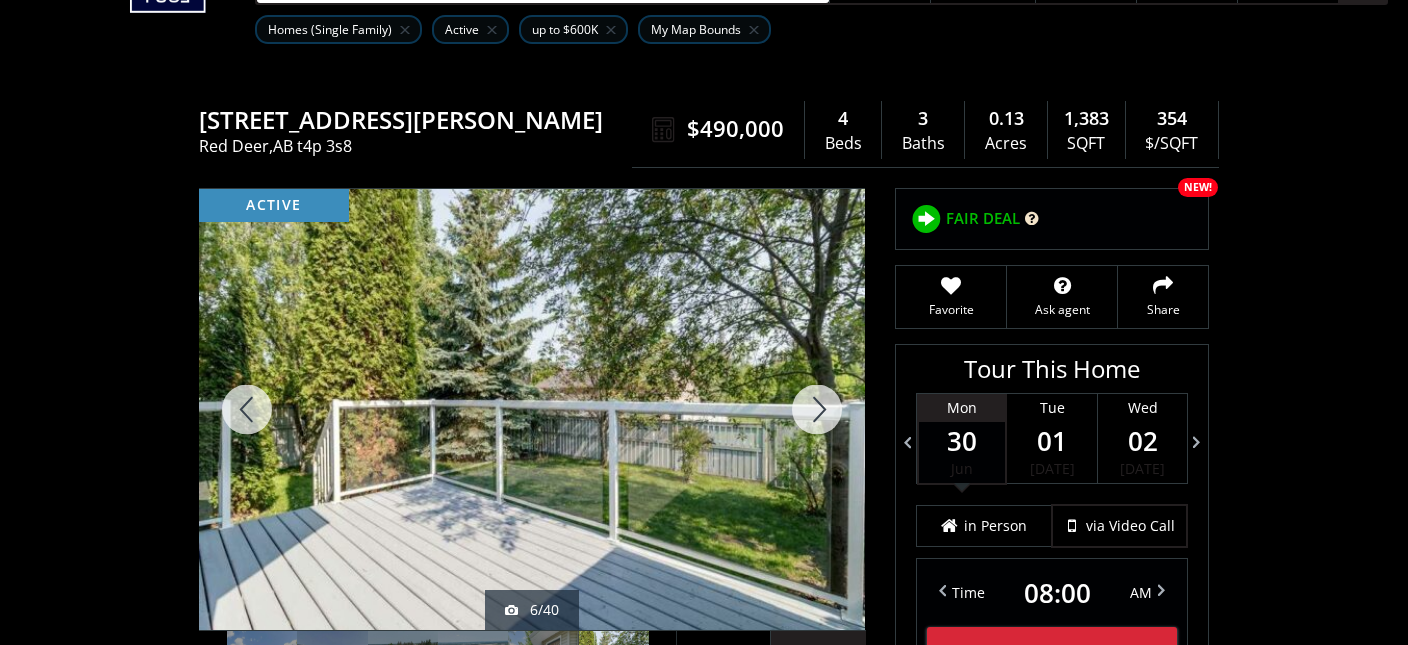 click at bounding box center (817, 409) 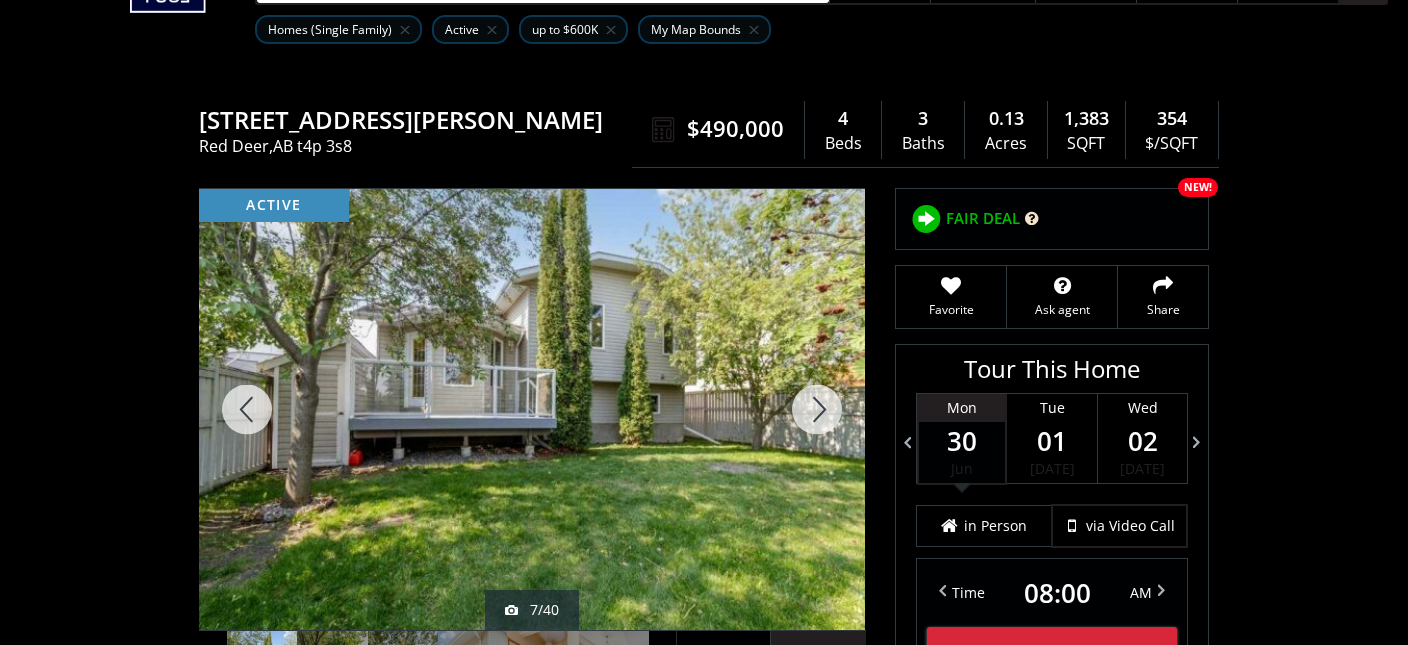 click at bounding box center (817, 409) 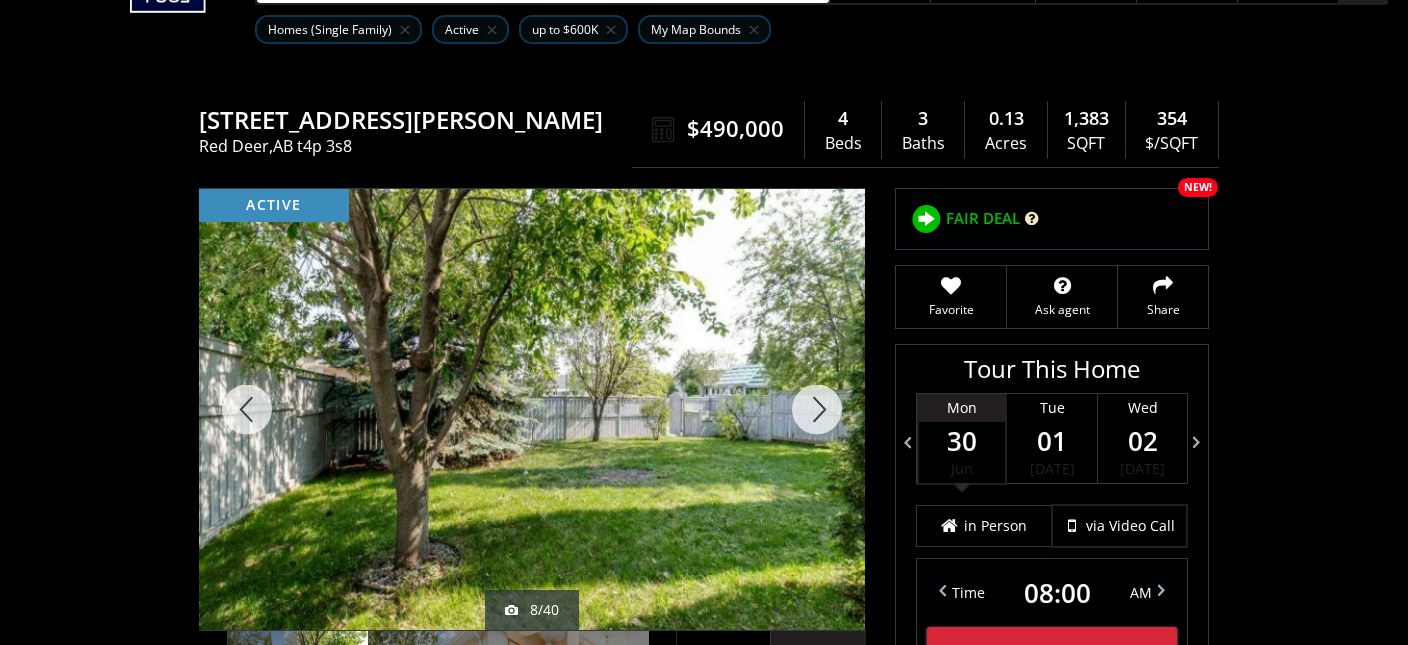 click at bounding box center [817, 409] 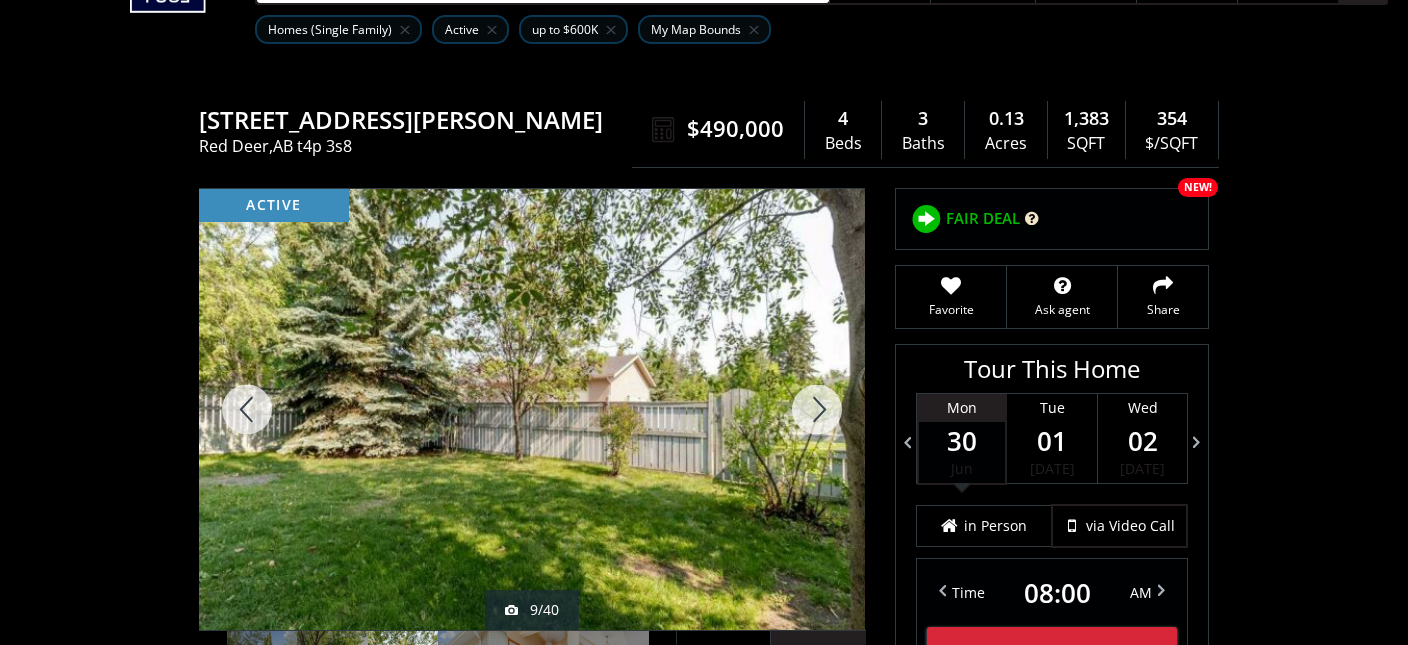 click at bounding box center (817, 409) 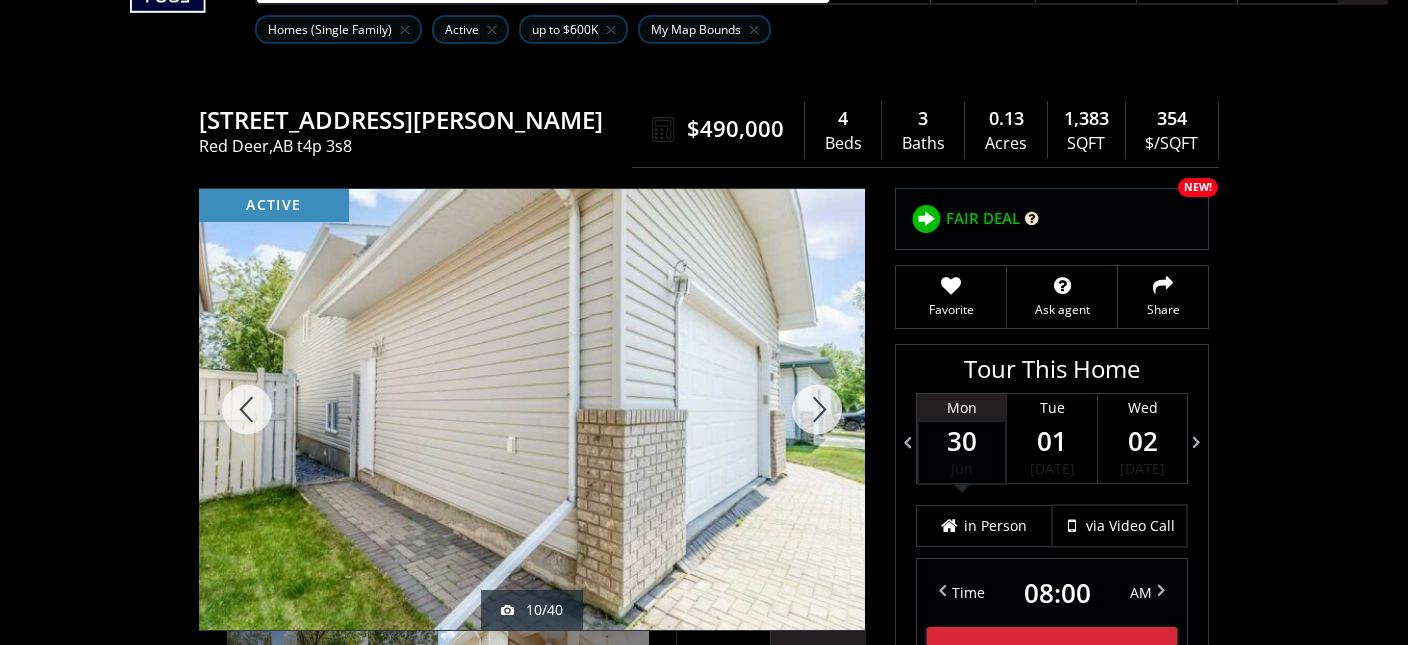 click at bounding box center (817, 409) 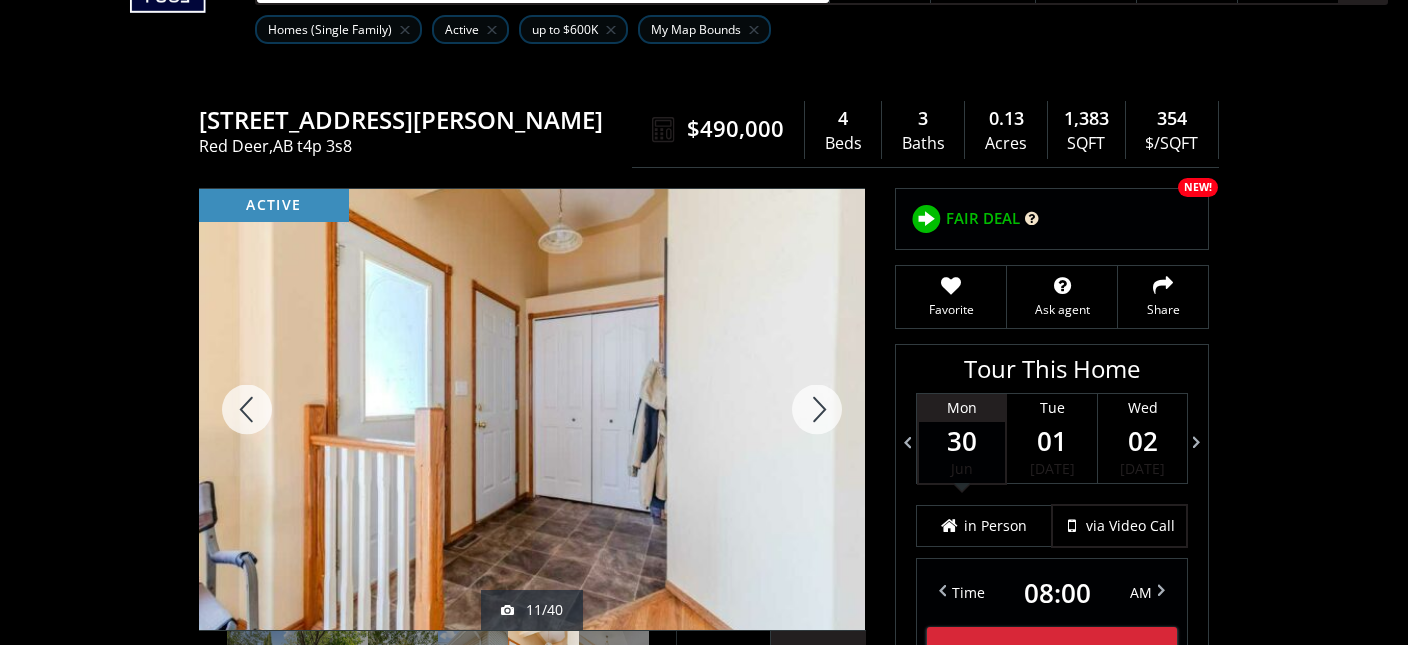 click at bounding box center (817, 409) 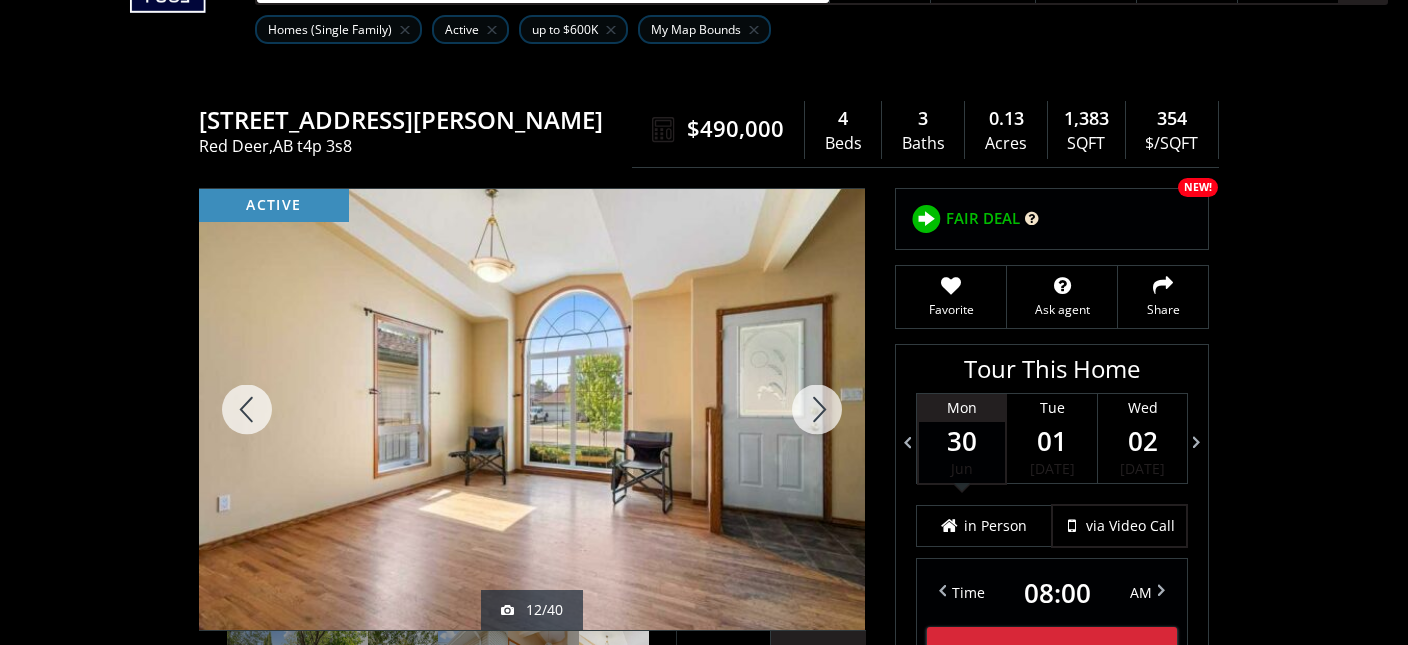 click at bounding box center (817, 409) 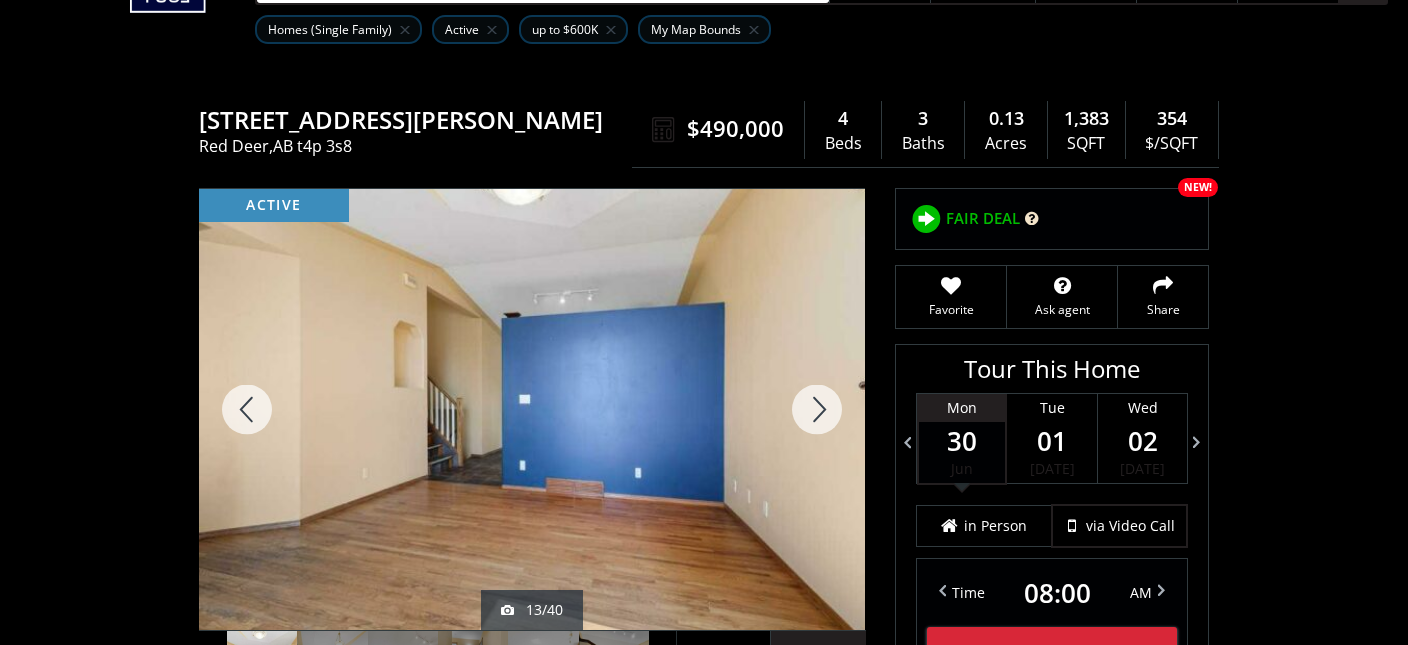 click at bounding box center (817, 409) 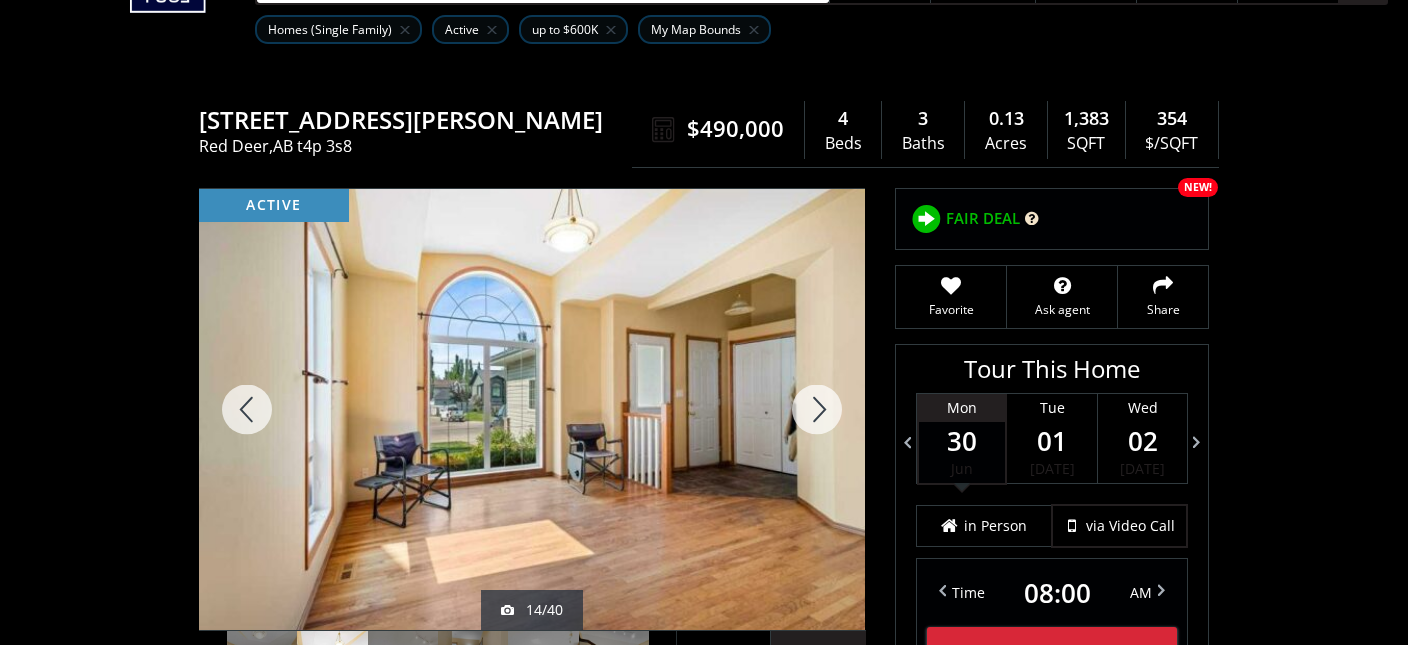 click at bounding box center [817, 409] 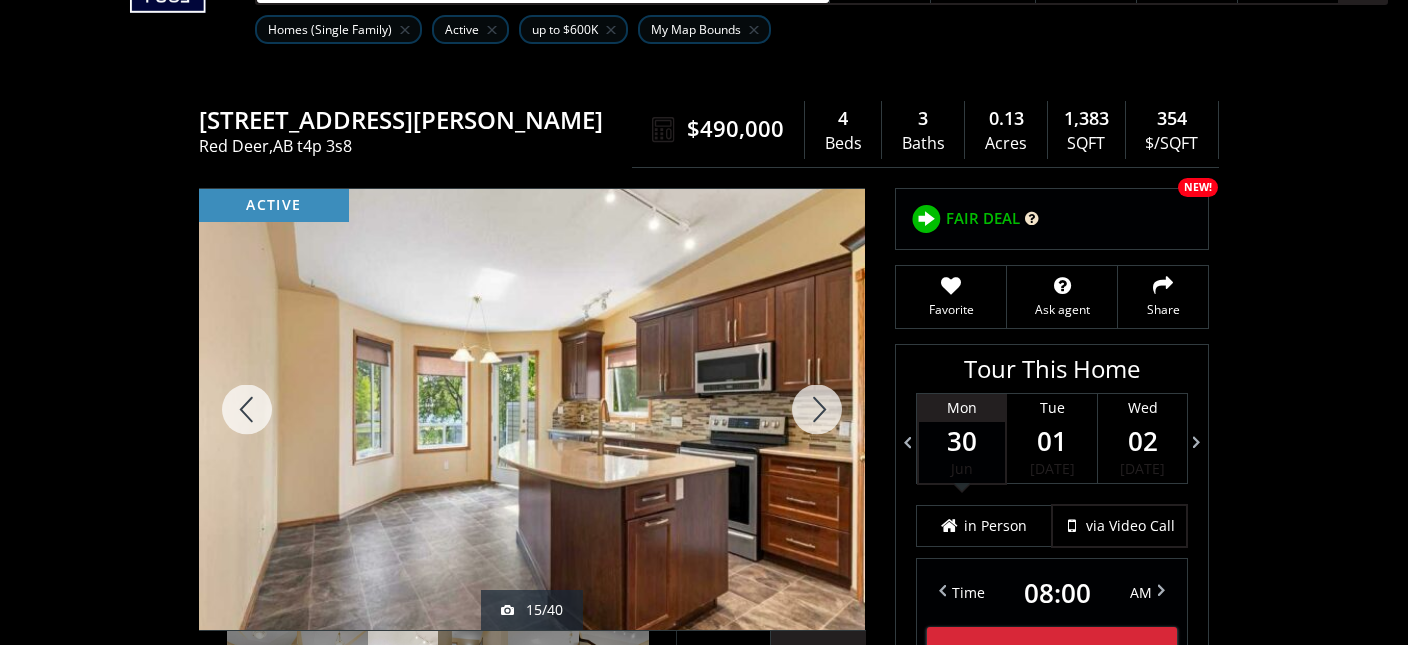 click at bounding box center [817, 409] 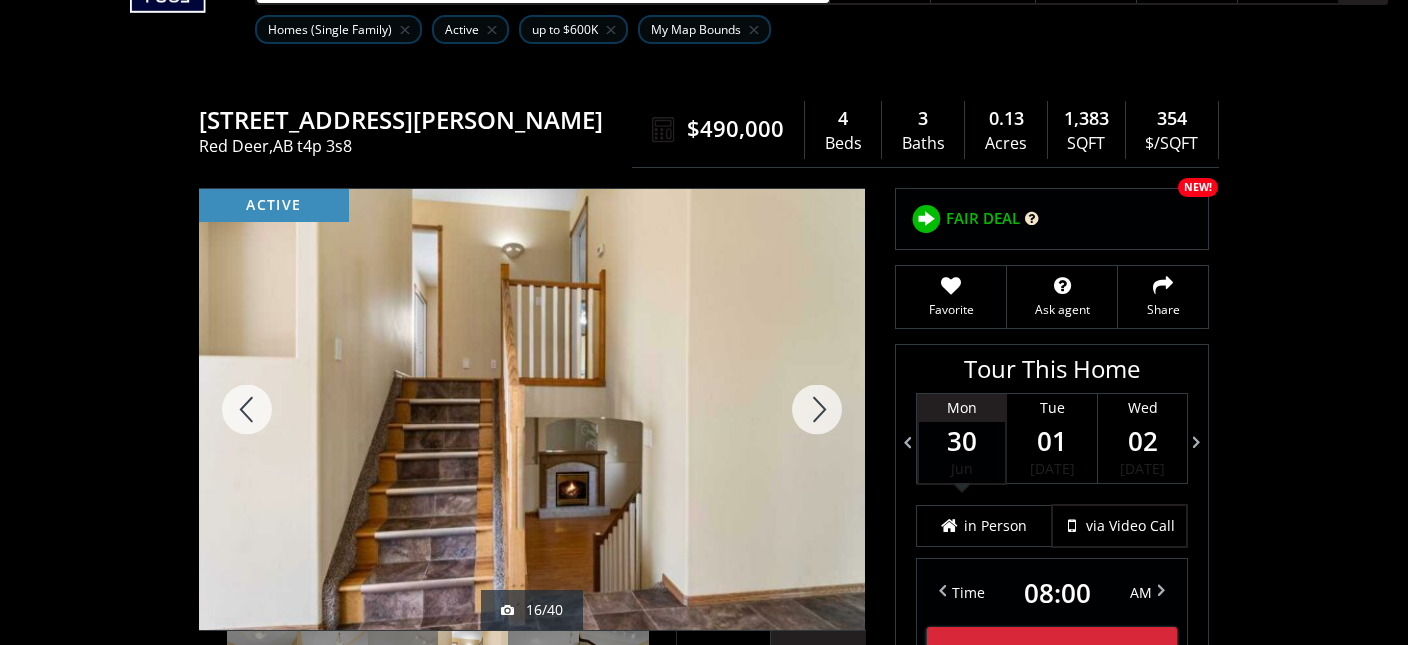 click at bounding box center (817, 409) 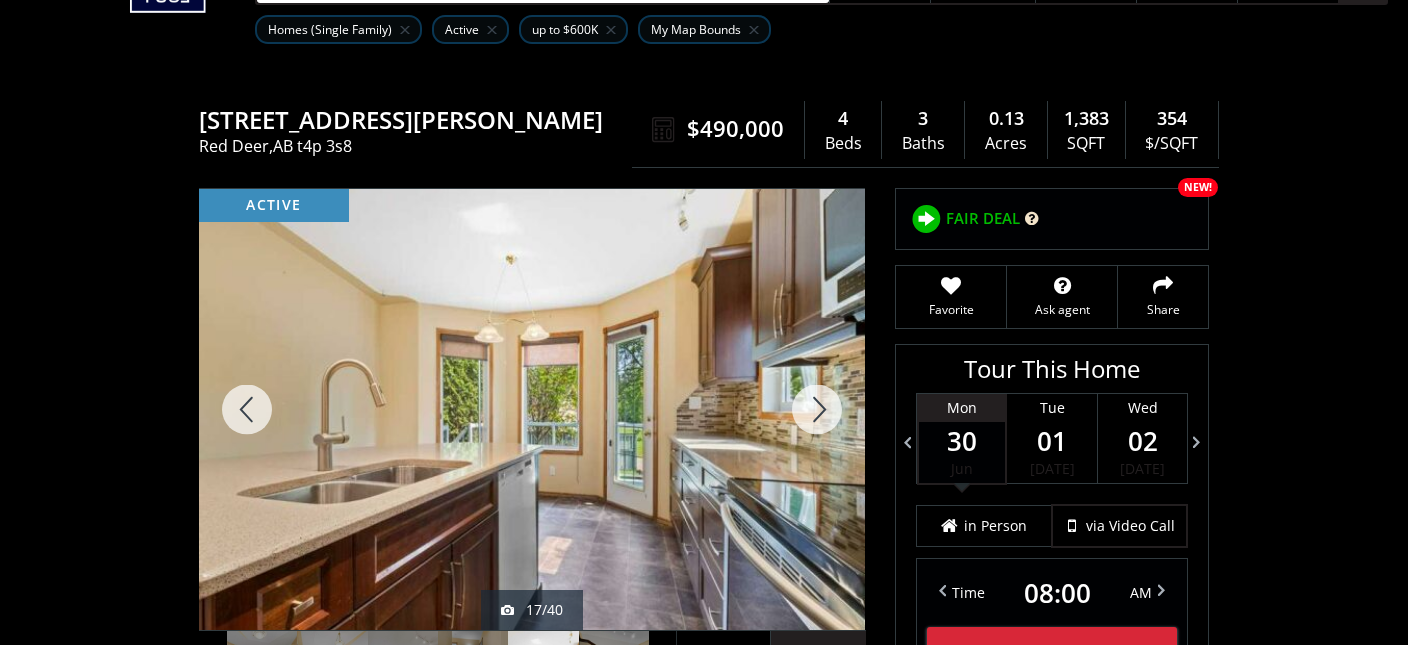 click at bounding box center (817, 409) 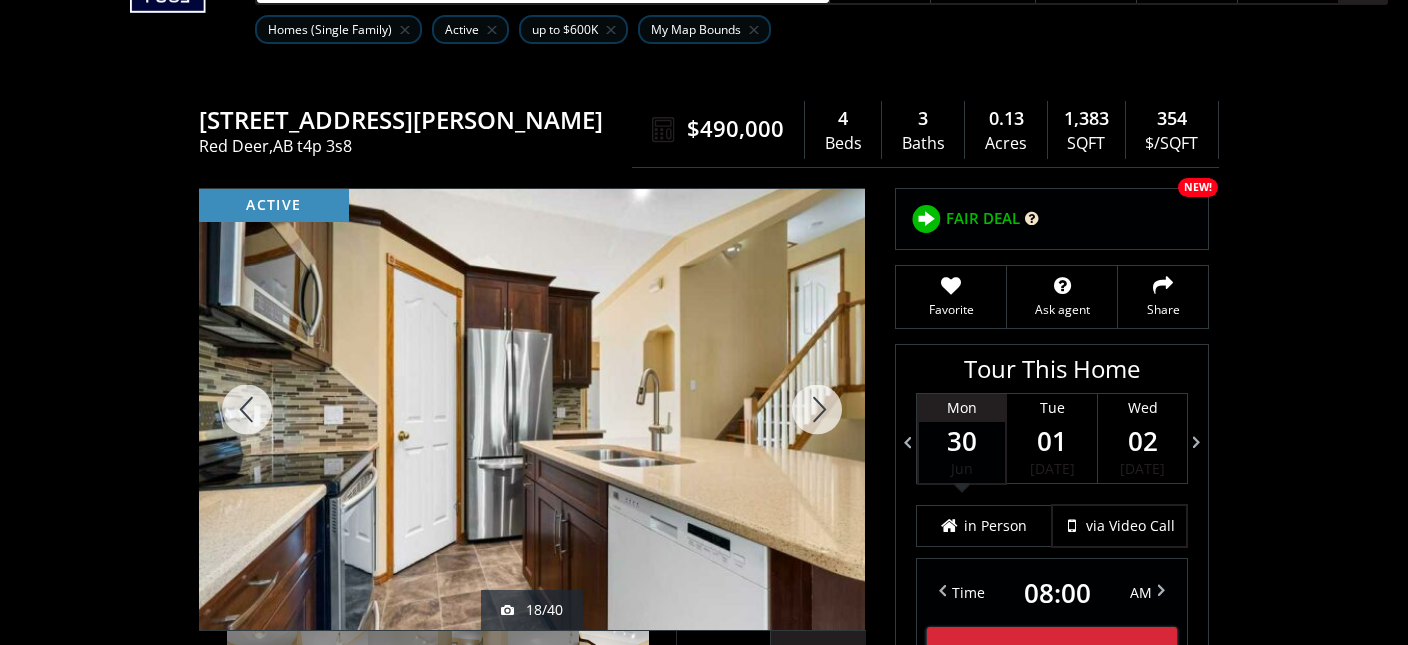click at bounding box center [817, 409] 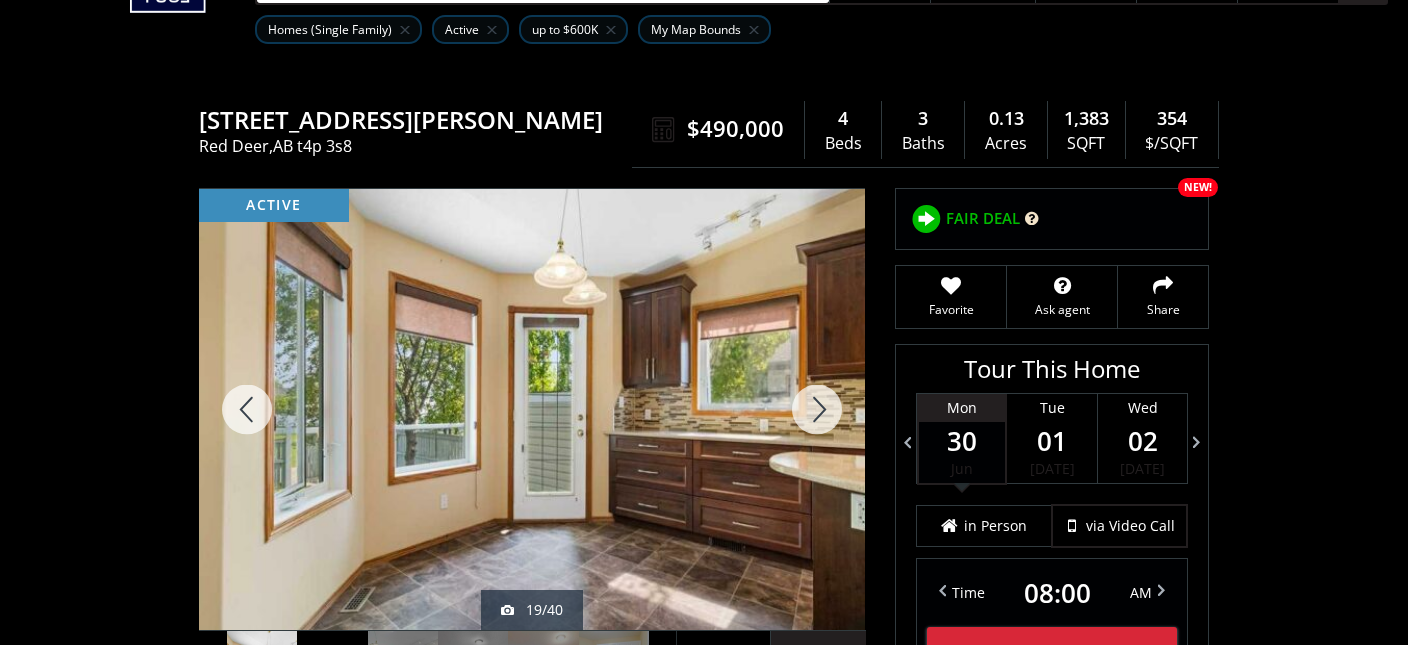 click at bounding box center (817, 409) 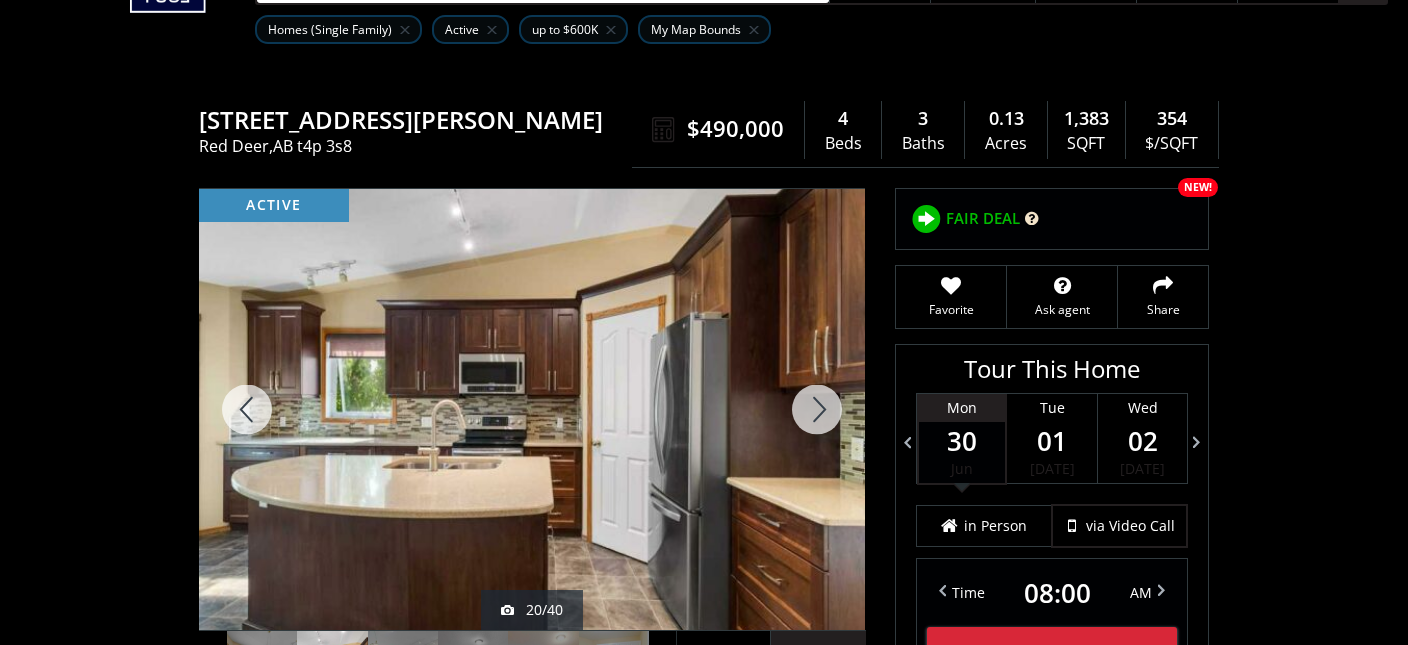 click at bounding box center [817, 409] 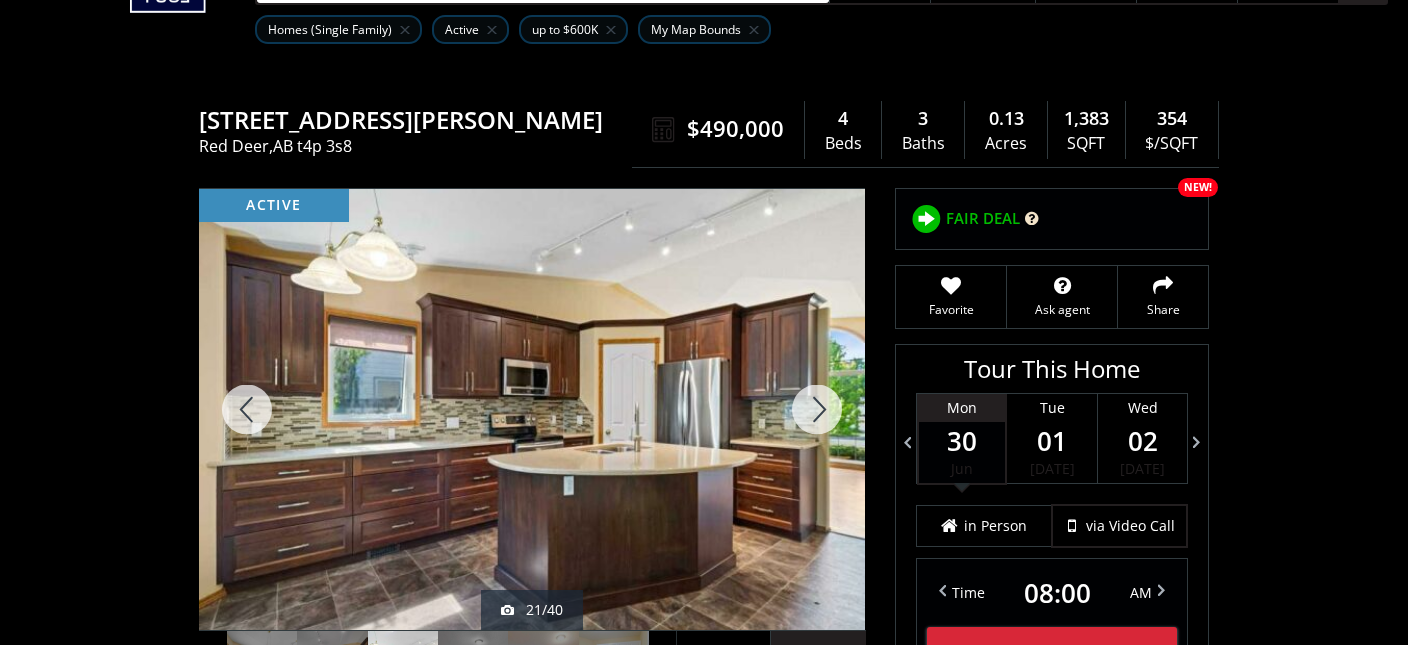 click at bounding box center (817, 409) 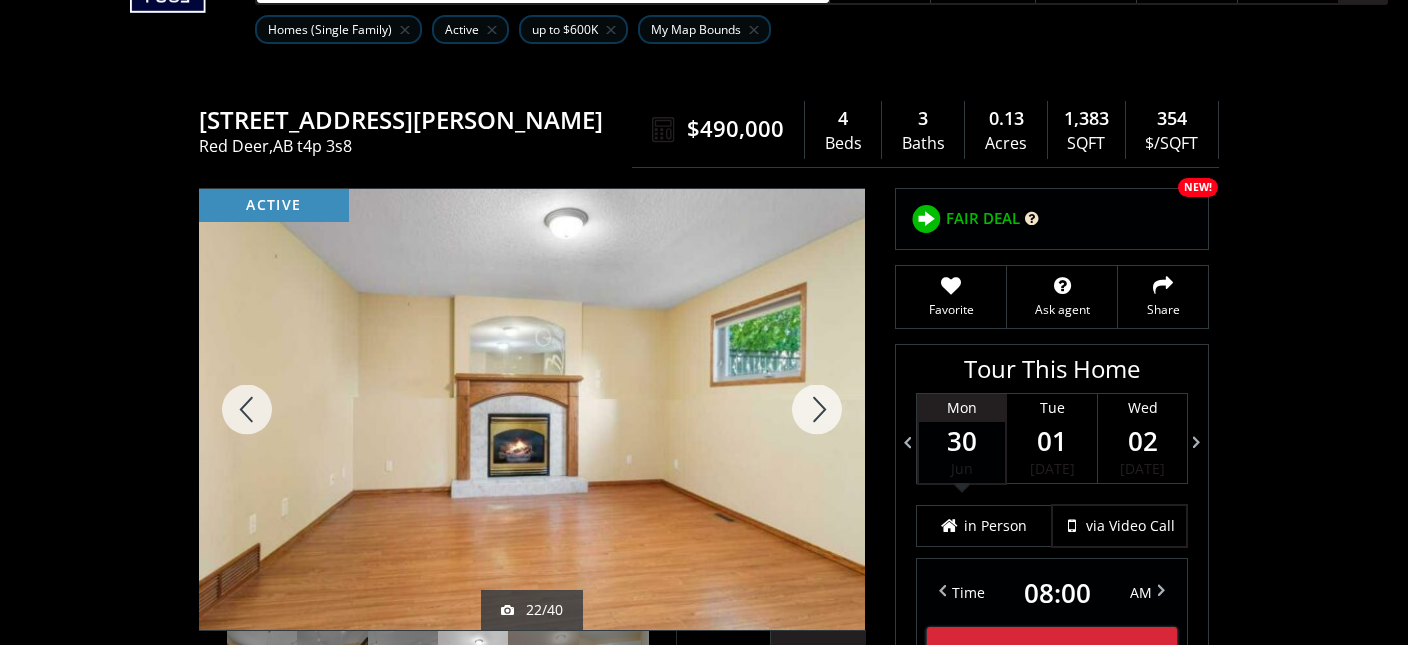 click at bounding box center [817, 409] 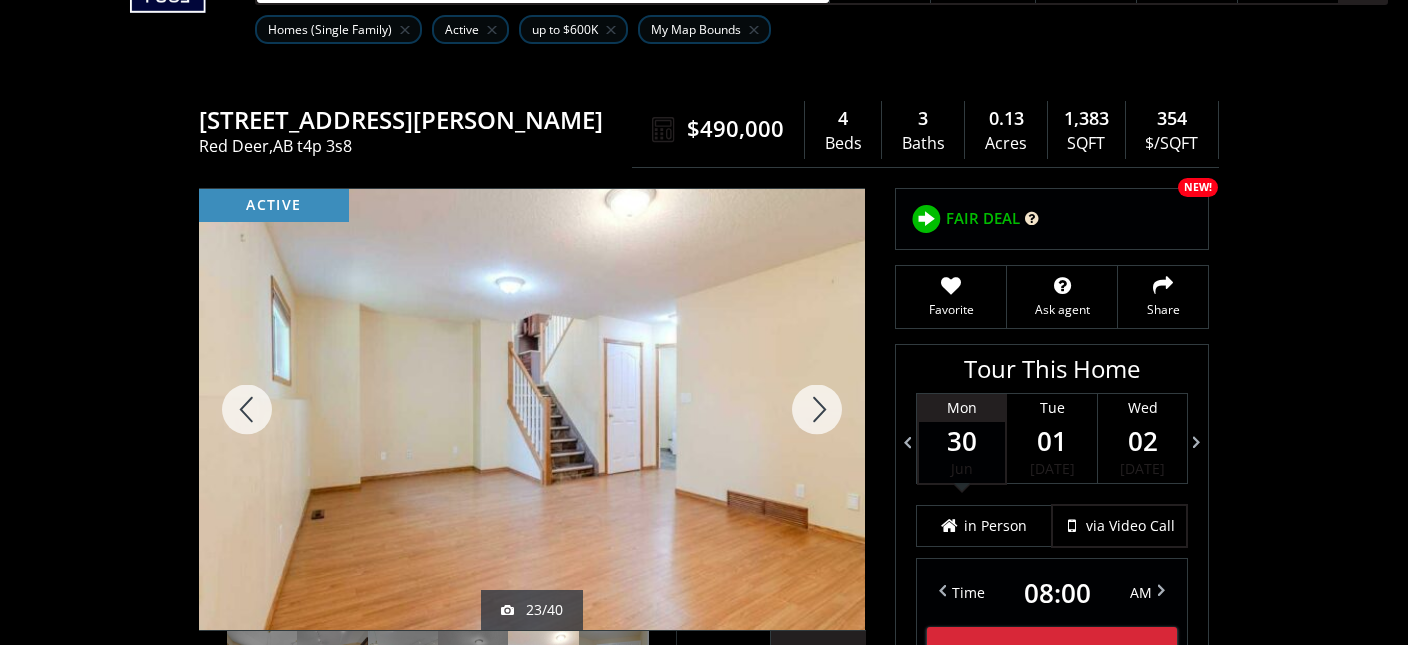 click at bounding box center (817, 409) 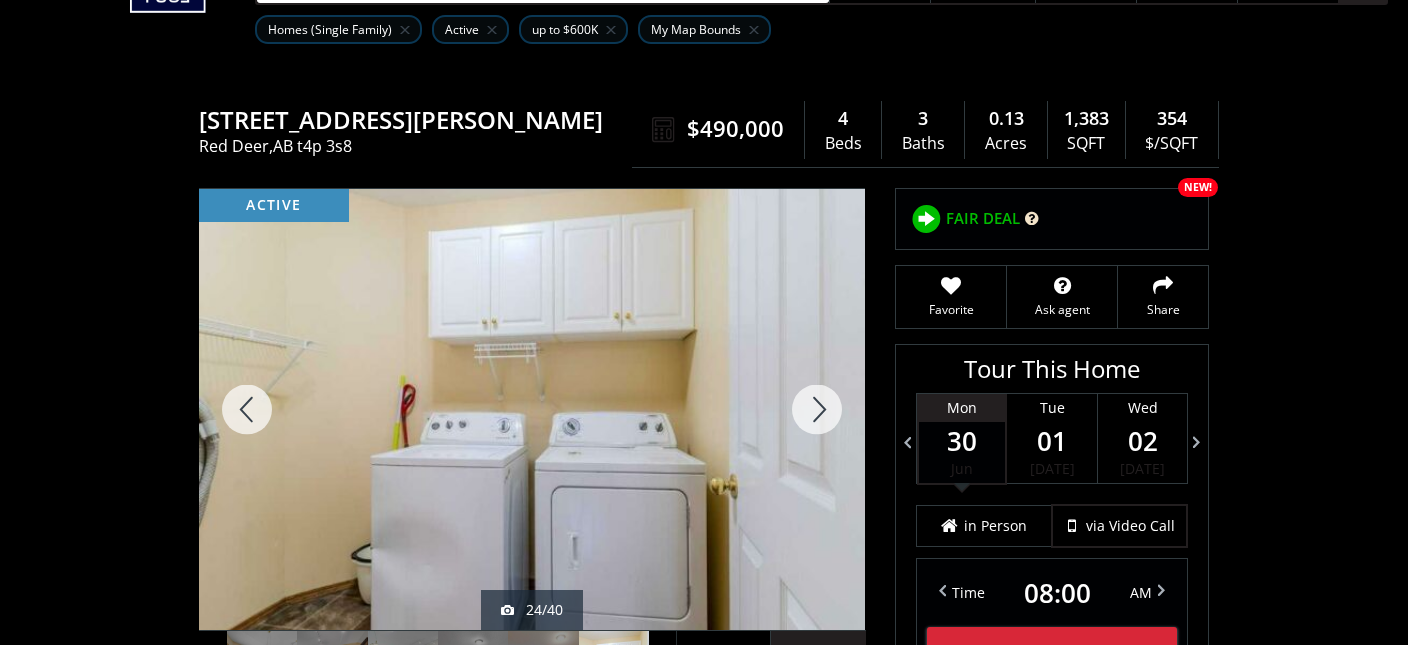 click at bounding box center [817, 409] 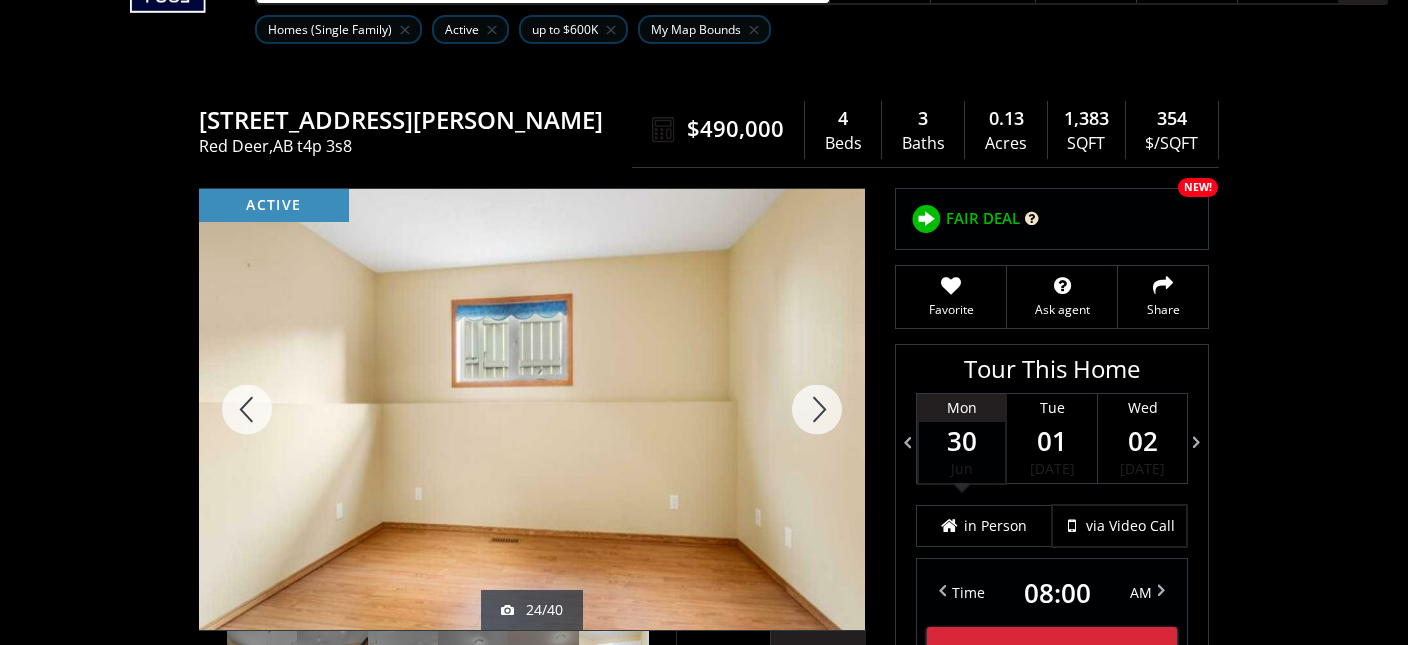 click at bounding box center (817, 409) 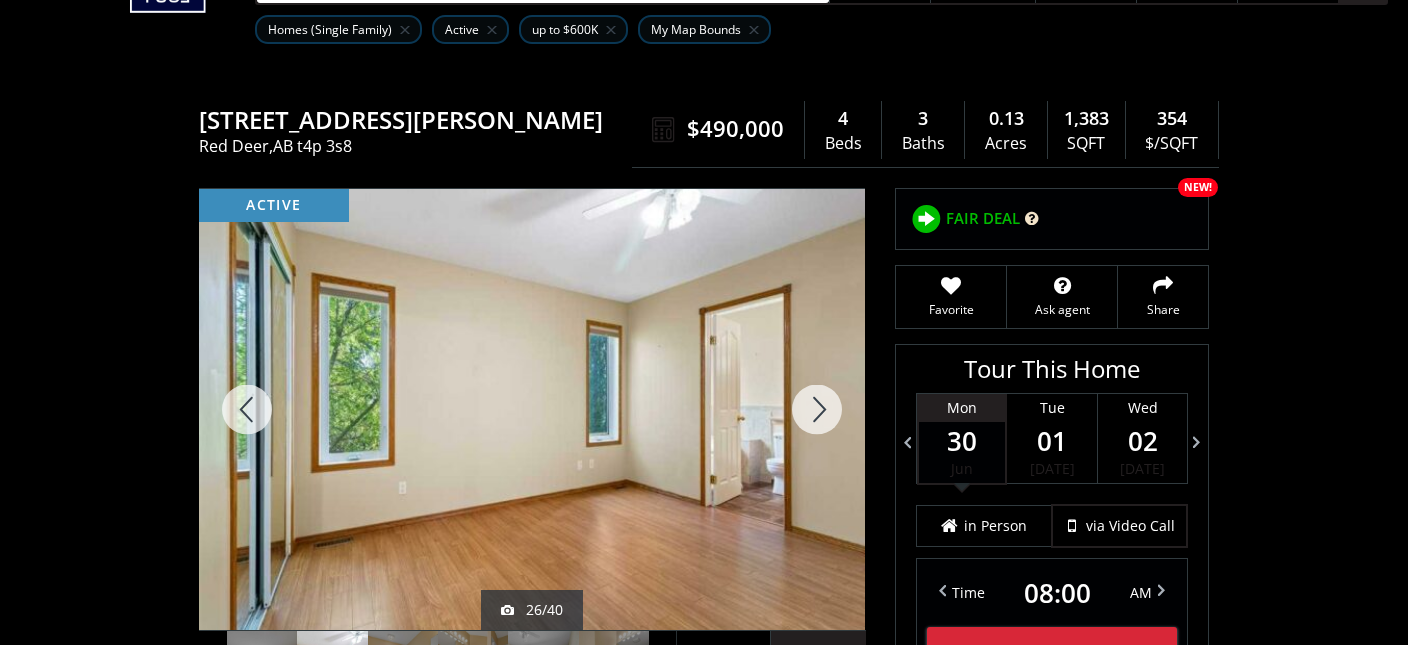 click at bounding box center (817, 409) 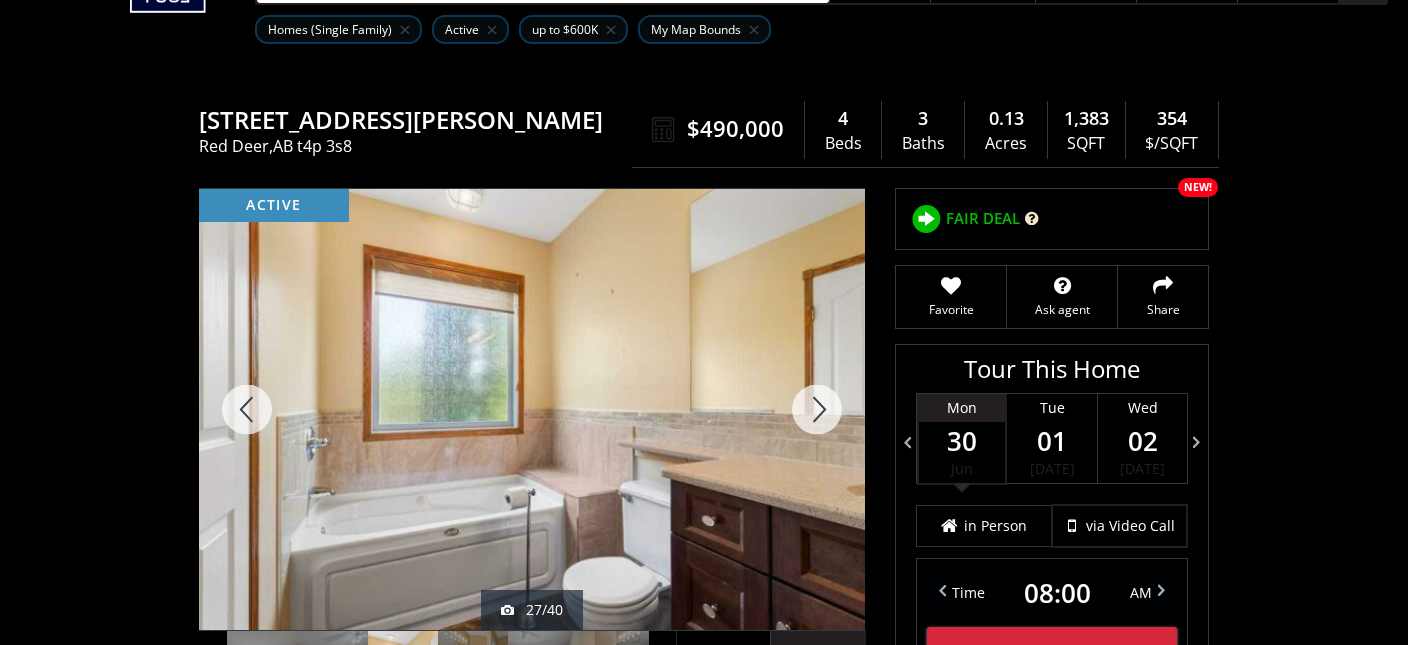 click at bounding box center (817, 409) 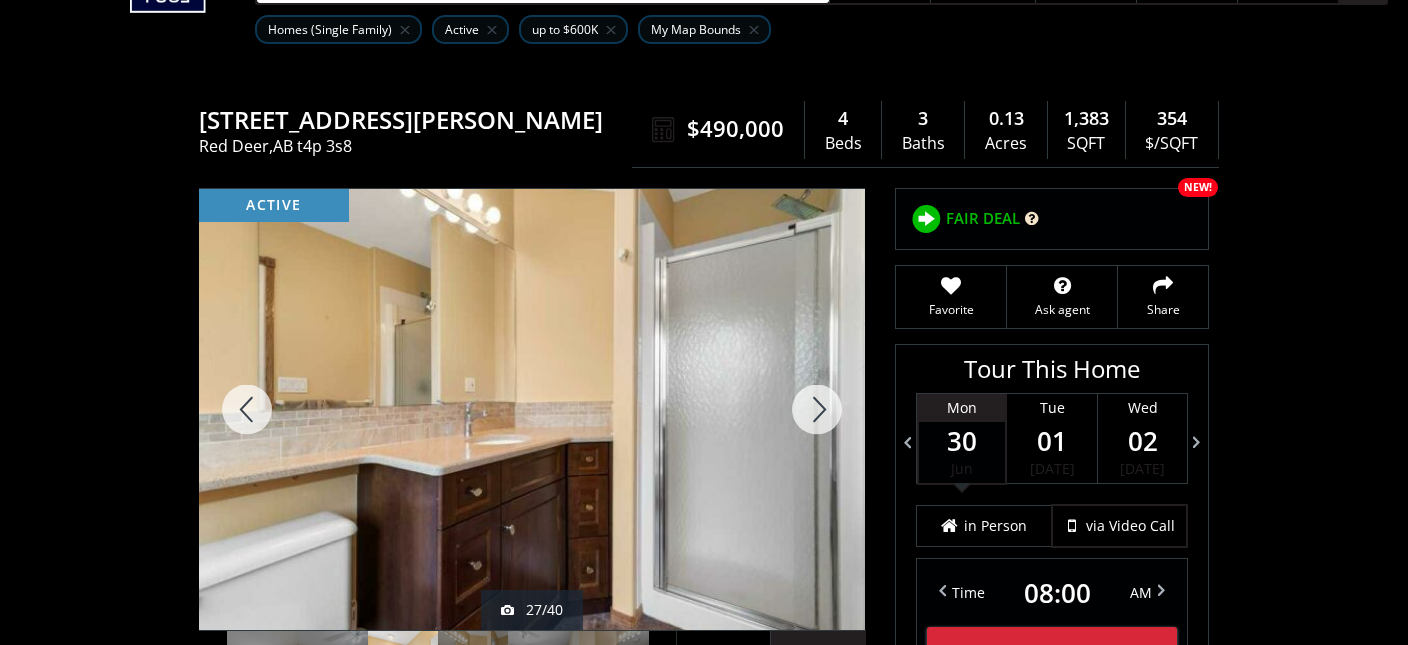 click at bounding box center [817, 409] 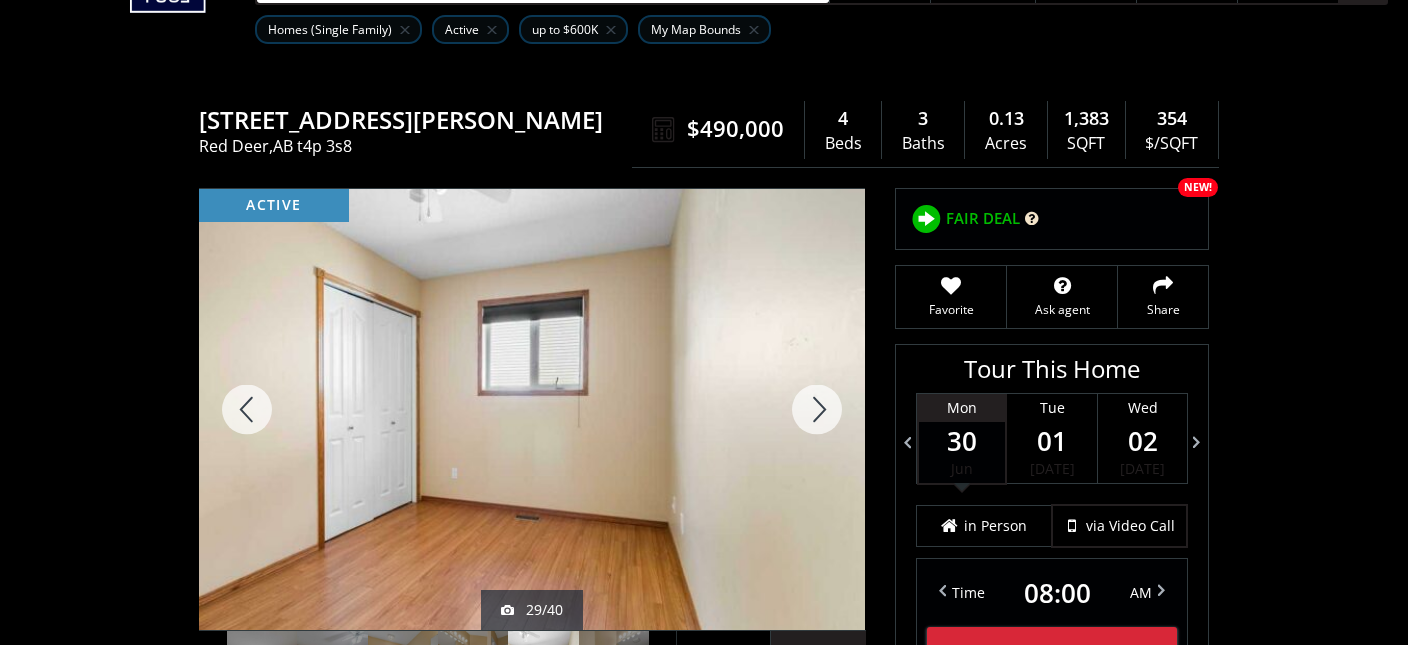 click at bounding box center (817, 409) 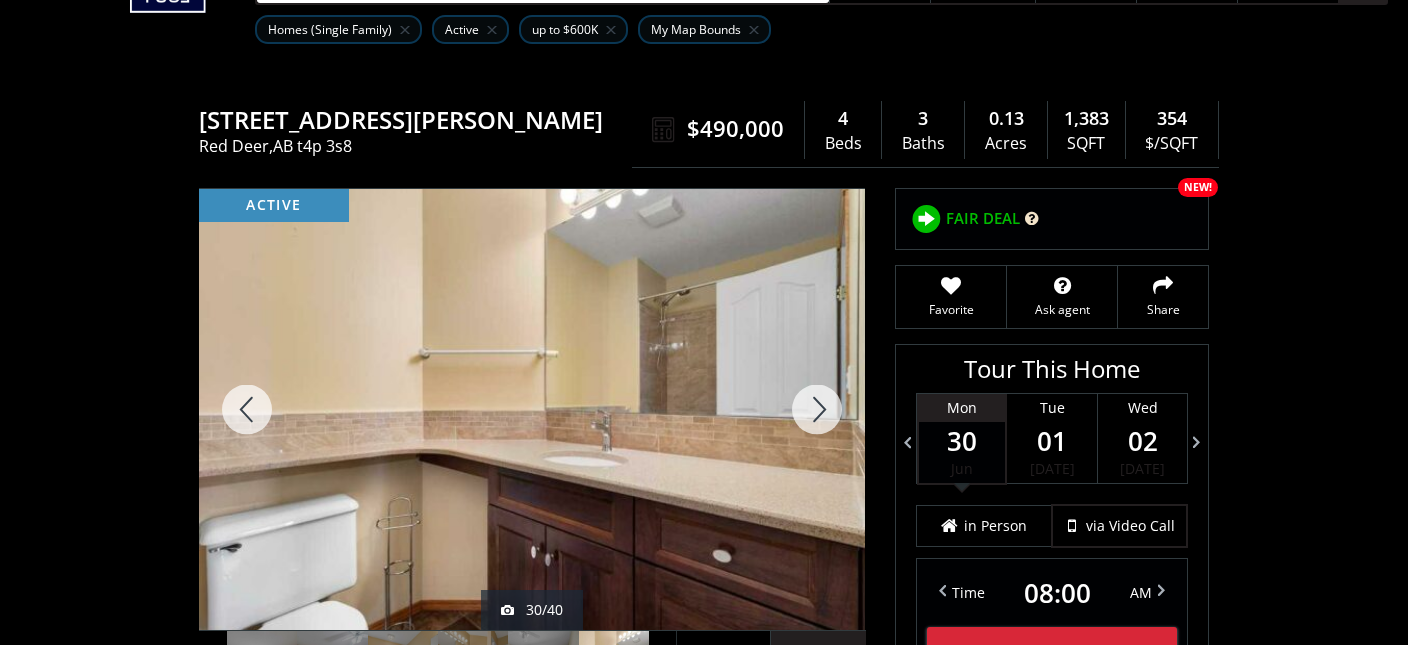 click at bounding box center (817, 409) 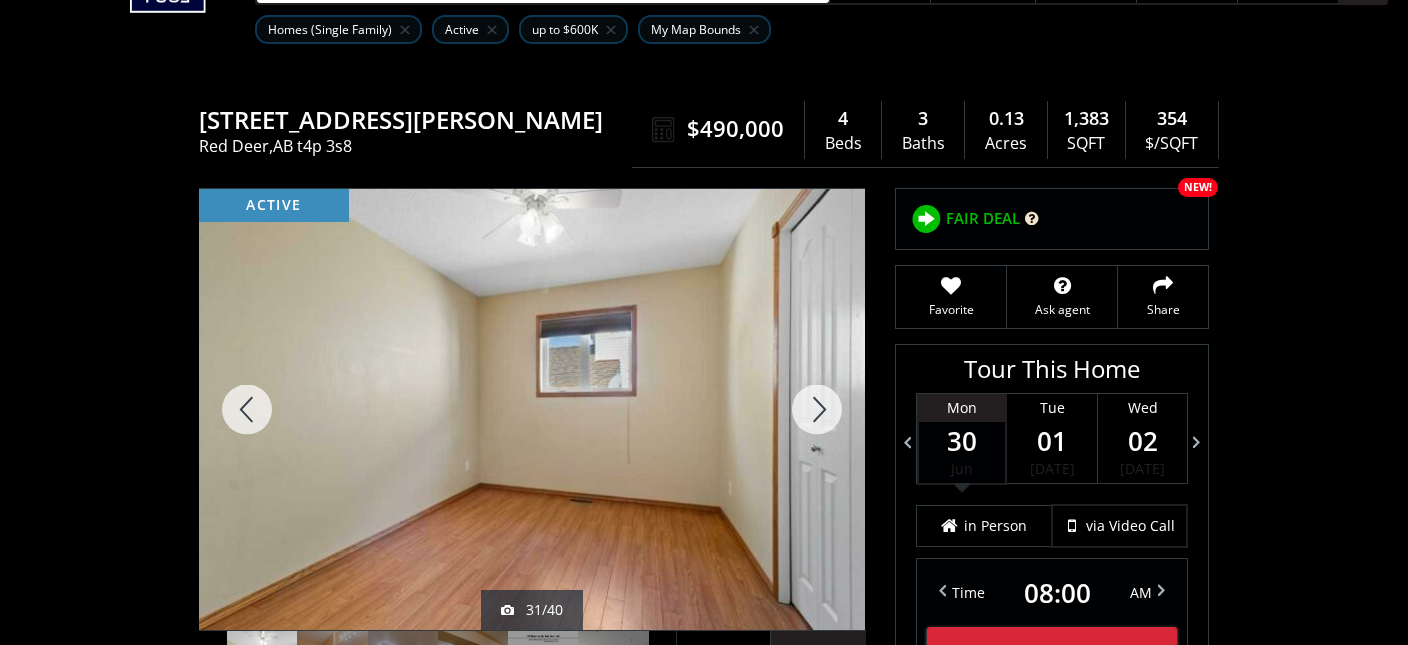 click at bounding box center [817, 409] 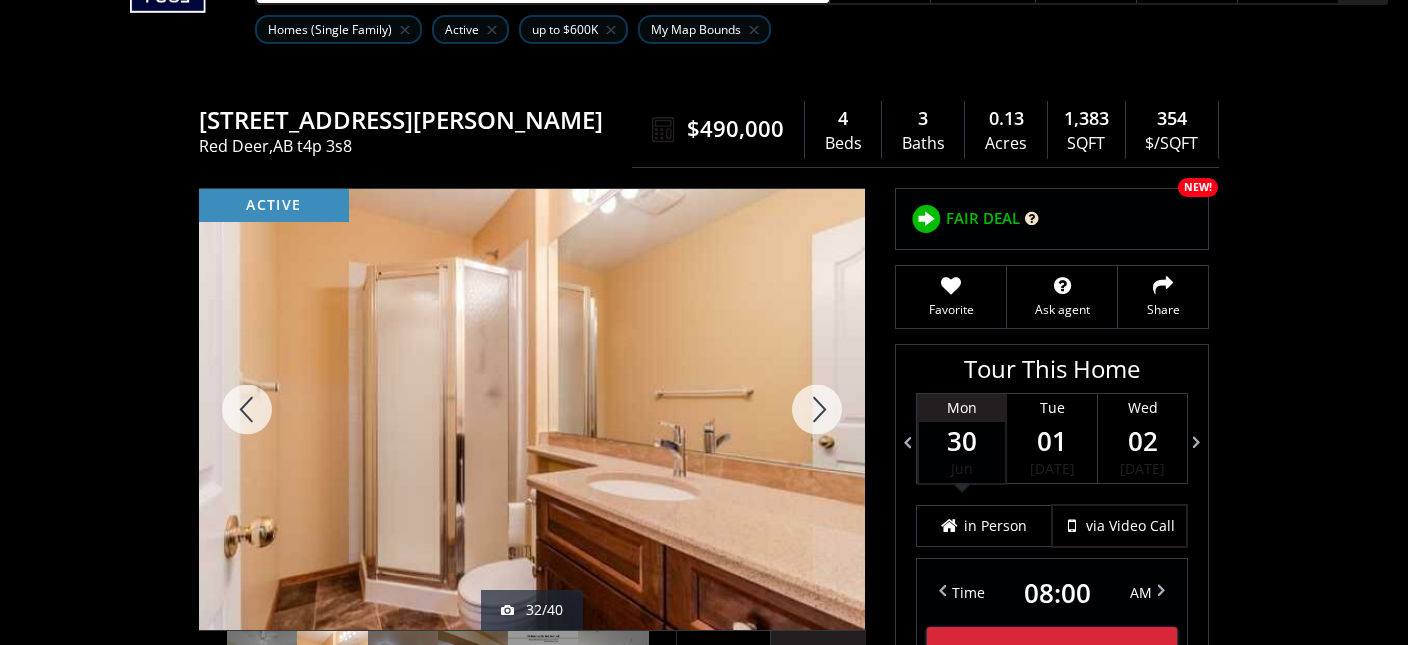 click at bounding box center [817, 409] 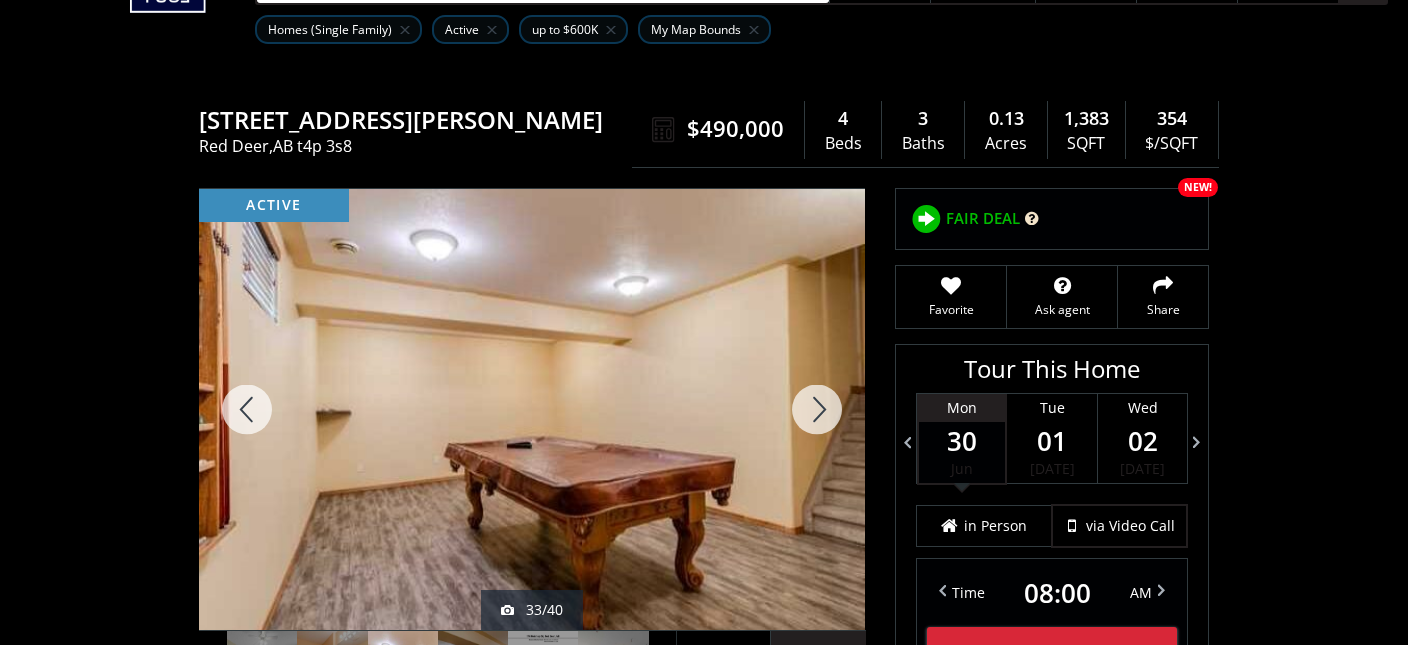 click at bounding box center (817, 409) 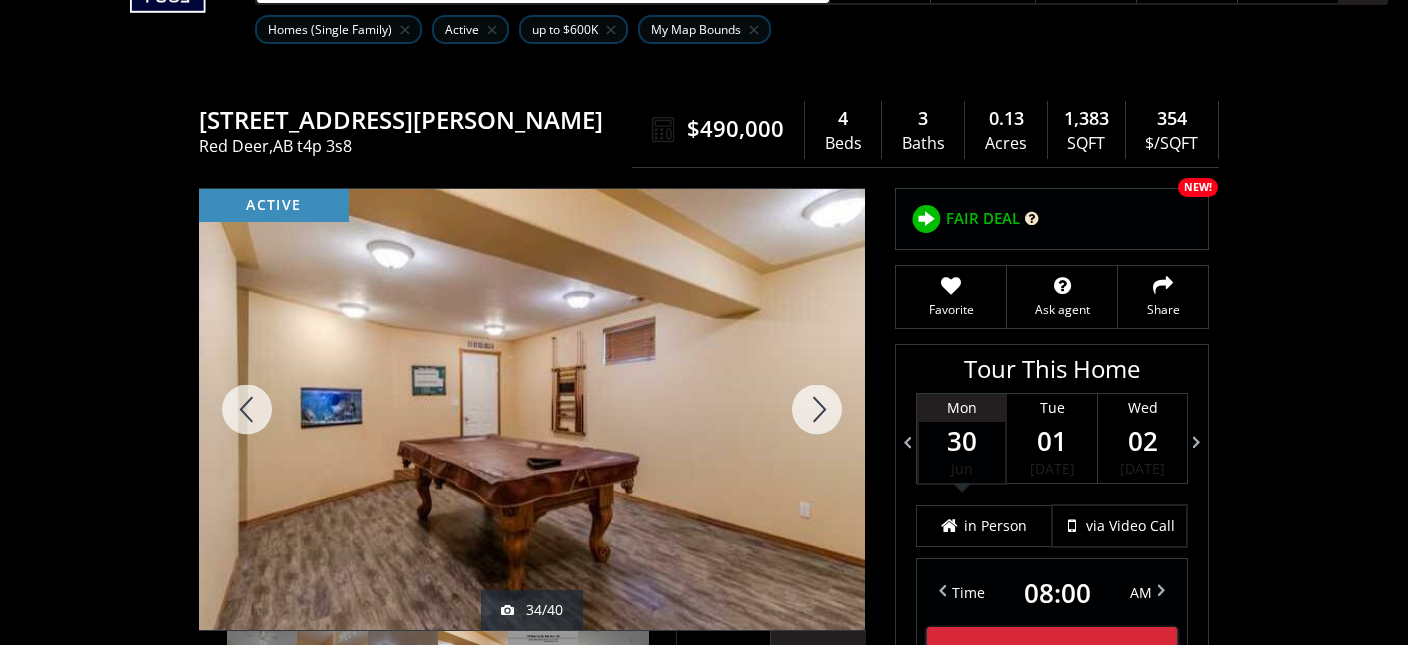 click at bounding box center [817, 409] 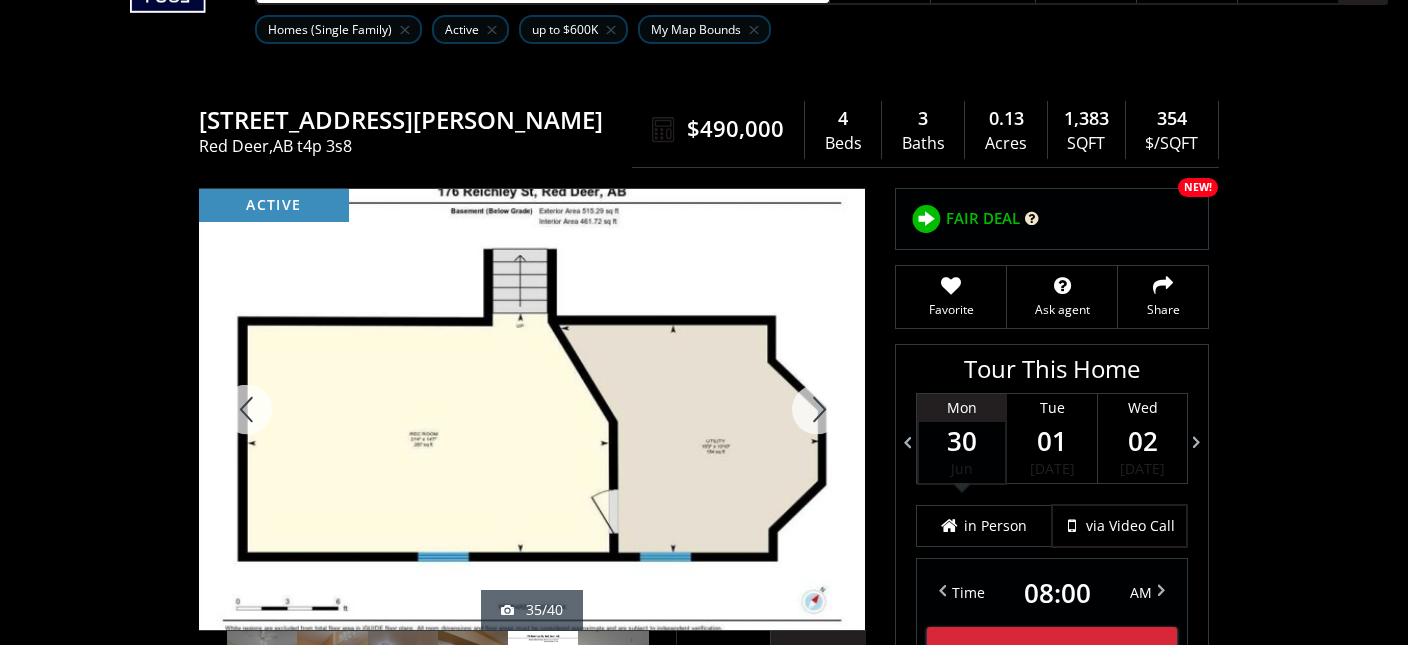 click at bounding box center (817, 409) 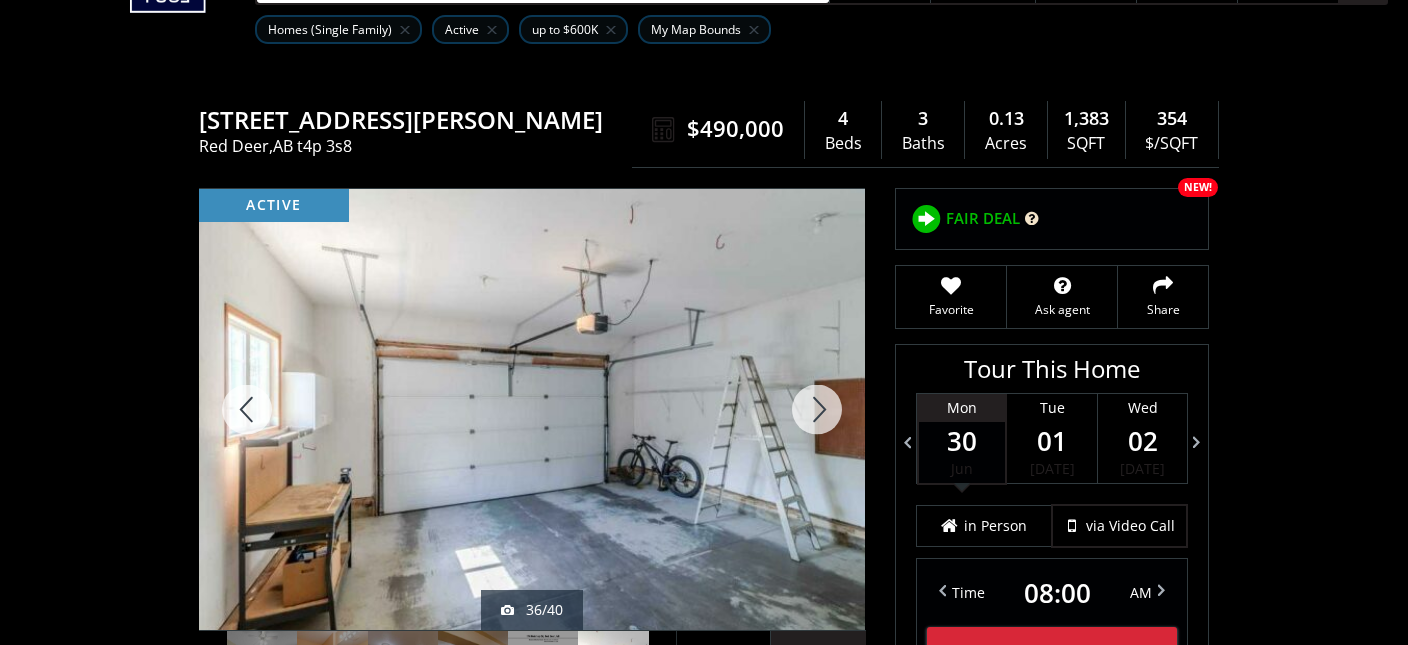 click at bounding box center [817, 409] 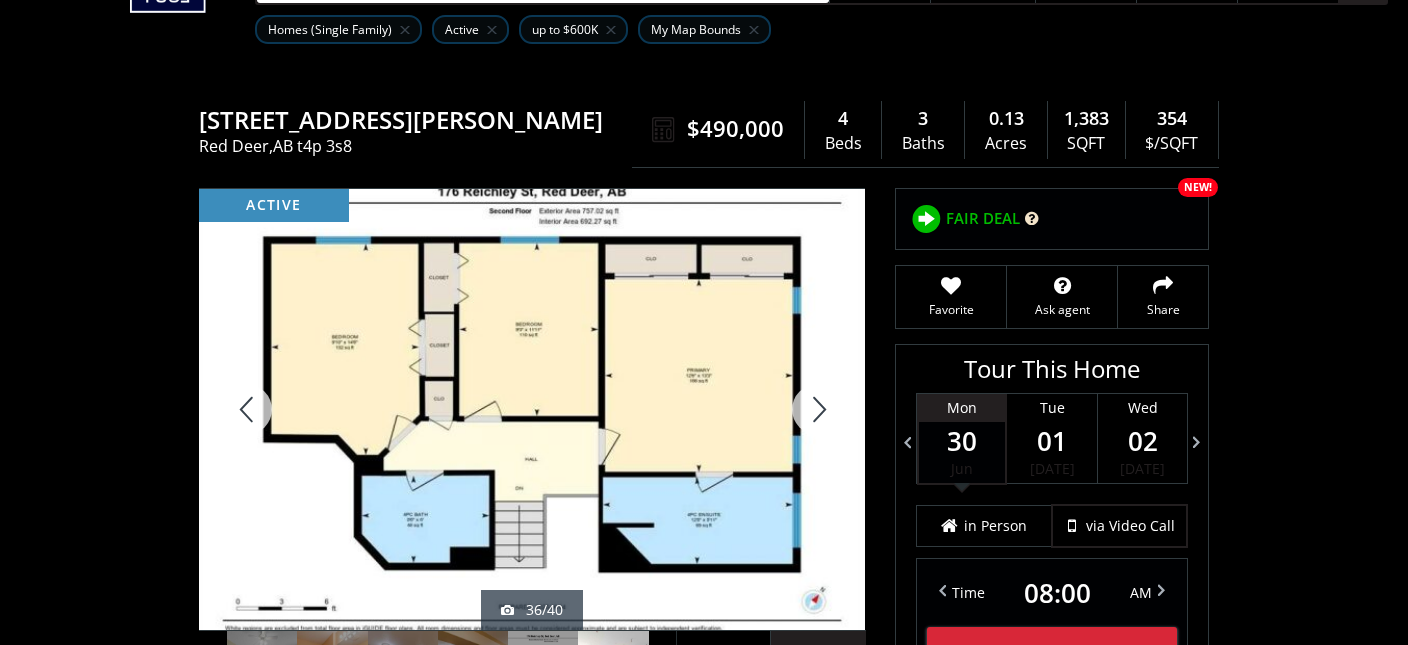 click at bounding box center (817, 409) 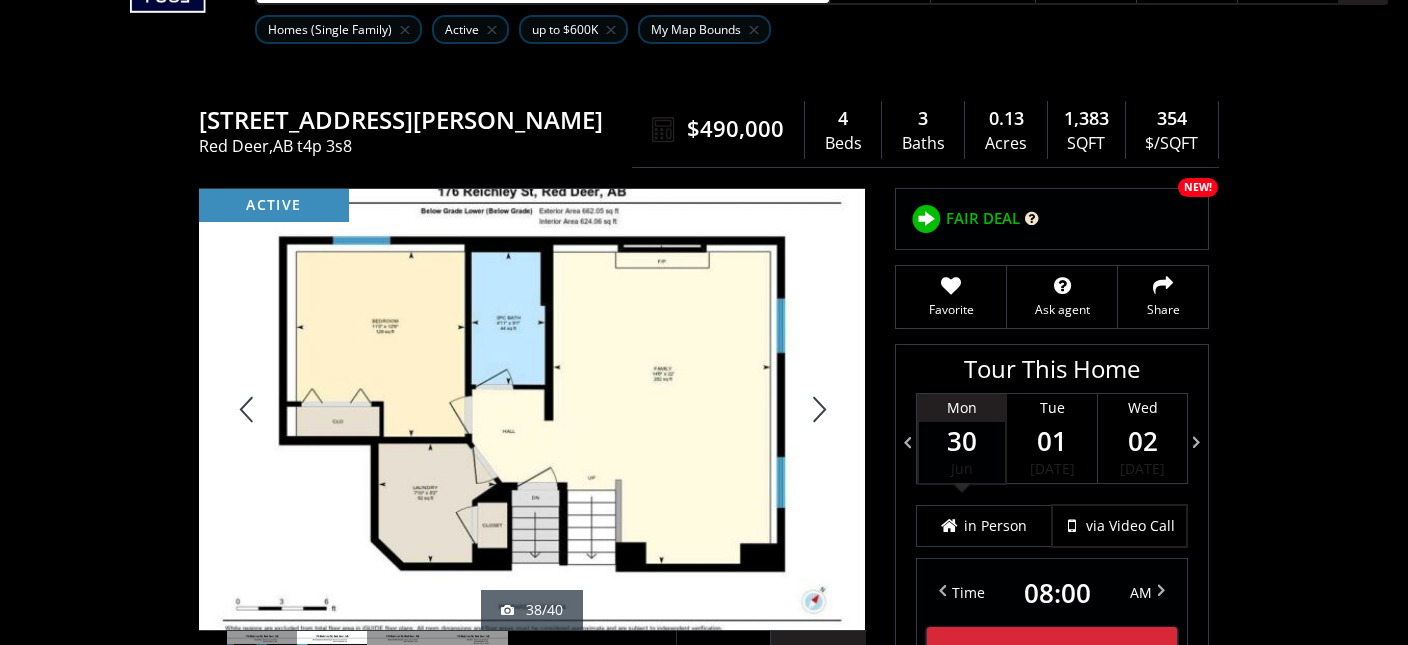 click at bounding box center [817, 409] 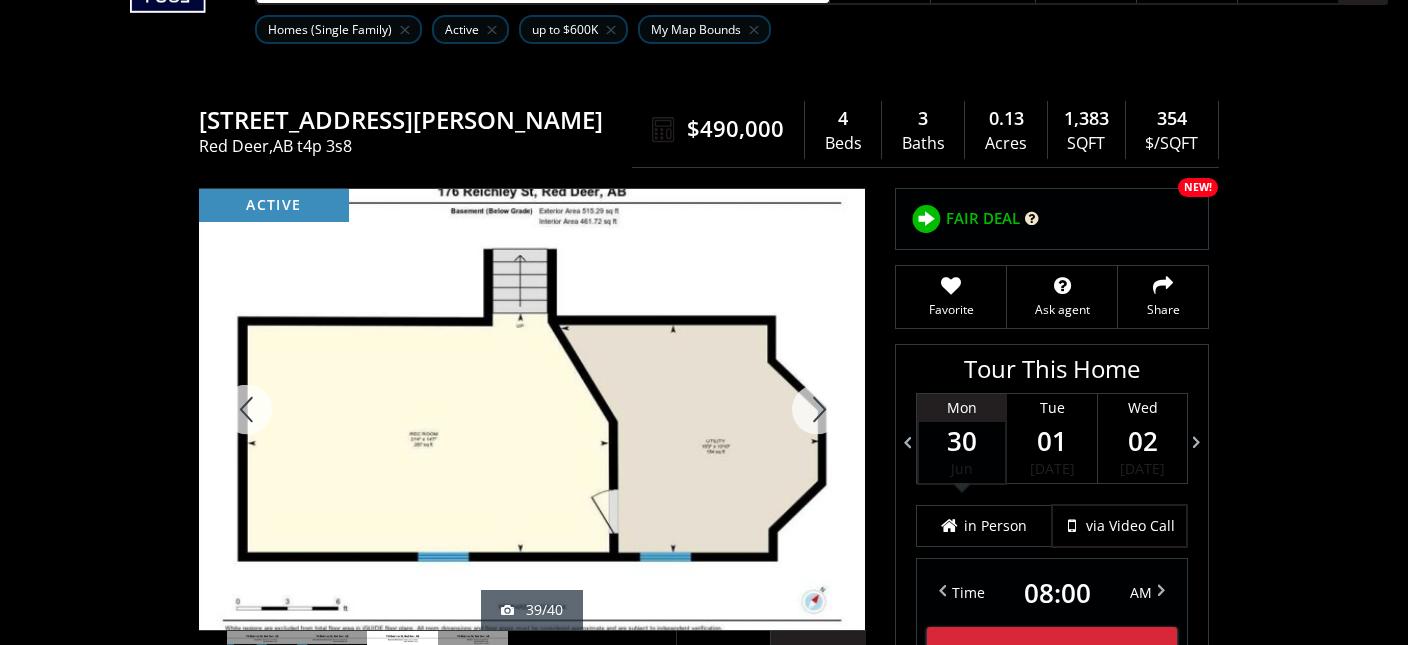 click at bounding box center (817, 409) 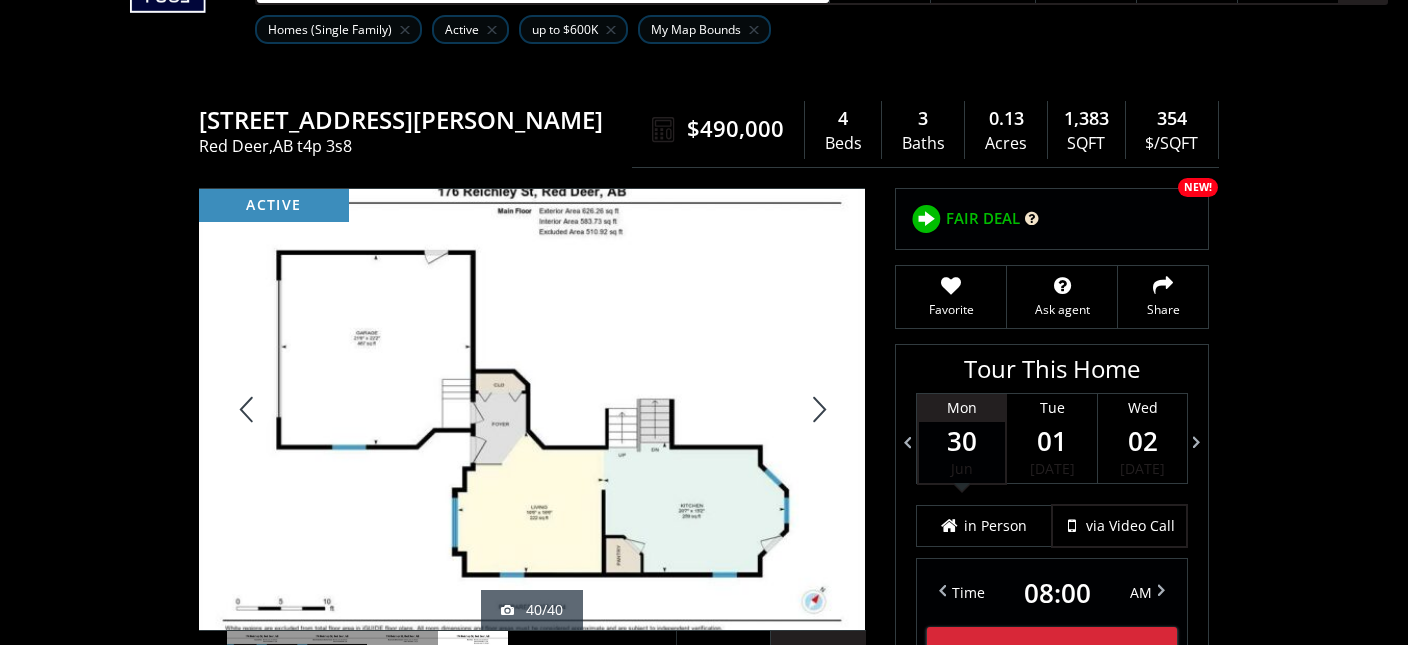 click at bounding box center (817, 409) 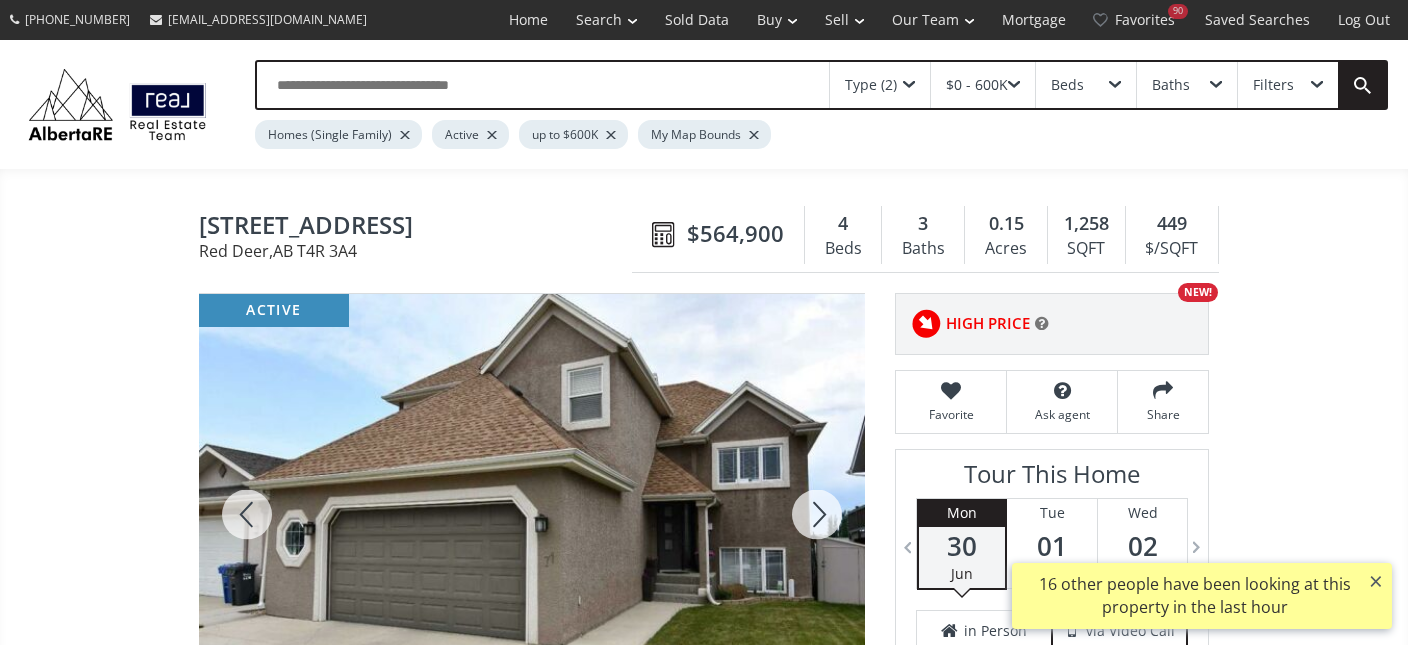 scroll, scrollTop: 0, scrollLeft: 0, axis: both 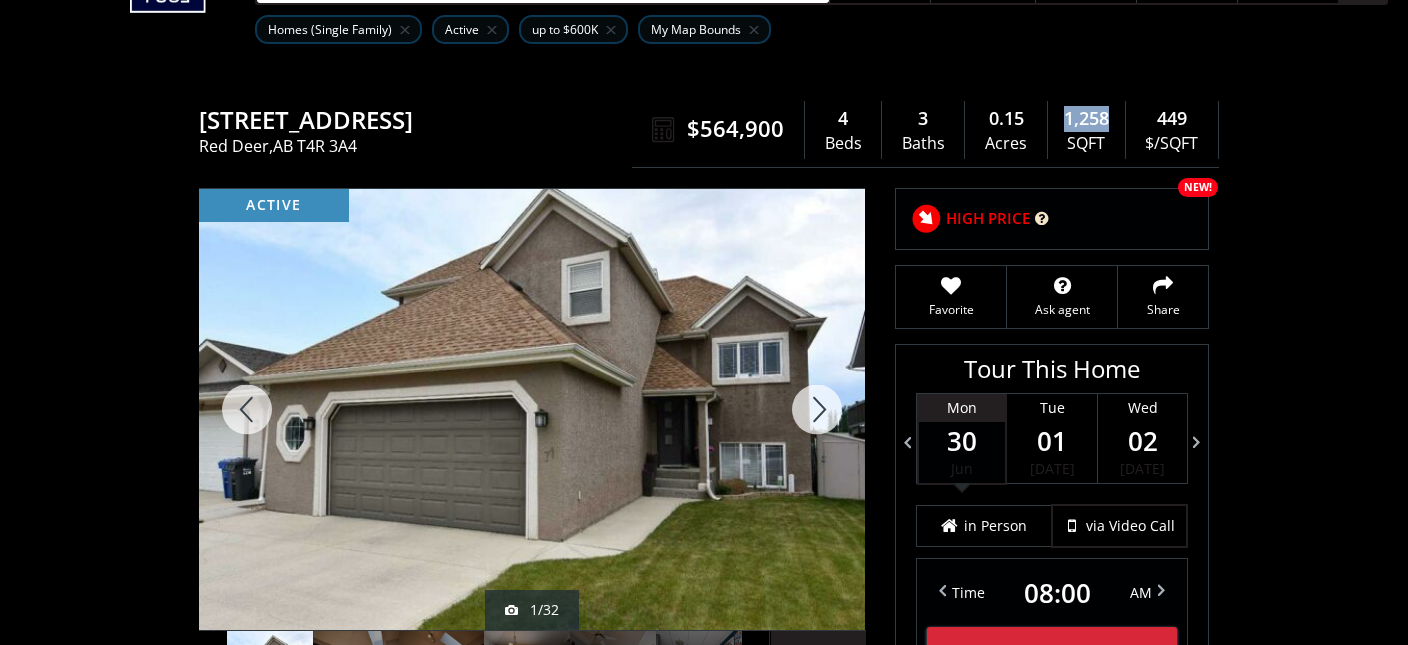 drag, startPoint x: 1114, startPoint y: 117, endPoint x: 1056, endPoint y: 127, distance: 58.855755 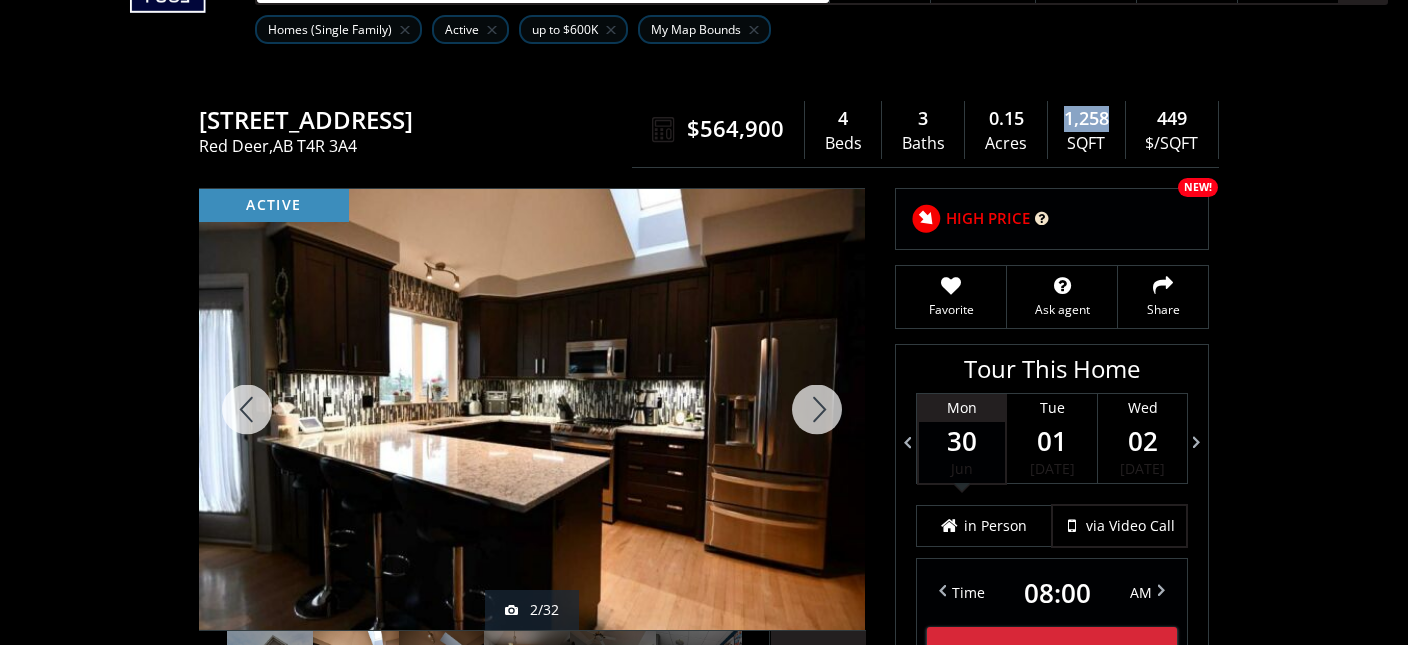 click at bounding box center (817, 409) 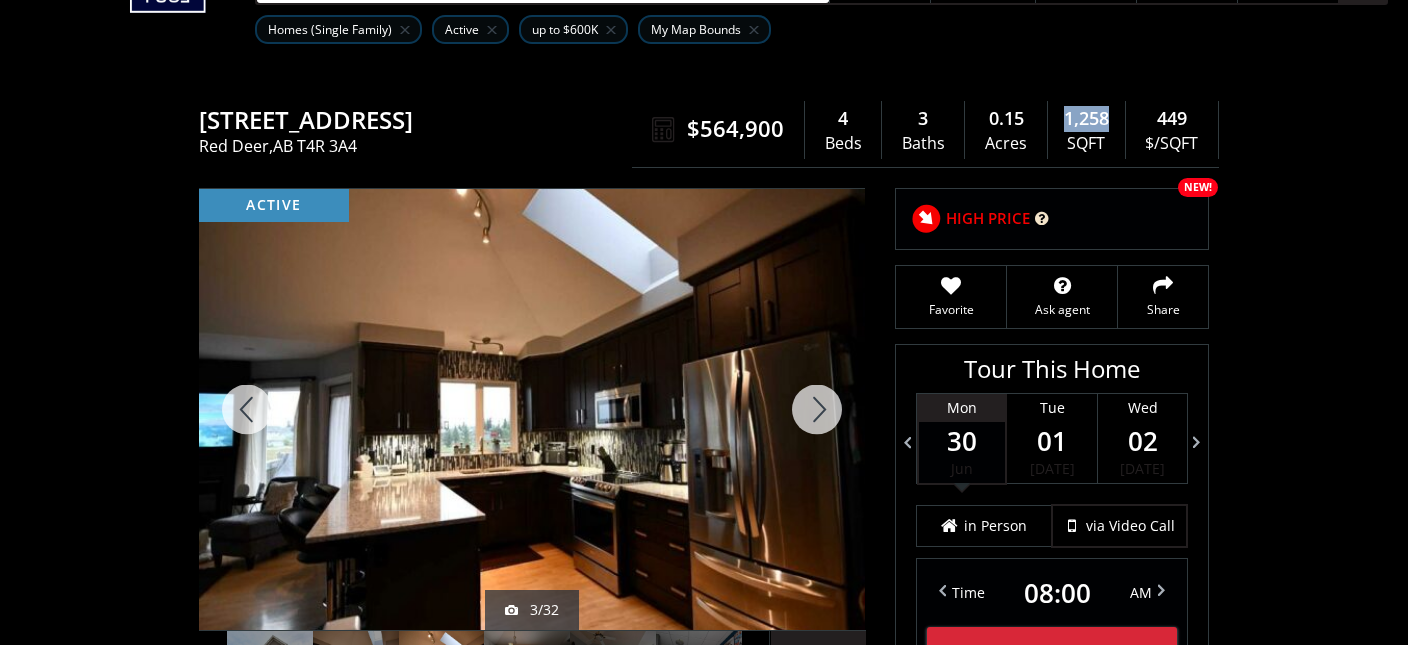 click at bounding box center [817, 409] 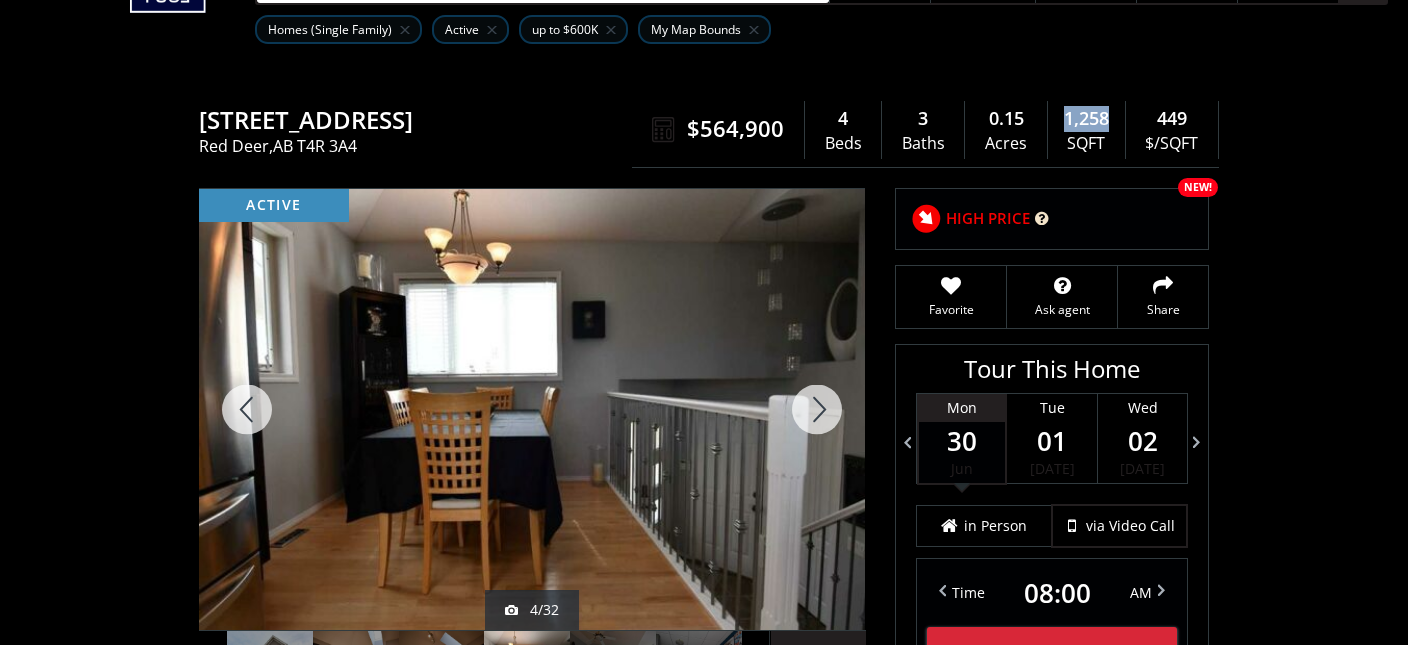 click at bounding box center [817, 409] 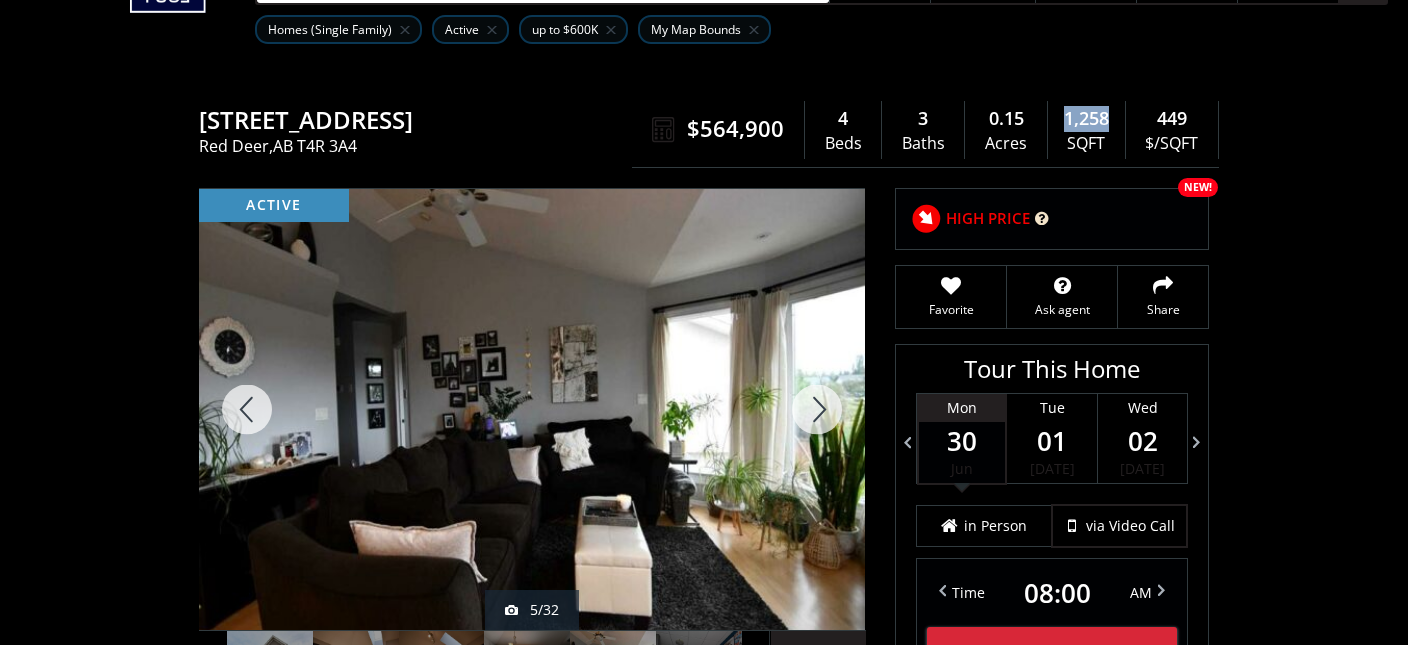 click at bounding box center [817, 409] 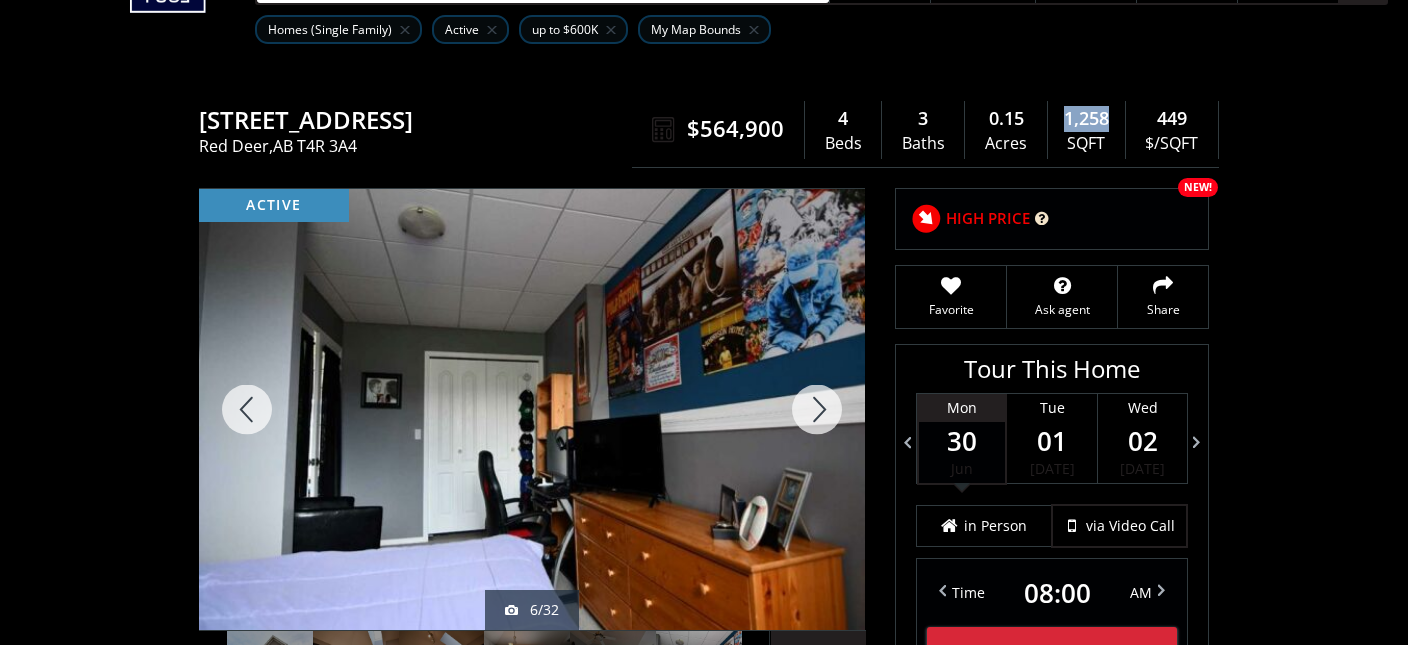 click at bounding box center (817, 409) 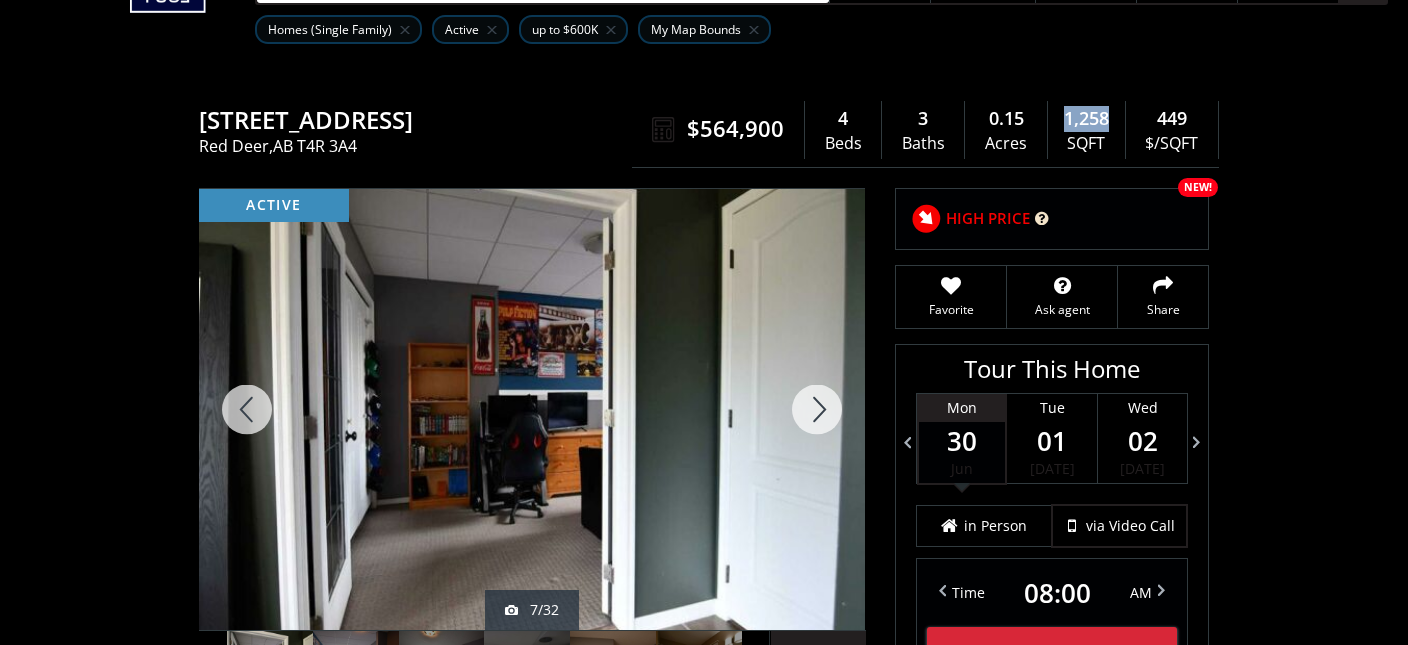 click at bounding box center (817, 409) 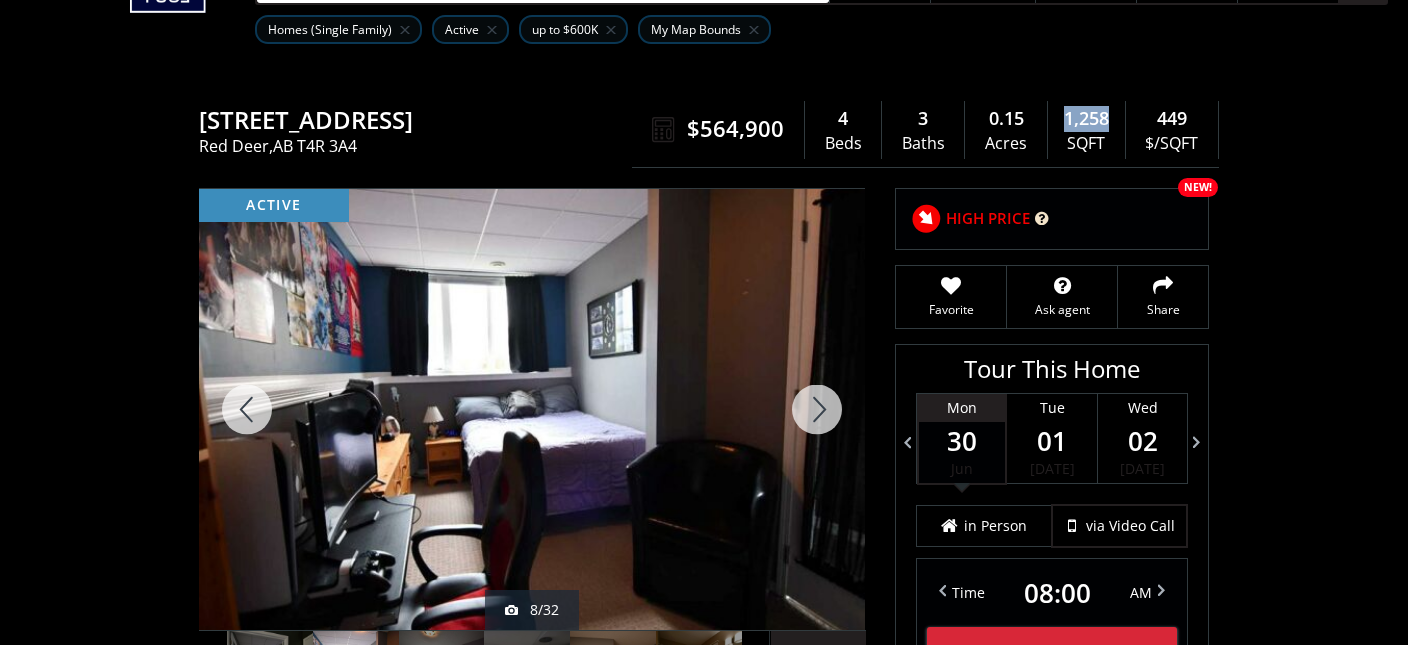 click at bounding box center [817, 409] 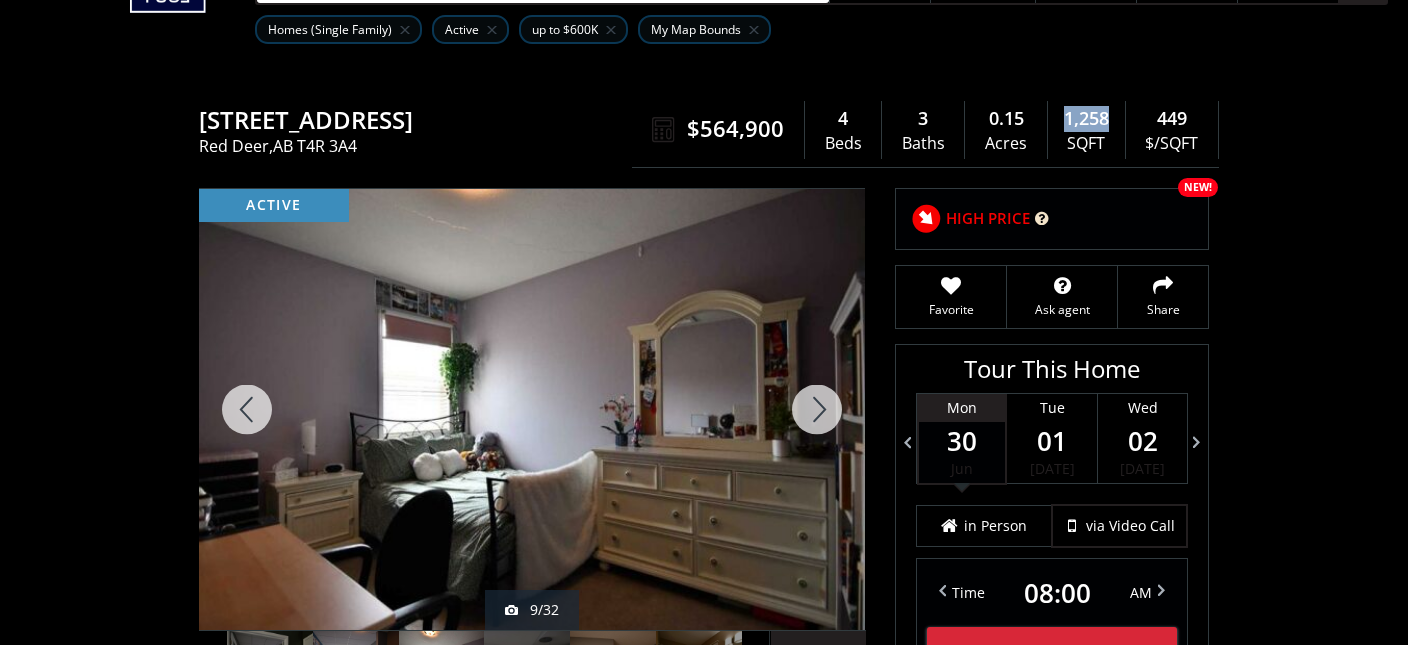 click at bounding box center [817, 409] 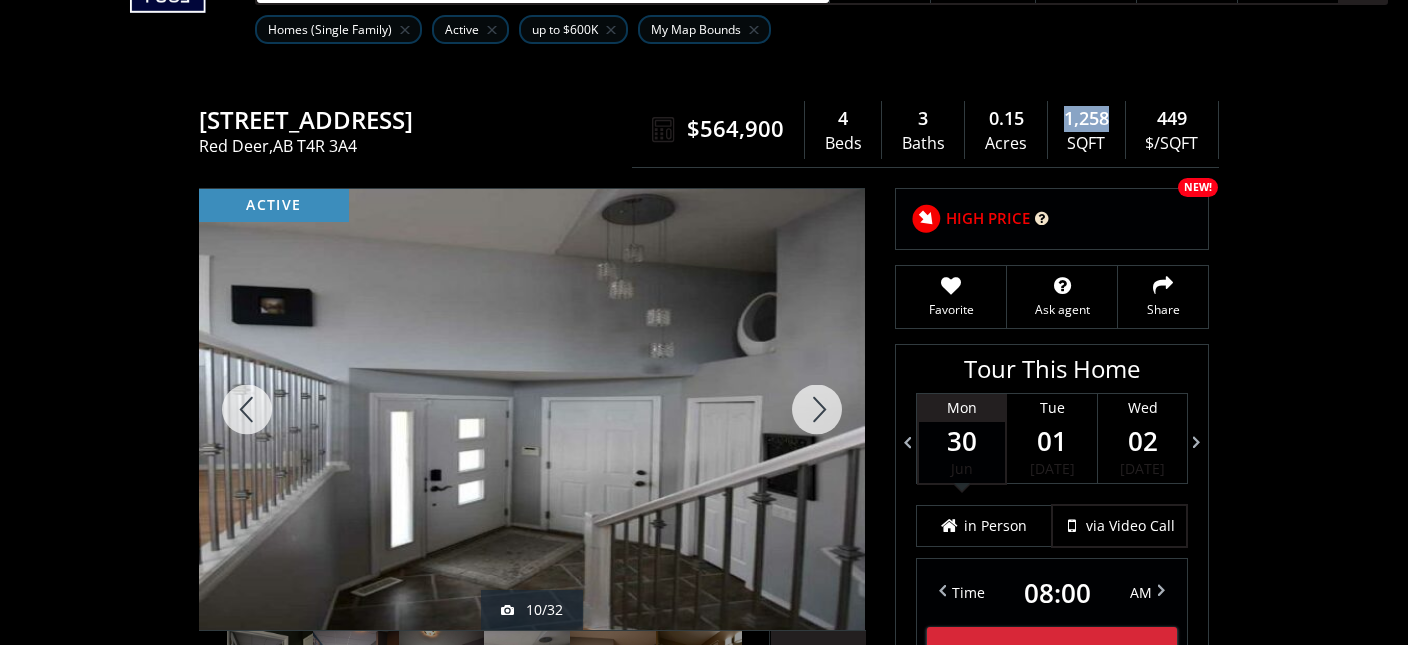 click at bounding box center (817, 409) 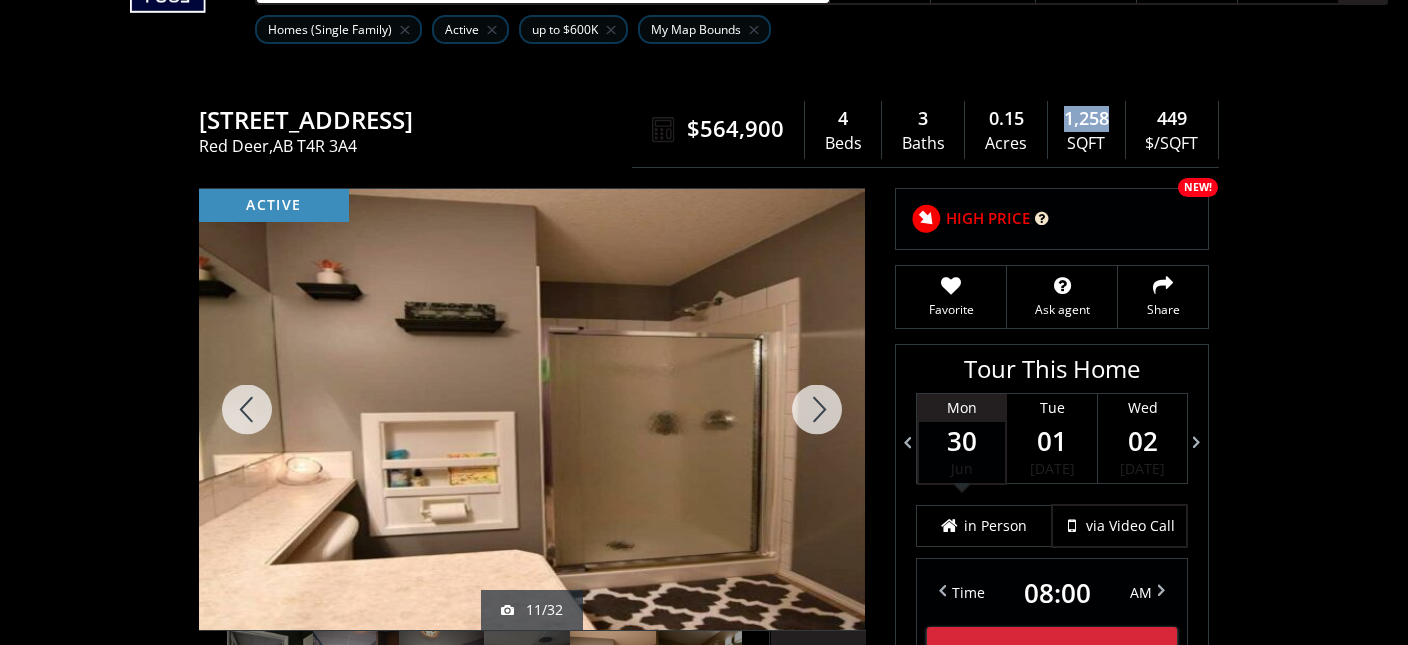 click at bounding box center [817, 409] 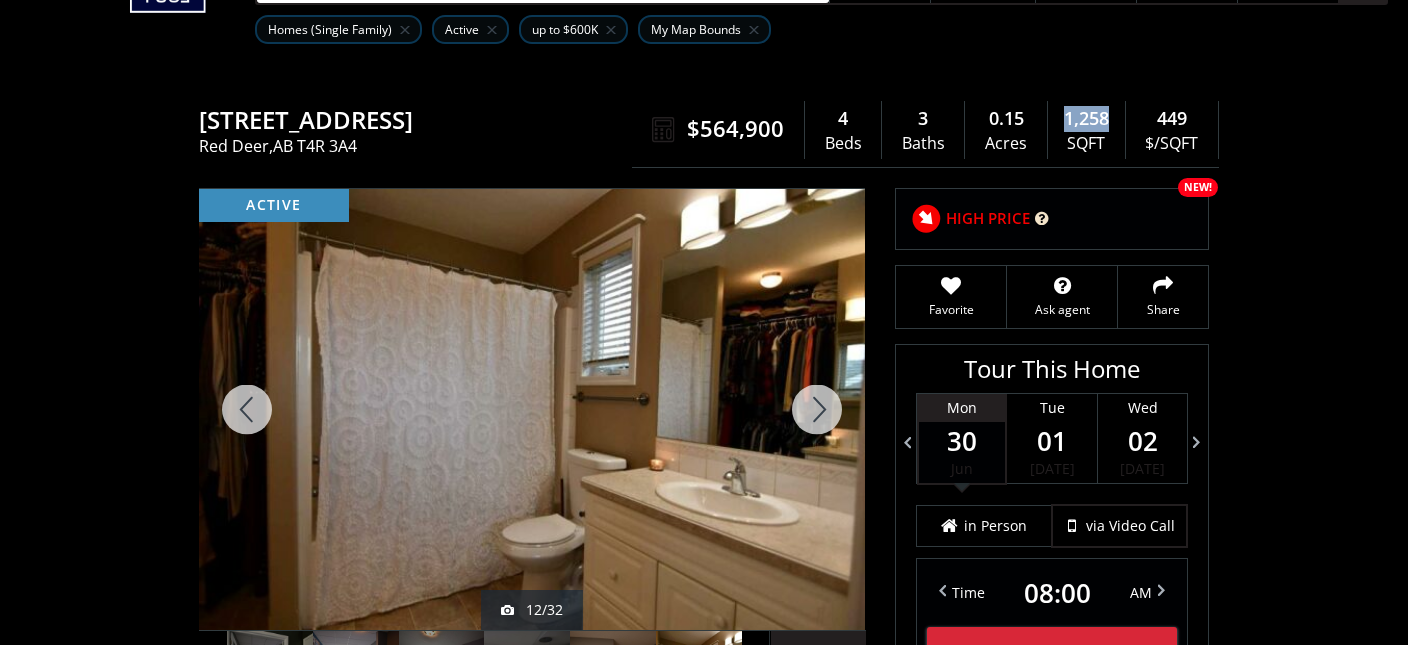 click 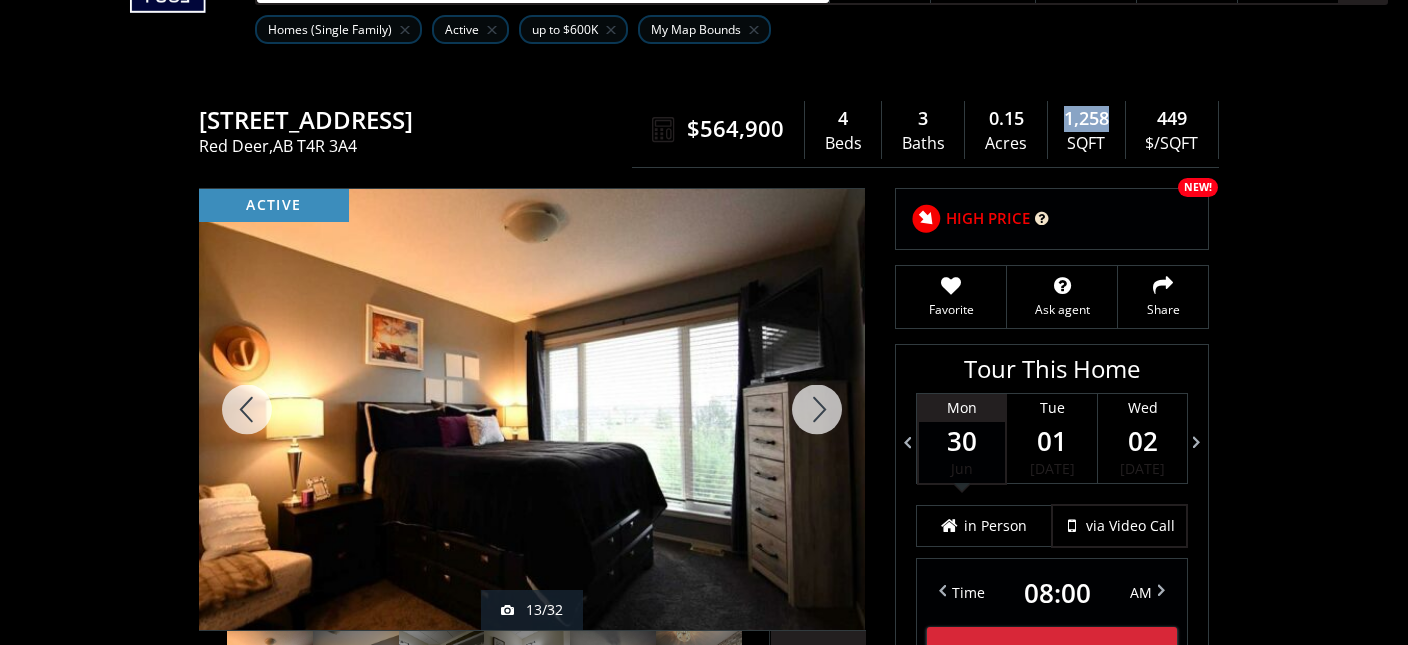 click 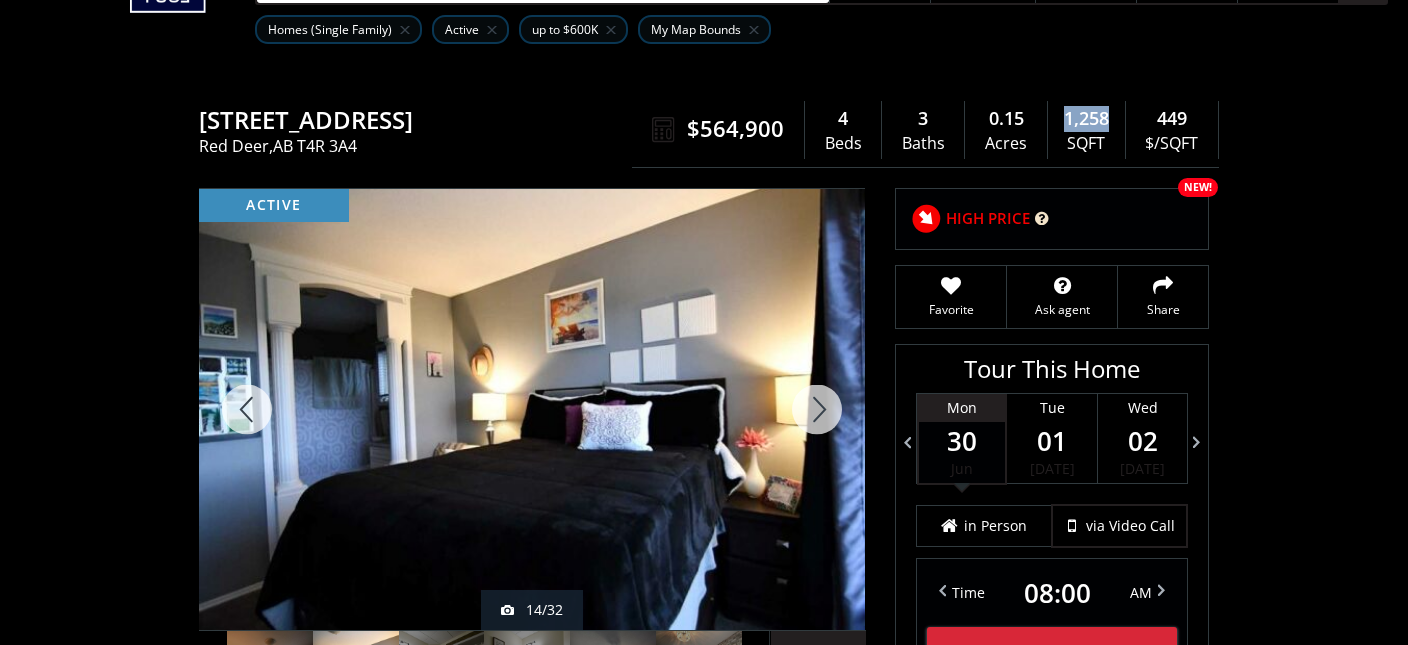 click 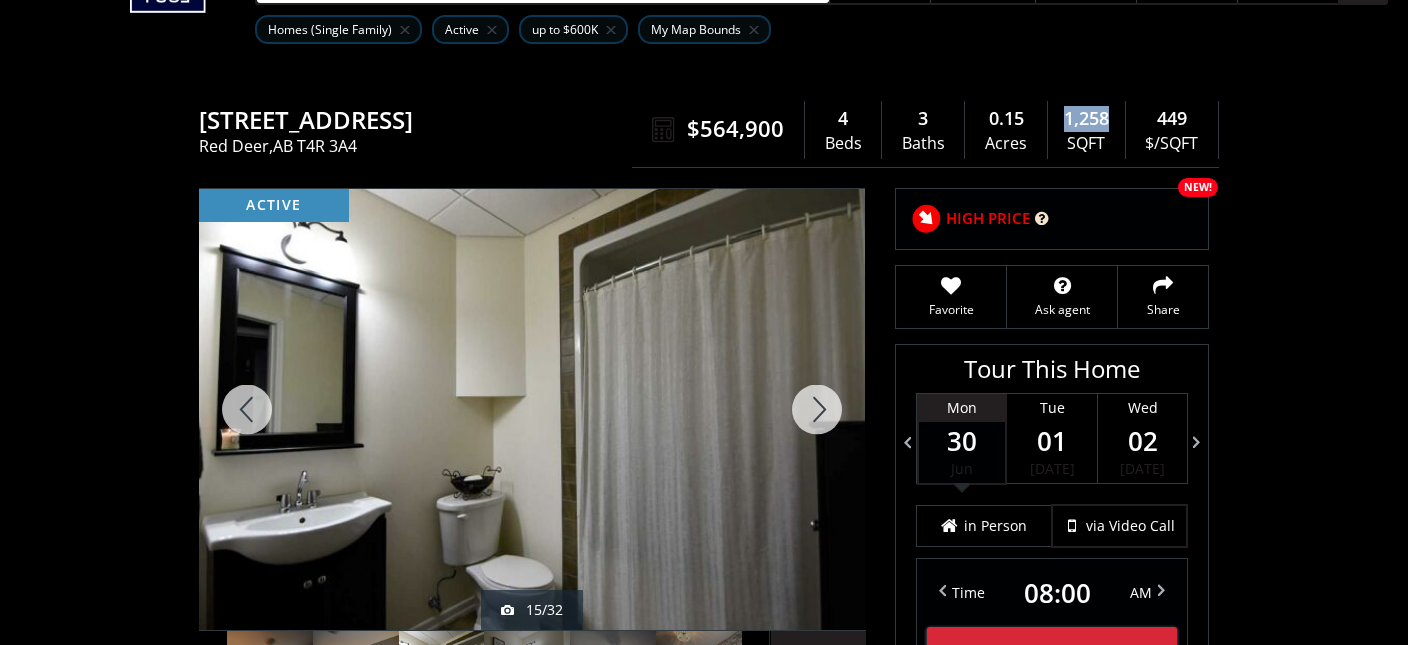click 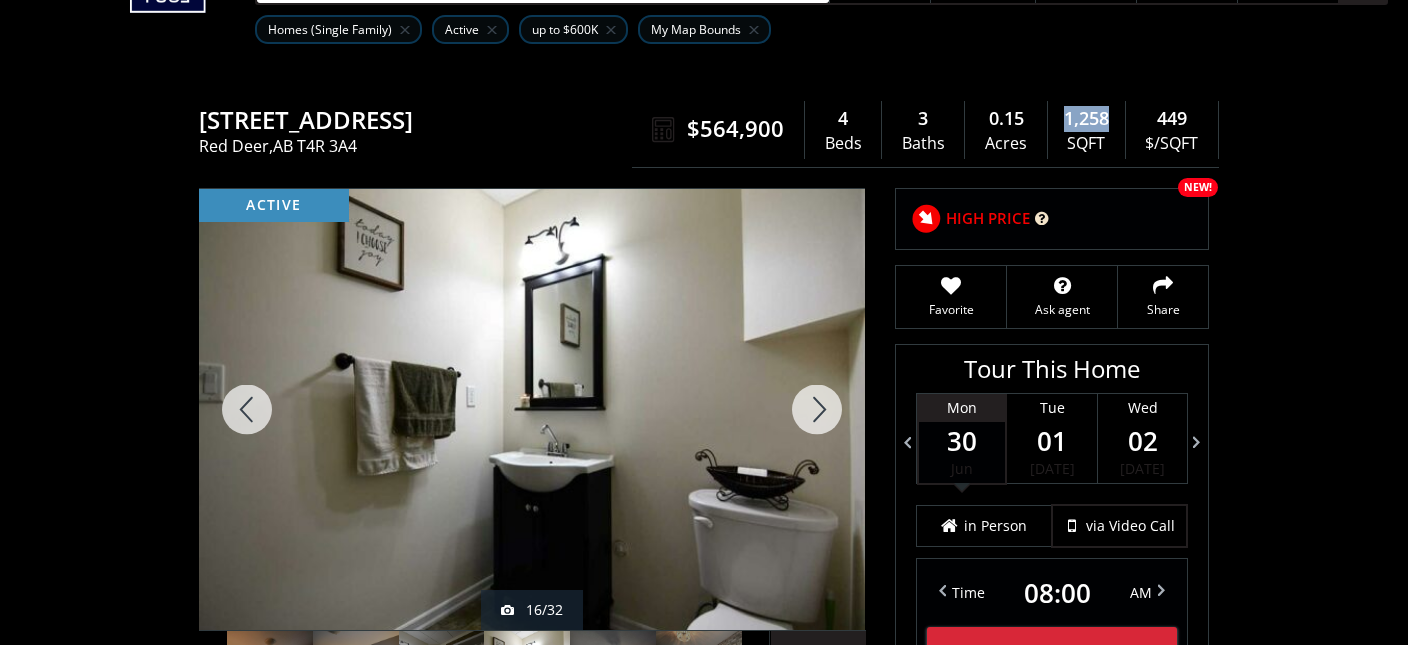click 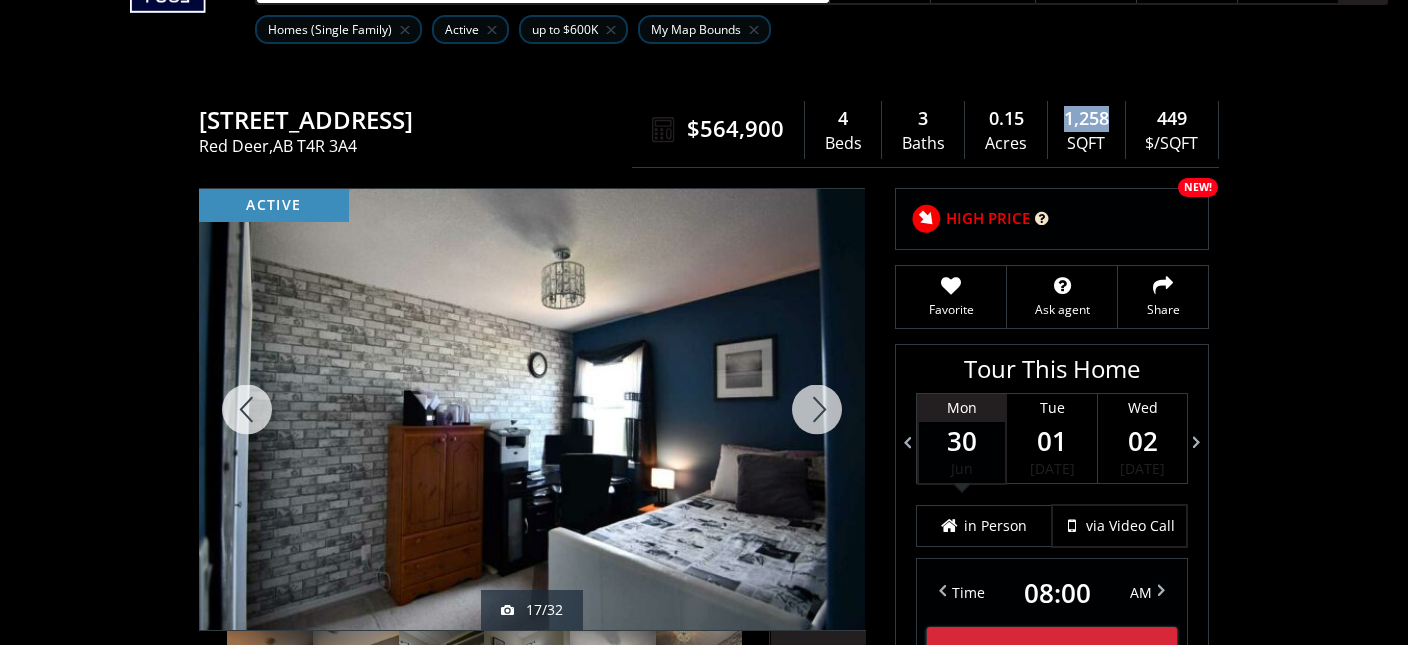 click 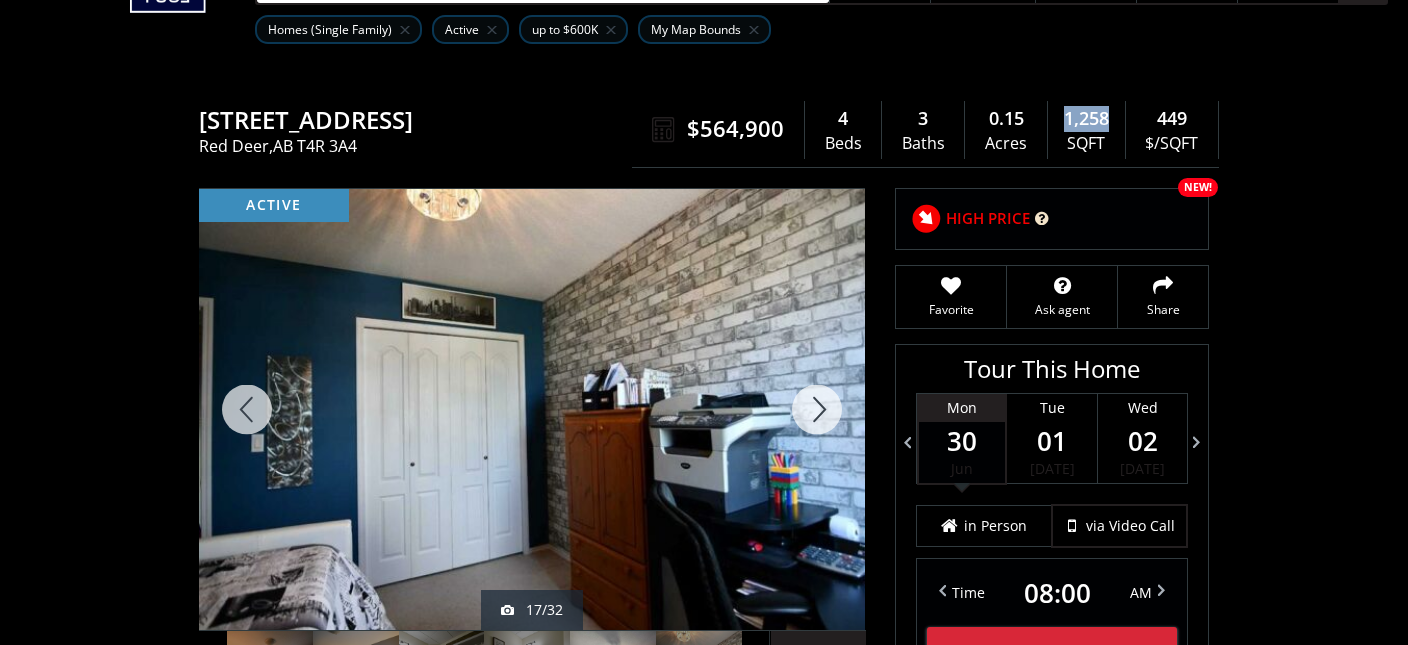 click 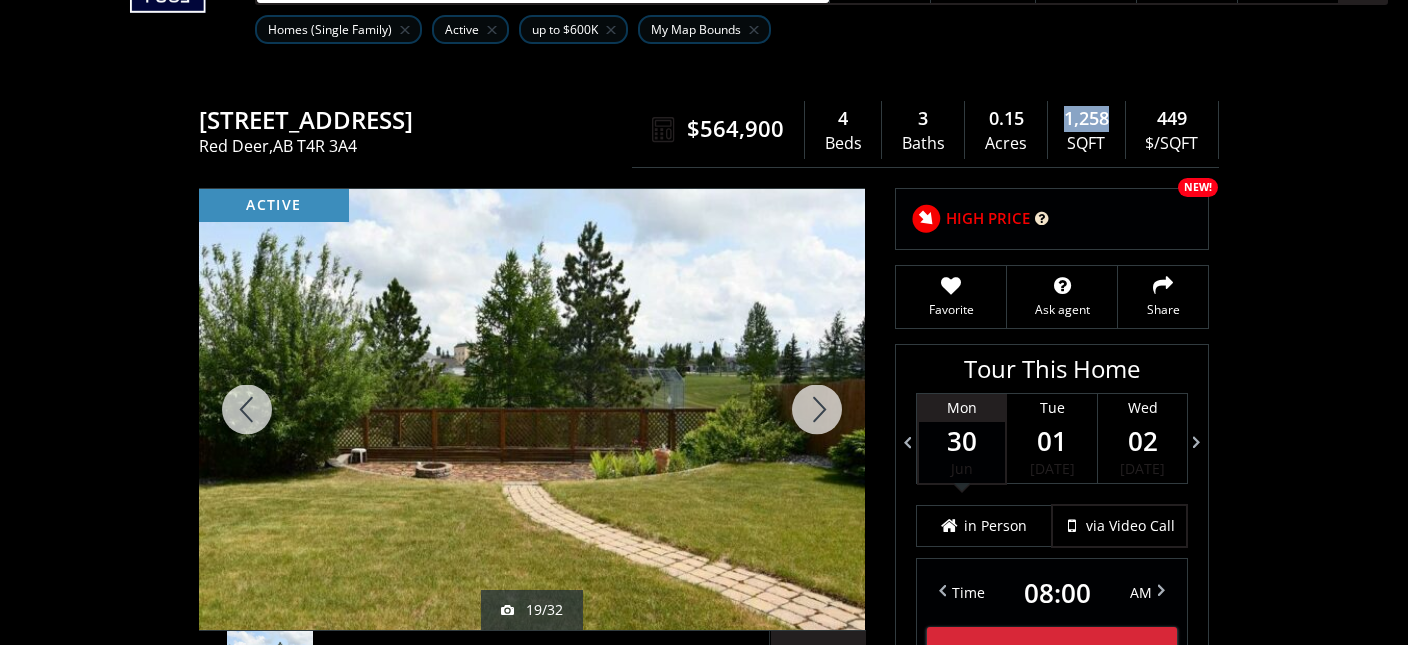 click 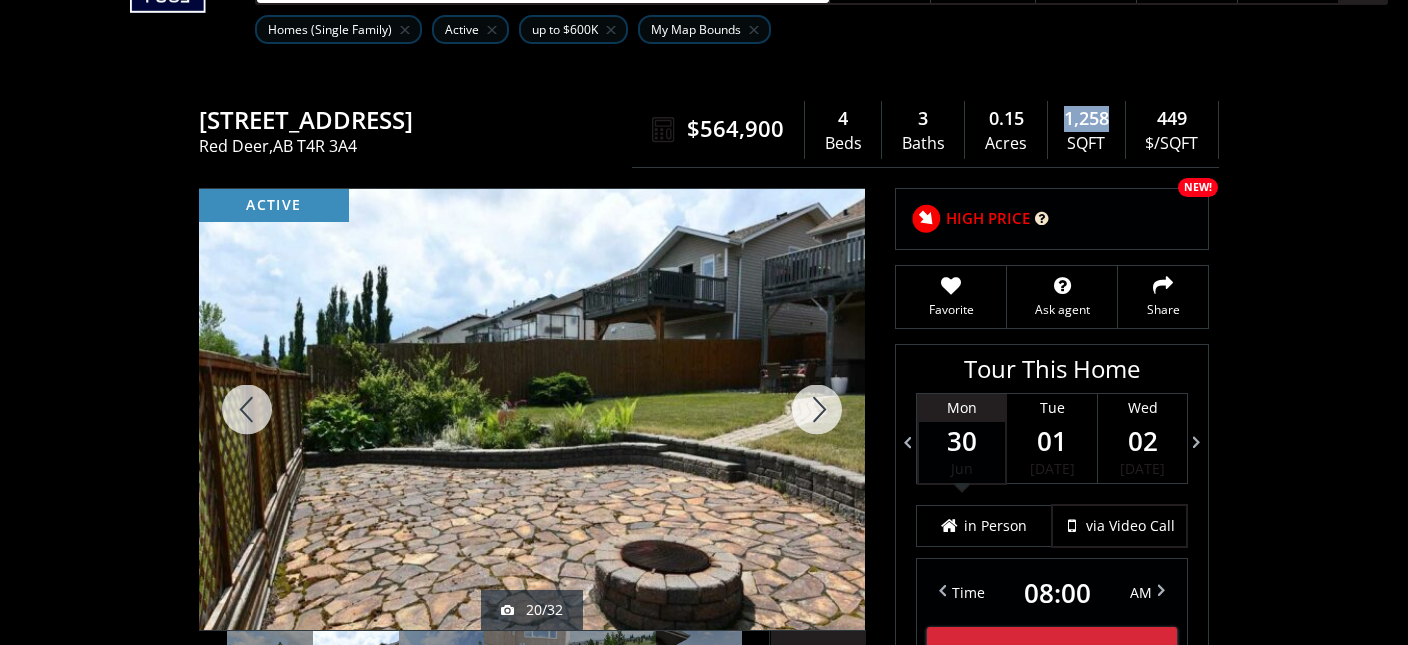 click 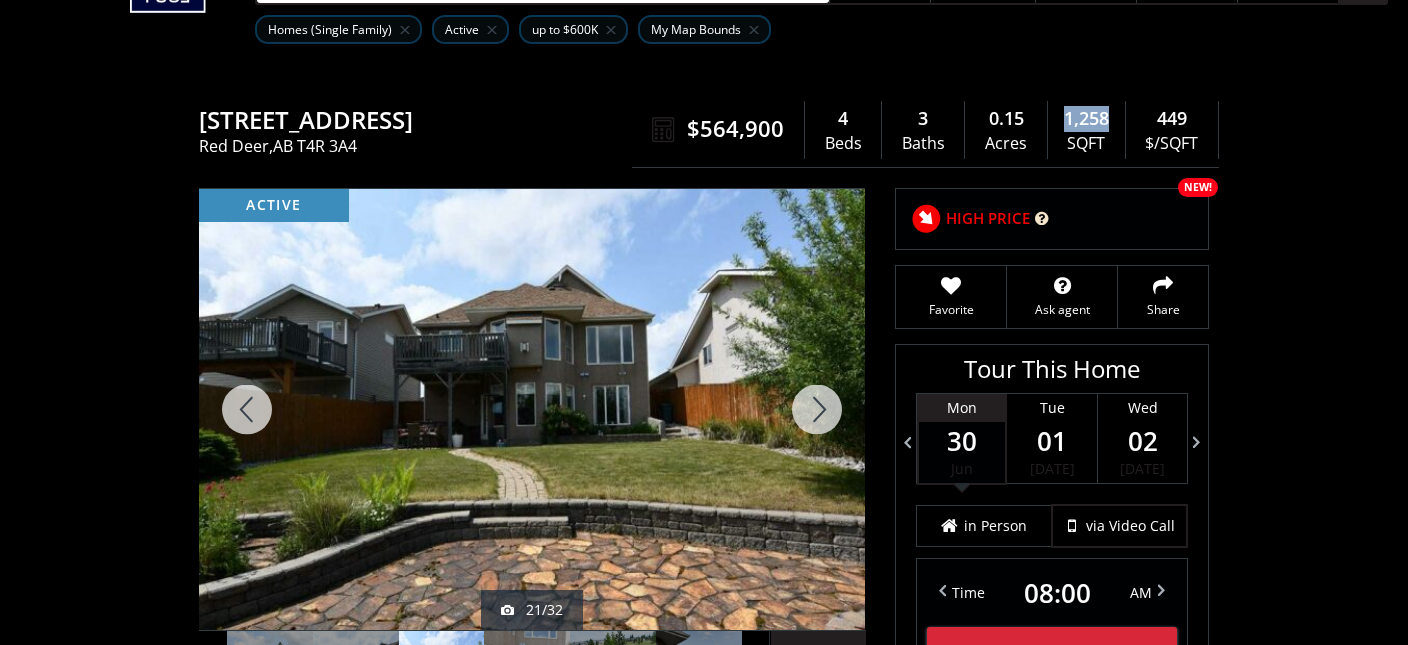 click 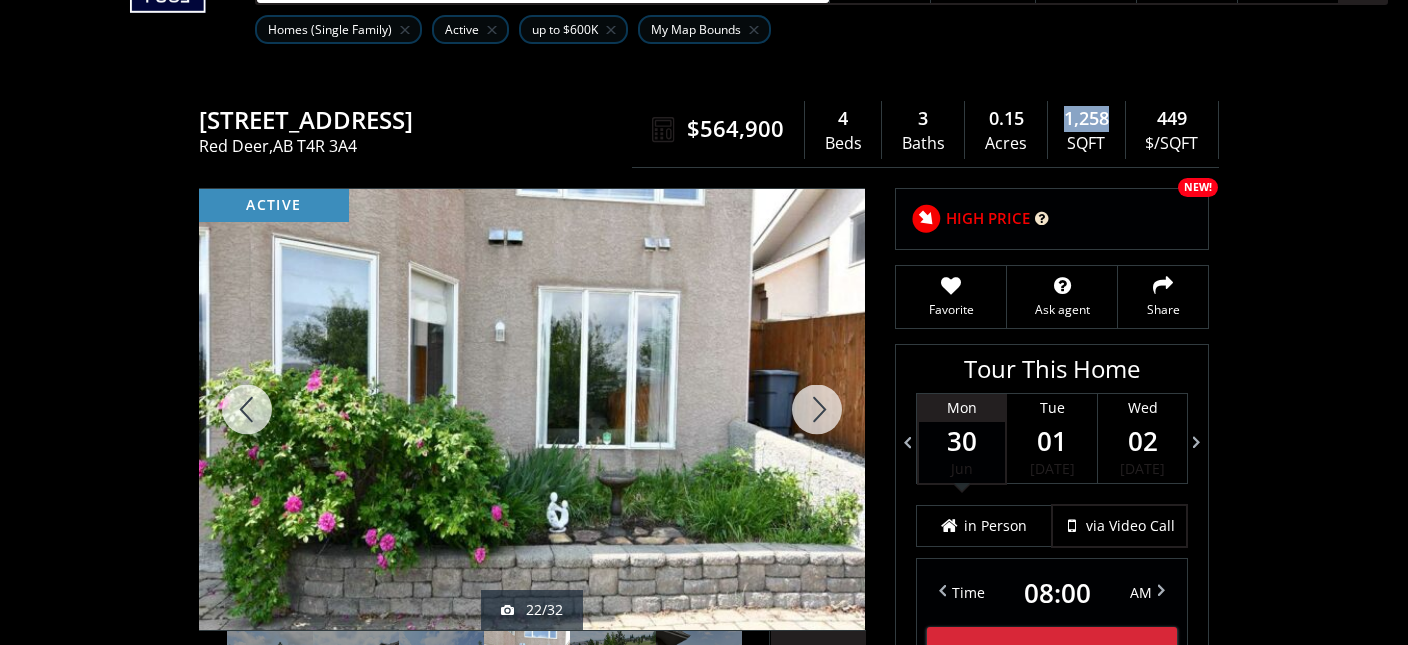 click 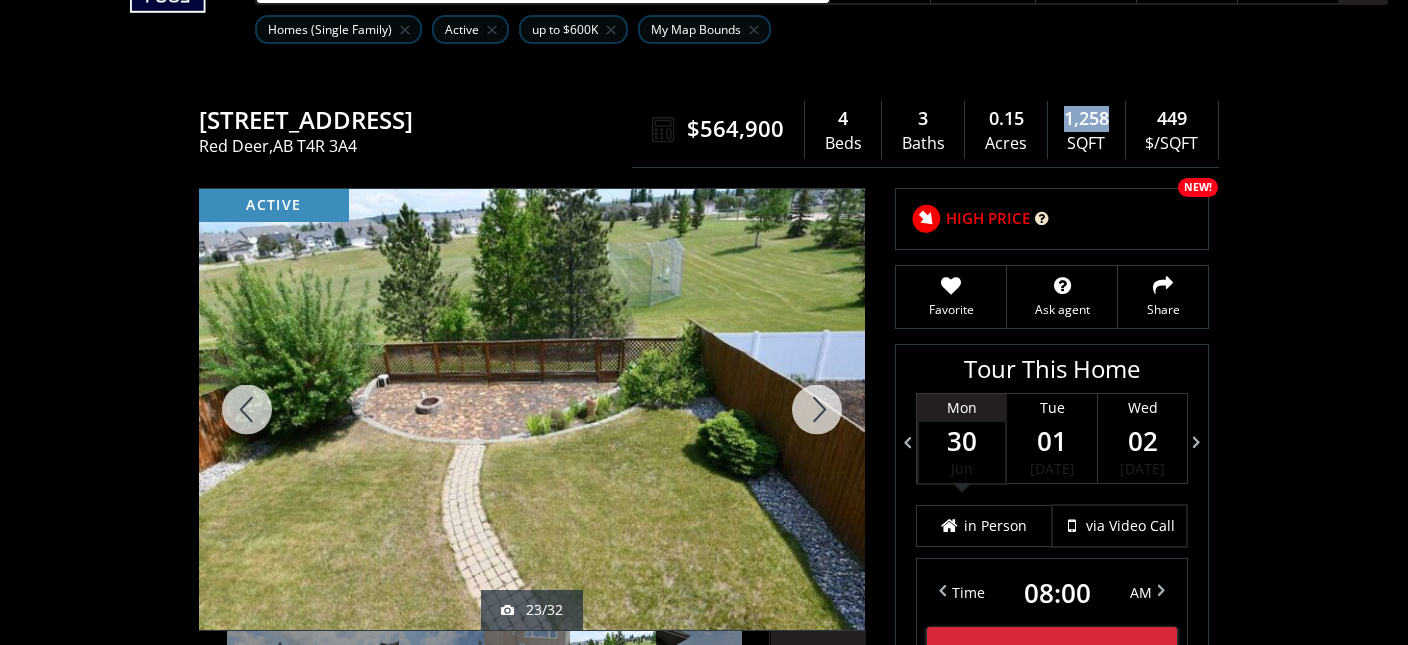 click 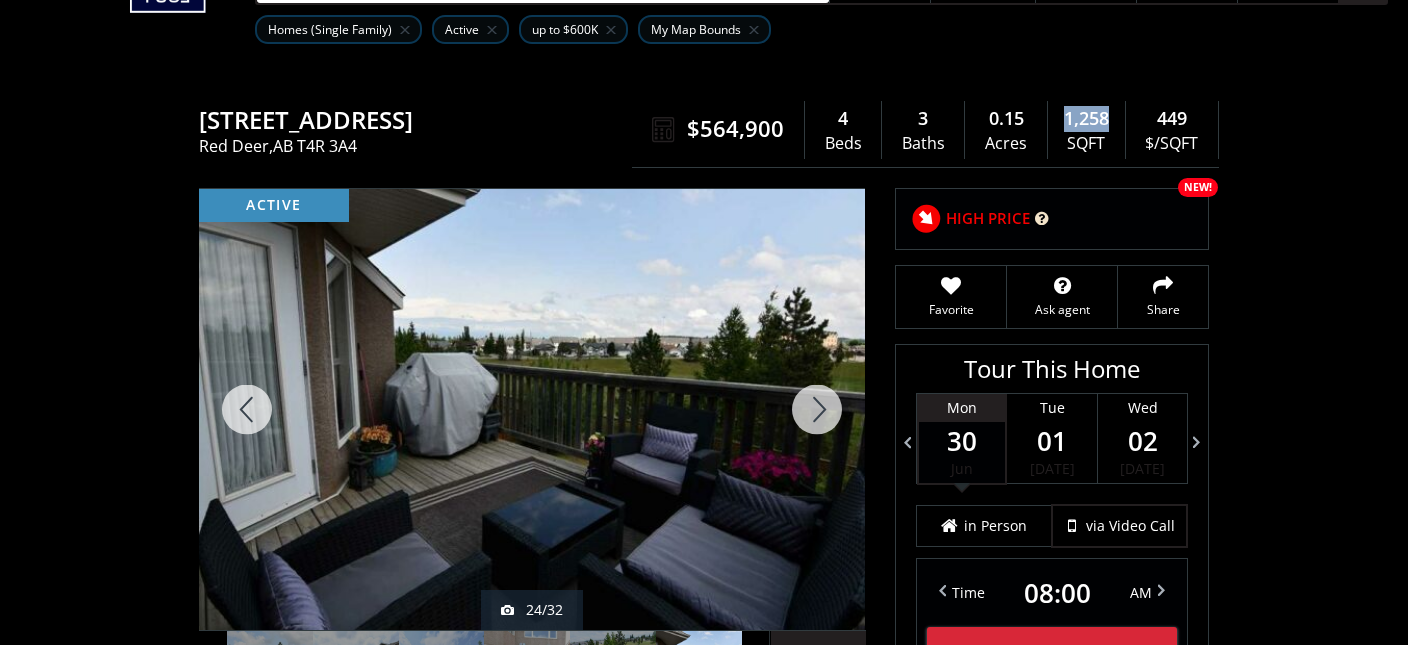 click 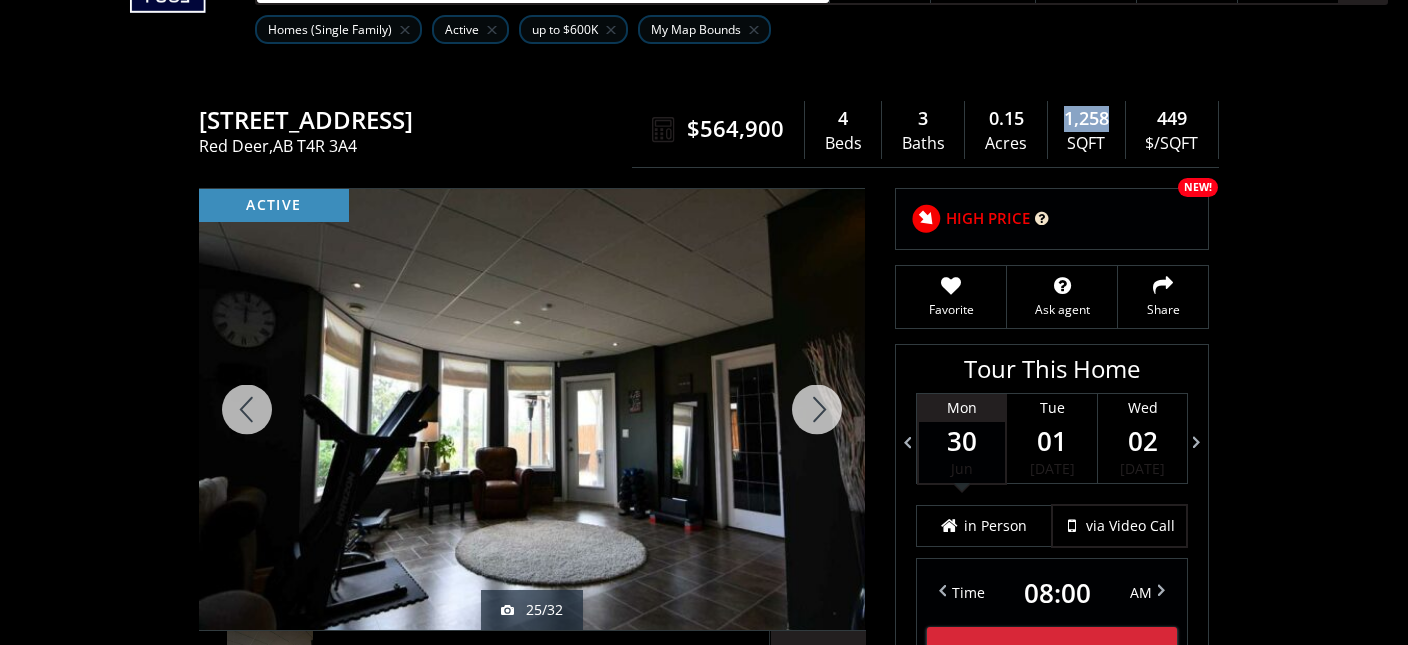click 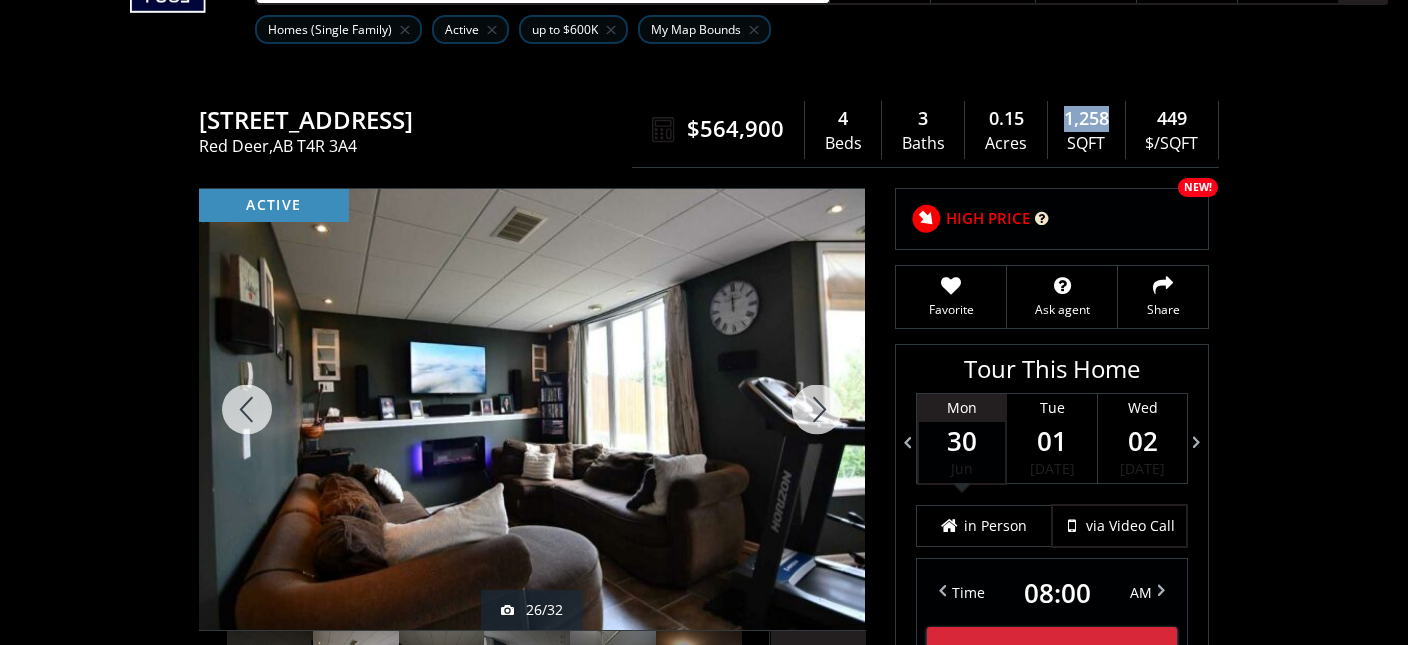 click 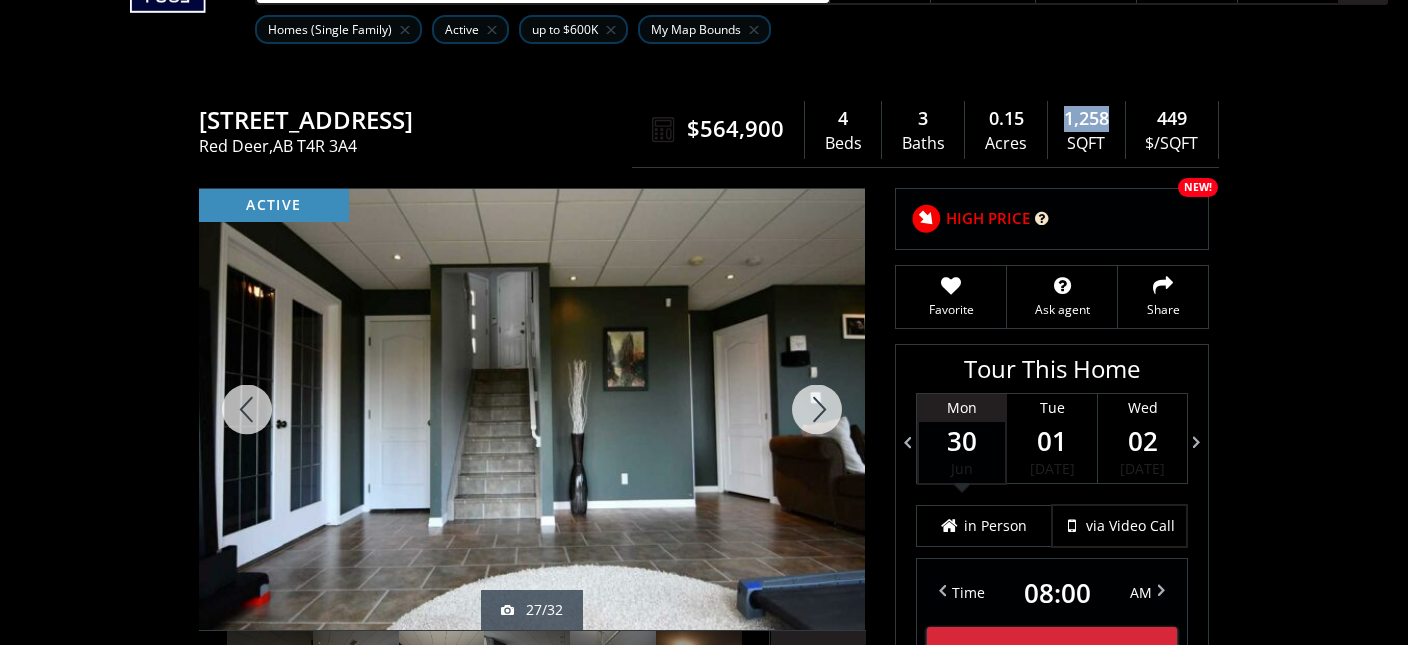 click 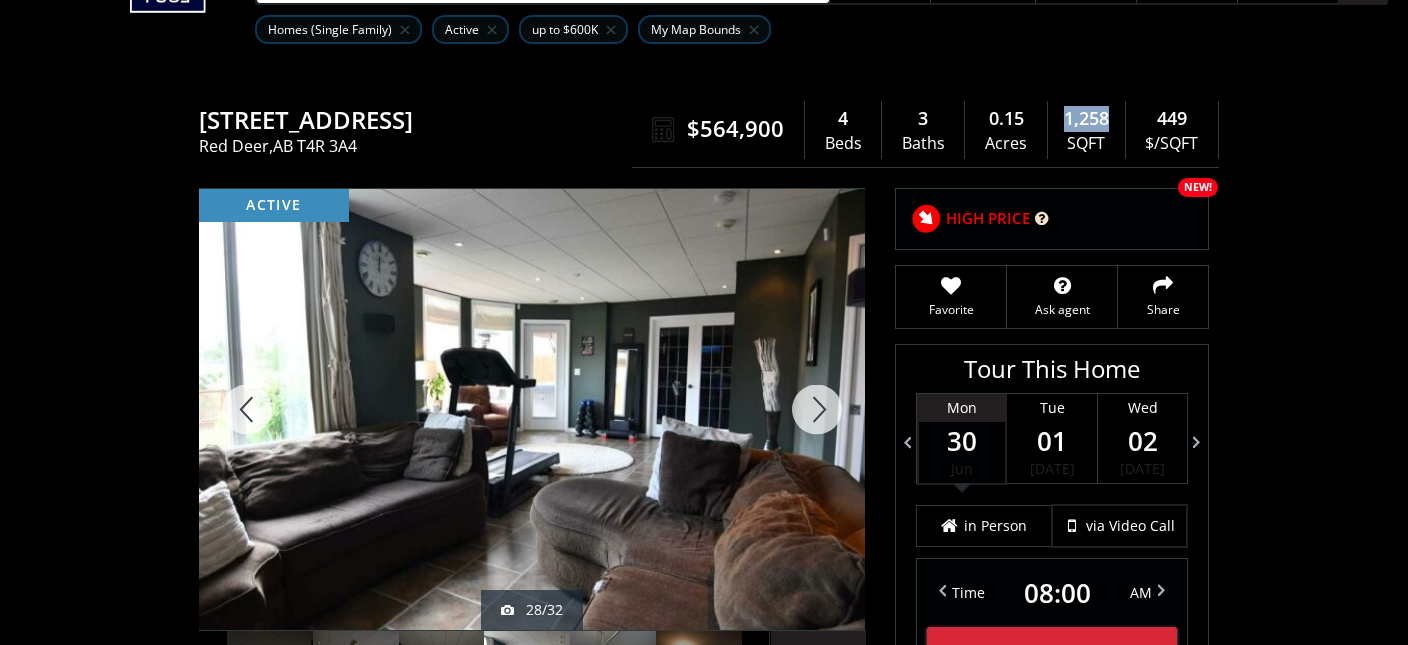 click 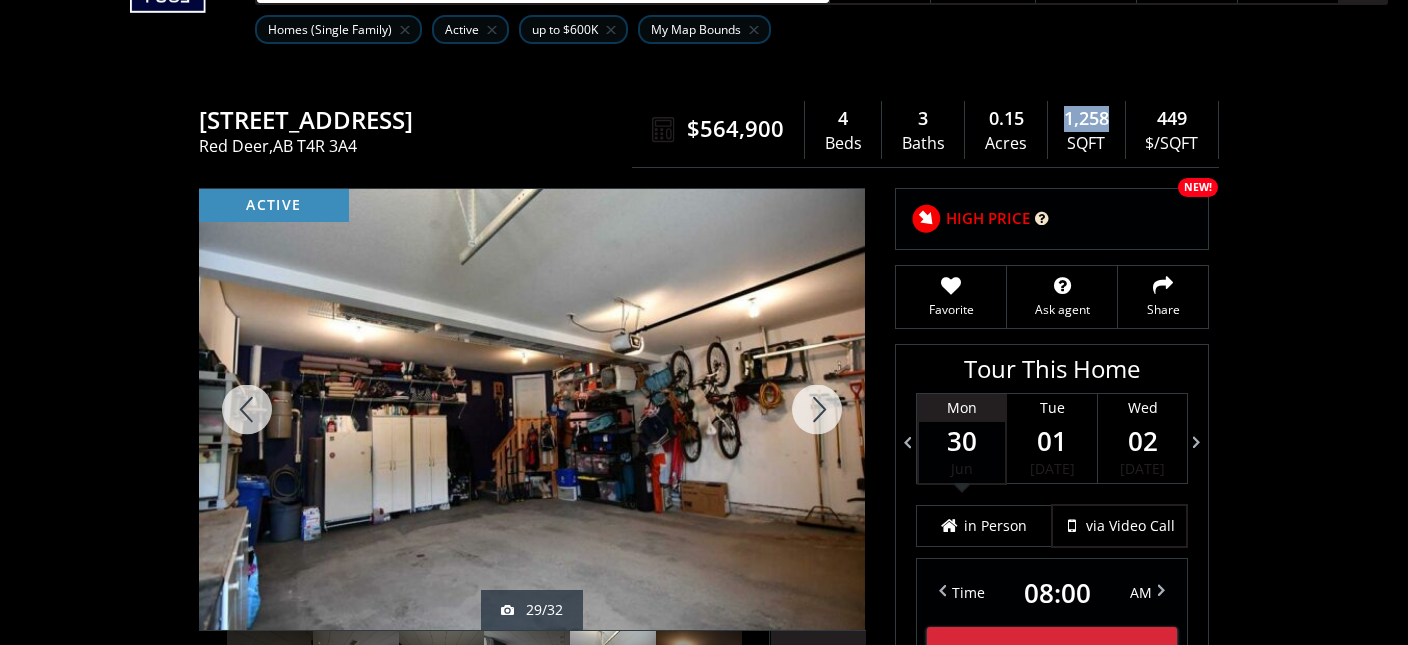 click 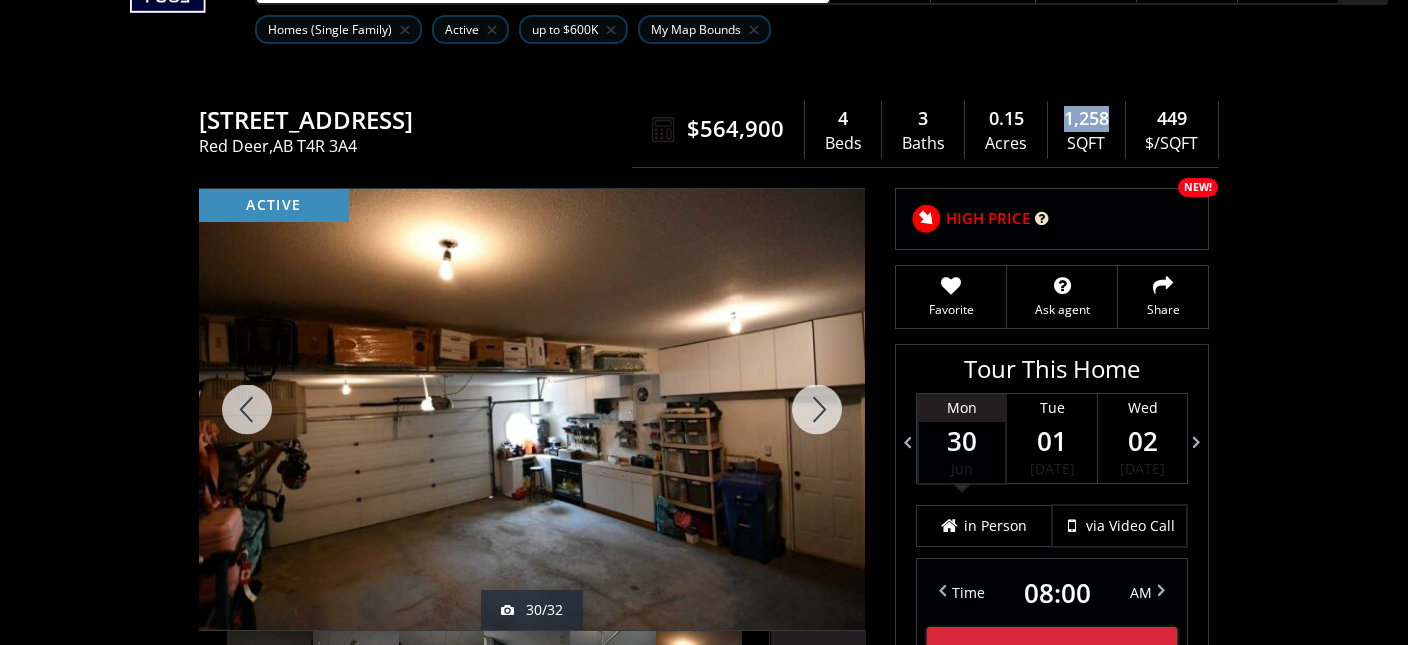 click 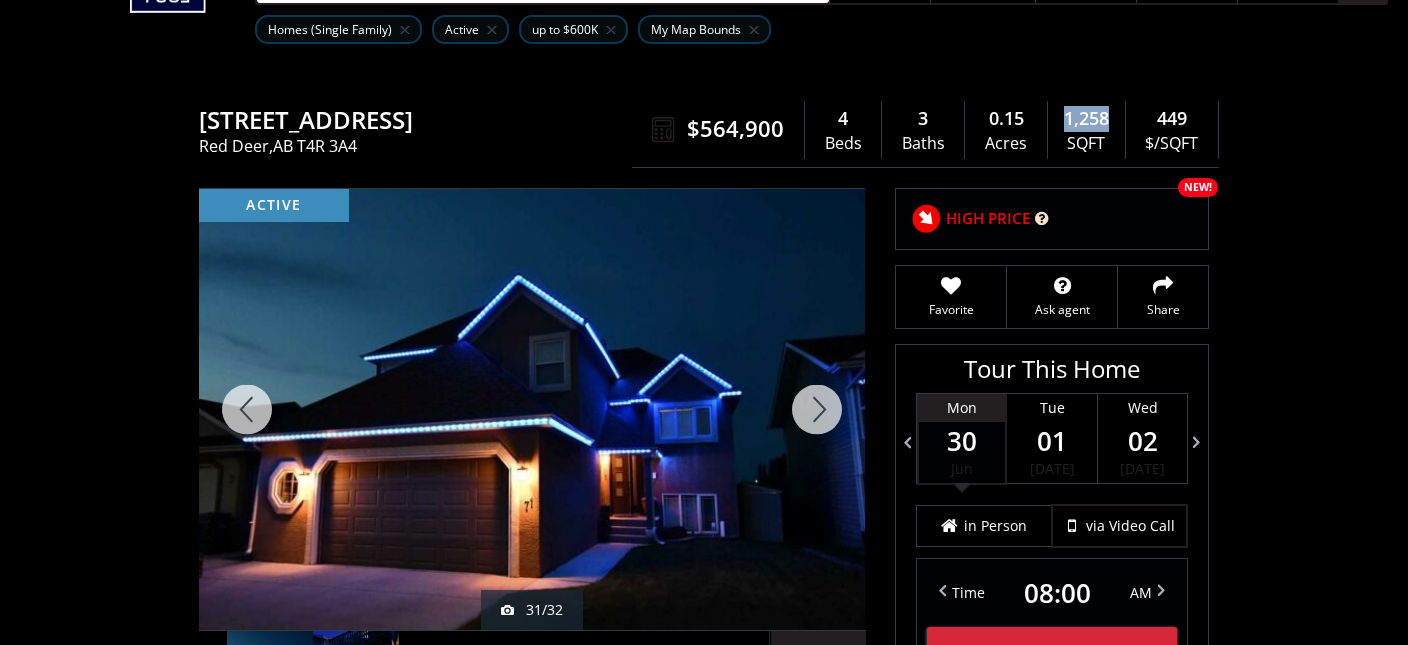 click 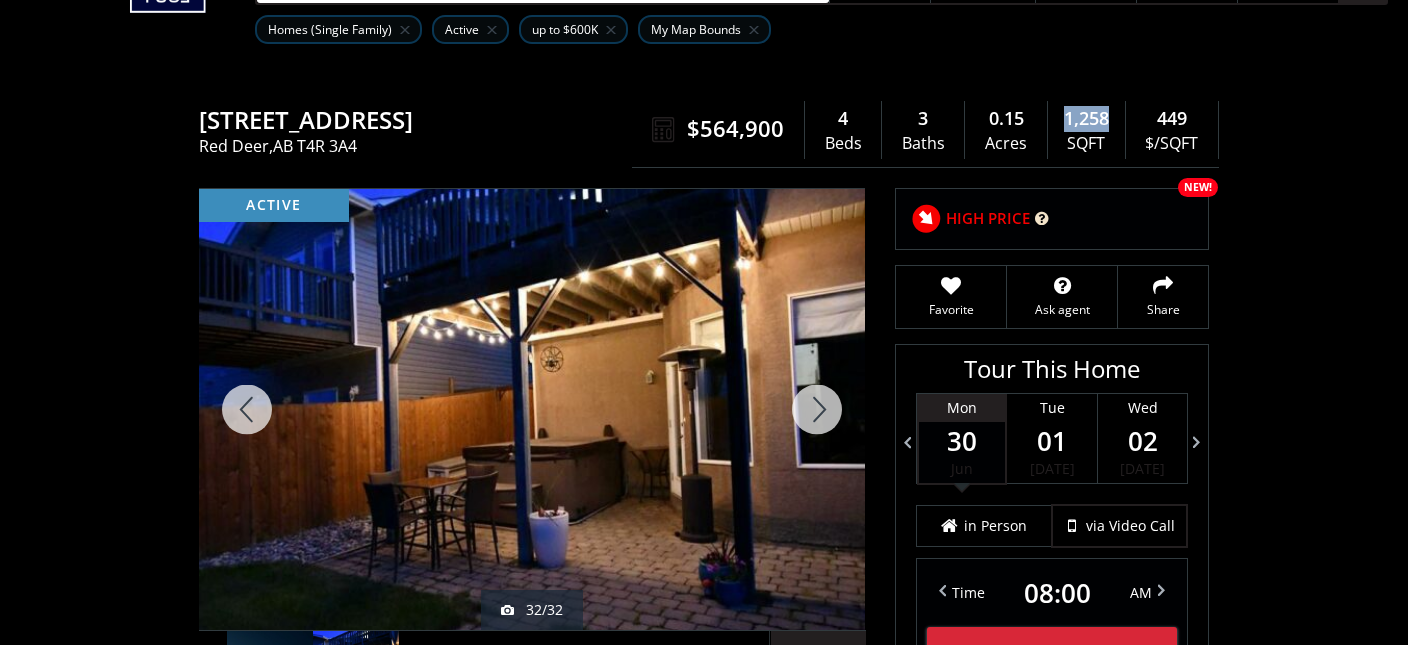 click 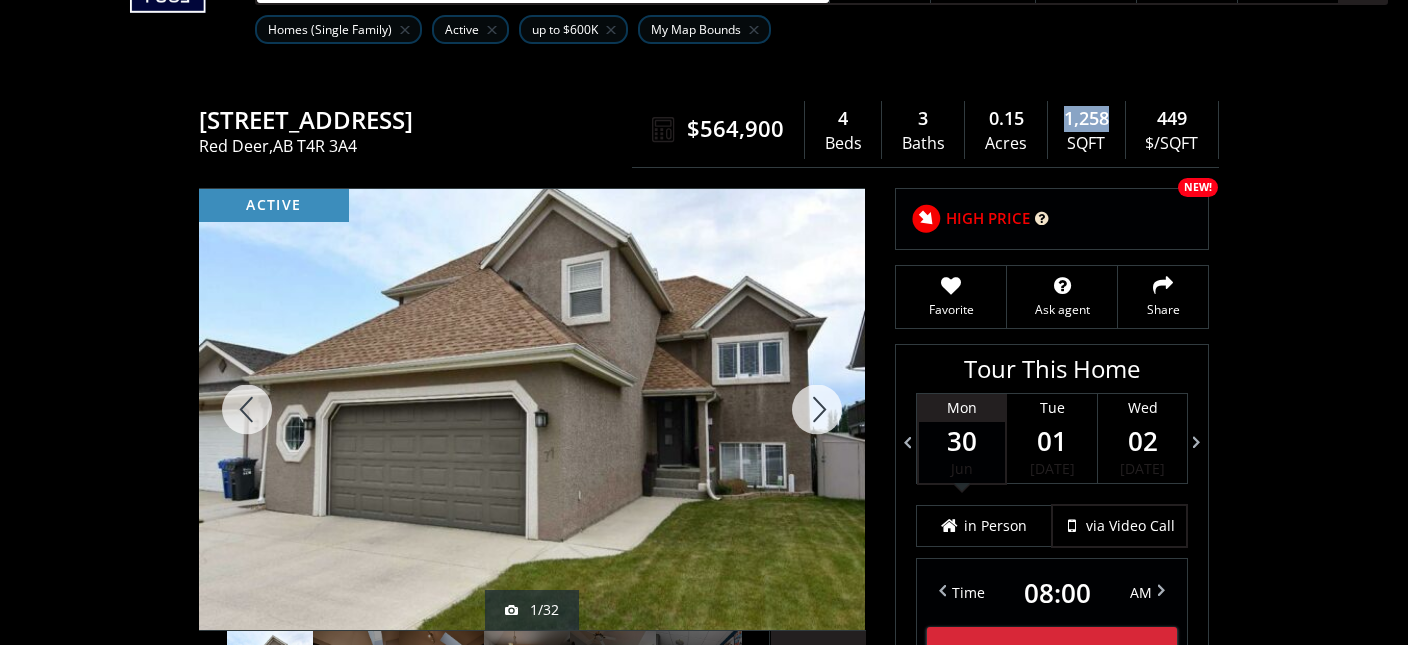 click 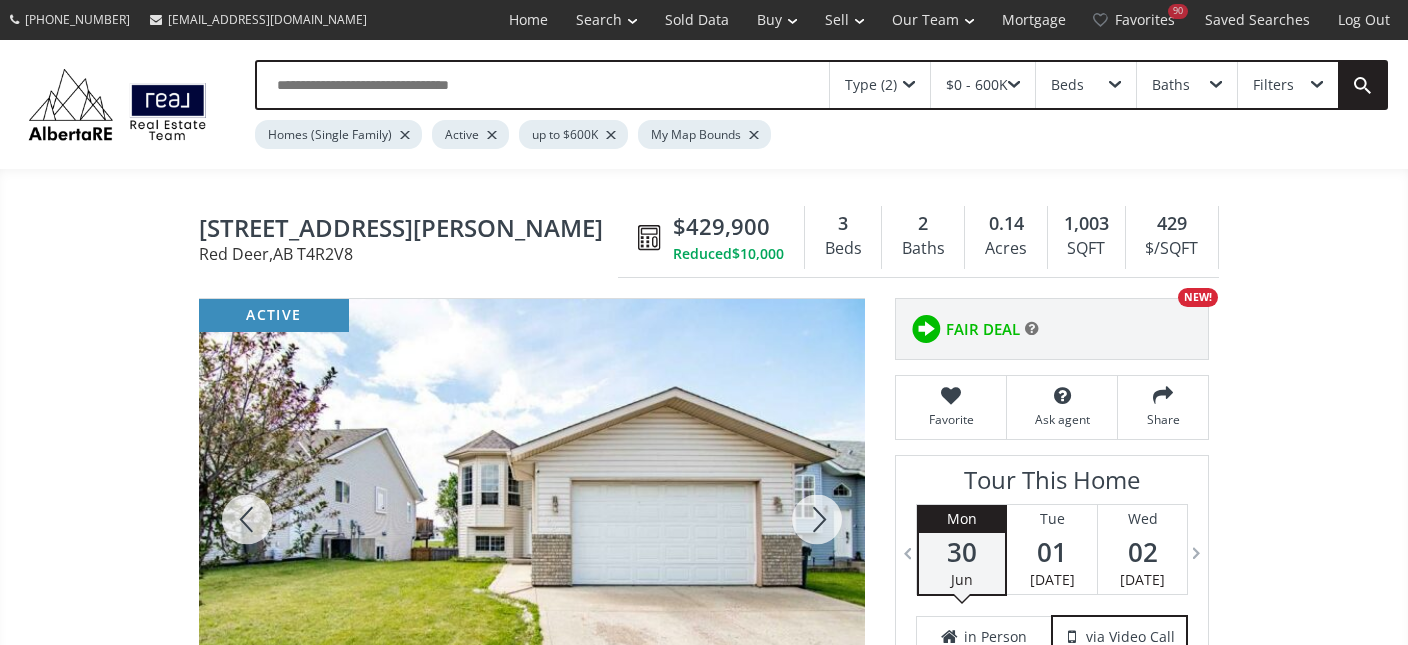 scroll, scrollTop: 0, scrollLeft: 0, axis: both 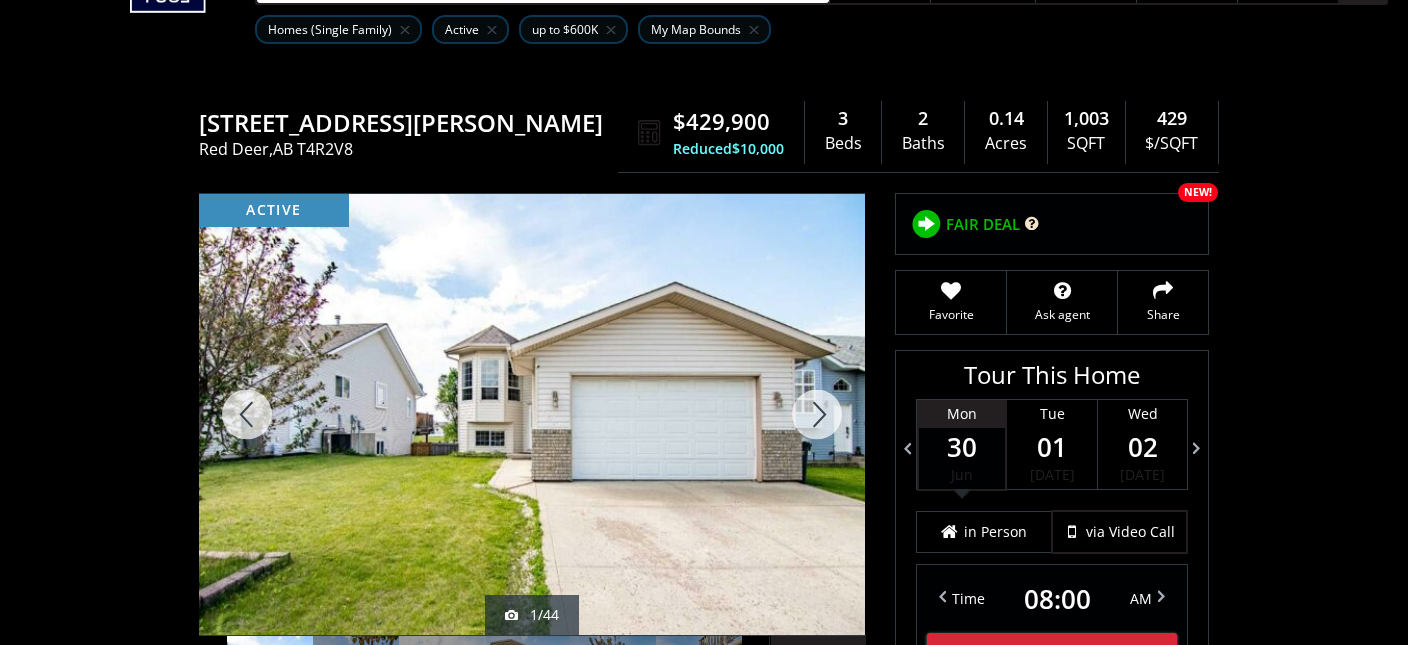 click at bounding box center [817, 414] 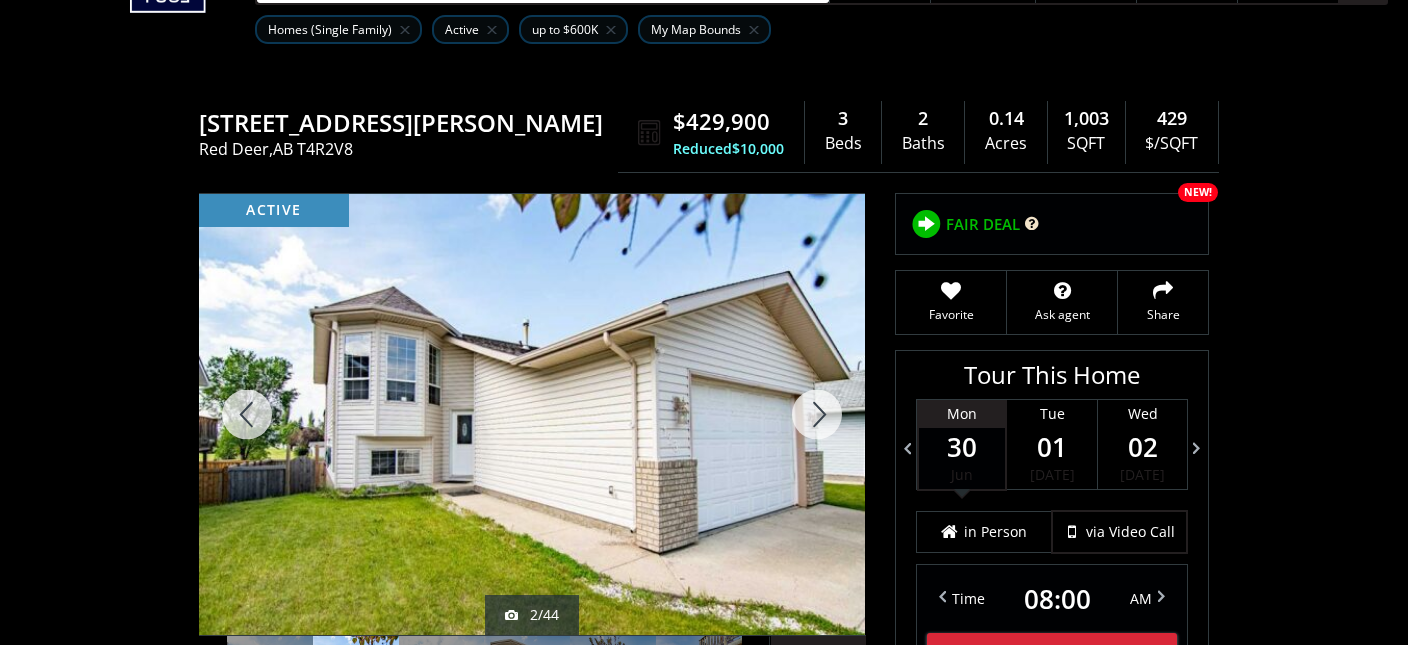 click at bounding box center [817, 414] 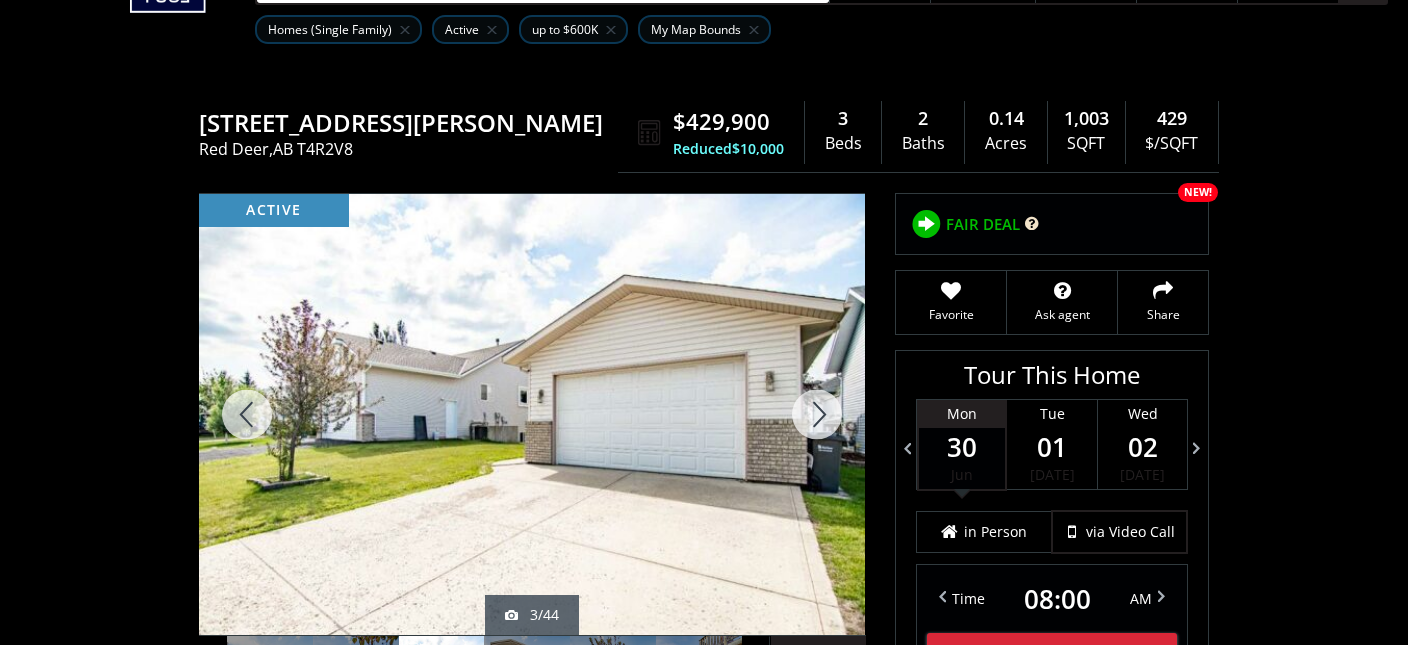 click at bounding box center (817, 414) 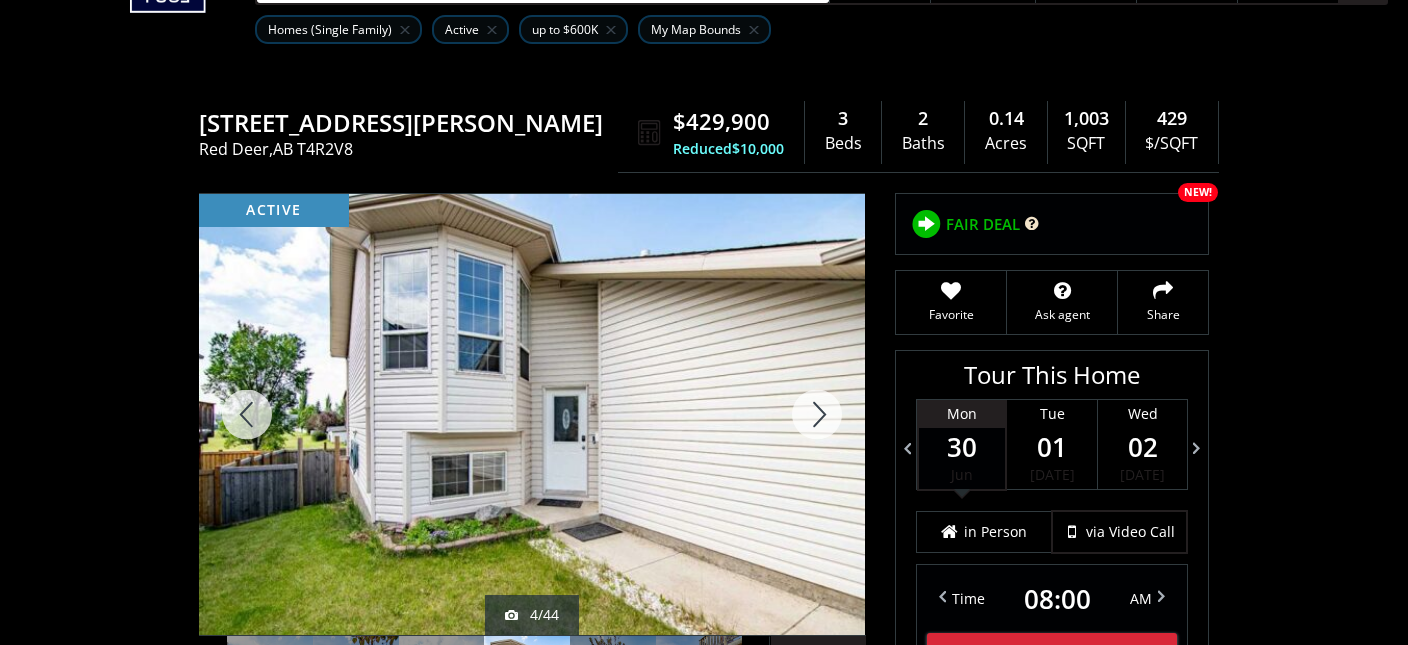 click at bounding box center [817, 414] 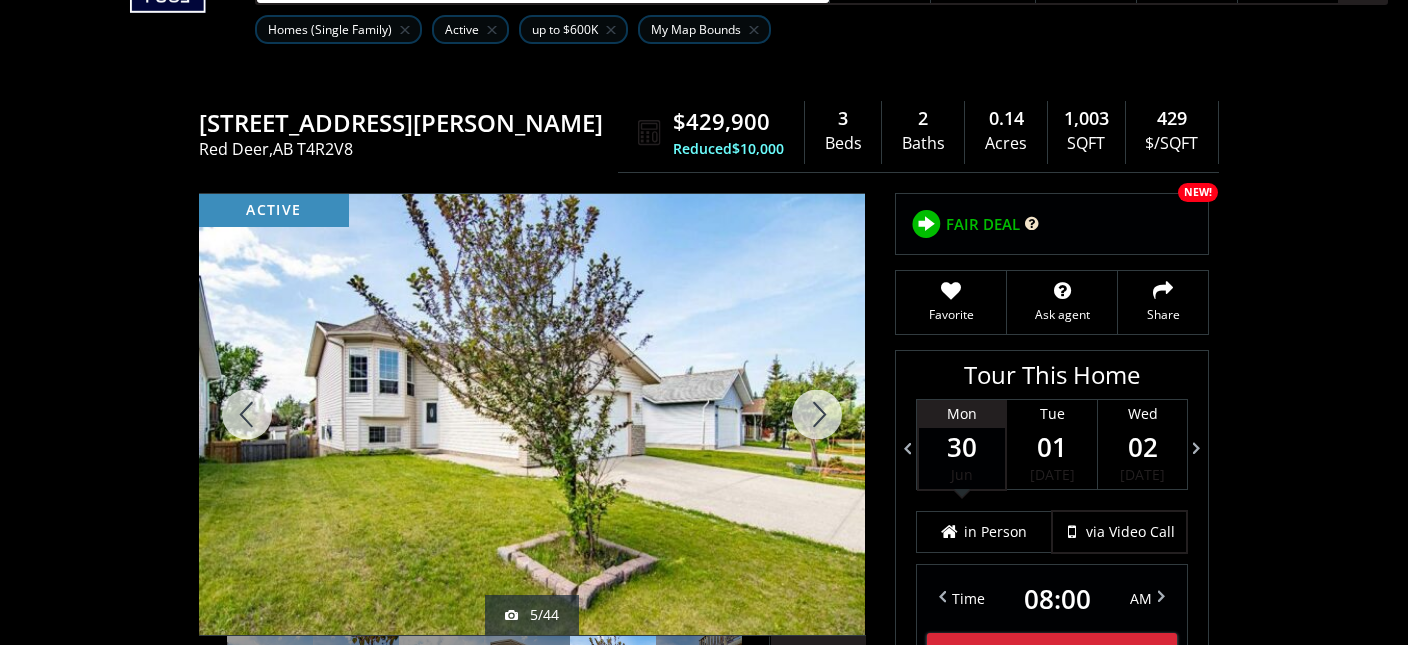 click at bounding box center [817, 414] 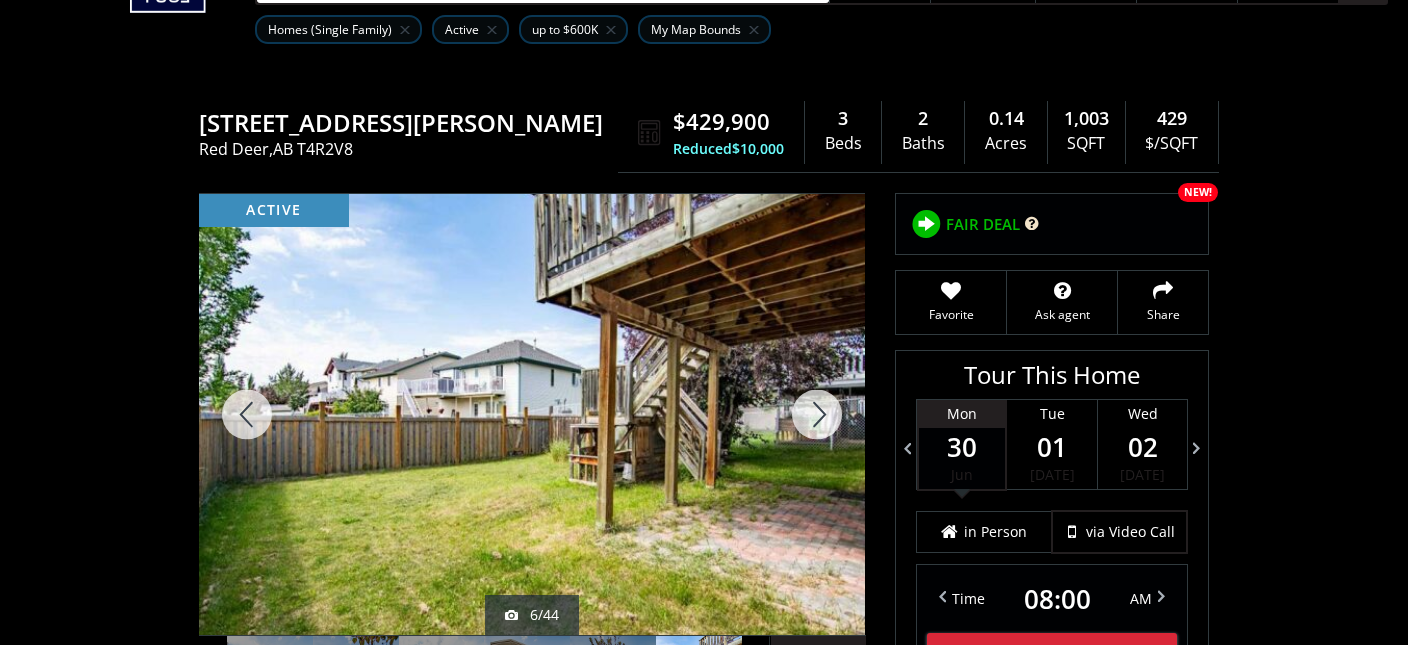 click at bounding box center [817, 414] 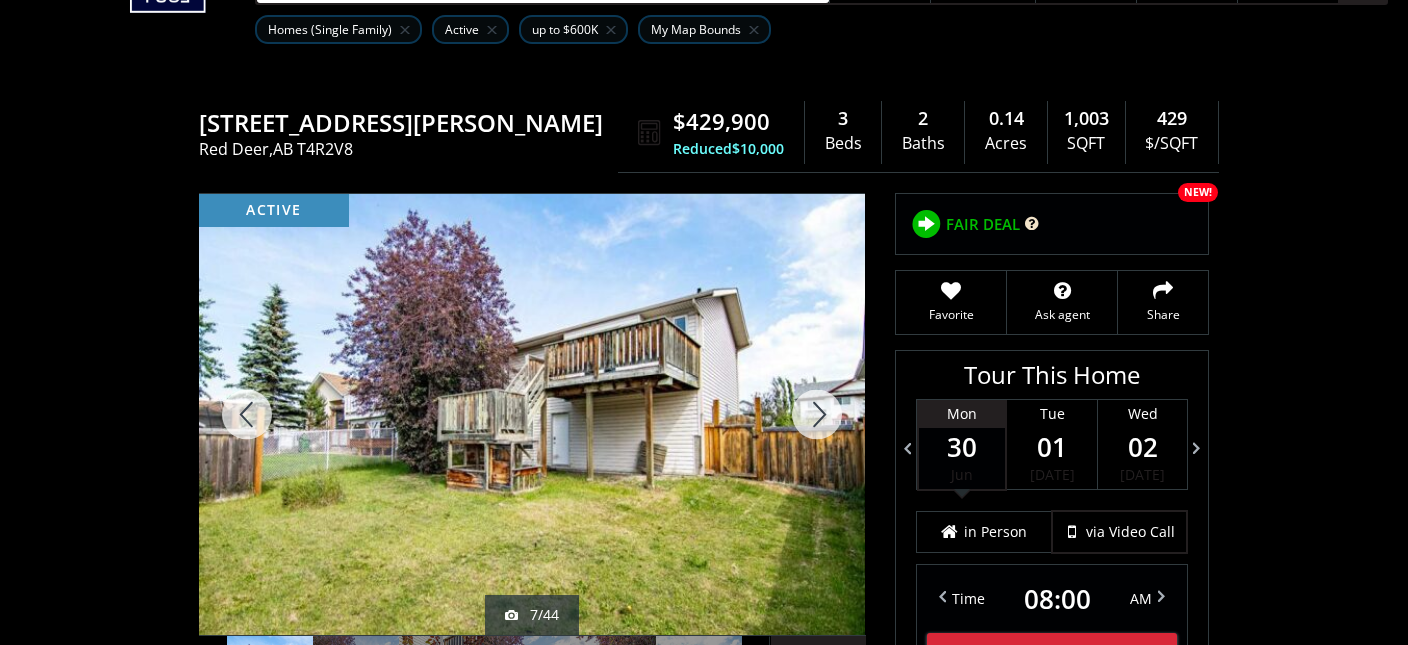 click at bounding box center (817, 414) 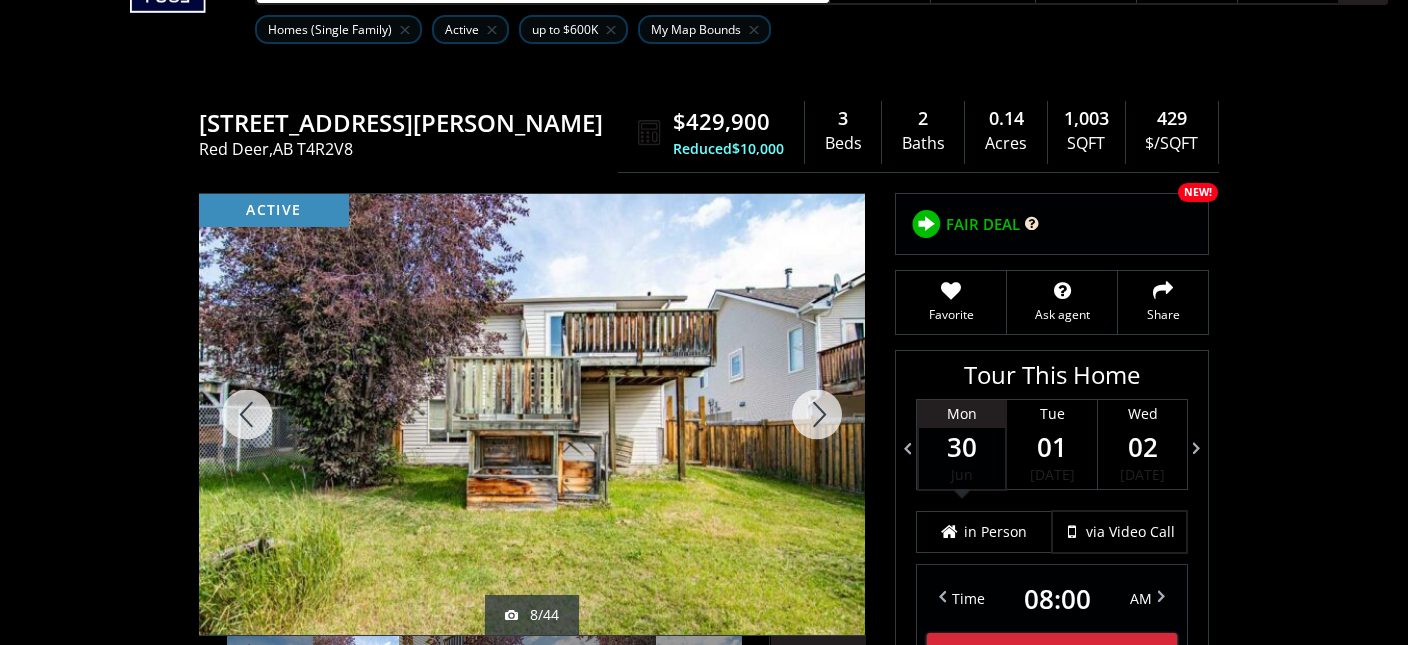 click at bounding box center [817, 414] 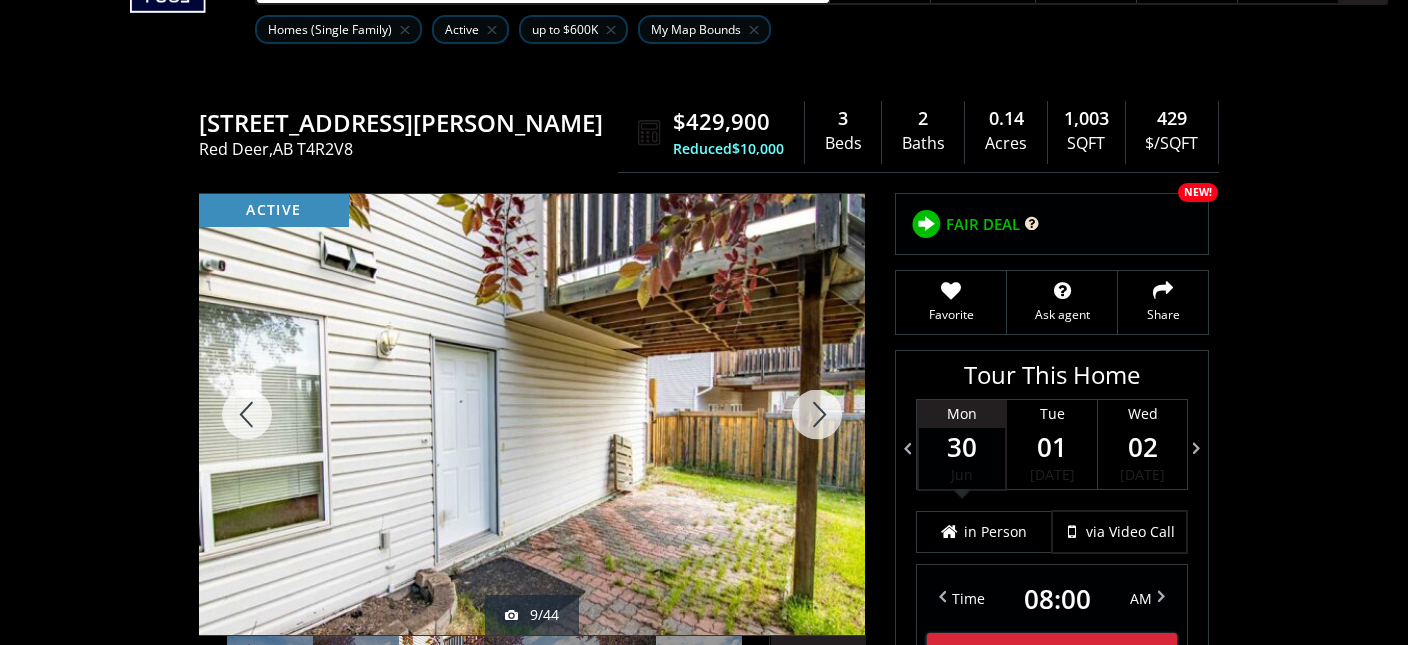 click at bounding box center (817, 414) 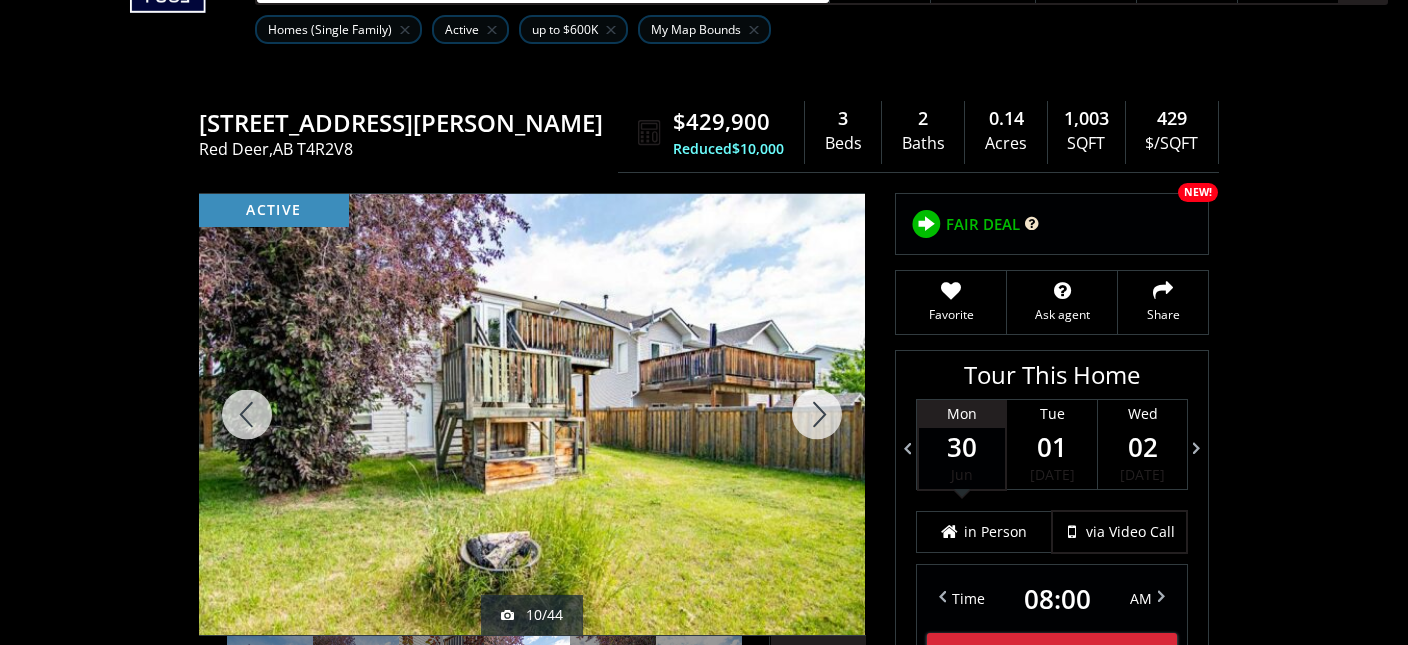 click at bounding box center [817, 414] 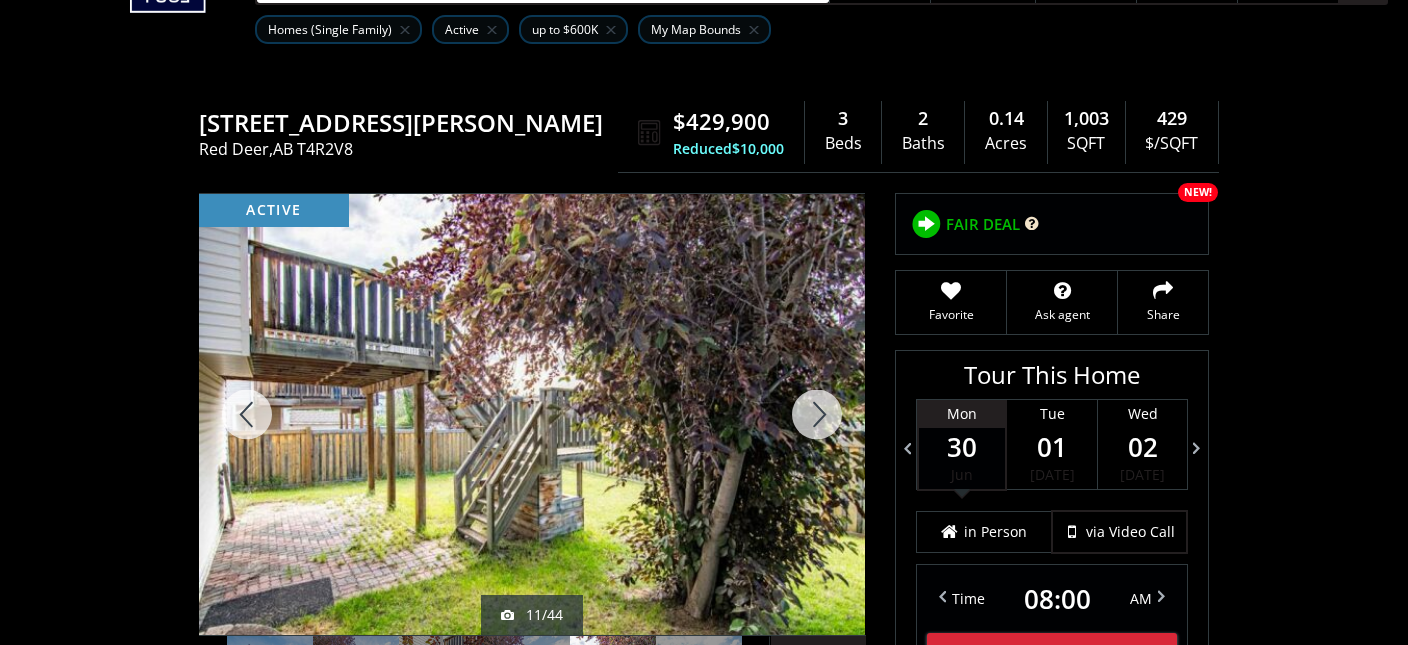 click at bounding box center [817, 414] 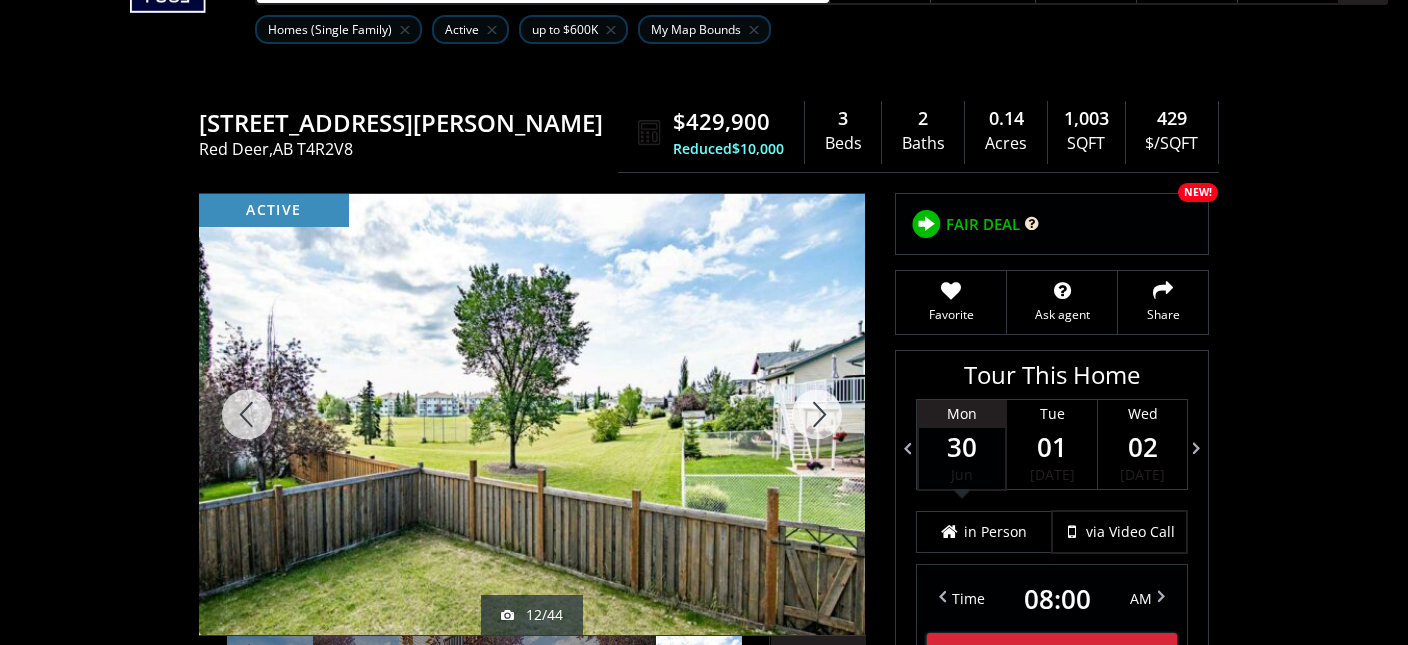 click at bounding box center (817, 414) 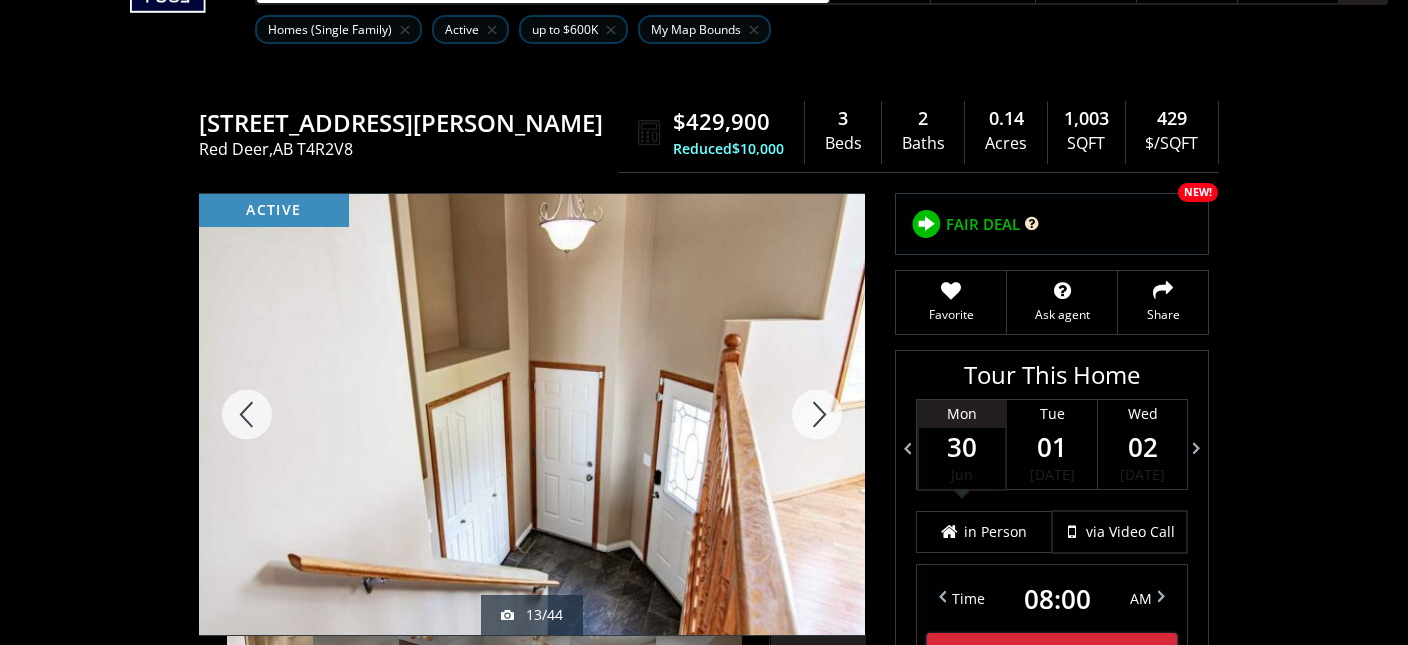 click at bounding box center [817, 414] 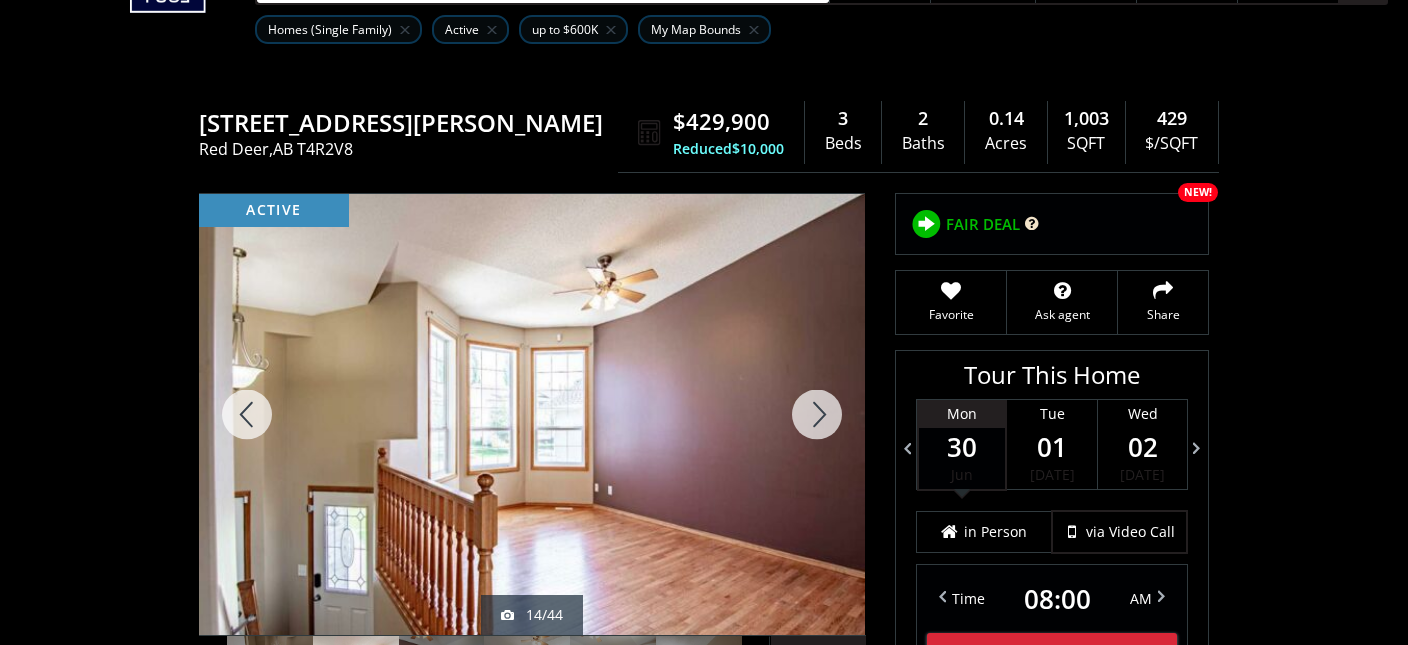 click at bounding box center (817, 414) 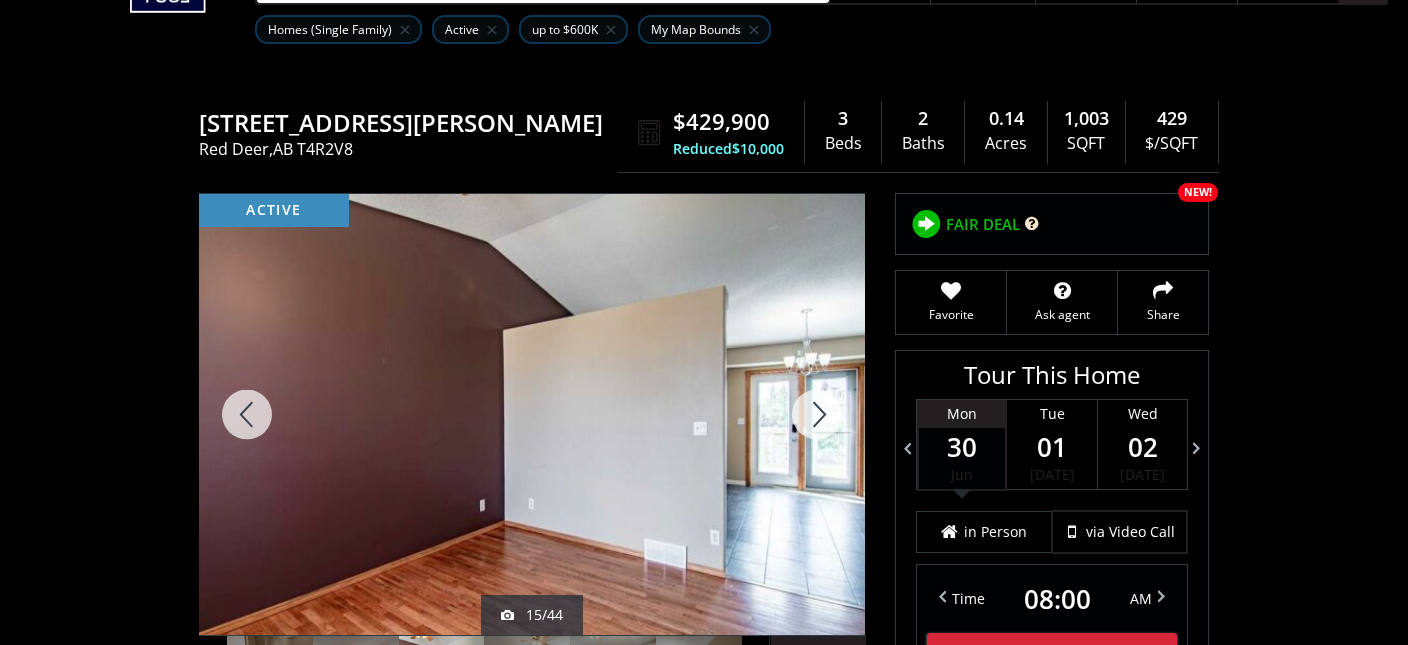 click at bounding box center [817, 414] 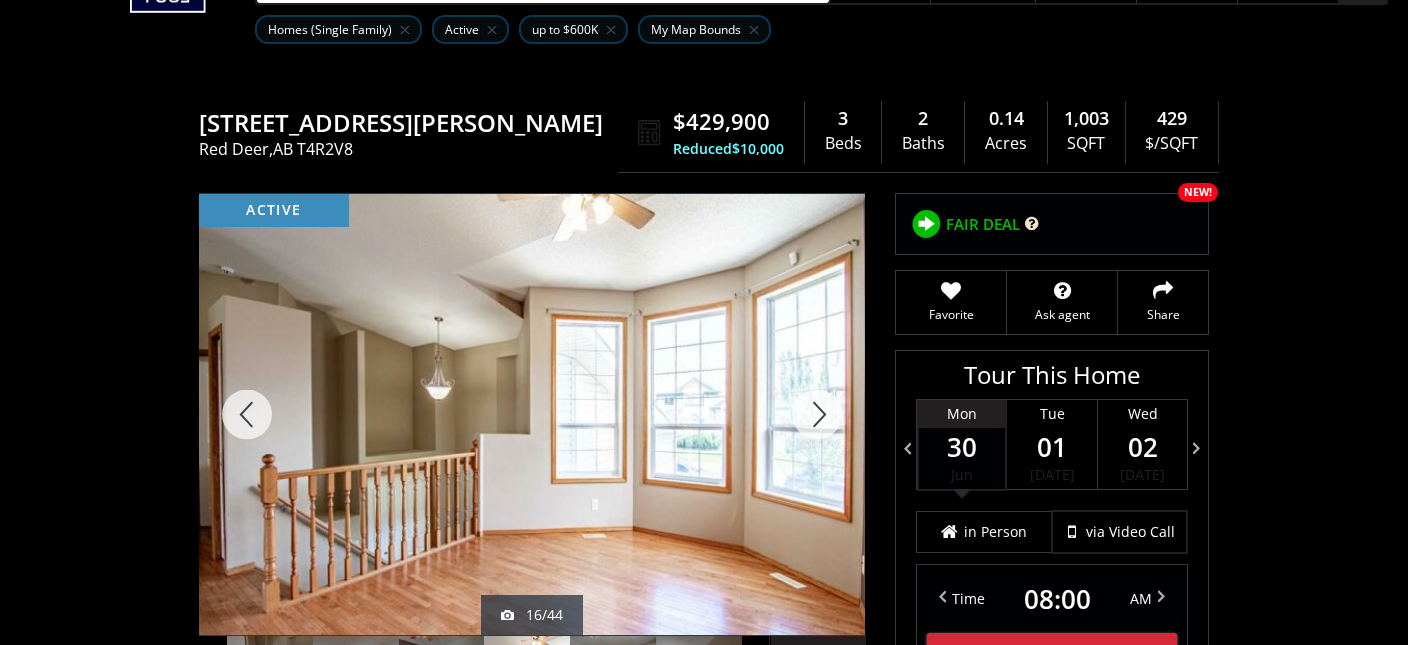 click at bounding box center (817, 414) 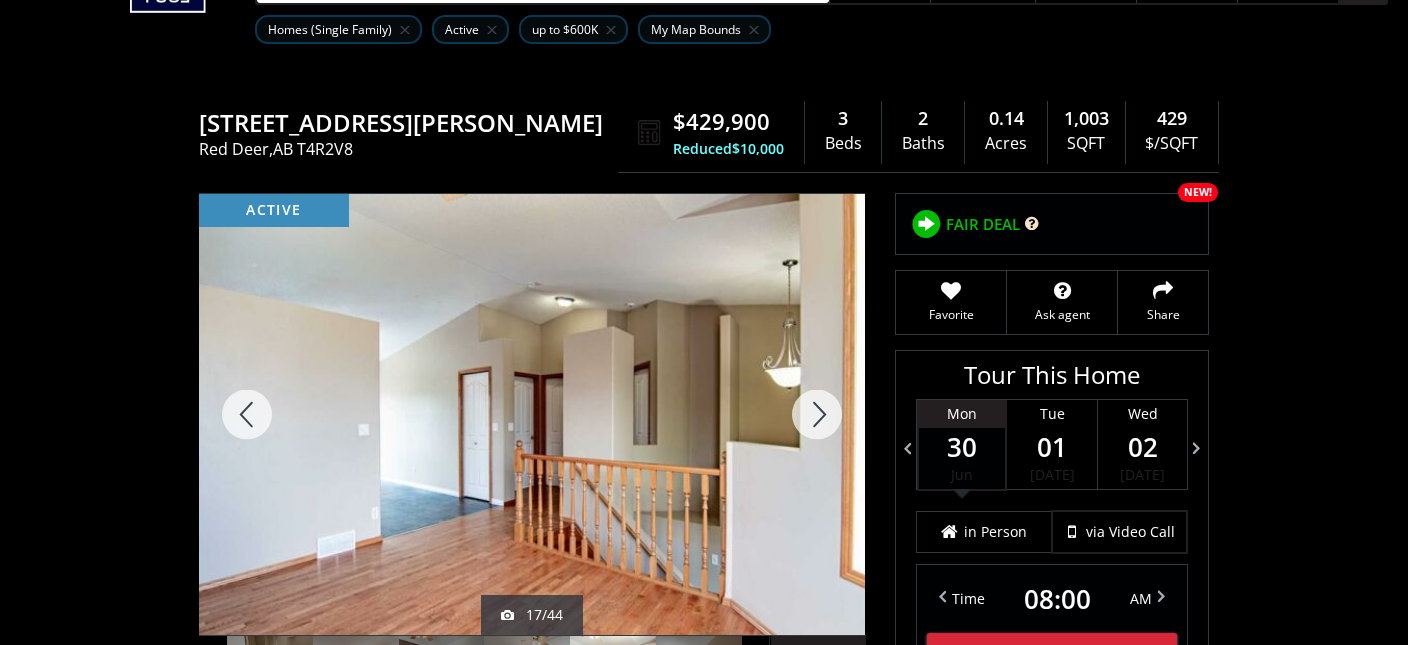 click at bounding box center [817, 414] 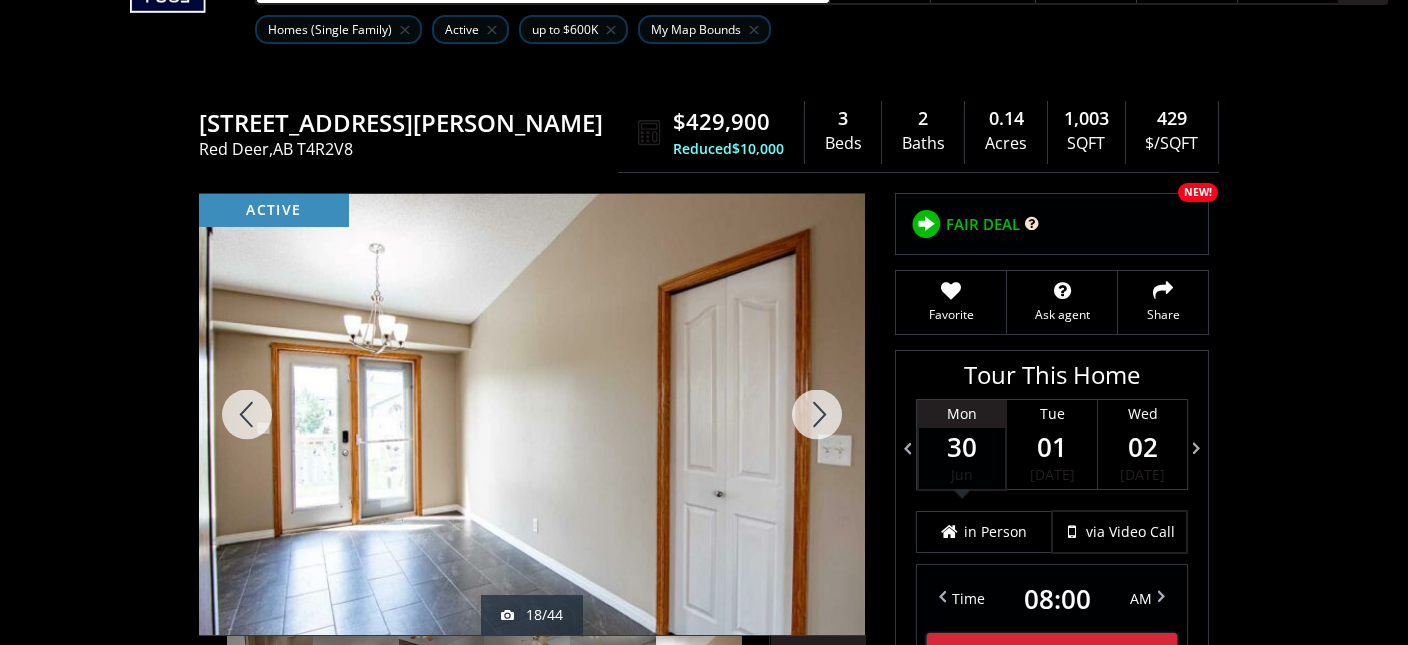 click at bounding box center [817, 414] 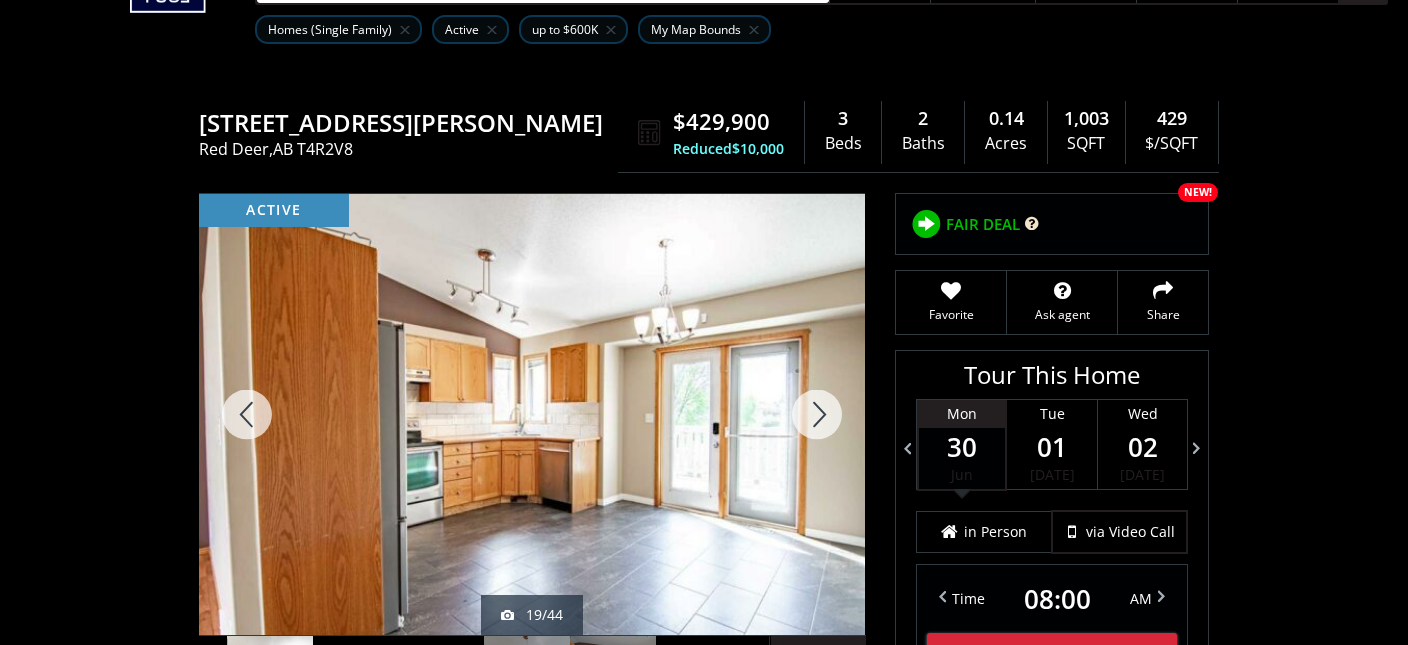click at bounding box center [817, 414] 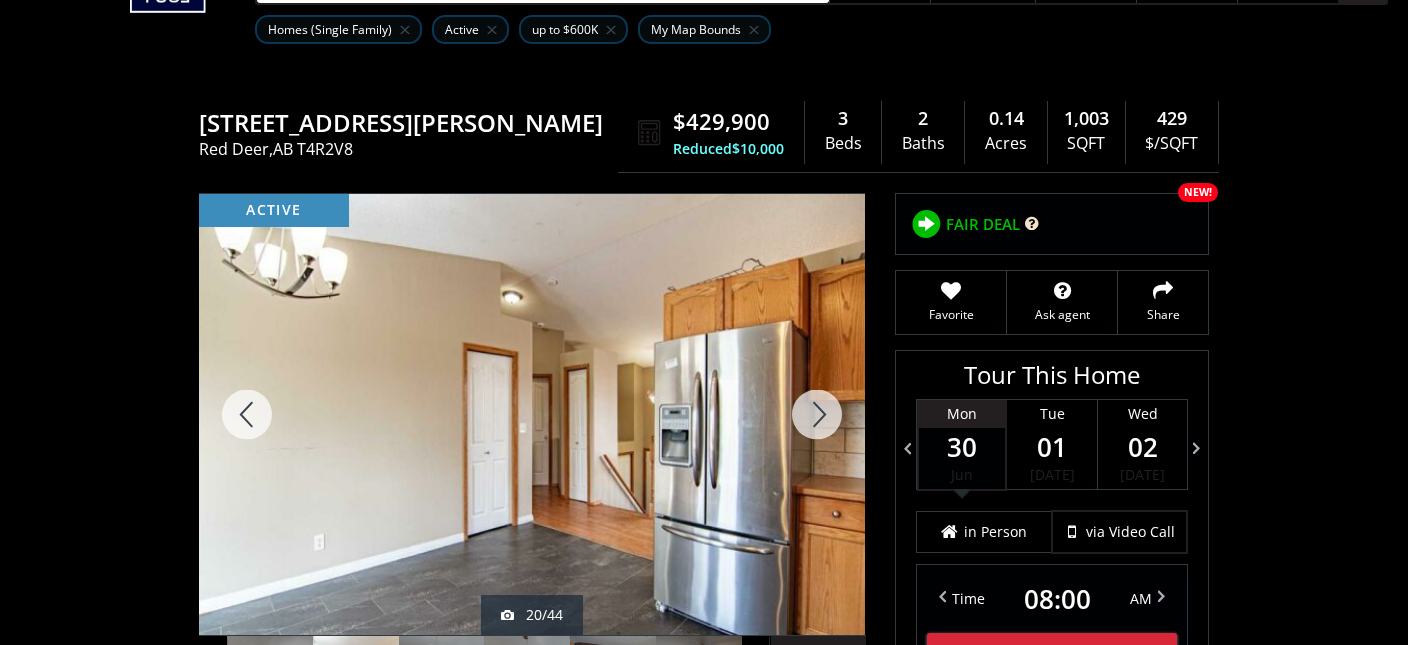 click at bounding box center [817, 414] 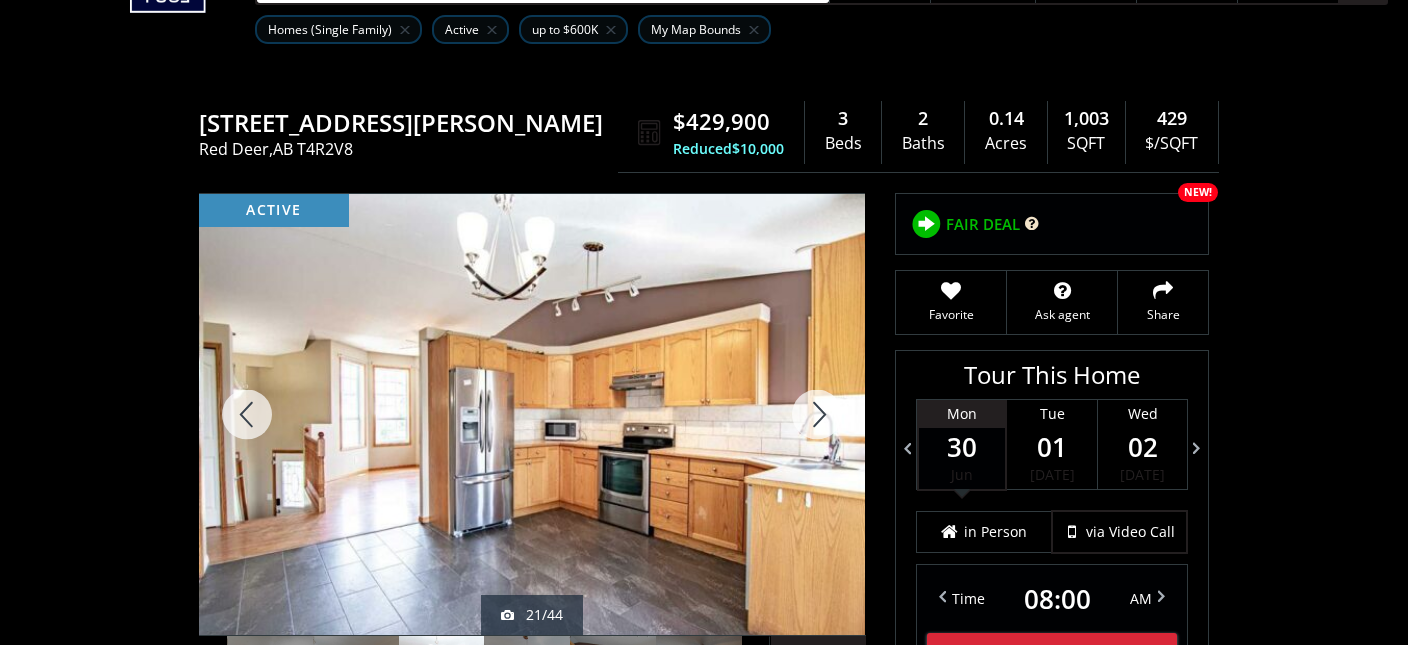 click at bounding box center [817, 414] 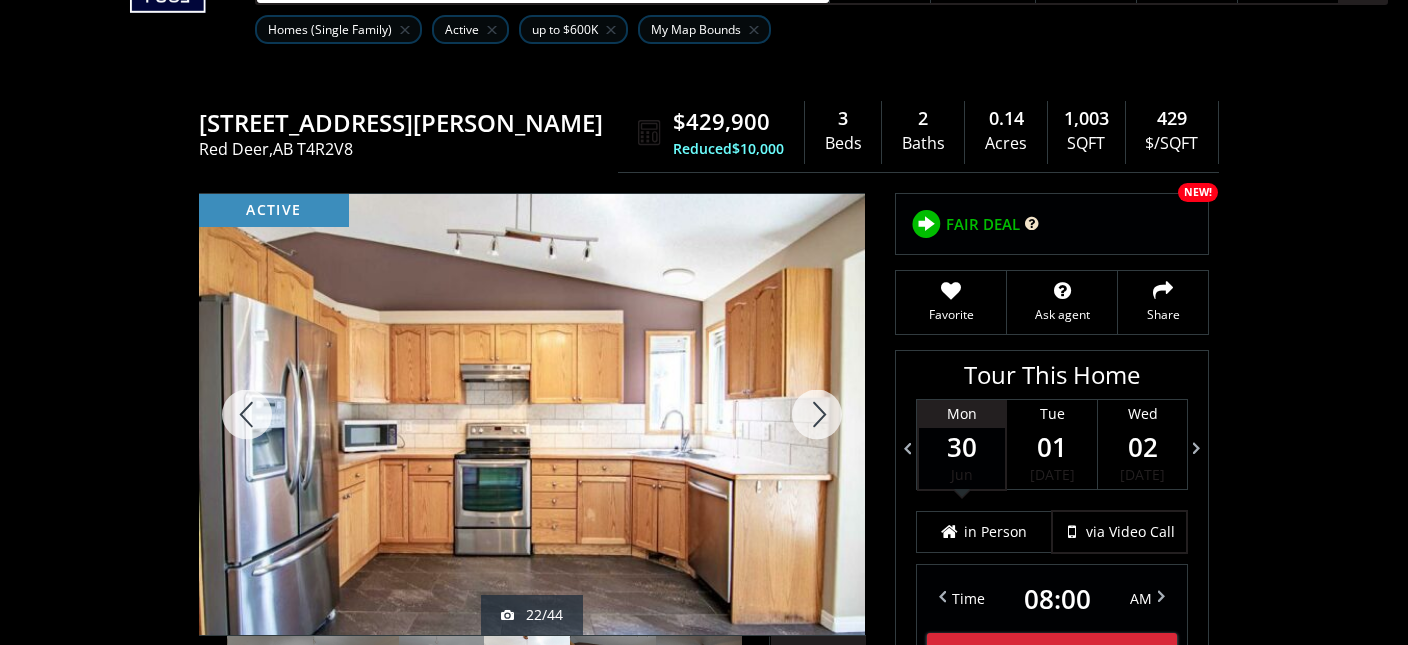 click at bounding box center [817, 414] 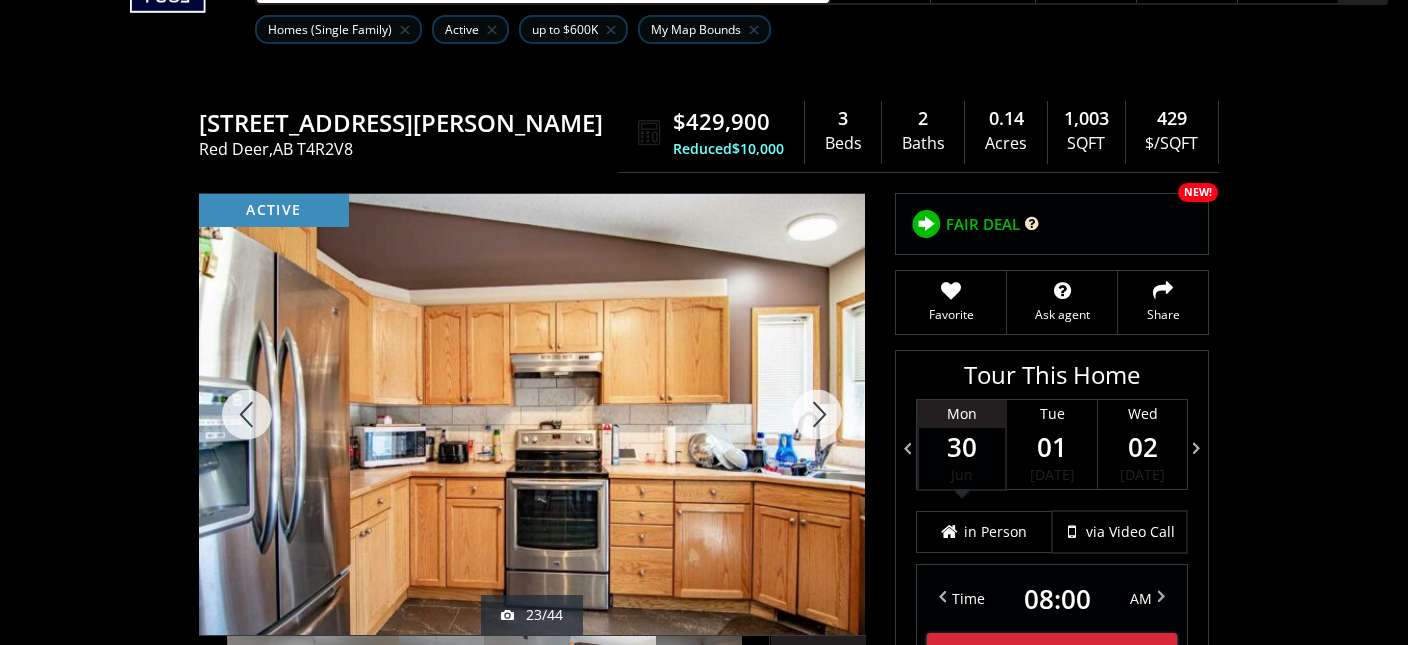 click at bounding box center [817, 414] 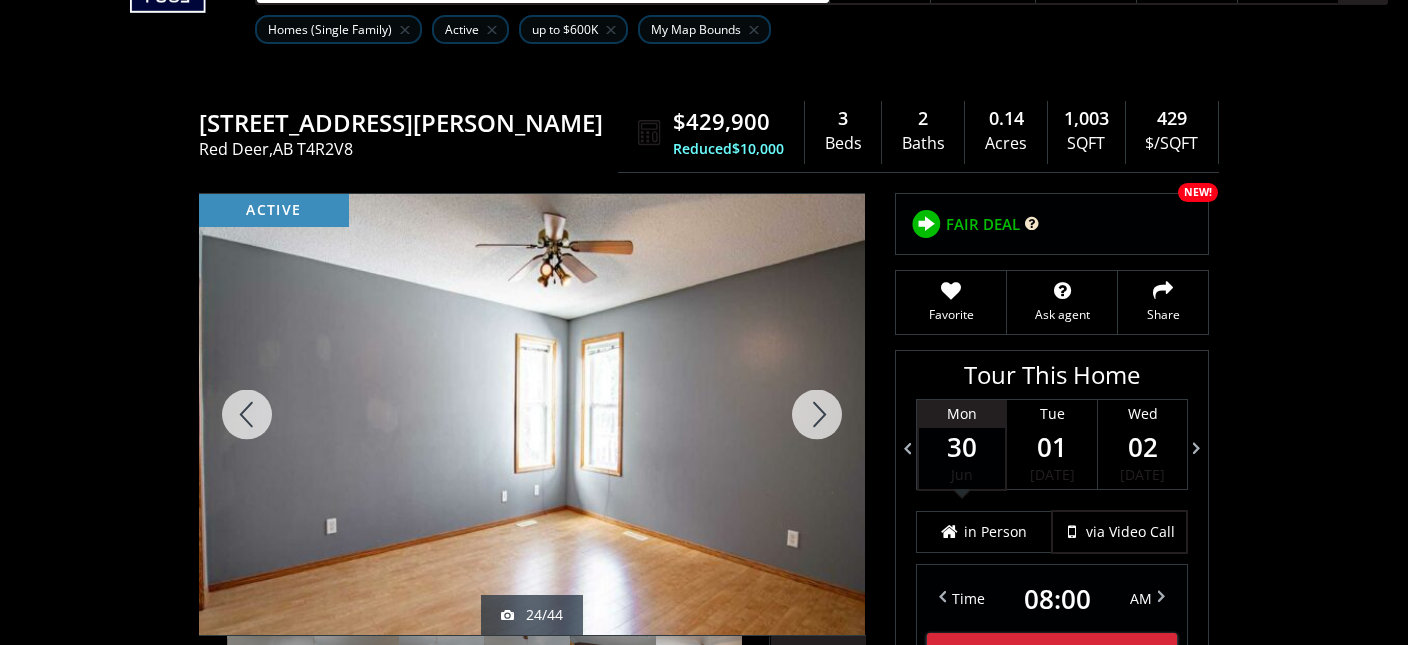 click at bounding box center [817, 414] 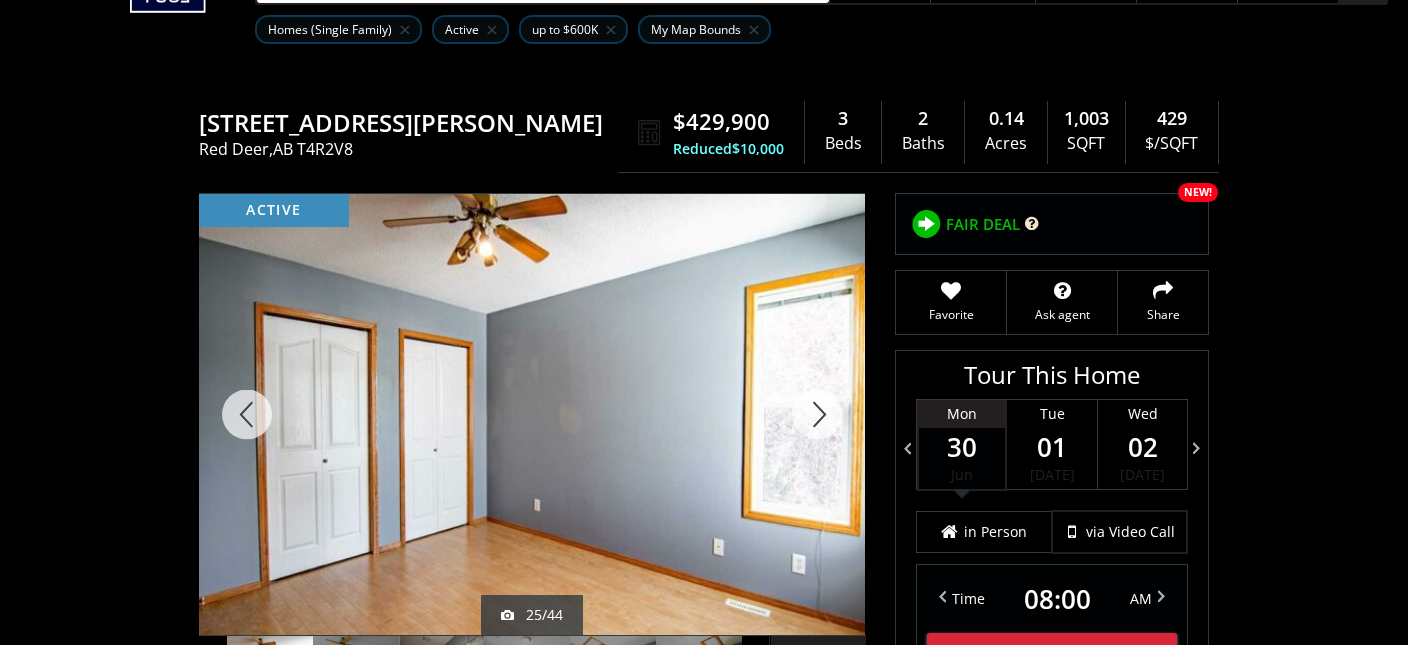 click at bounding box center [817, 414] 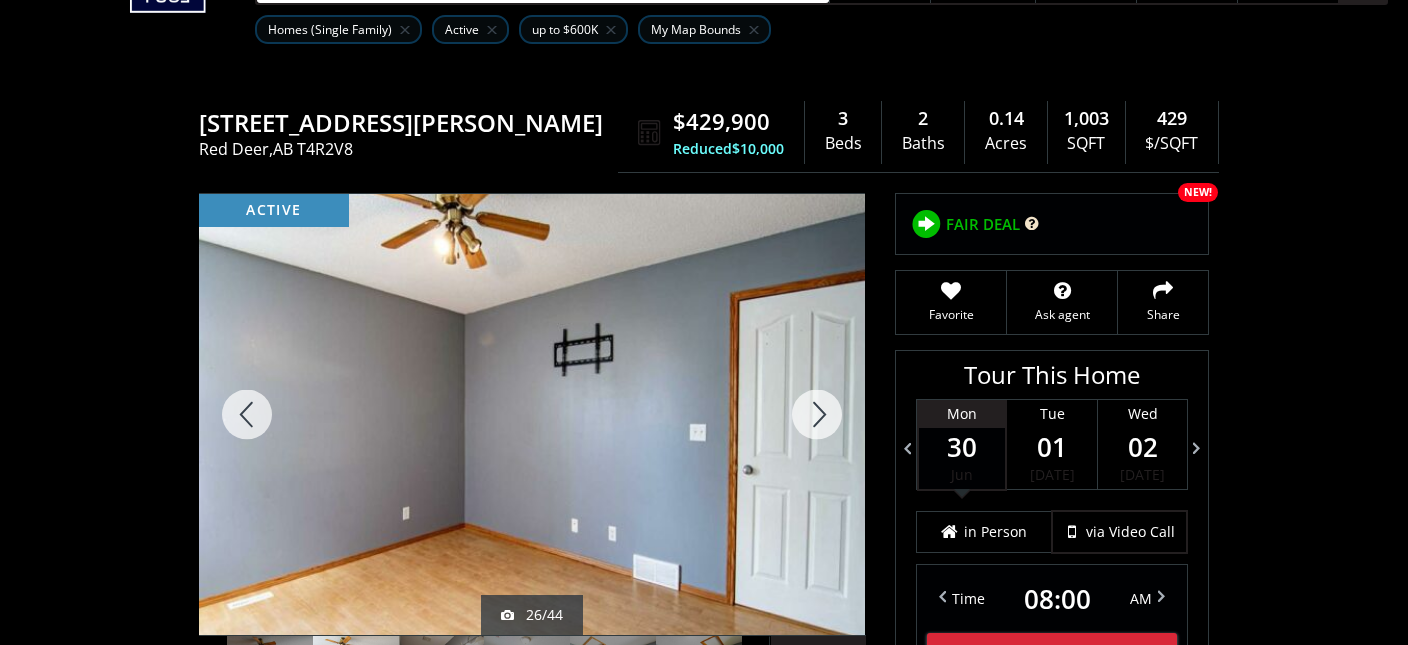click at bounding box center (817, 414) 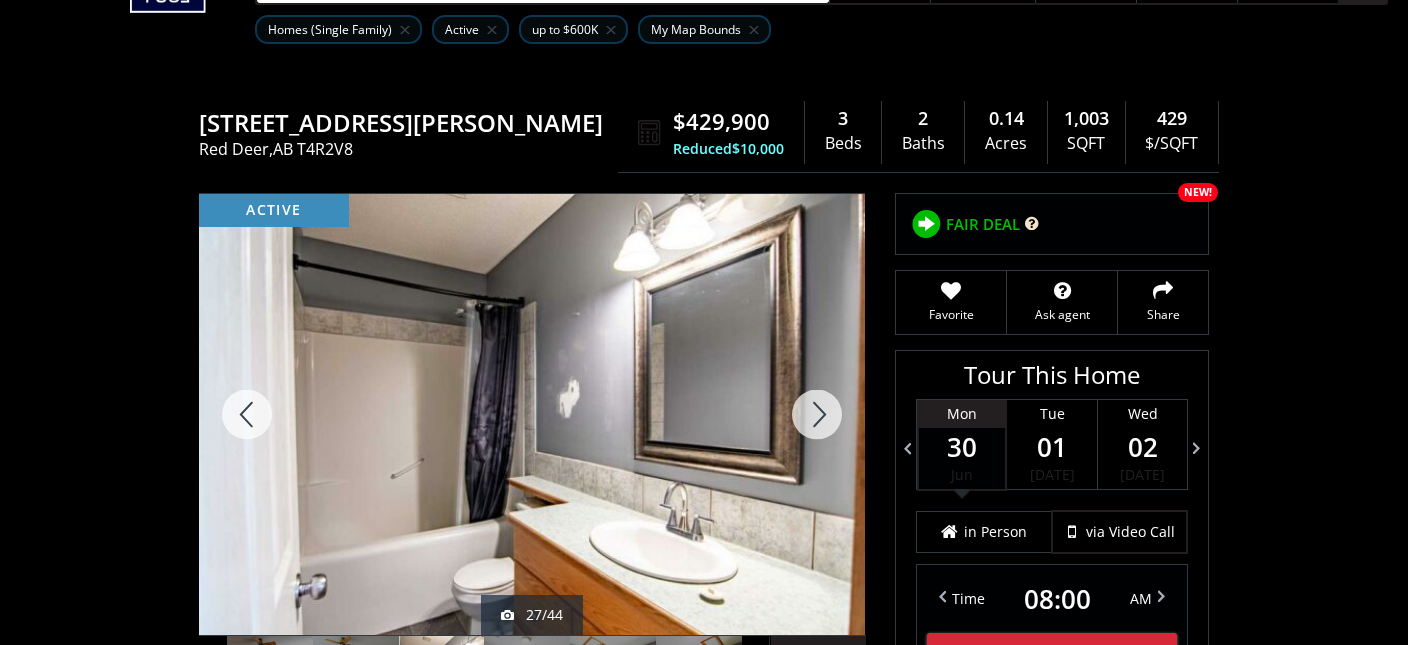 click at bounding box center (817, 414) 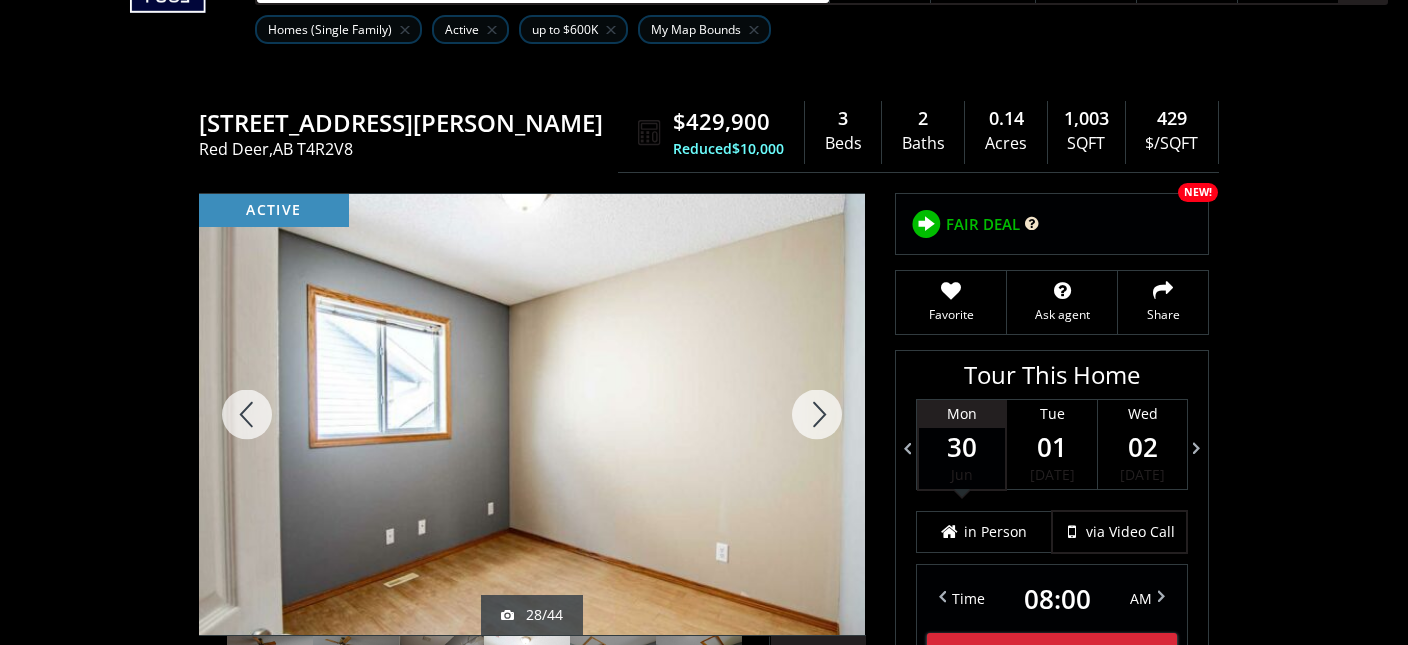 click at bounding box center (817, 414) 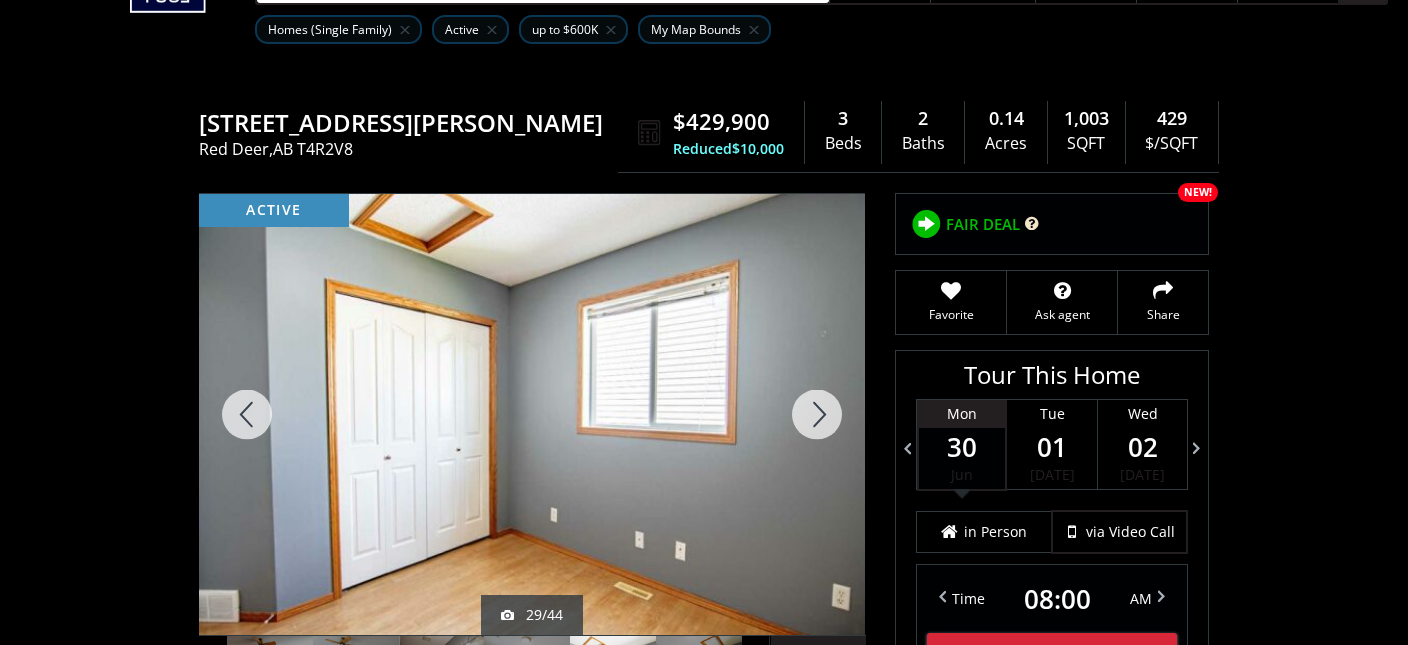 click at bounding box center [817, 414] 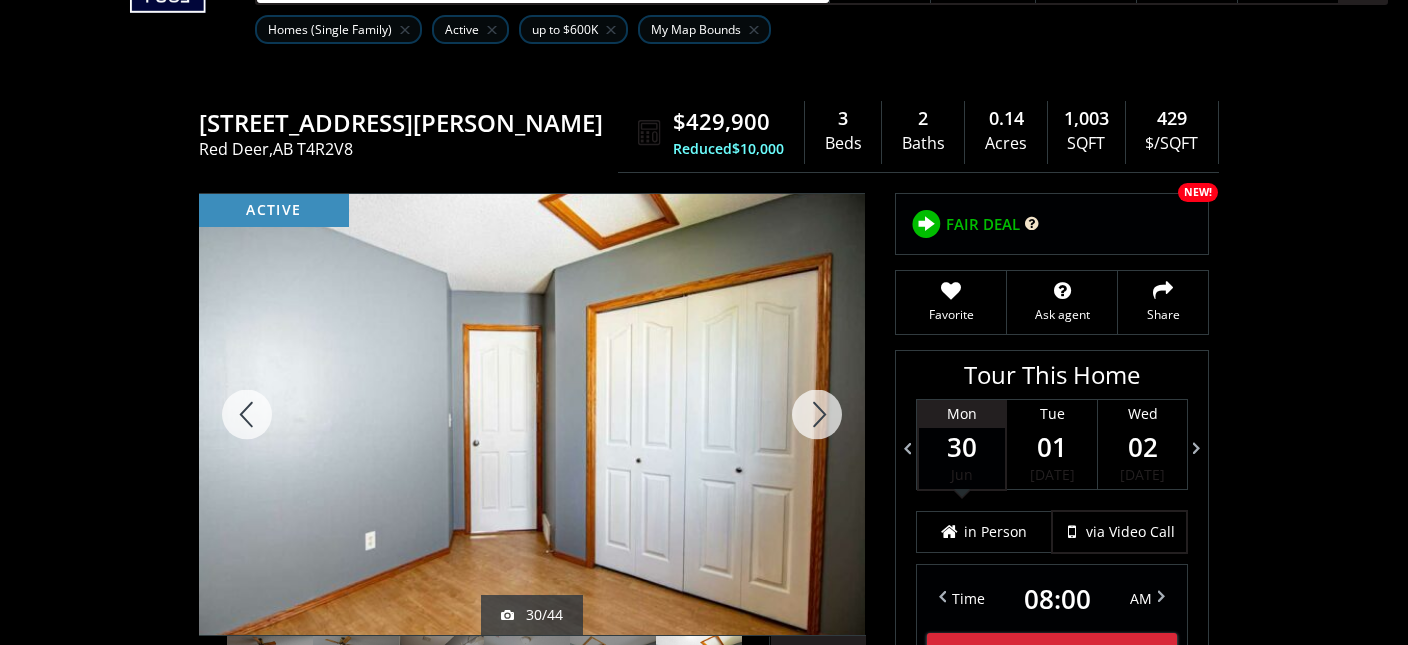 click at bounding box center (817, 414) 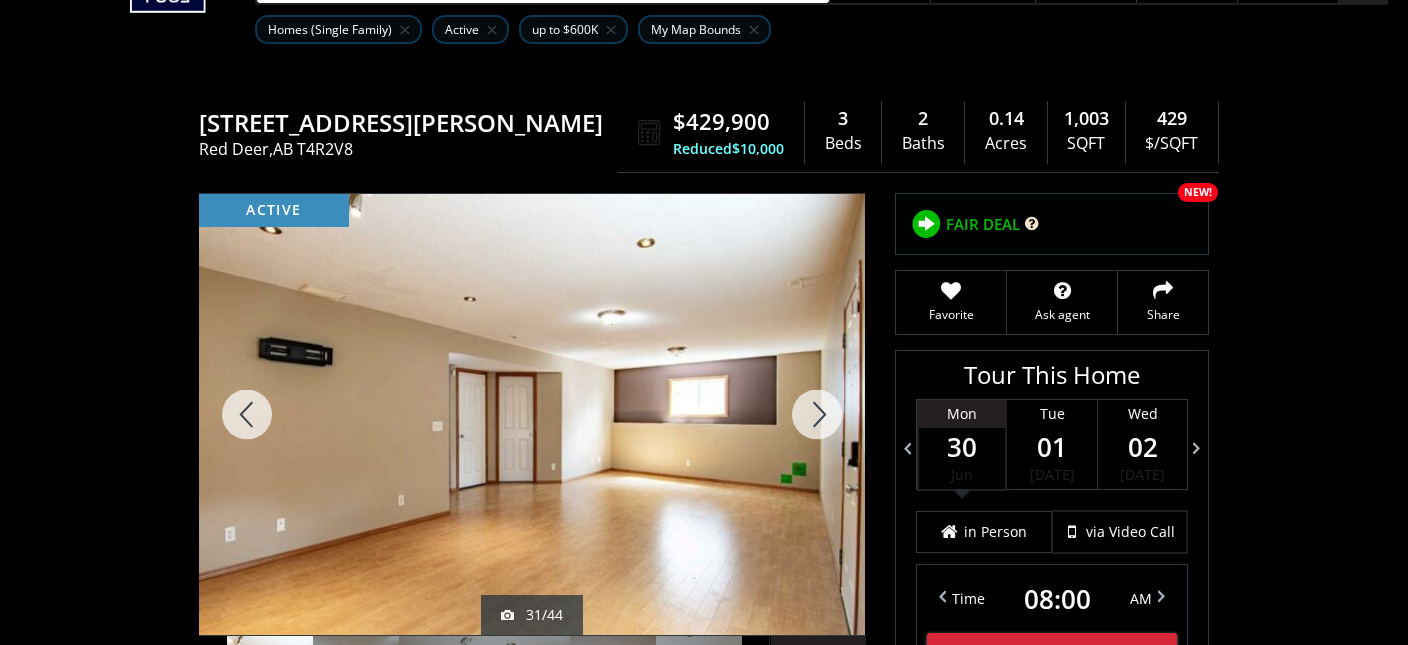 click at bounding box center (817, 414) 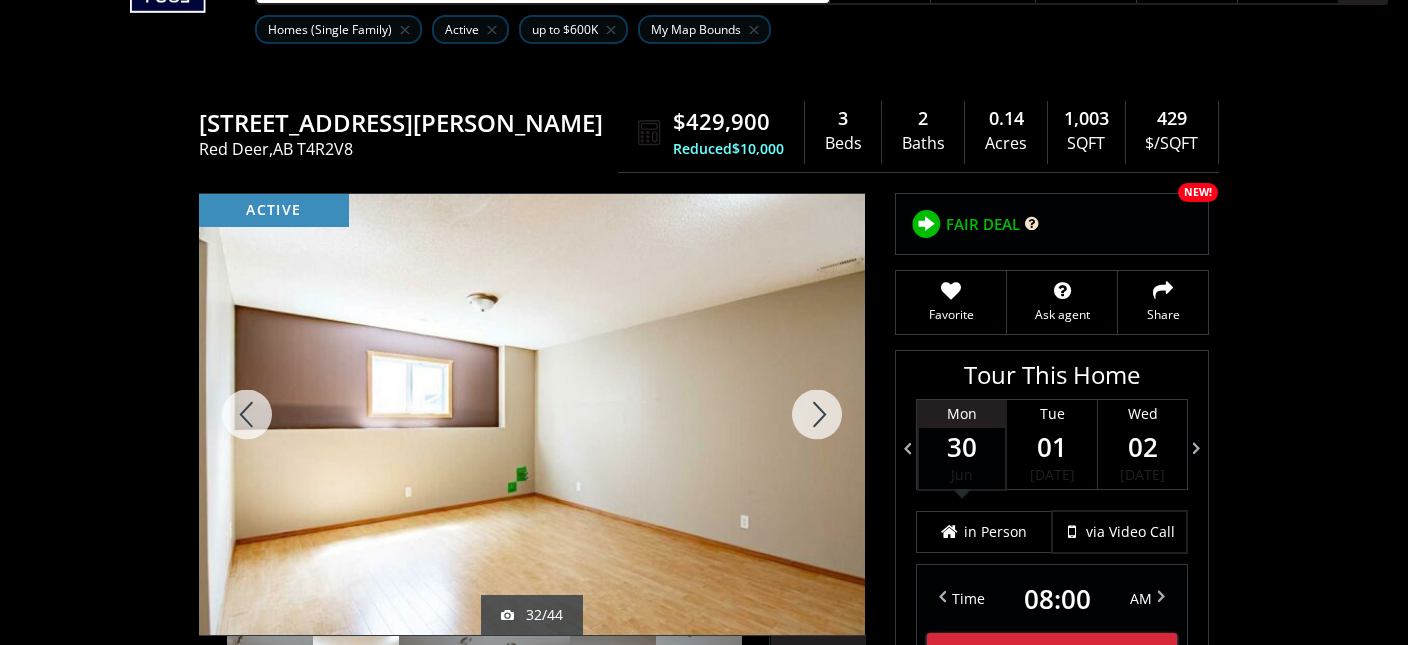 click at bounding box center (817, 414) 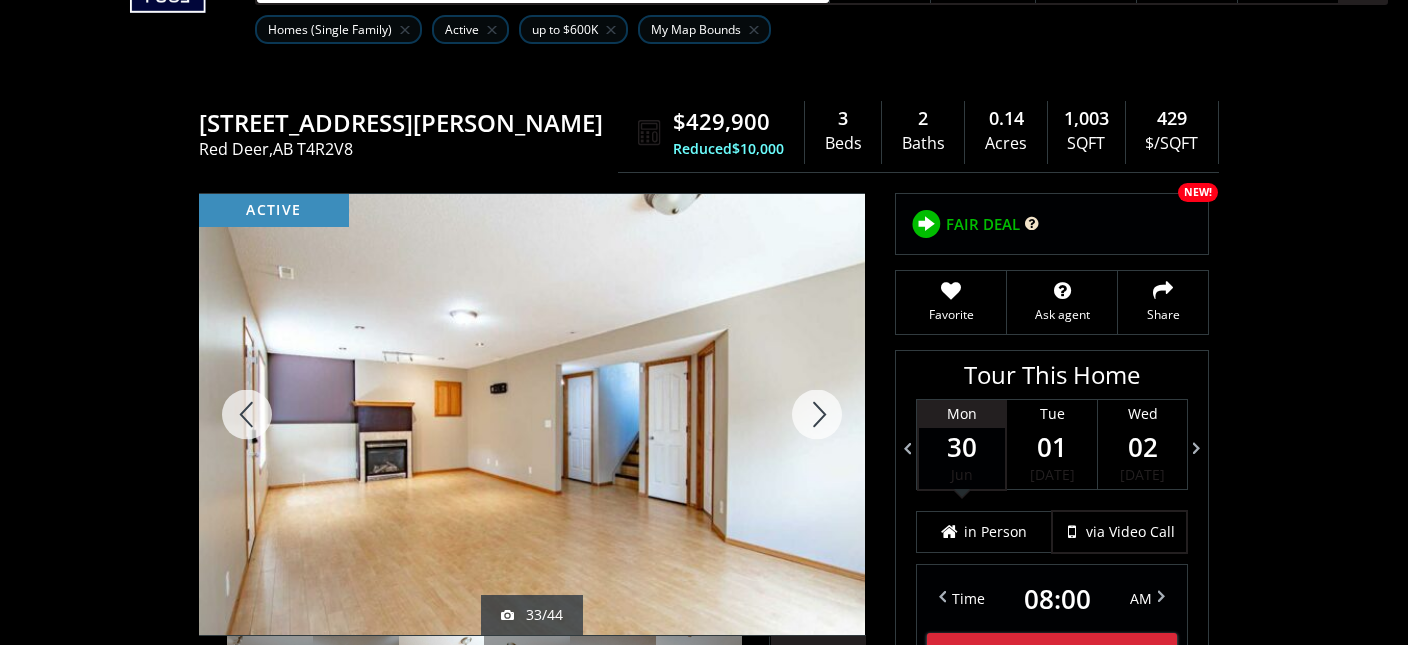 click at bounding box center [817, 414] 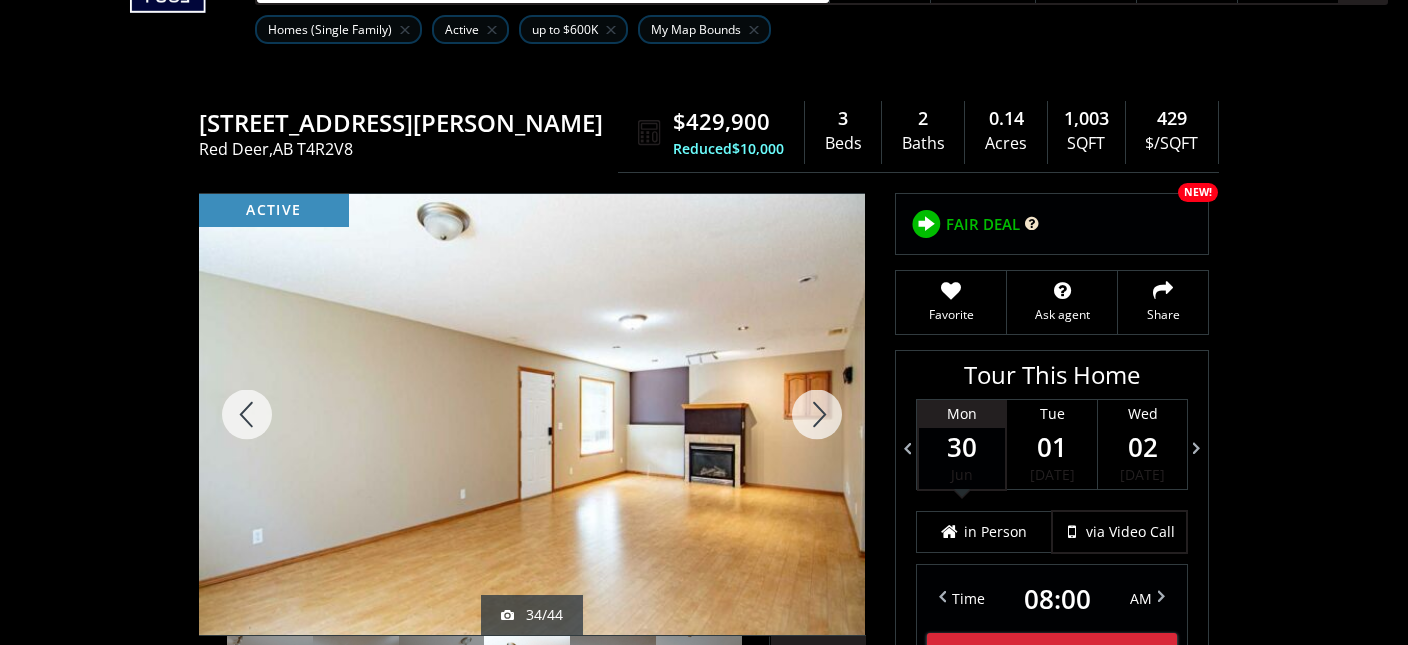 click at bounding box center [817, 414] 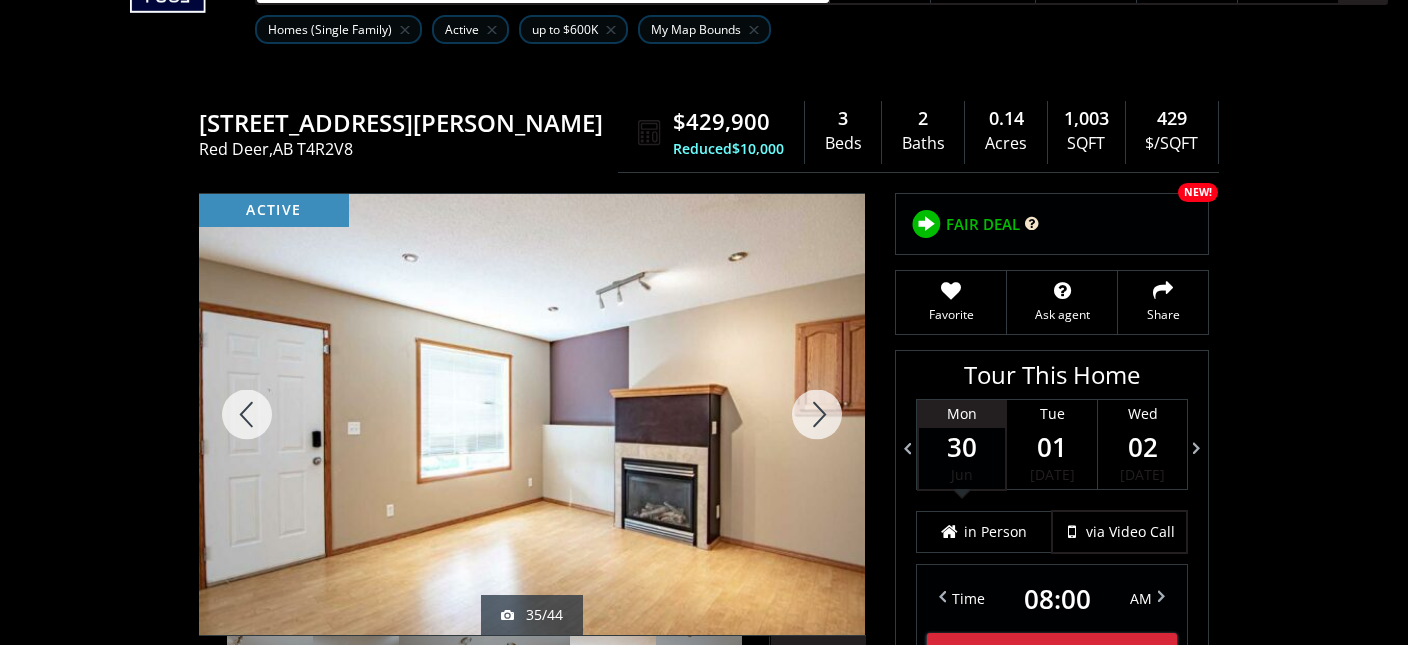 click at bounding box center [817, 414] 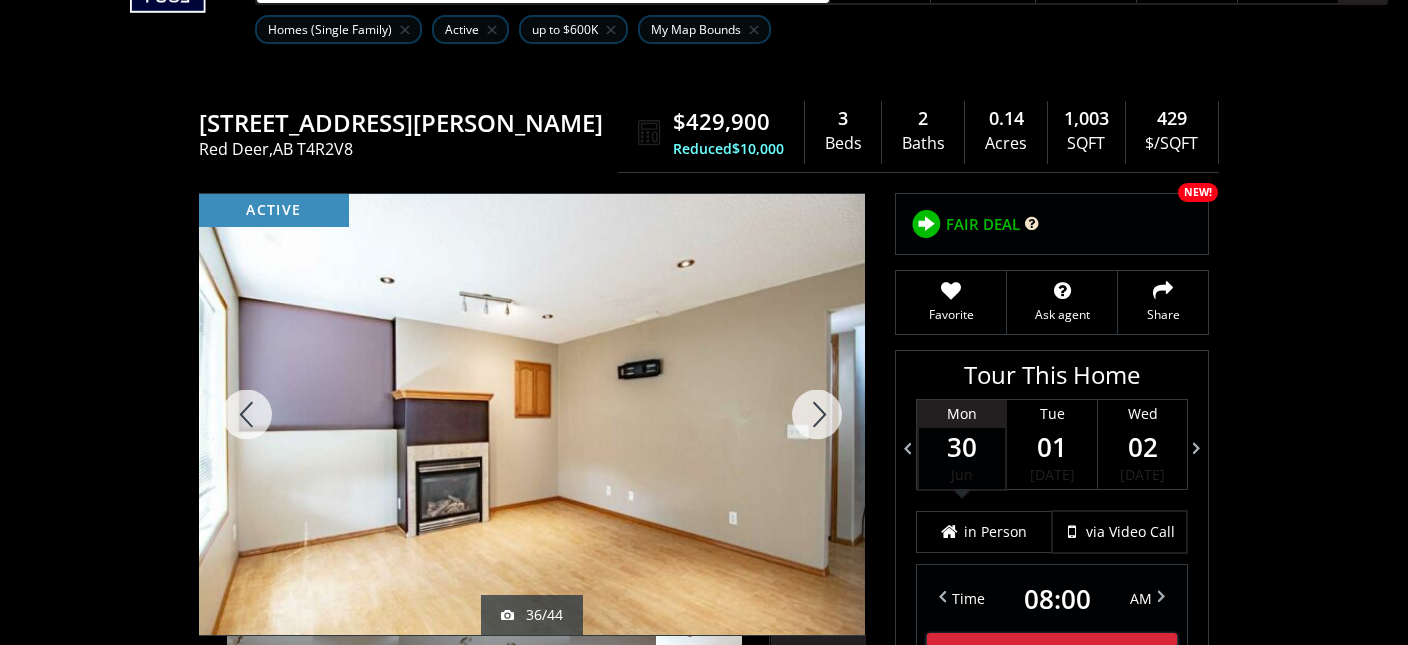click at bounding box center (817, 414) 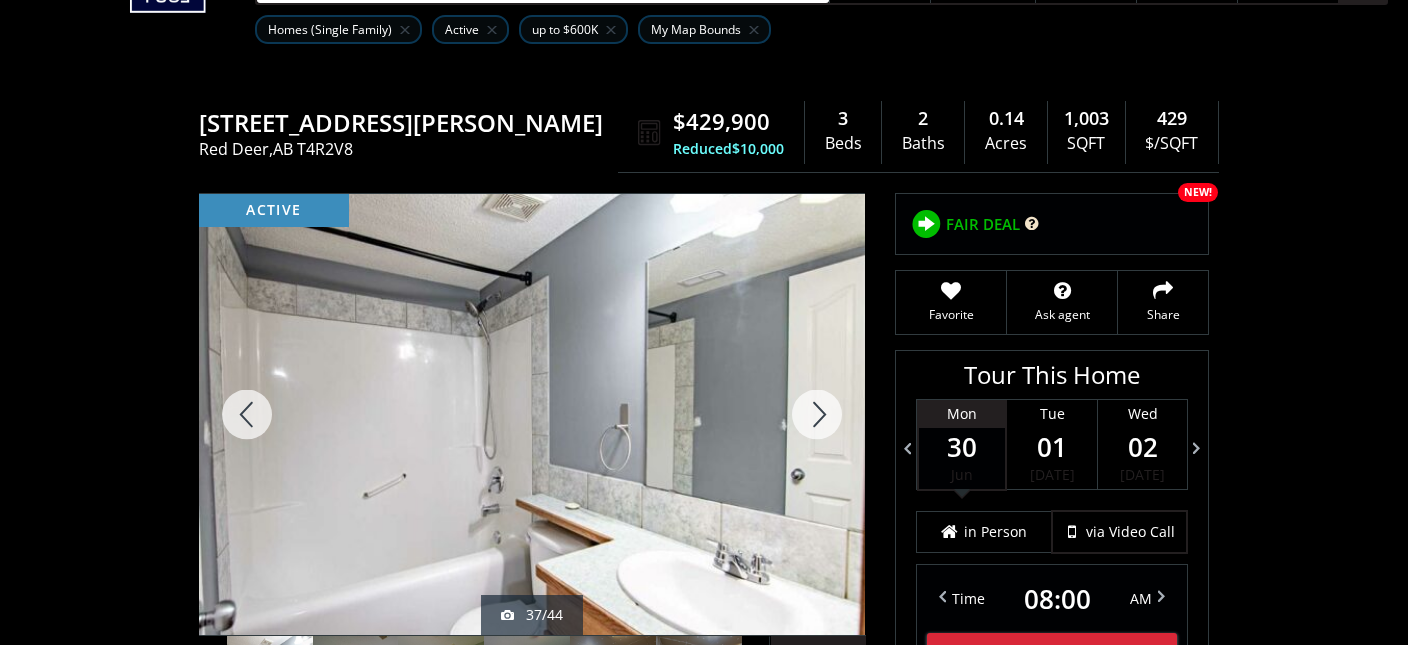 click at bounding box center (817, 414) 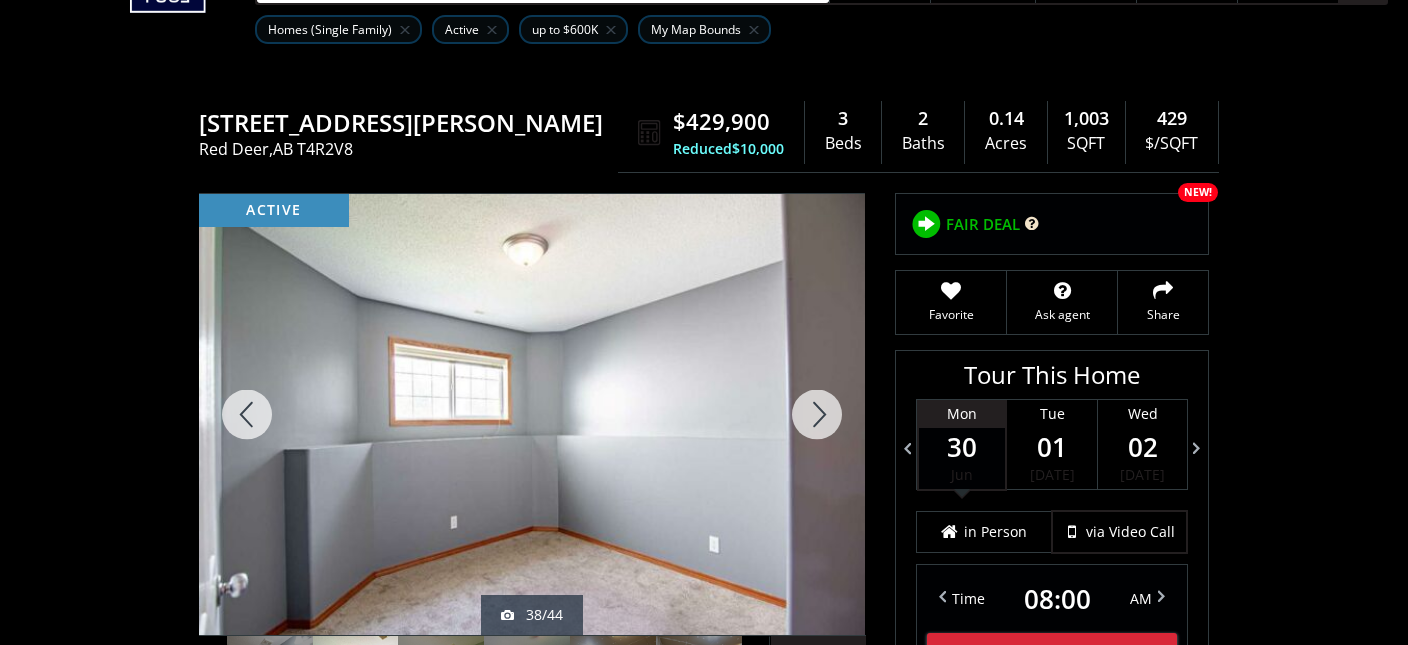 click at bounding box center [817, 414] 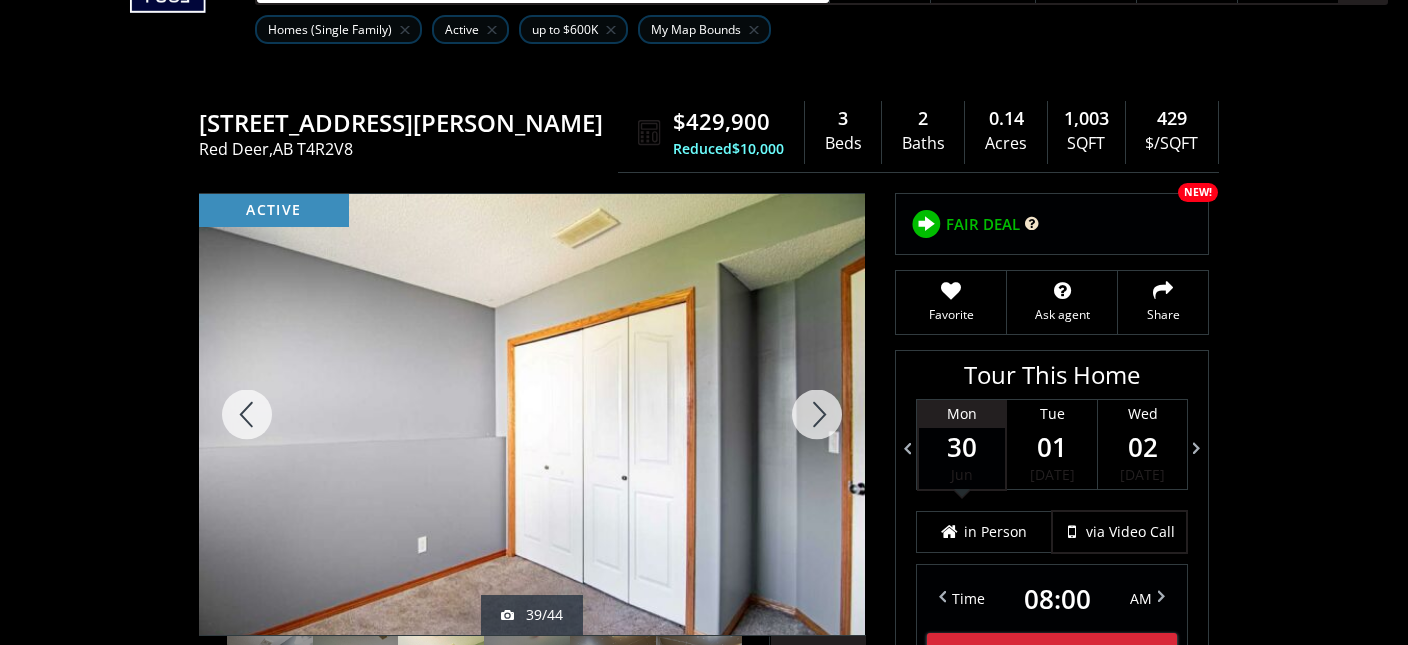 click at bounding box center [817, 414] 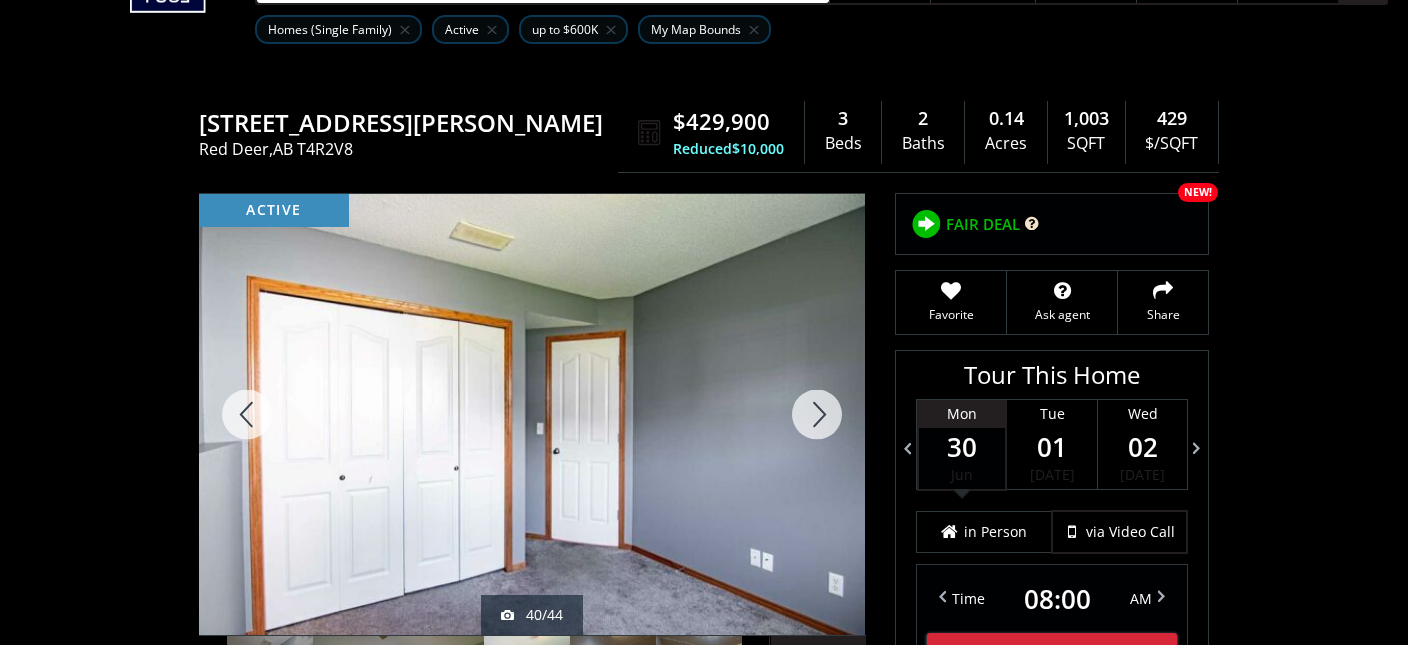 click at bounding box center [817, 414] 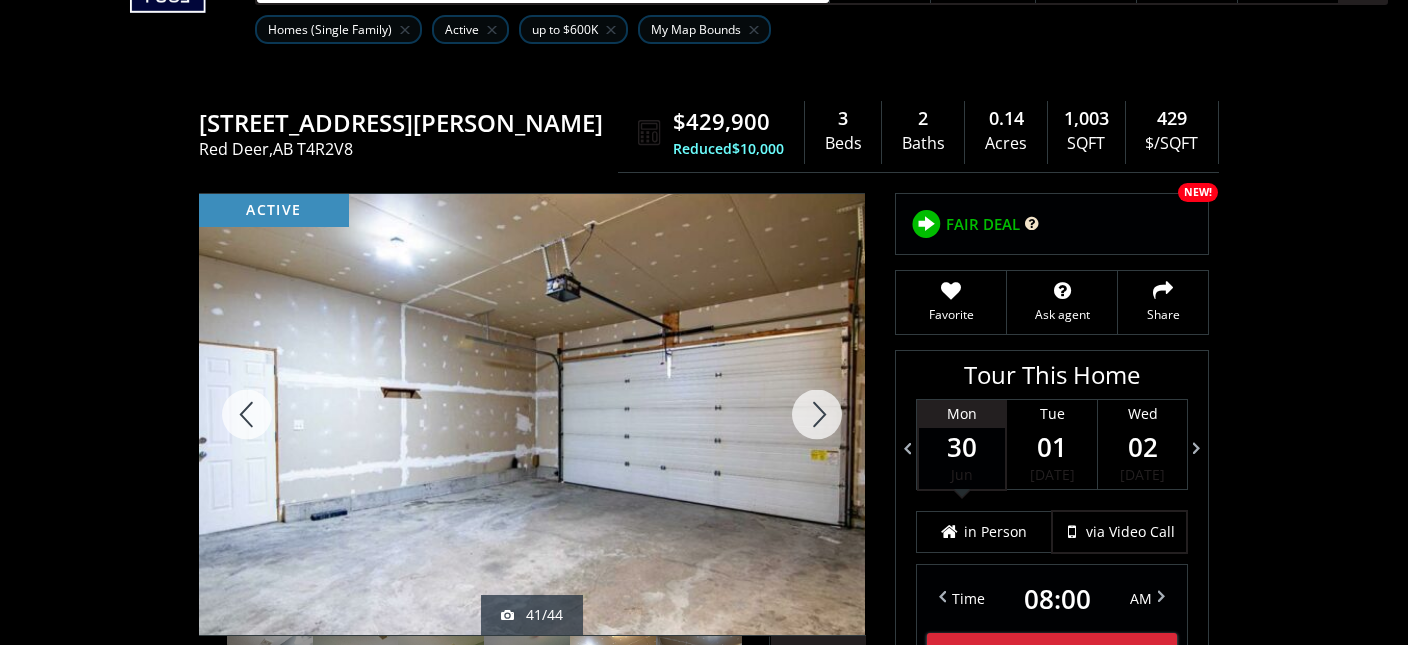 click at bounding box center [817, 414] 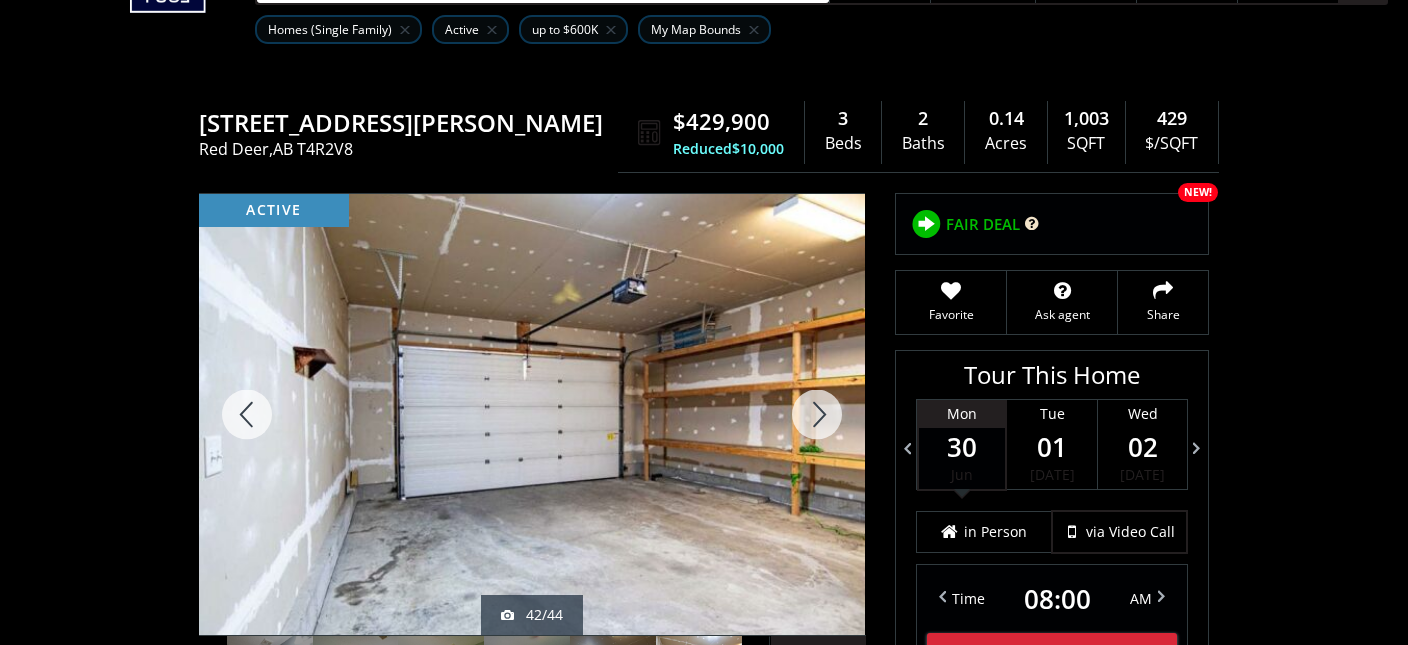 click at bounding box center [817, 414] 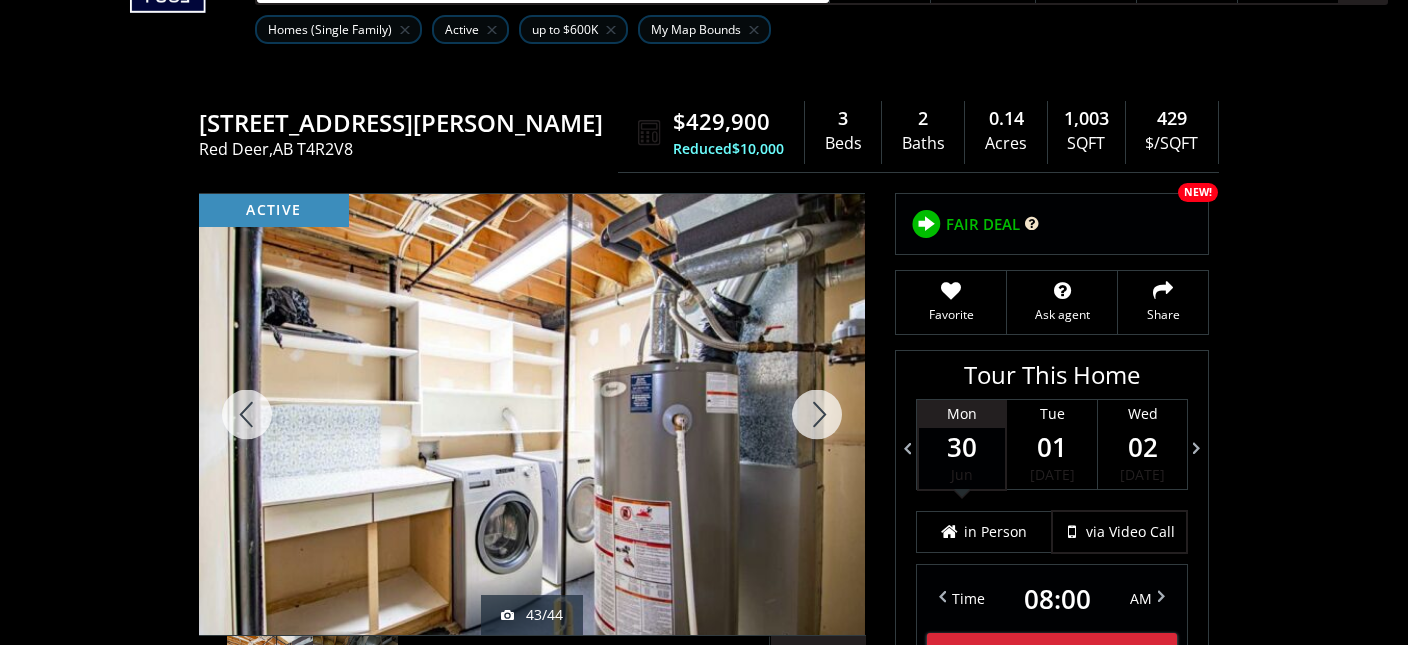 click at bounding box center (817, 414) 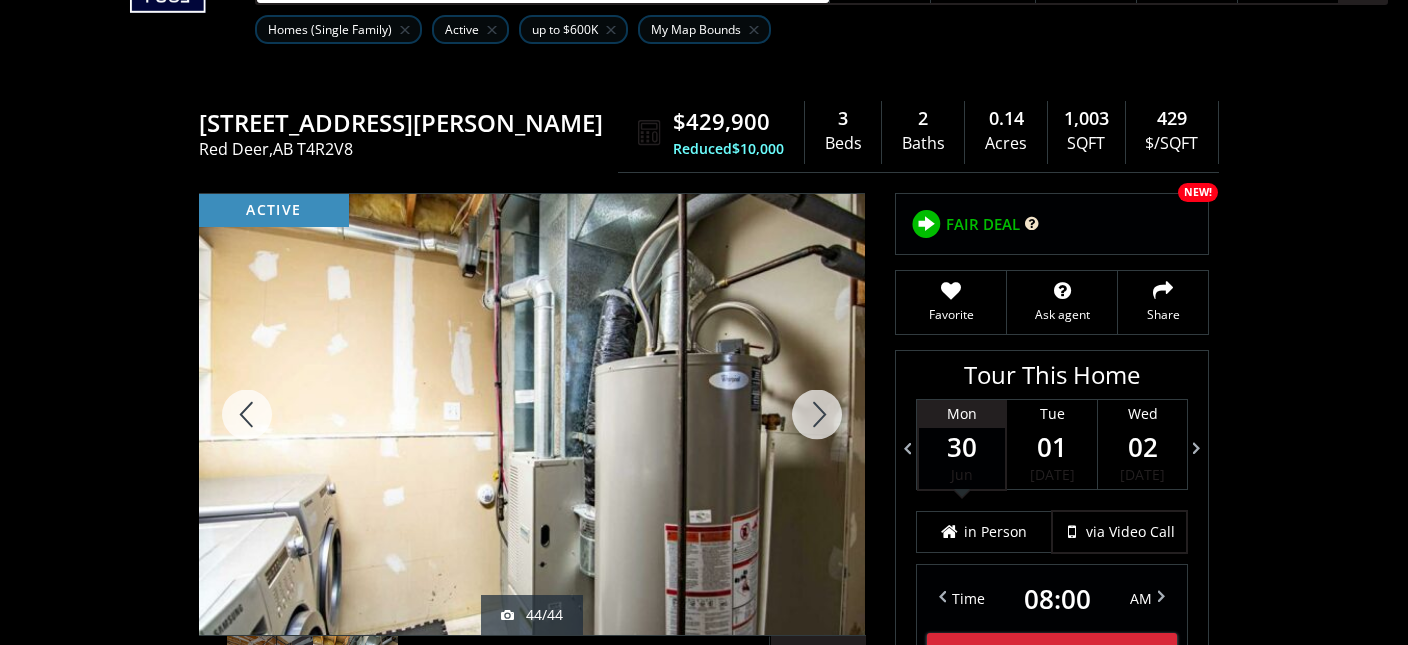 click at bounding box center [817, 414] 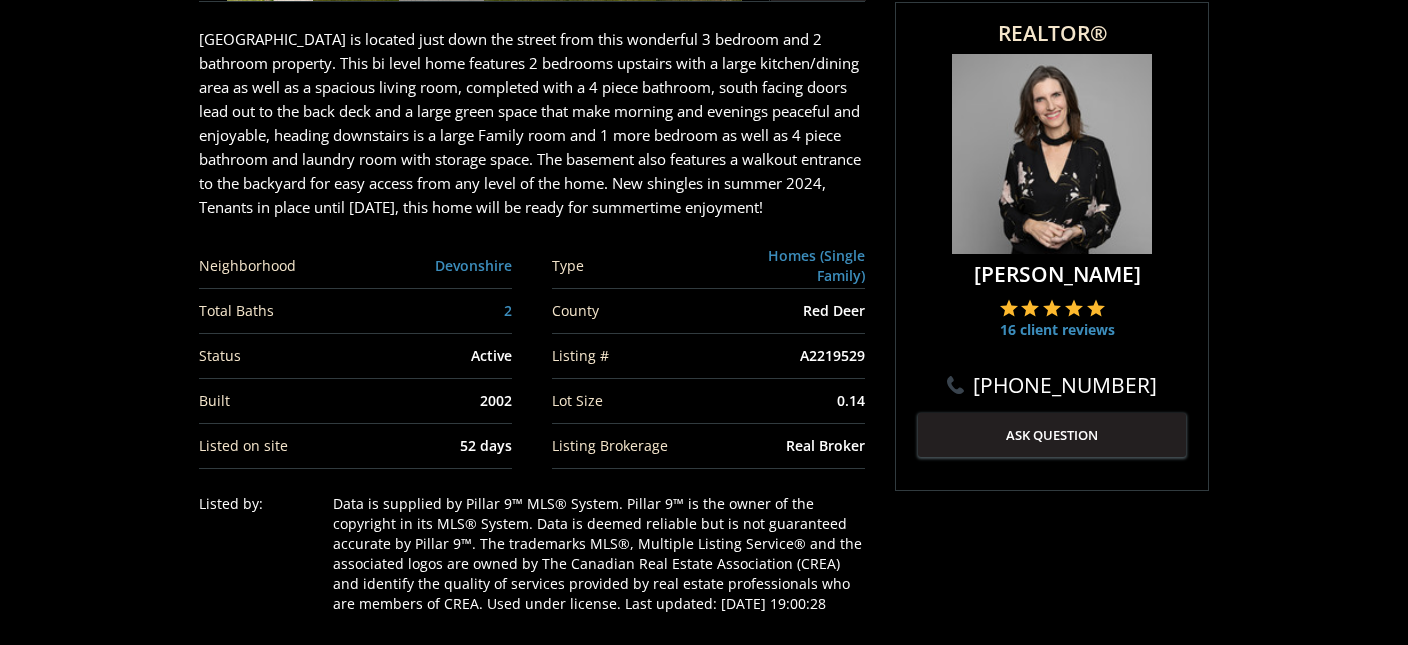 scroll, scrollTop: 844, scrollLeft: 0, axis: vertical 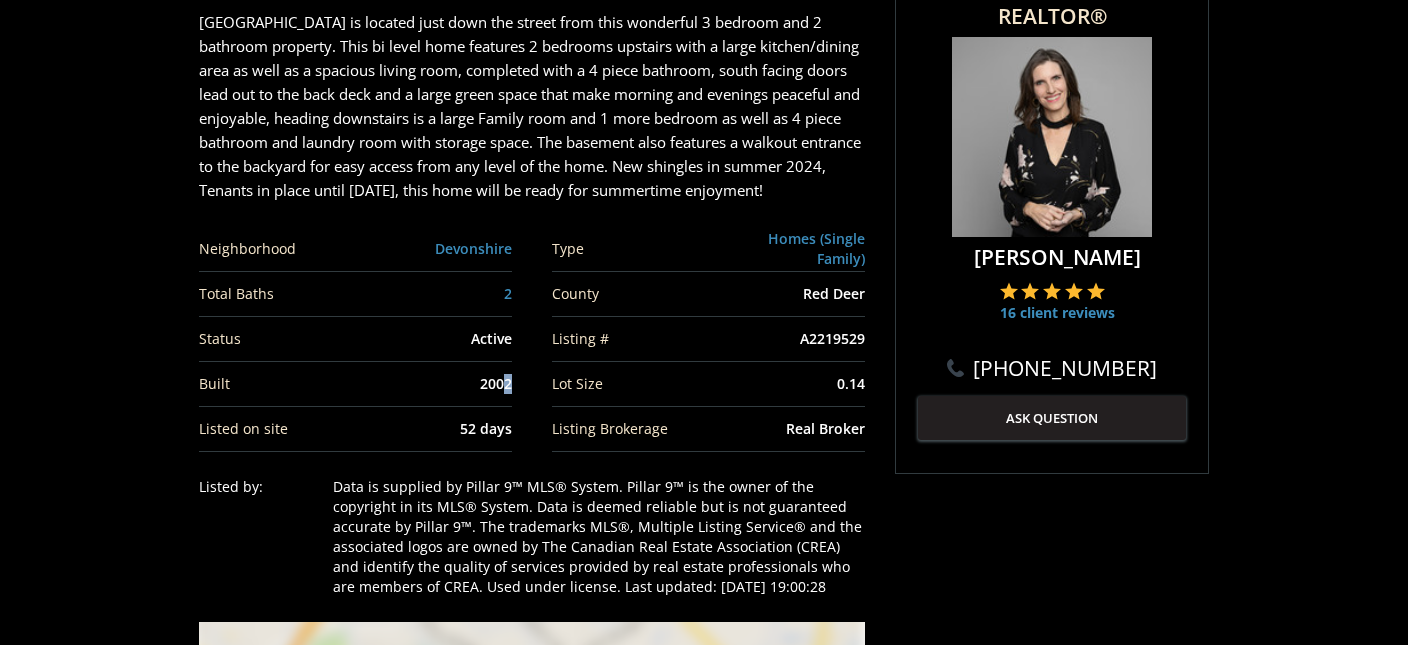 click on "Neighborhood [GEOGRAPHIC_DATA] Type Homes (Single Family) Total Baths 2 County [GEOGRAPHIC_DATA] Status Active Listing # A2219529 Built 2002 Lot Size 0.14 Listed on site 52 days Listing Brokerage Real Broker" at bounding box center [532, 339] 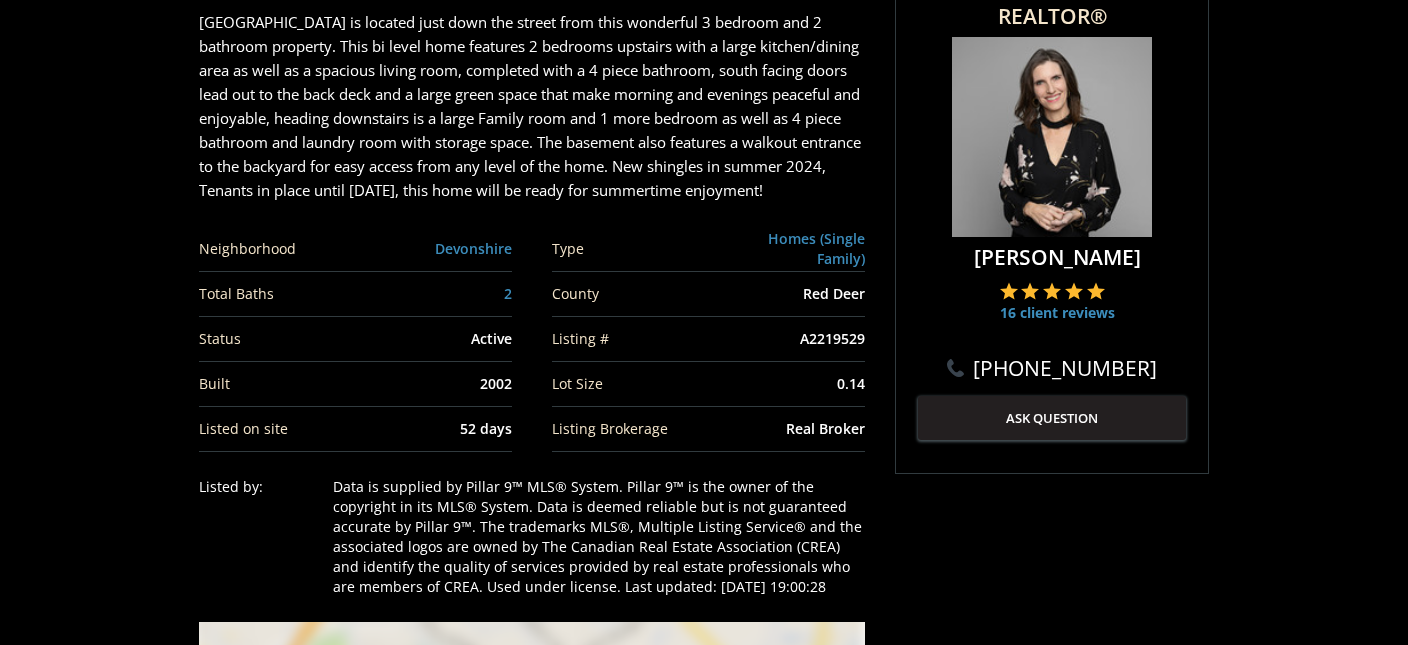 click on "Status Active" at bounding box center (355, 339) 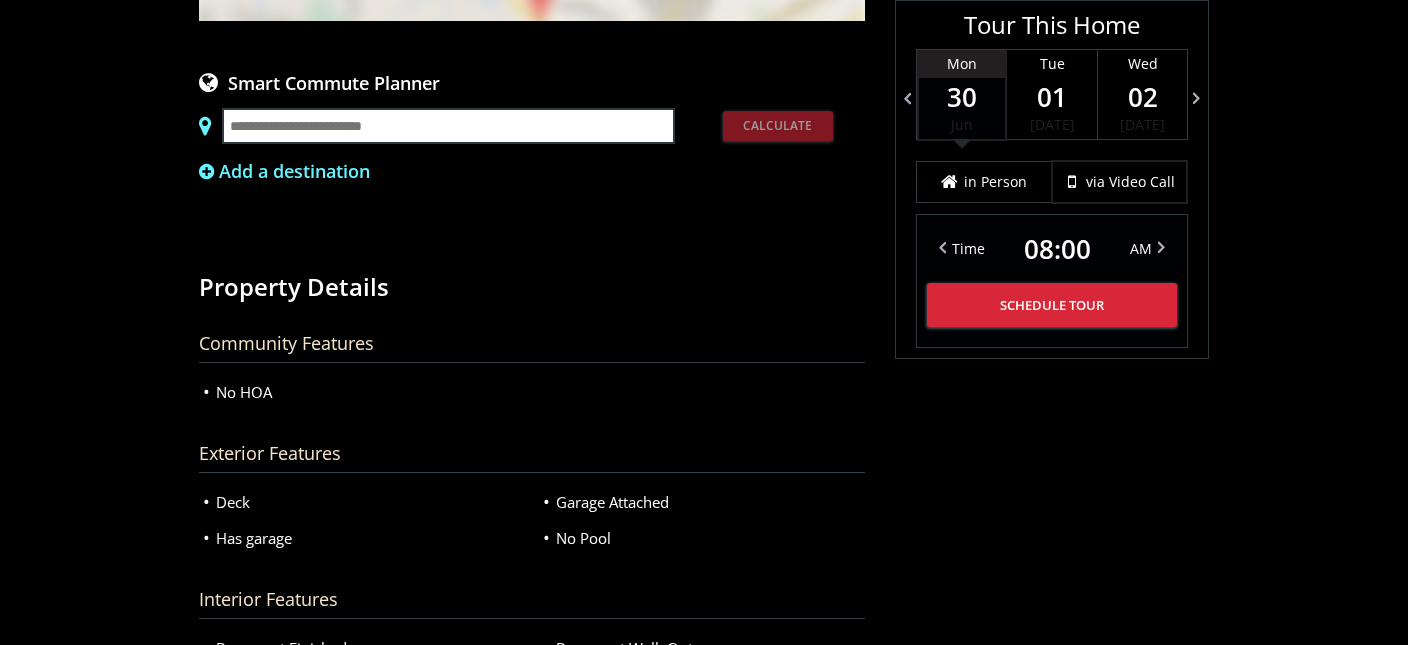 scroll, scrollTop: 1161, scrollLeft: 0, axis: vertical 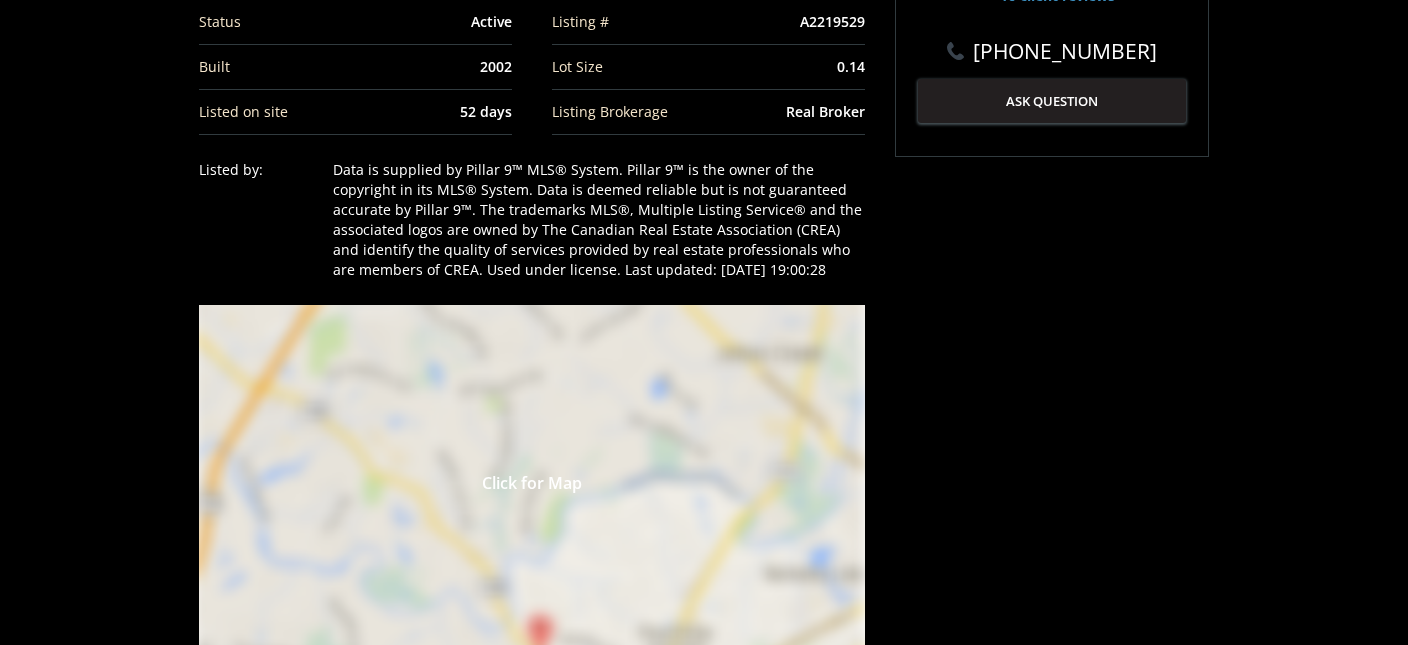 click on "Click for Map" at bounding box center (532, 480) 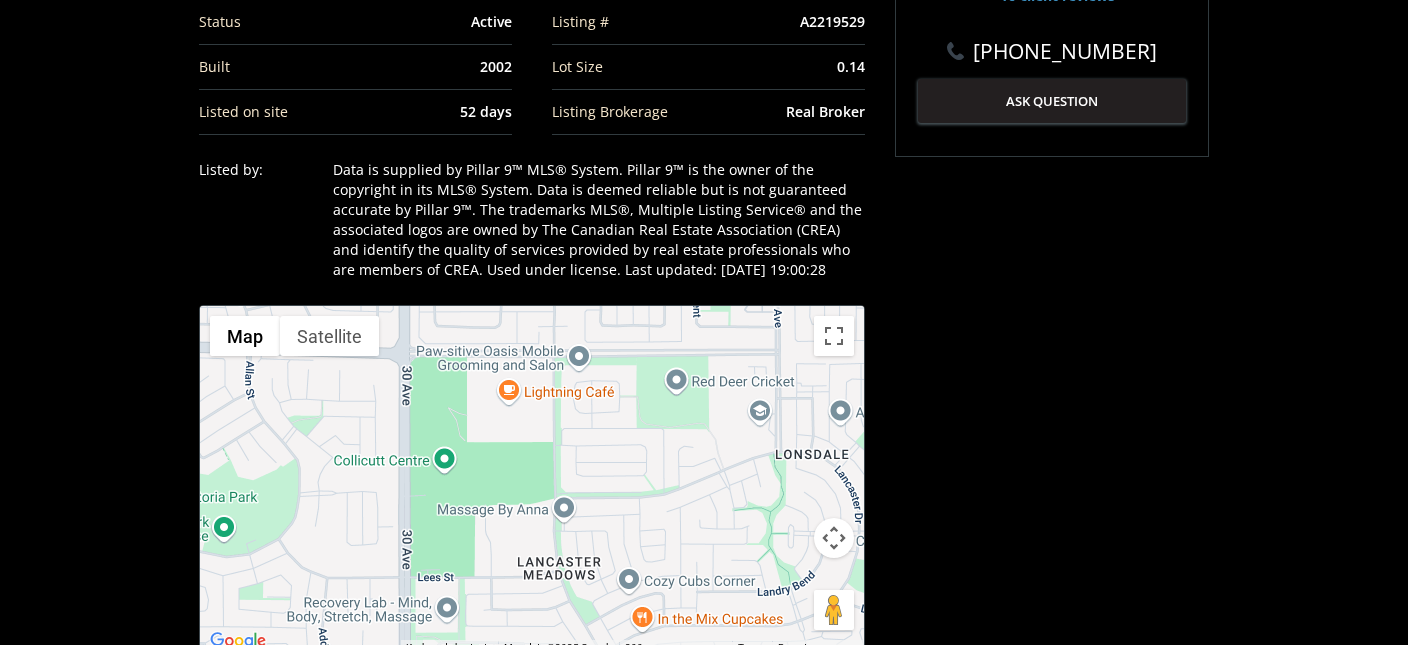 drag, startPoint x: 472, startPoint y: 521, endPoint x: 650, endPoint y: 348, distance: 248.21967 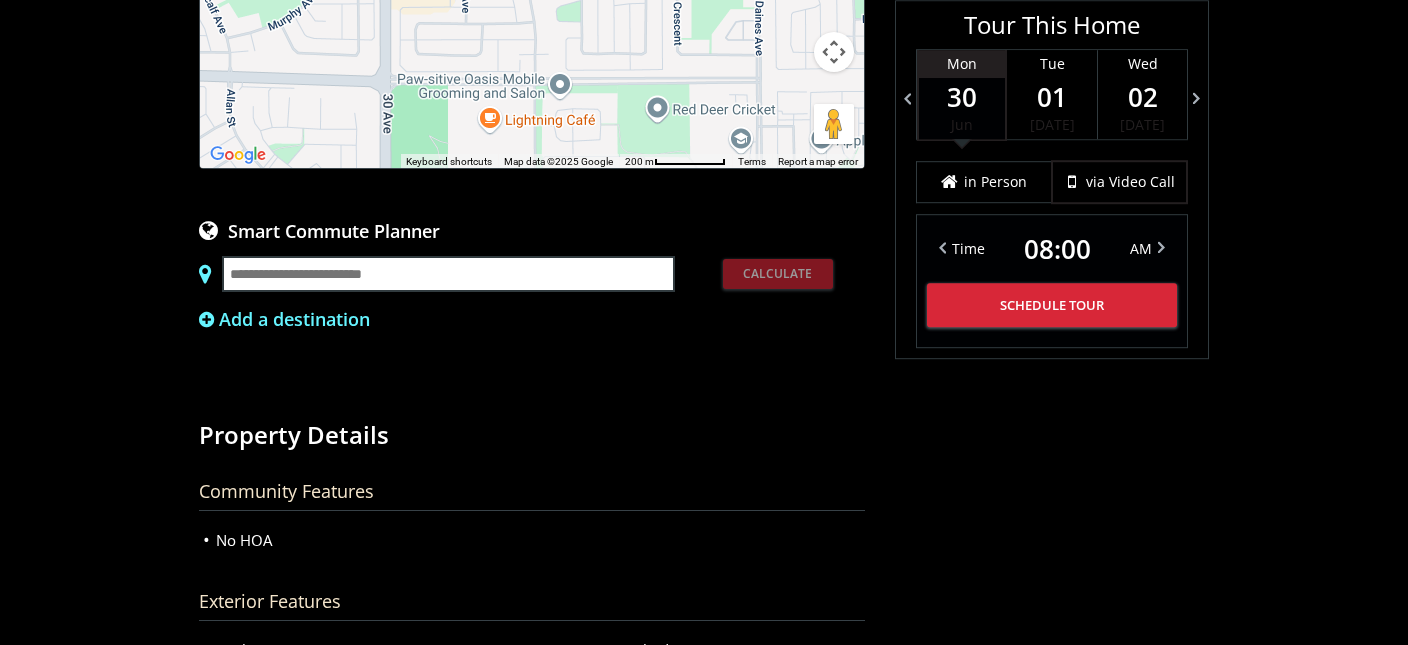 drag, startPoint x: 593, startPoint y: 557, endPoint x: 569, endPoint y: 688, distance: 133.18033 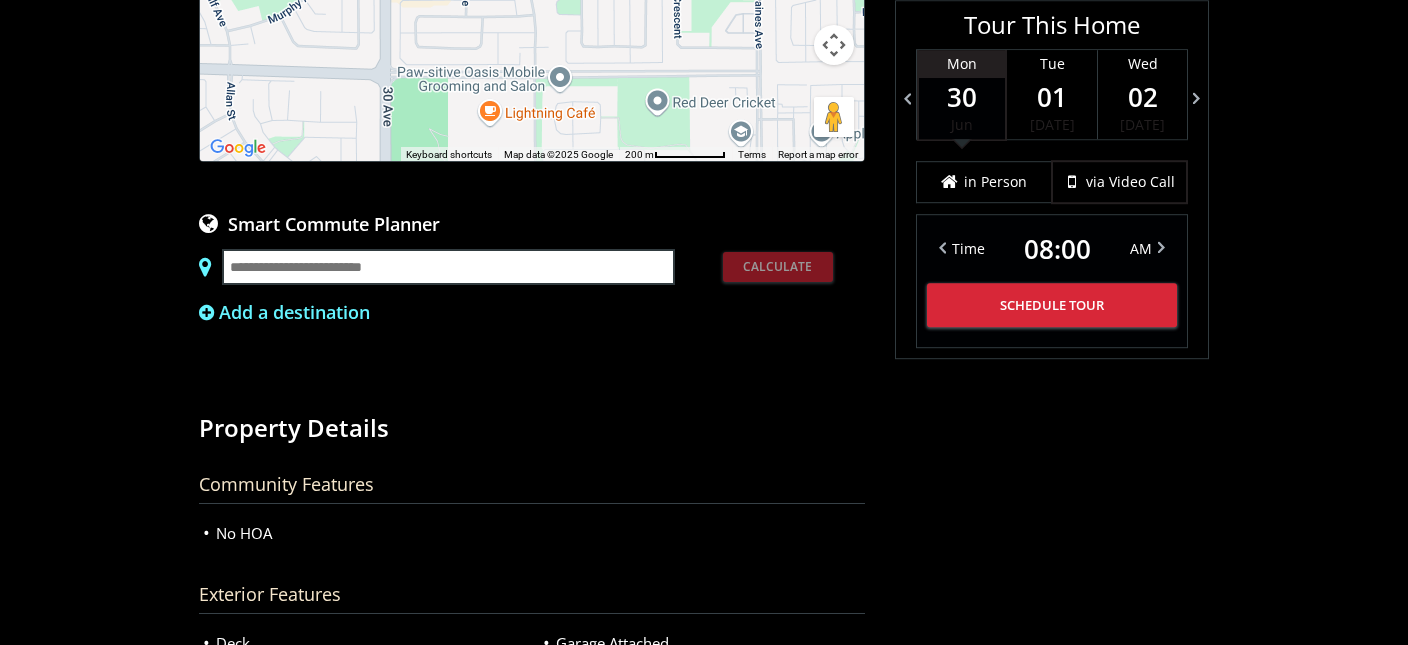 click on "To navigate, press the arrow keys." at bounding box center [532, -13] 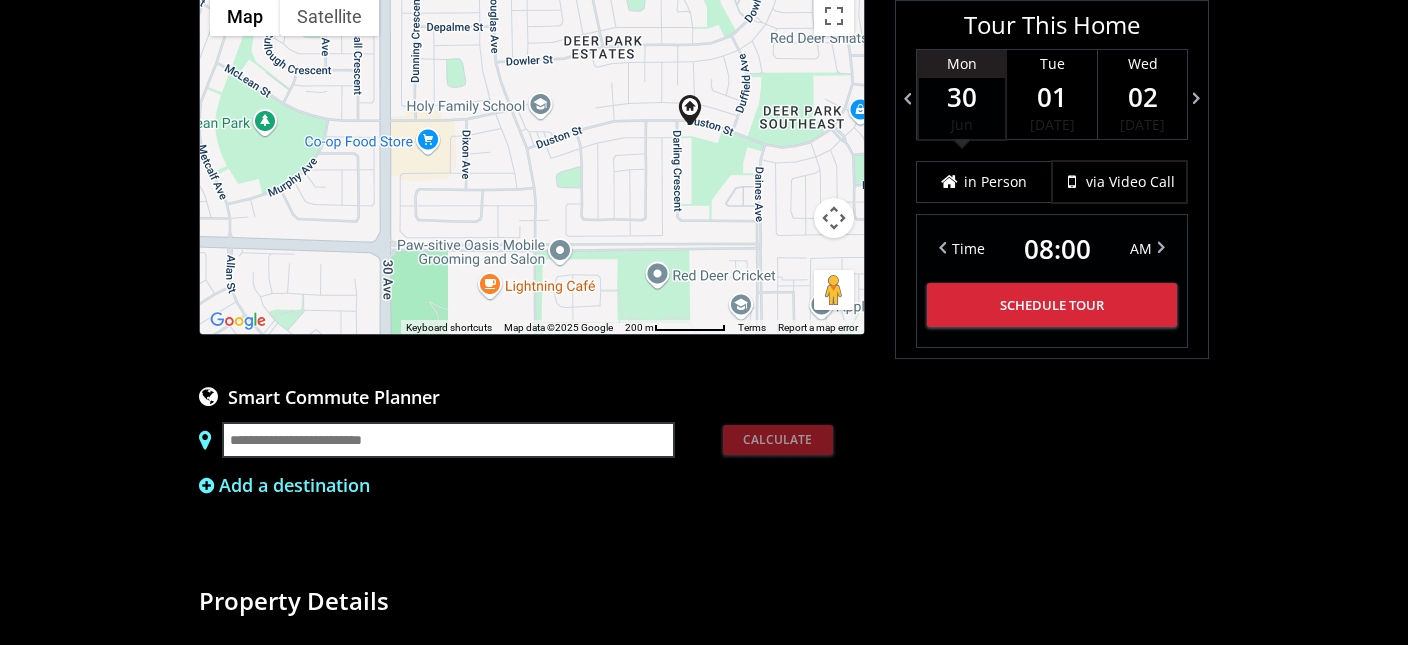 scroll, scrollTop: 1367, scrollLeft: 0, axis: vertical 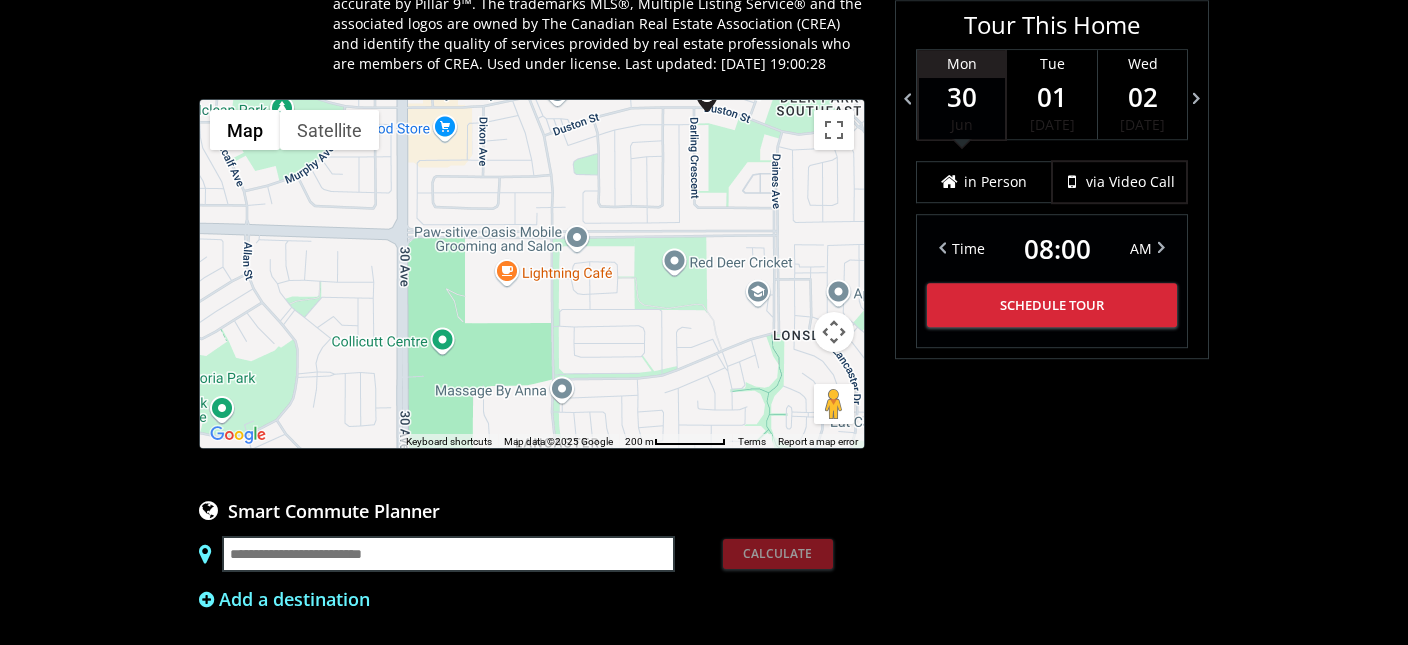 drag, startPoint x: 642, startPoint y: 347, endPoint x: 659, endPoint y: 240, distance: 108.34205 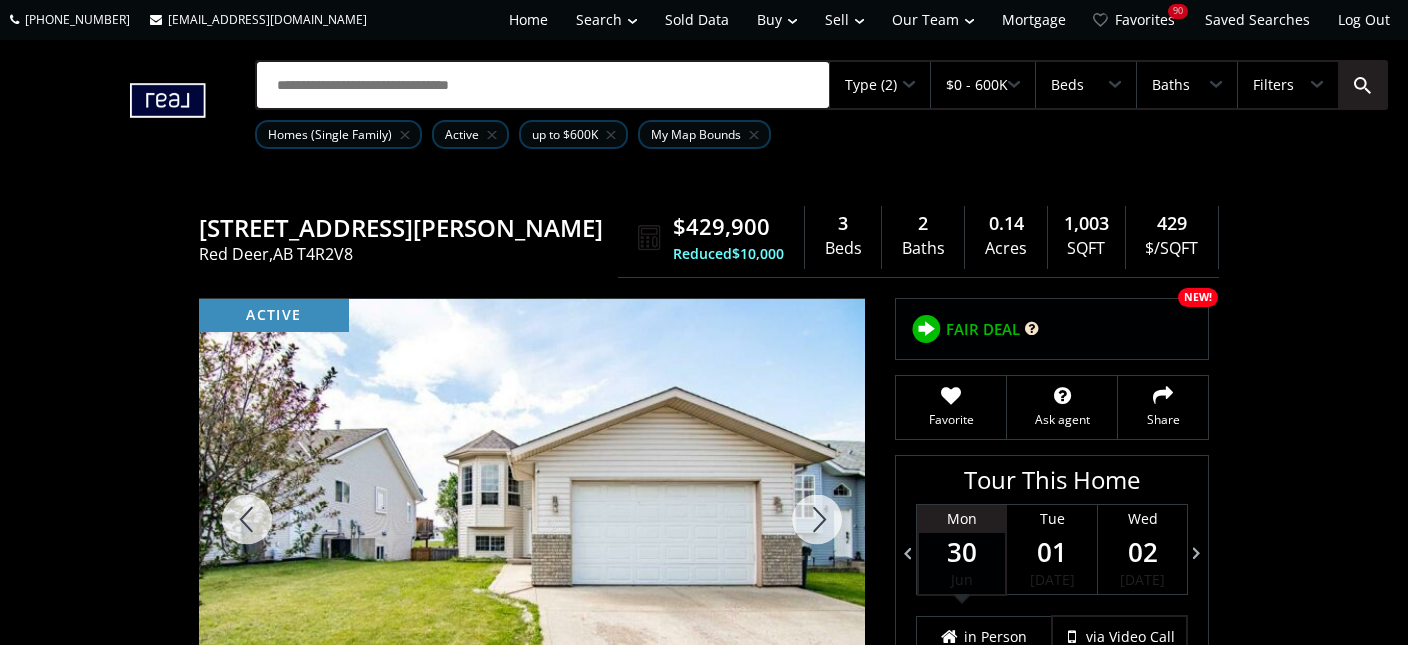 scroll, scrollTop: 105, scrollLeft: 0, axis: vertical 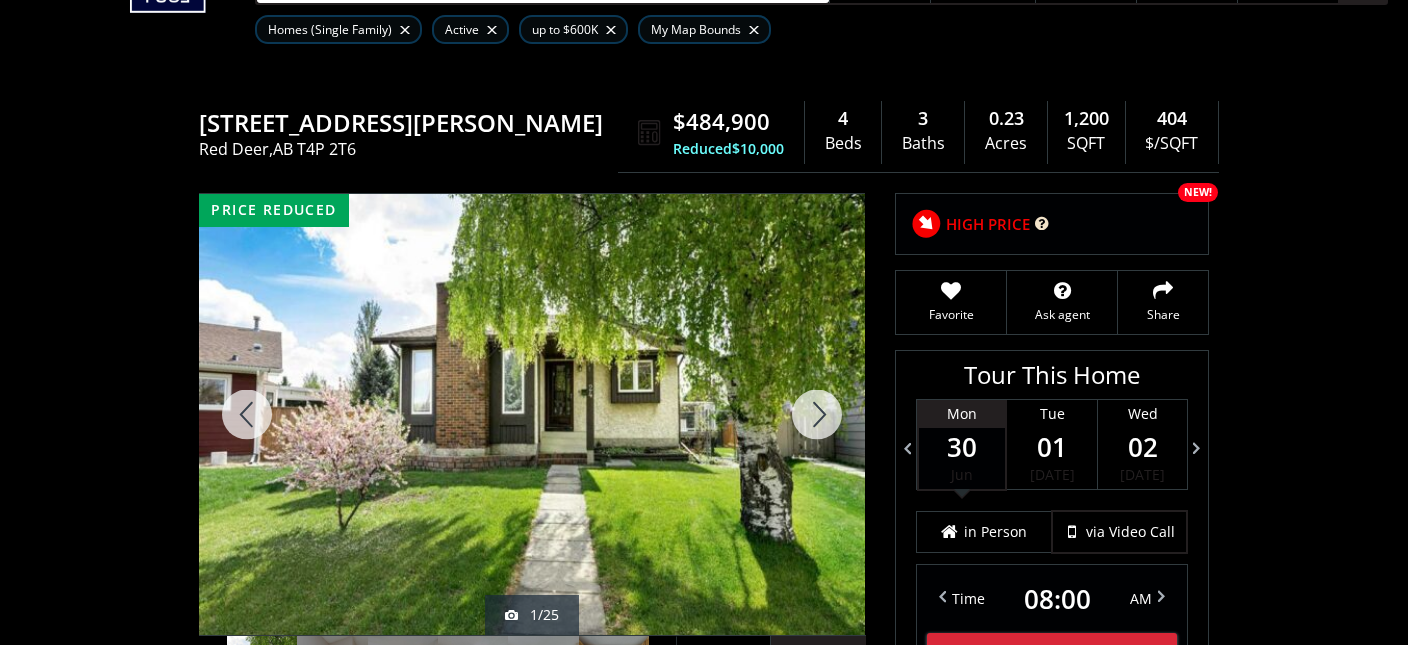 click at bounding box center (817, 414) 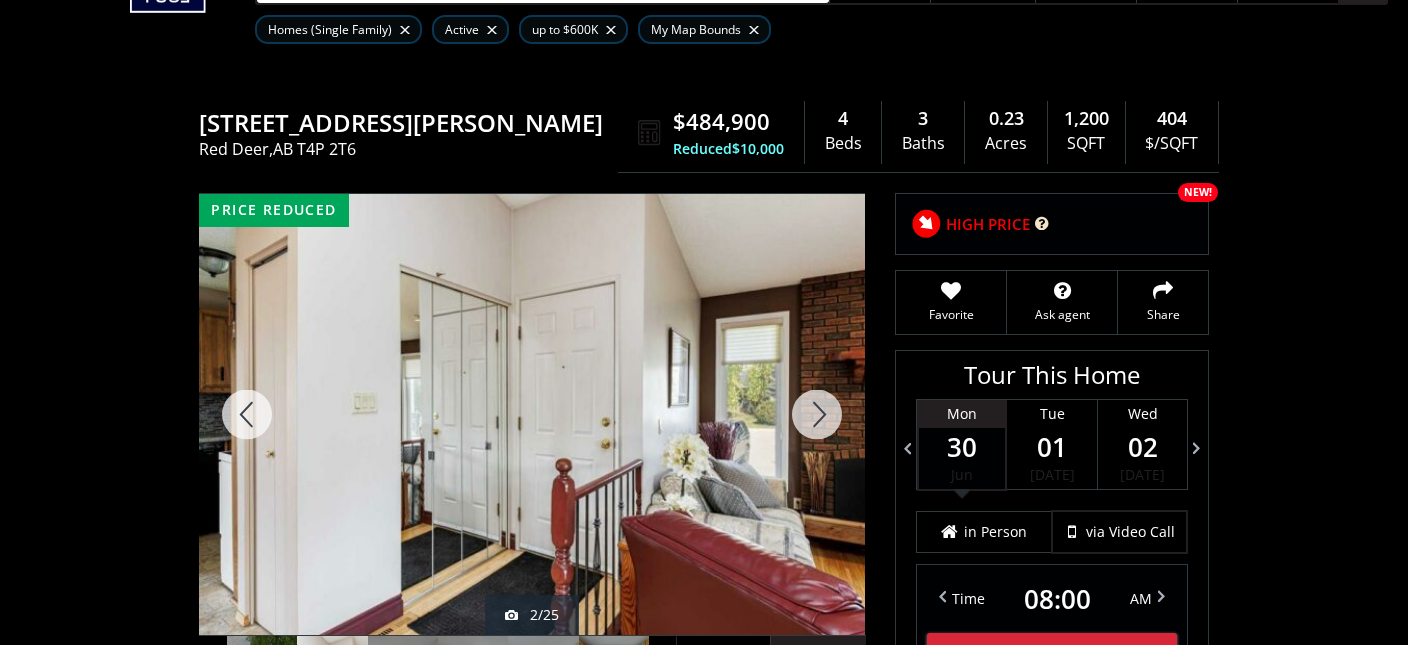 click at bounding box center (817, 414) 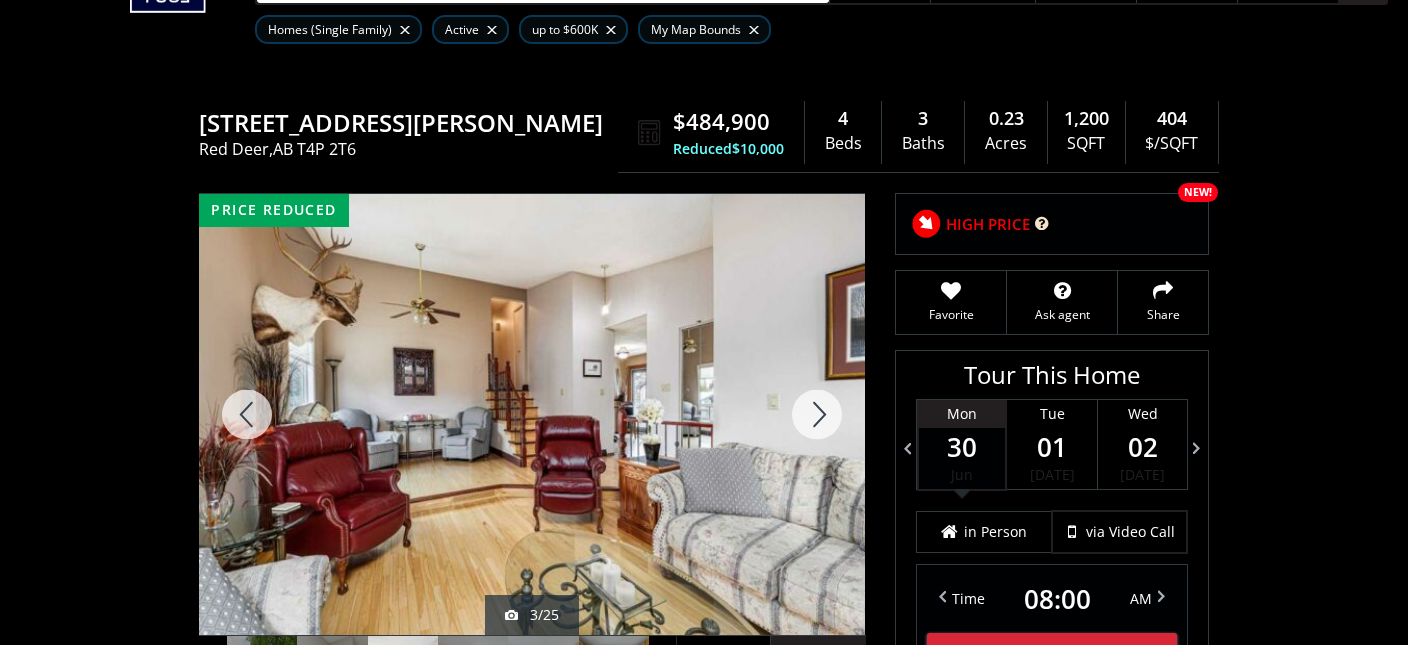 click at bounding box center [817, 414] 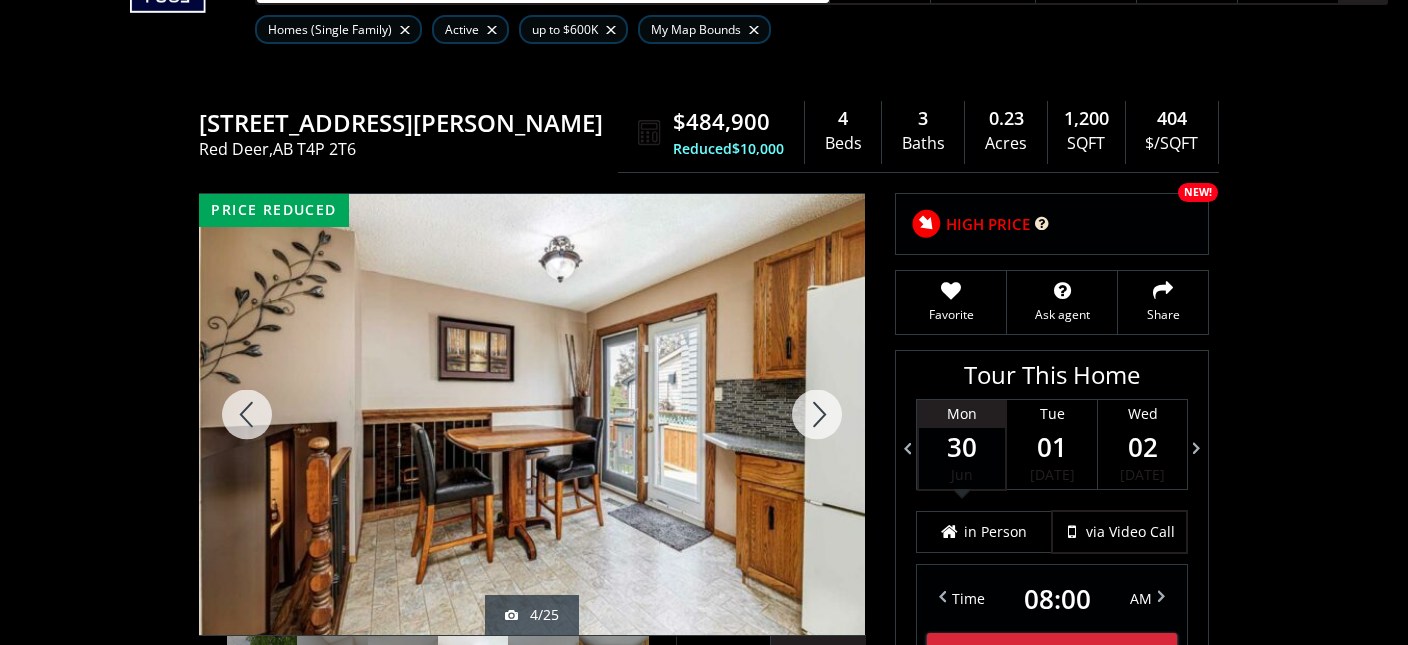click at bounding box center (817, 414) 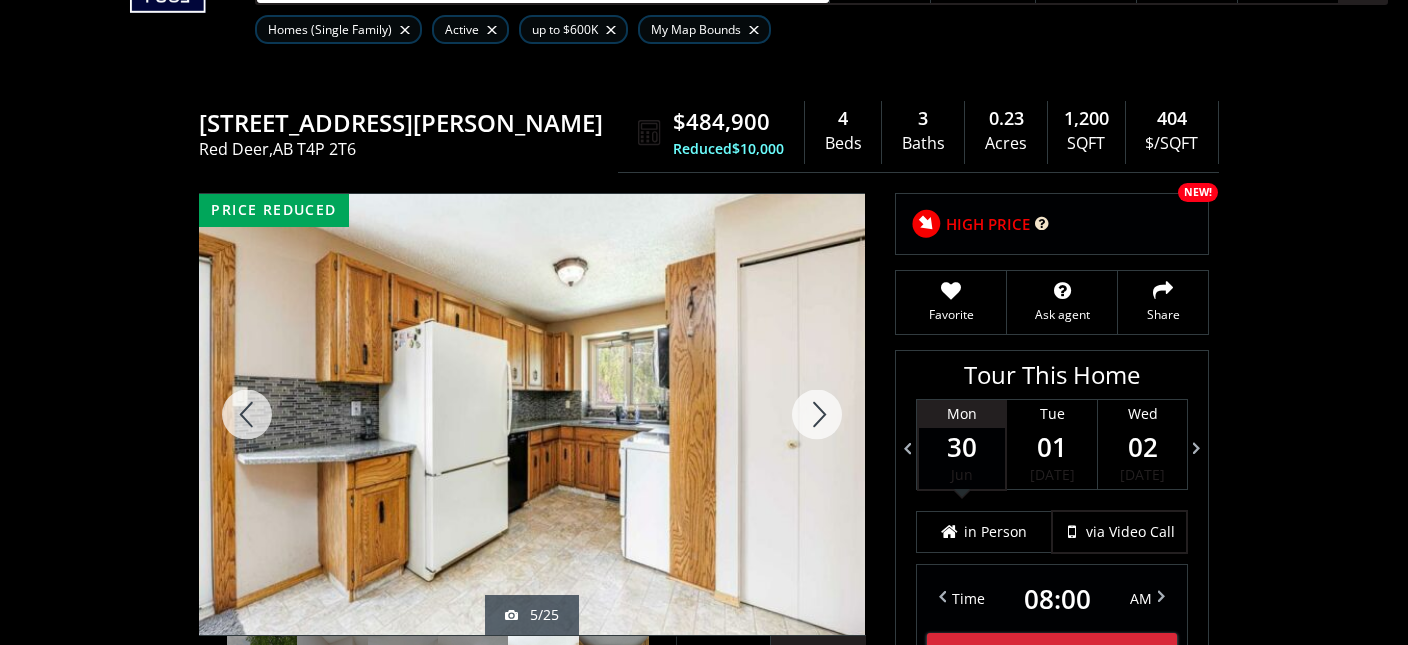 click at bounding box center (817, 414) 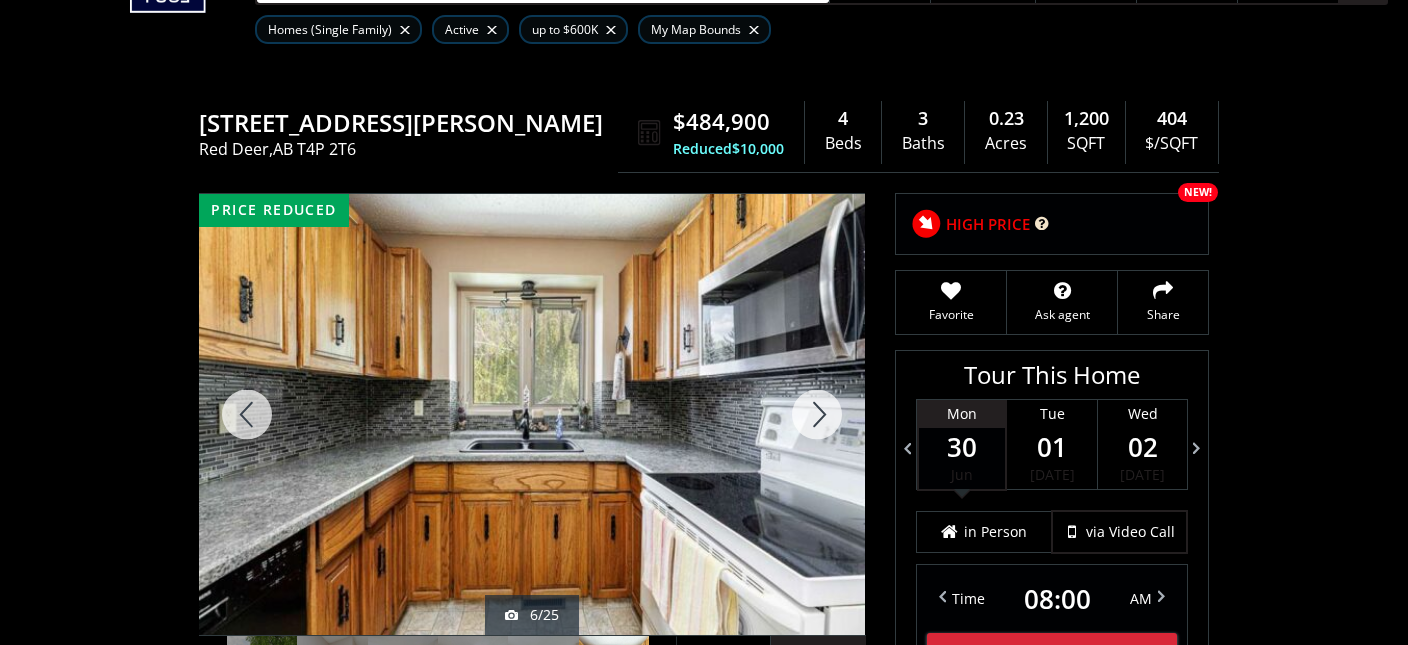 click at bounding box center (817, 414) 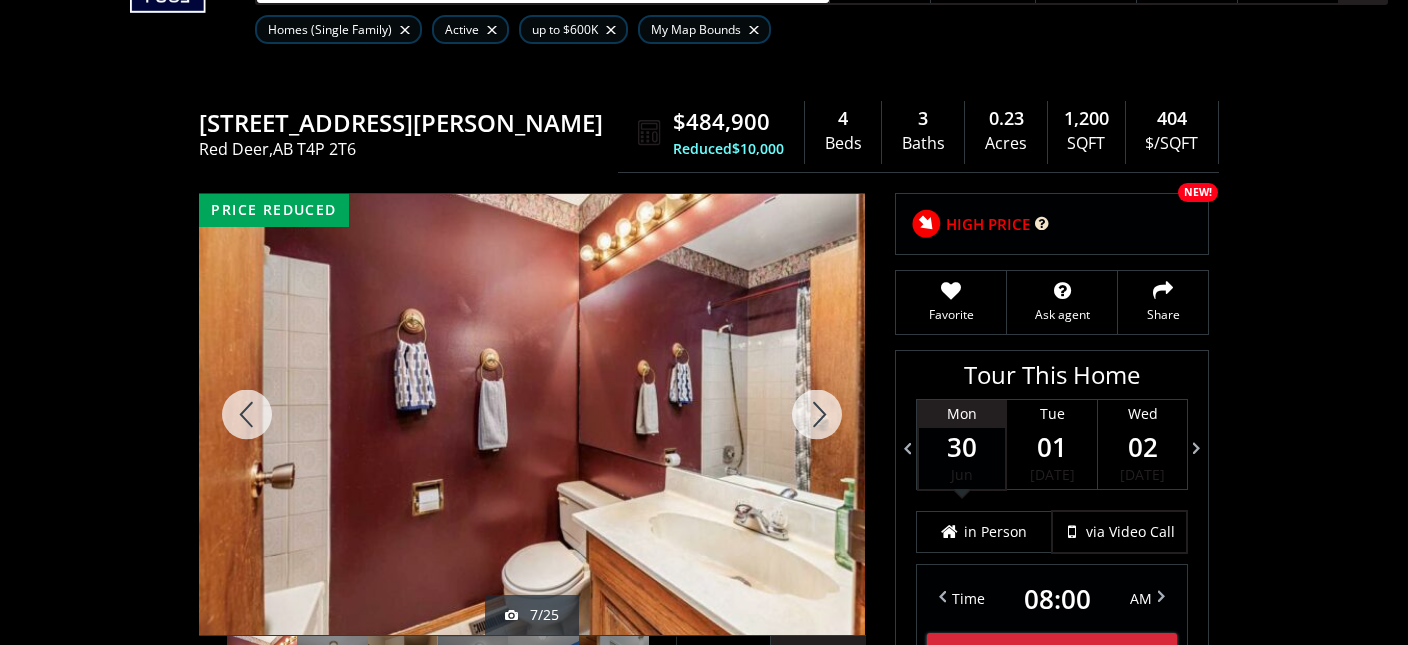 click at bounding box center [817, 414] 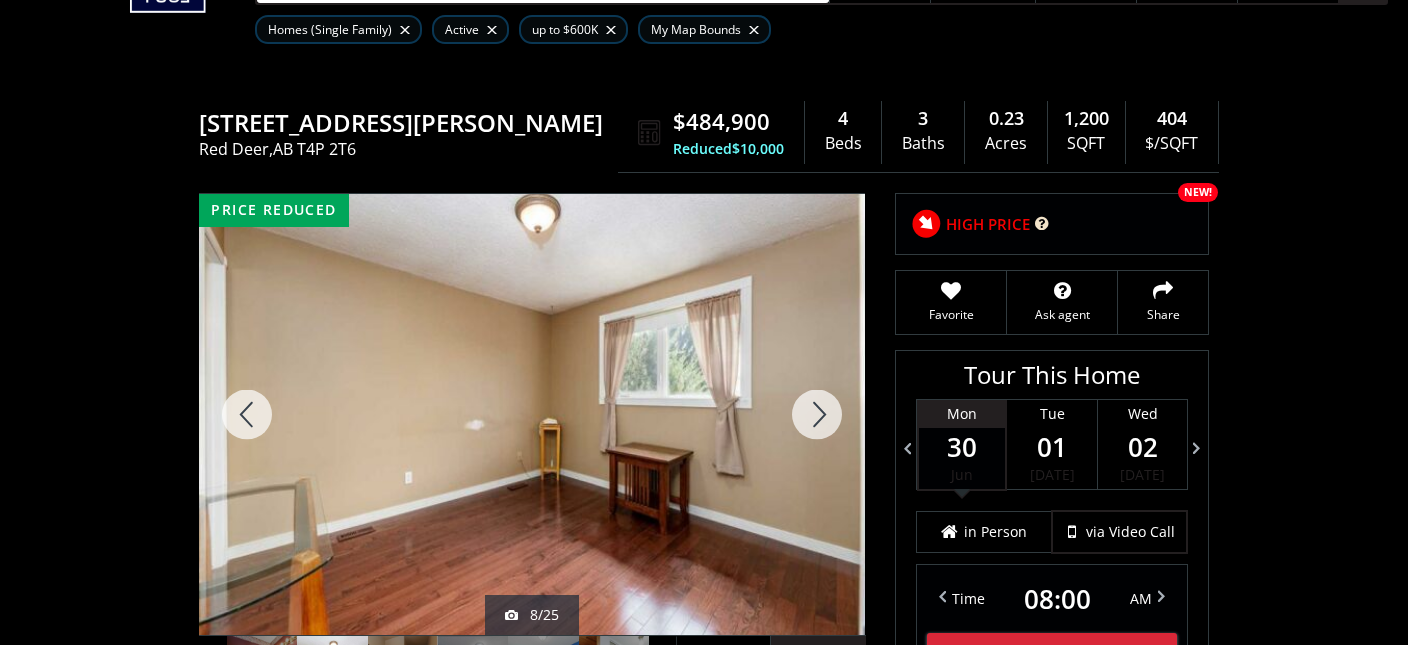 click at bounding box center [817, 414] 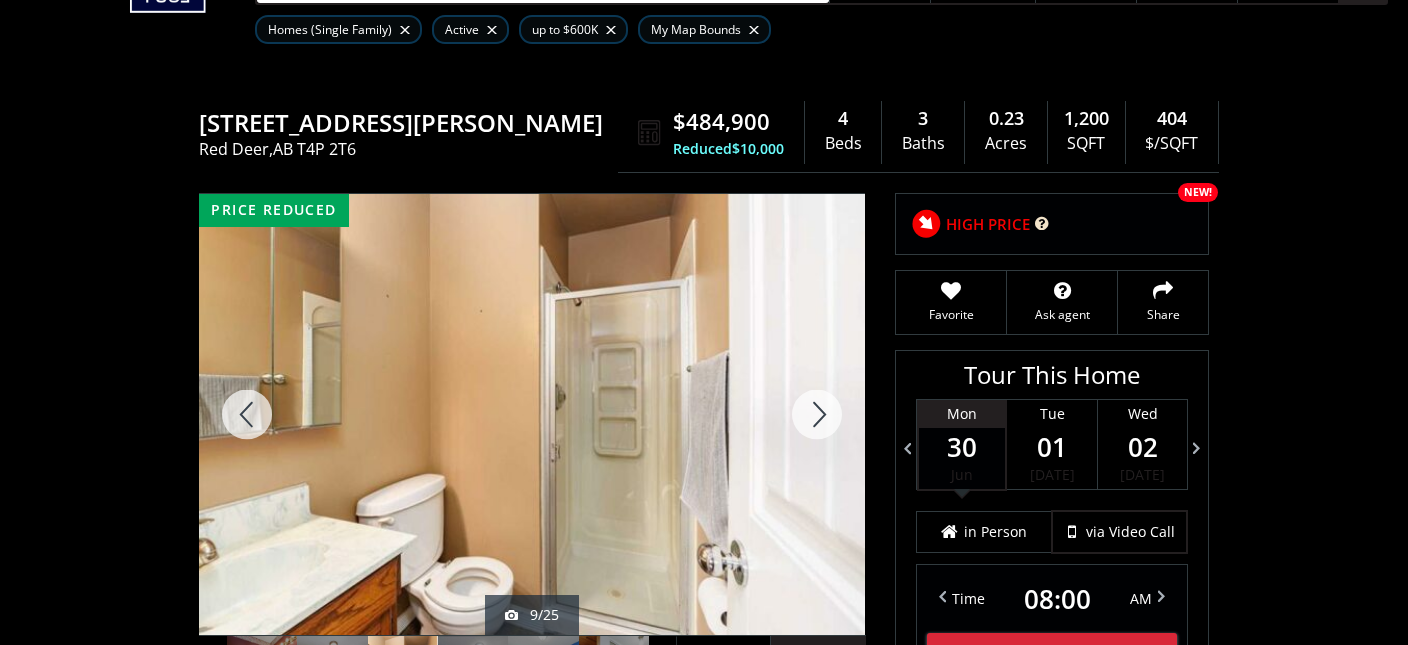 click at bounding box center (817, 414) 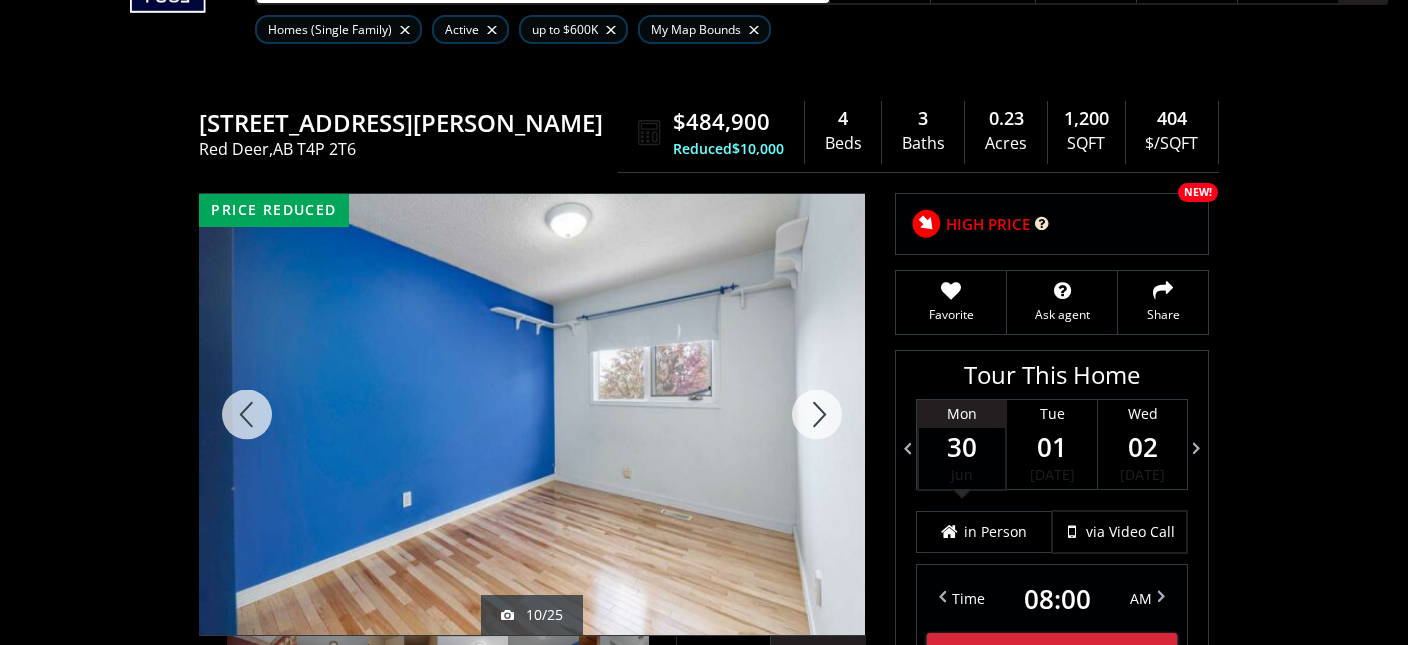 click at bounding box center [817, 414] 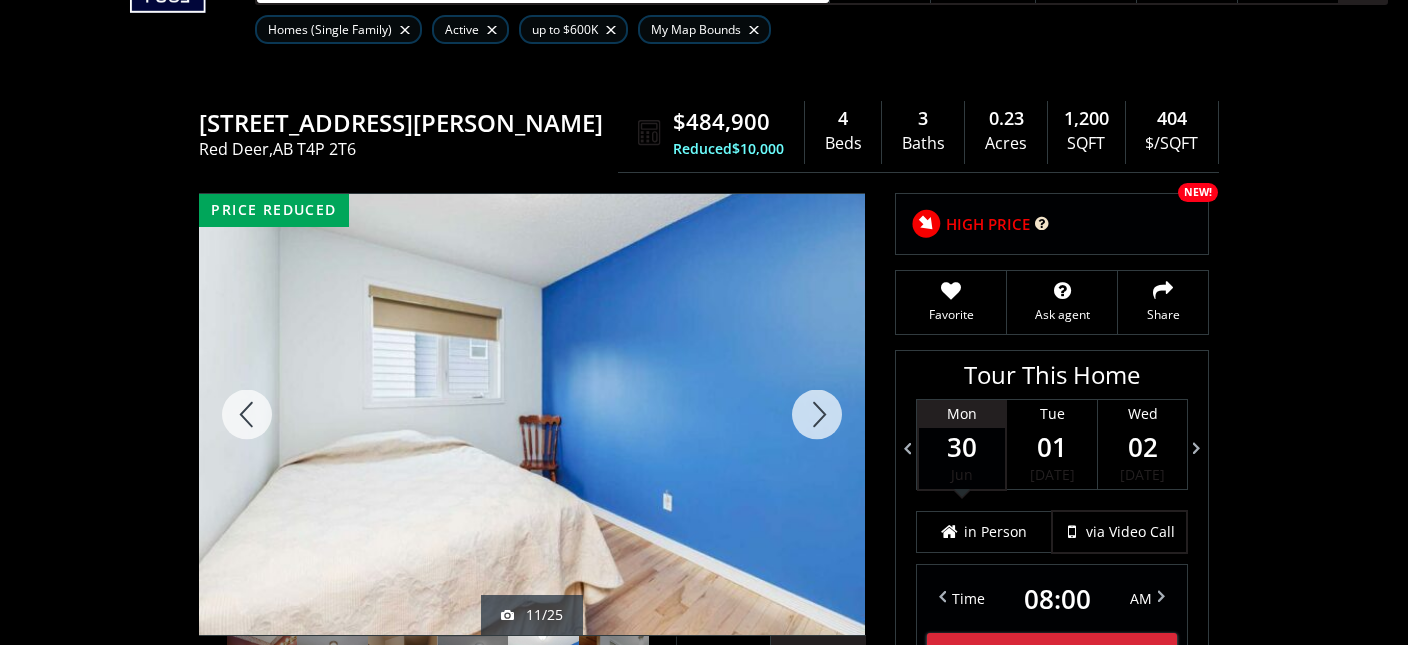 click at bounding box center (817, 414) 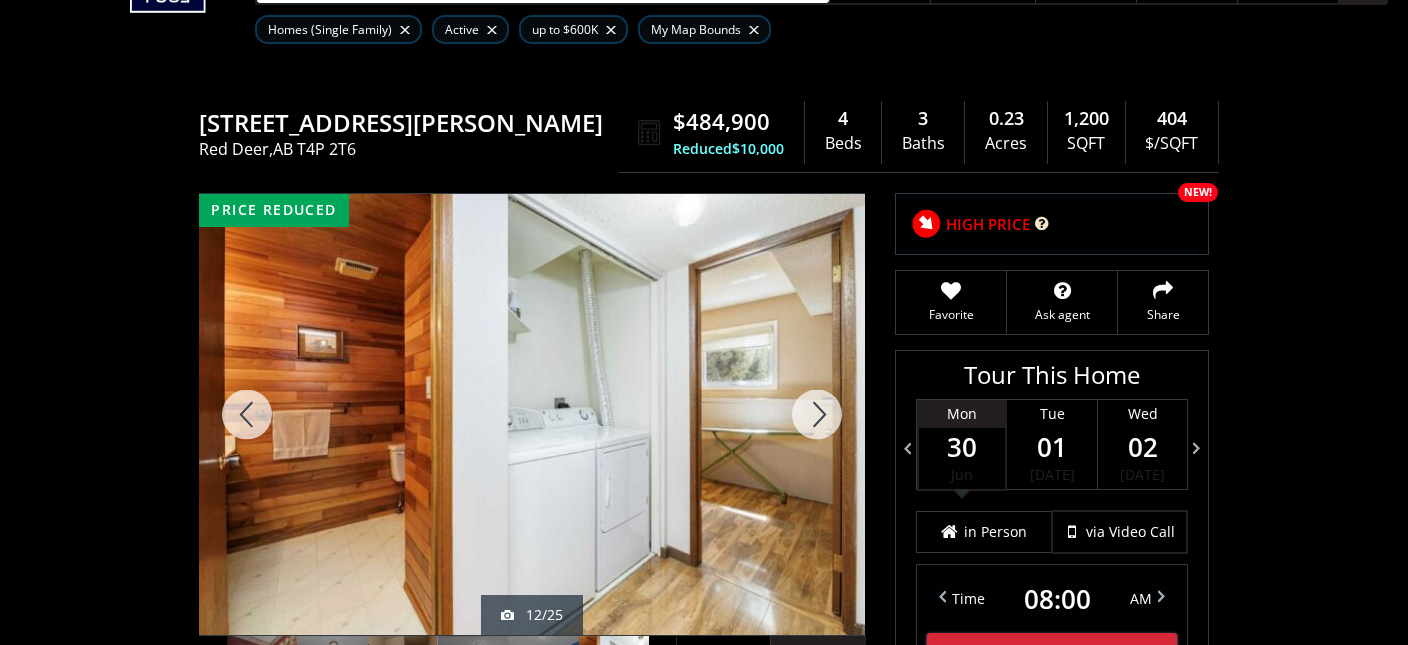 click at bounding box center [817, 414] 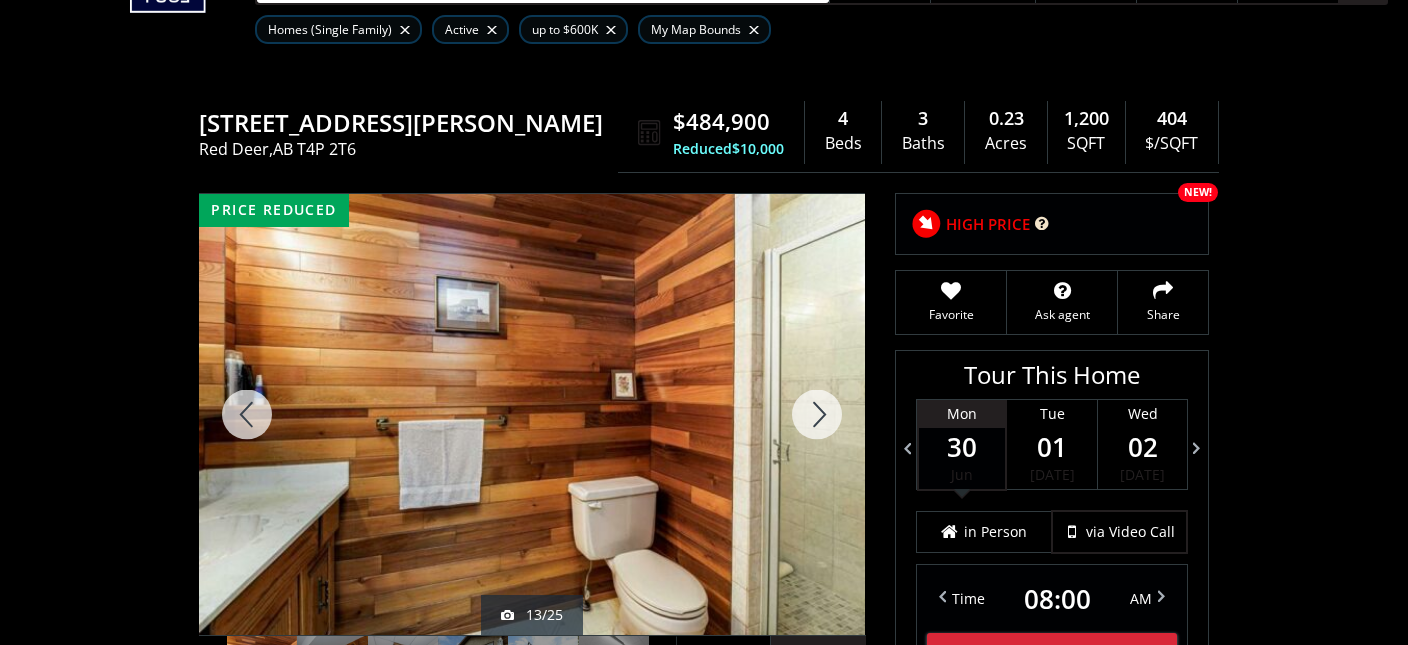 click at bounding box center (817, 414) 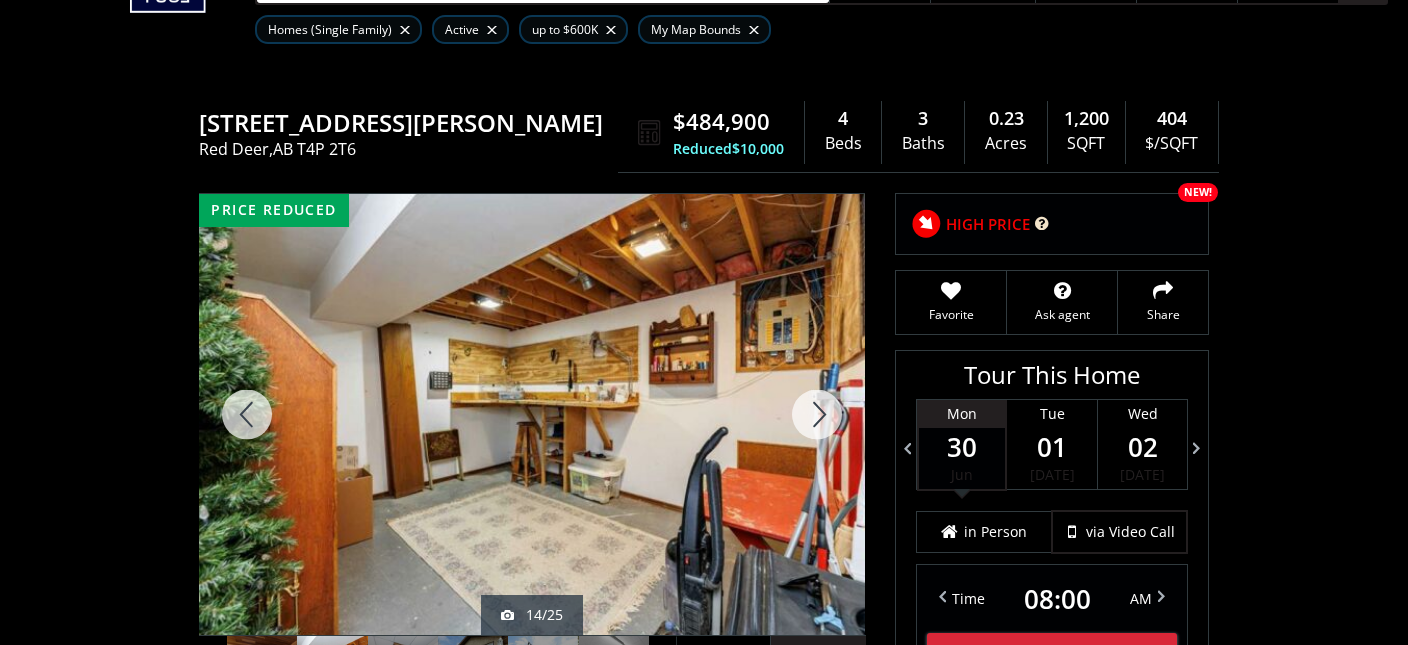 click at bounding box center [817, 414] 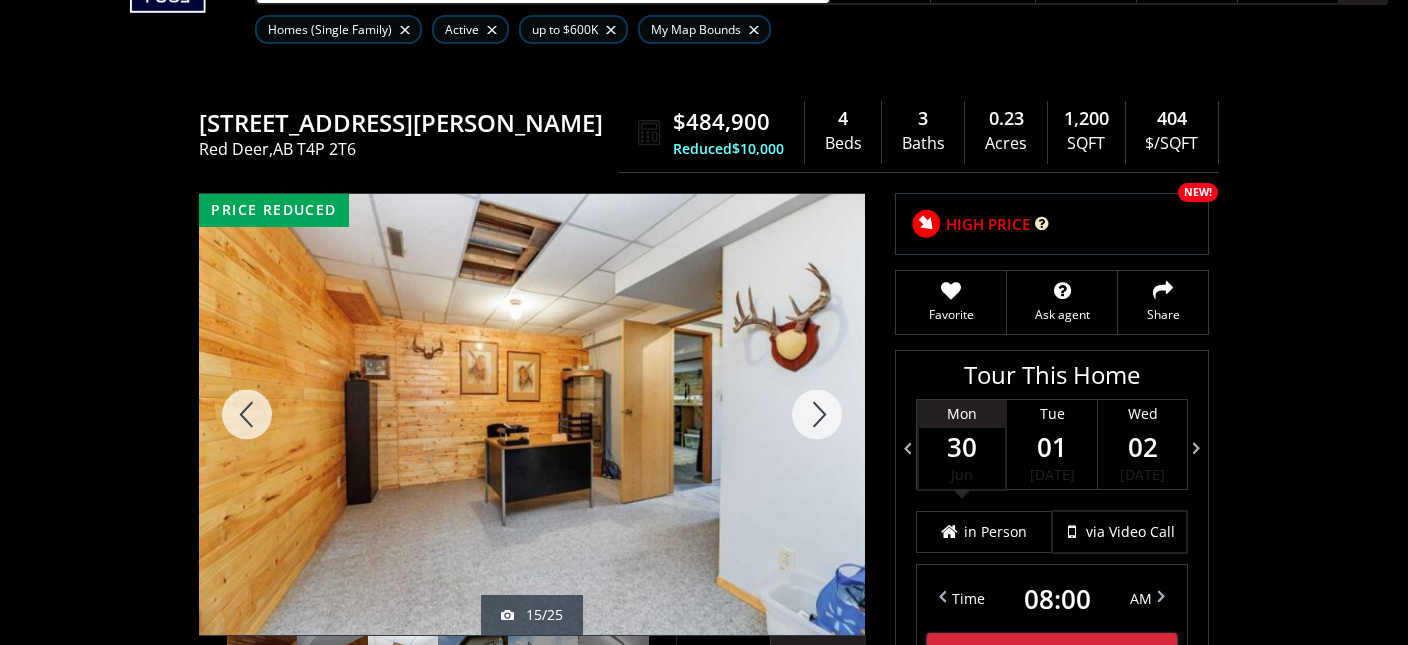 click at bounding box center (817, 414) 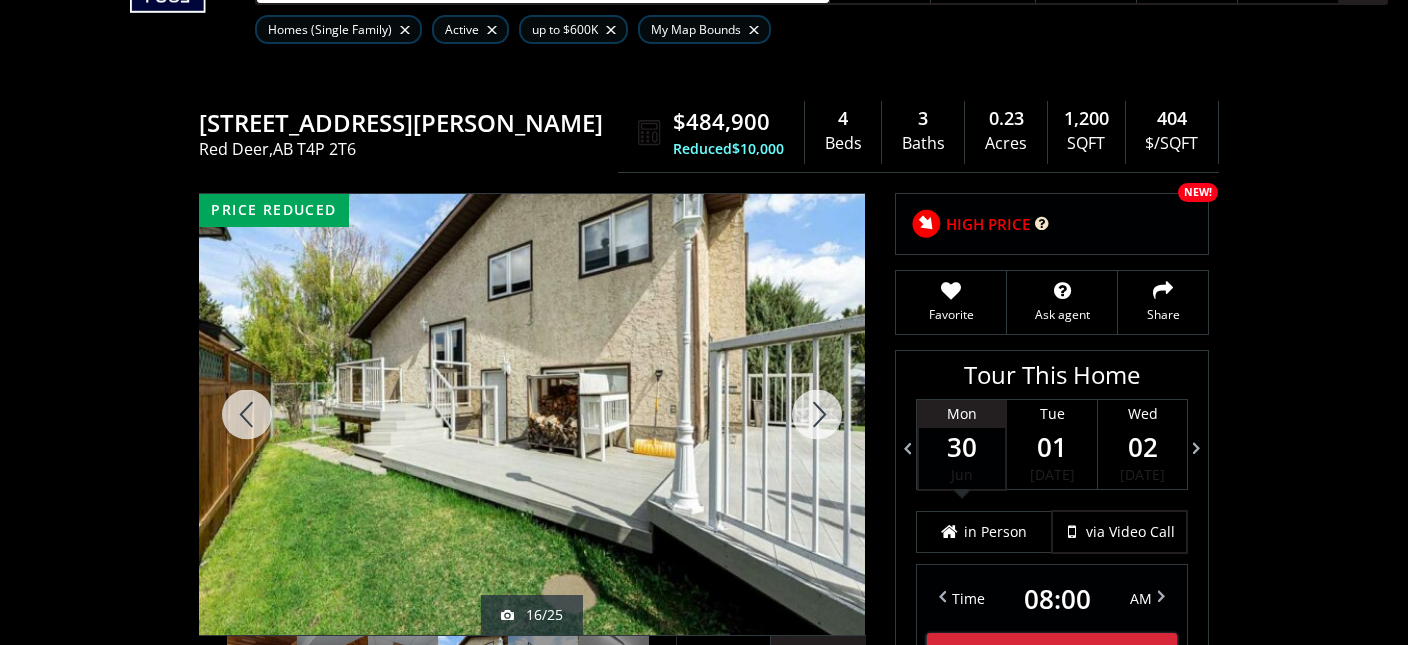 click at bounding box center (817, 414) 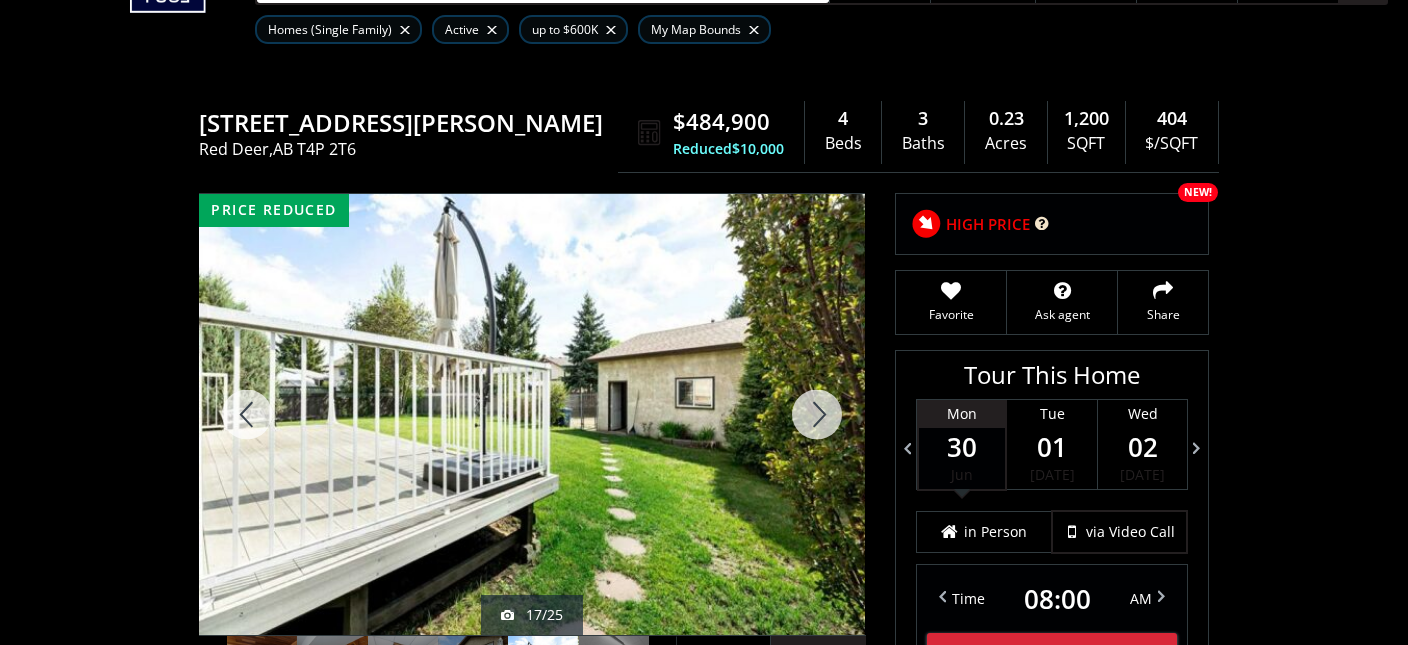 click at bounding box center [817, 414] 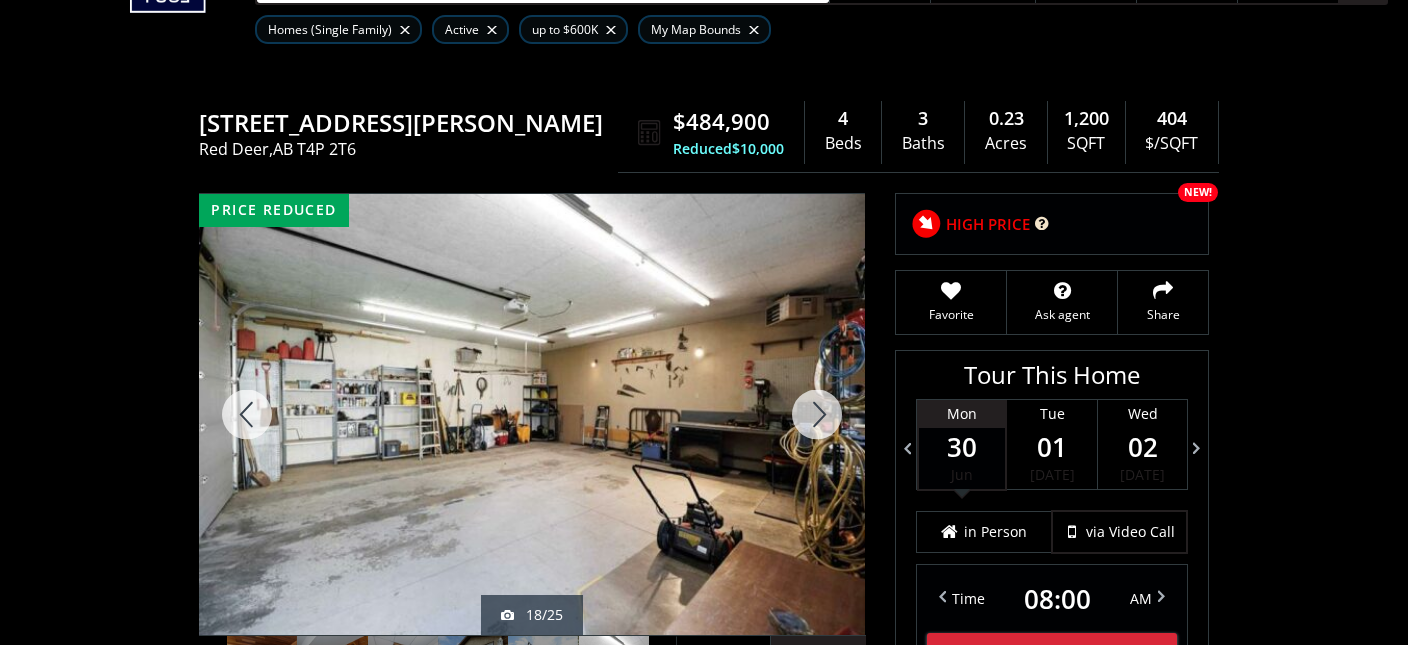 click at bounding box center (817, 414) 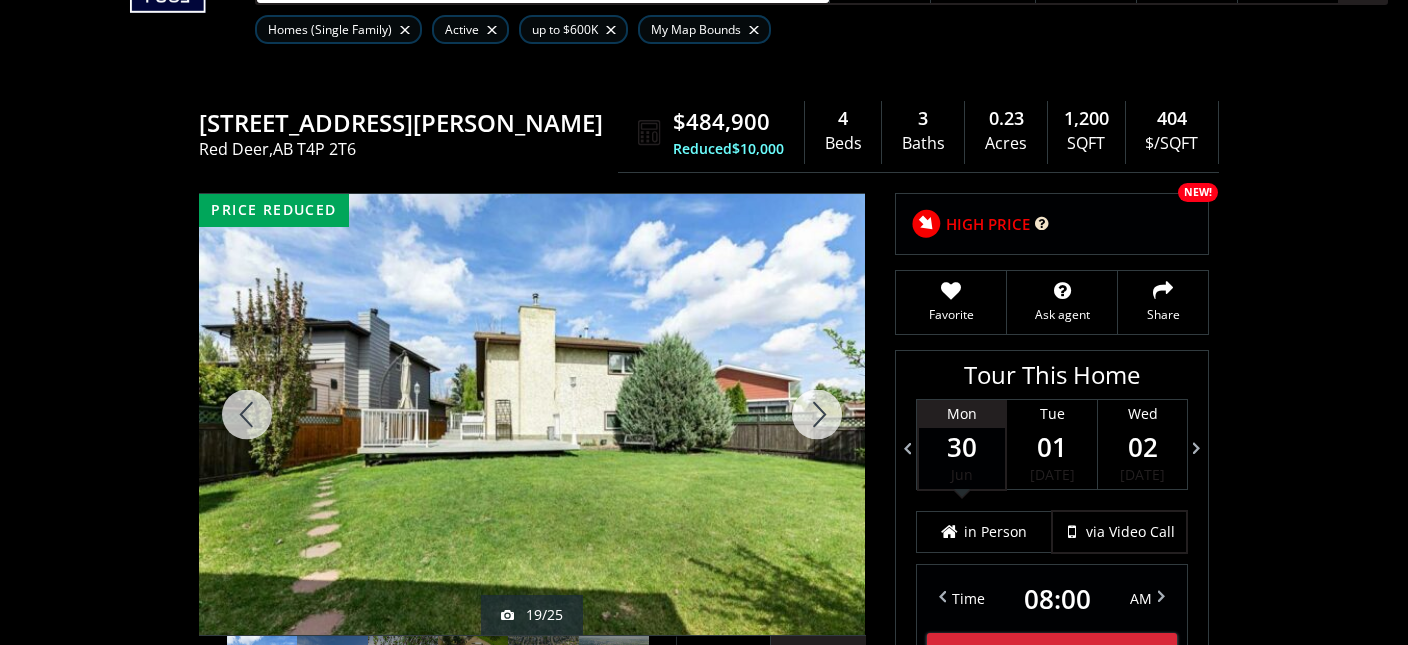 click at bounding box center [817, 414] 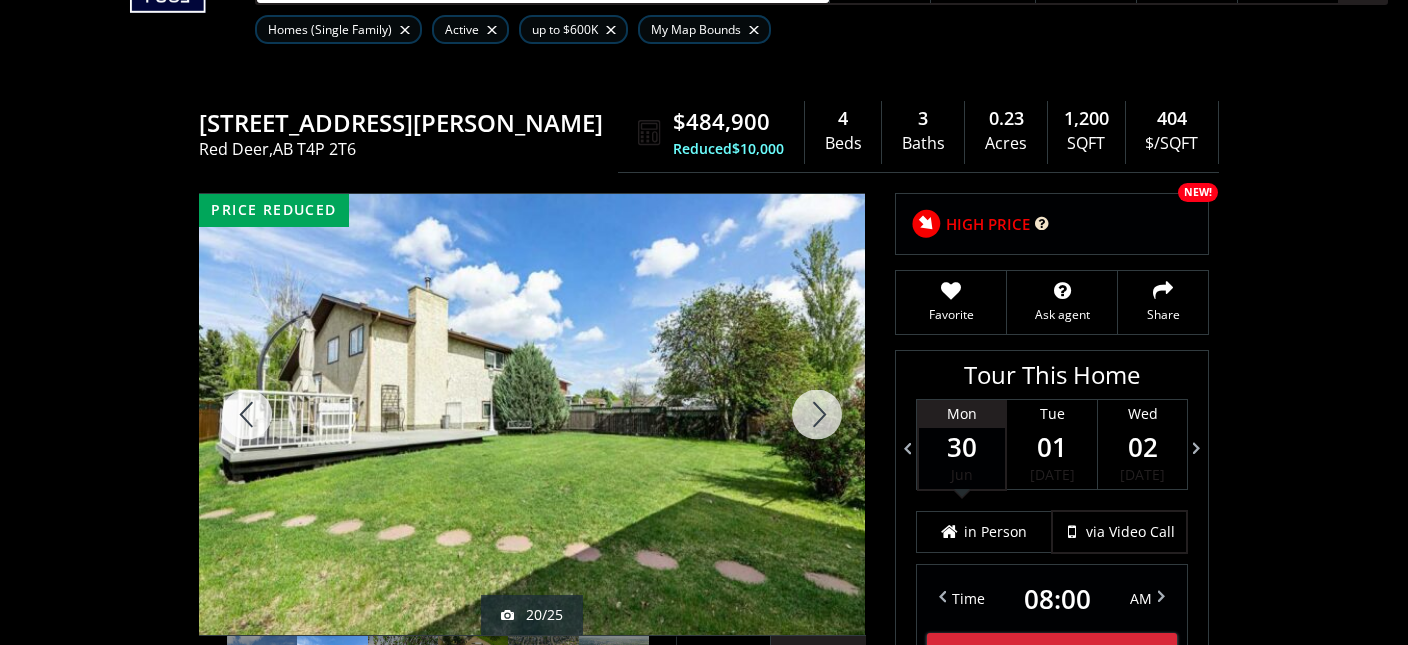 click at bounding box center [817, 414] 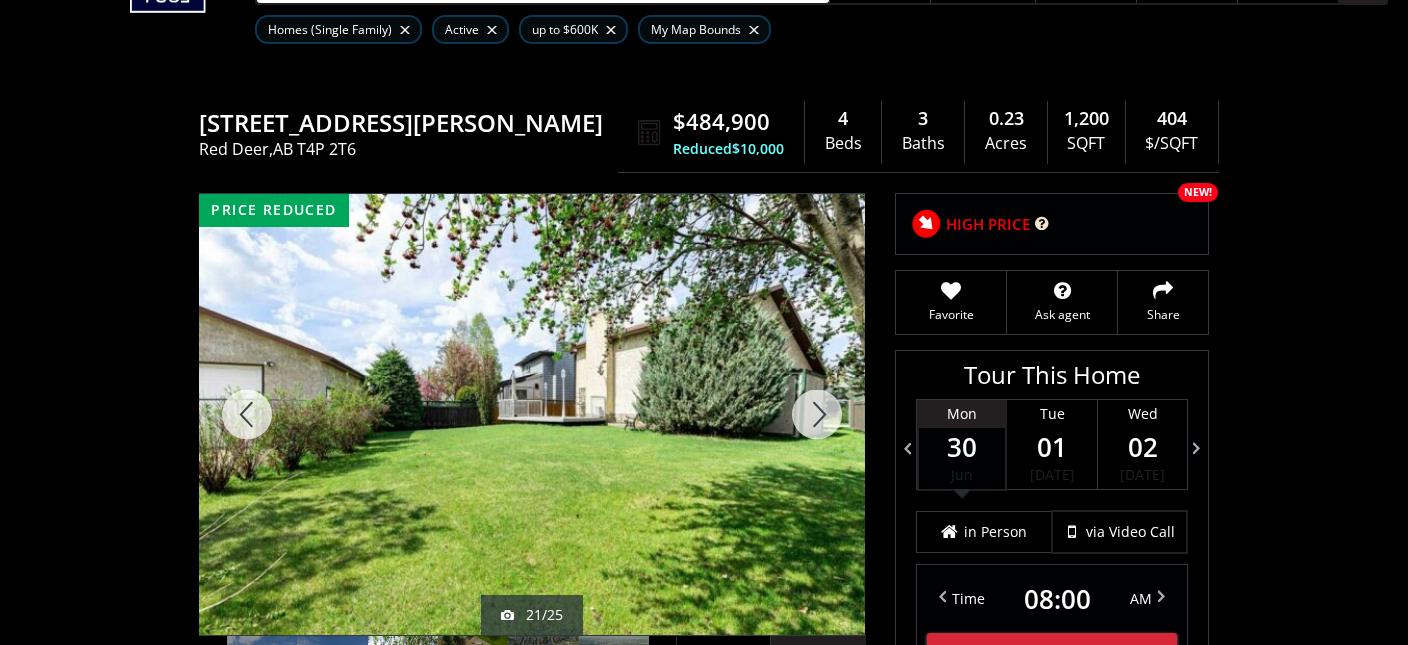 click at bounding box center [817, 414] 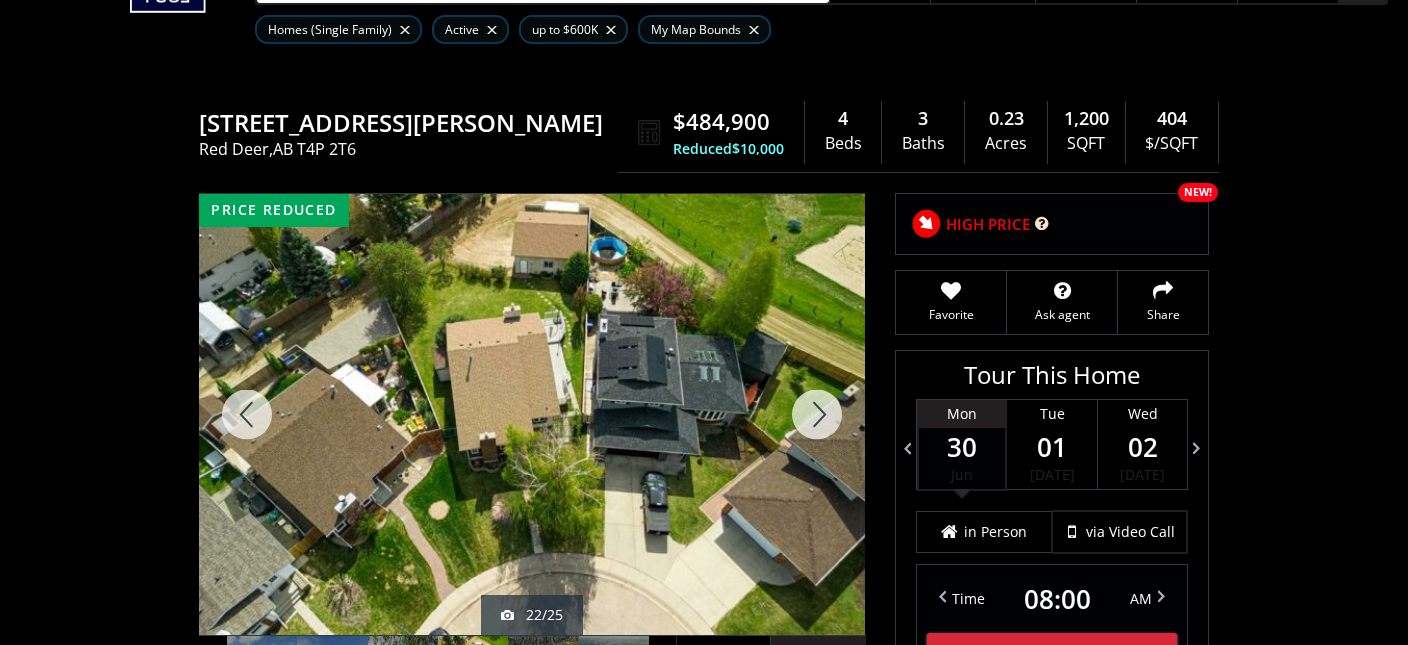 click at bounding box center [817, 414] 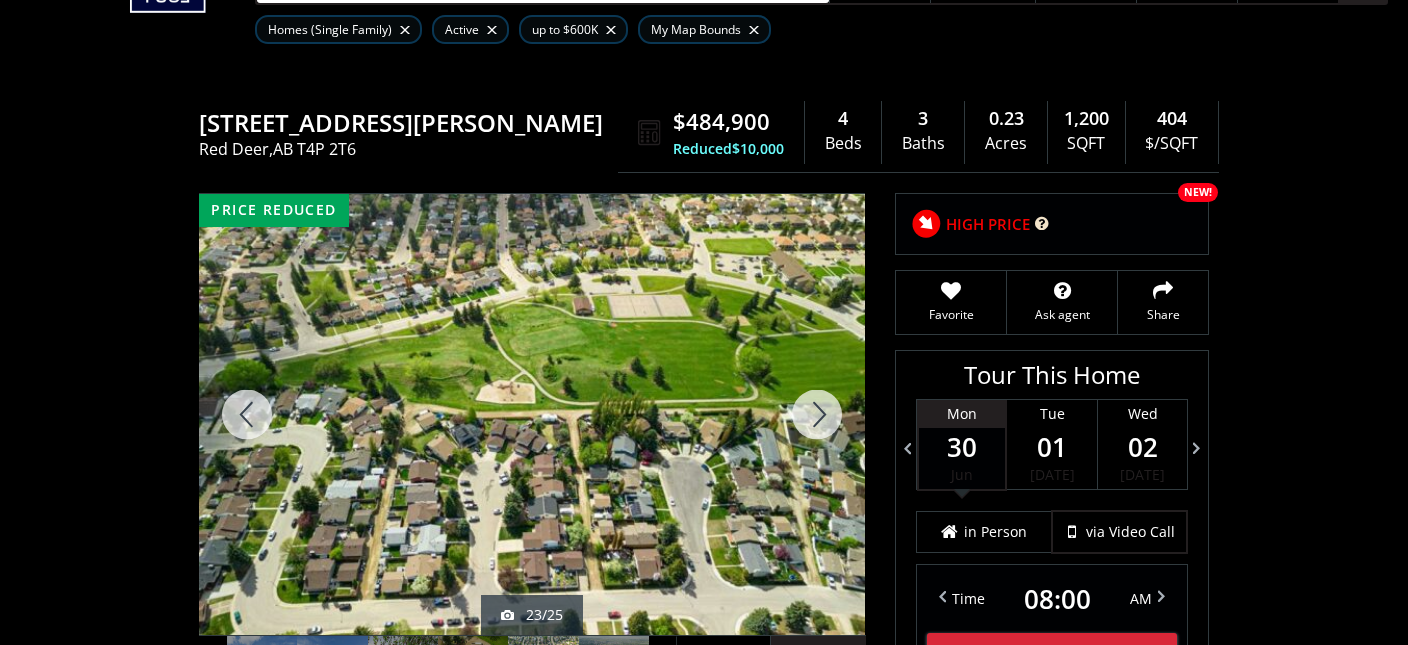 click at bounding box center [817, 414] 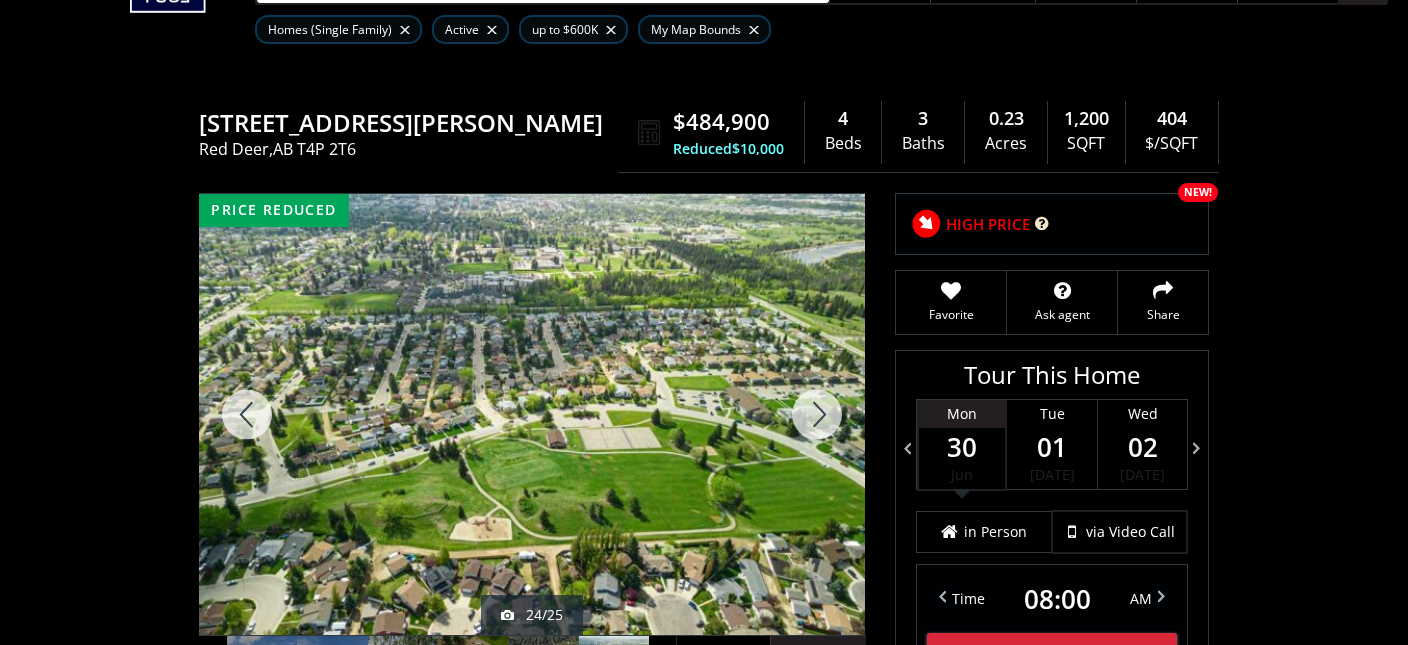 click at bounding box center [817, 414] 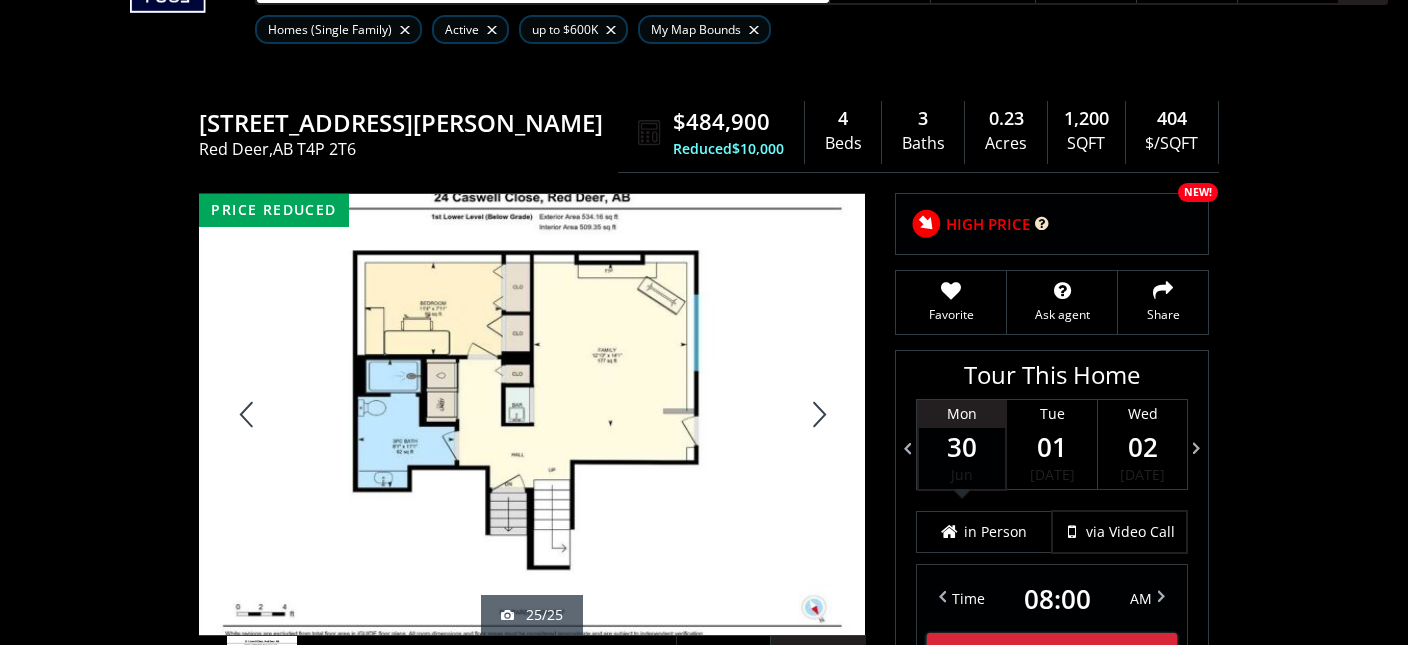 click at bounding box center [247, 414] 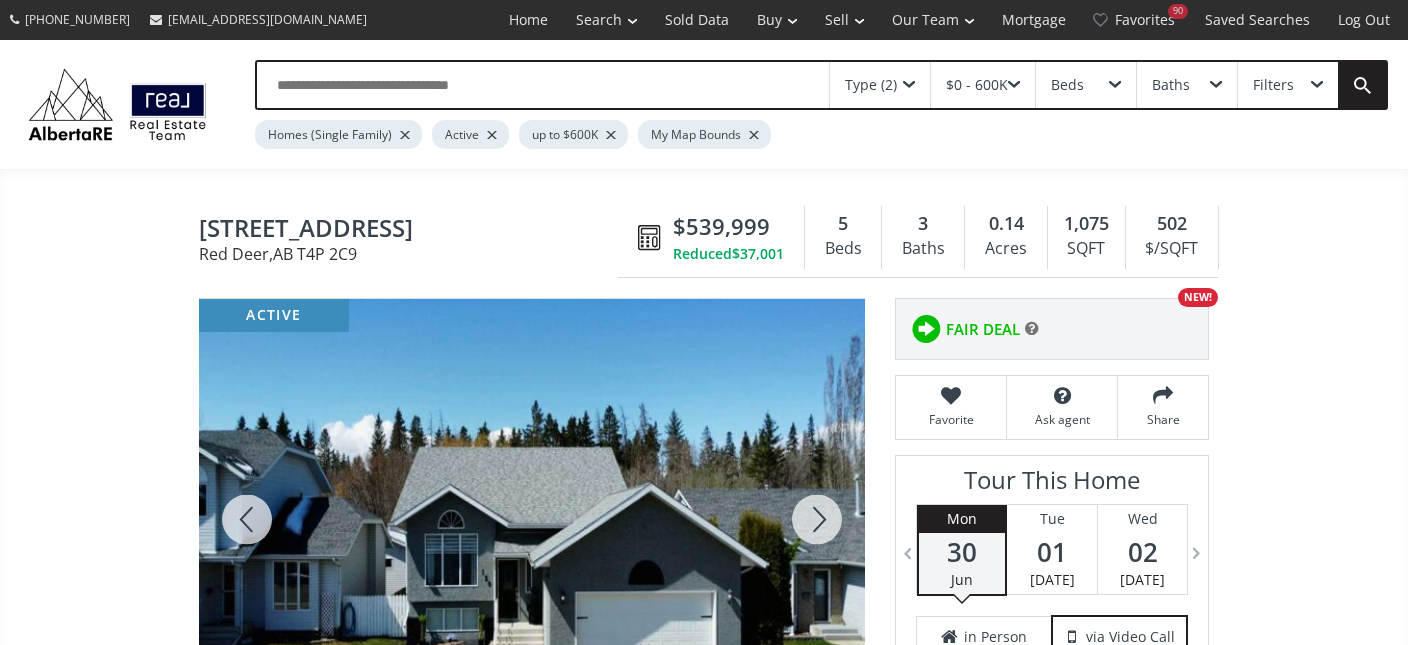 scroll, scrollTop: 0, scrollLeft: 0, axis: both 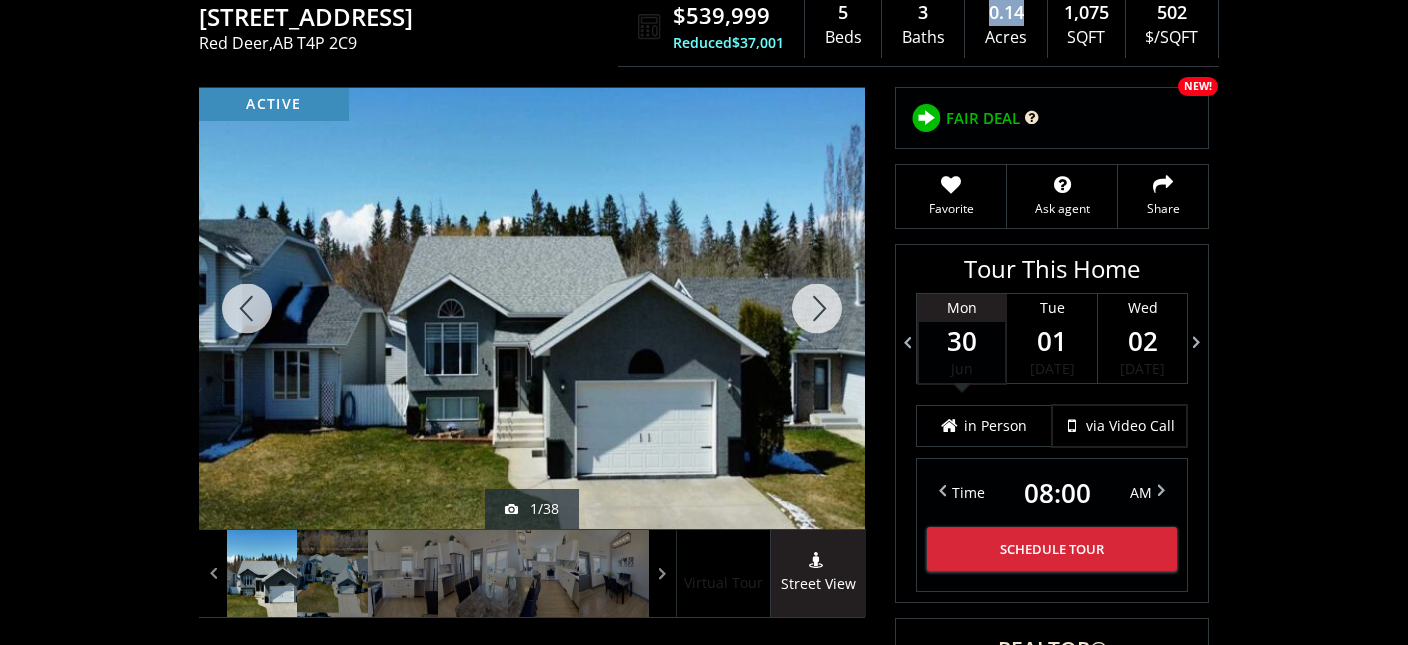 drag, startPoint x: 1035, startPoint y: 21, endPoint x: 983, endPoint y: 8, distance: 53.600372 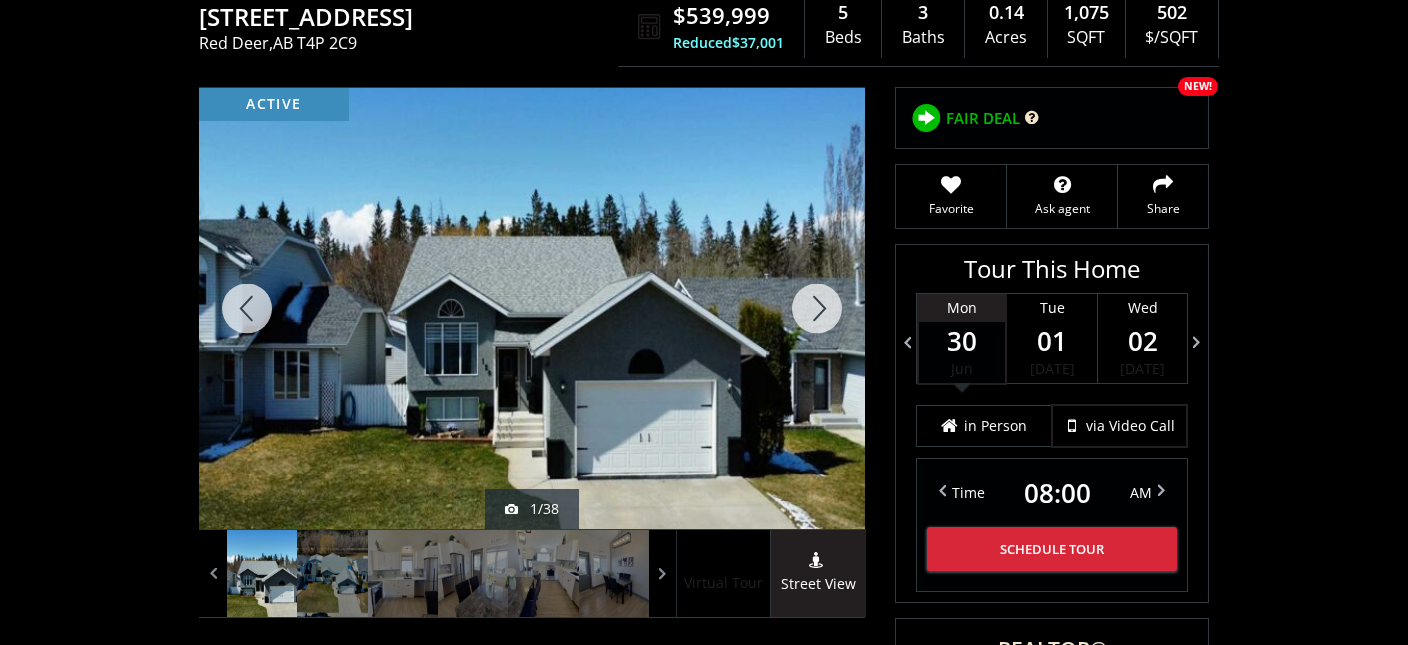 click on "Acres" at bounding box center (1005, 38) 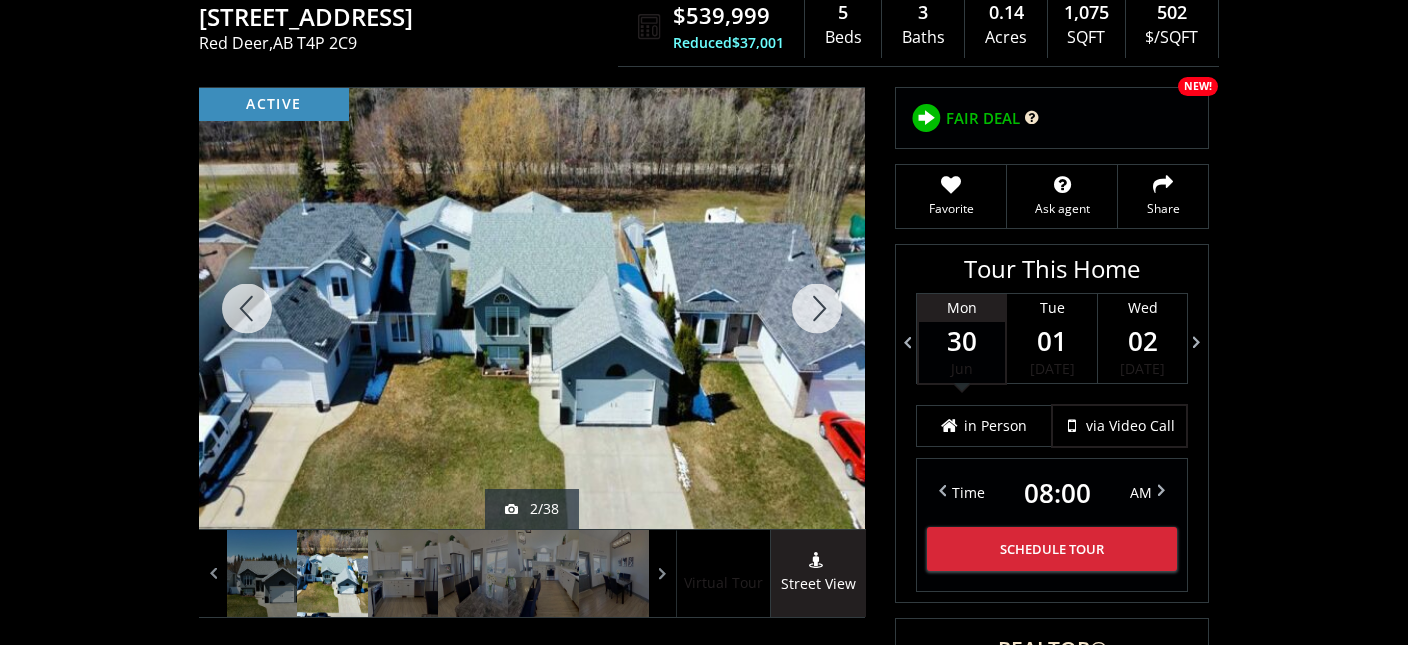 click at bounding box center (817, 308) 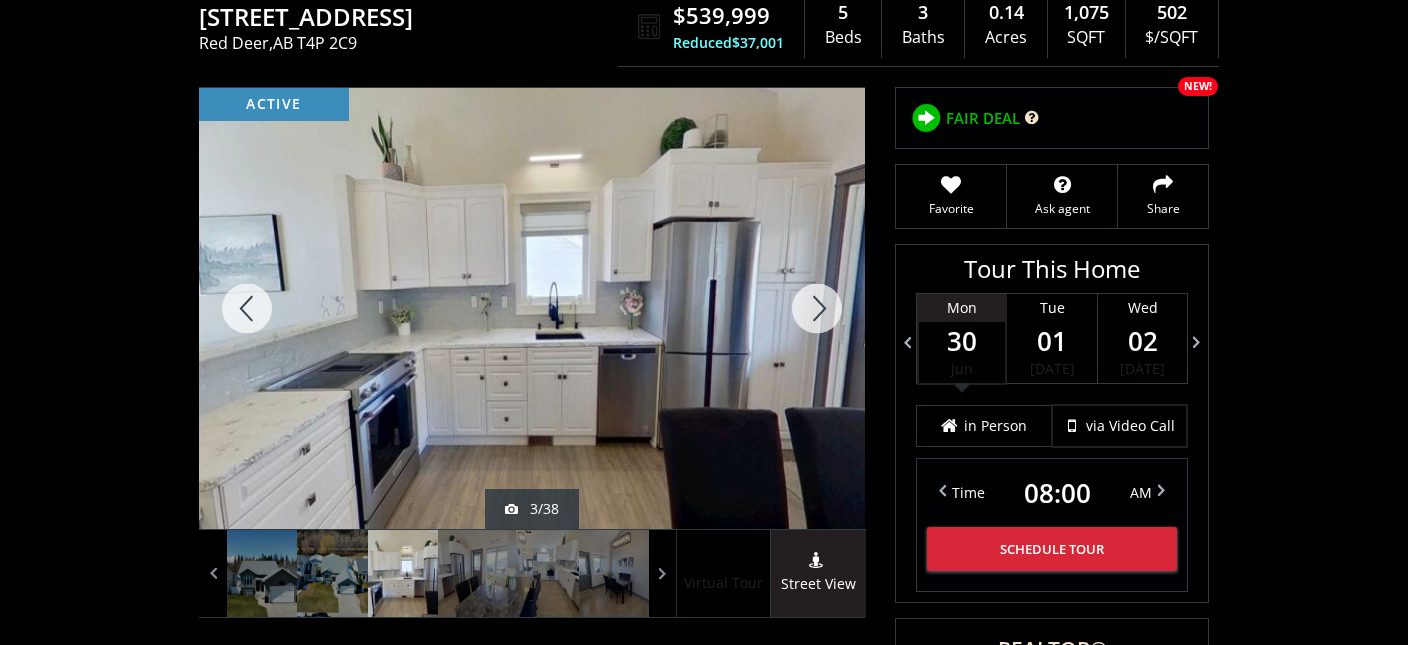 click at bounding box center [817, 308] 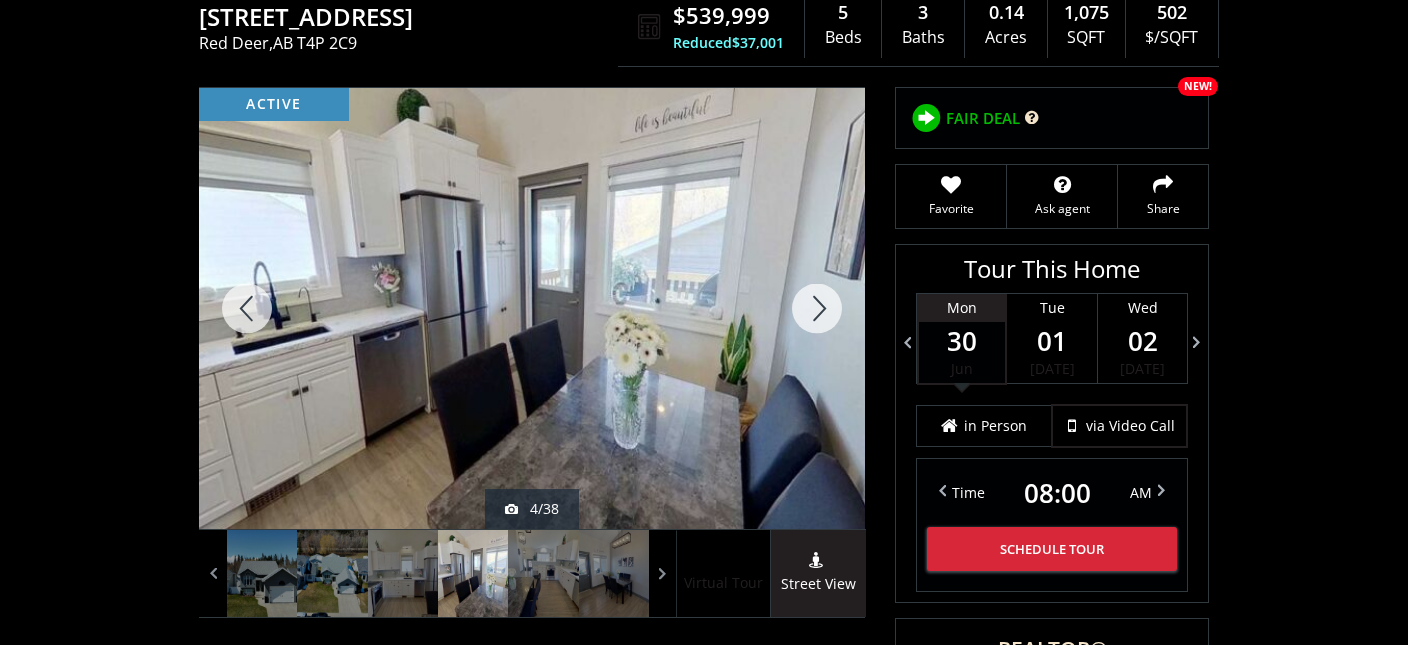 click at bounding box center (817, 308) 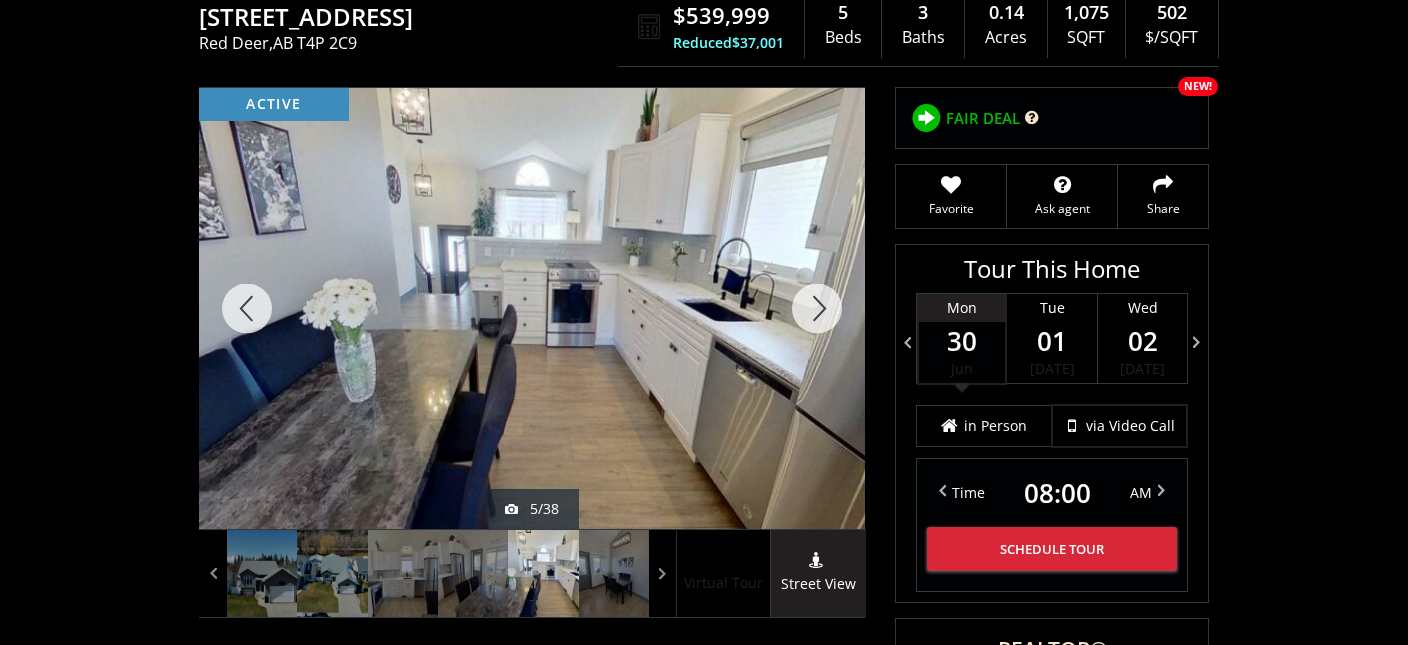 click at bounding box center [817, 308] 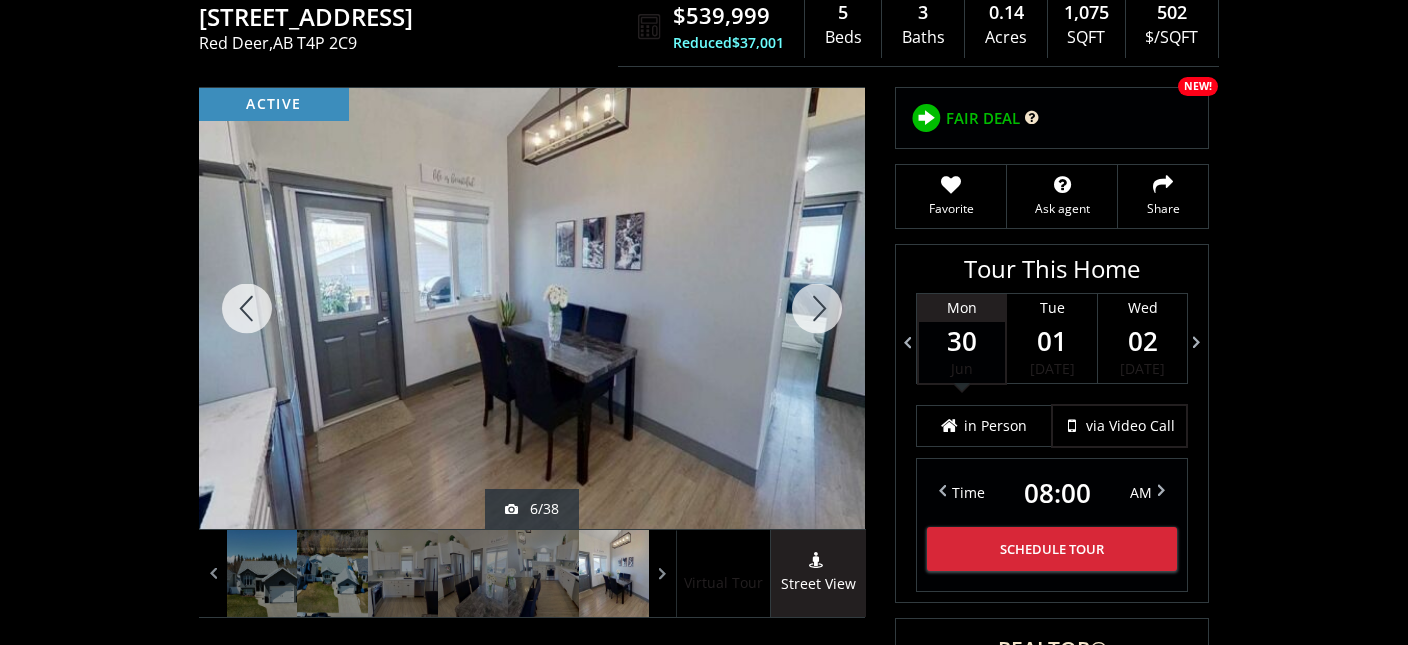 click at bounding box center (817, 308) 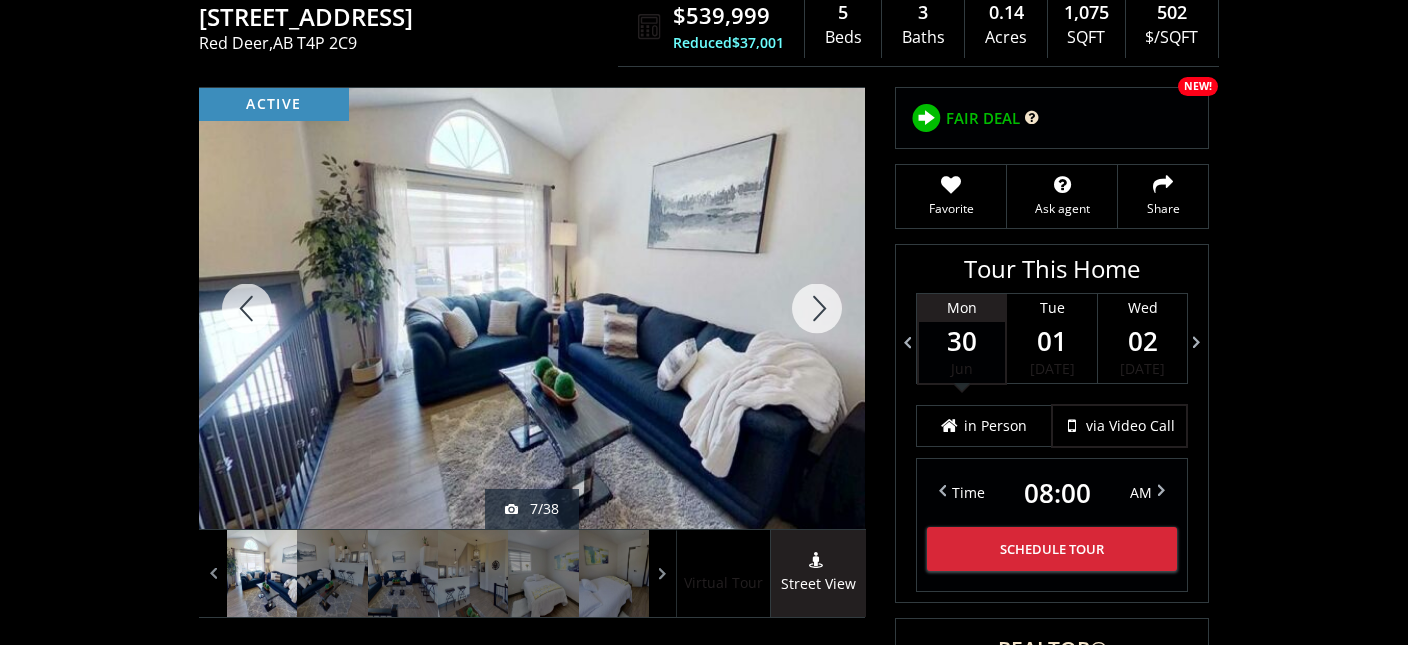 click at bounding box center [817, 308] 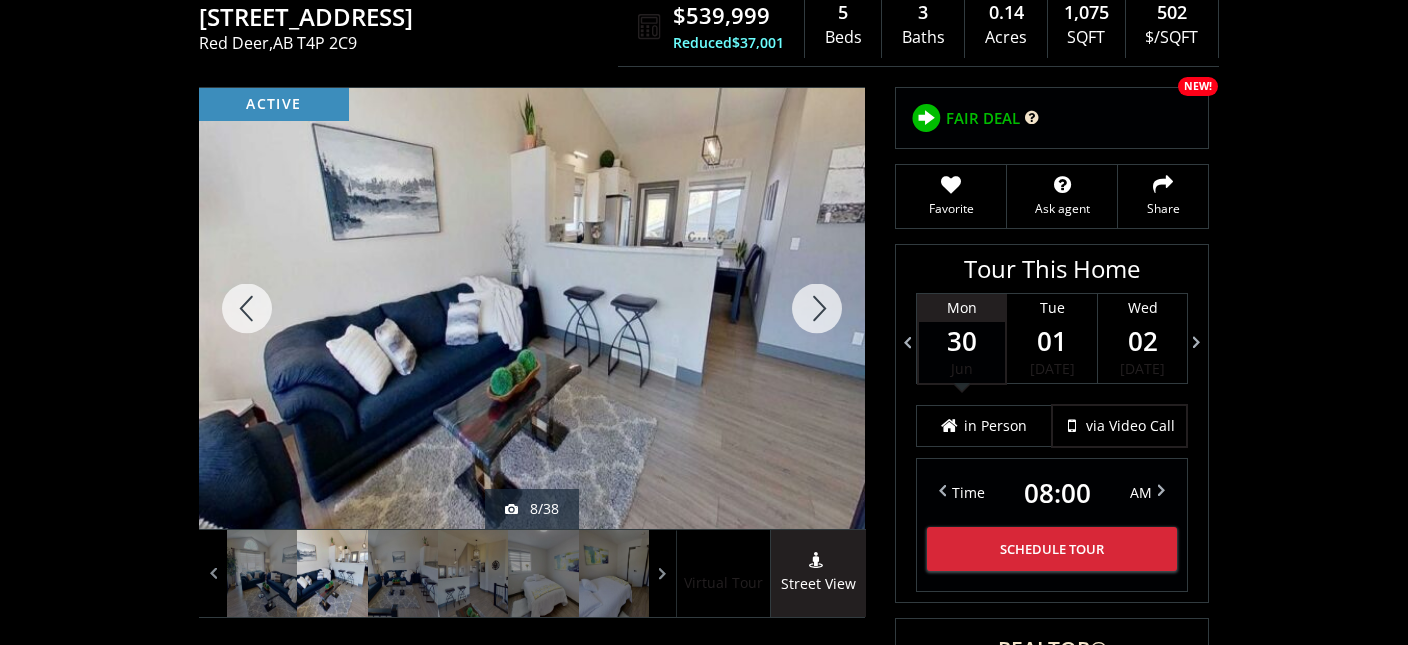 click at bounding box center (817, 308) 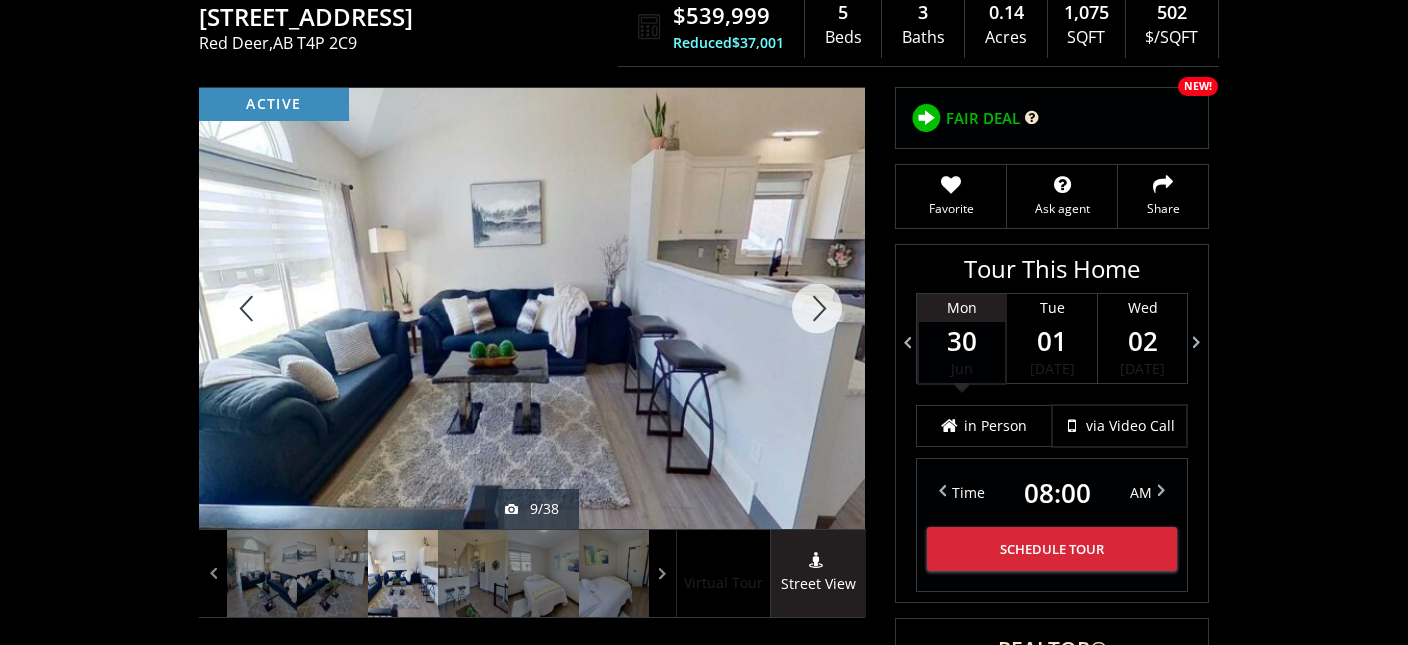 click at bounding box center (817, 308) 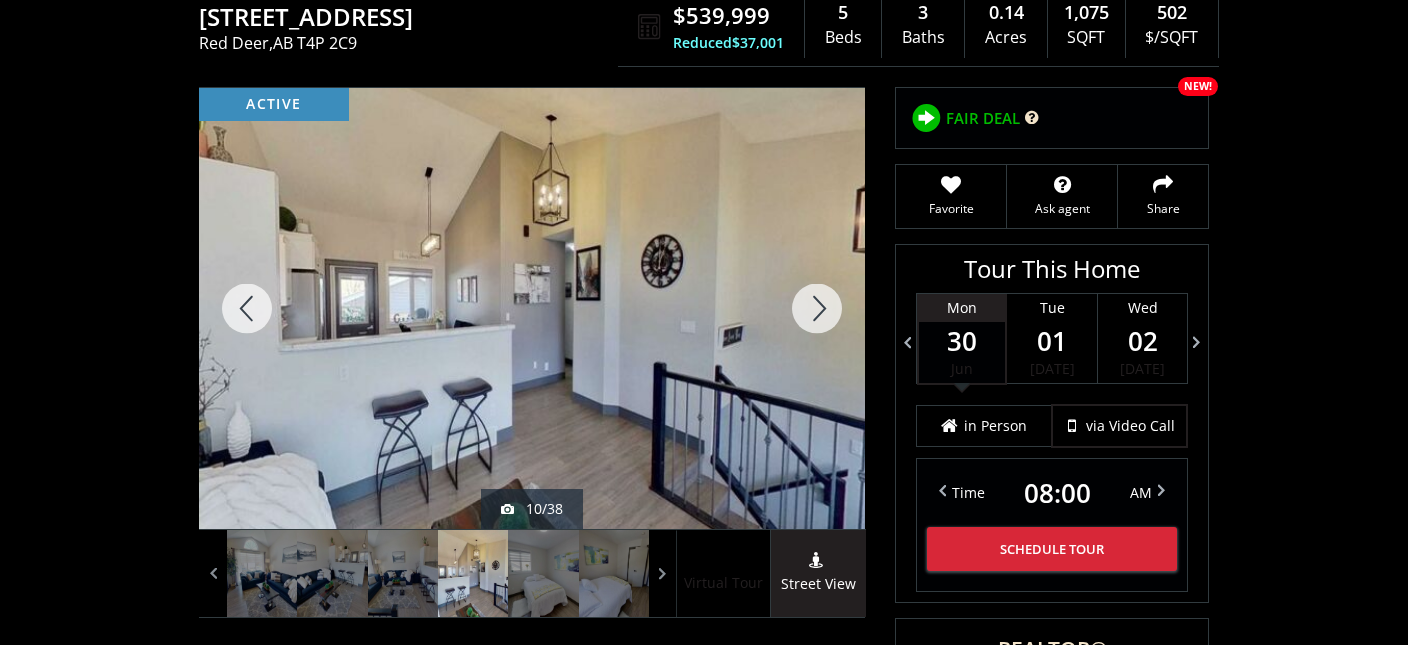 click at bounding box center (817, 308) 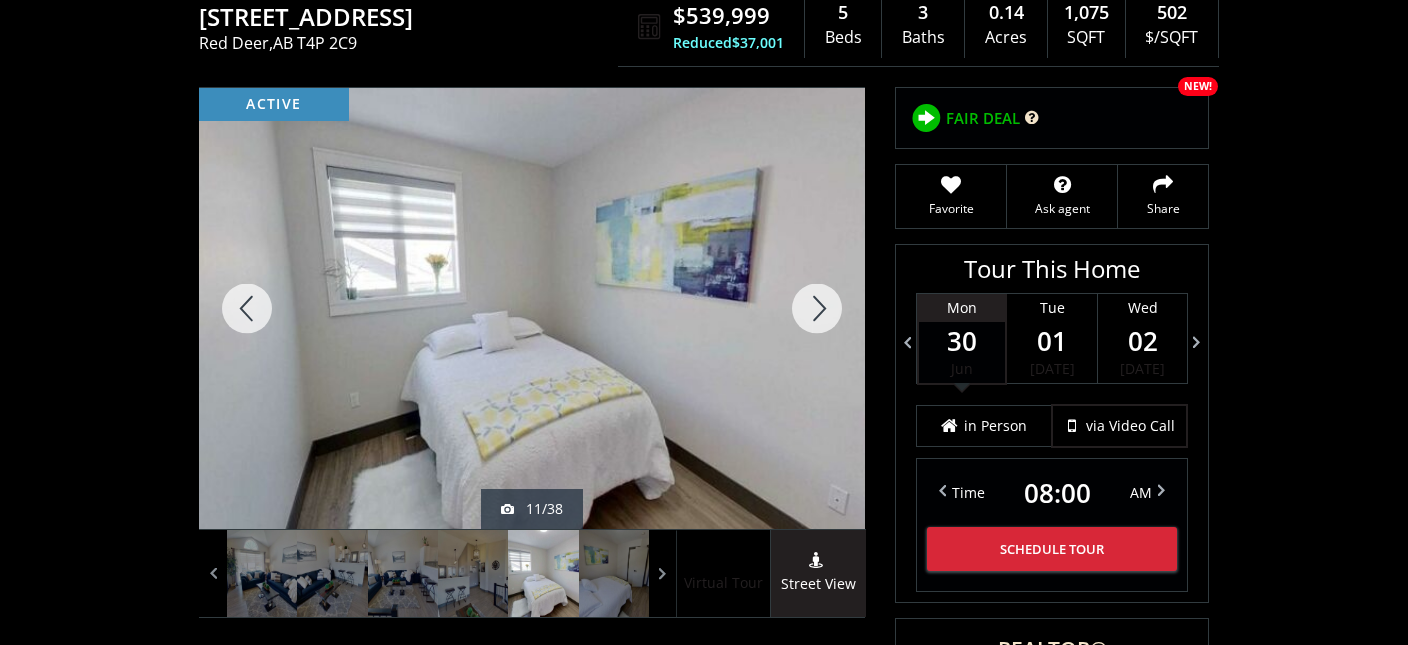 click at bounding box center [817, 308] 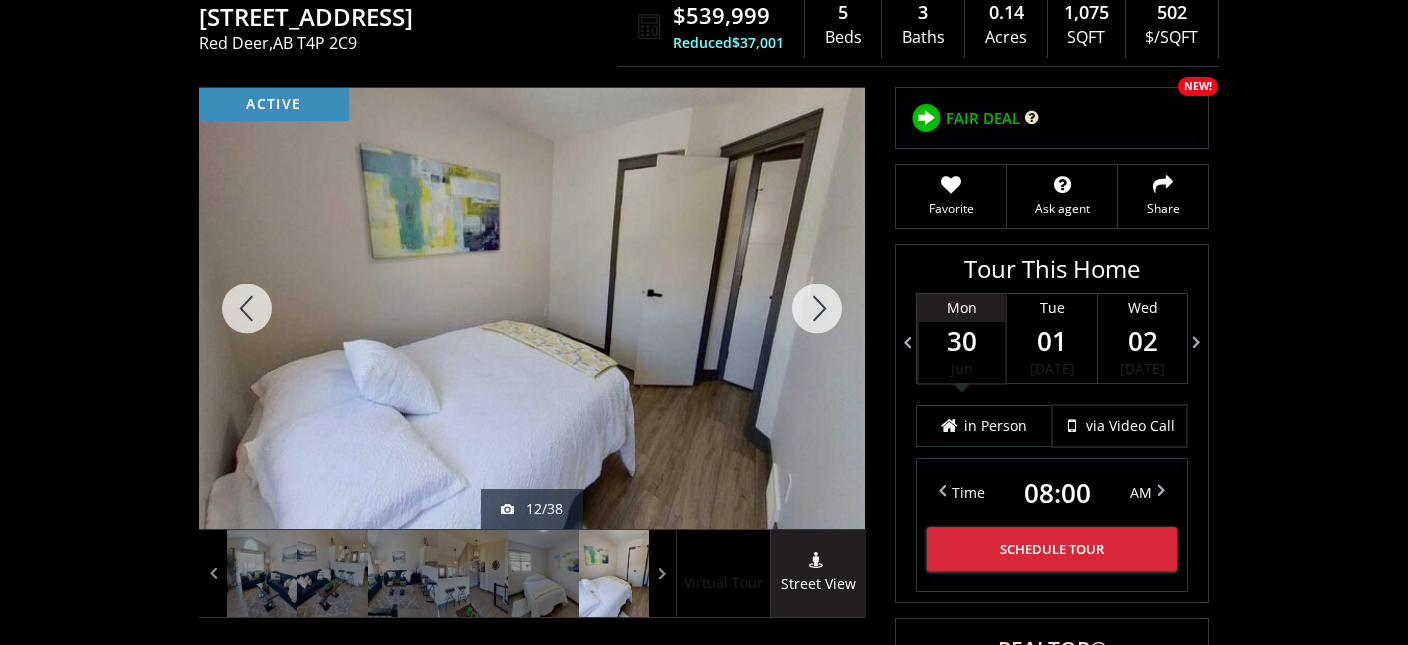 click at bounding box center [817, 308] 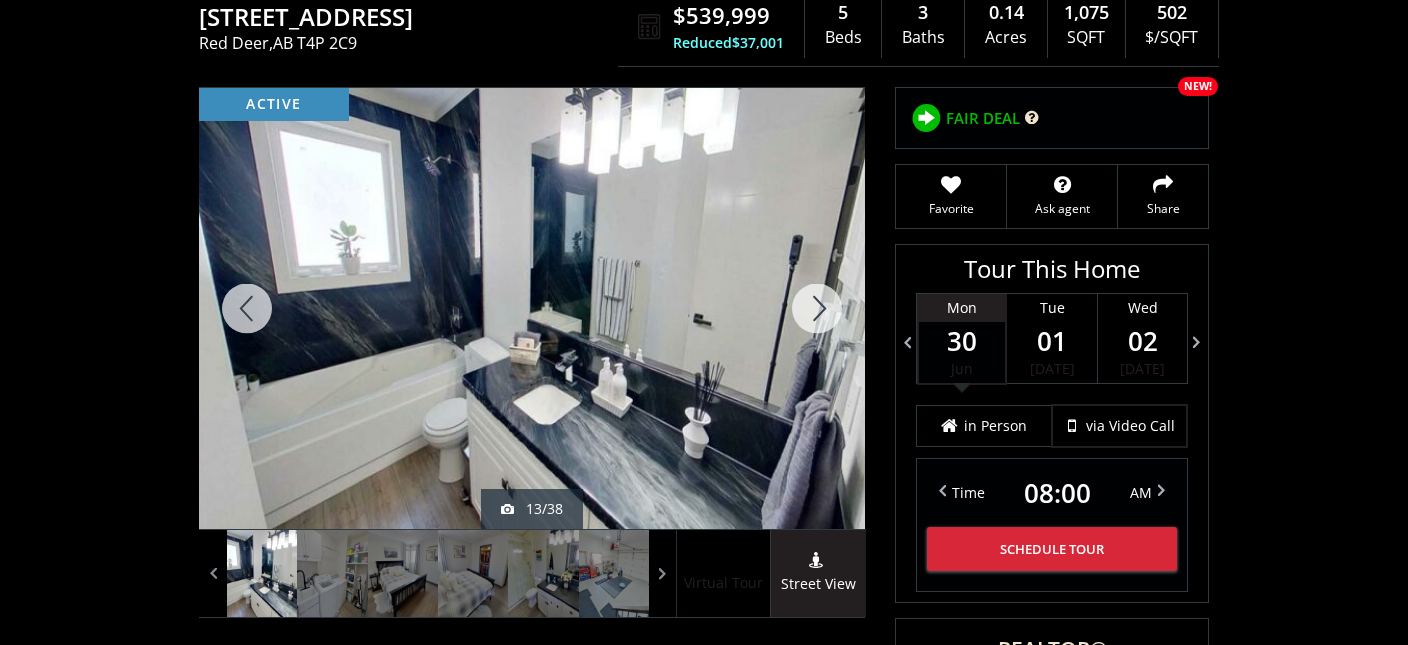 click at bounding box center (817, 308) 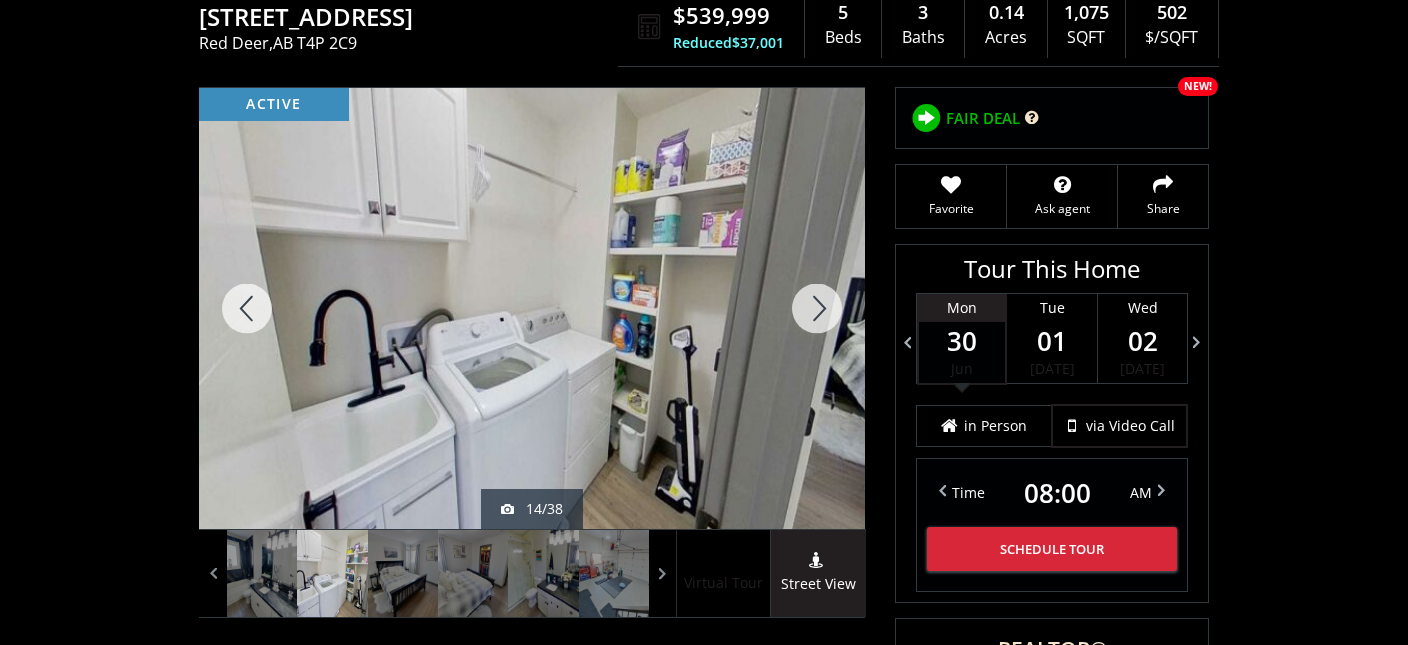click at bounding box center [817, 308] 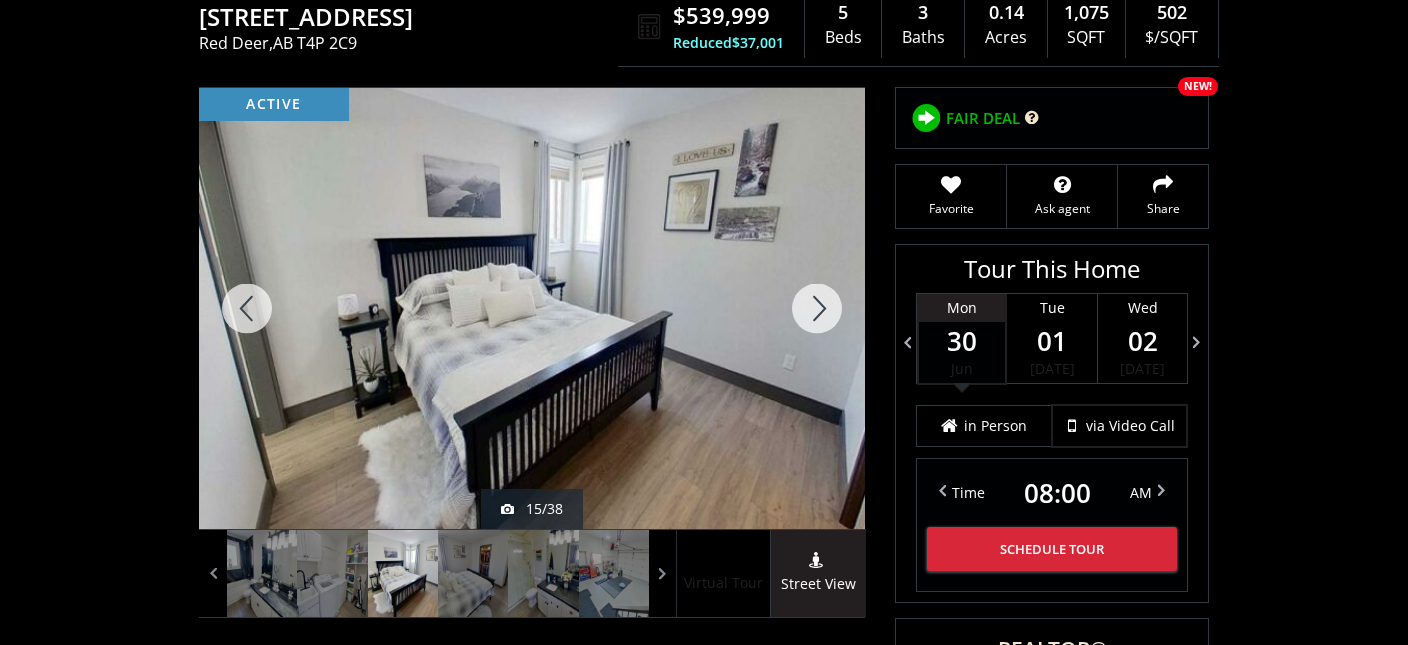 click at bounding box center (817, 308) 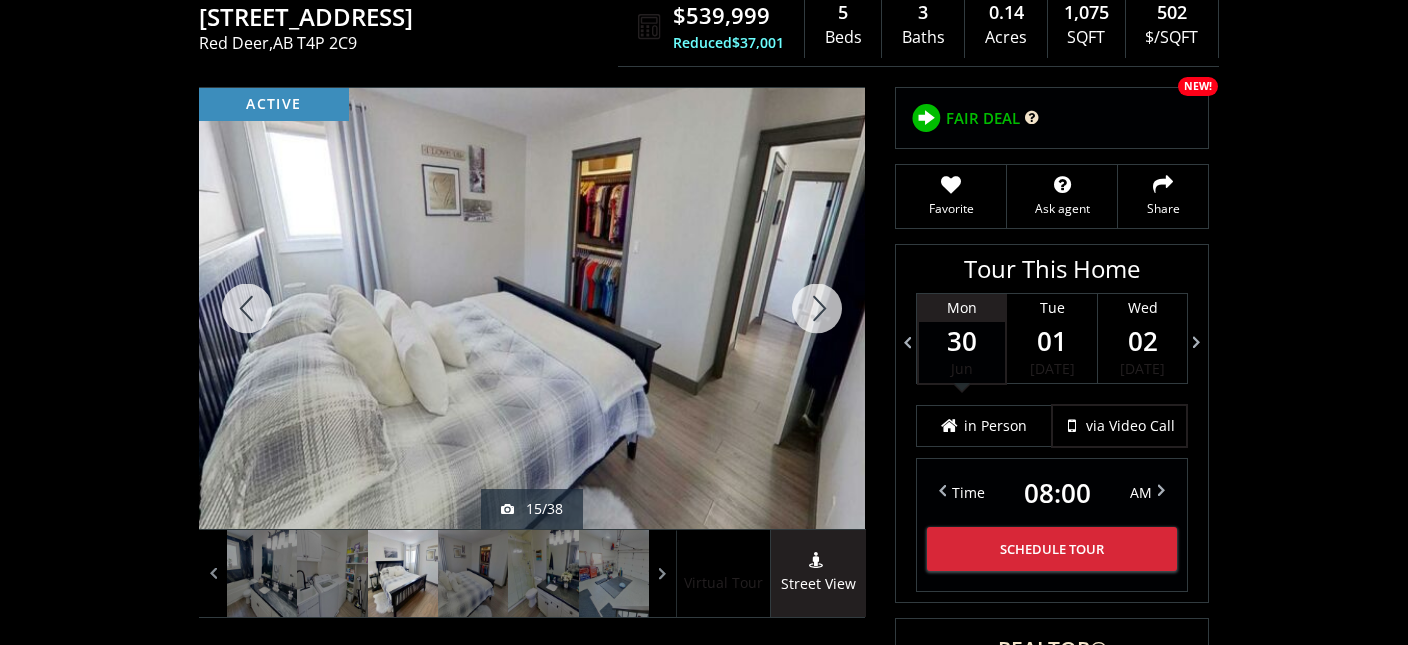 click at bounding box center [817, 308] 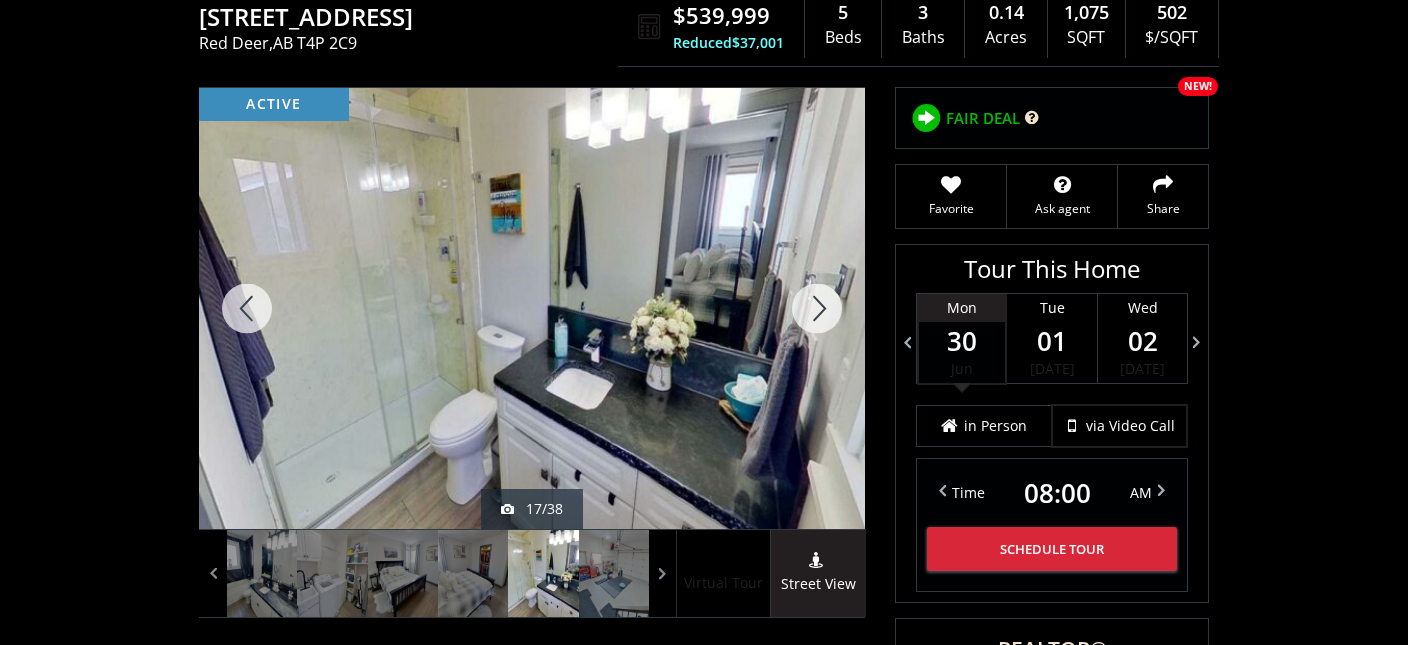 click at bounding box center [817, 308] 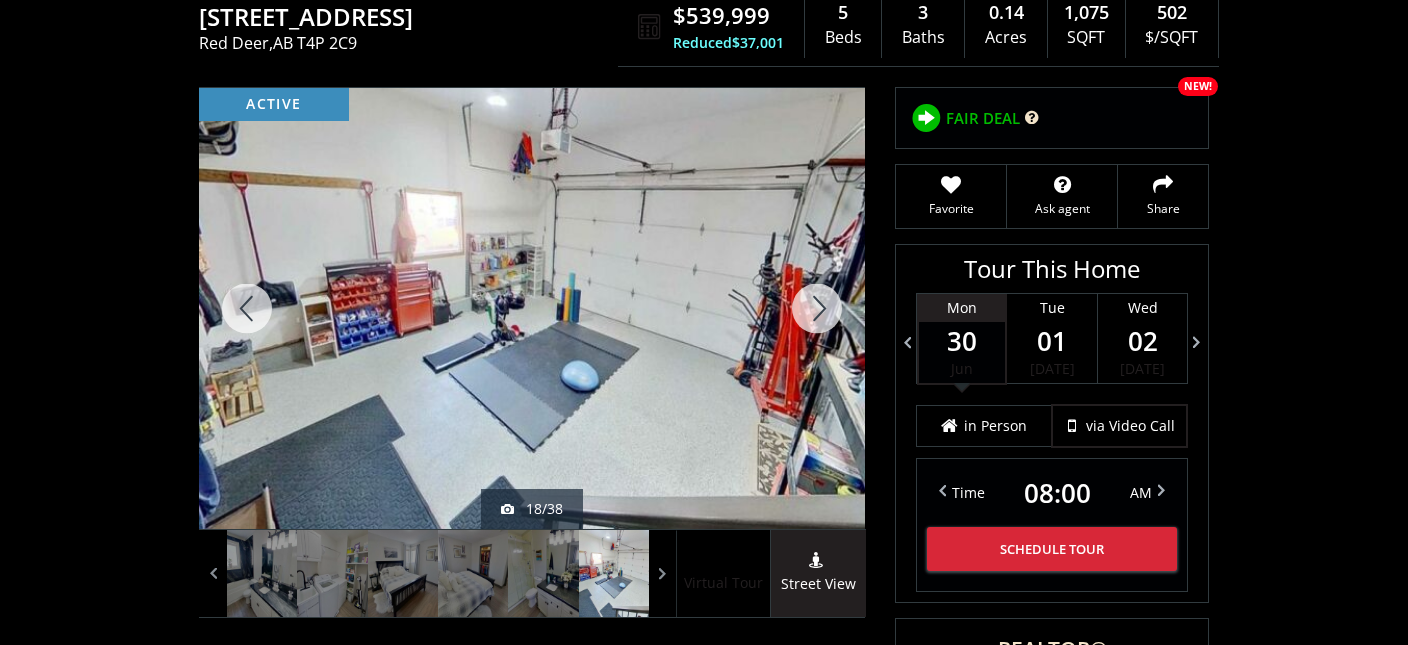 click at bounding box center (817, 308) 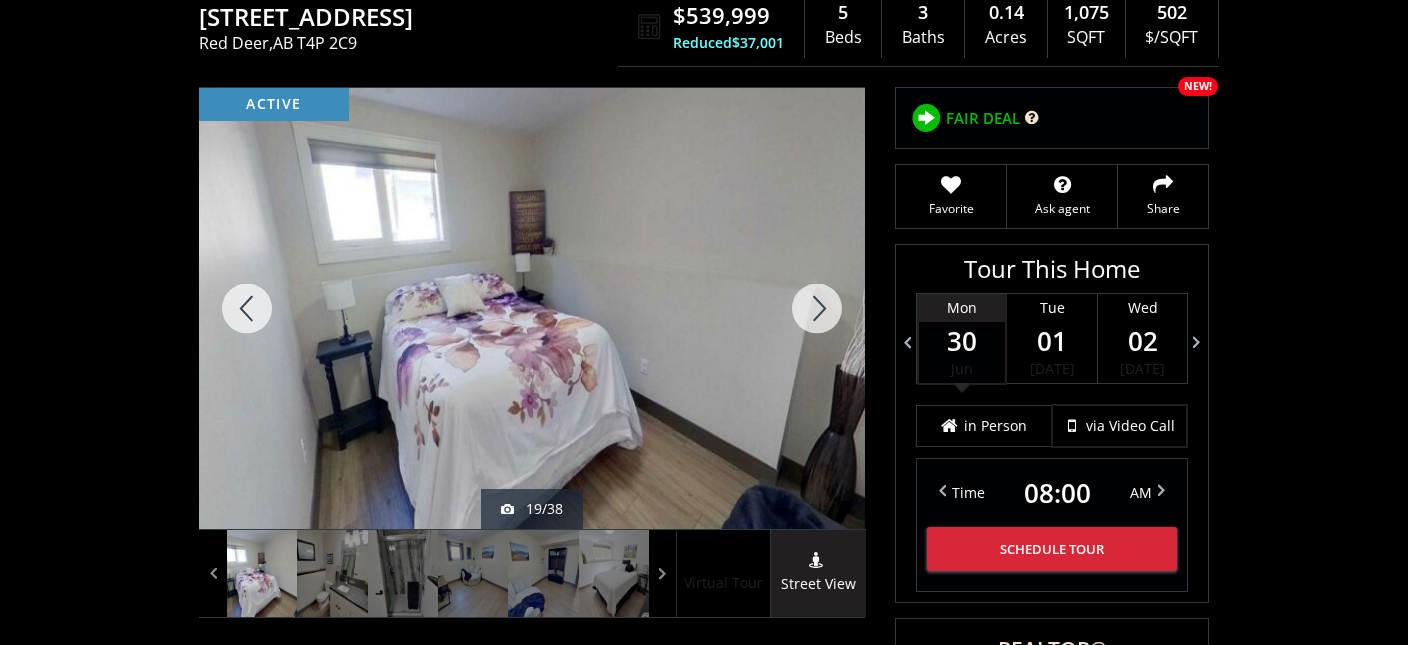 click at bounding box center (817, 308) 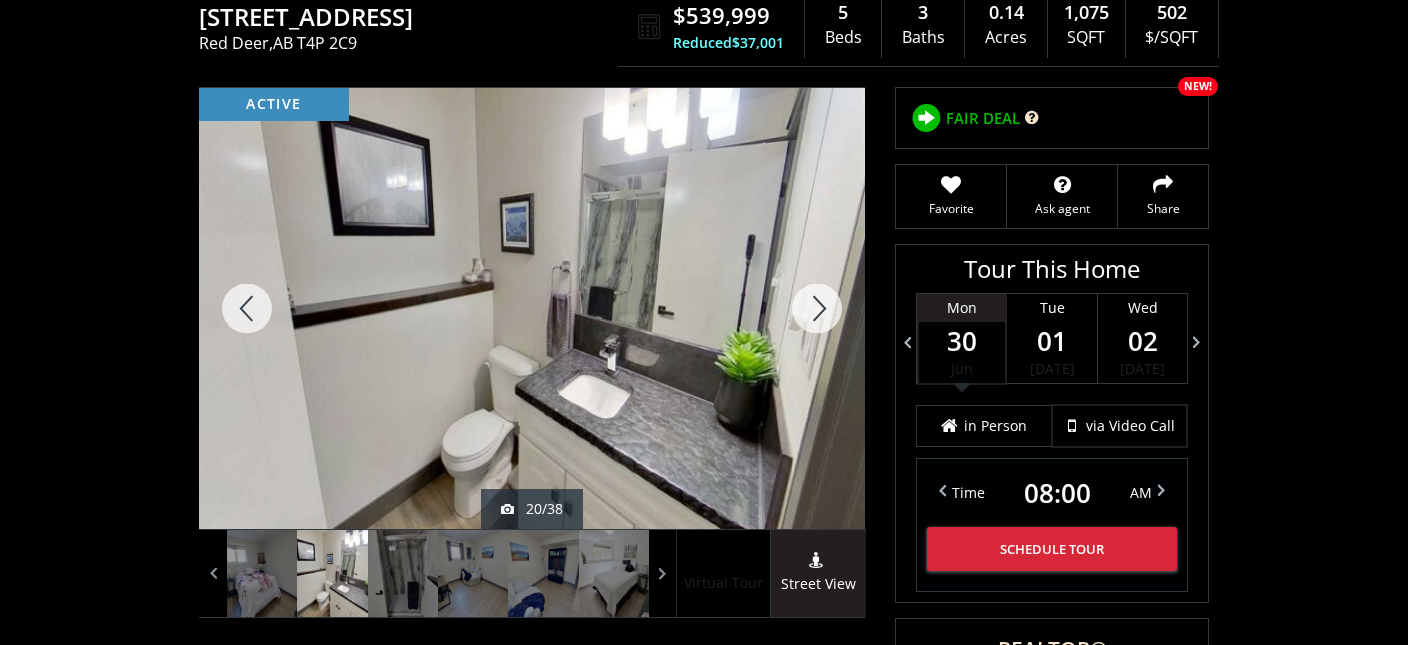 click at bounding box center [817, 308] 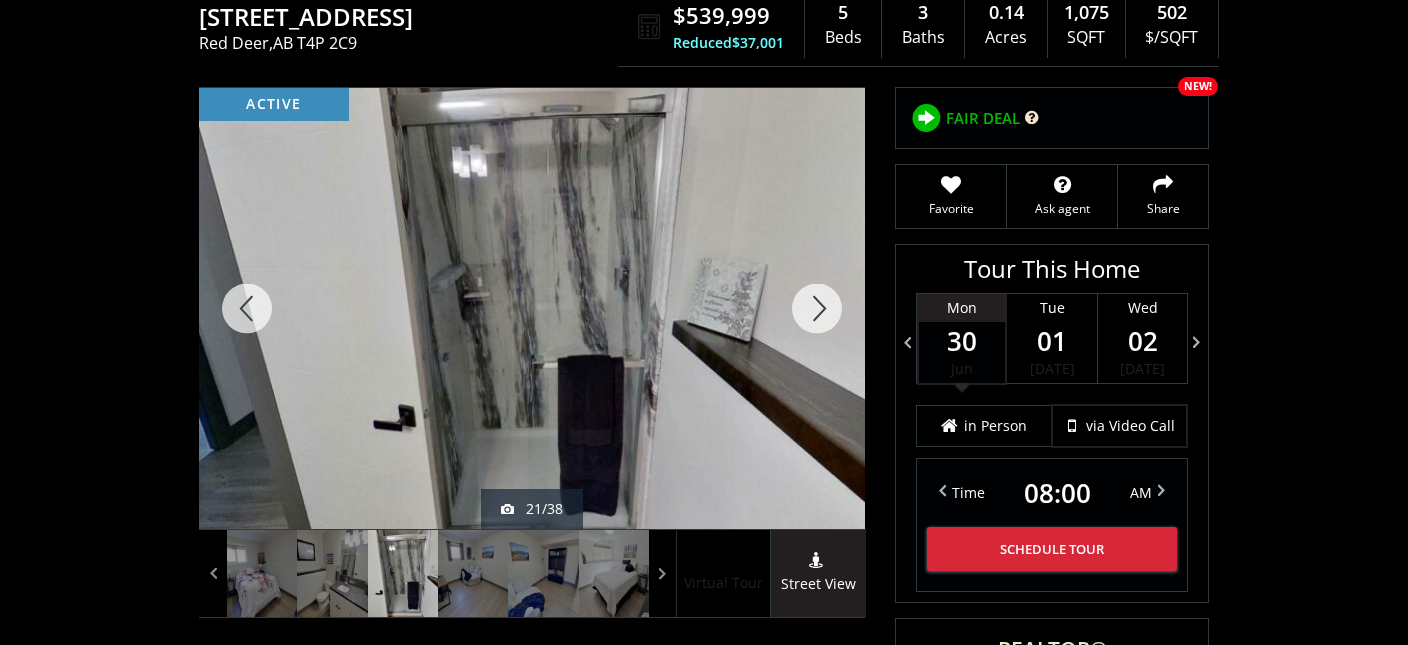 click at bounding box center [817, 308] 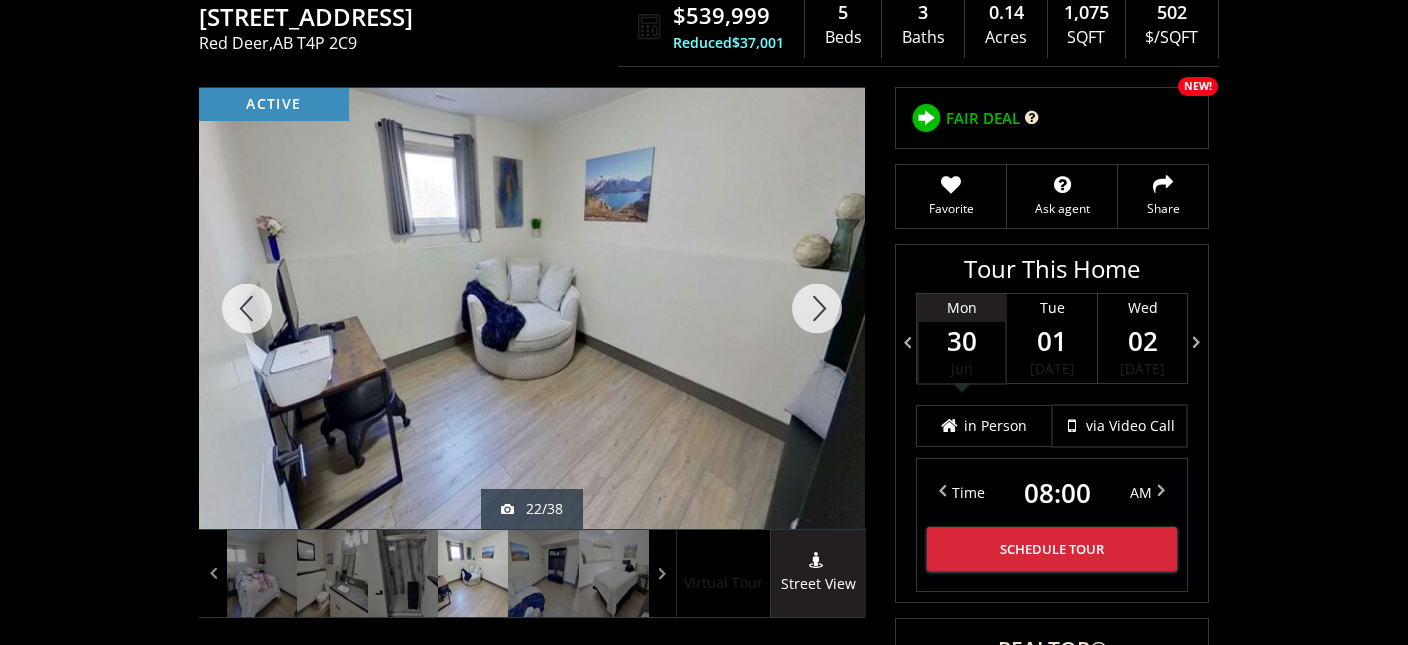 click at bounding box center [817, 308] 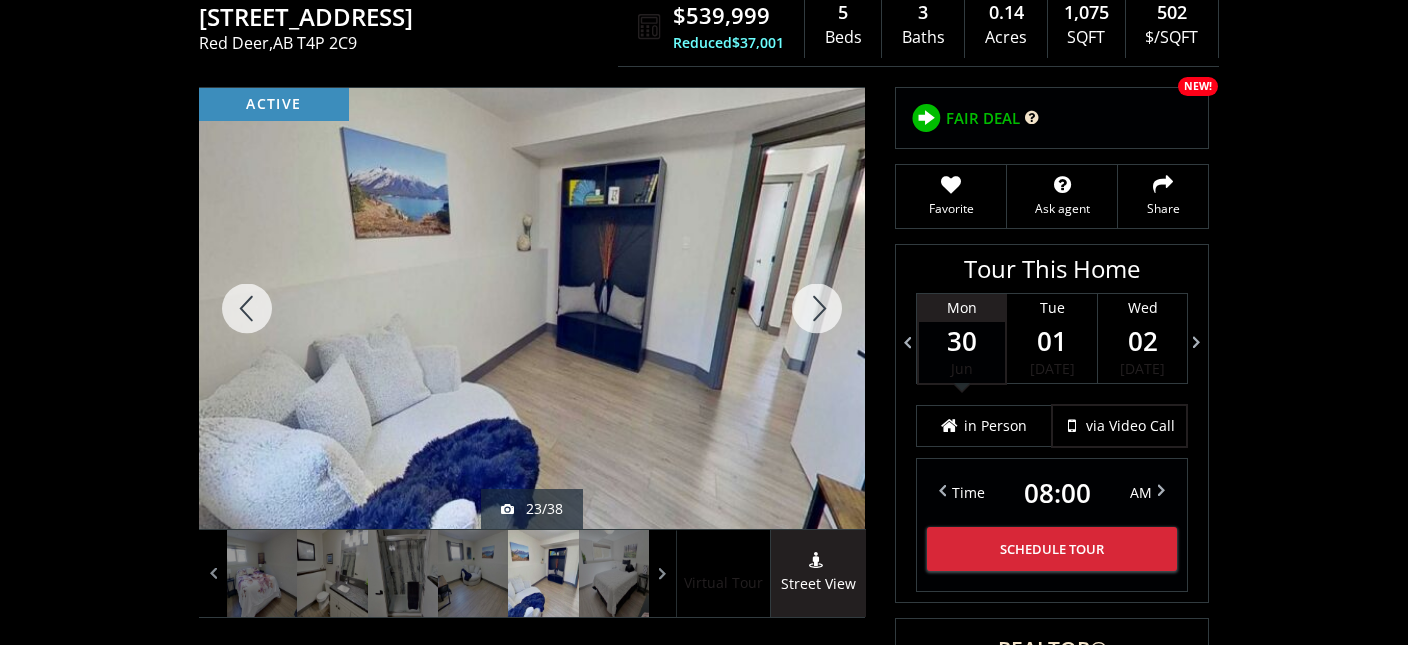 click at bounding box center (817, 308) 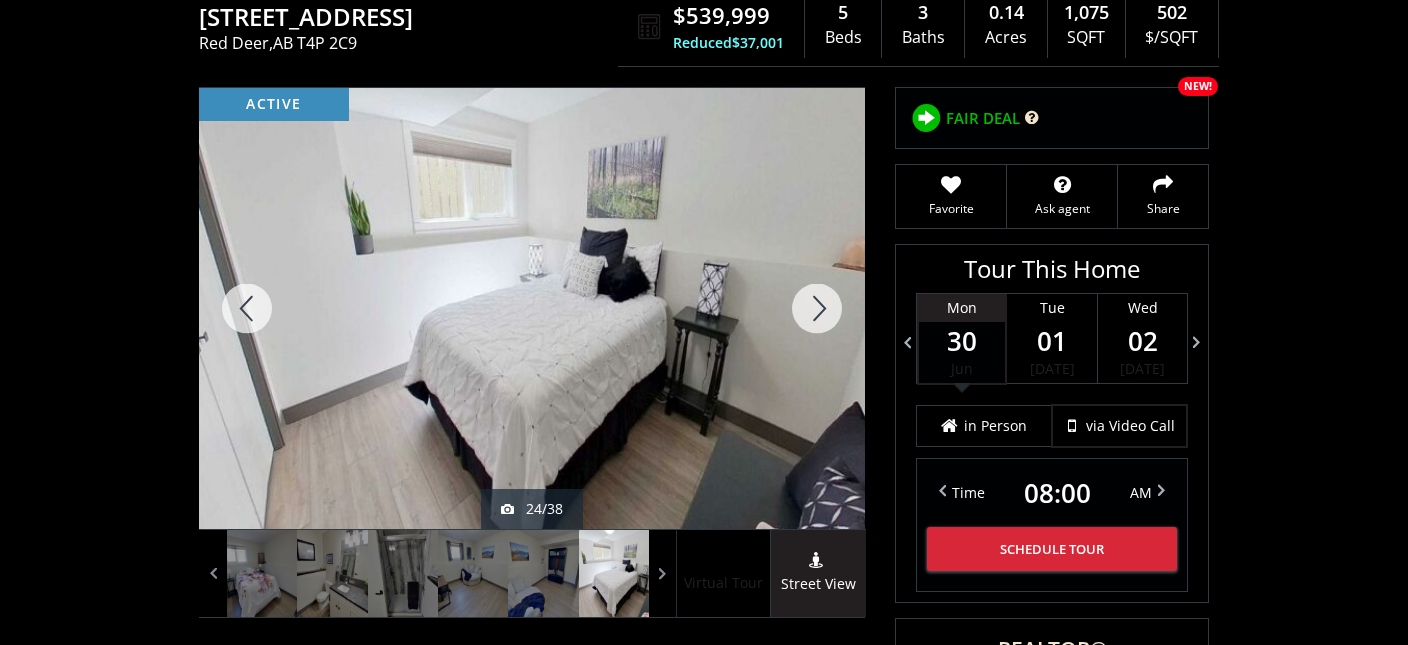 click at bounding box center (817, 308) 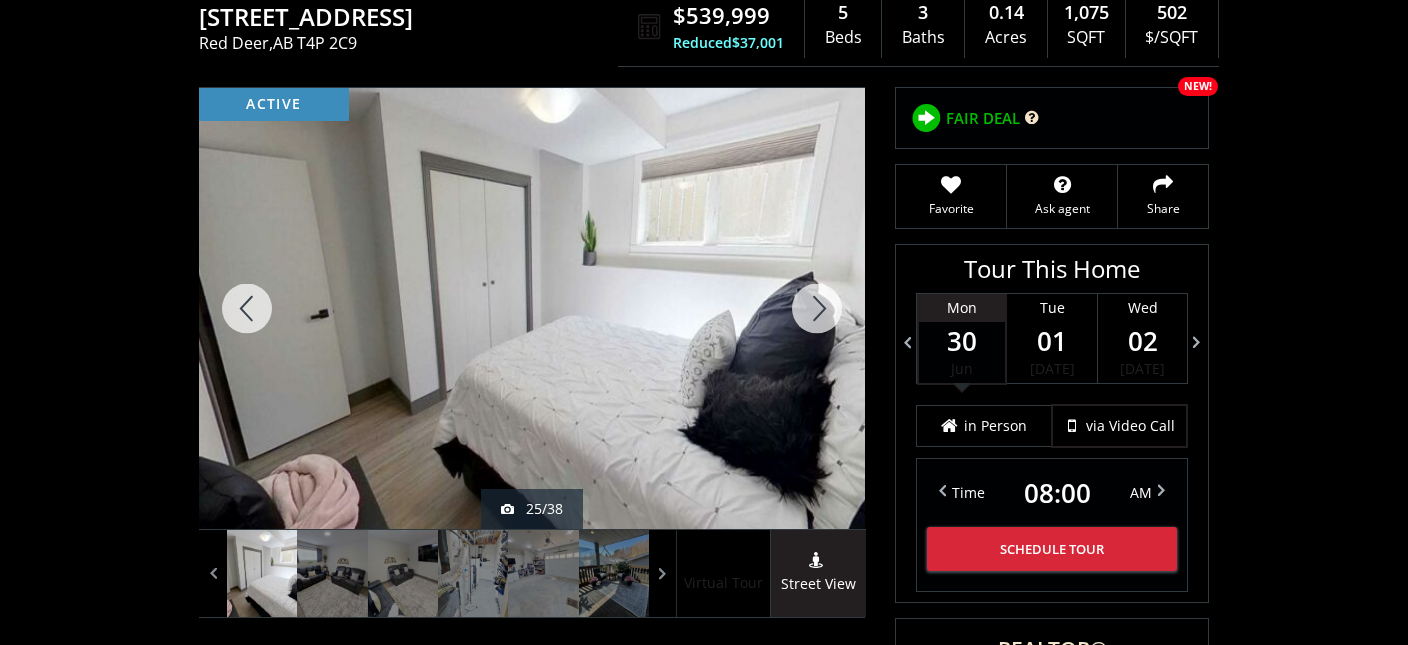 click at bounding box center [817, 308] 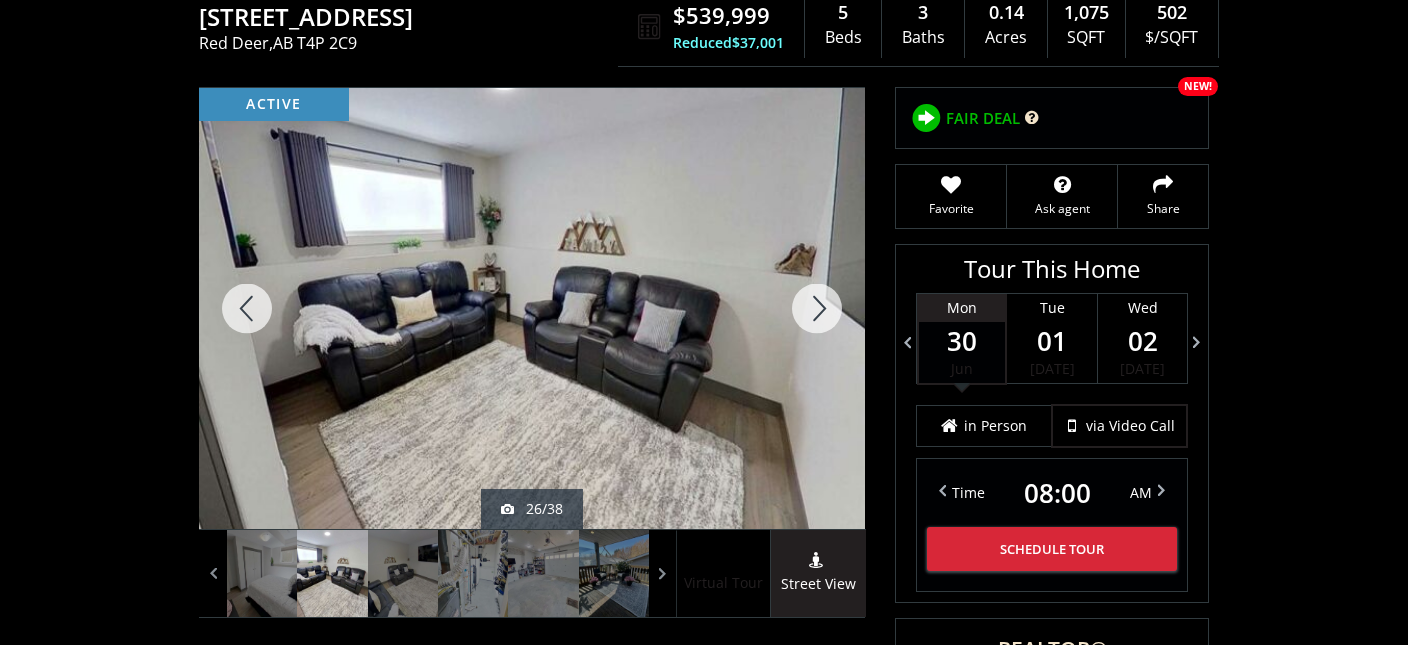click at bounding box center [817, 308] 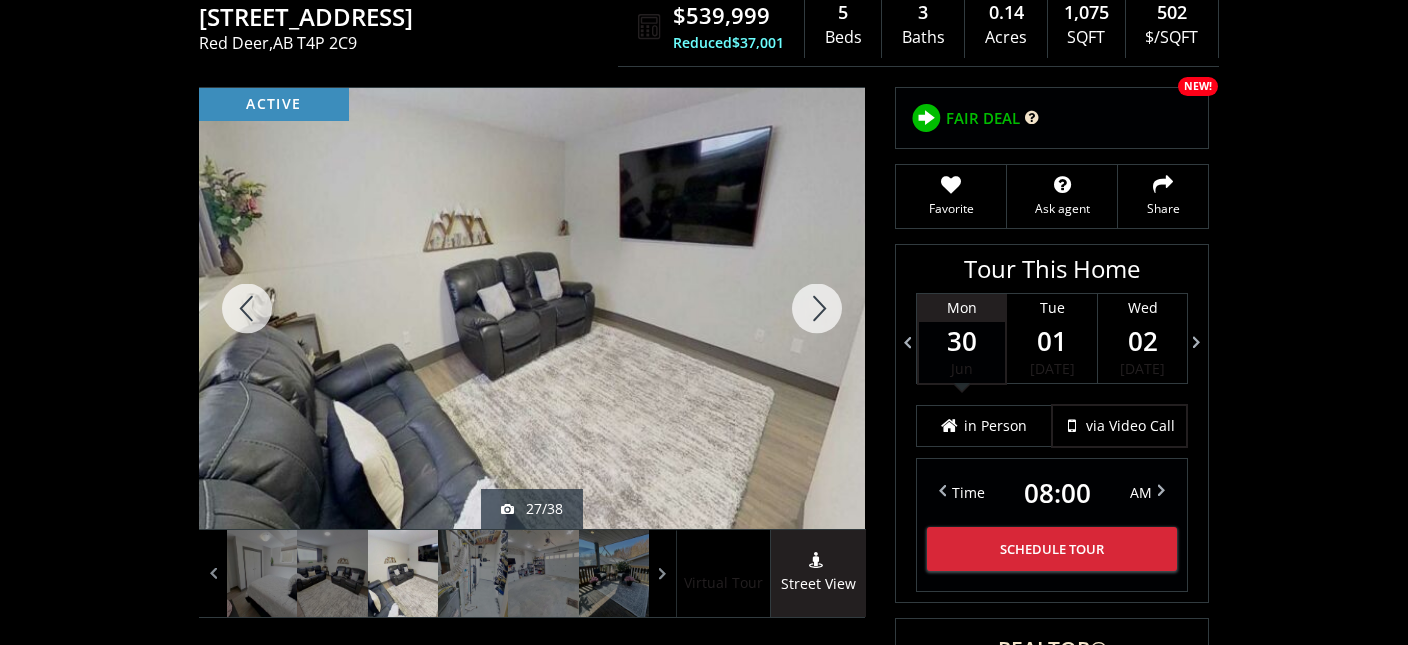 click at bounding box center (817, 308) 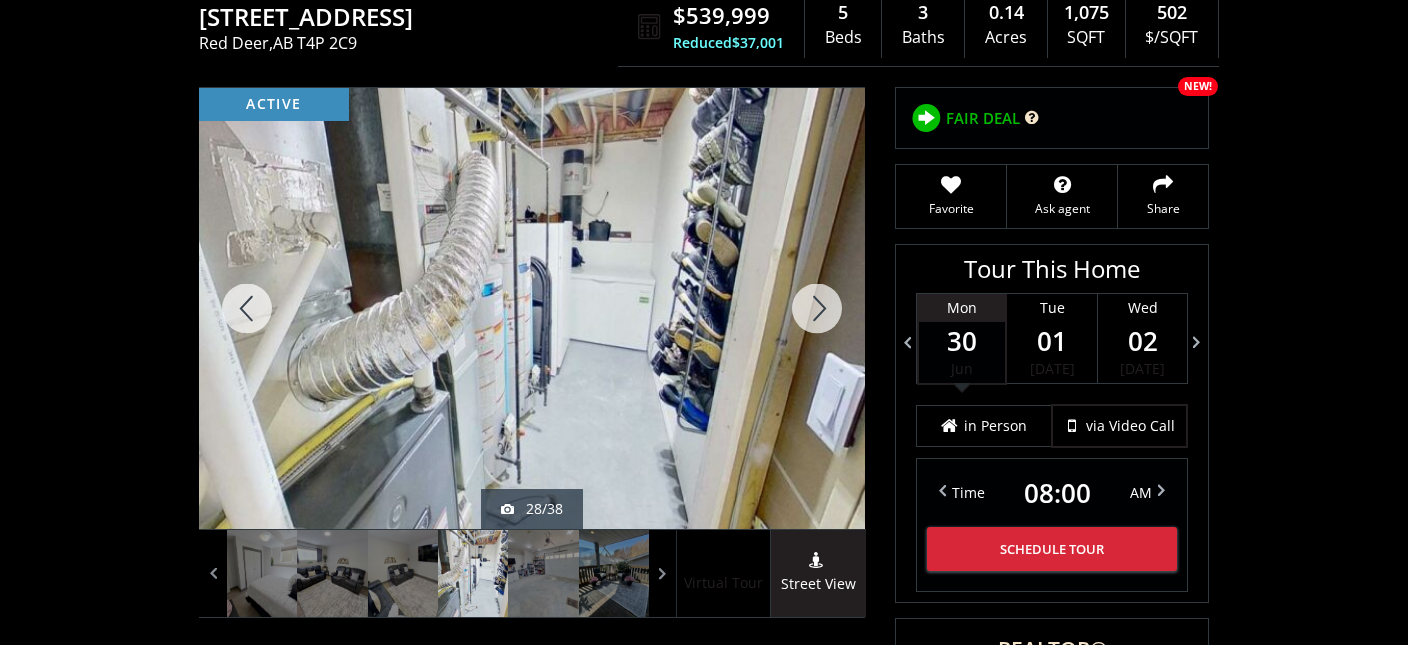click at bounding box center [817, 308] 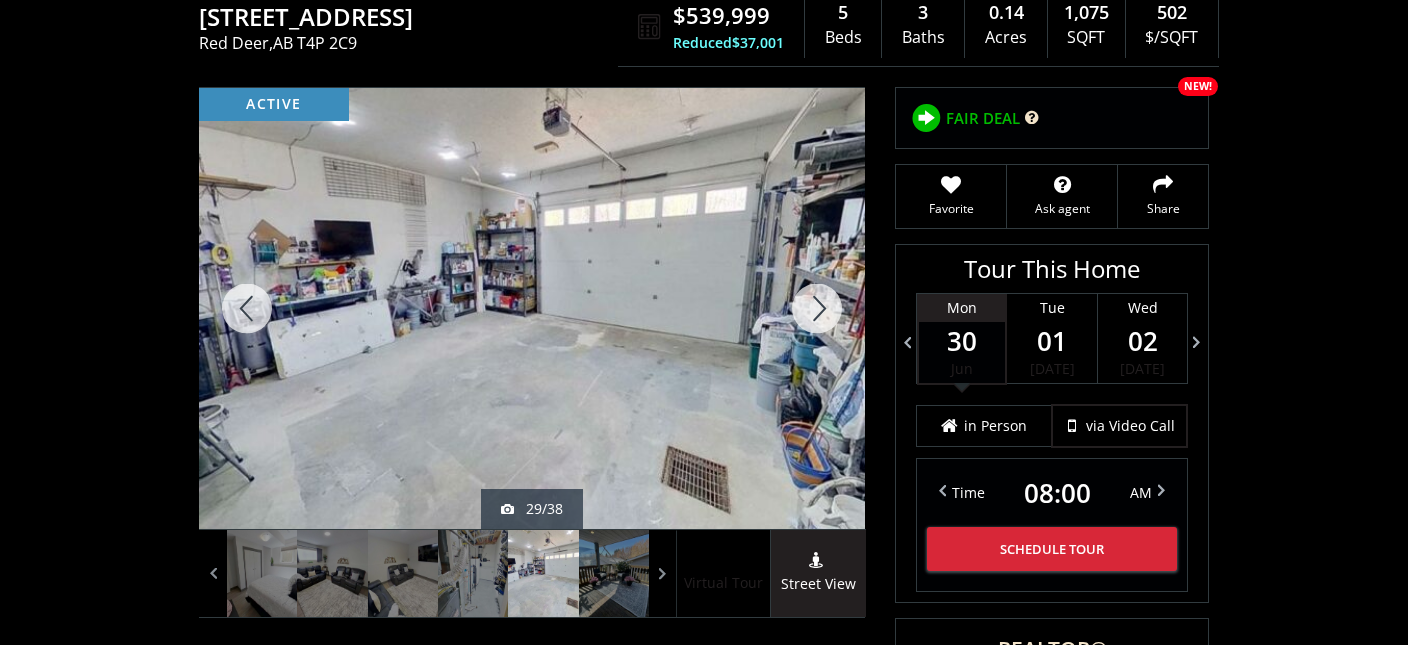 click at bounding box center (817, 308) 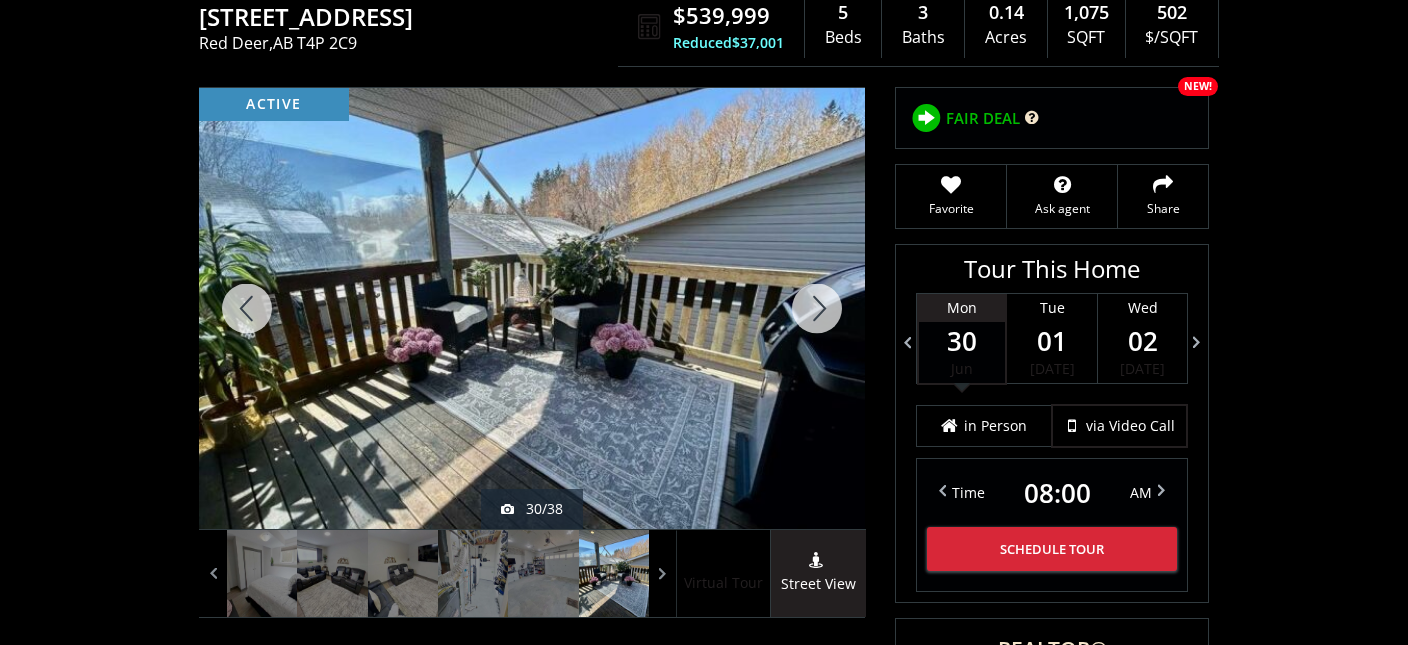 click at bounding box center [817, 308] 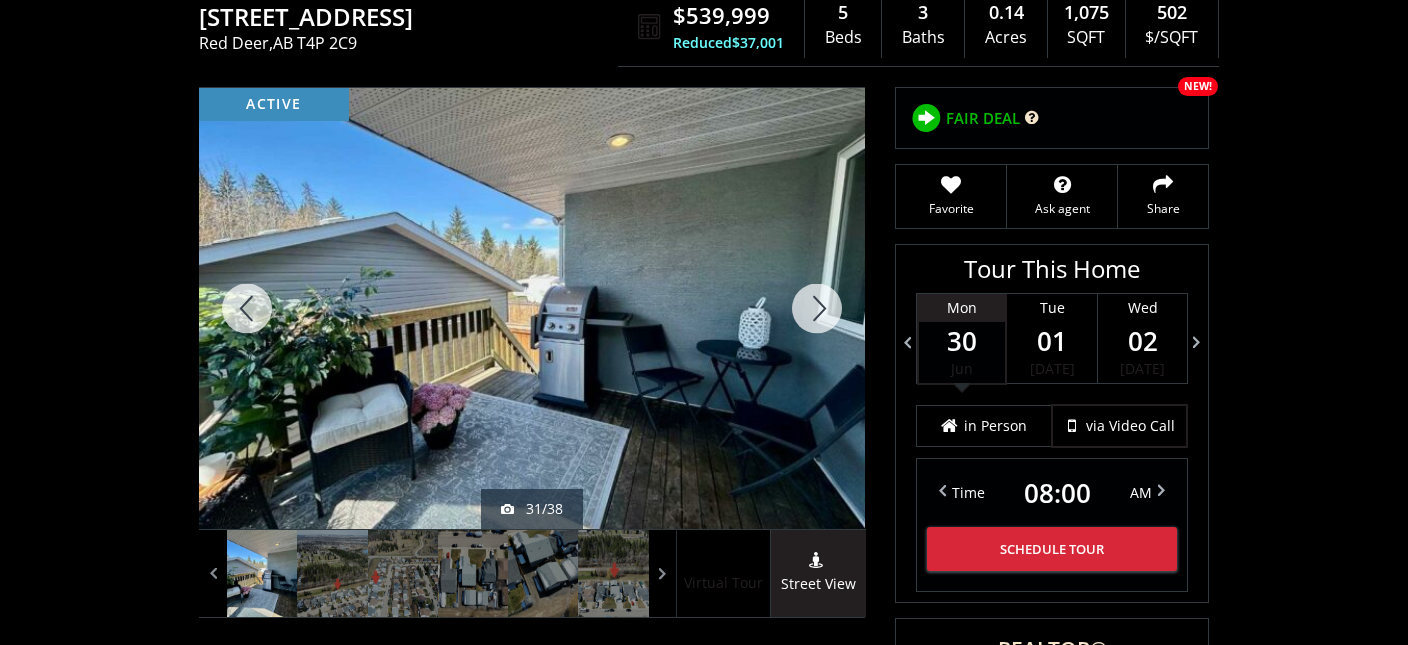 click at bounding box center [817, 308] 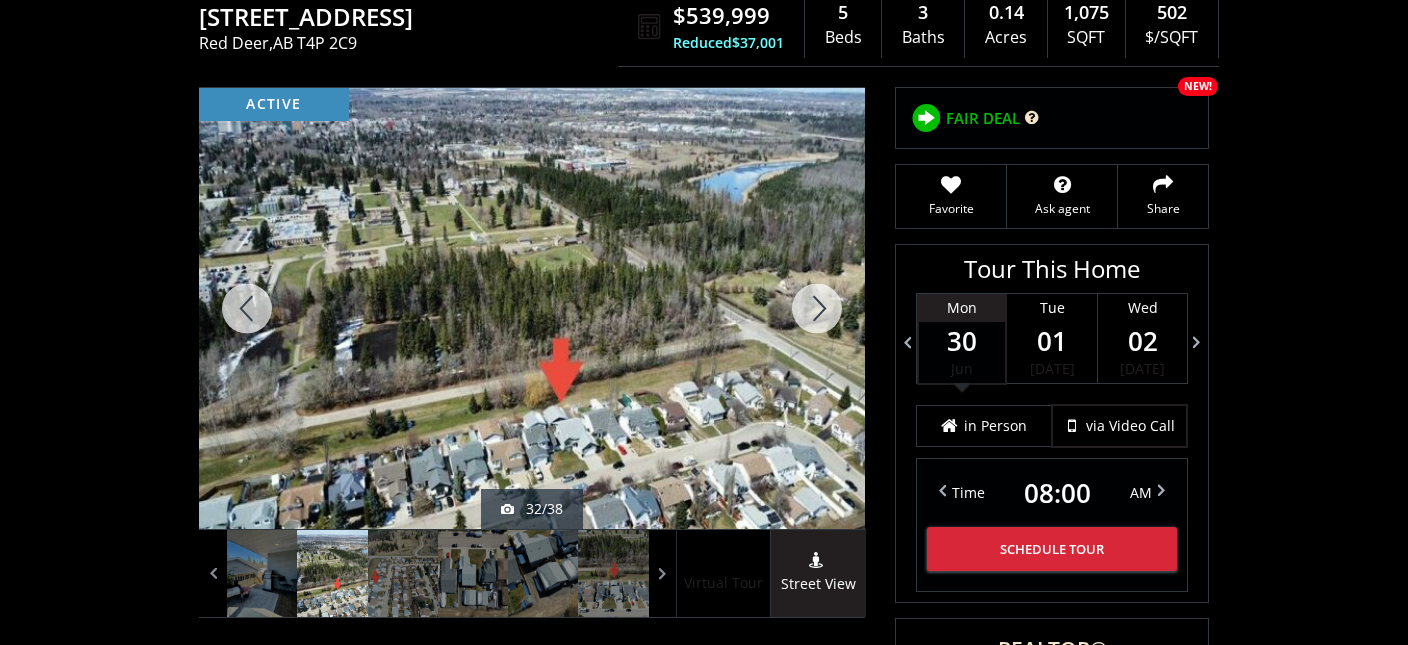 click at bounding box center [817, 308] 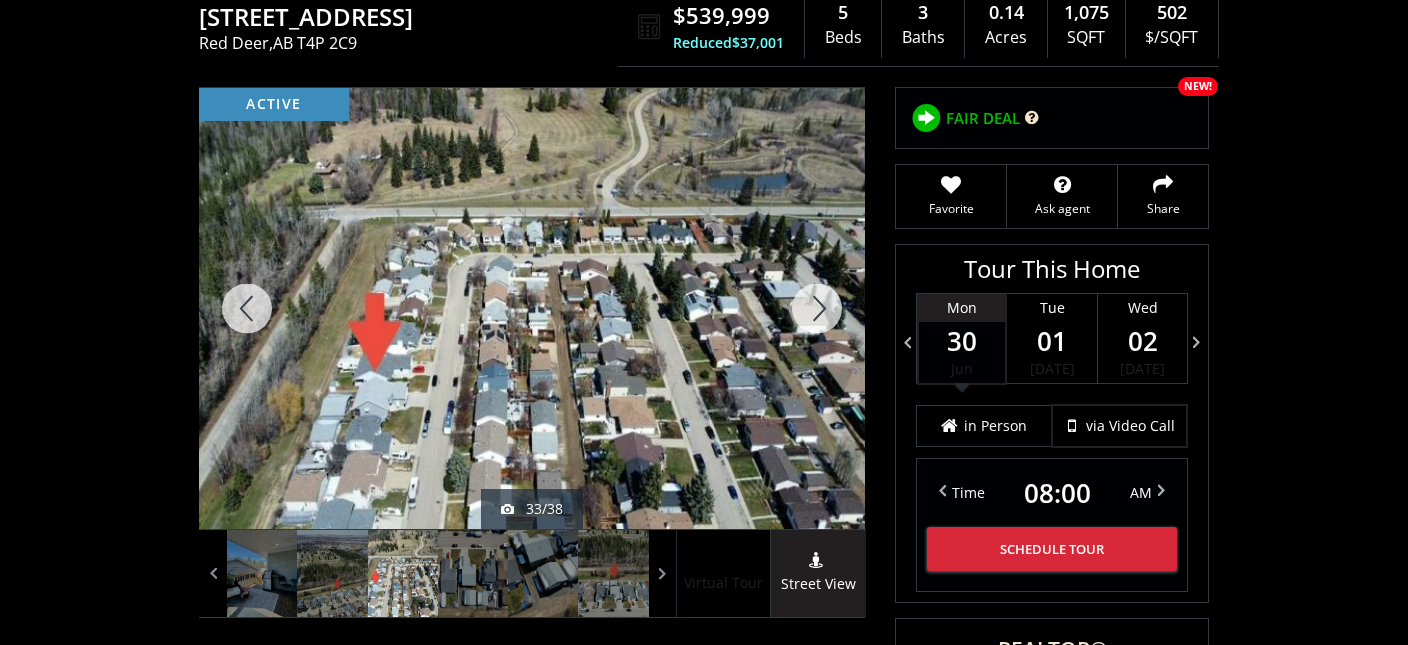 click at bounding box center (817, 308) 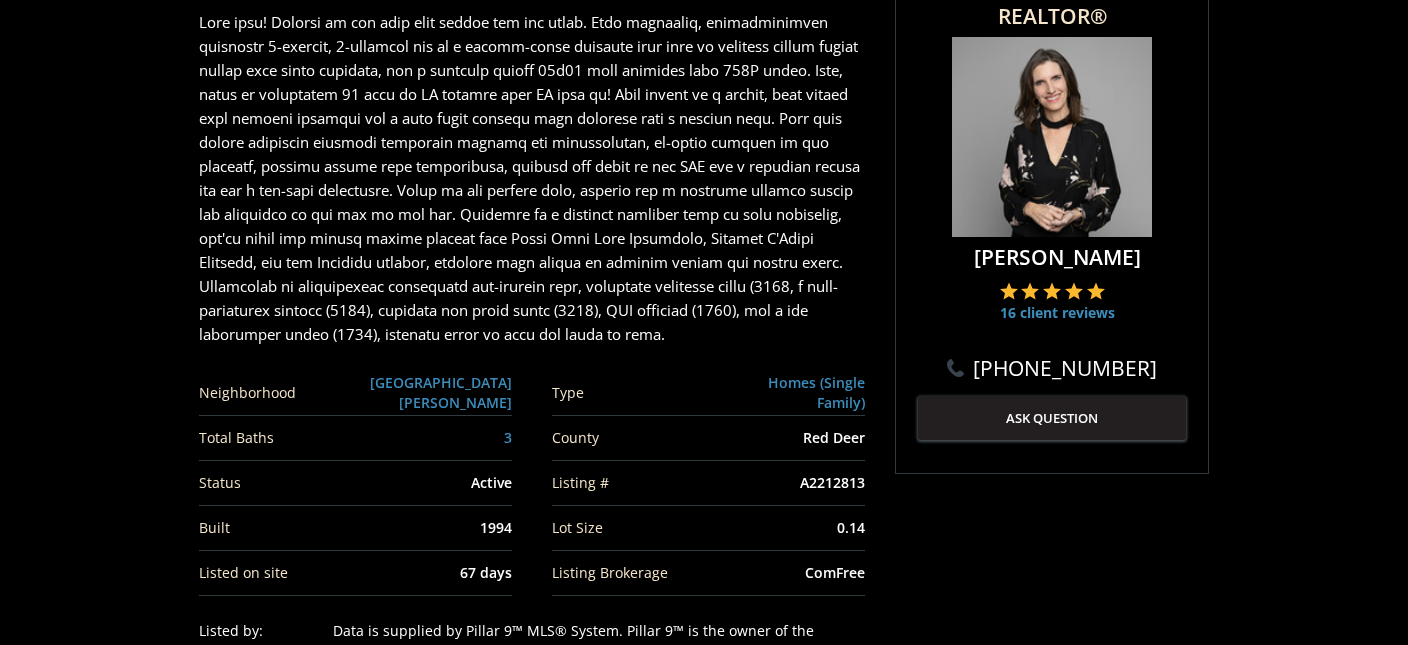 scroll, scrollTop: 1372, scrollLeft: 0, axis: vertical 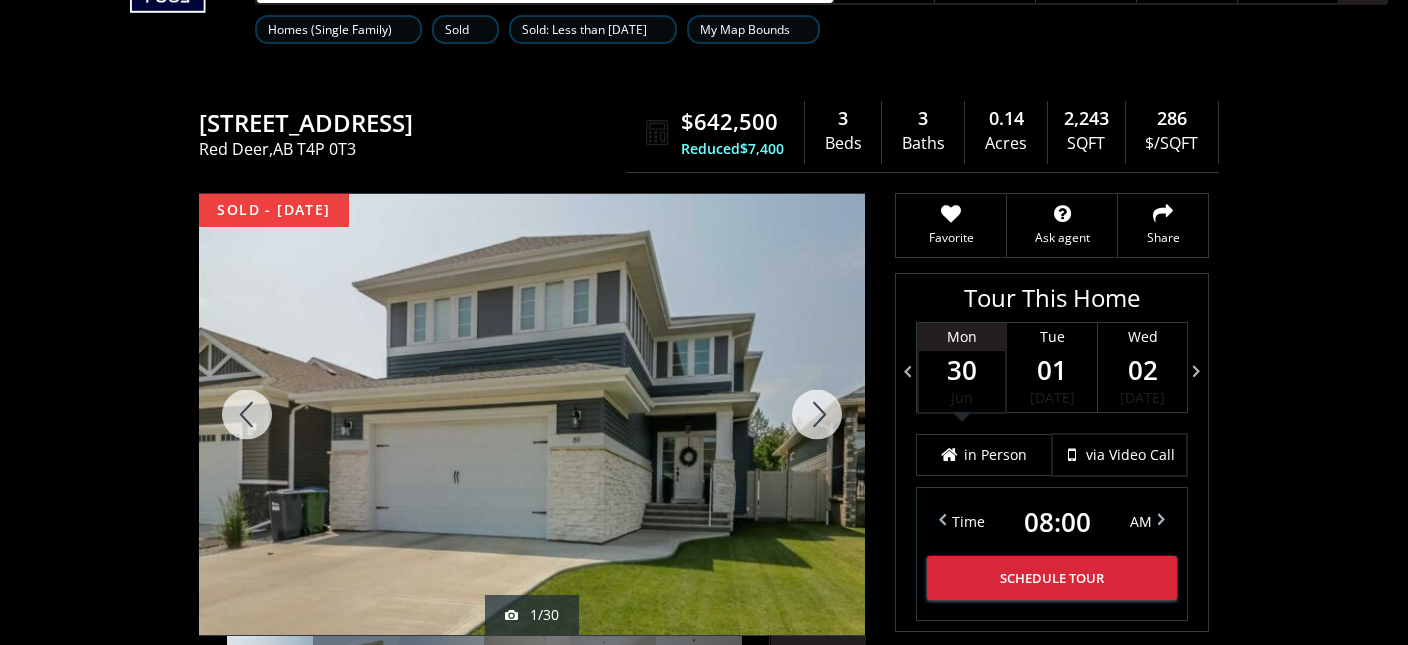 click at bounding box center (817, 414) 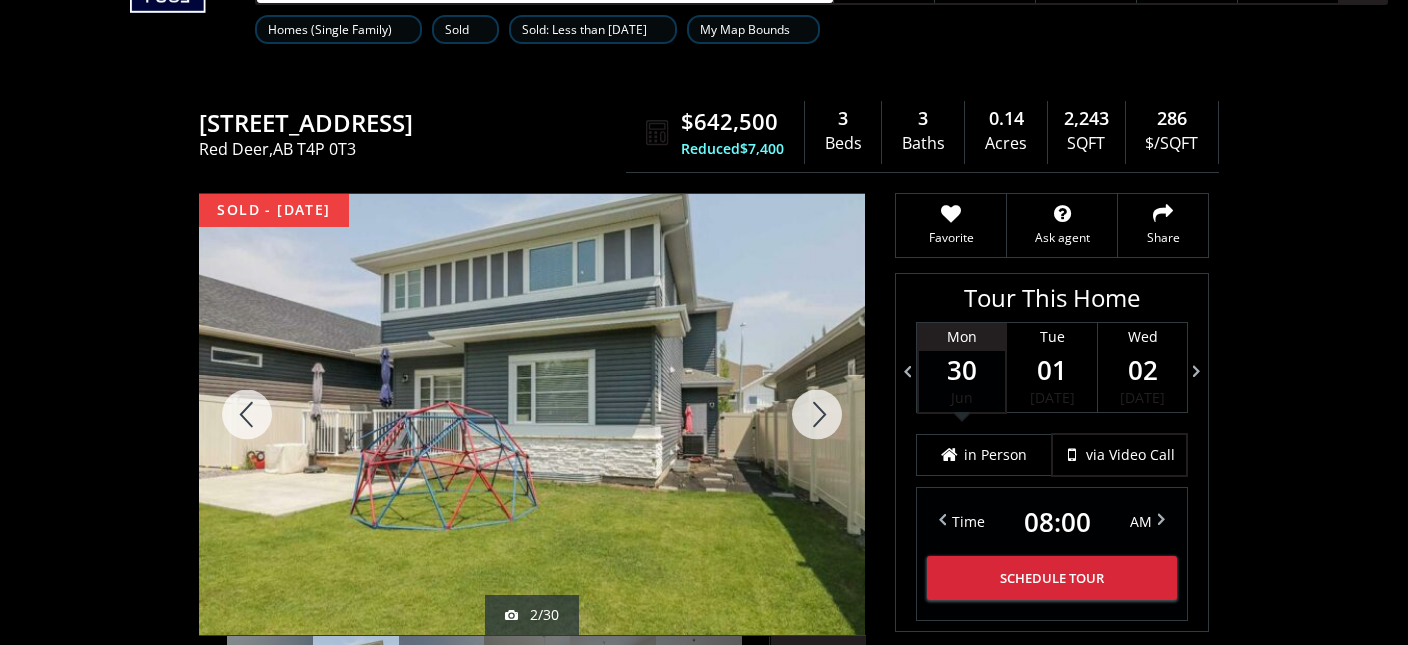 click at bounding box center (817, 414) 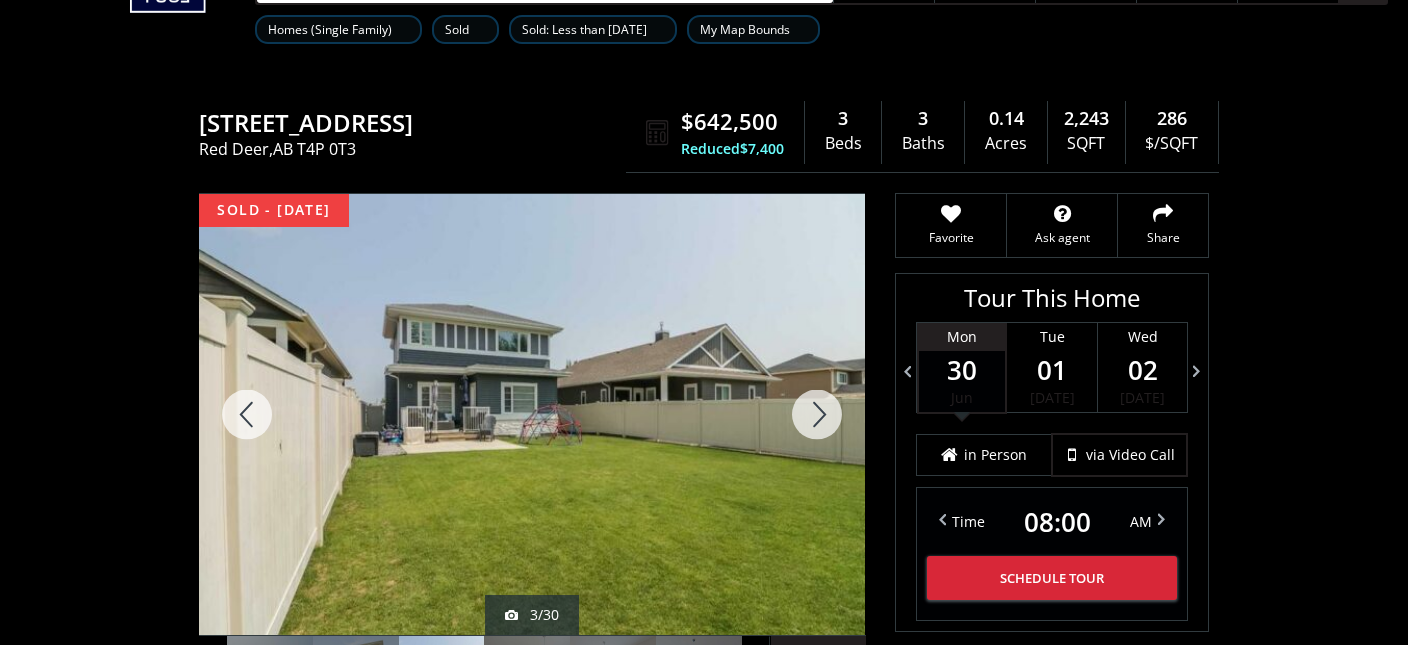 click at bounding box center [817, 414] 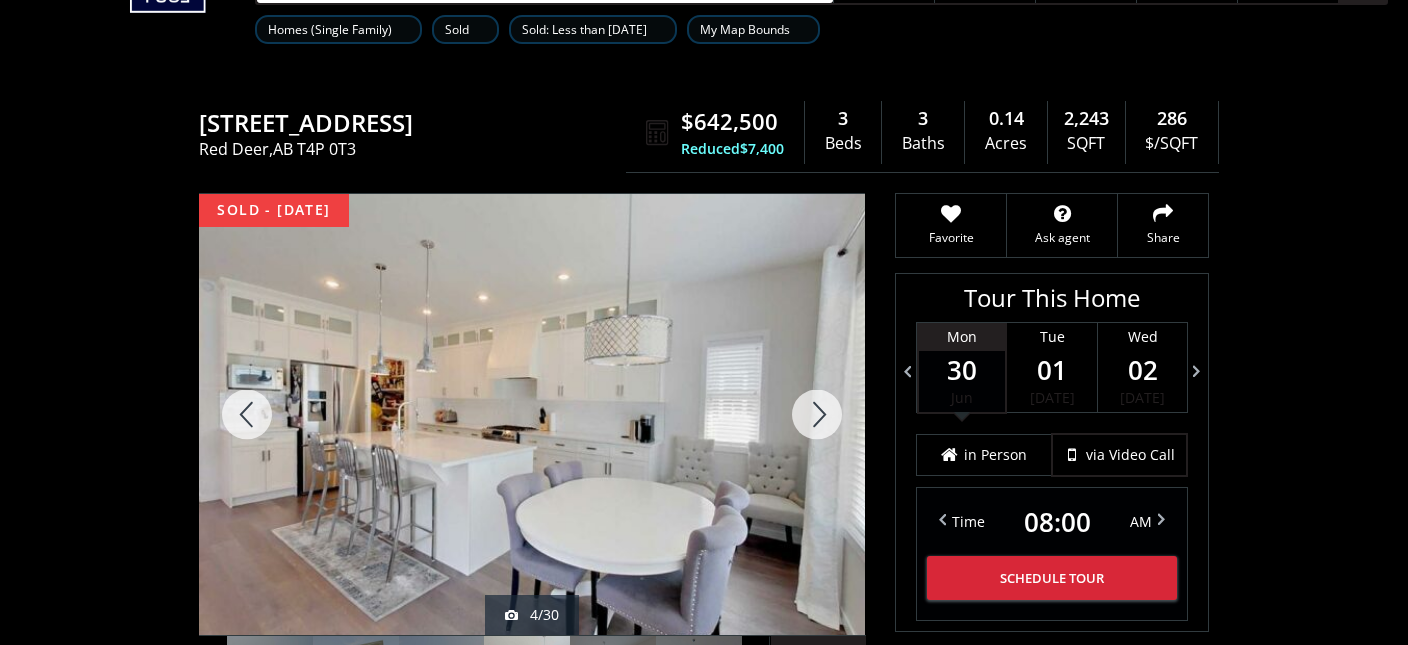click at bounding box center (817, 414) 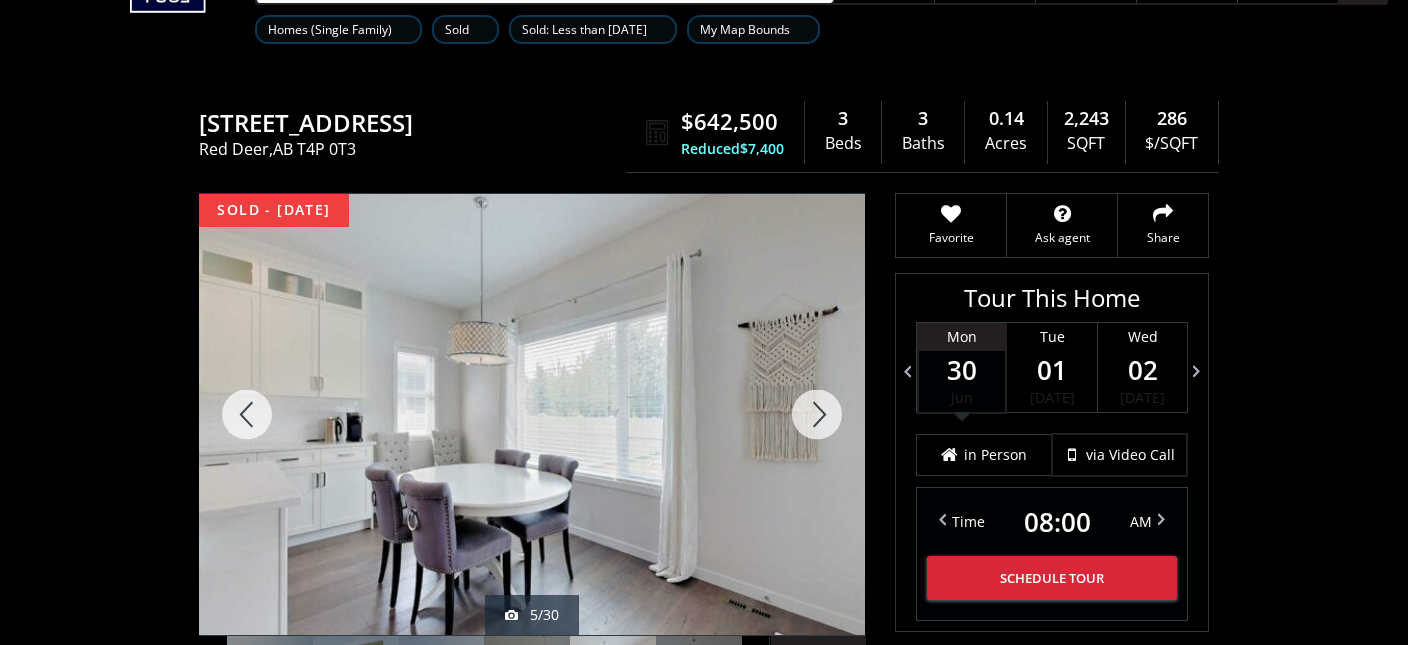 click at bounding box center [817, 414] 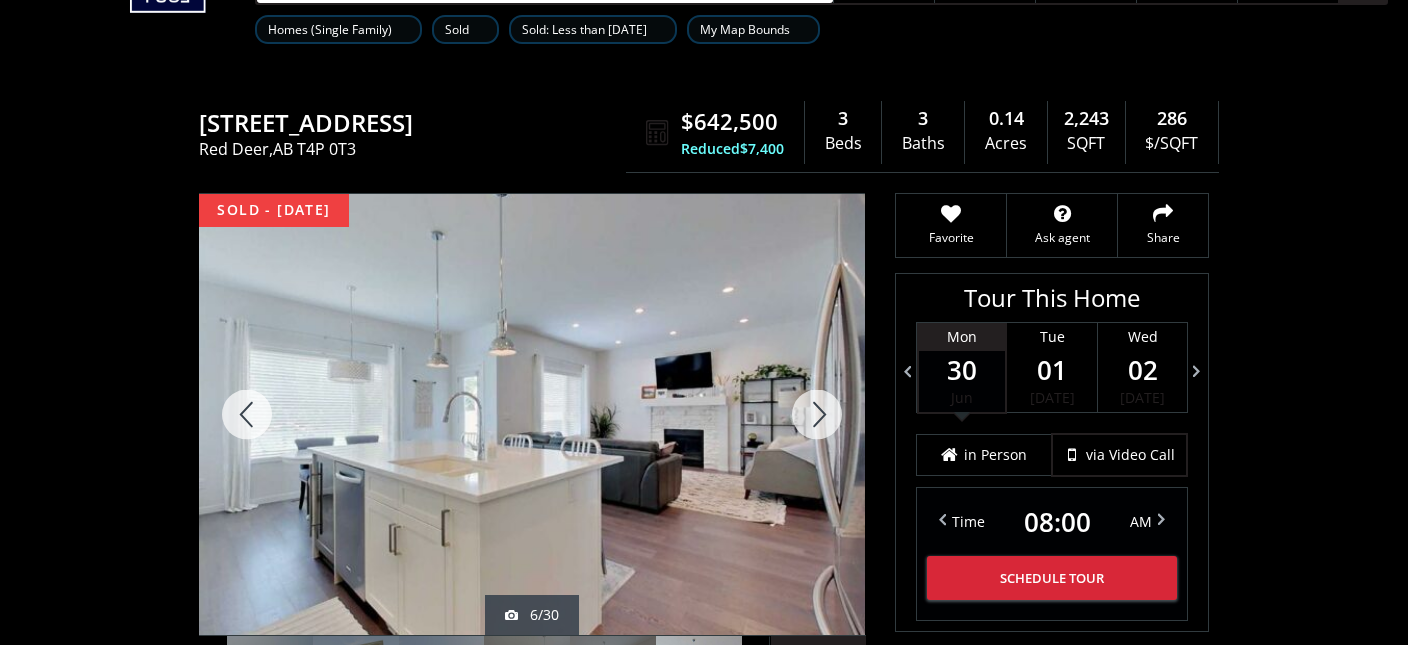 click at bounding box center [817, 414] 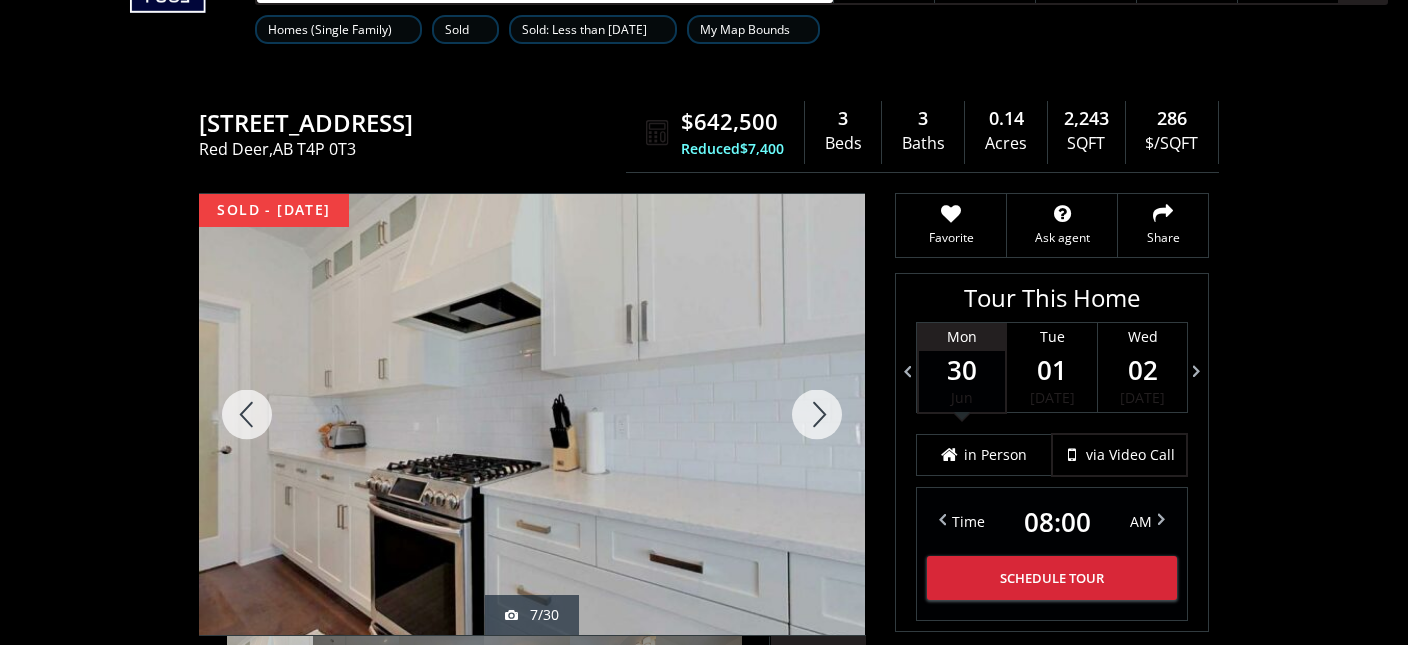 click at bounding box center [817, 414] 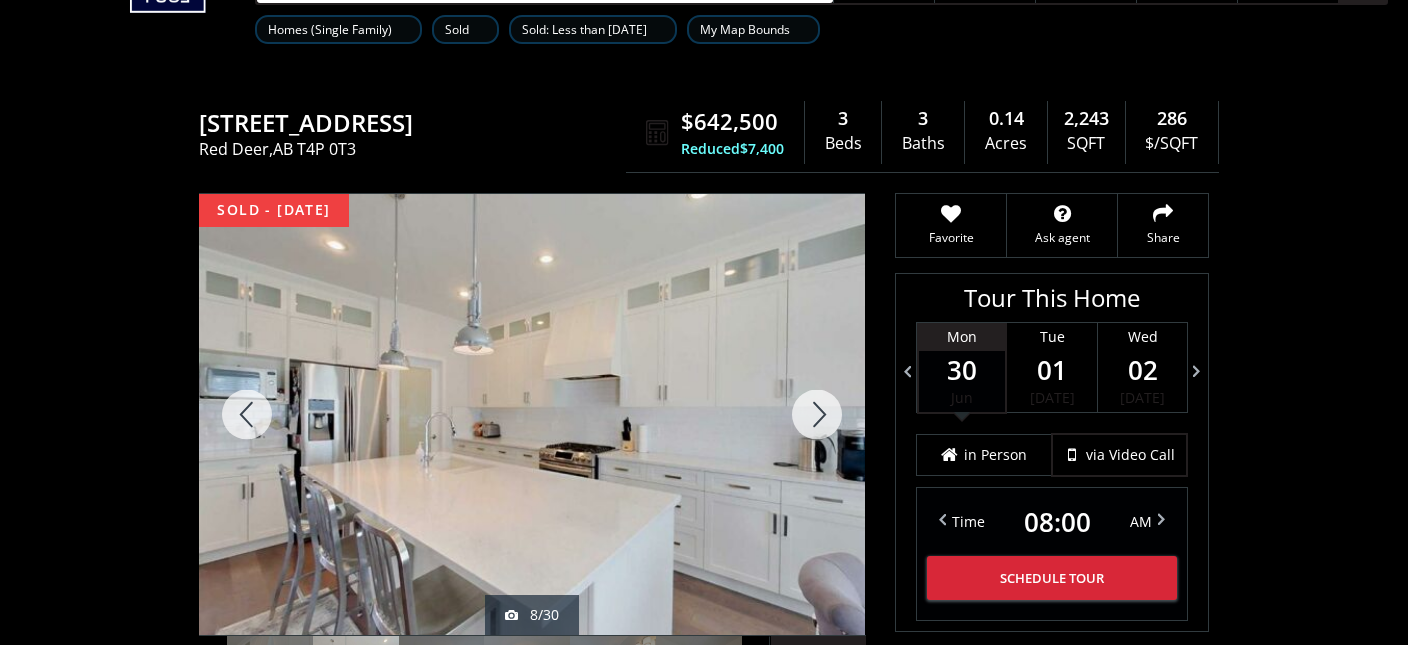 click at bounding box center [817, 414] 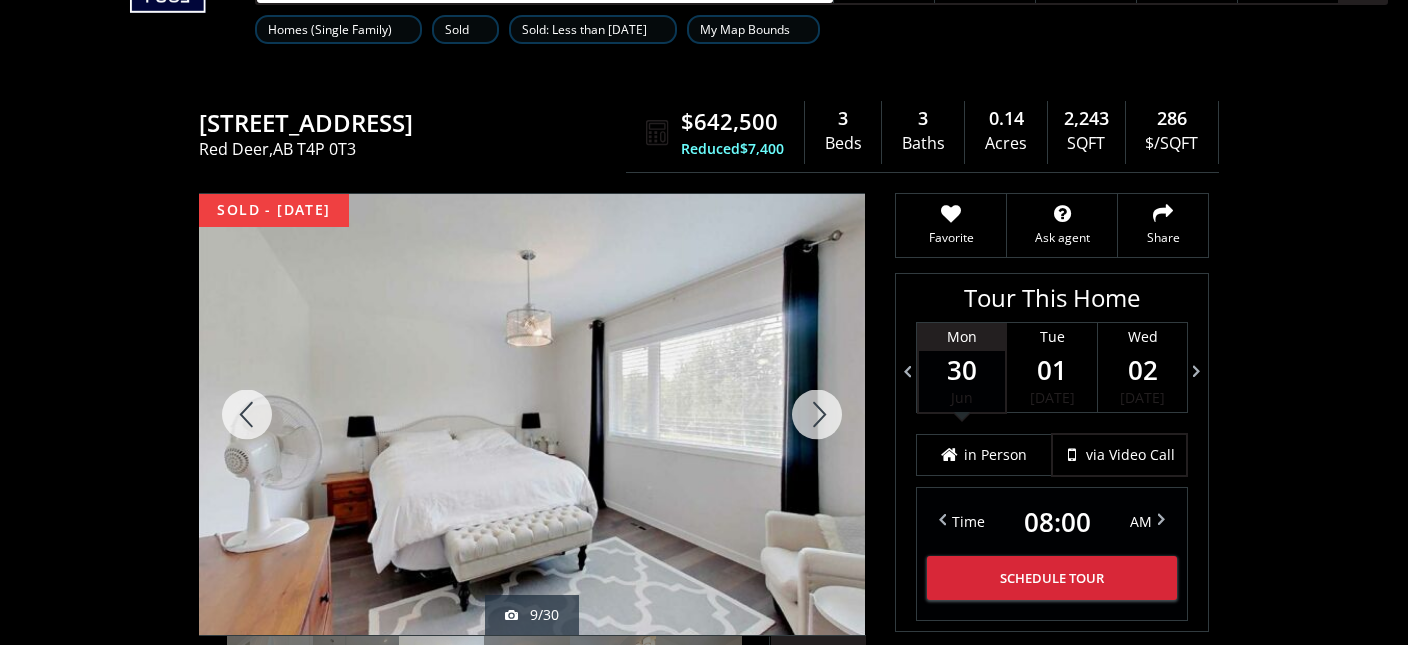 click at bounding box center [817, 414] 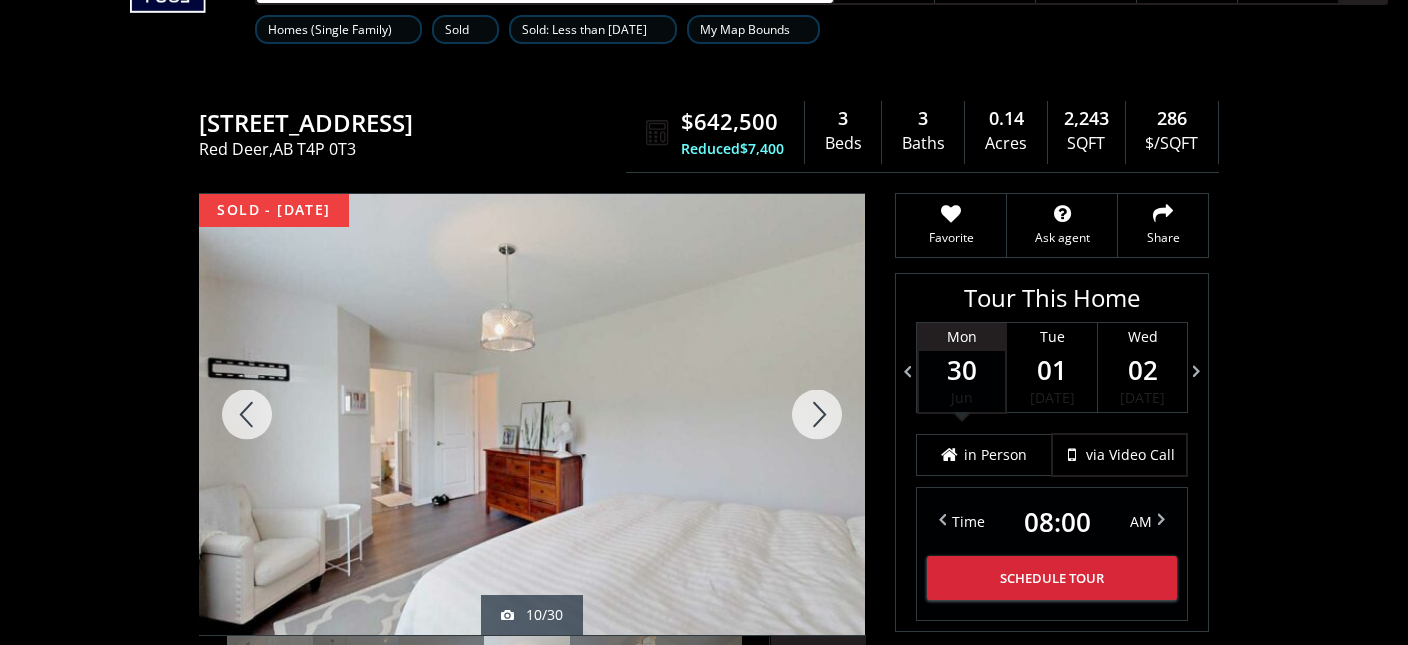 click at bounding box center (817, 414) 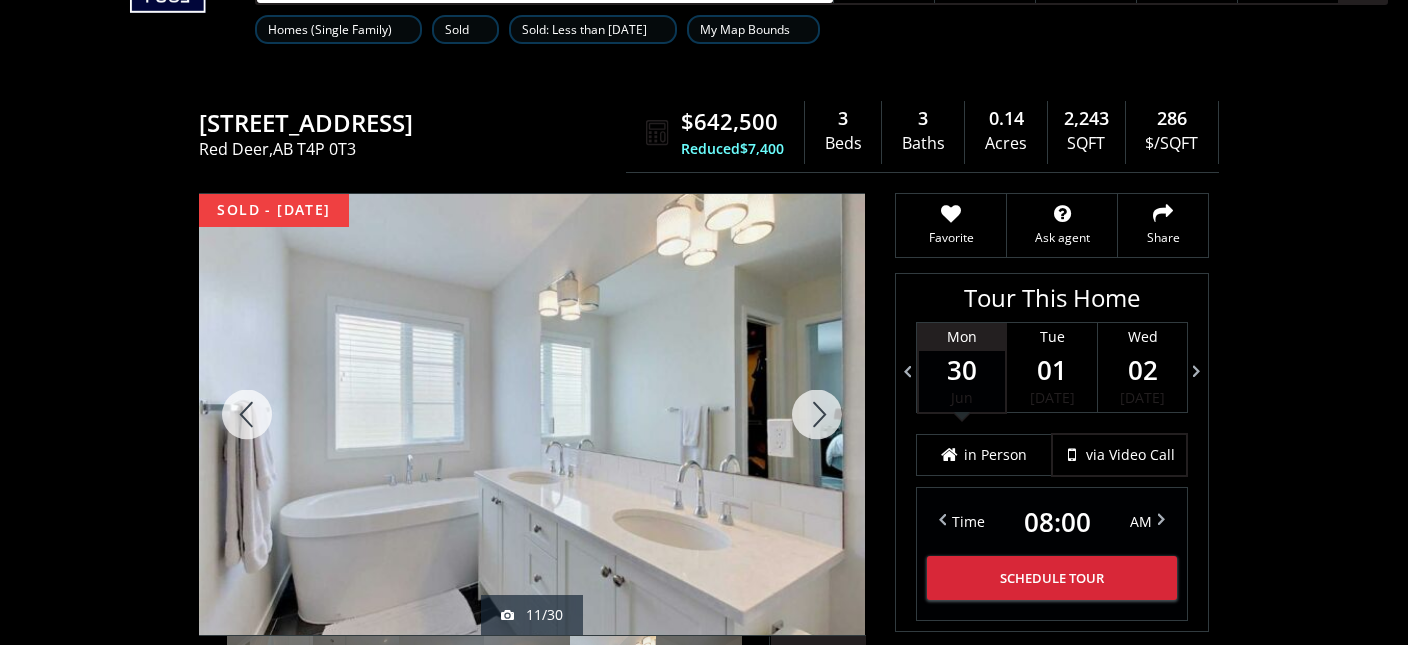 click at bounding box center [817, 414] 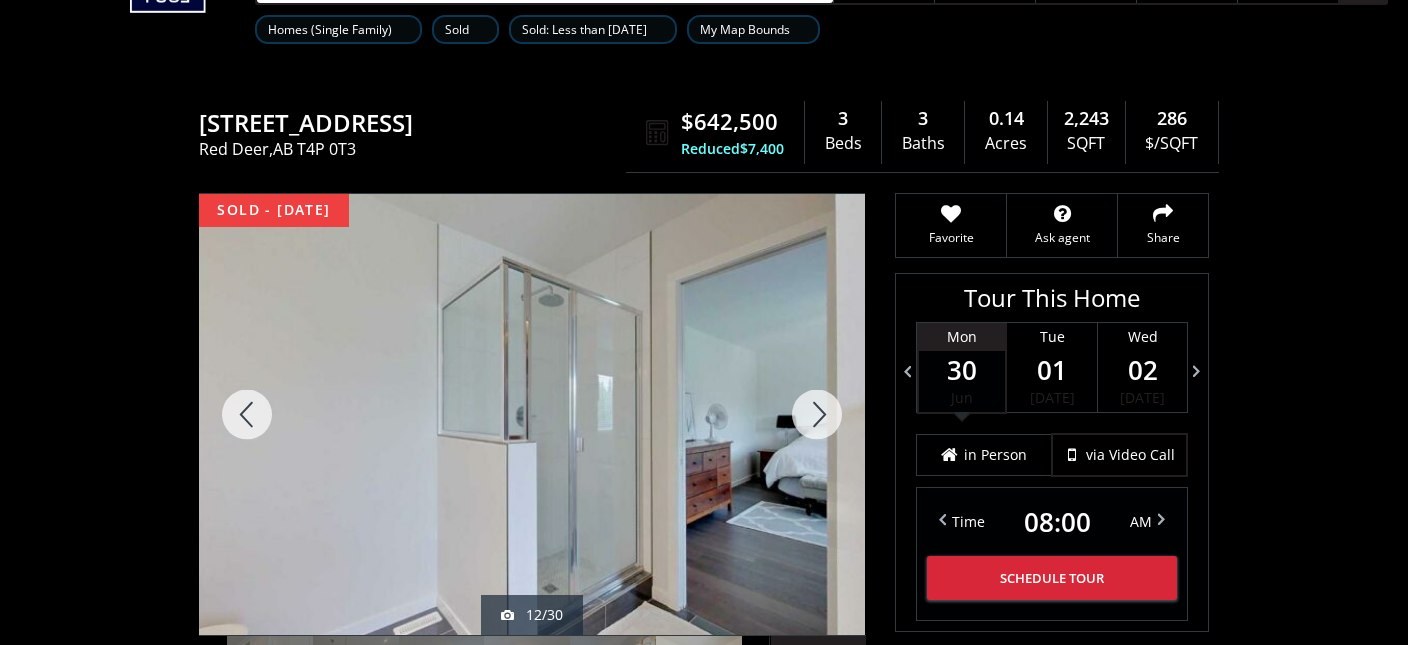 click at bounding box center [817, 414] 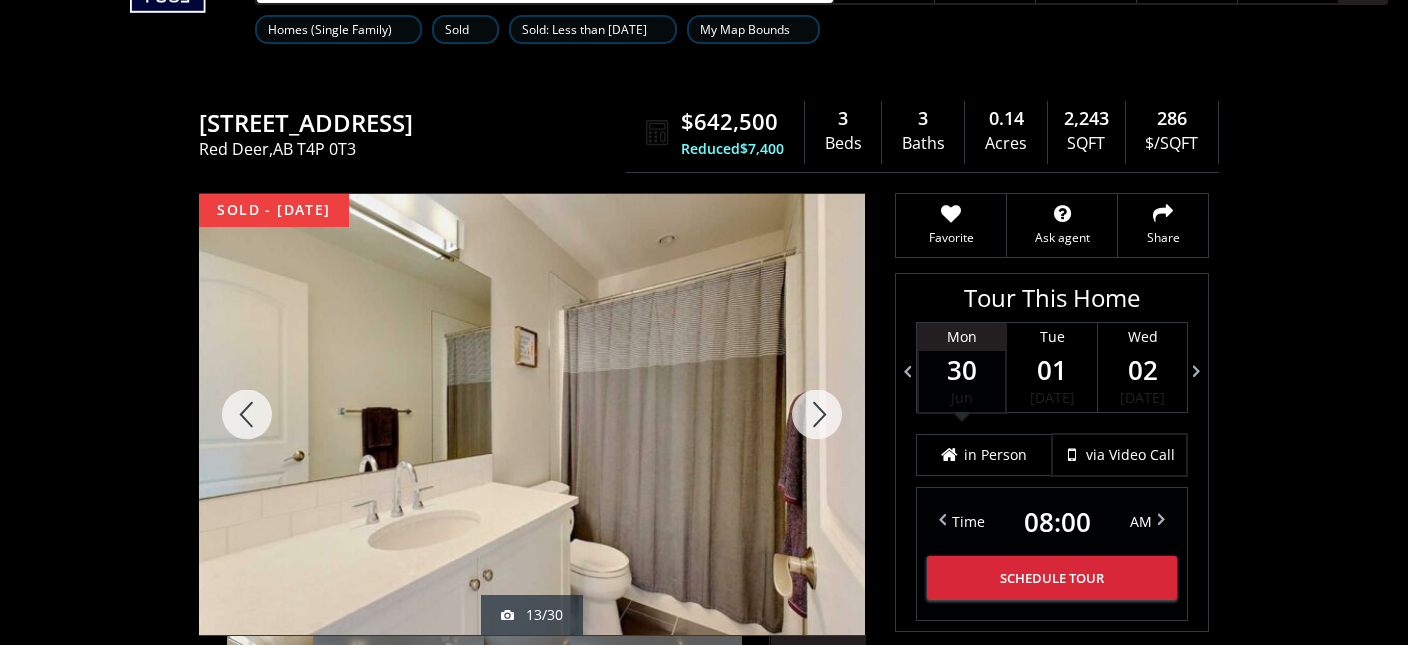 click at bounding box center (817, 414) 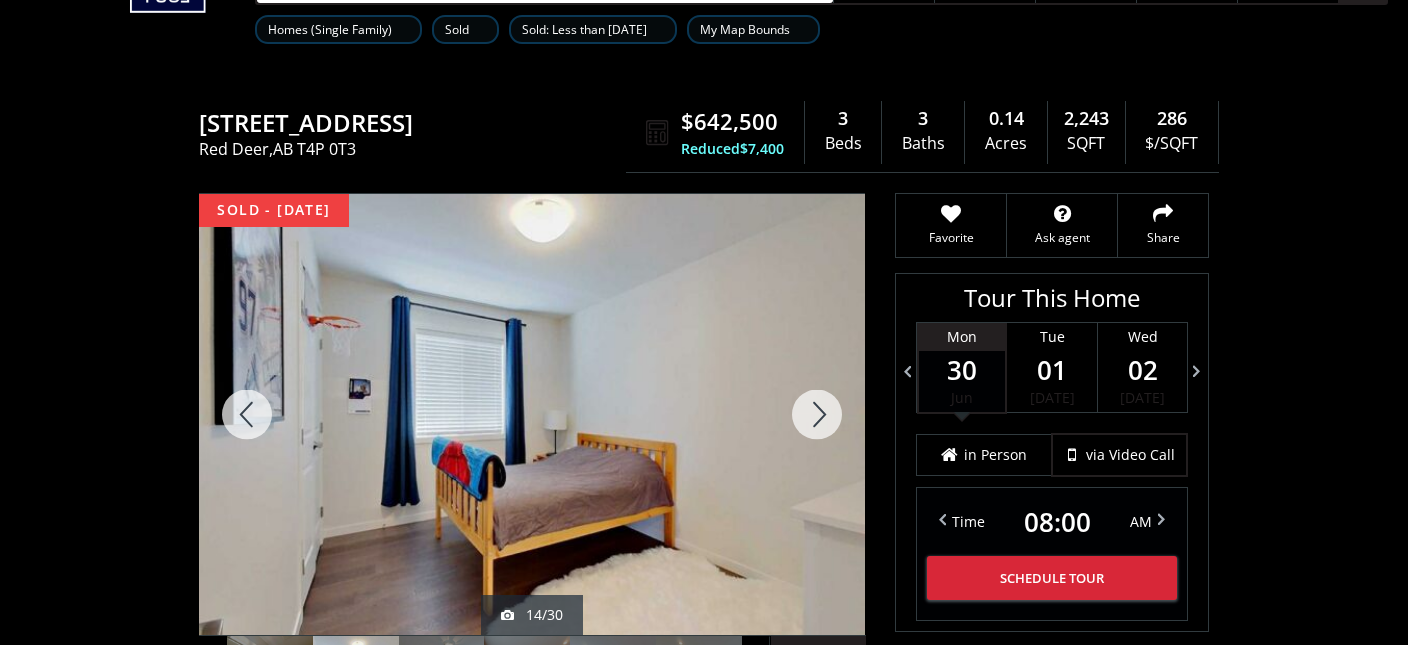 click at bounding box center (817, 414) 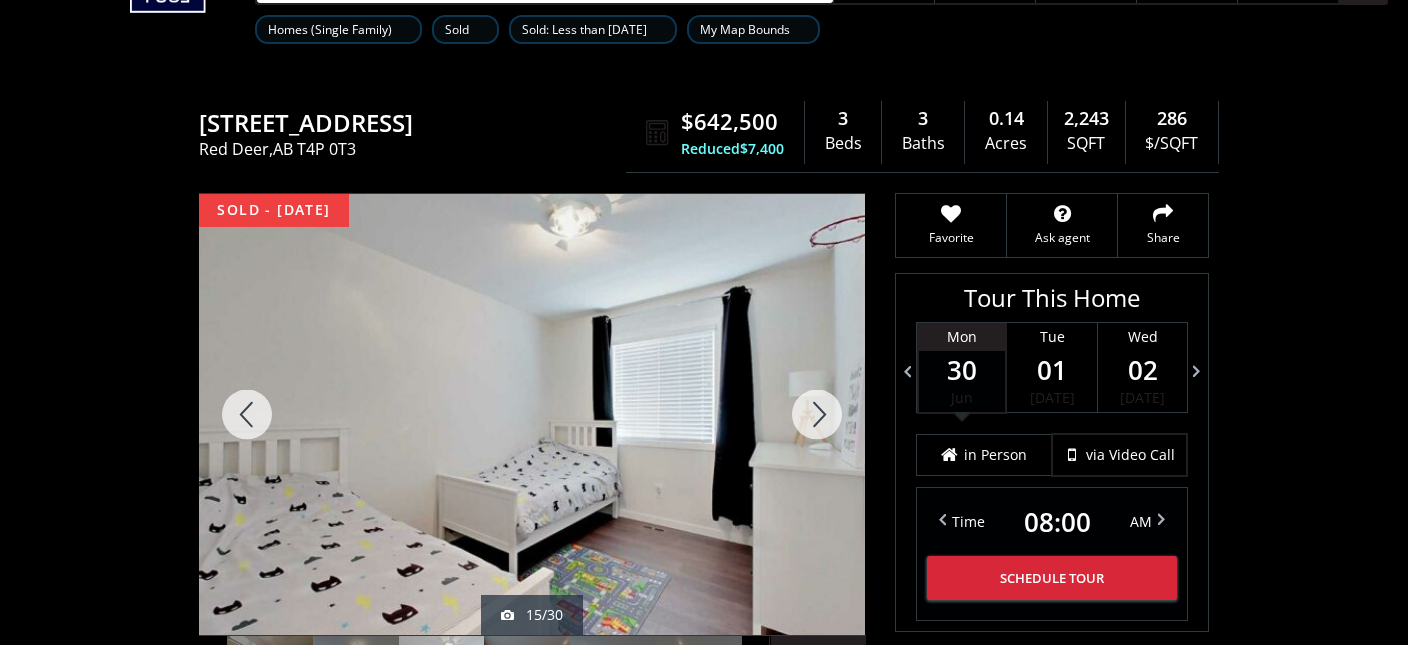 click at bounding box center (817, 414) 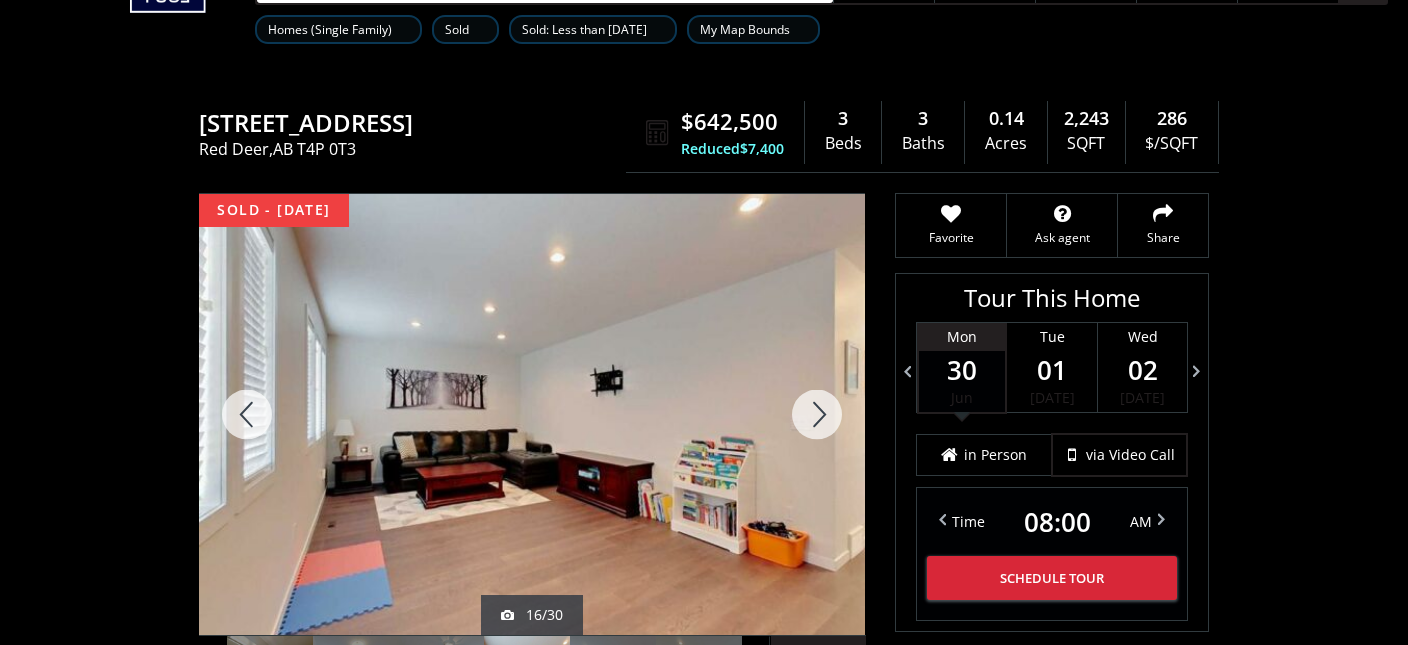 click at bounding box center [817, 414] 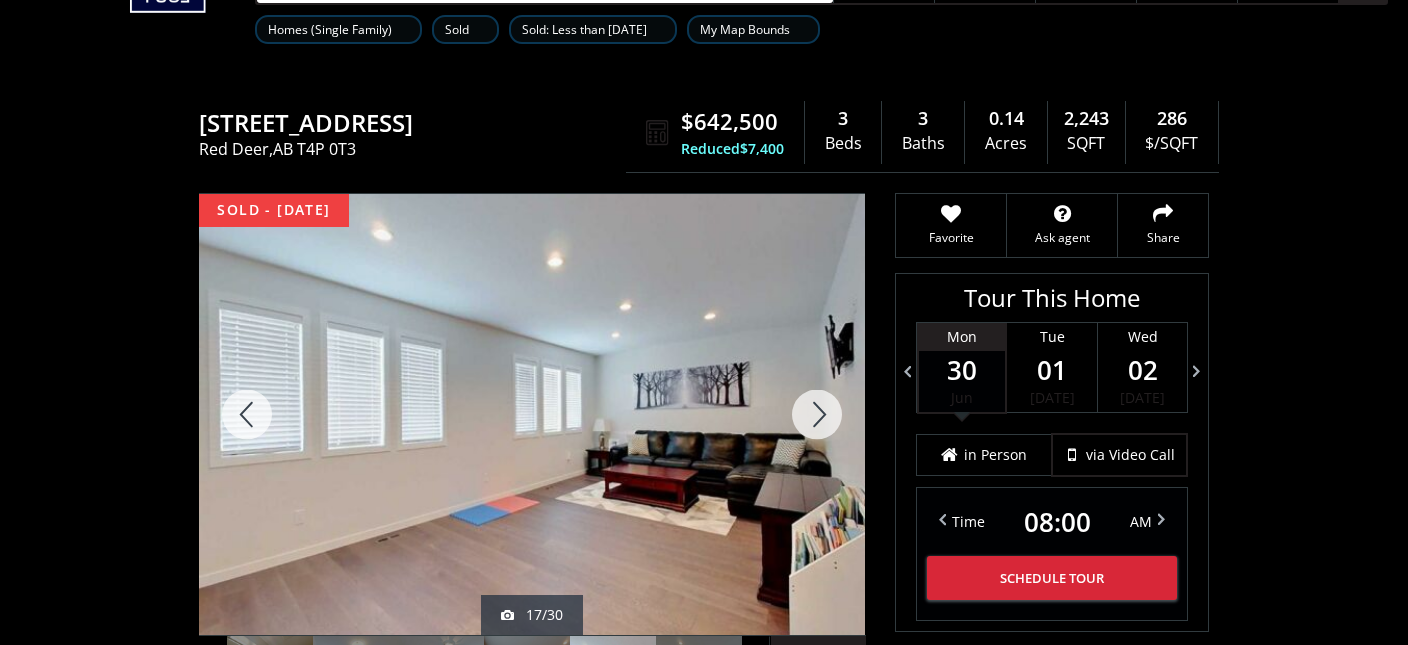 click at bounding box center (817, 414) 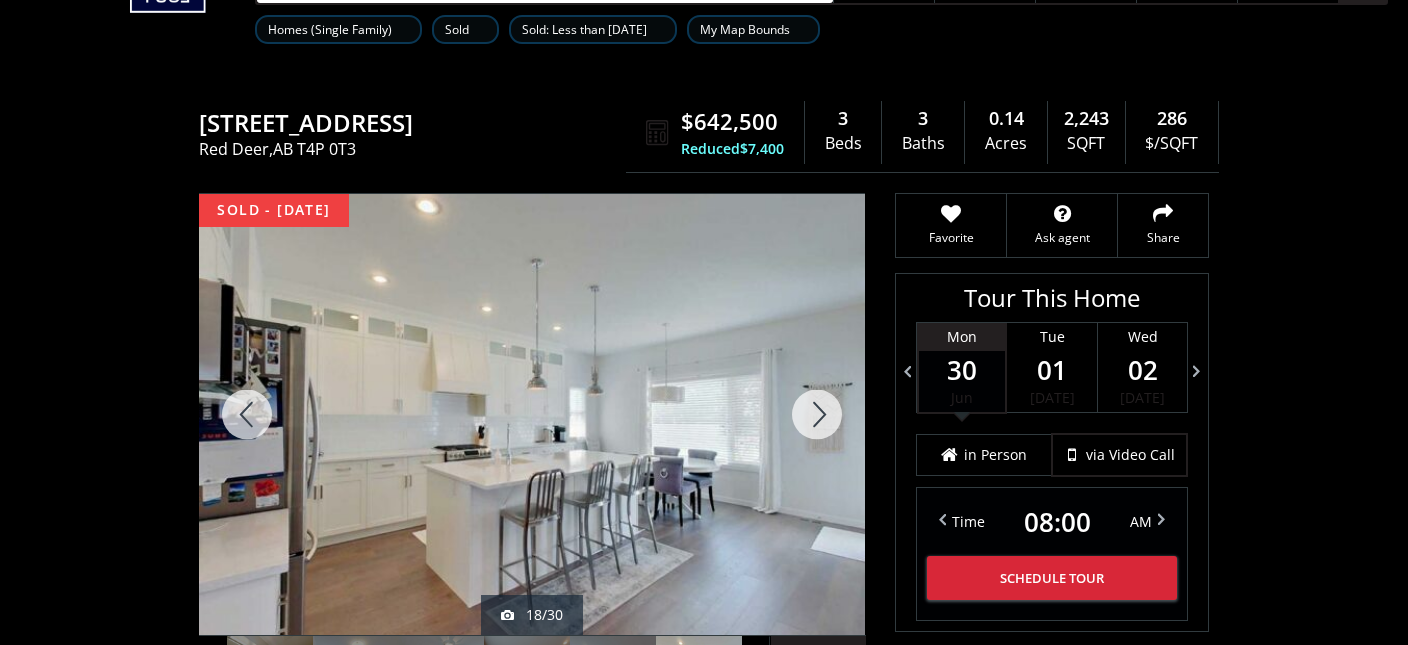 click at bounding box center [817, 414] 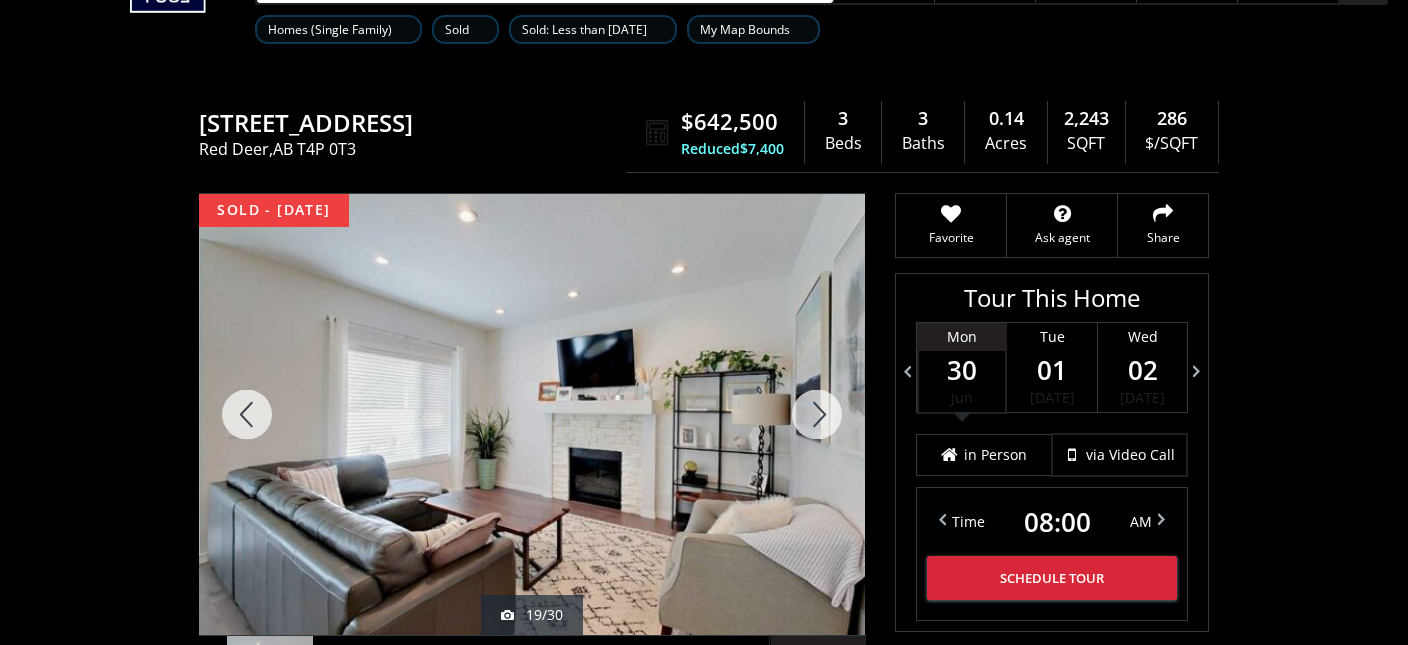click at bounding box center [817, 414] 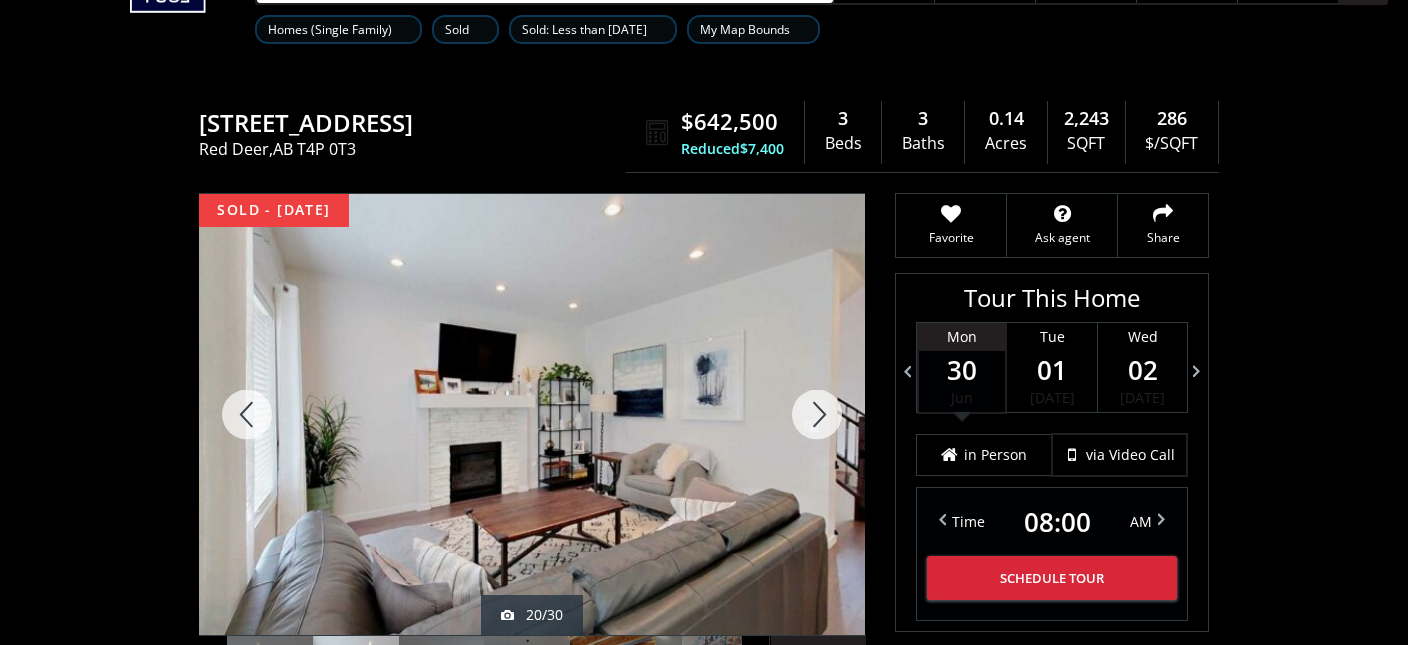 click at bounding box center (817, 414) 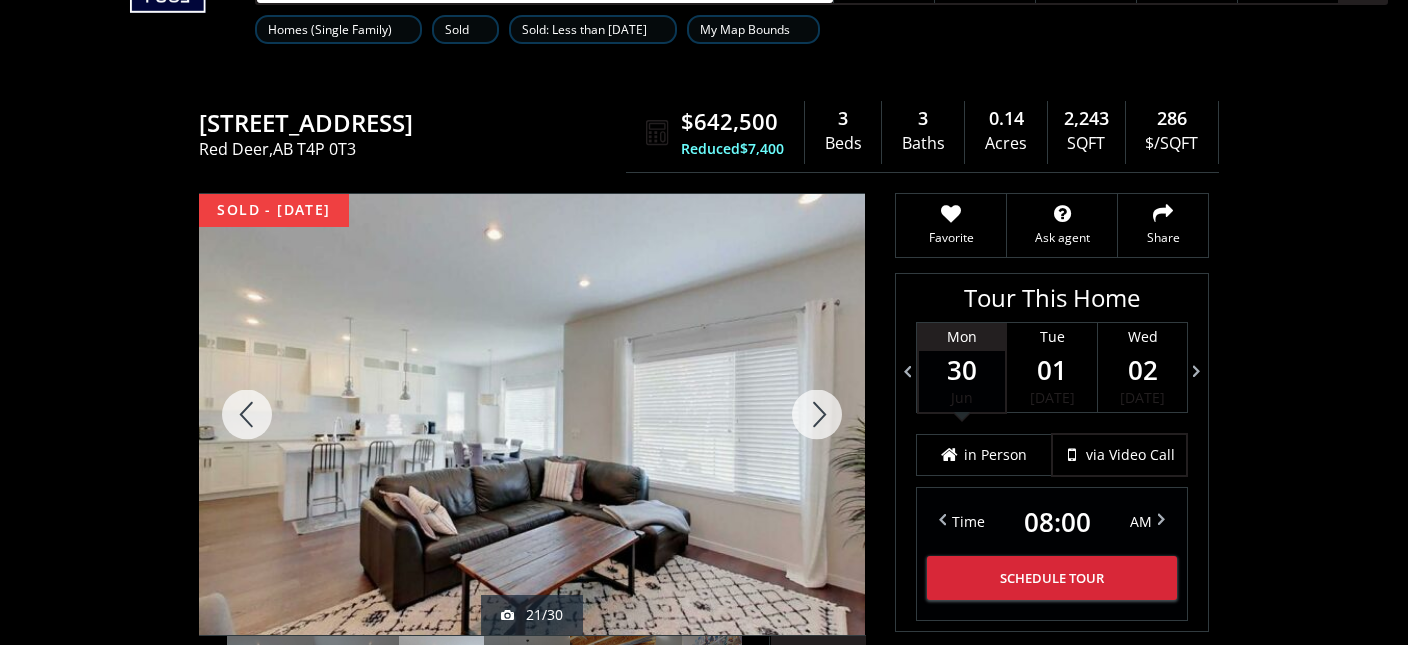 click at bounding box center [817, 414] 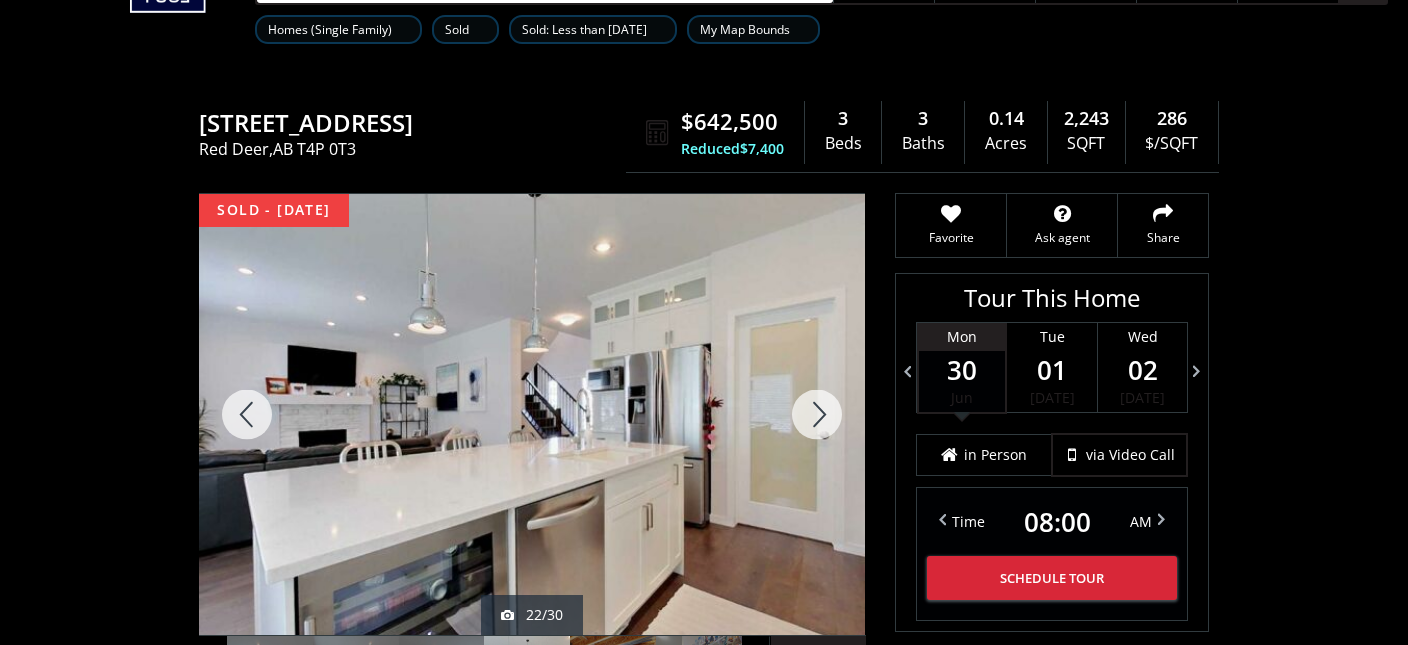 click at bounding box center [817, 414] 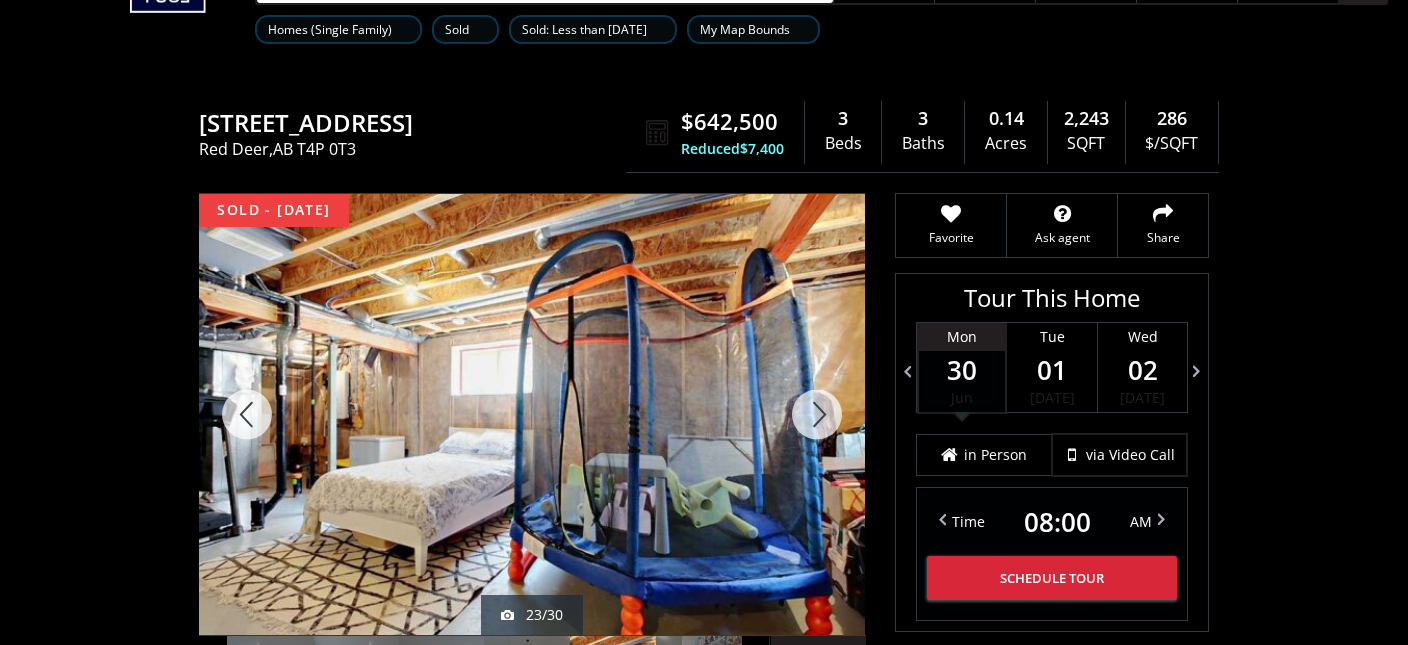 click at bounding box center [817, 414] 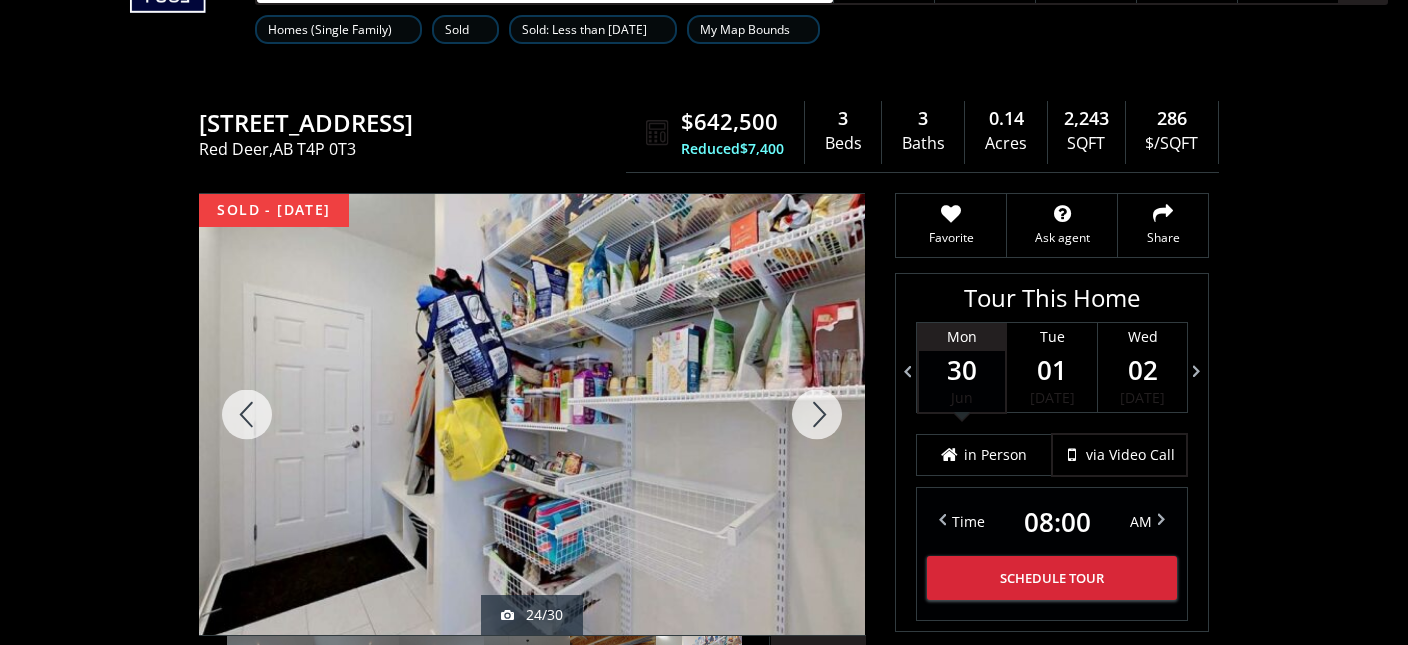 click at bounding box center [817, 414] 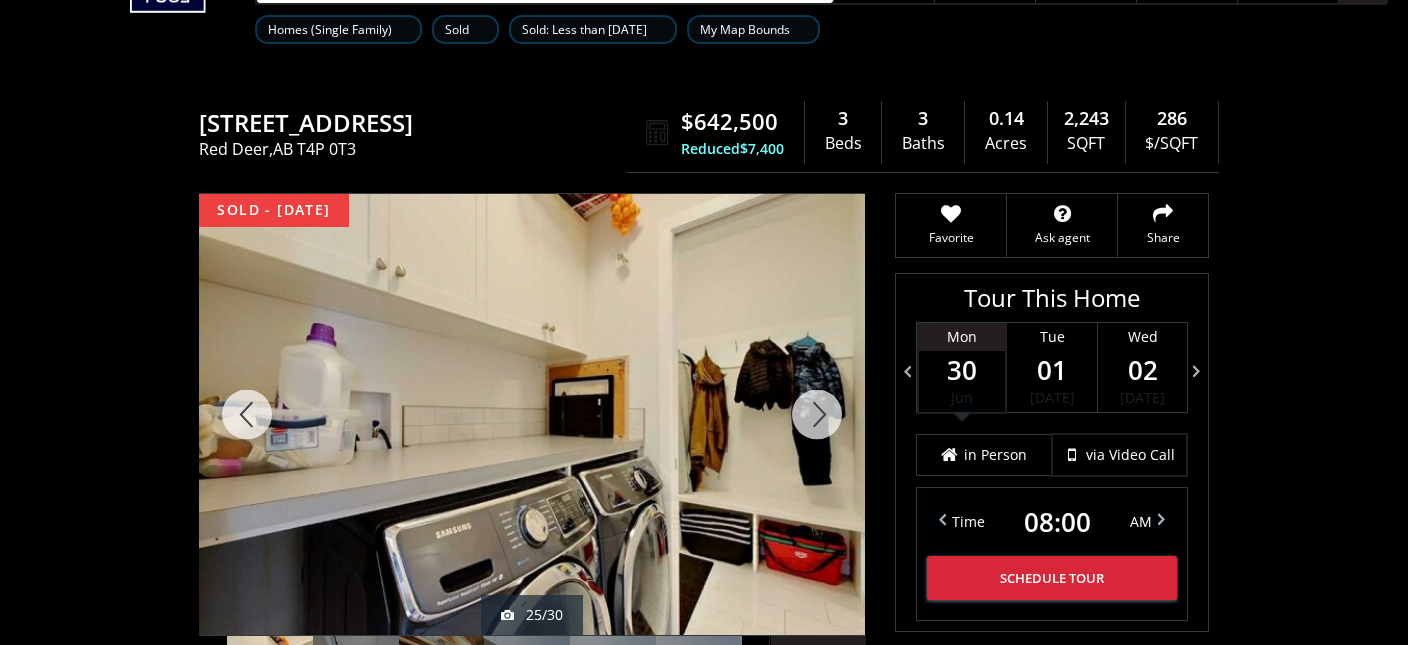 click at bounding box center (817, 414) 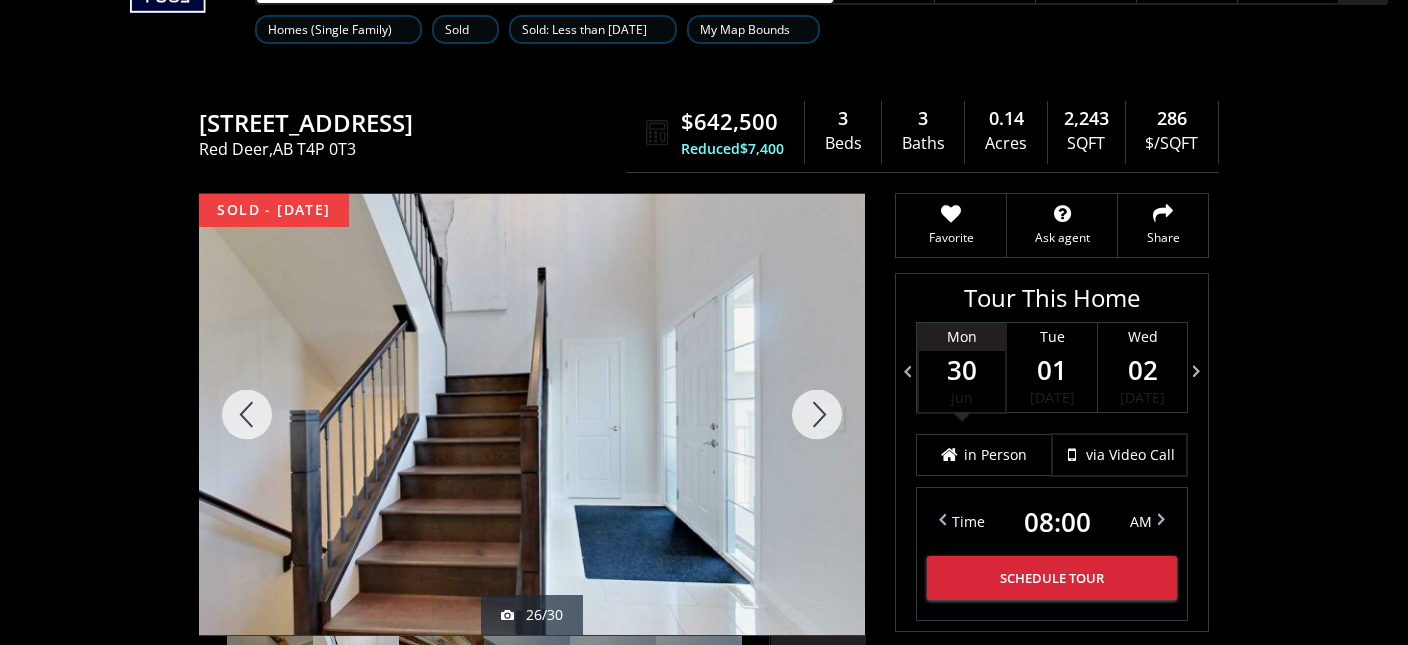 click at bounding box center (817, 414) 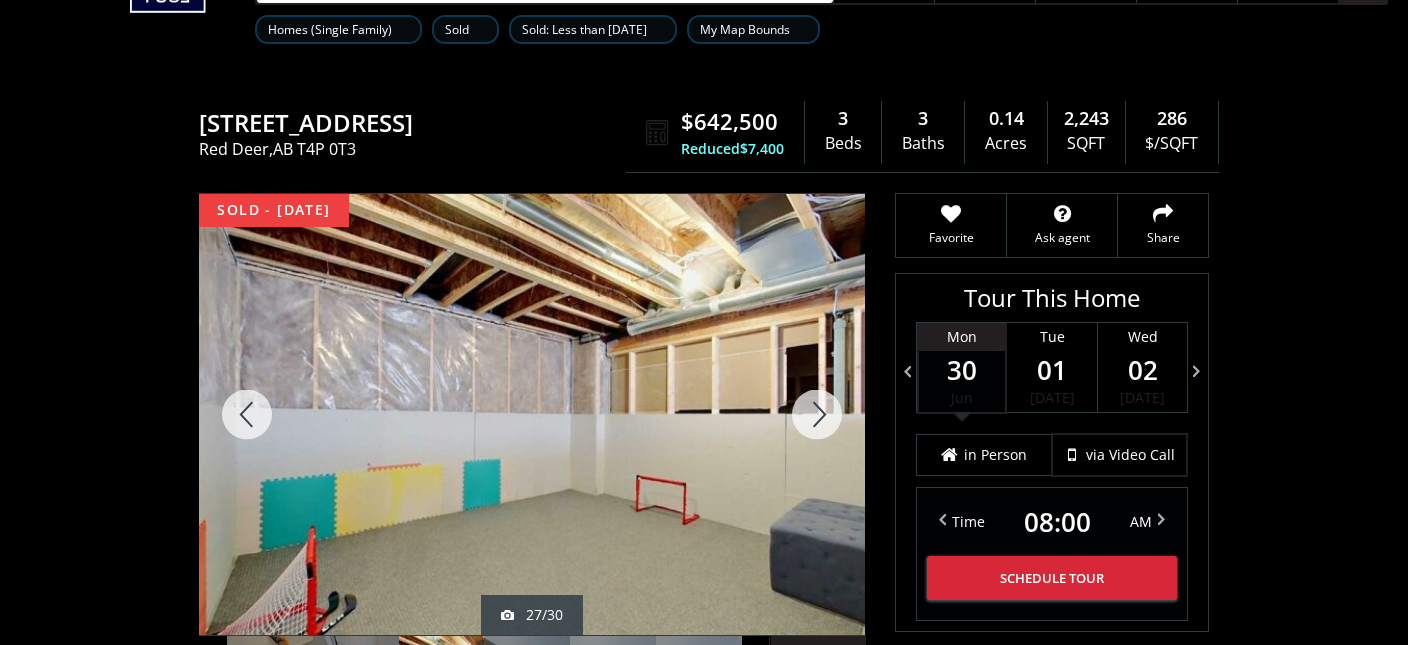 click at bounding box center (817, 414) 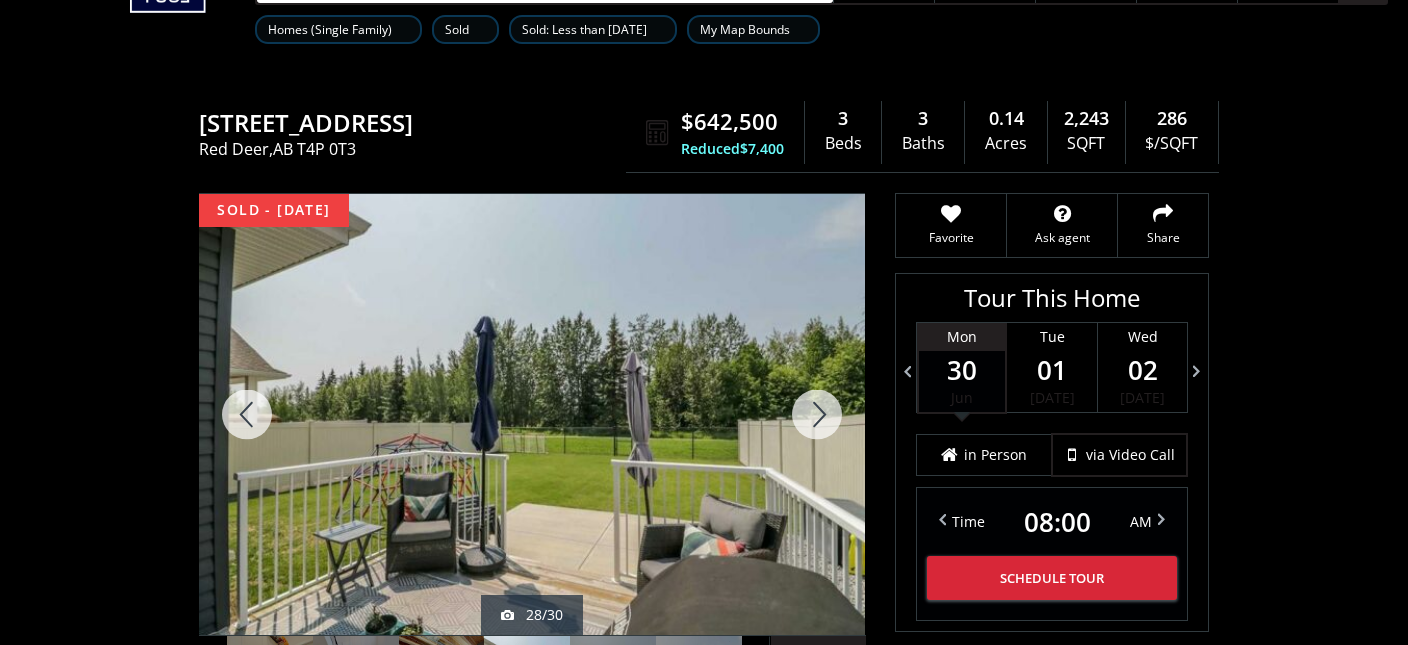 click at bounding box center [817, 414] 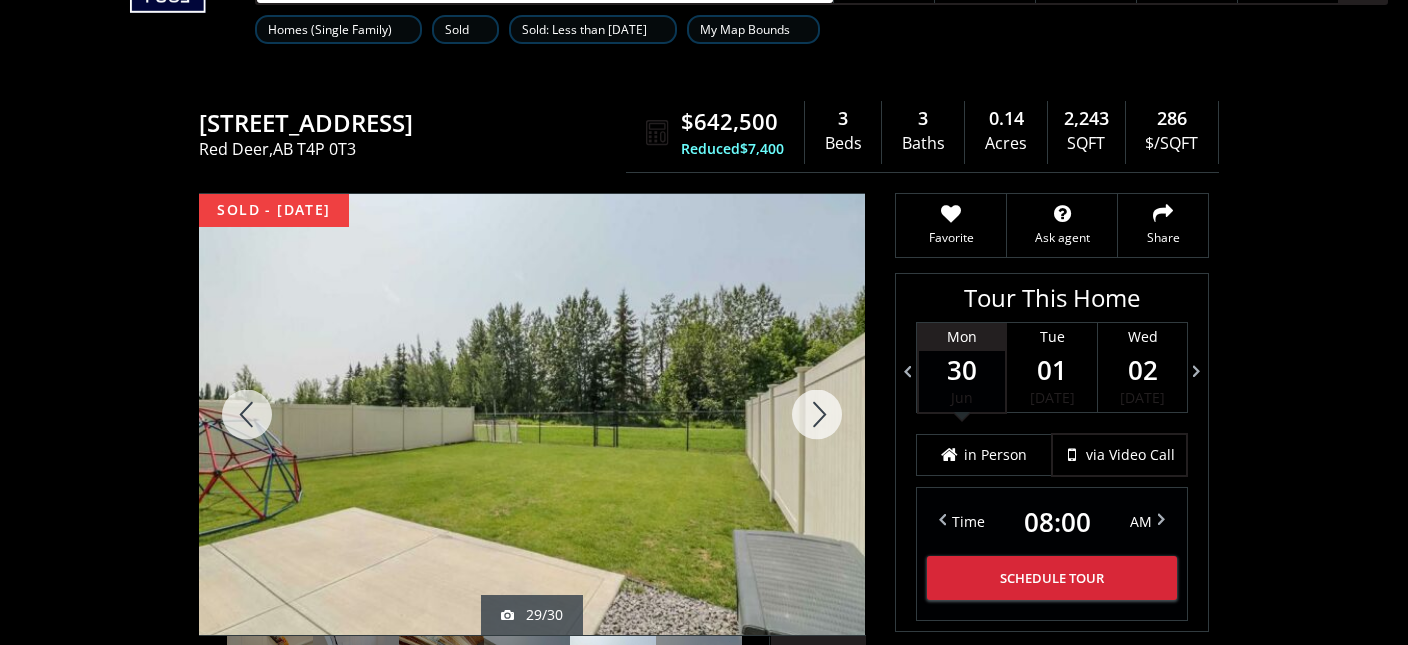 click at bounding box center (817, 414) 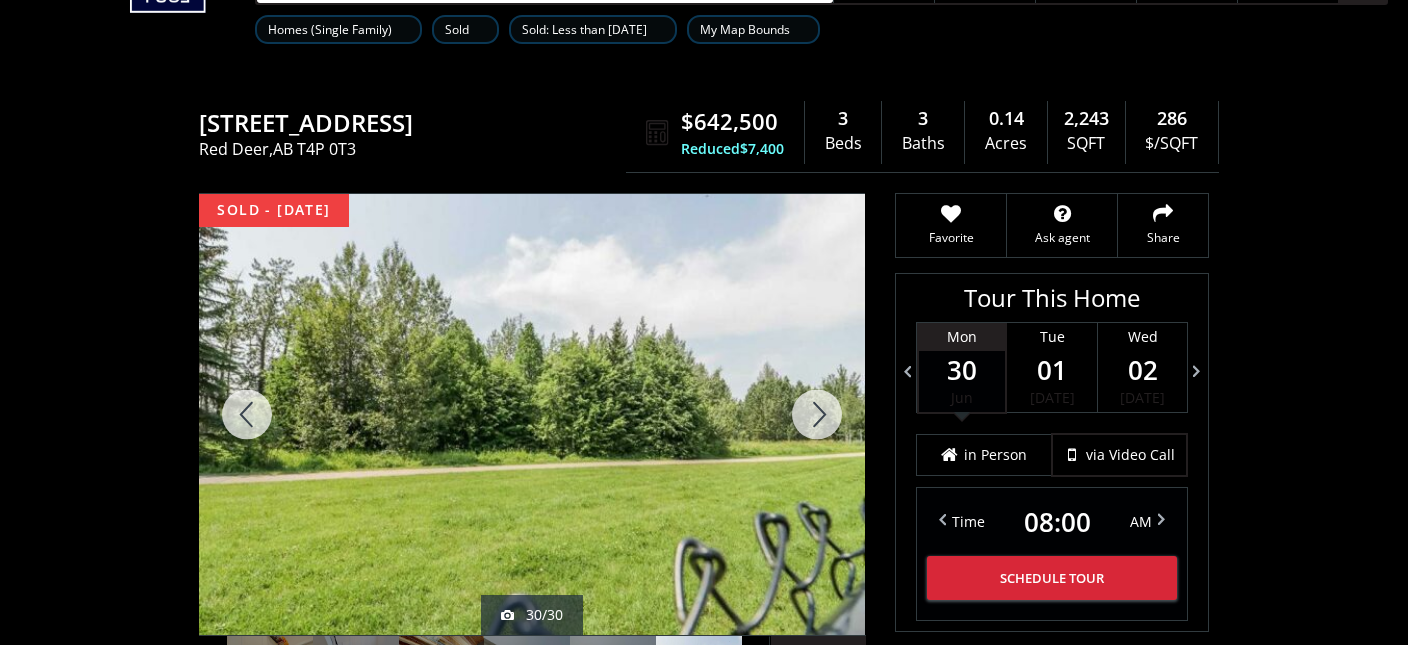 click at bounding box center [817, 414] 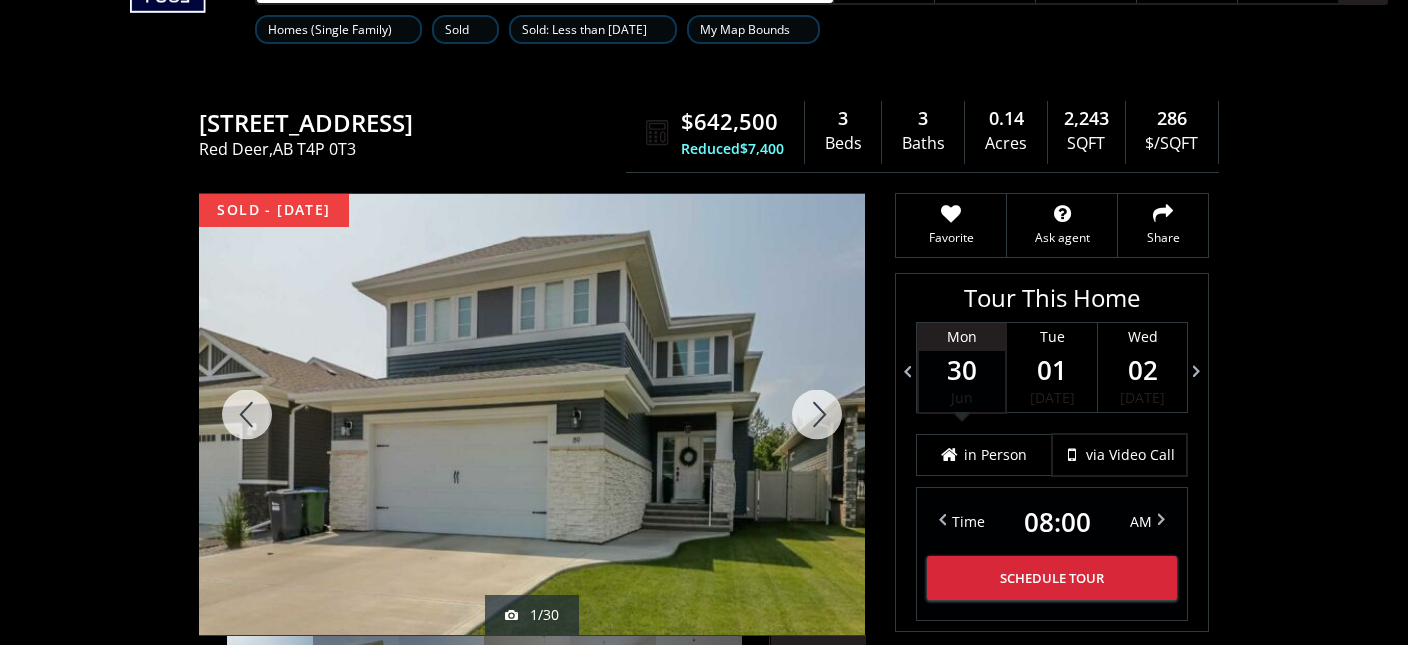 click at bounding box center (817, 414) 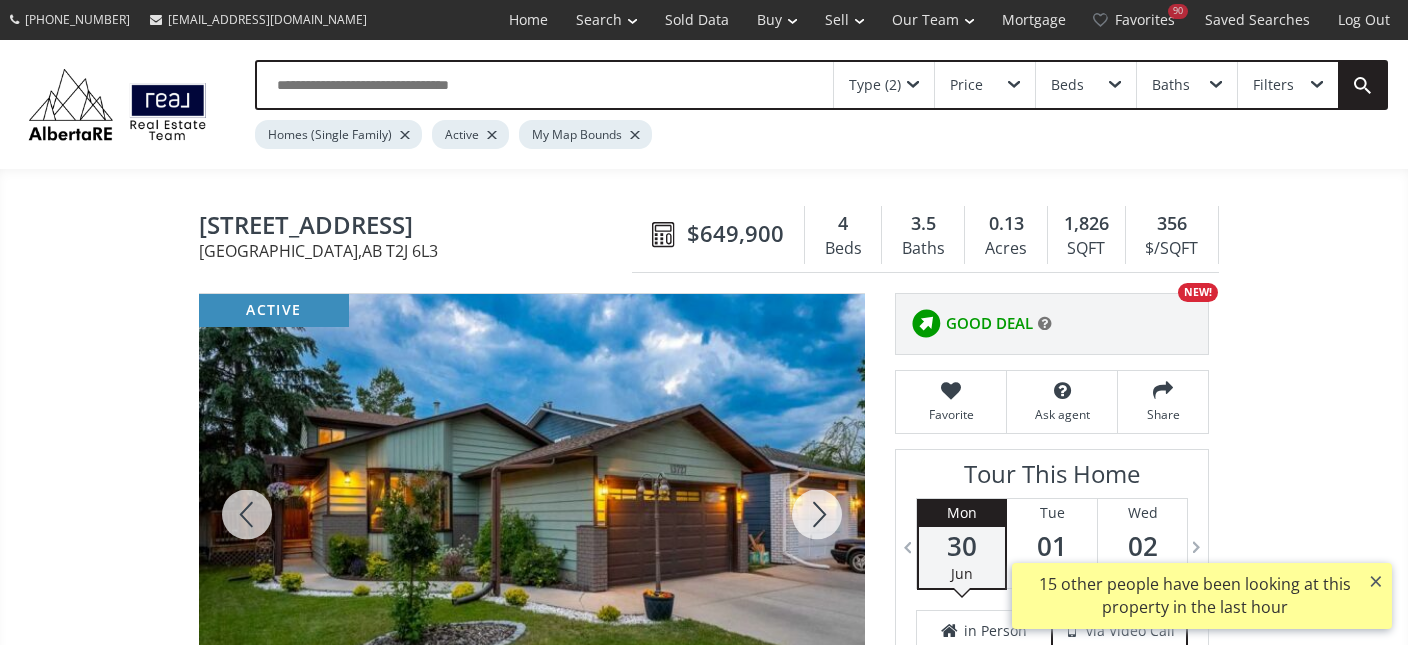 scroll, scrollTop: 0, scrollLeft: 0, axis: both 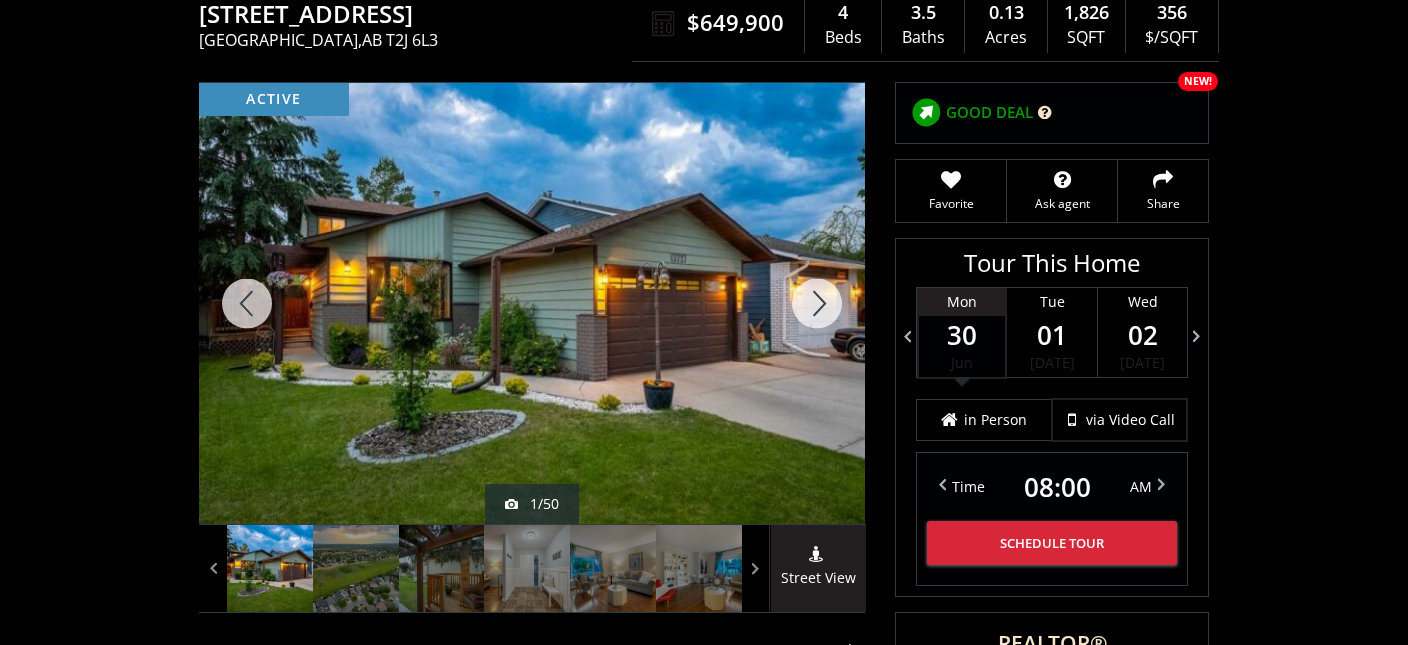 click at bounding box center [817, 303] 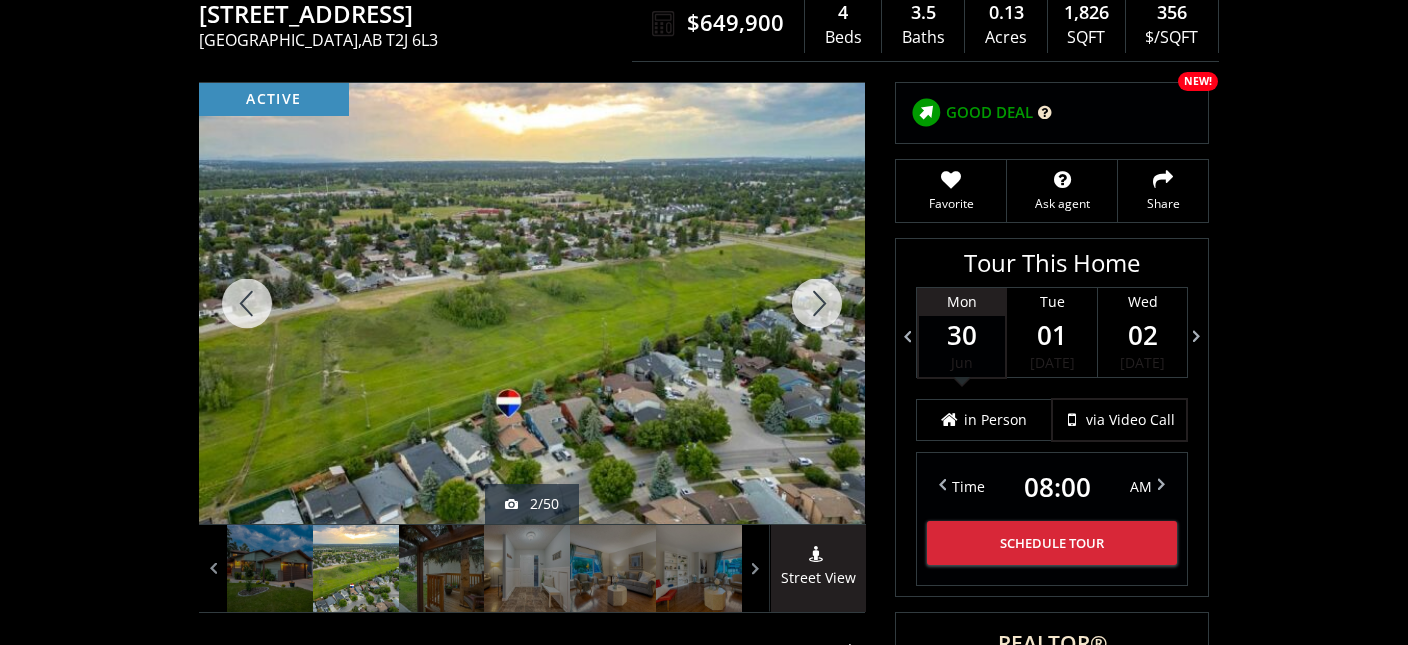 click at bounding box center (247, 303) 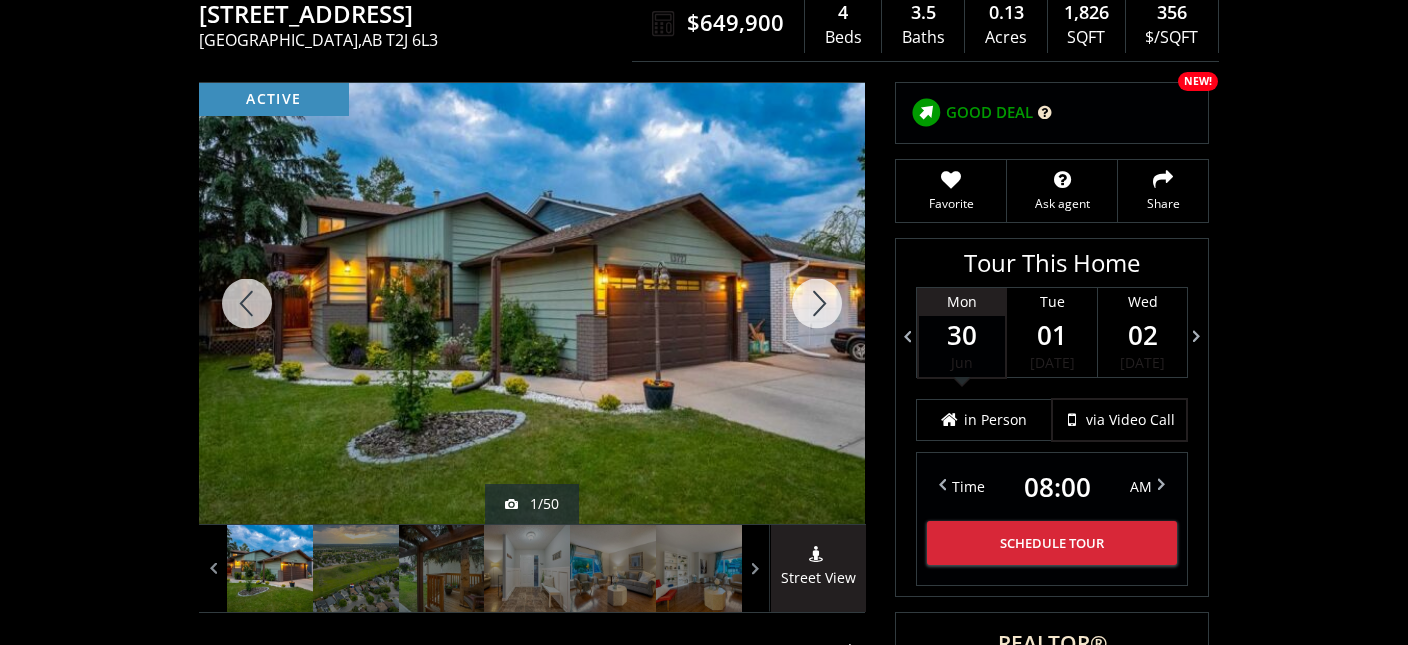 click at bounding box center [817, 303] 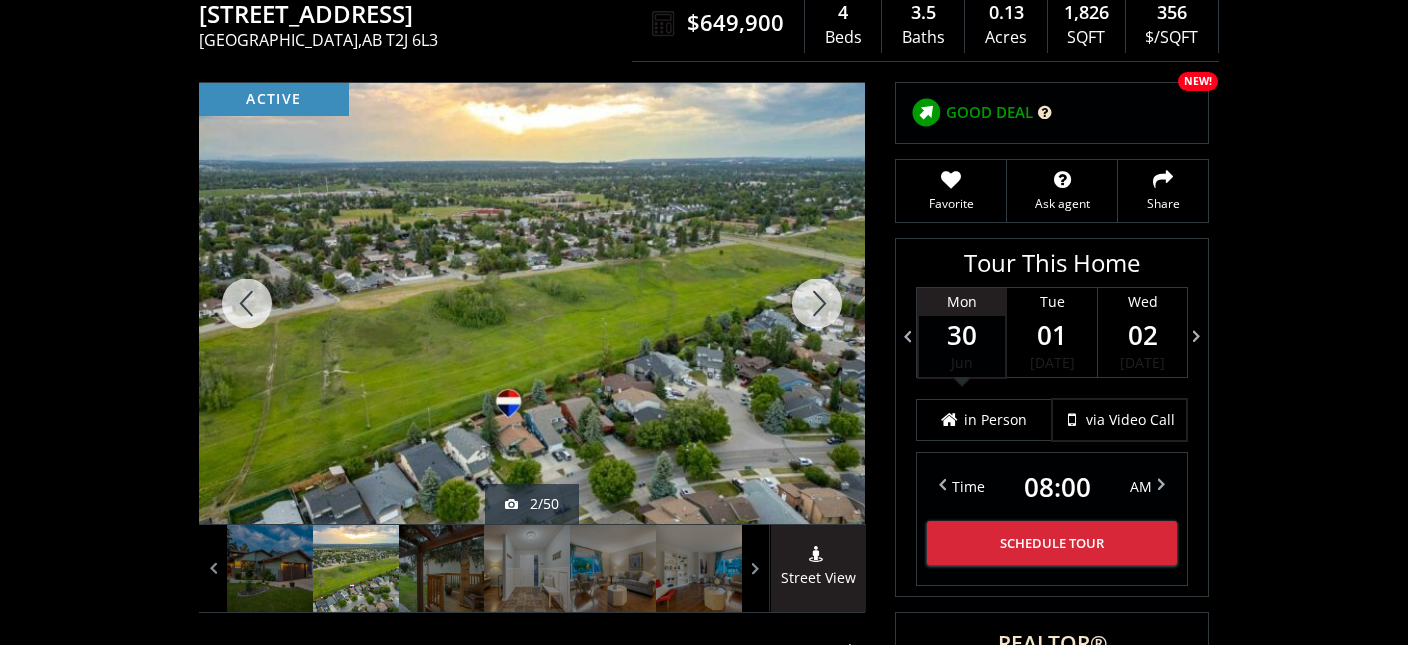 click at bounding box center [817, 303] 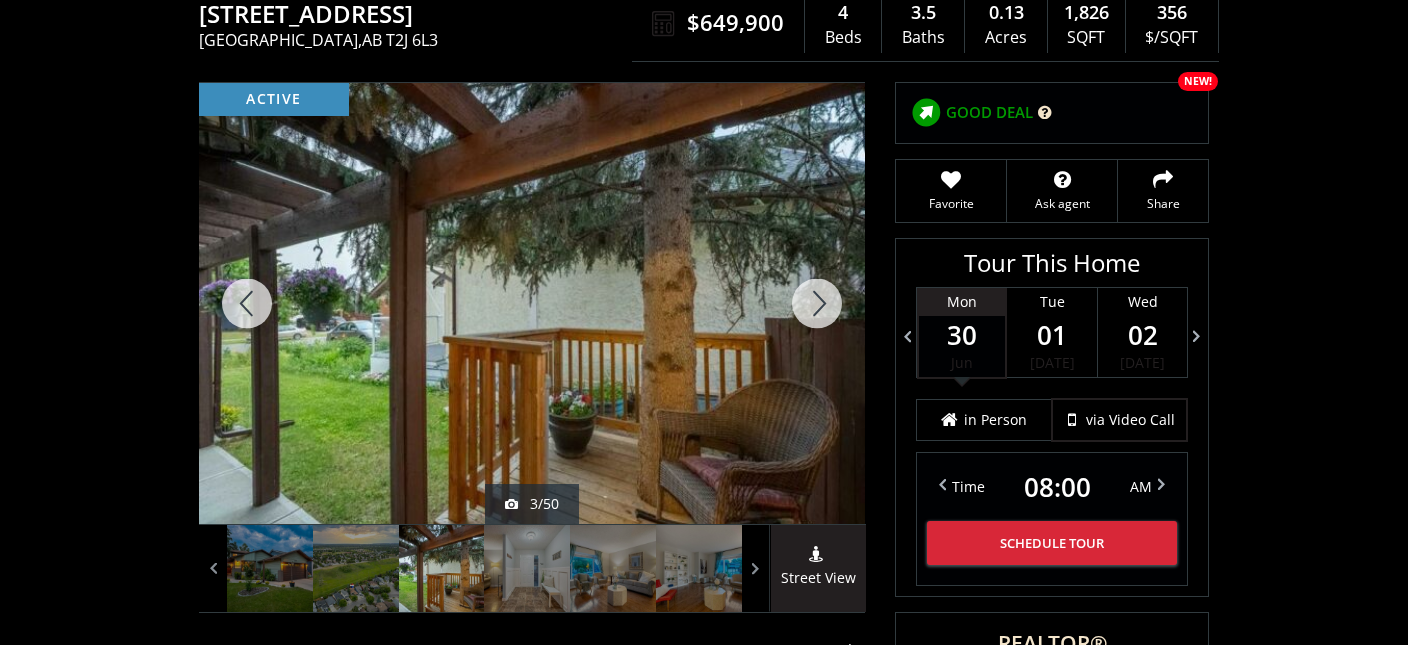 click at bounding box center [817, 303] 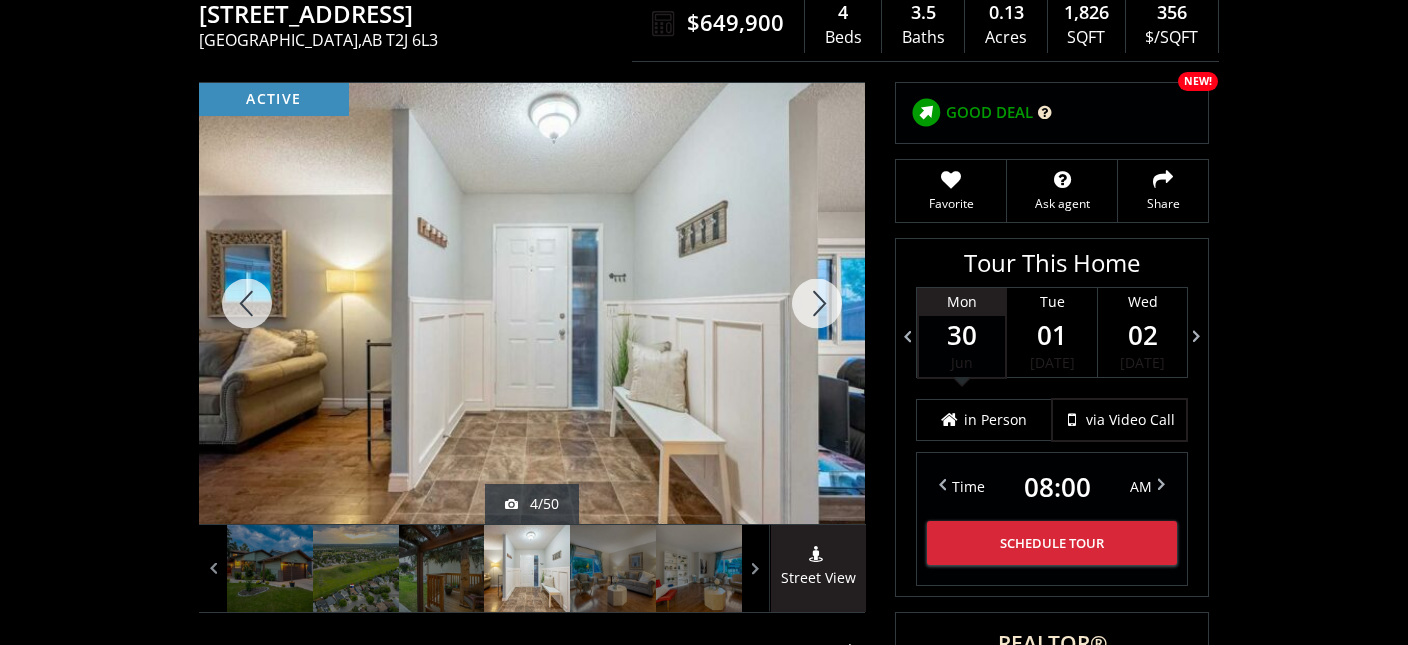drag, startPoint x: 271, startPoint y: 305, endPoint x: 259, endPoint y: 309, distance: 12.649111 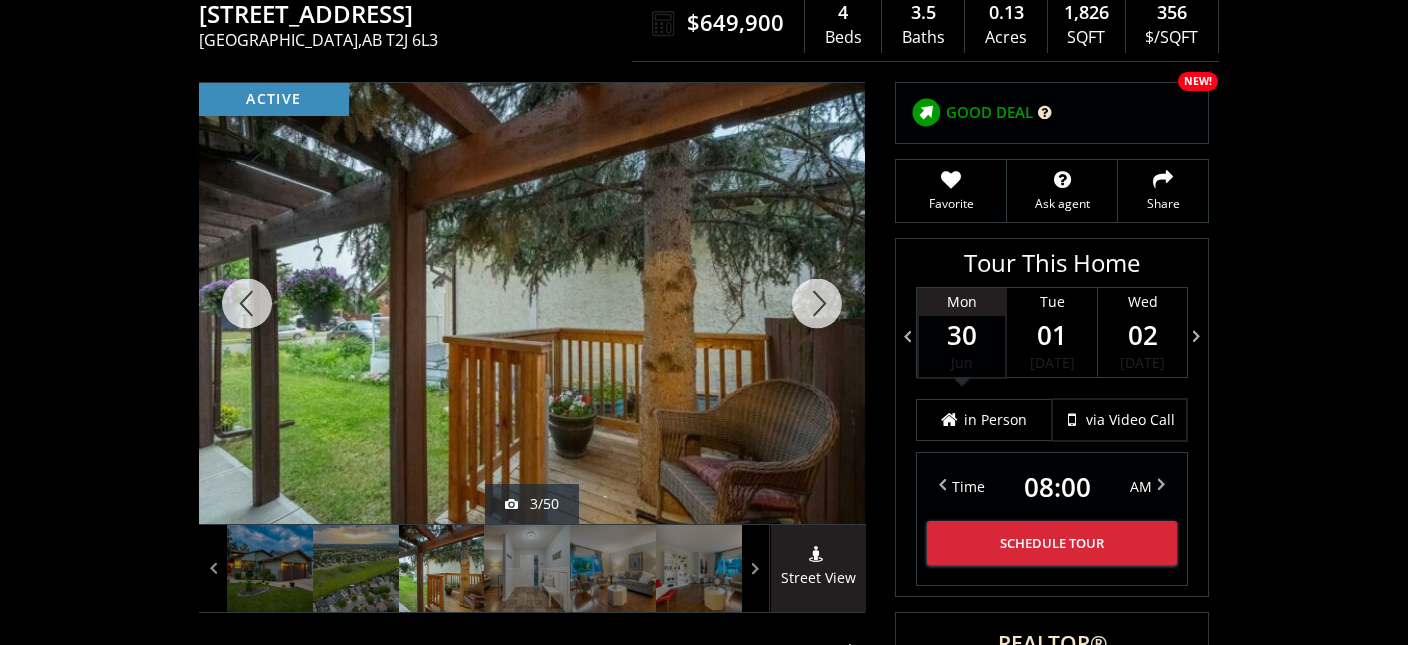 click at bounding box center [817, 303] 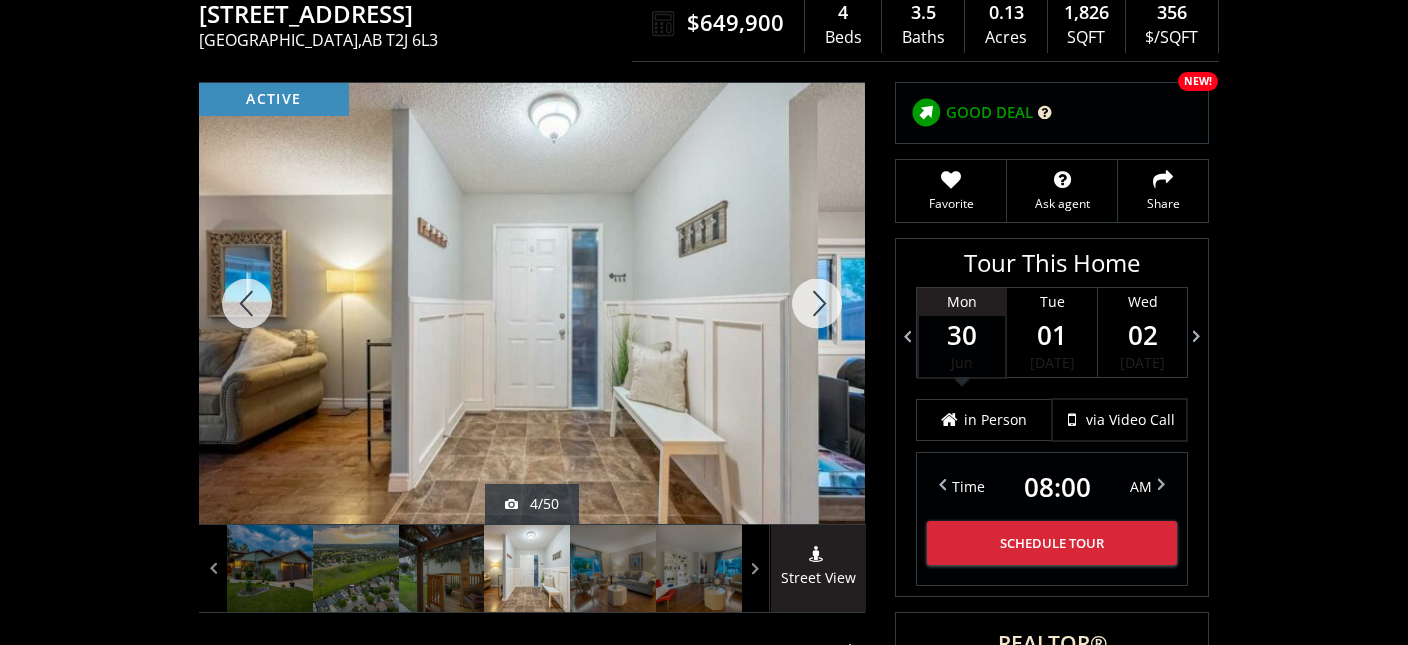 click at bounding box center [817, 303] 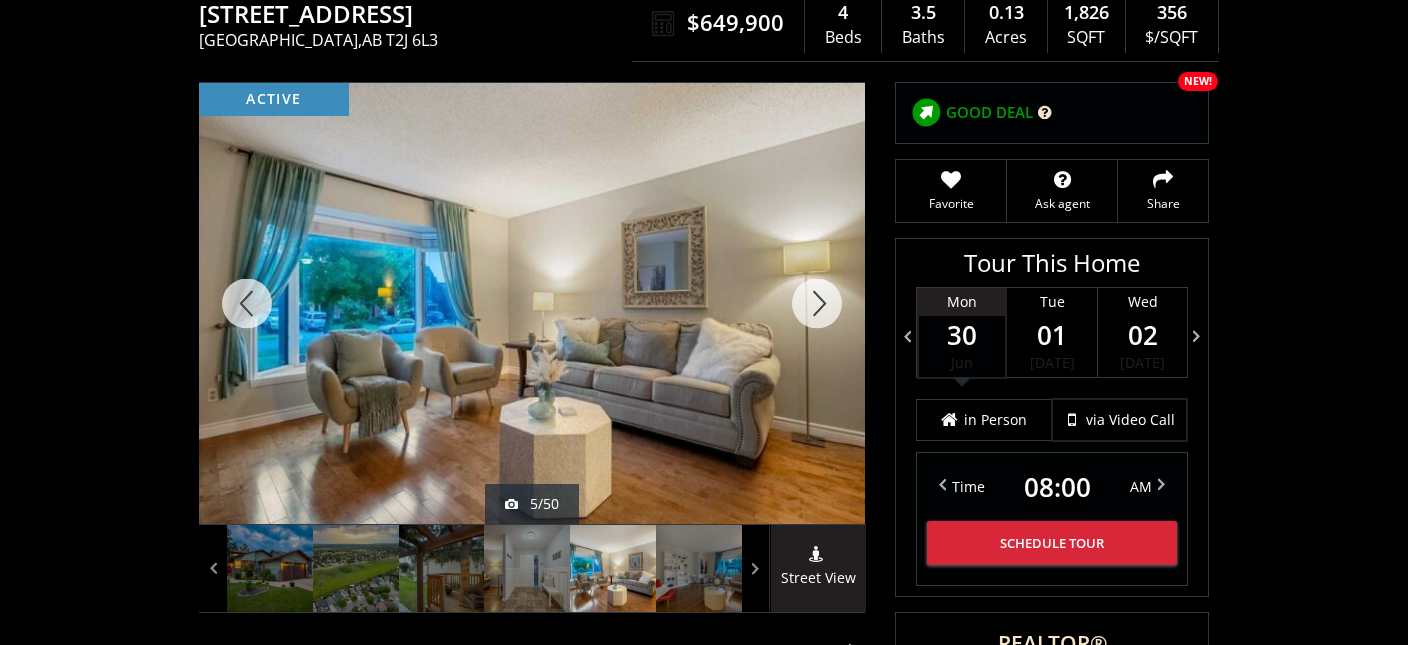 click at bounding box center (817, 303) 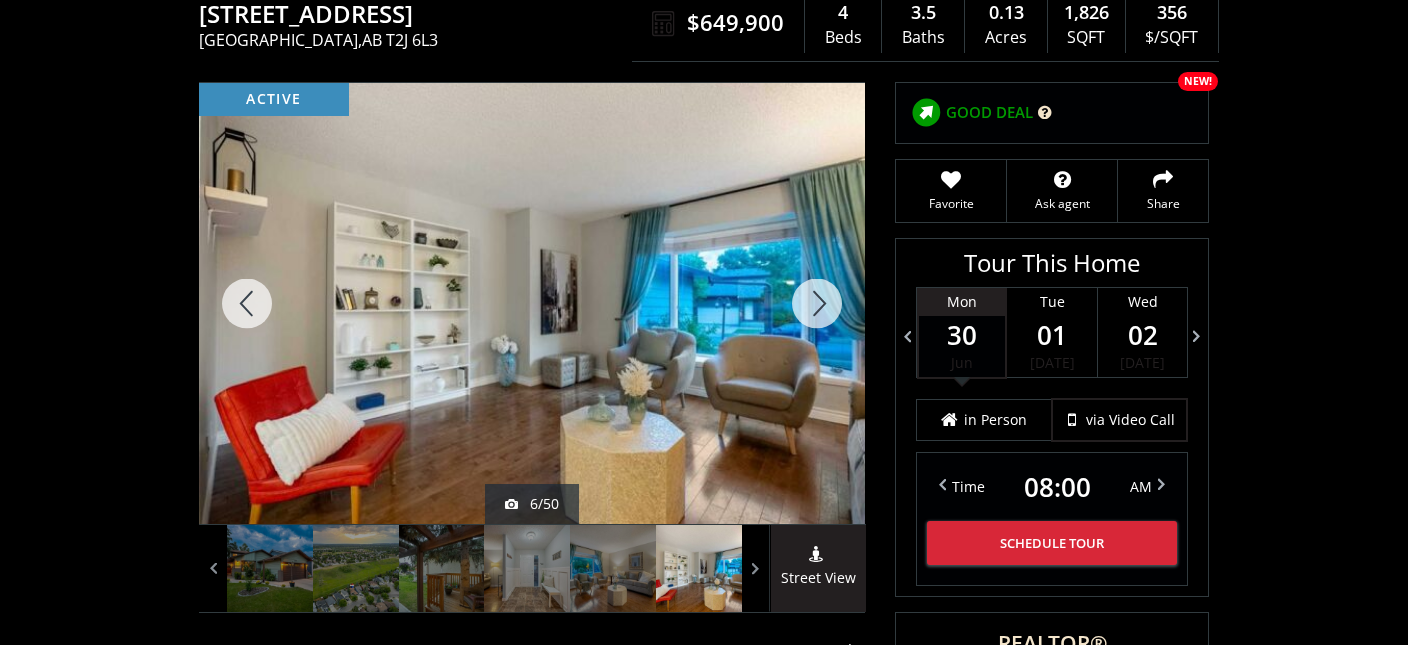 click at bounding box center (817, 303) 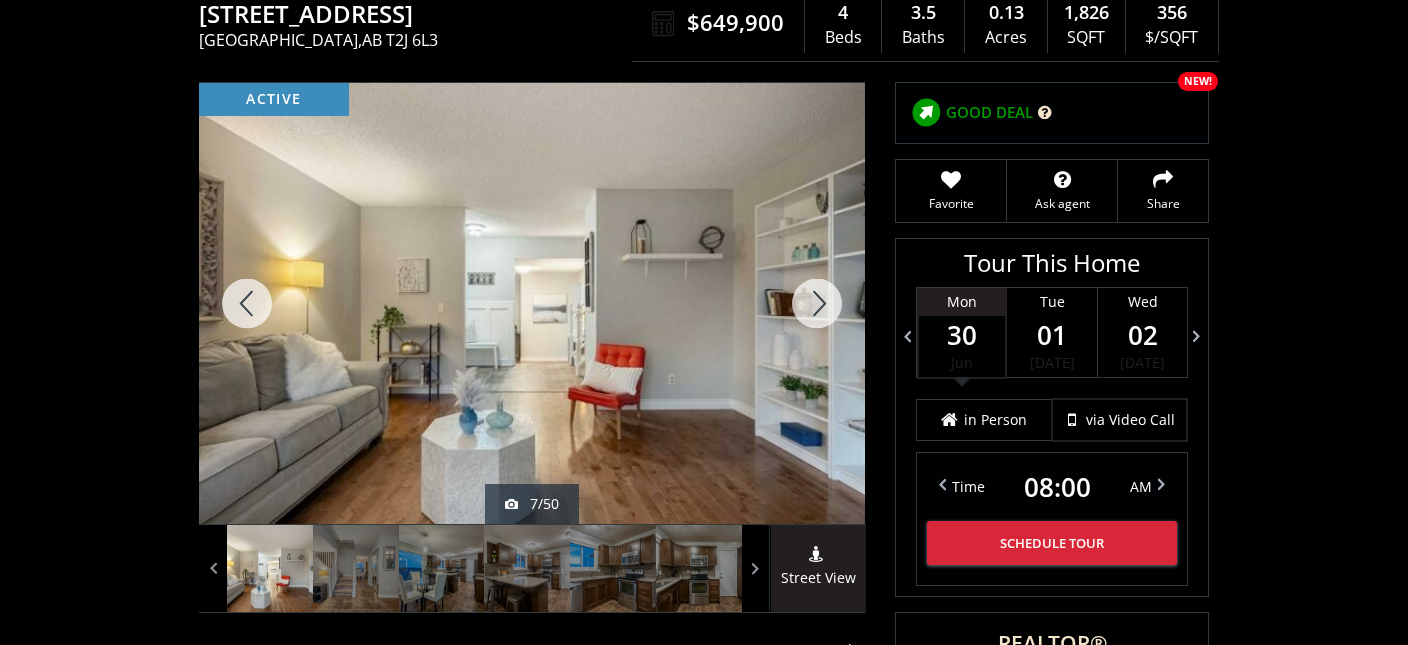 click at bounding box center [817, 303] 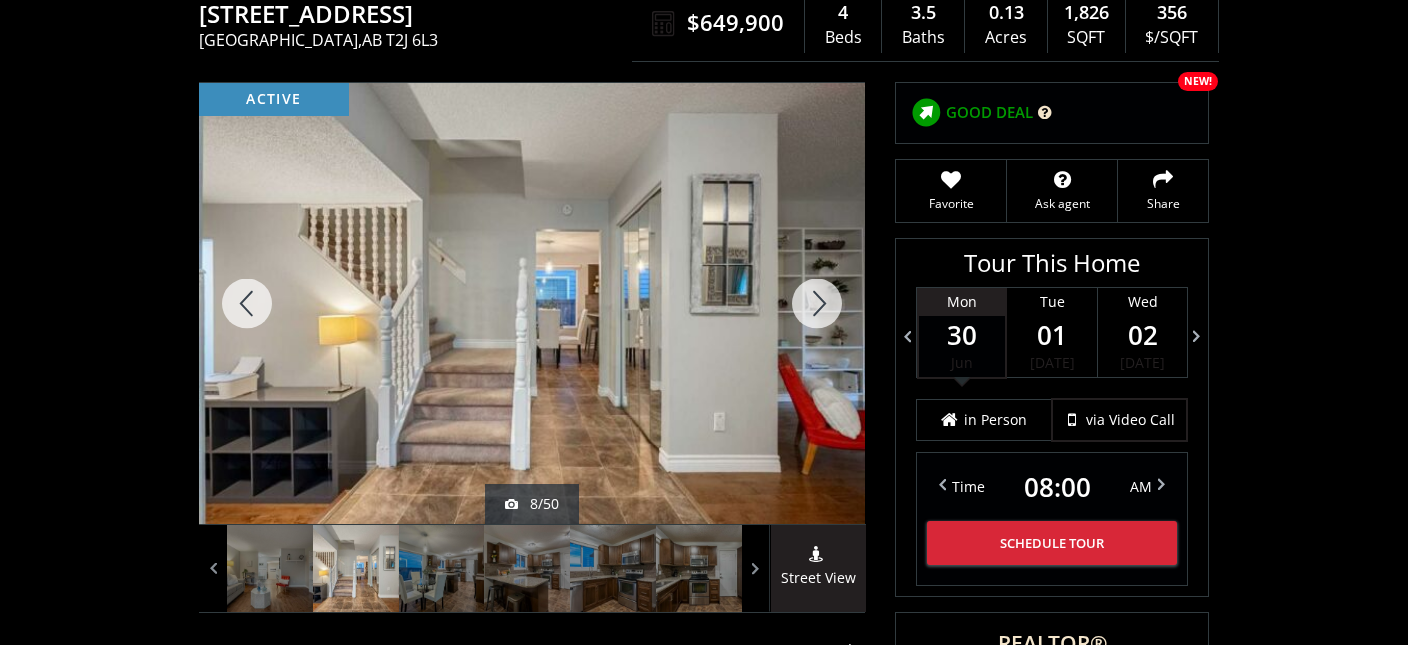 click at bounding box center (817, 303) 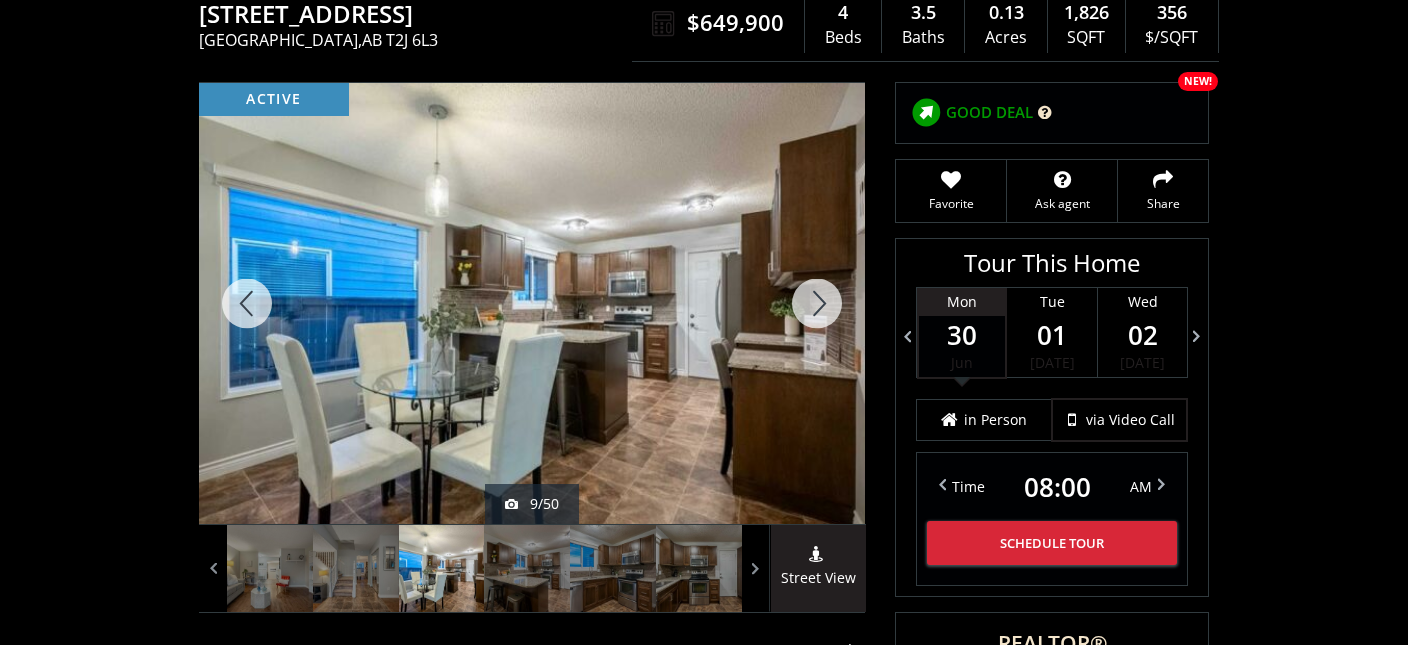 click at bounding box center [817, 303] 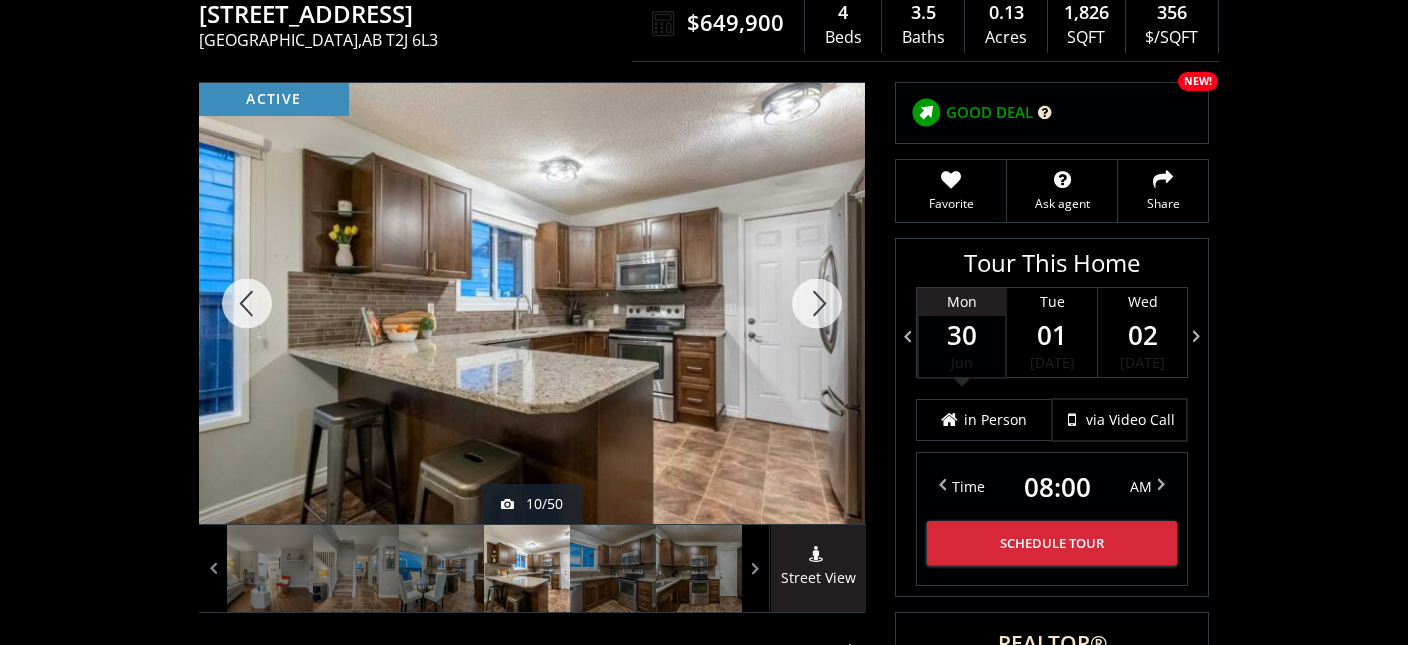 click at bounding box center (817, 303) 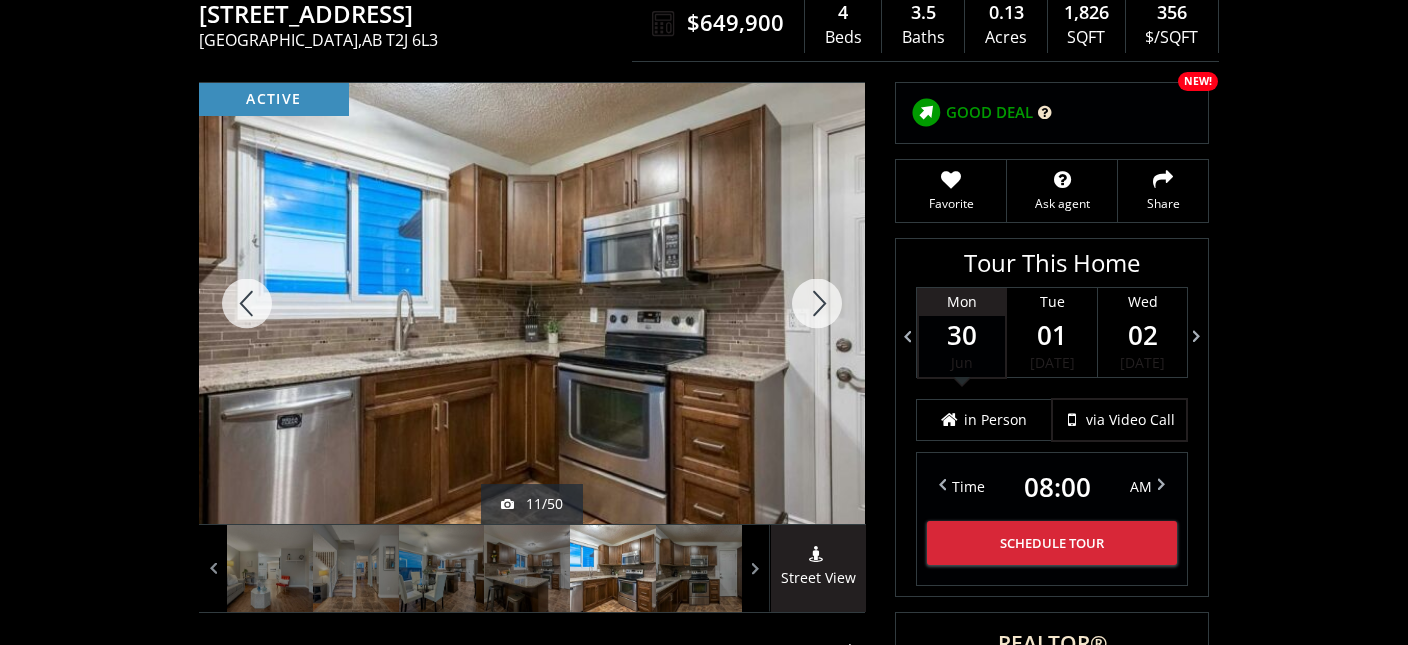 click at bounding box center [817, 303] 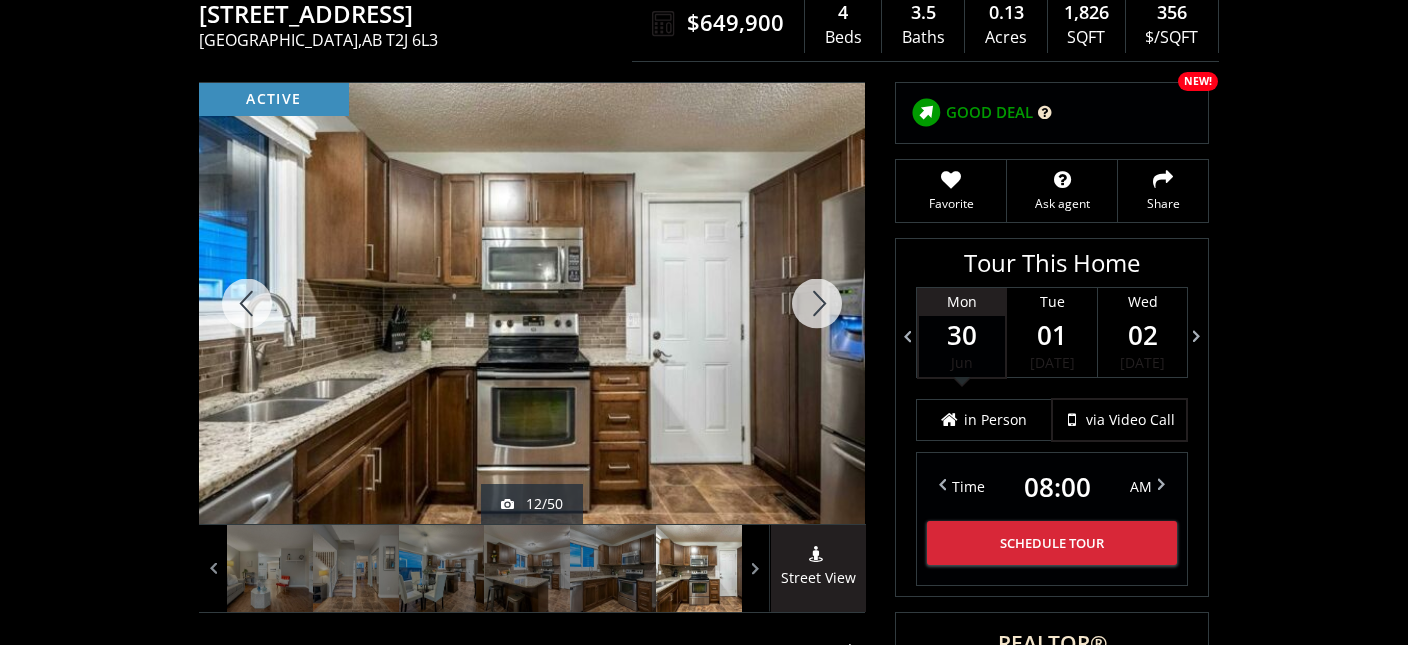 click at bounding box center (817, 303) 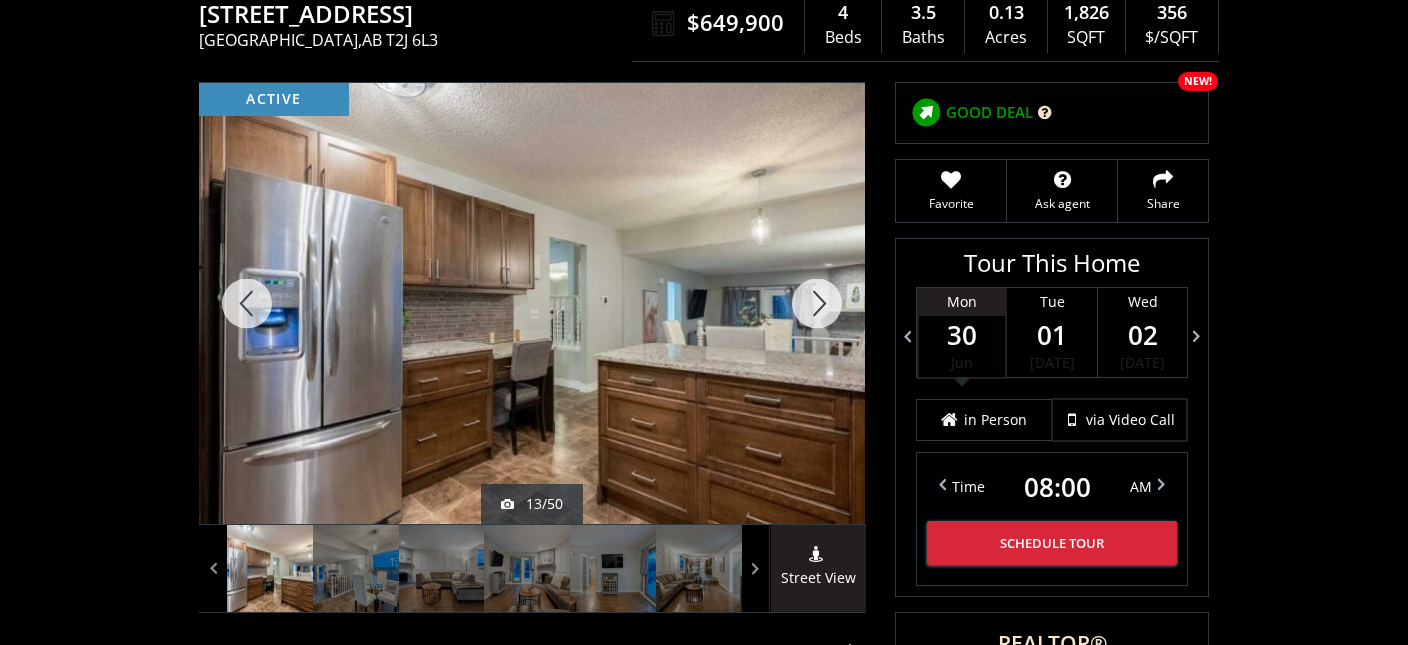 click at bounding box center [817, 303] 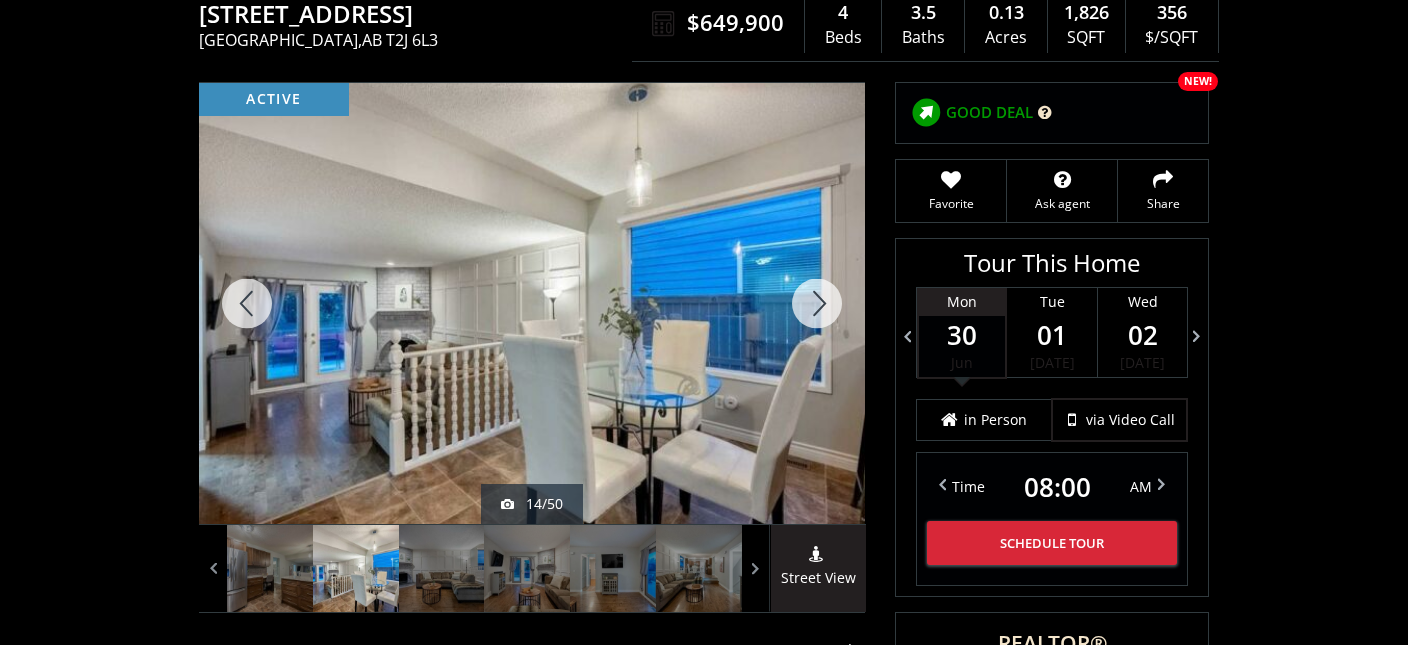 click at bounding box center [817, 303] 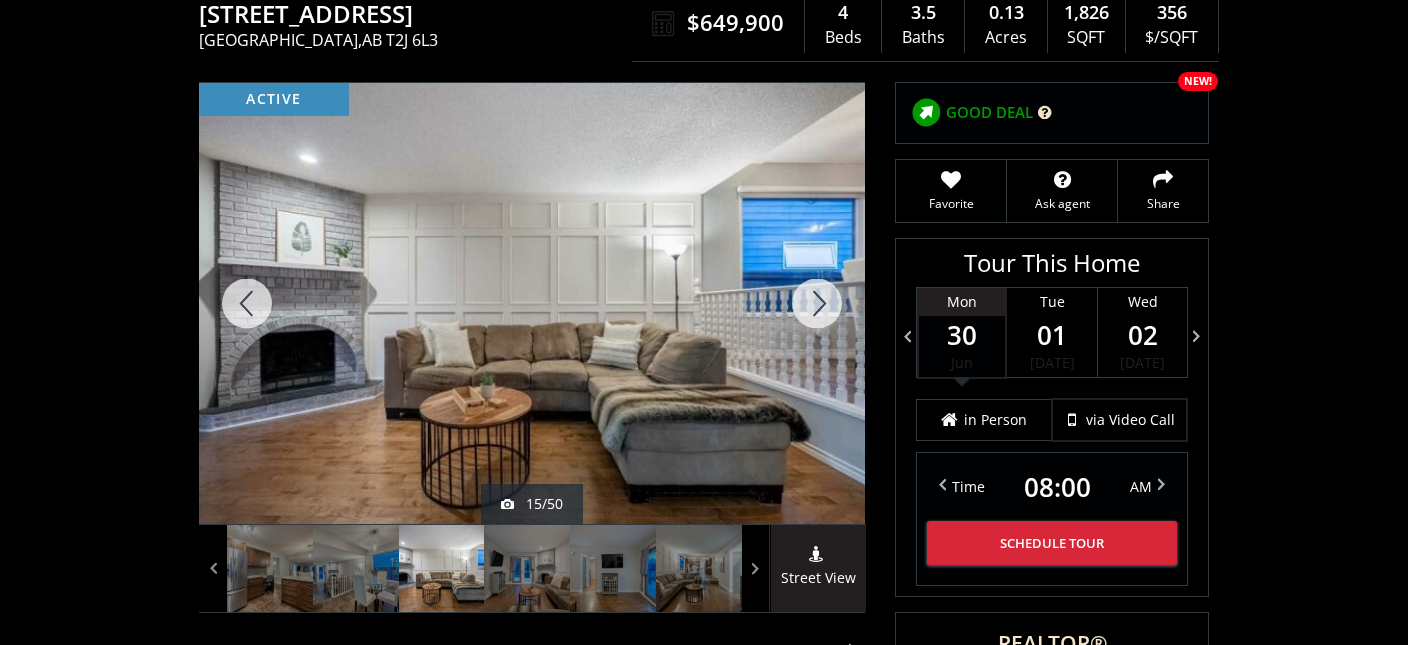 click at bounding box center [817, 303] 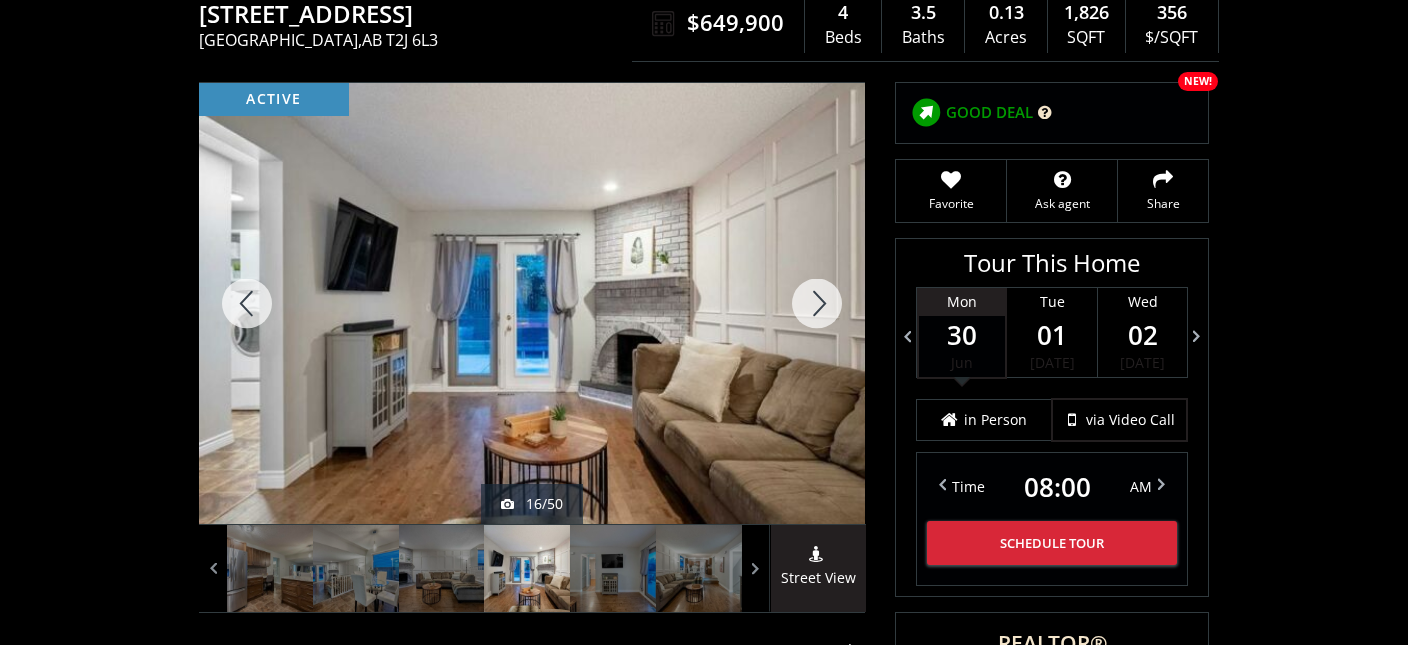 click at bounding box center [817, 303] 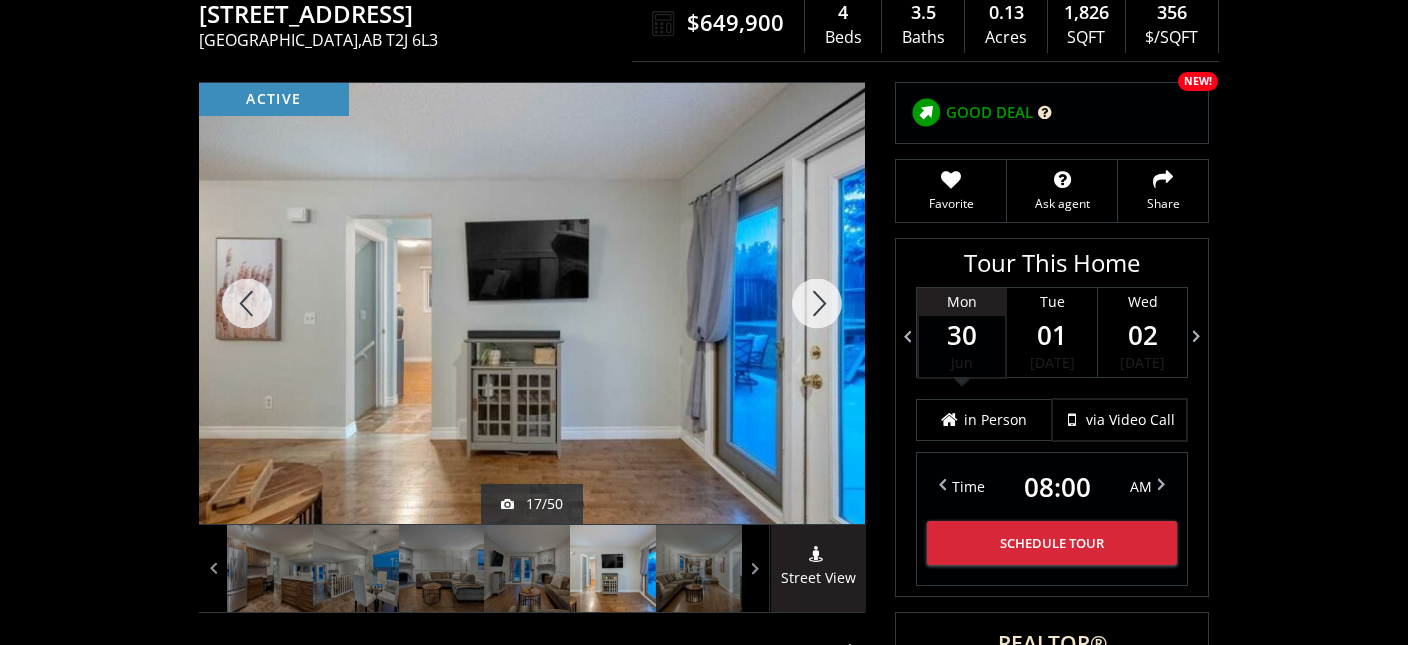 click at bounding box center [817, 303] 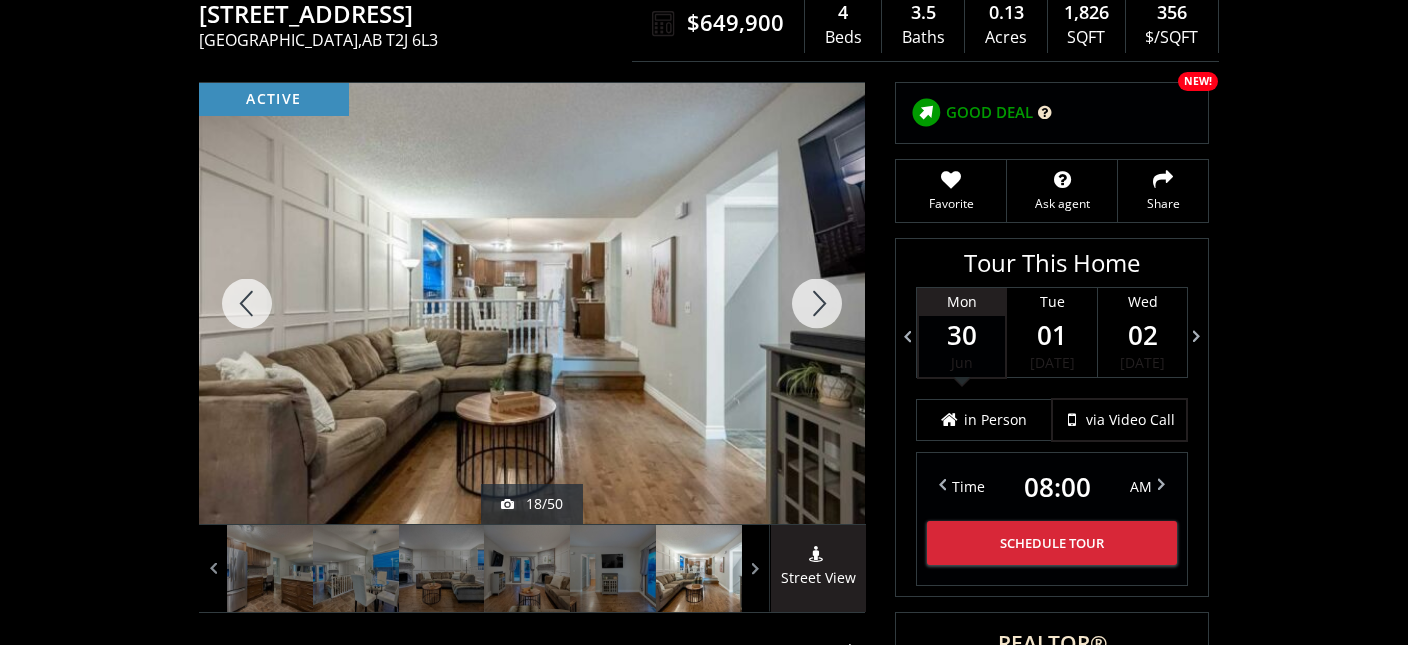 click at bounding box center (817, 303) 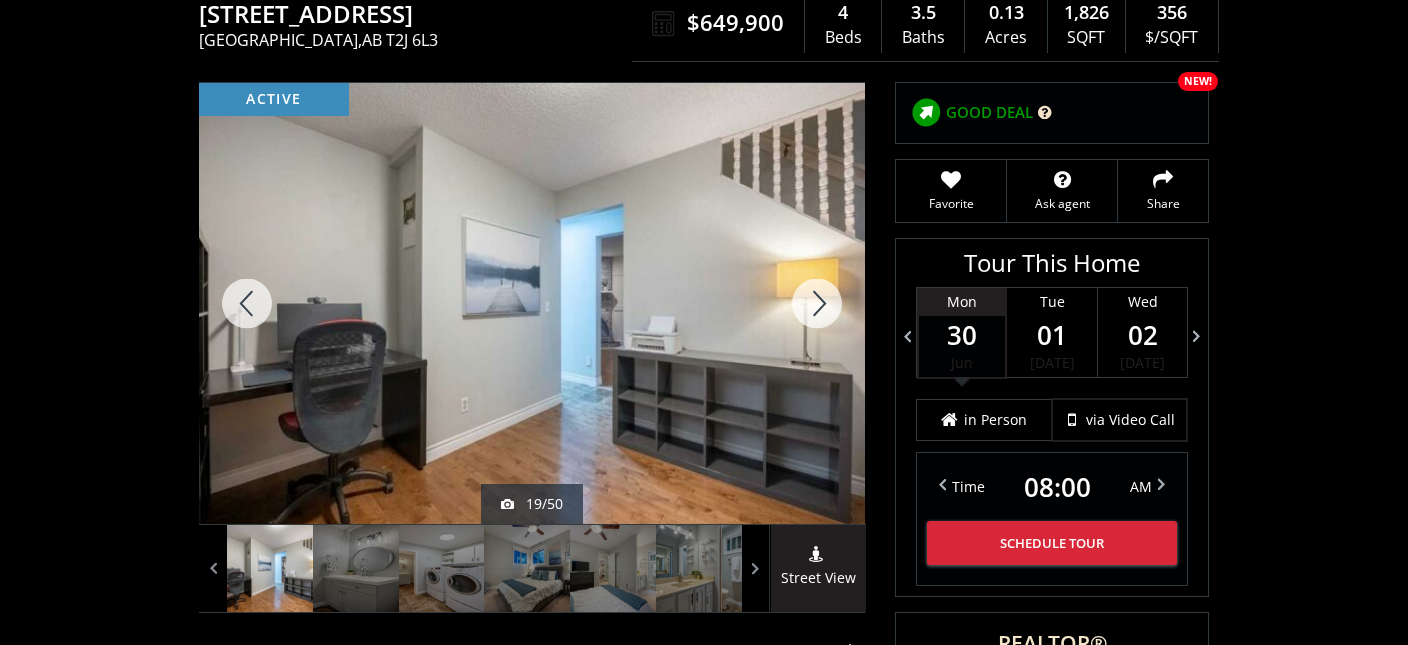 click at bounding box center [817, 303] 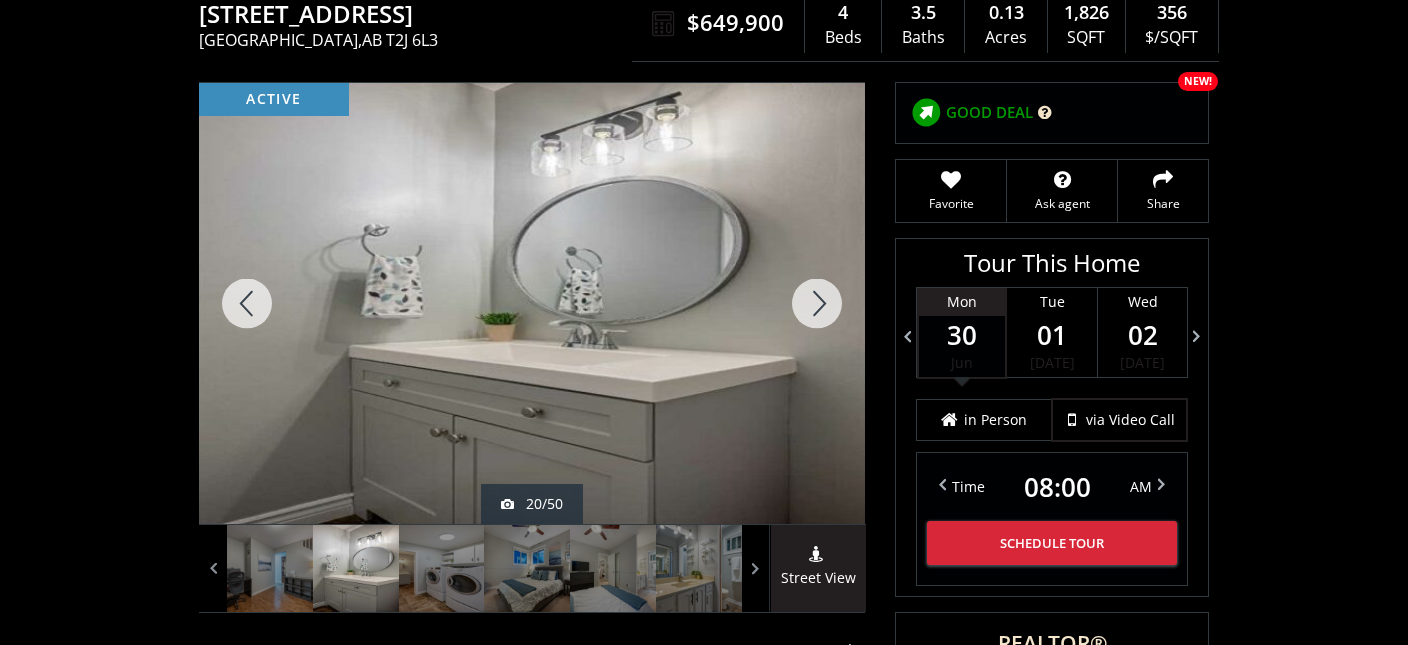 click at bounding box center [817, 303] 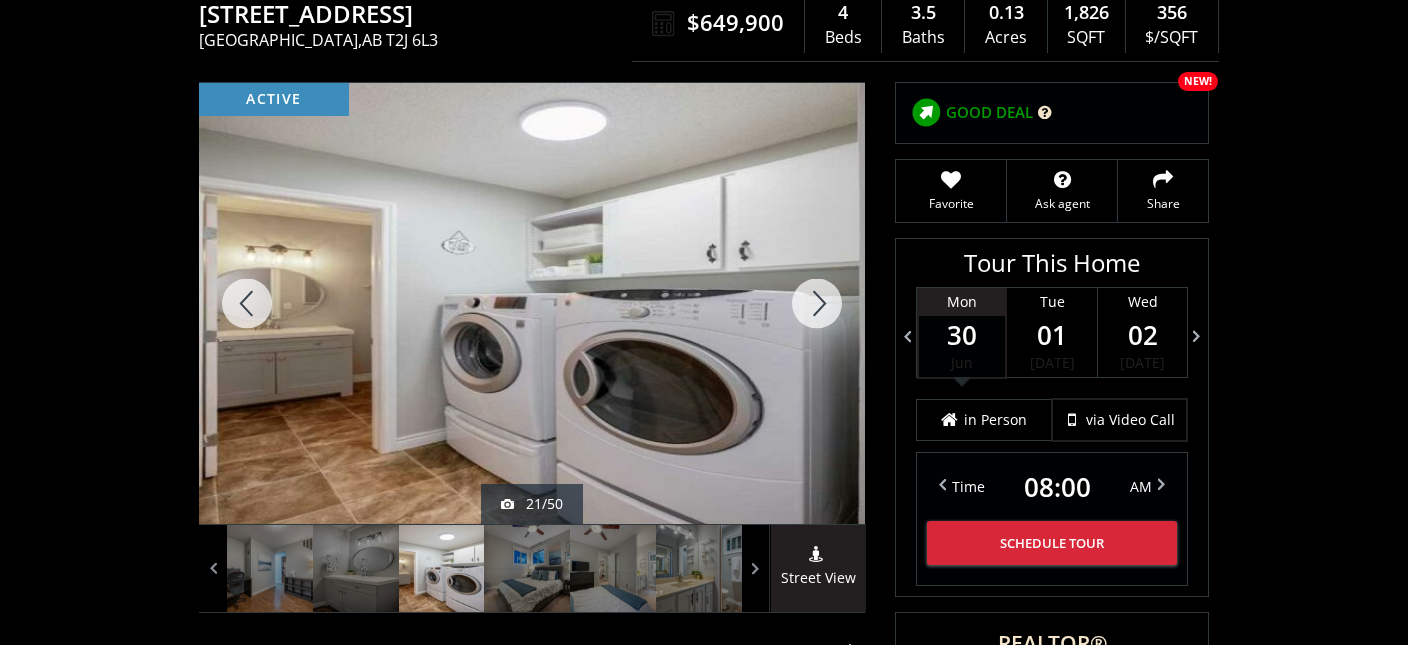 click at bounding box center [247, 303] 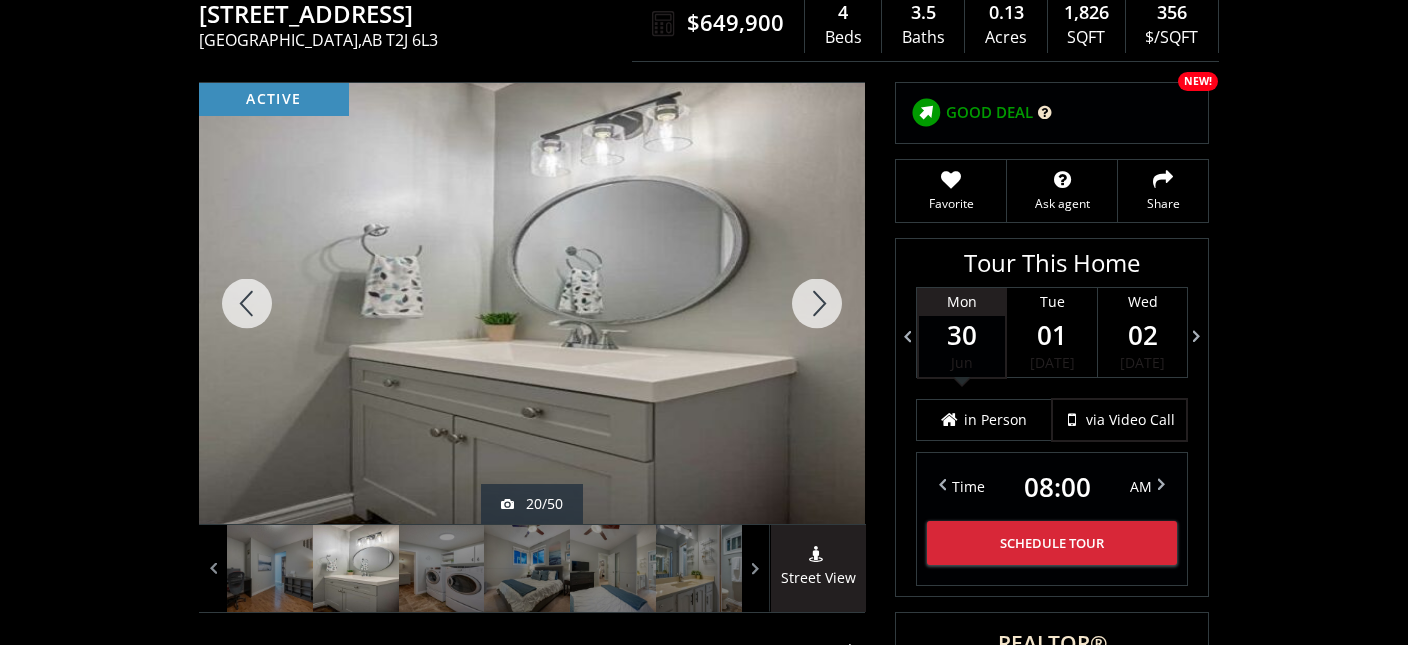 click at bounding box center (817, 303) 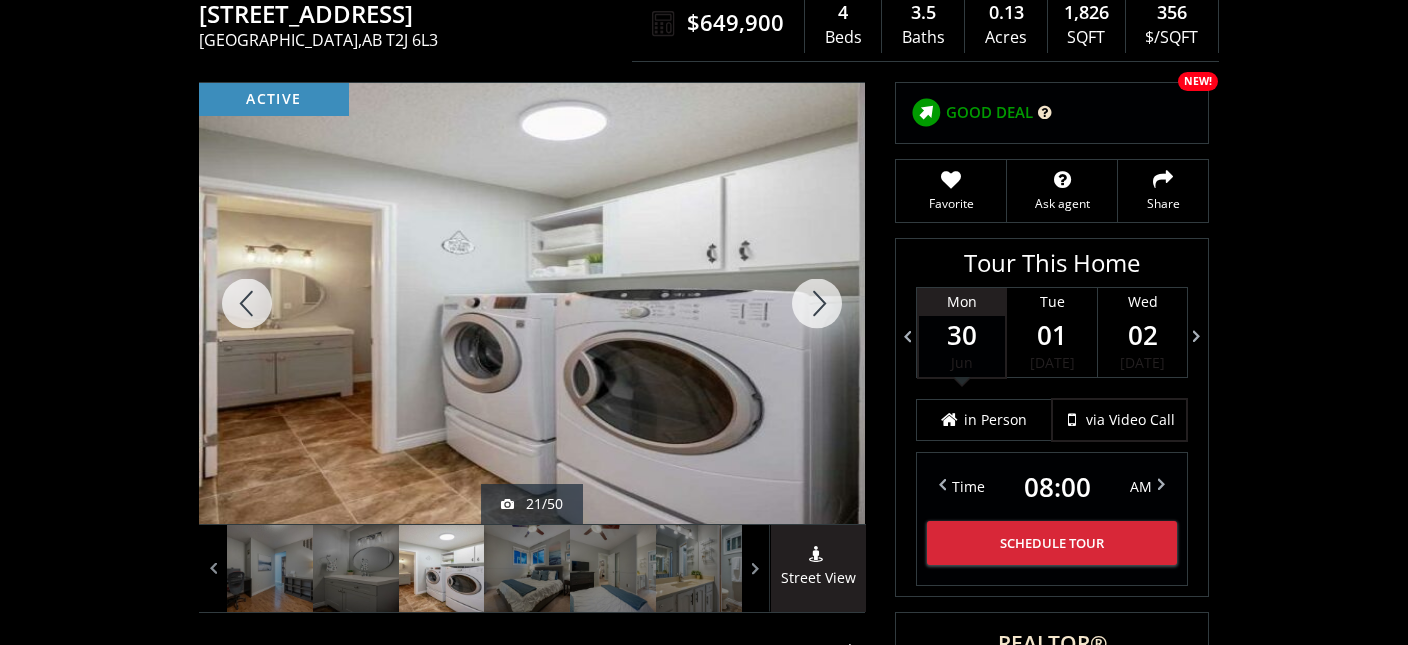click at bounding box center [817, 303] 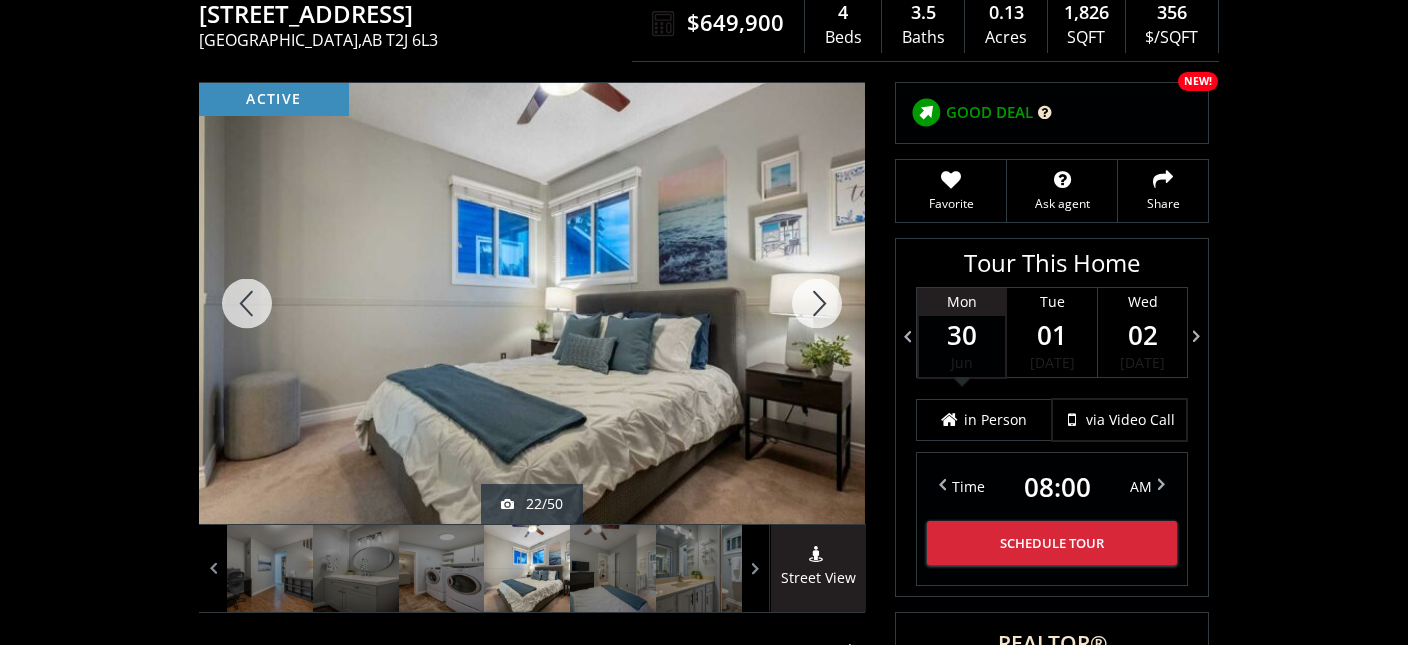 click at bounding box center (817, 303) 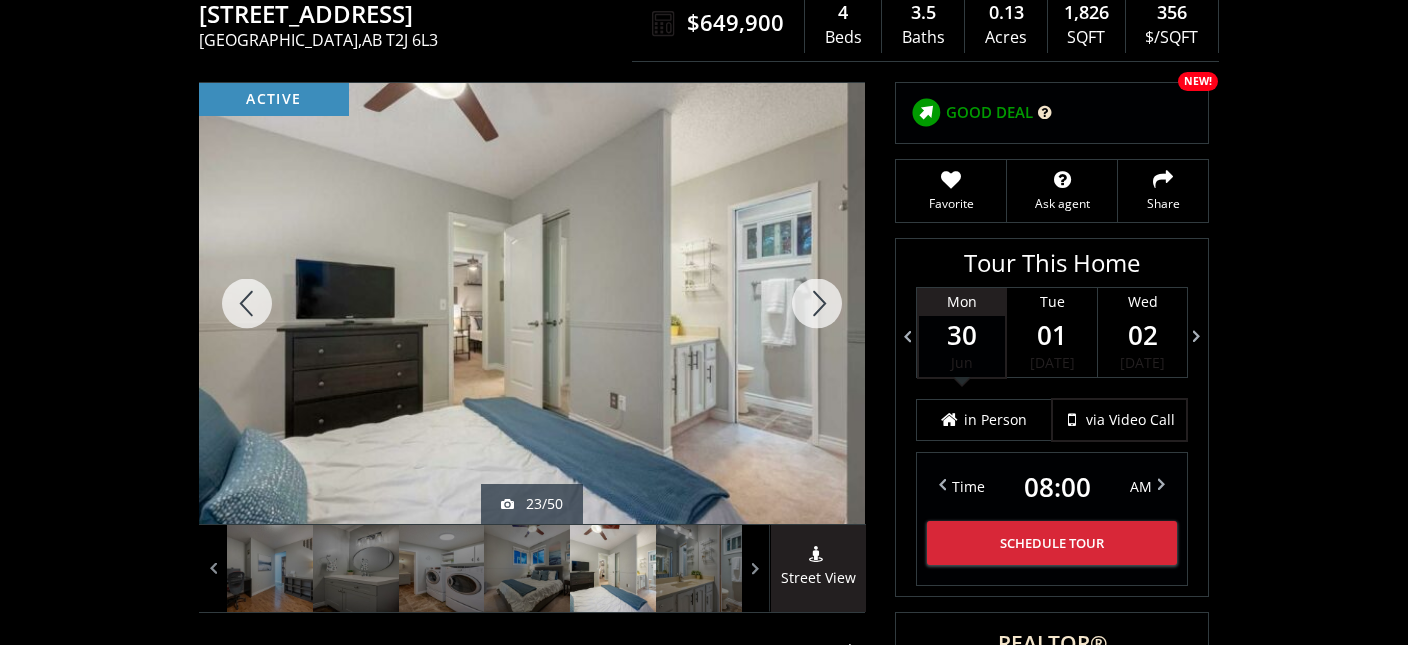 click at bounding box center [817, 303] 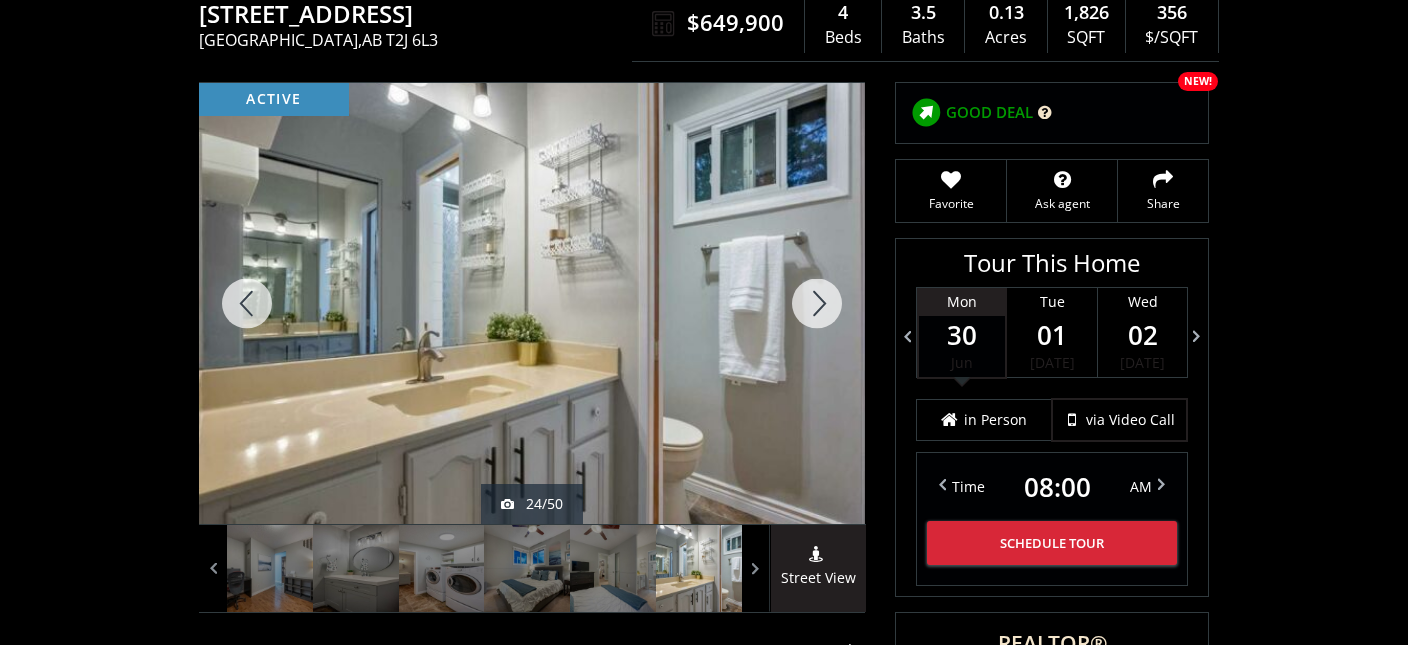 click at bounding box center (817, 303) 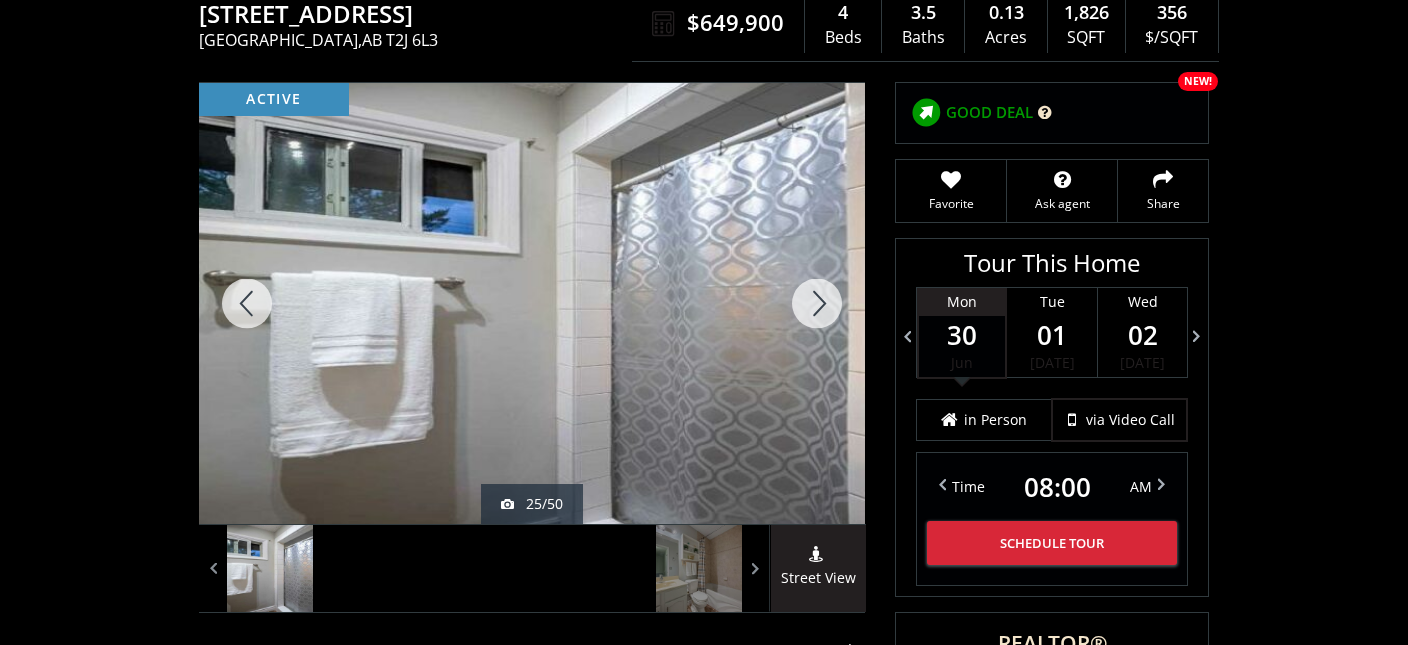 click at bounding box center (817, 303) 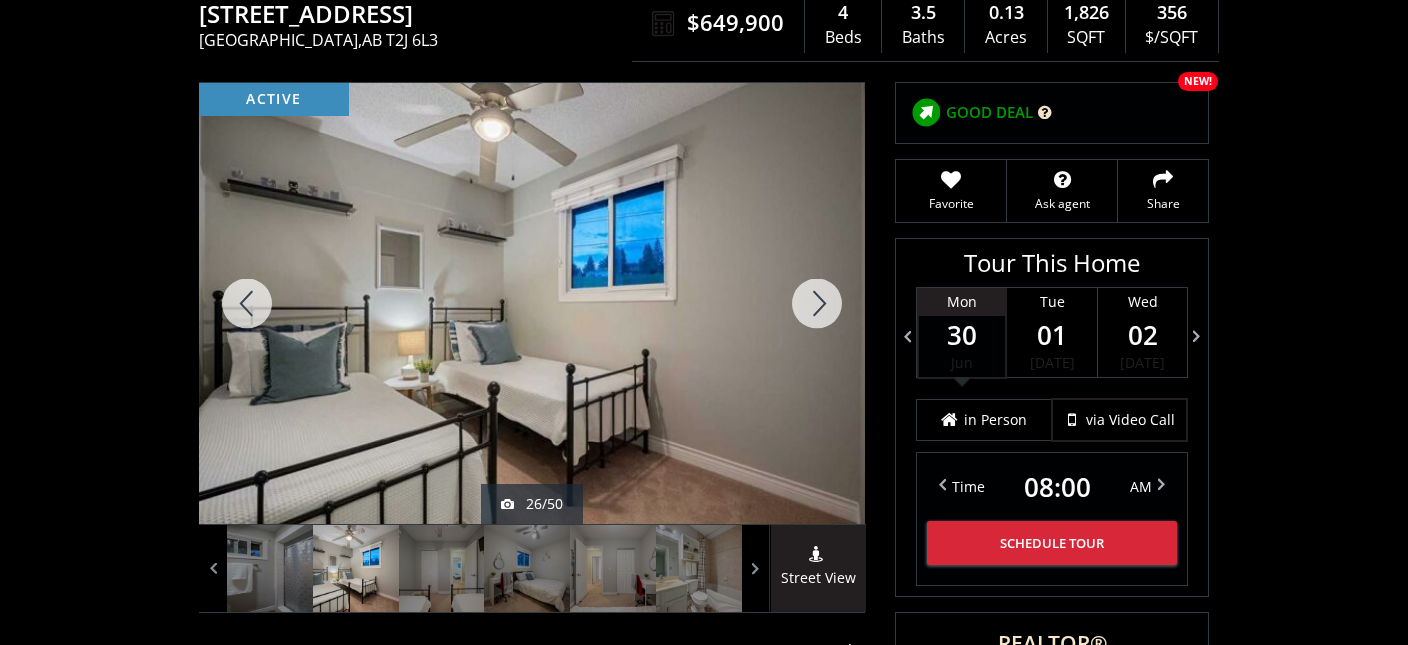 click at bounding box center [817, 303] 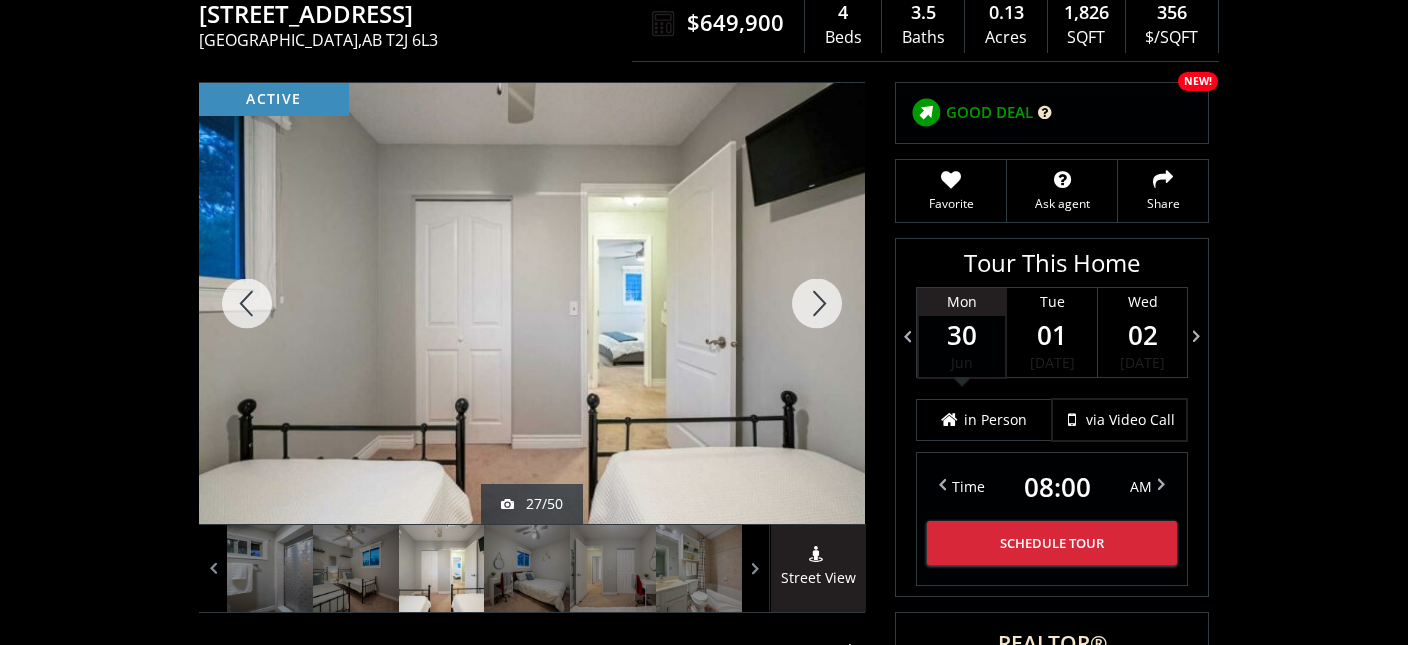 click at bounding box center [817, 303] 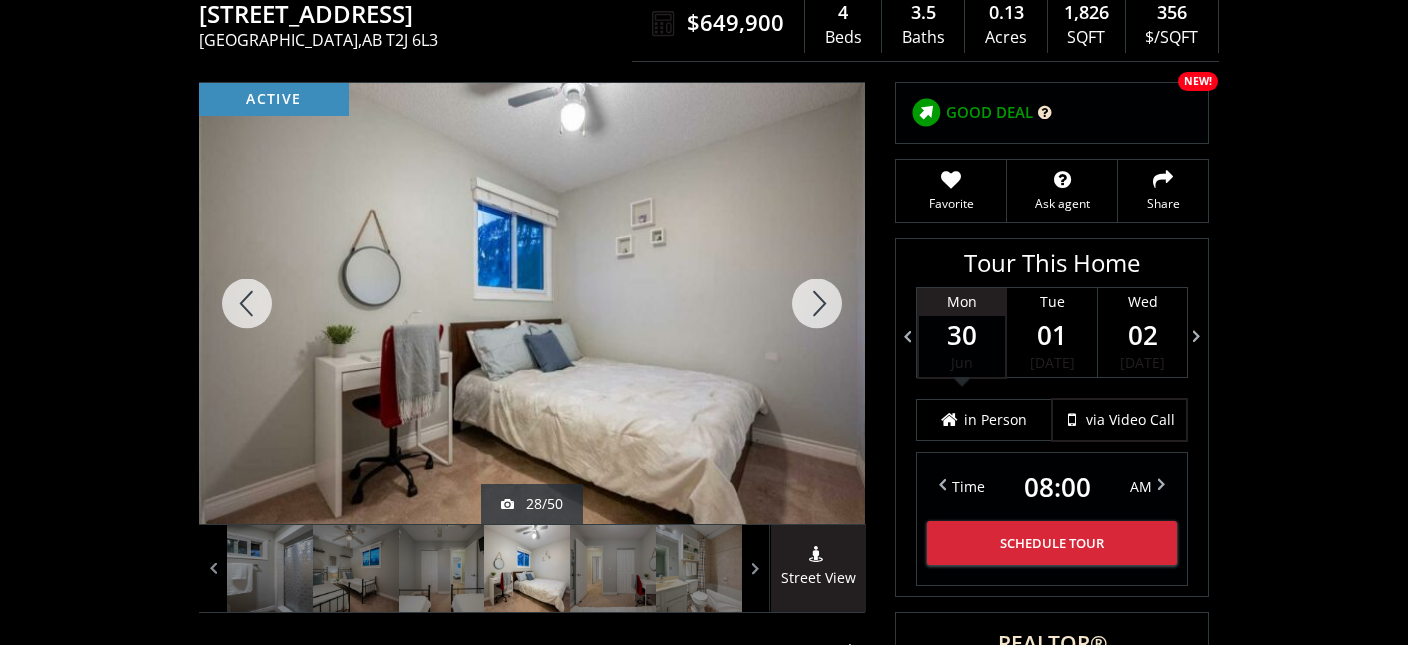 click at bounding box center [817, 303] 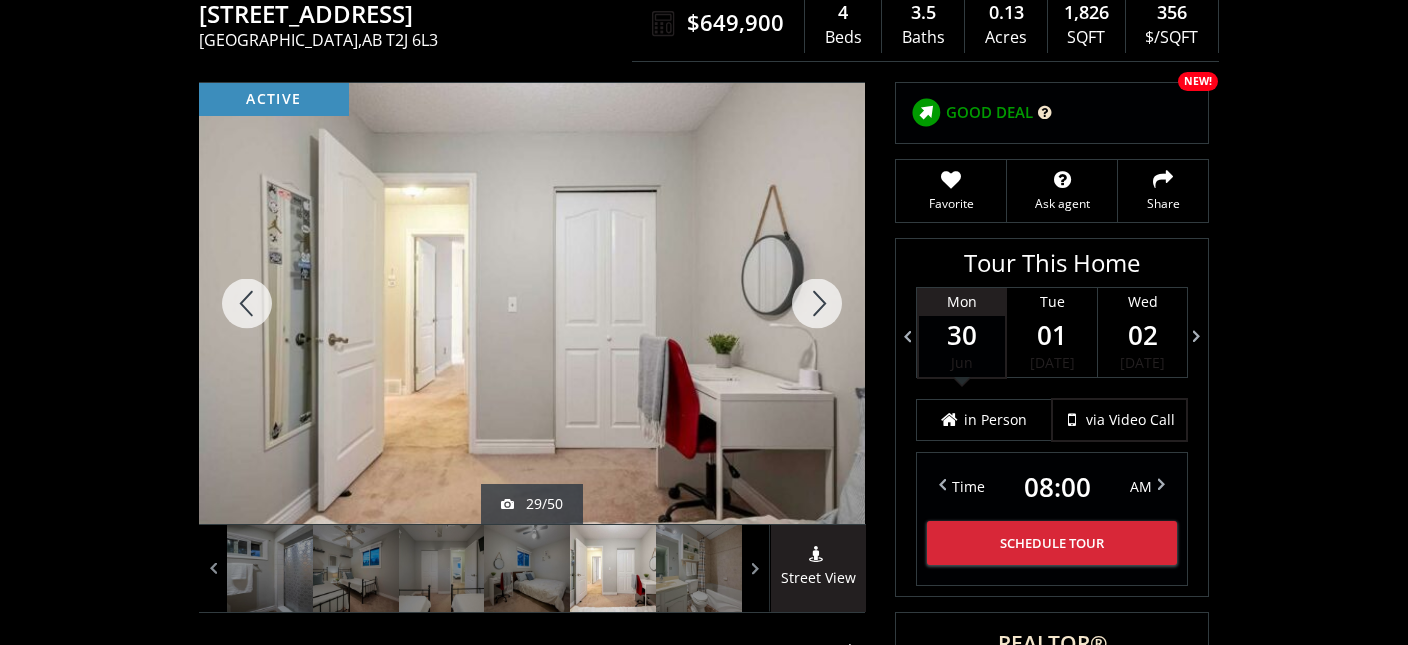 click at bounding box center (817, 303) 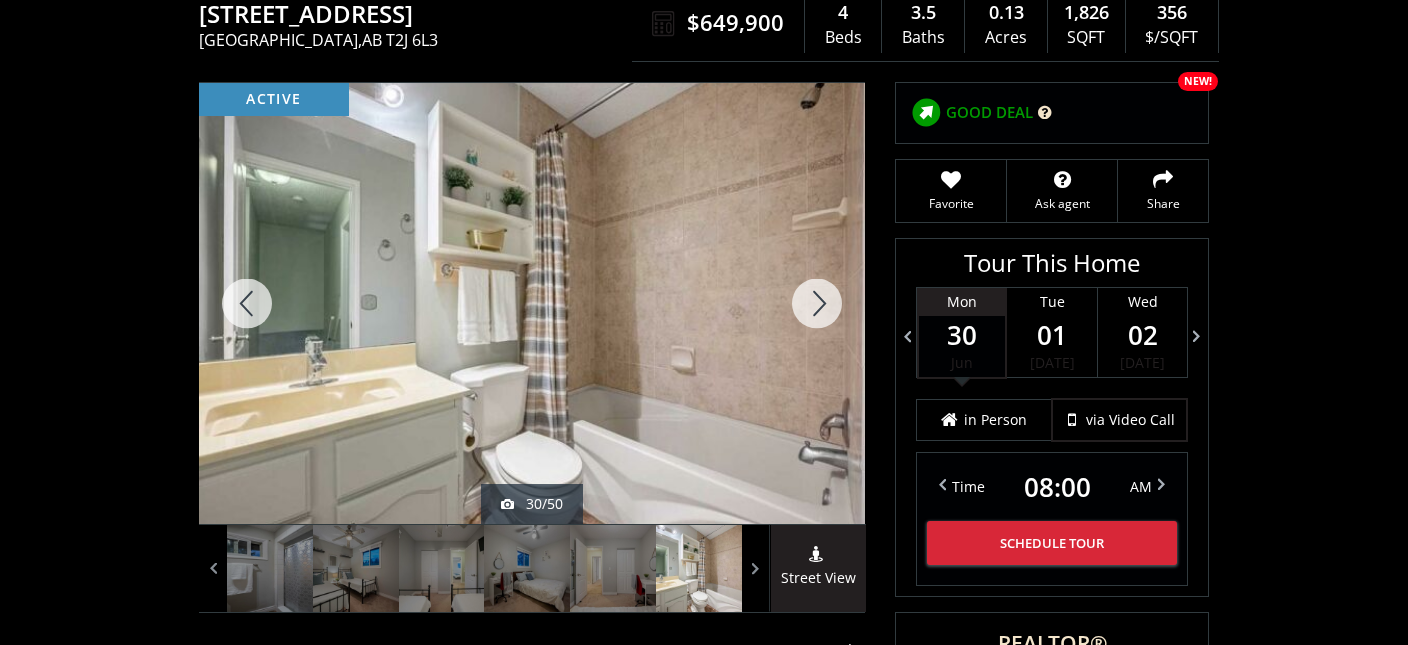 click at bounding box center (817, 303) 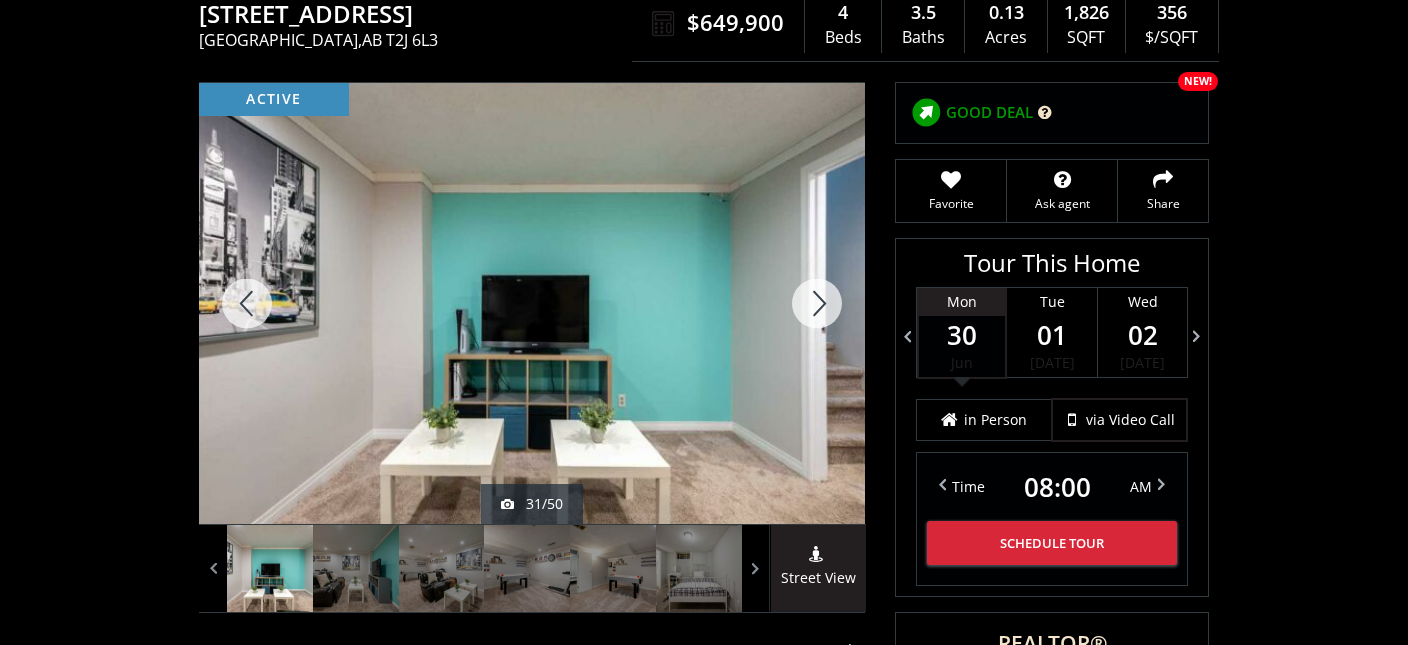 click at bounding box center (817, 303) 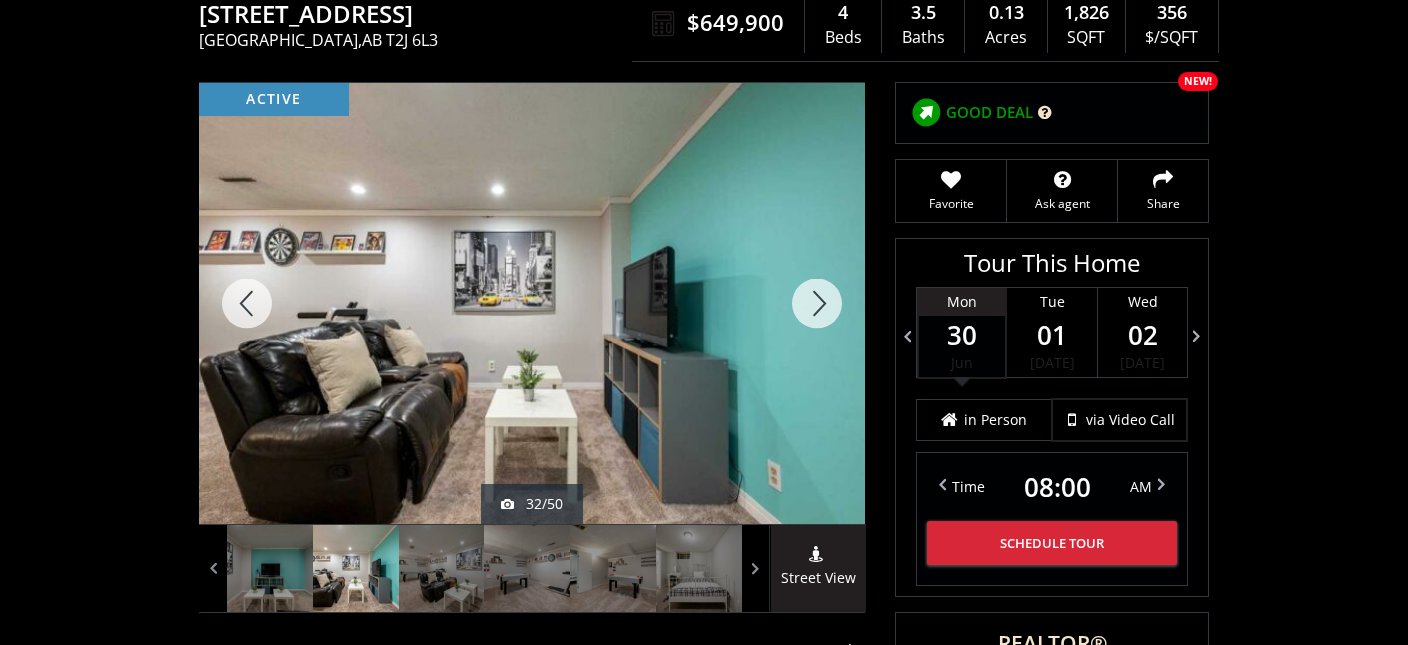 click at bounding box center [817, 303] 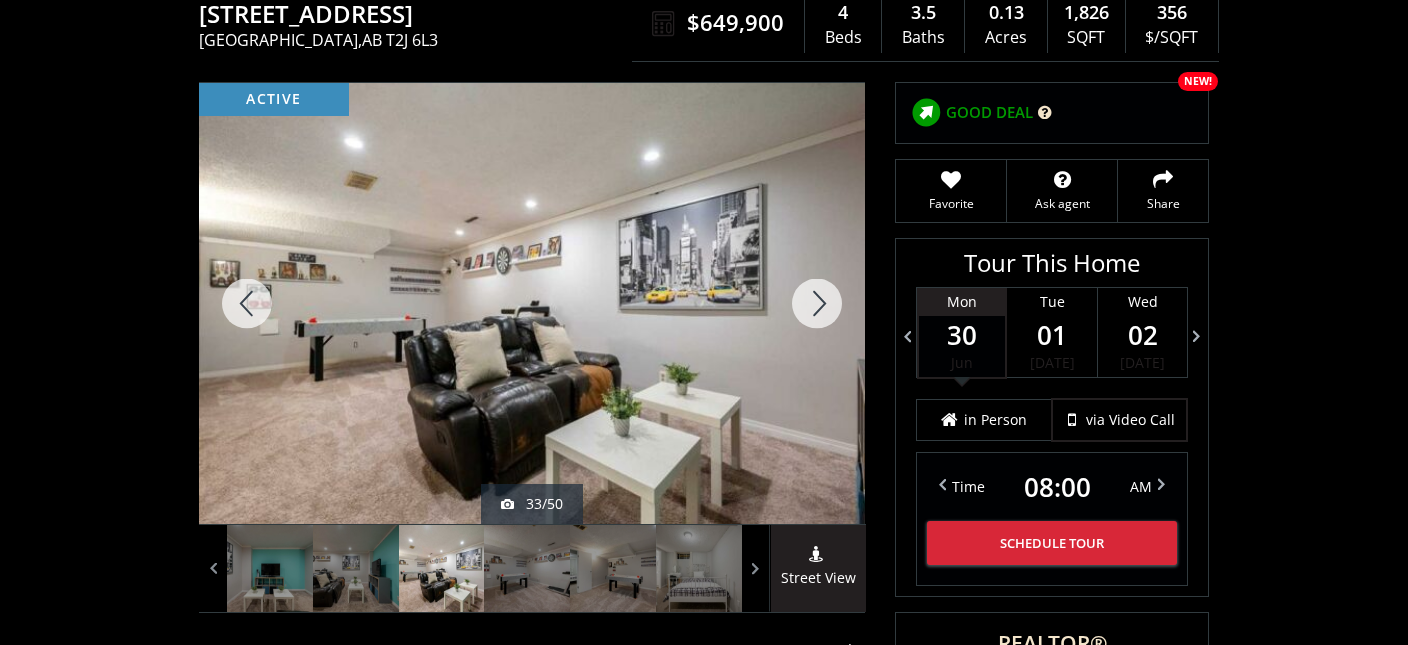 click at bounding box center (817, 303) 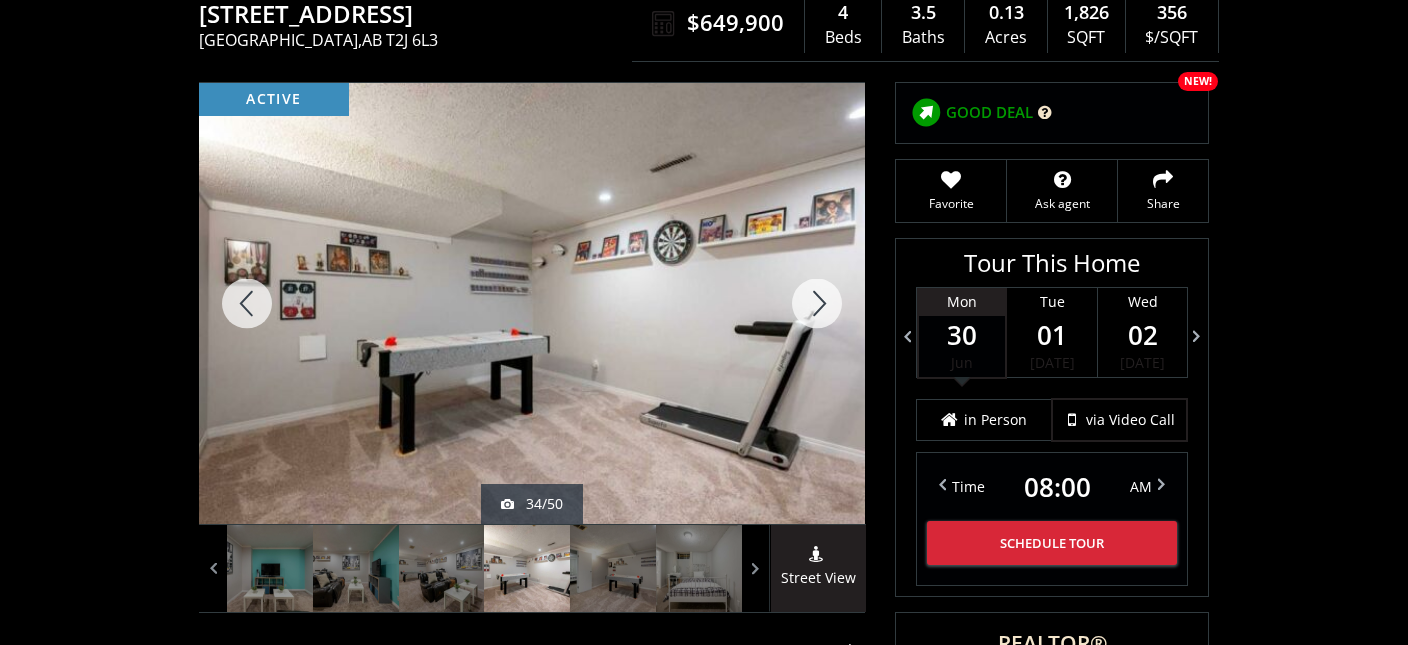 click at bounding box center [817, 303] 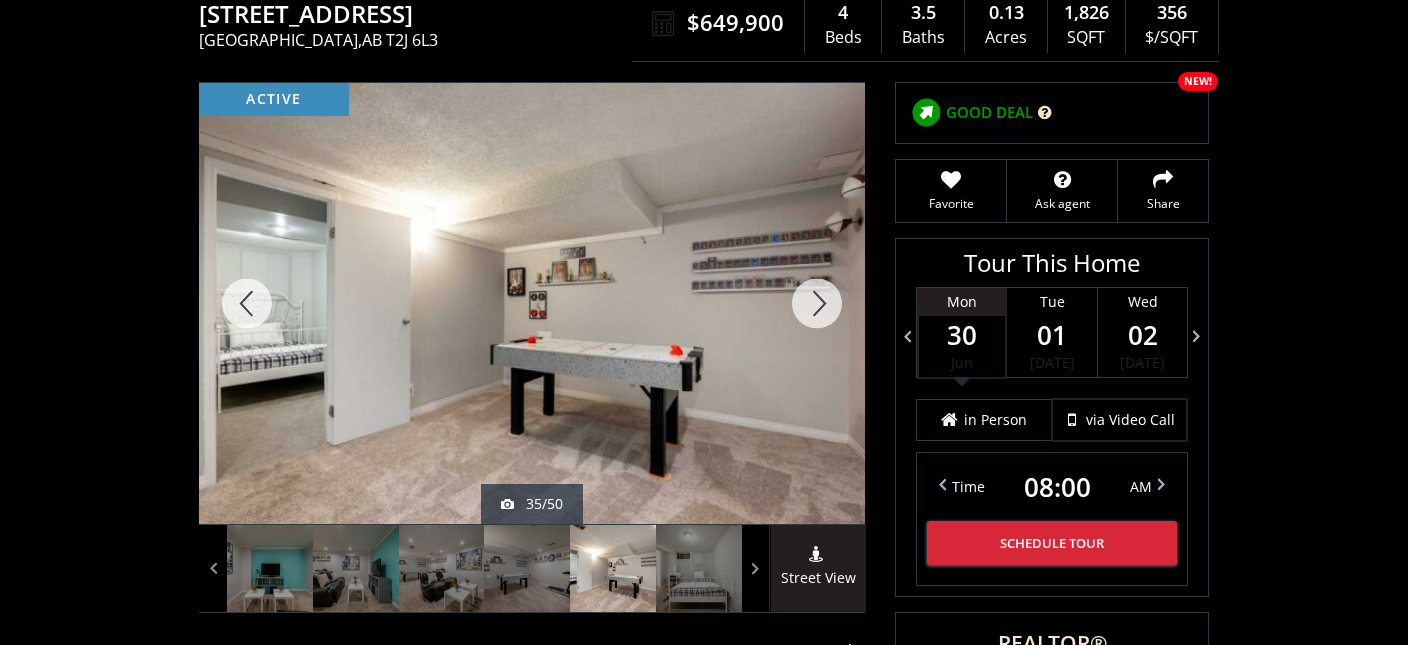 click at bounding box center [817, 303] 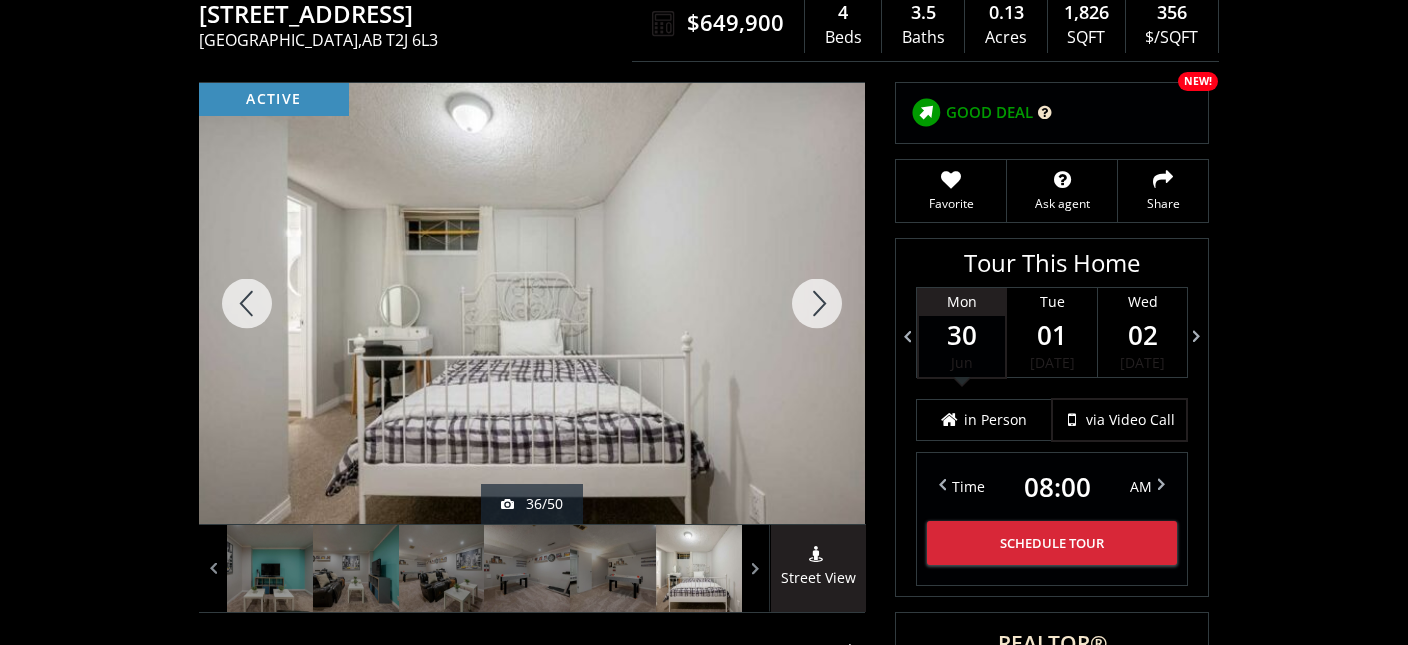 click at bounding box center (817, 303) 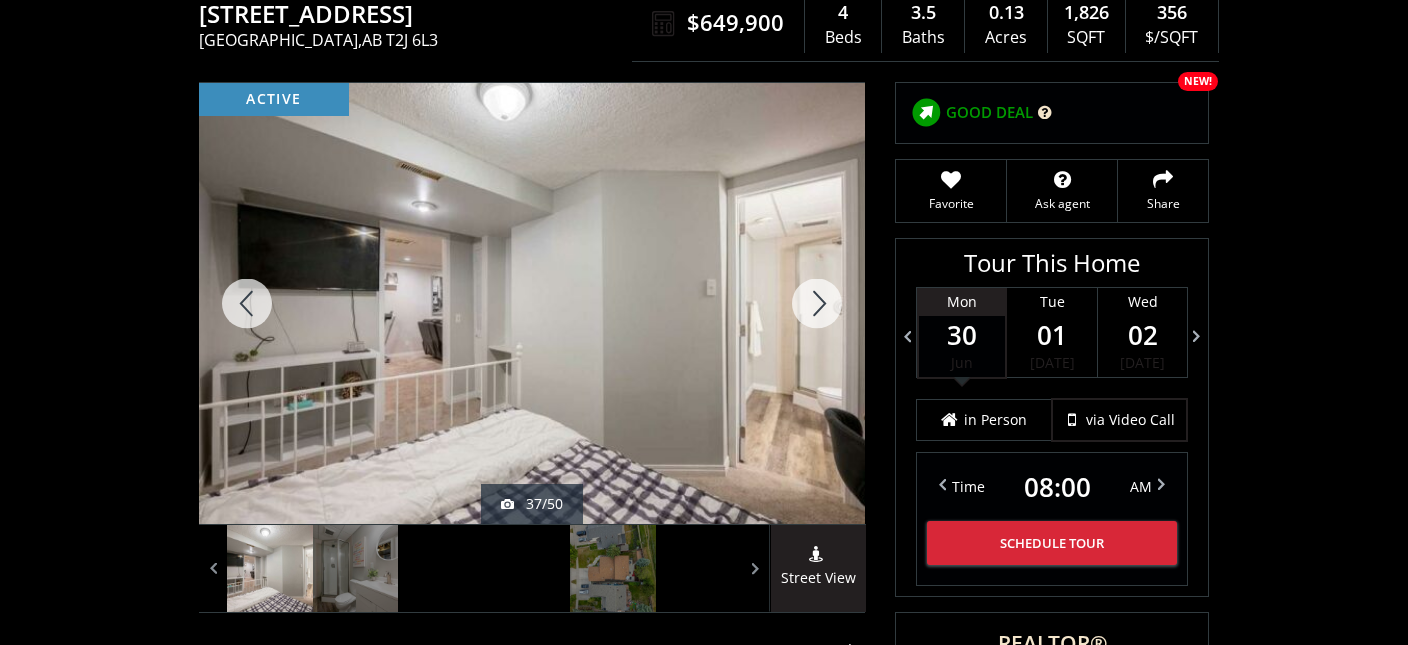 click at bounding box center [817, 303] 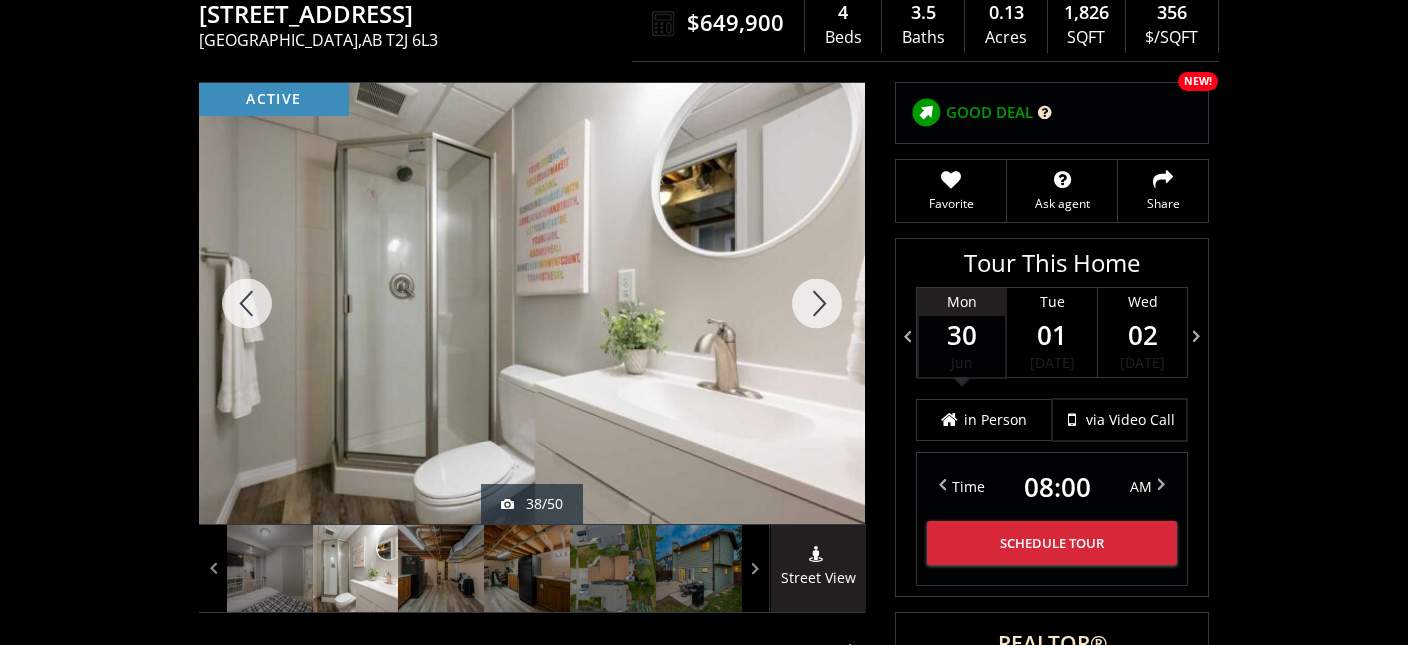 click at bounding box center [817, 303] 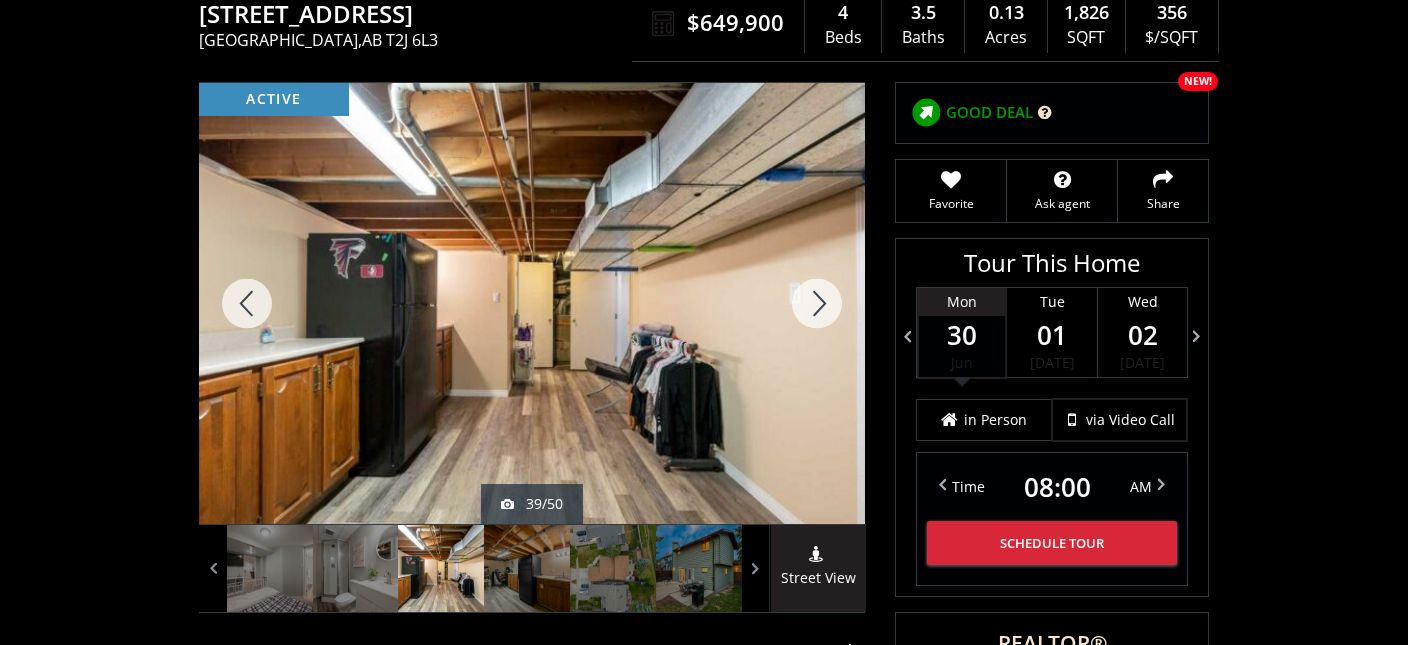 click at bounding box center [817, 303] 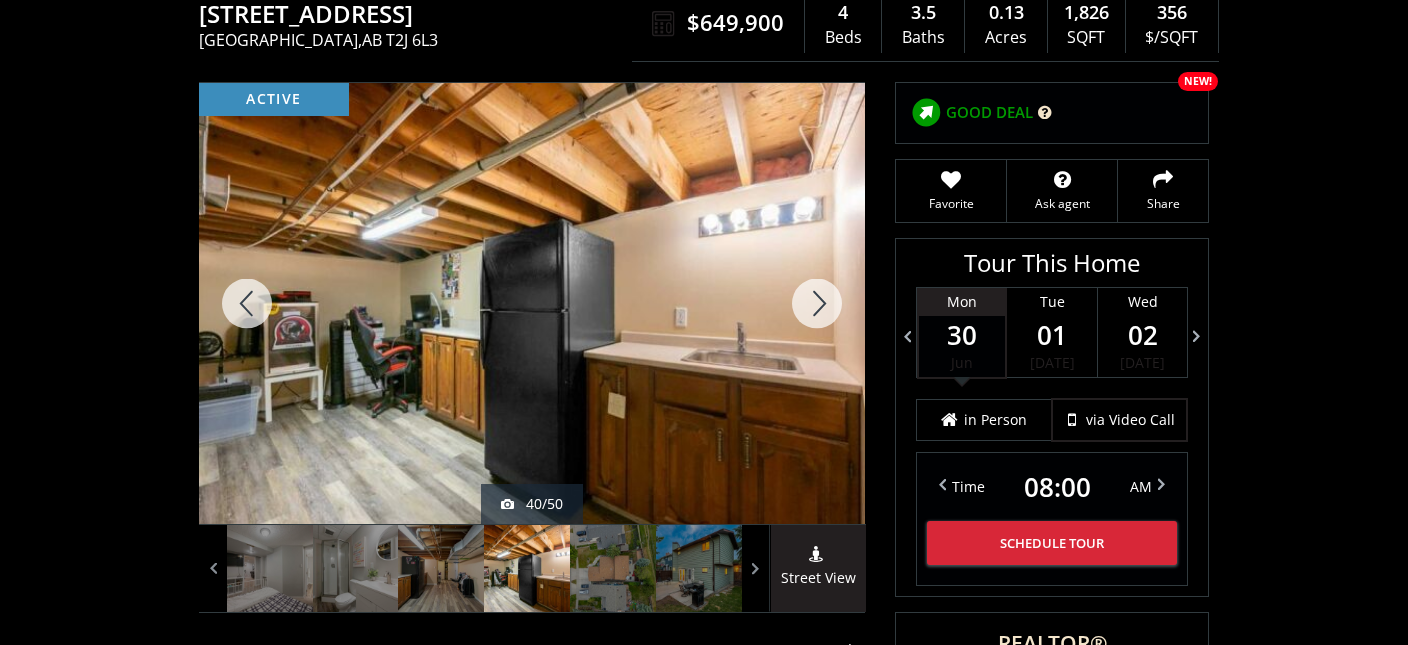 click at bounding box center (817, 303) 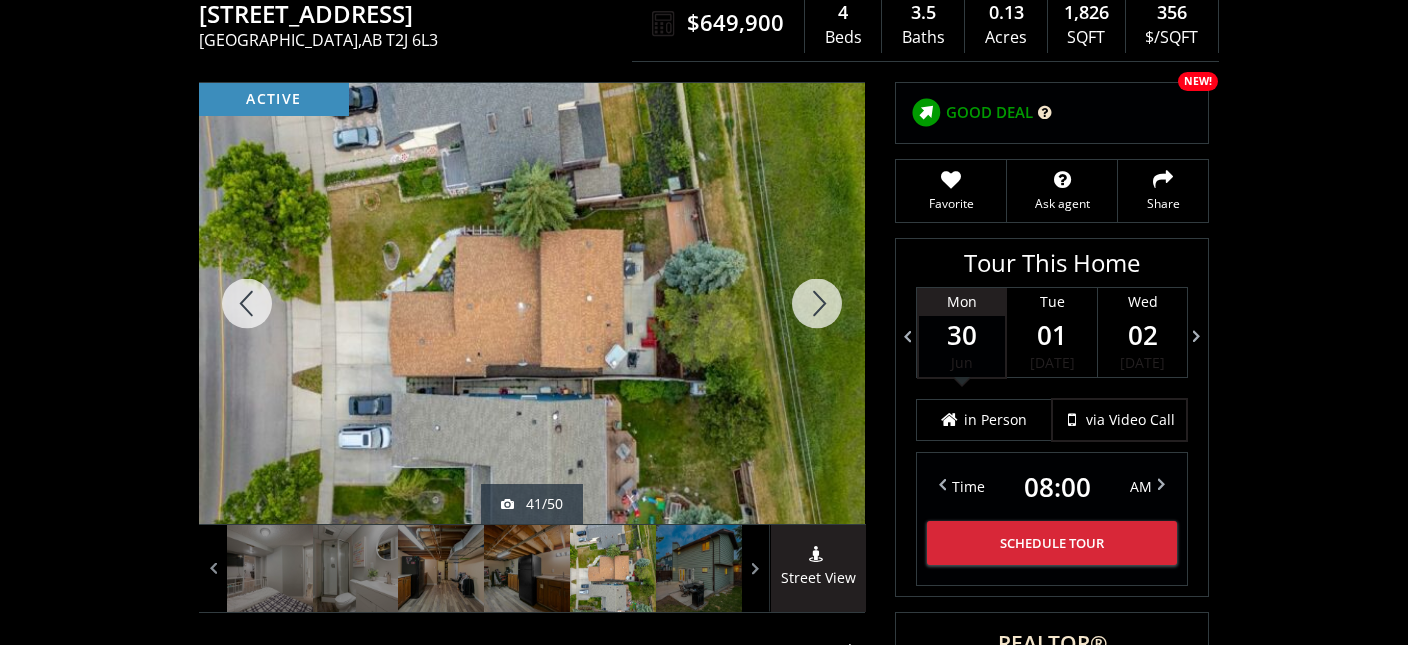 click at bounding box center (817, 303) 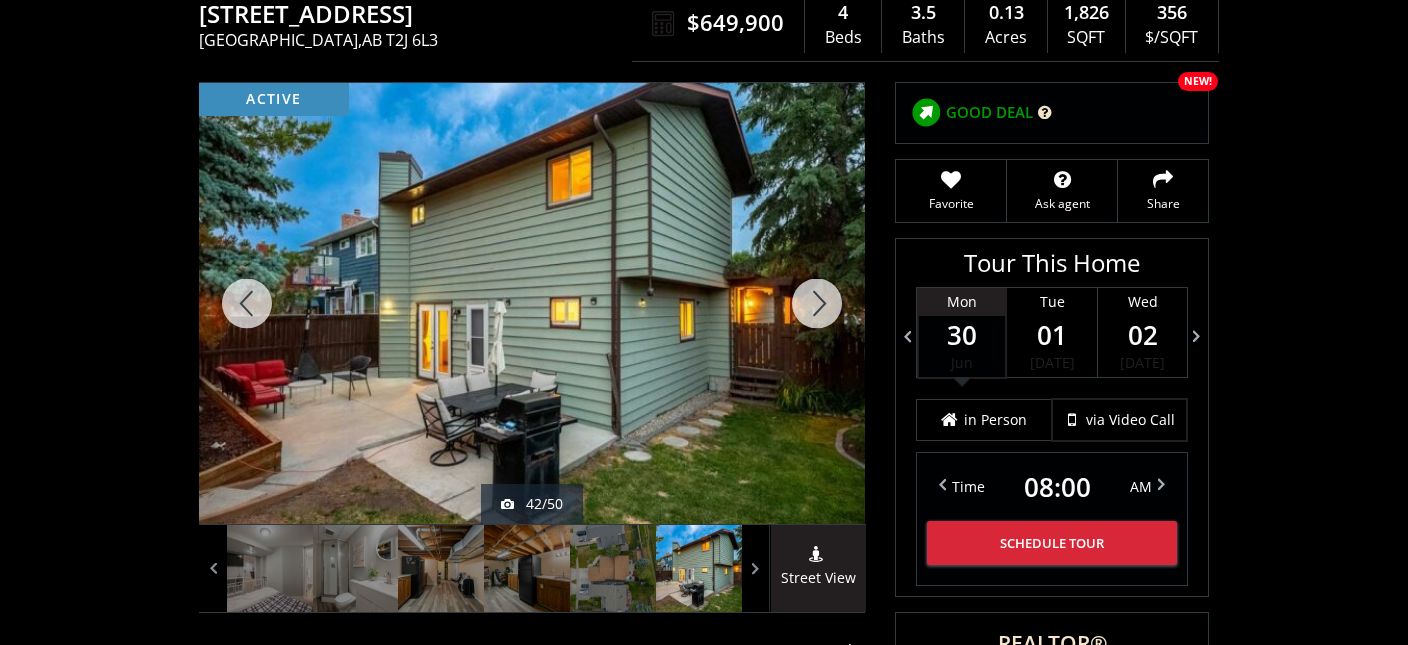 click at bounding box center [817, 303] 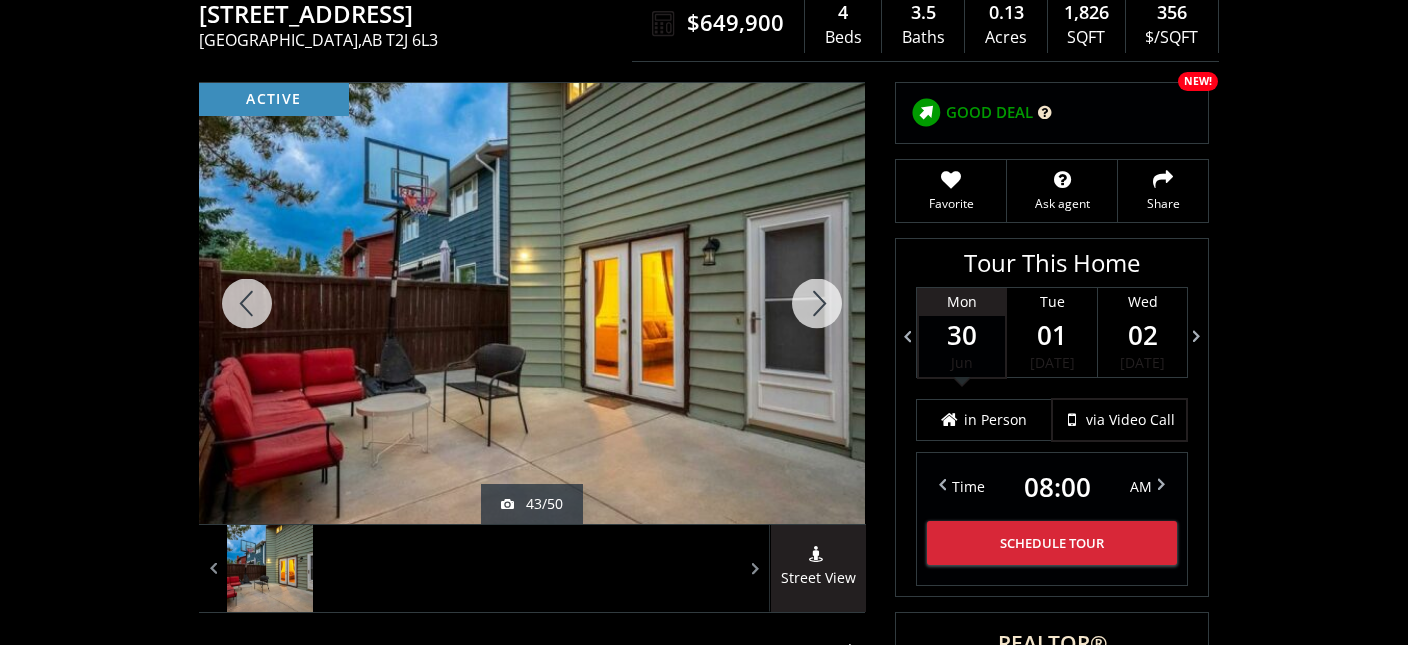 click at bounding box center (817, 303) 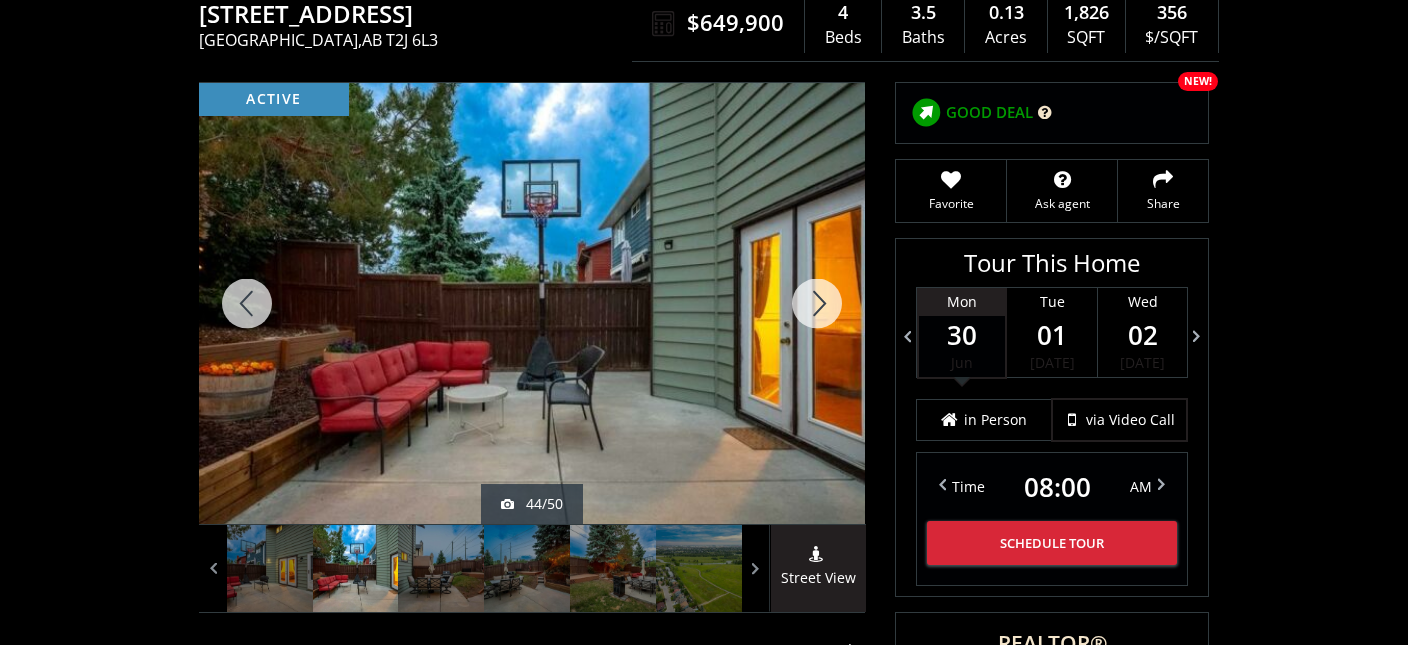 click at bounding box center [817, 303] 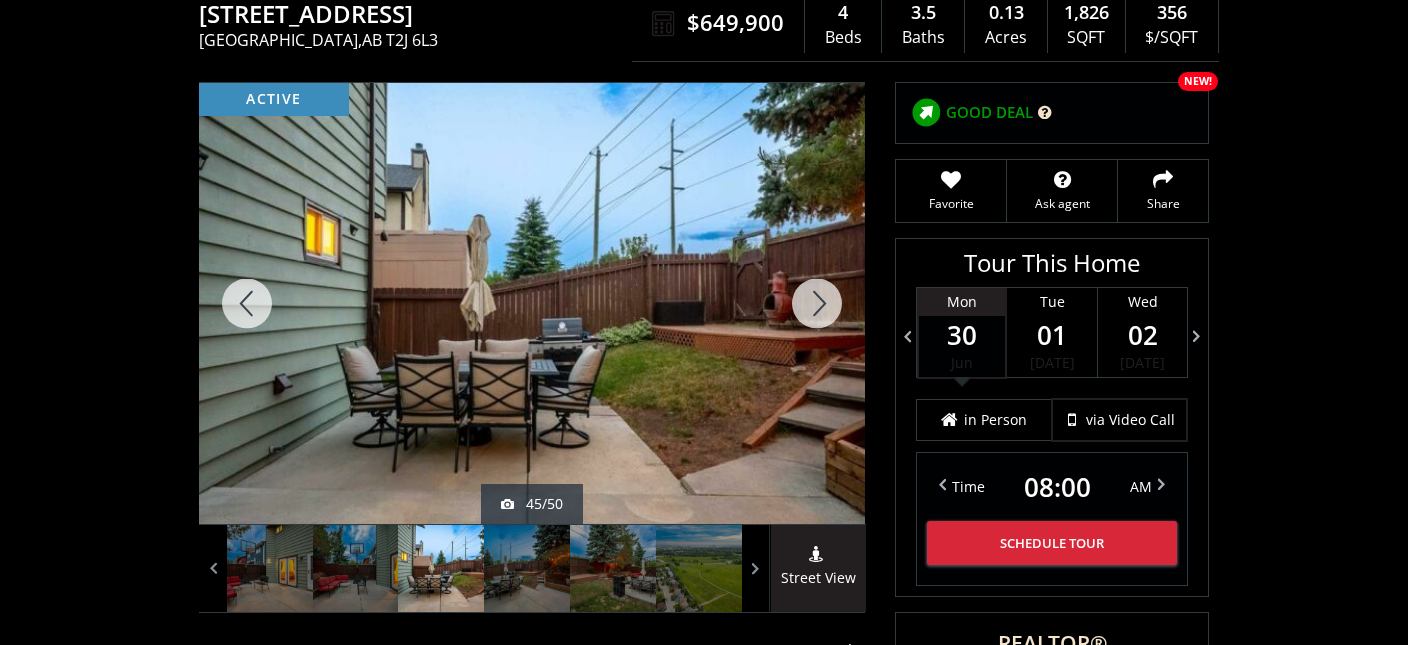click at bounding box center (817, 303) 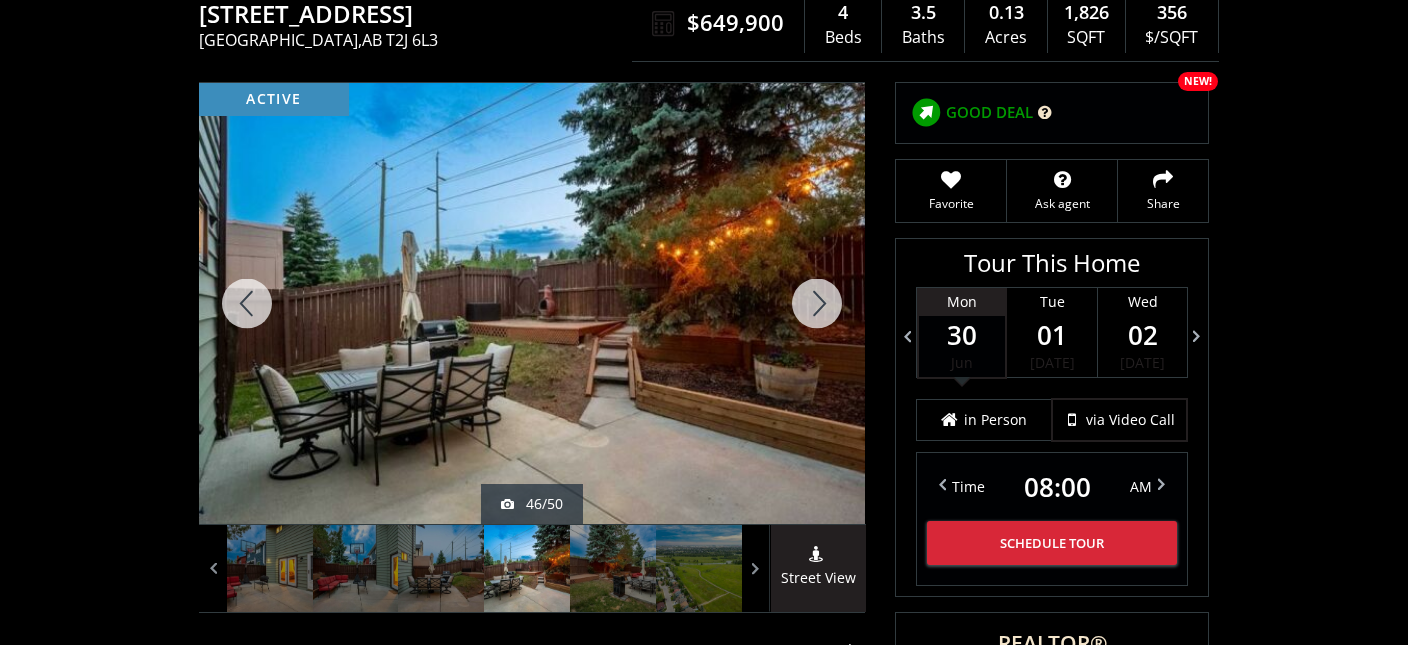 click at bounding box center [817, 303] 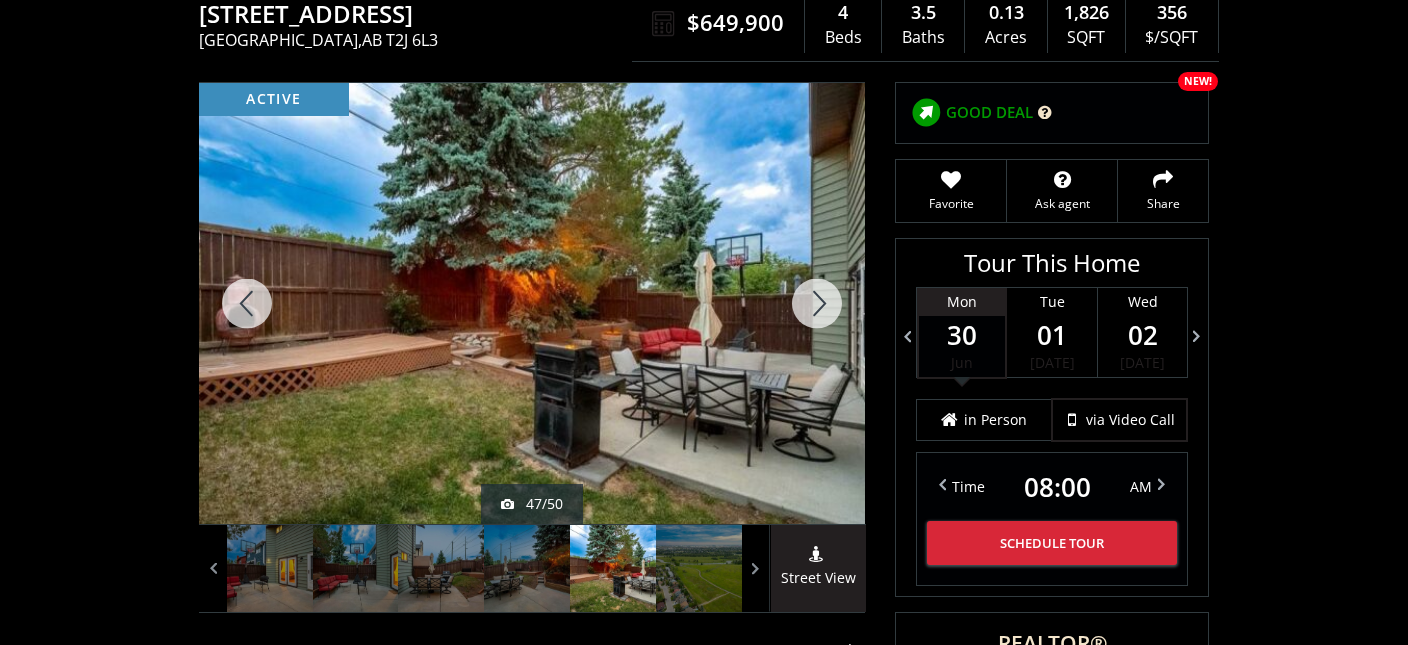 click at bounding box center [817, 303] 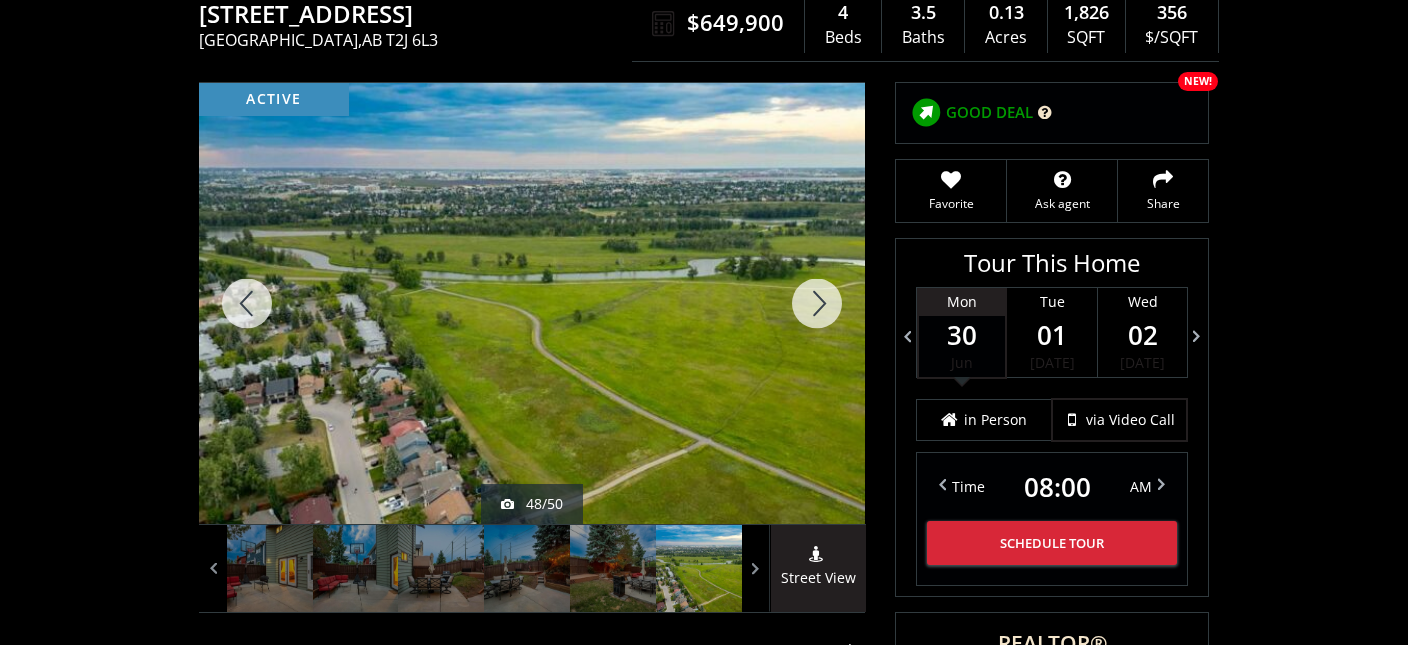 click at bounding box center [817, 303] 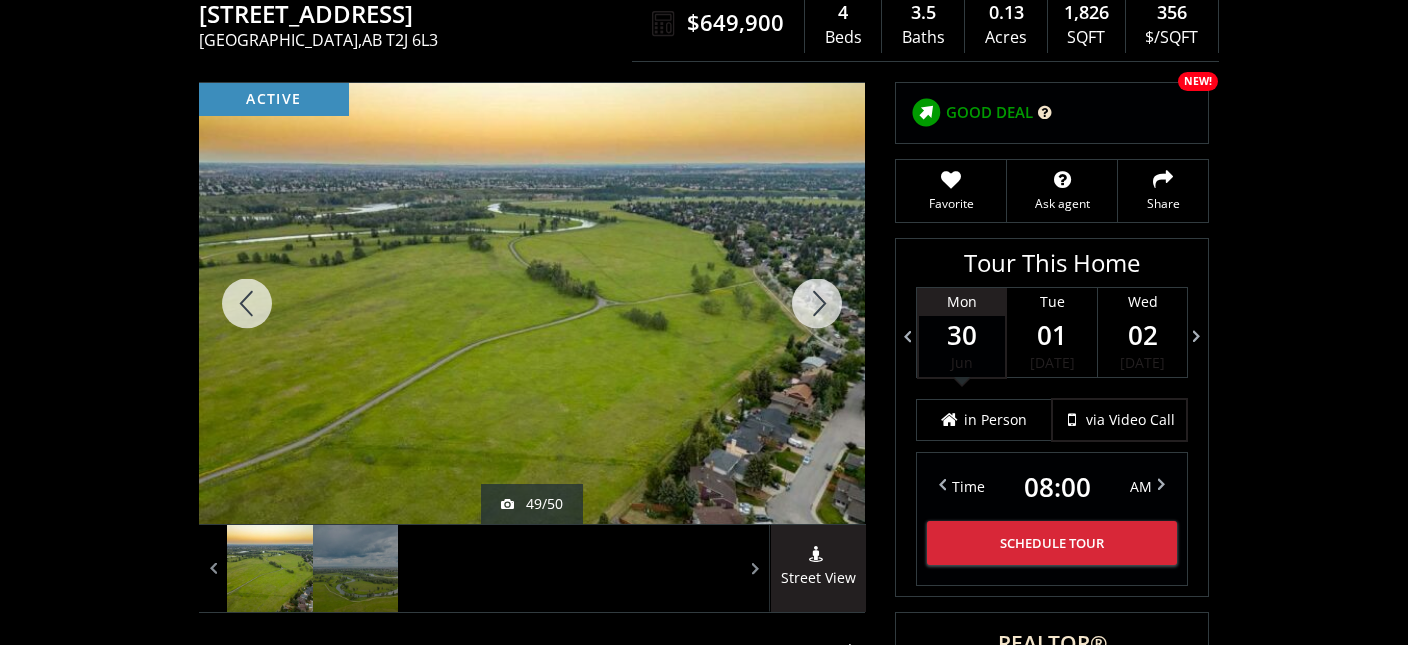 click at bounding box center (817, 303) 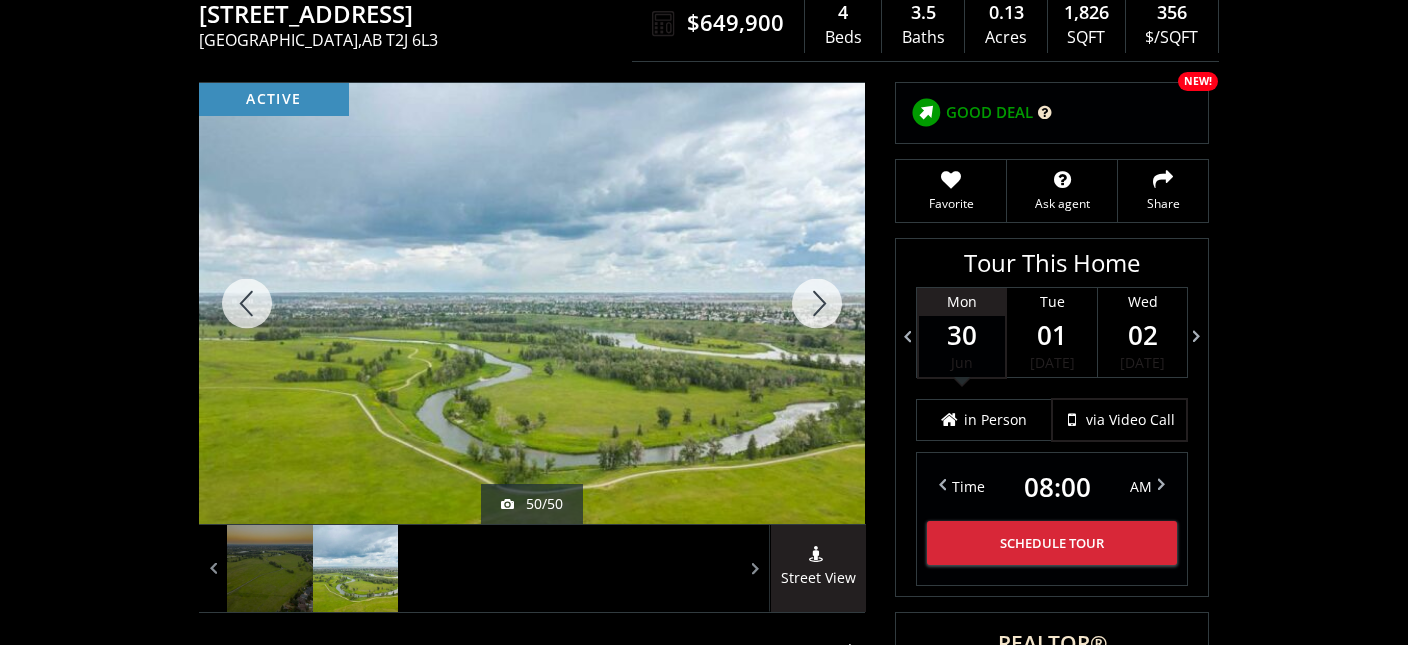 click at bounding box center (817, 303) 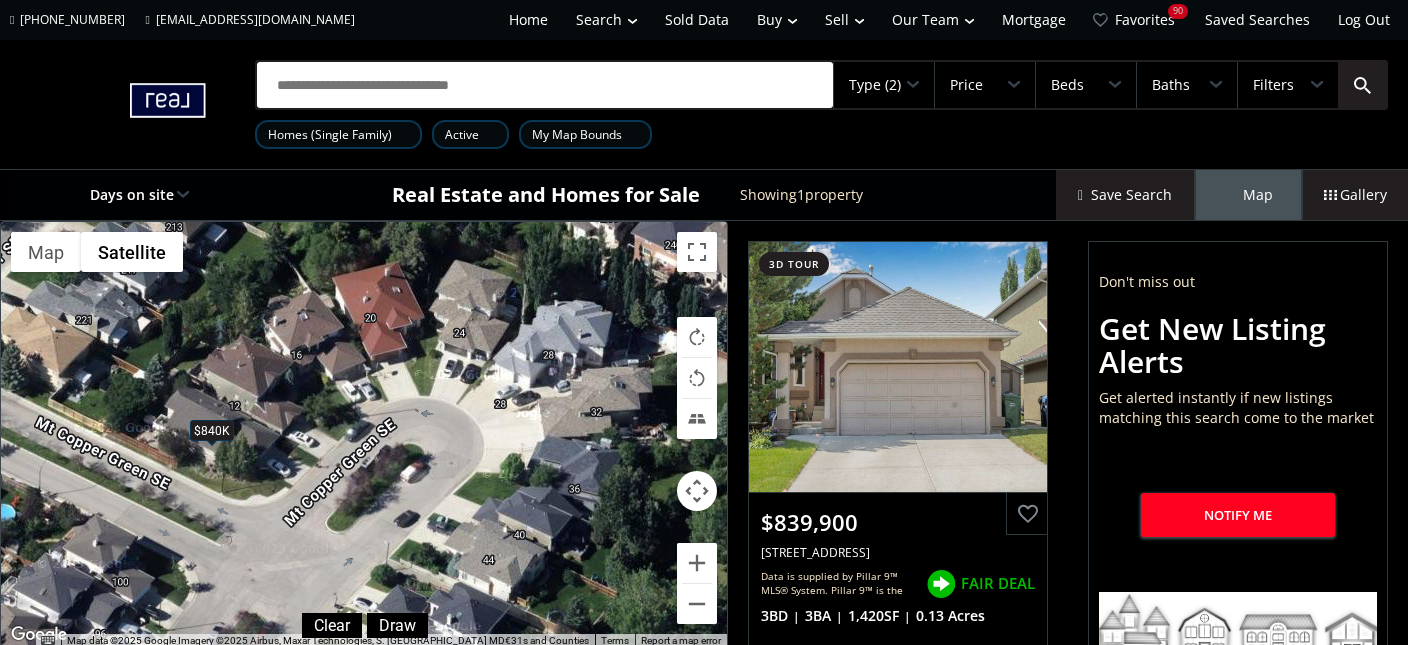 scroll, scrollTop: 0, scrollLeft: 0, axis: both 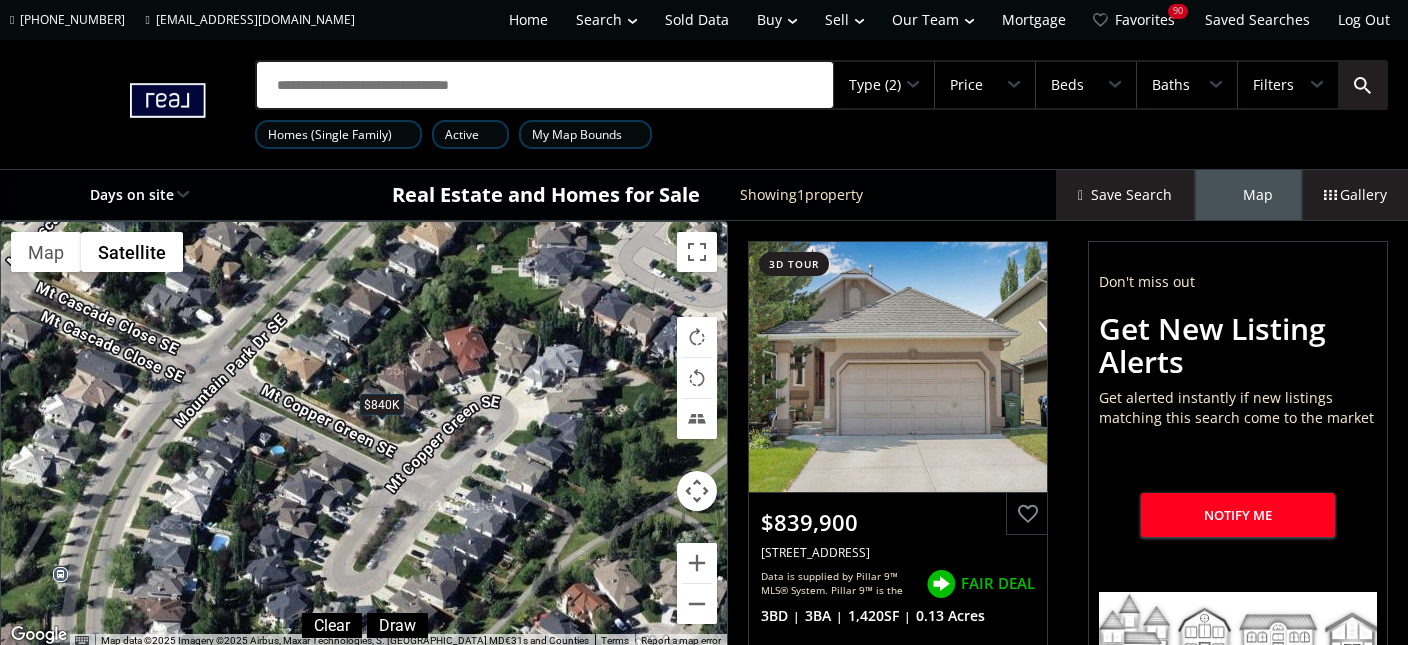drag, startPoint x: 216, startPoint y: 540, endPoint x: 364, endPoint y: 532, distance: 148.21606 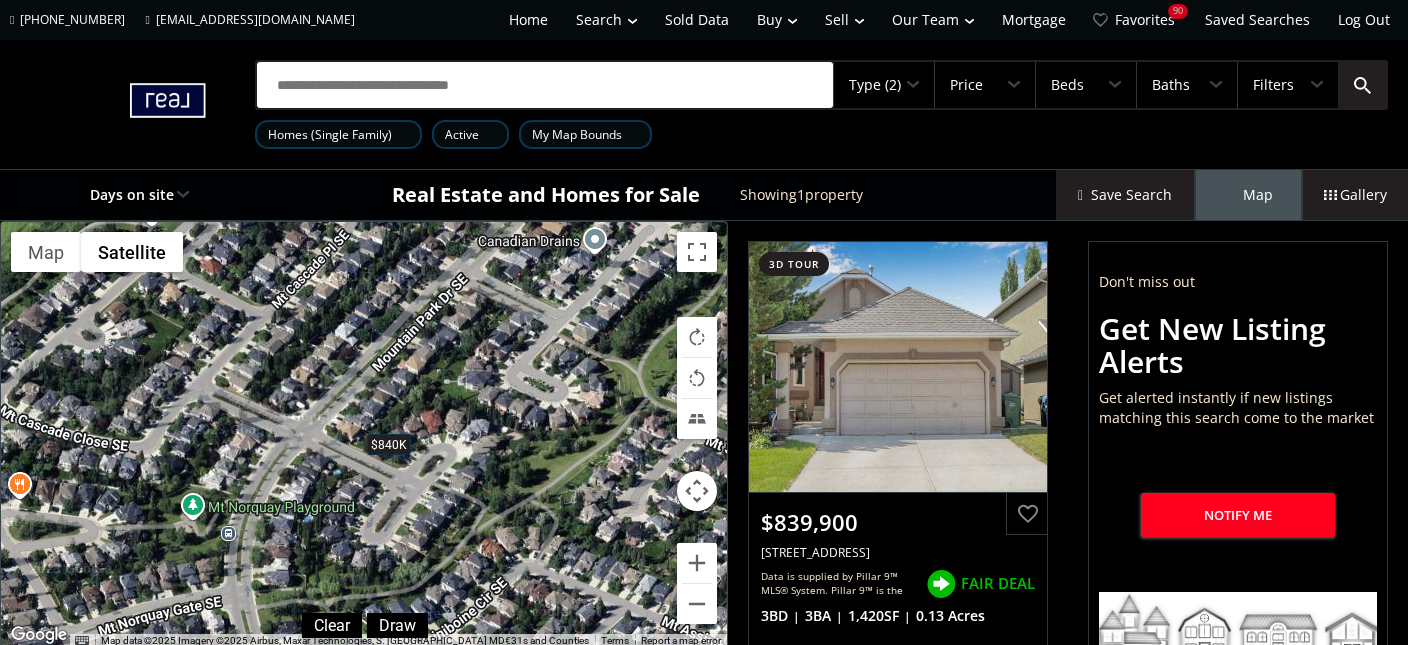 drag, startPoint x: 282, startPoint y: 401, endPoint x: 333, endPoint y: 418, distance: 53.75872 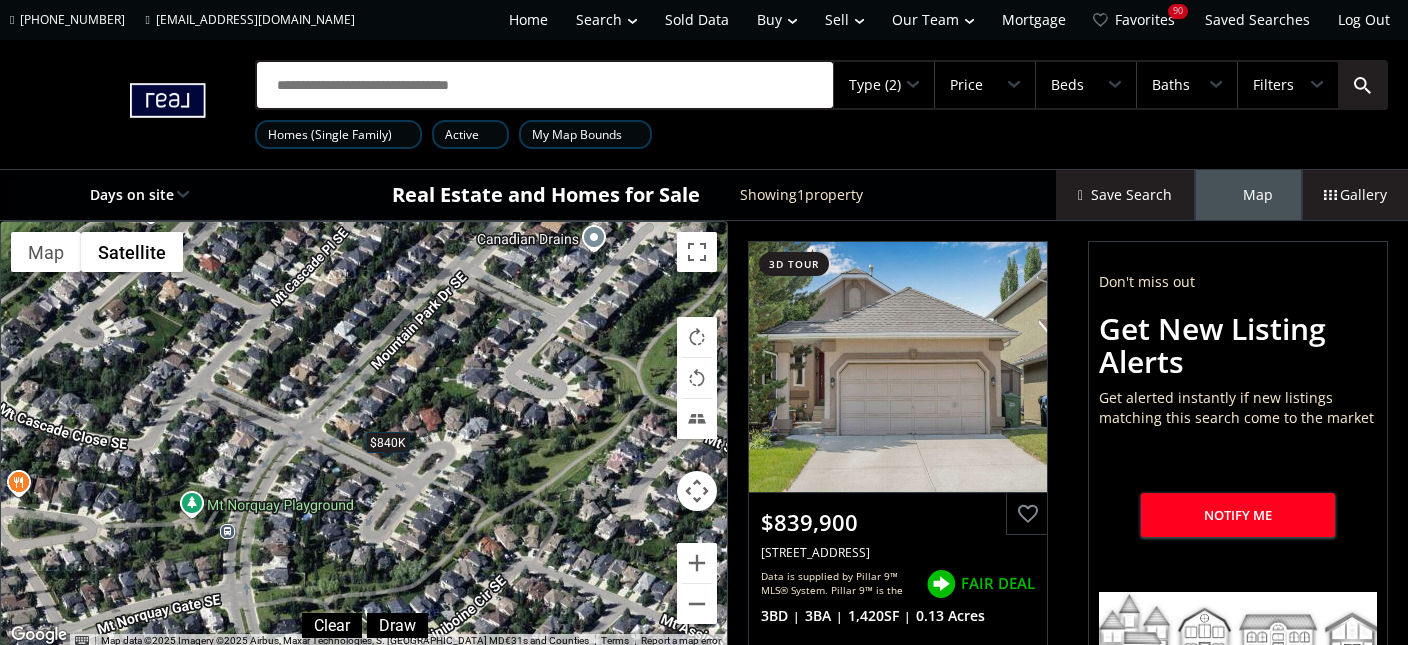 click on "$840K" at bounding box center (388, 441) 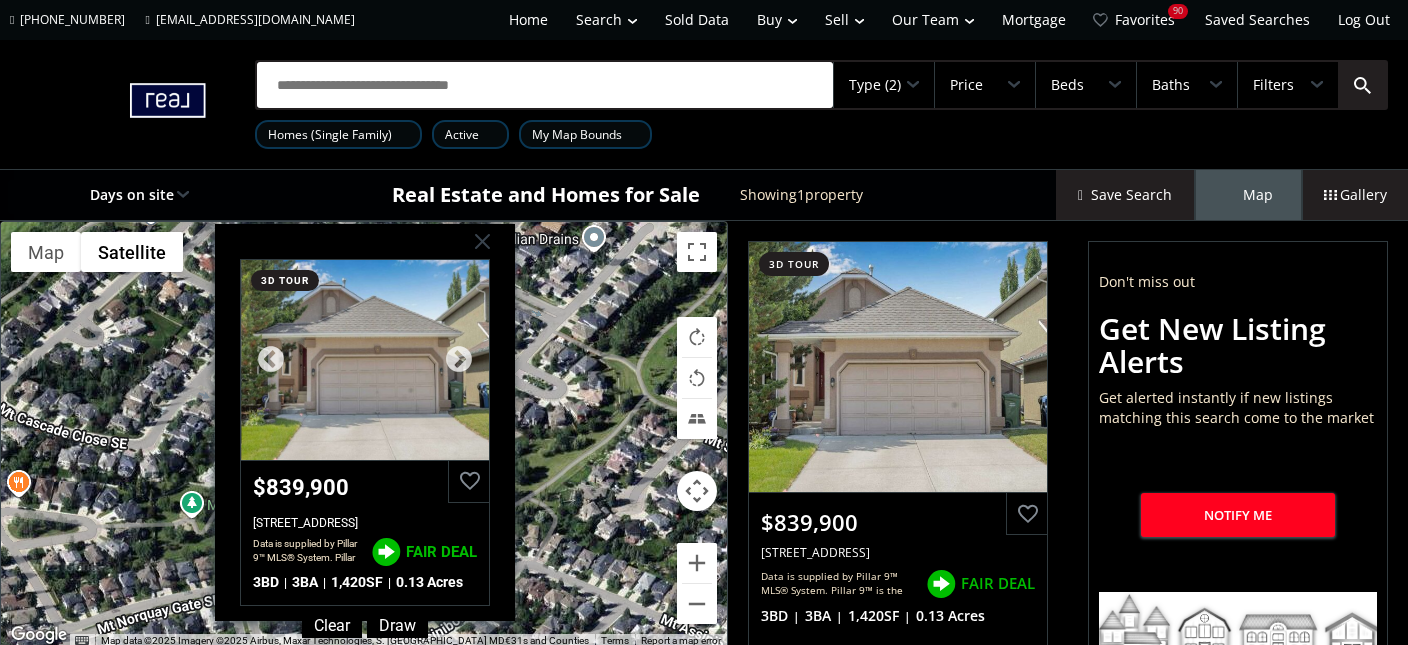 click at bounding box center [365, 360] 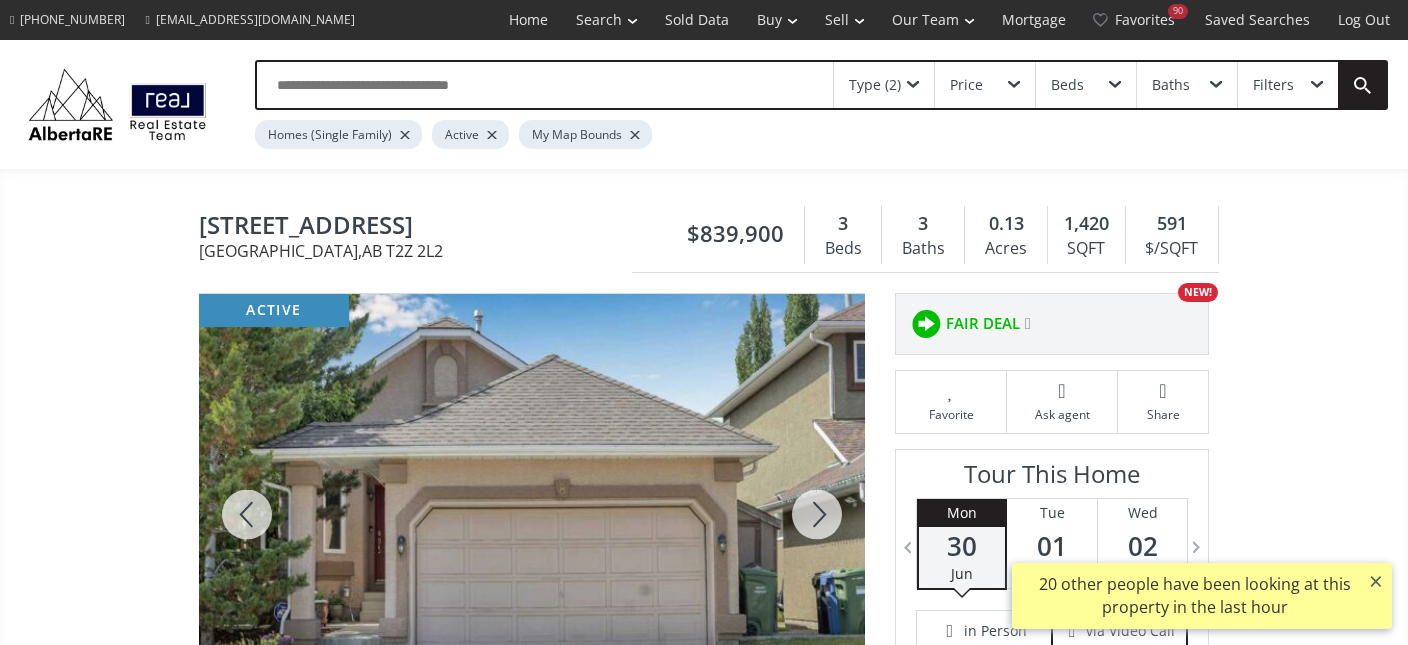 scroll, scrollTop: 0, scrollLeft: 0, axis: both 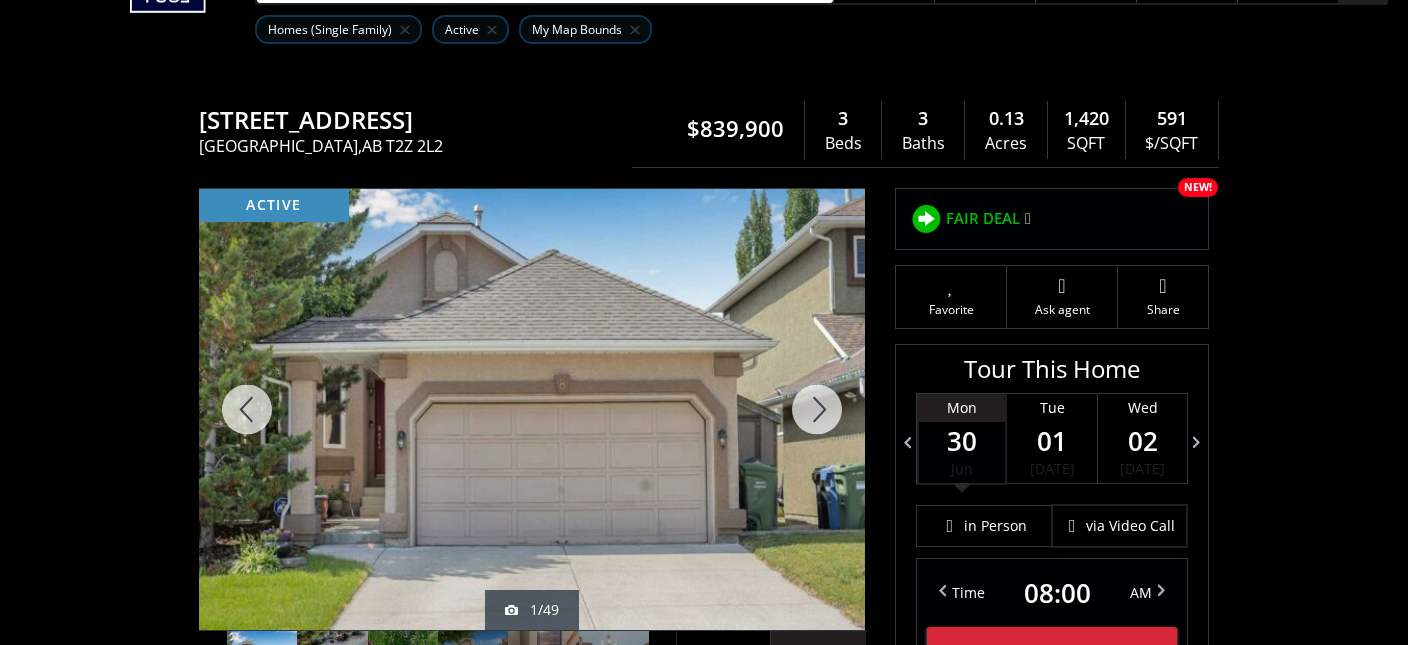 click at bounding box center [817, 409] 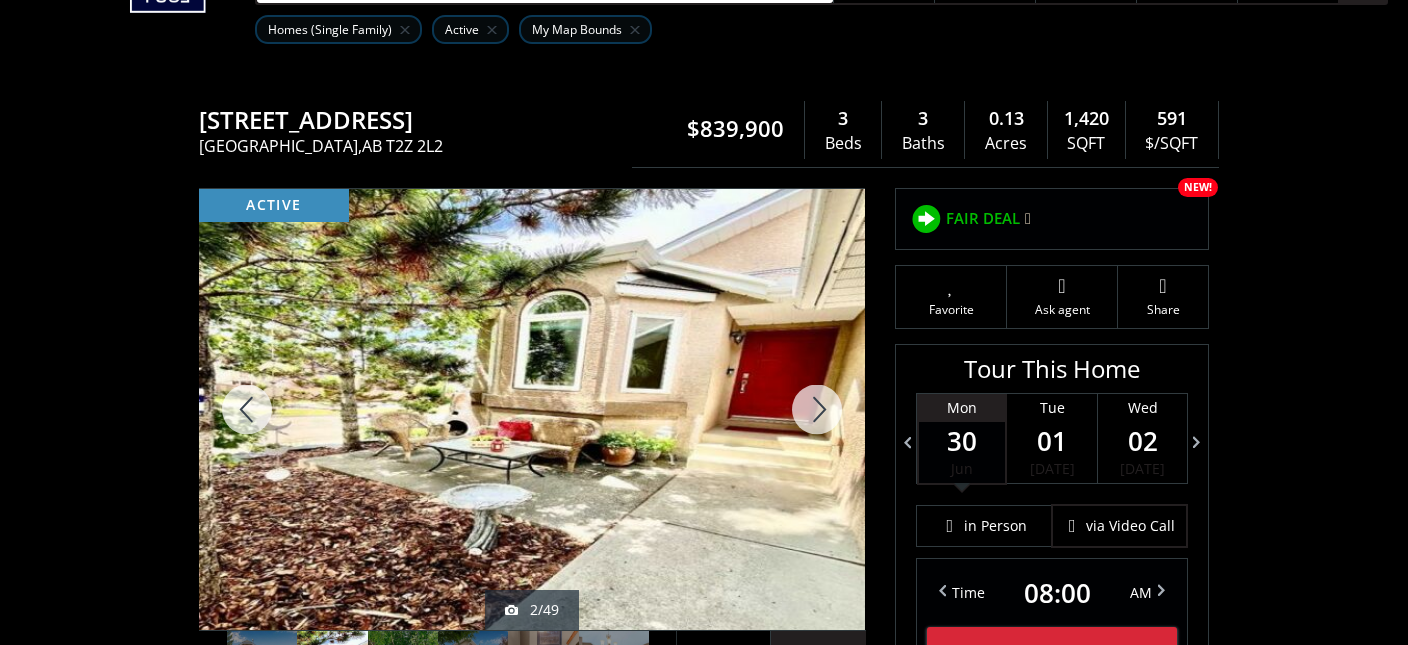 click at bounding box center [817, 409] 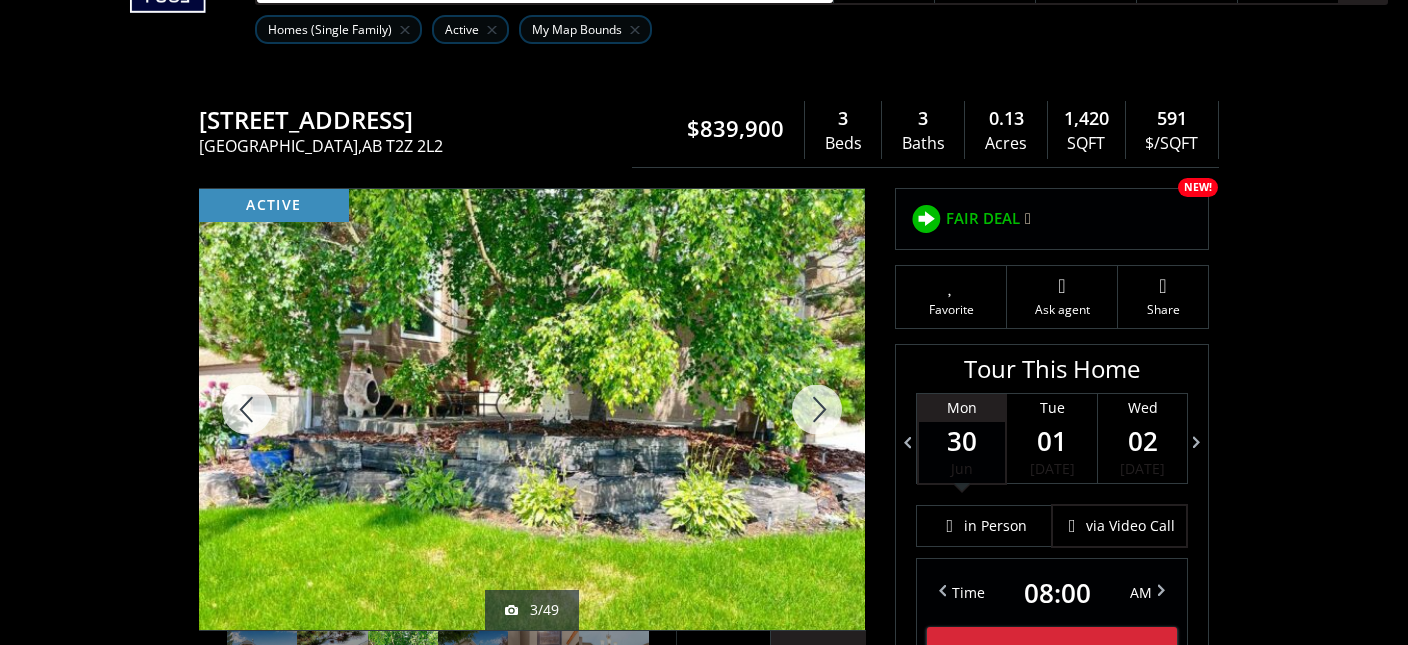 click at bounding box center (817, 409) 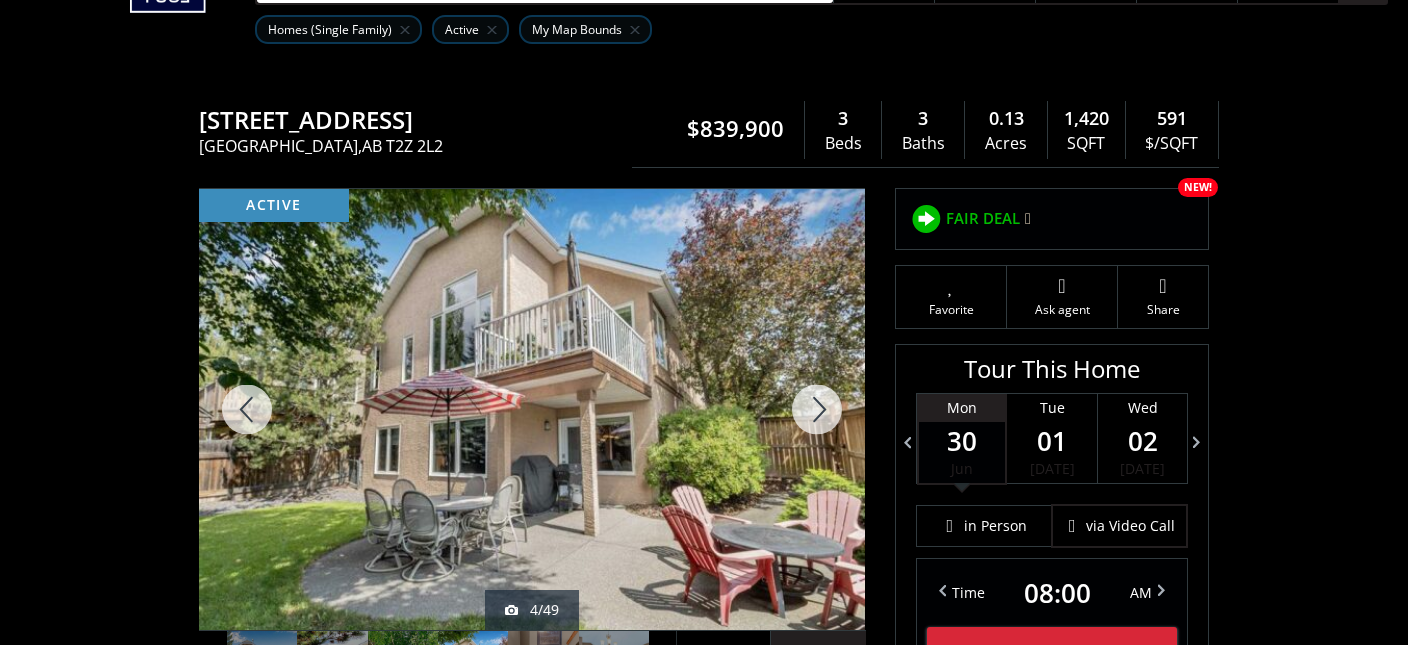 click at bounding box center [817, 409] 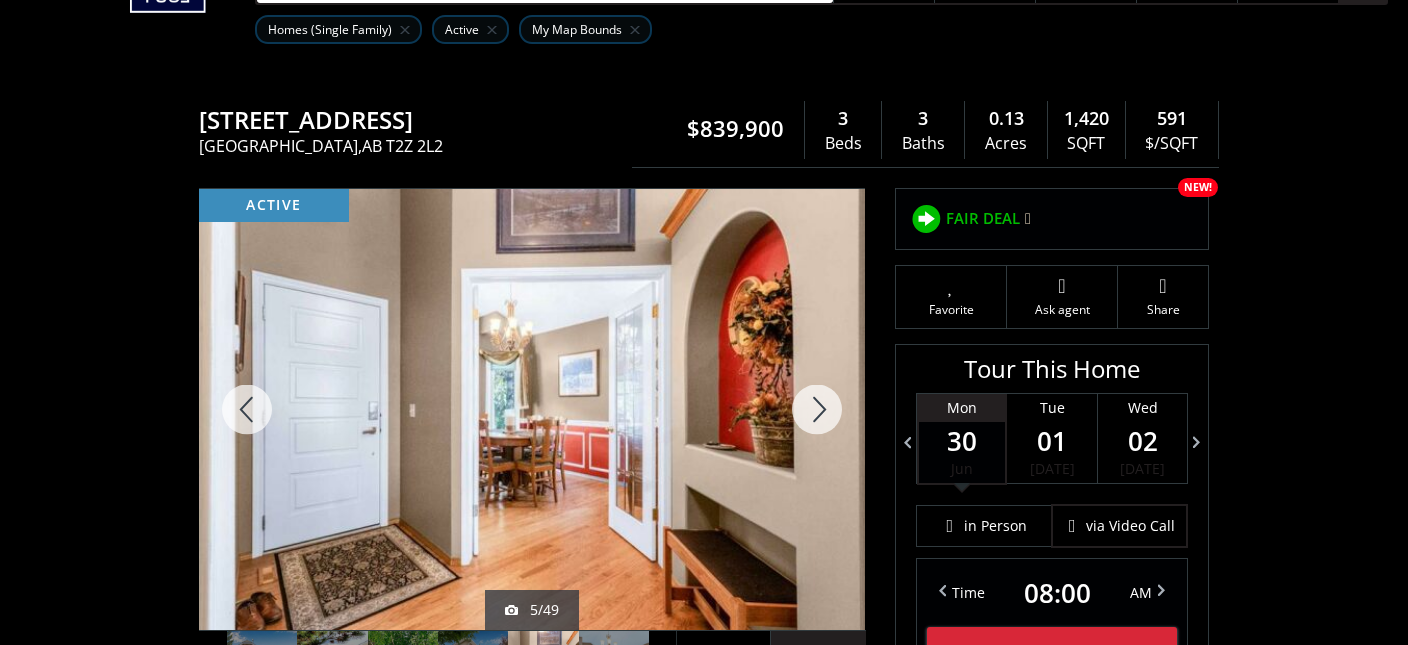 click at bounding box center [817, 409] 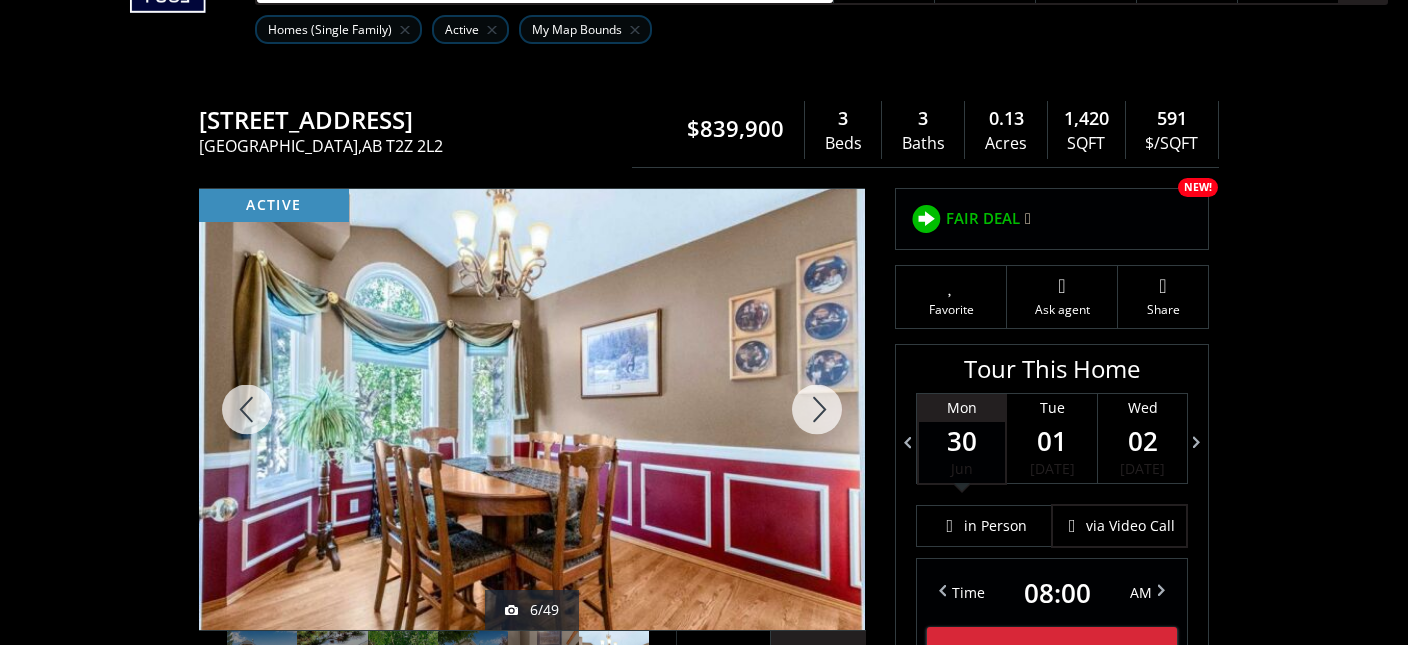 click at bounding box center (817, 409) 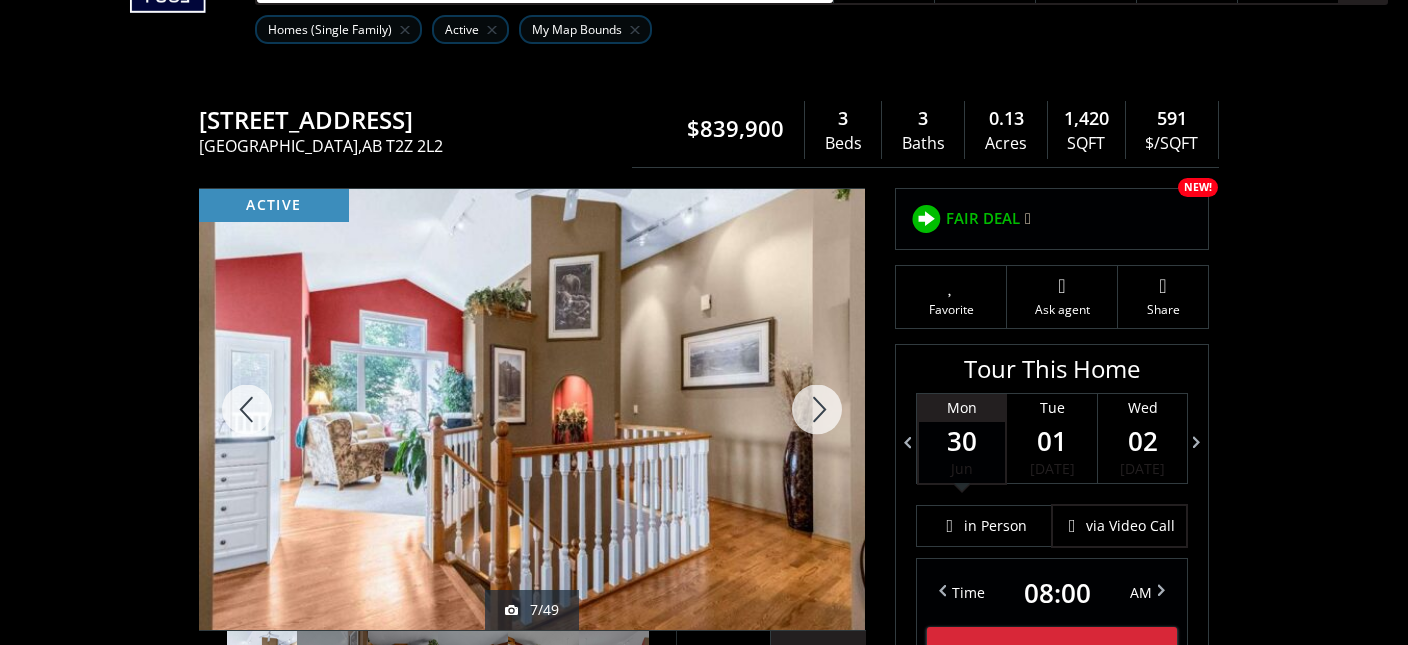 click at bounding box center (817, 409) 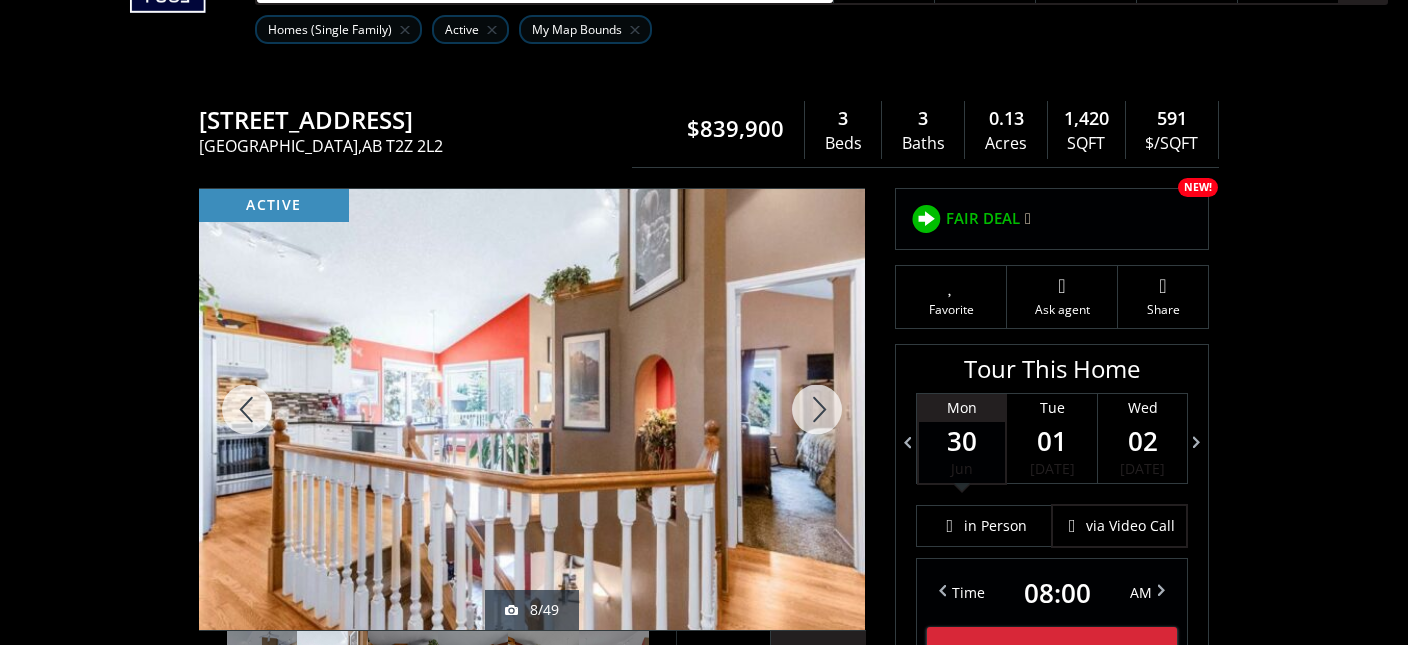 click at bounding box center (817, 409) 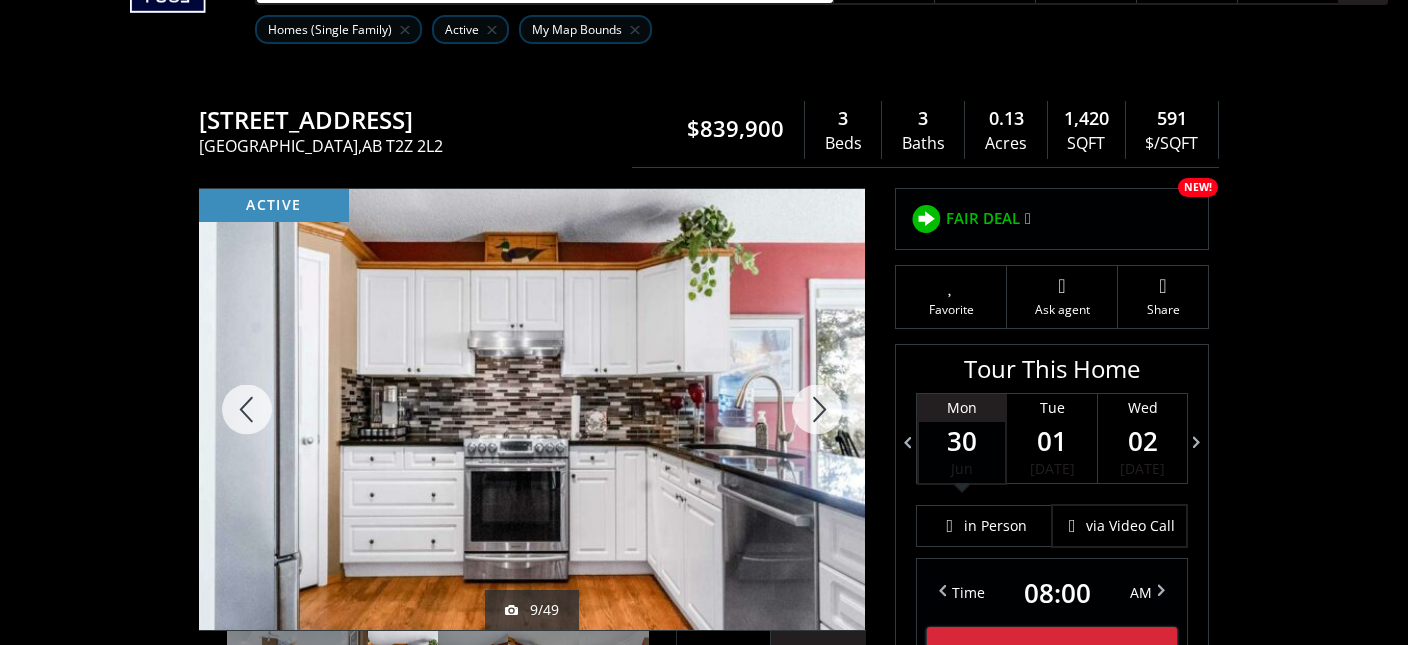 click at bounding box center (817, 409) 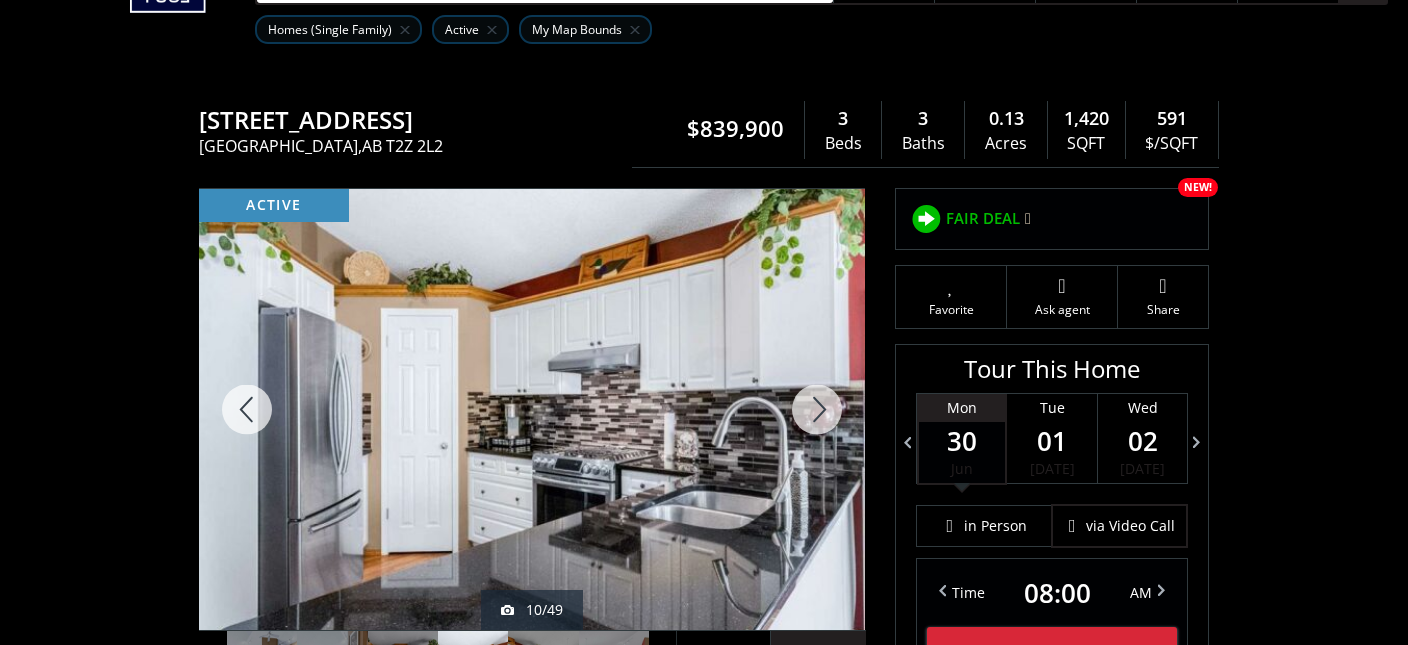 click at bounding box center [817, 409] 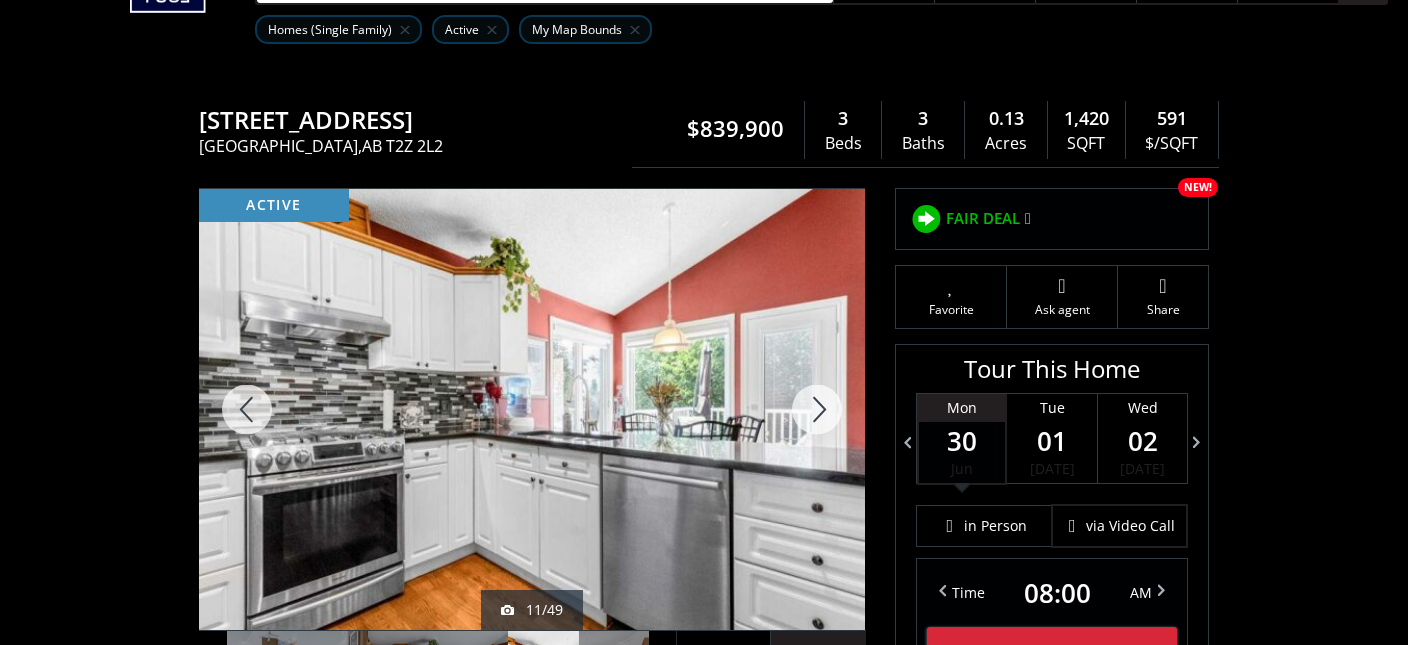 click at bounding box center (817, 409) 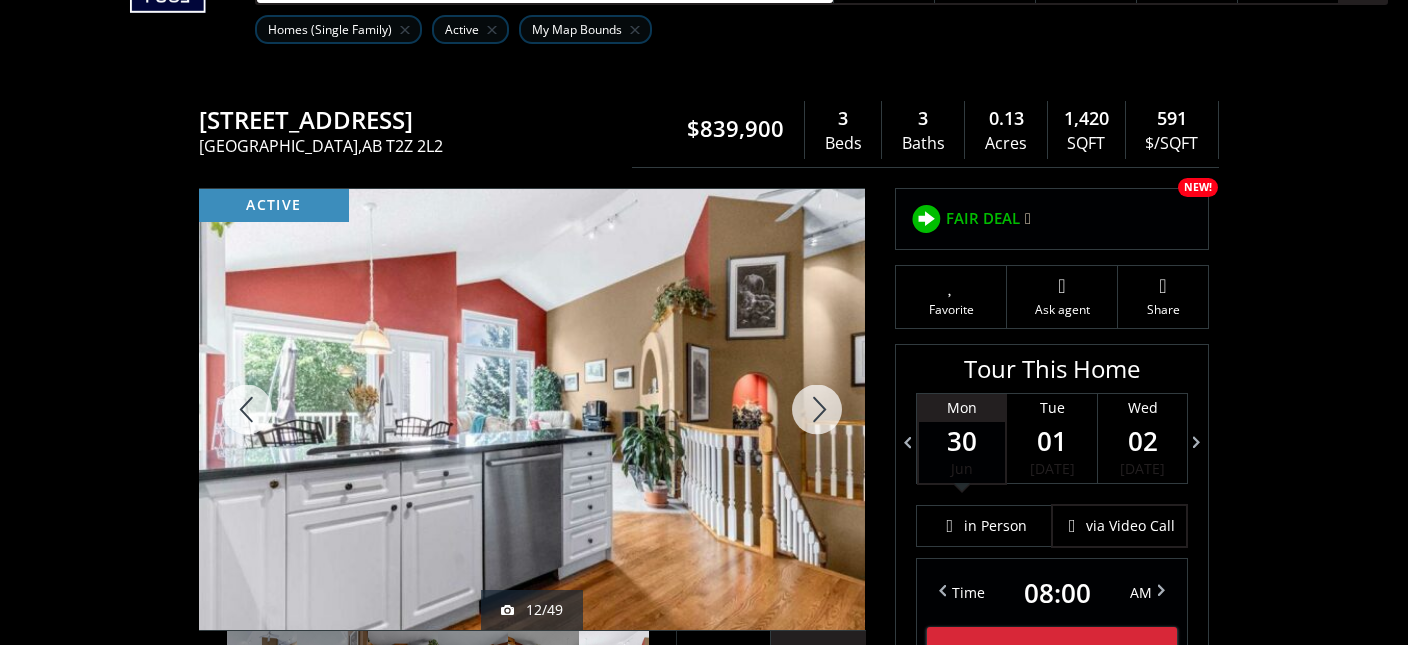 click at bounding box center [817, 409] 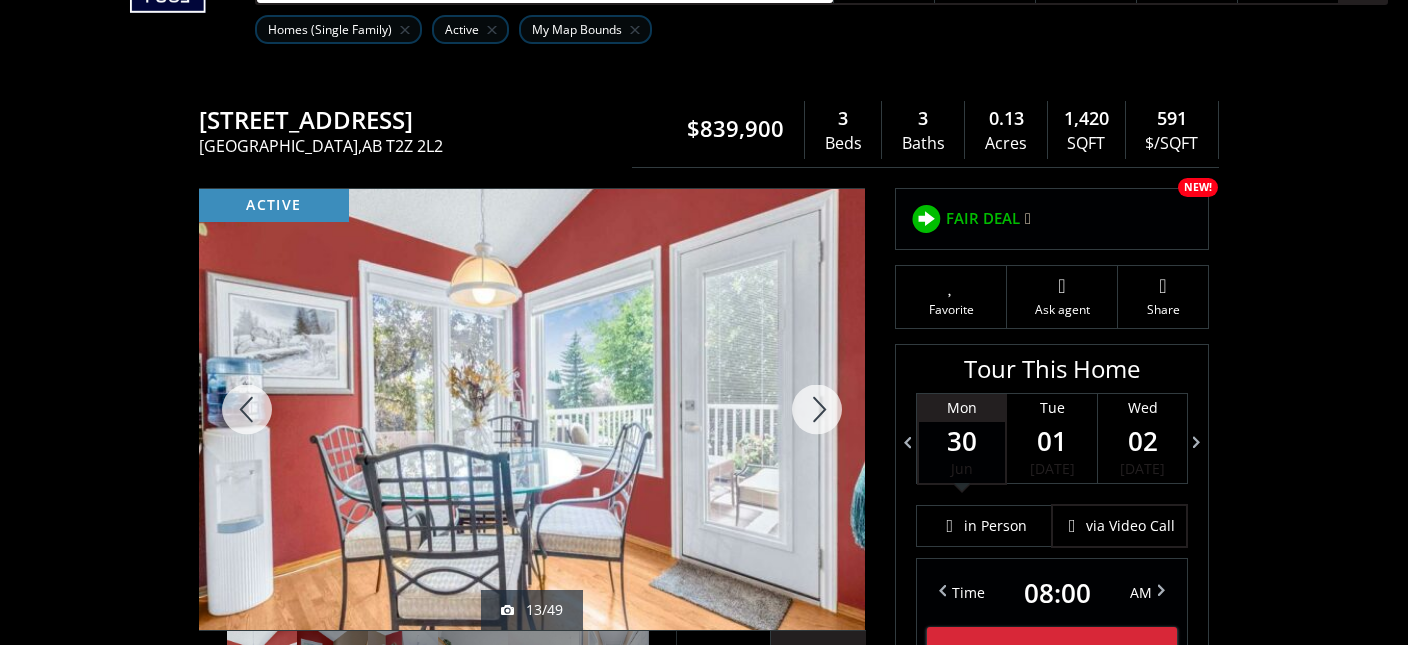 click at bounding box center (817, 409) 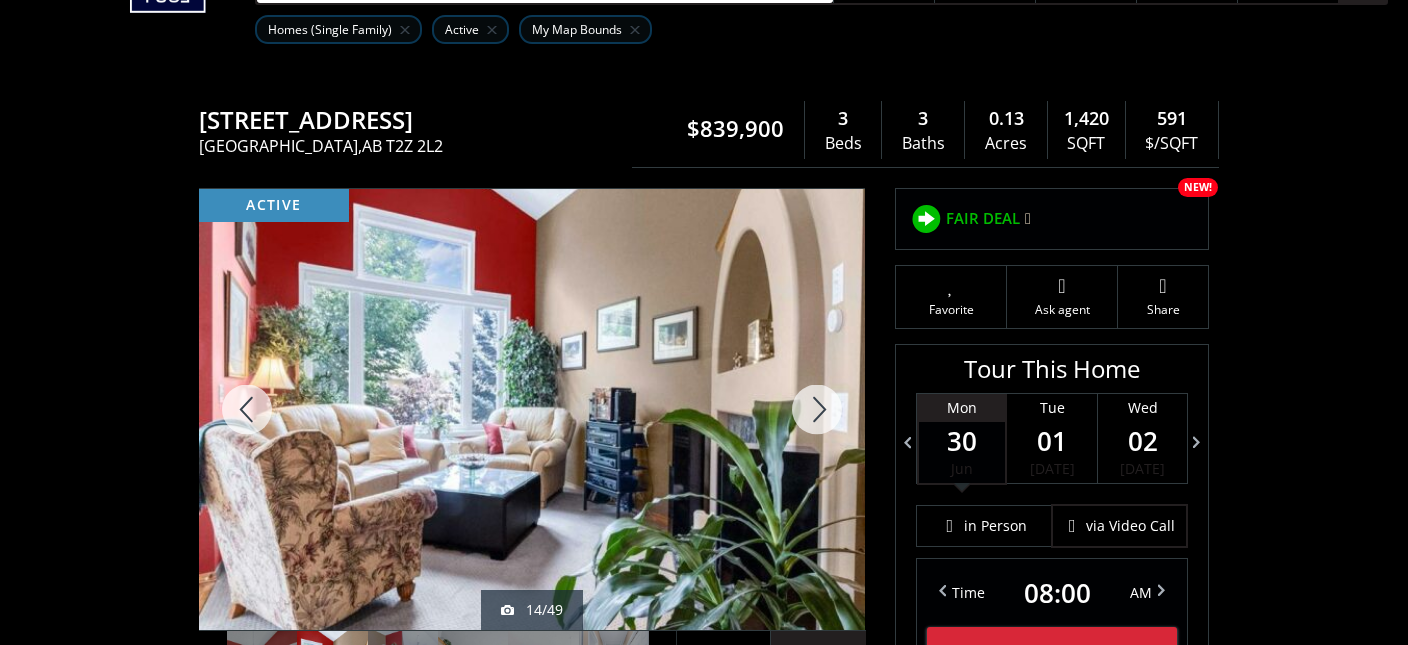 click at bounding box center (817, 409) 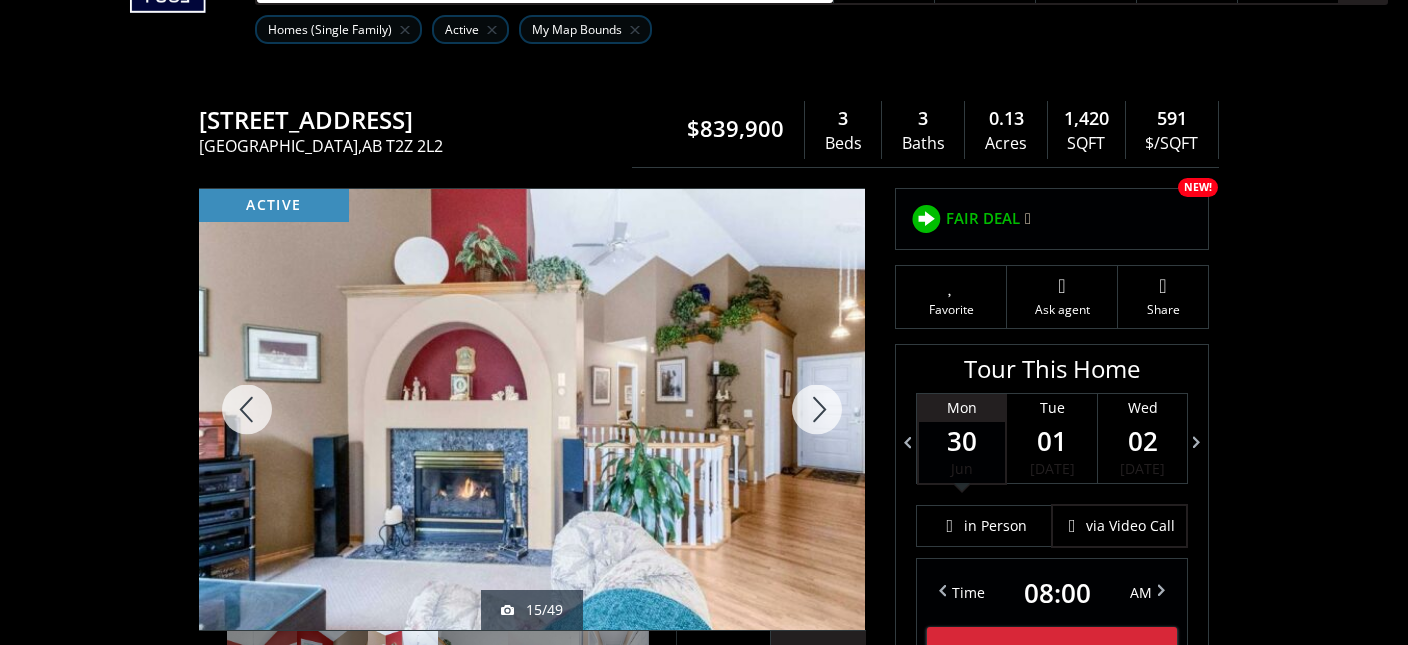 click at bounding box center [817, 409] 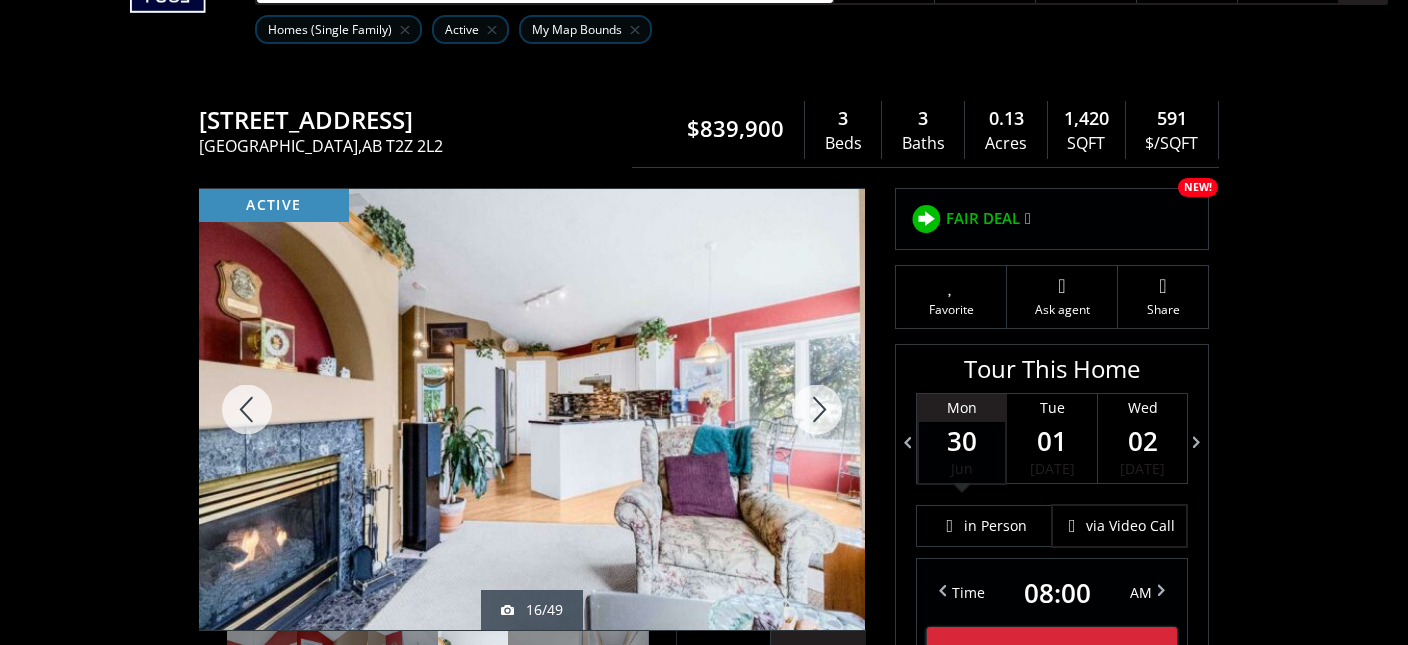 click at bounding box center [817, 409] 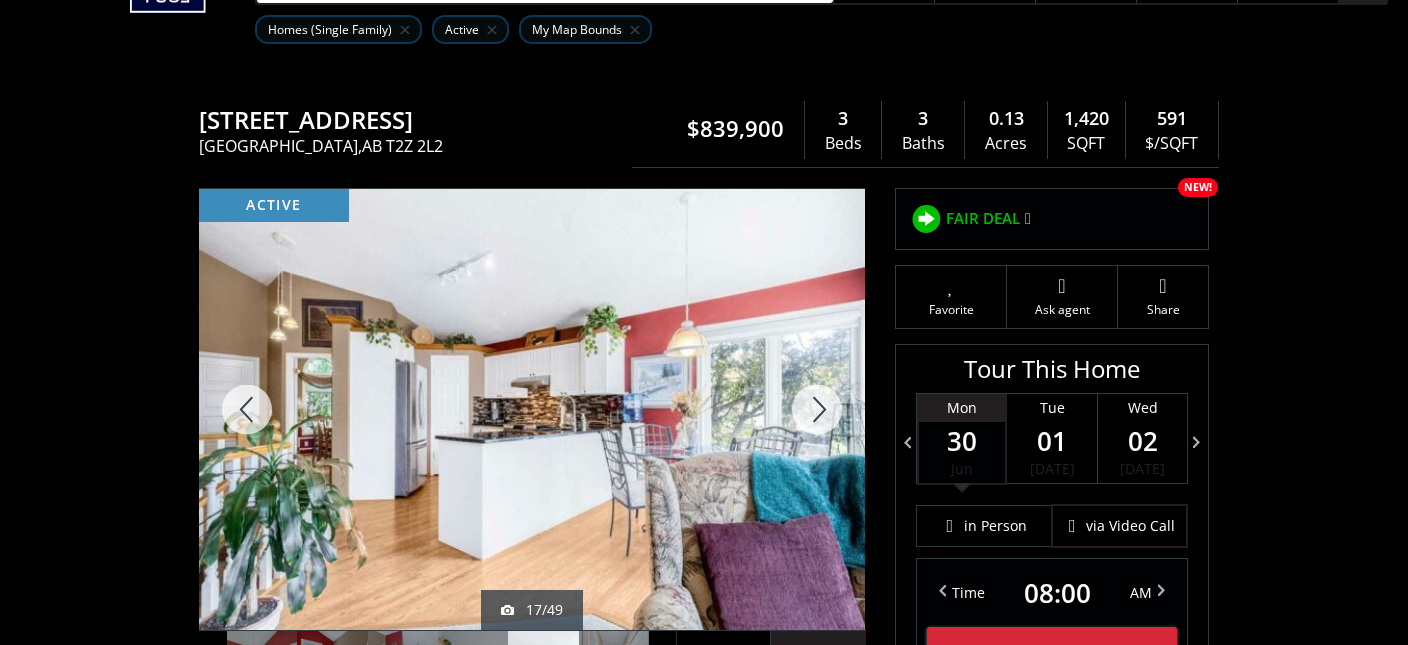 click at bounding box center [817, 409] 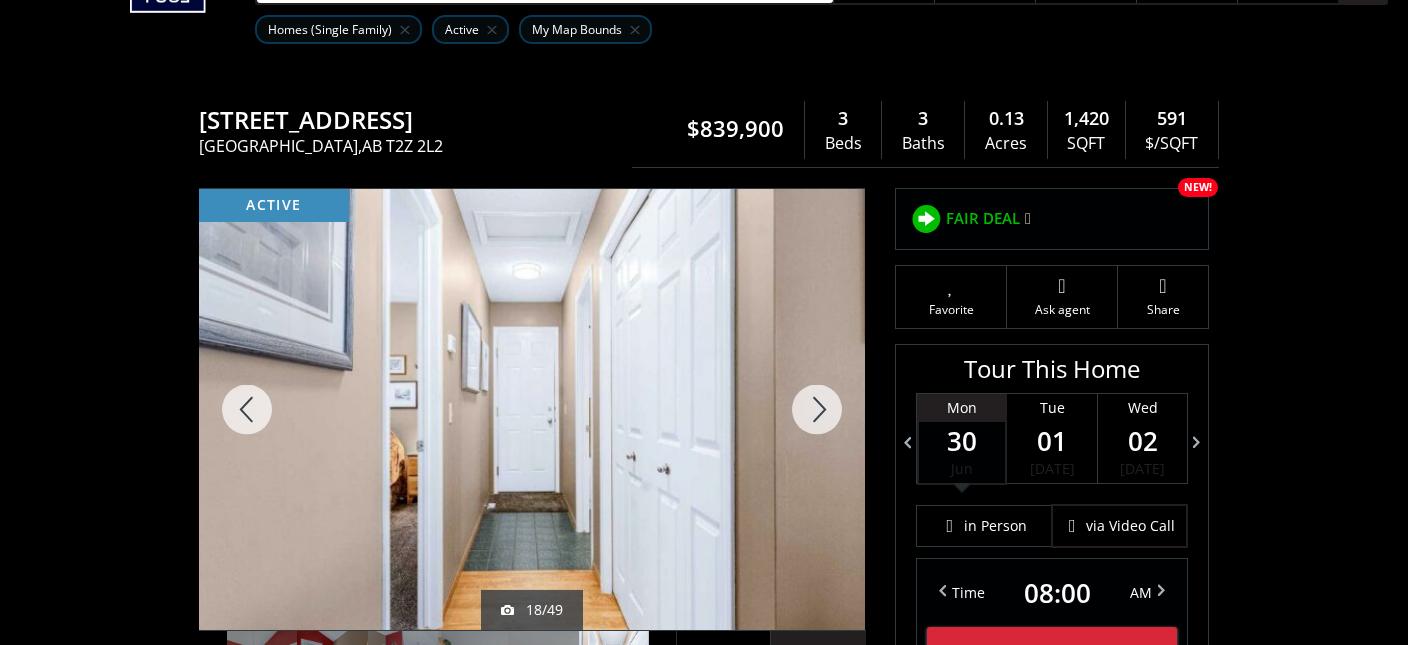 click at bounding box center [817, 409] 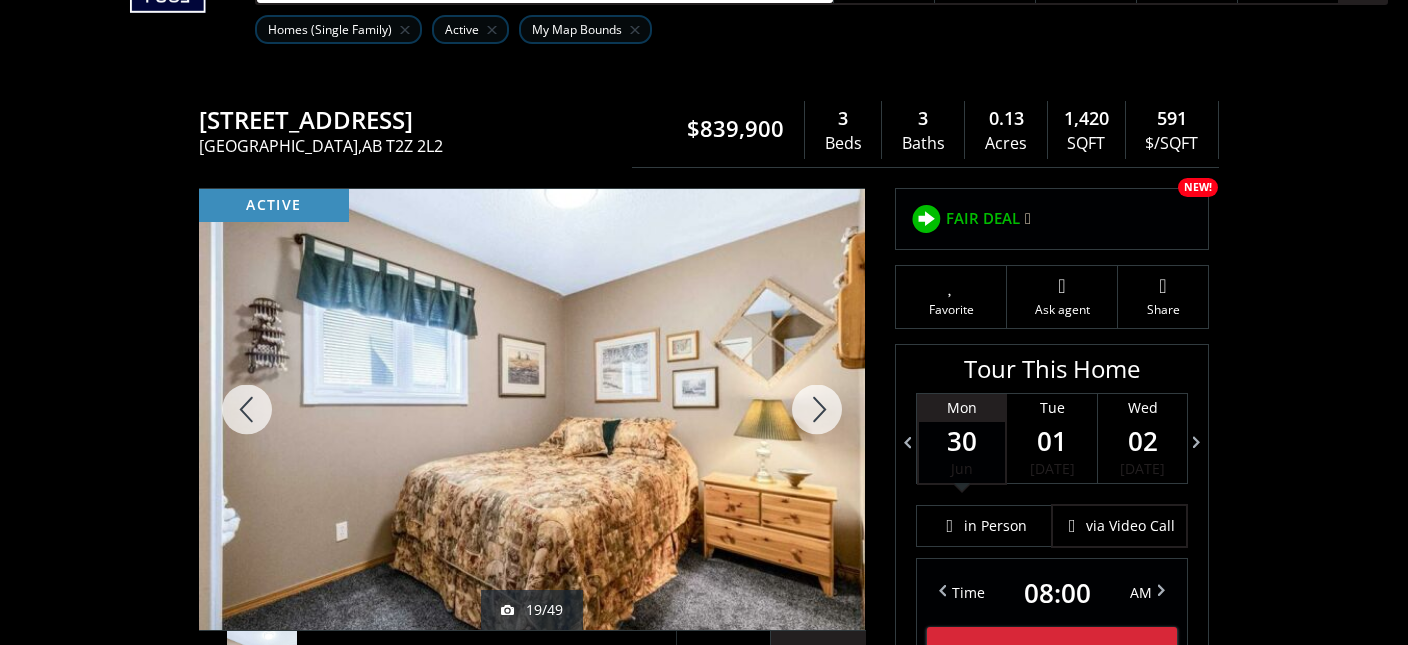 click at bounding box center (817, 409) 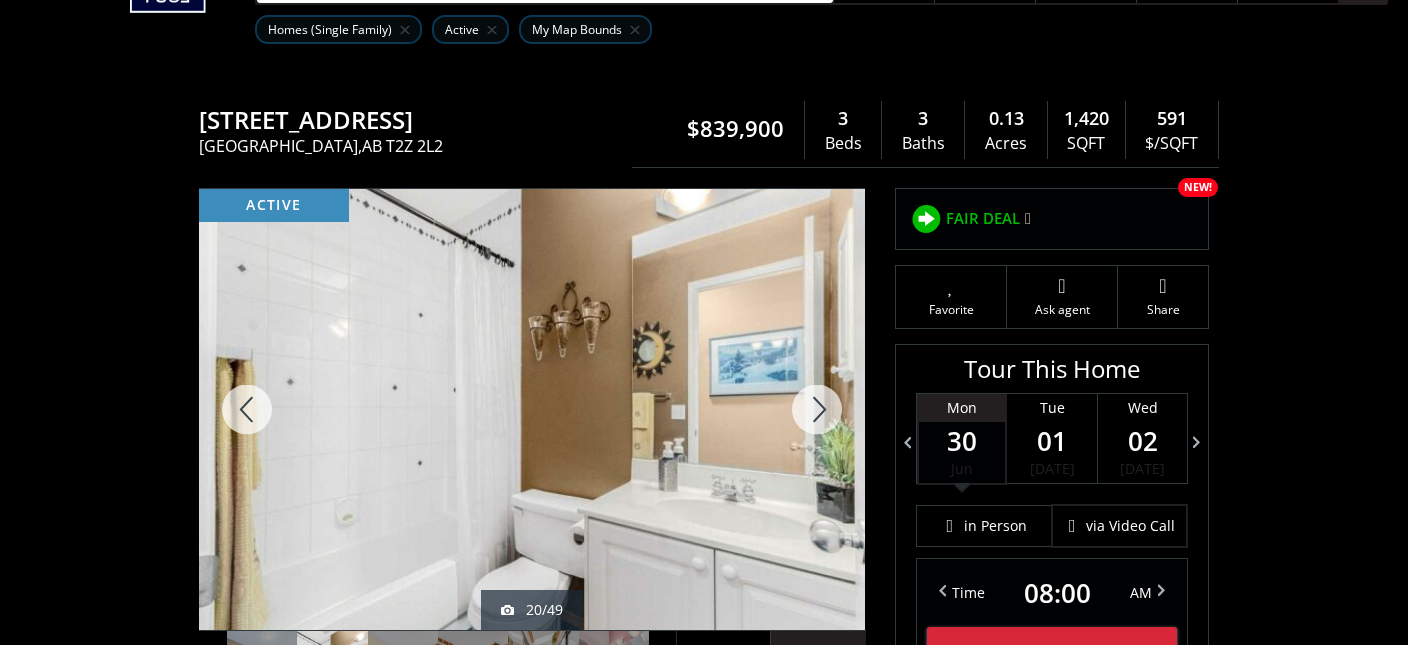 click at bounding box center [817, 409] 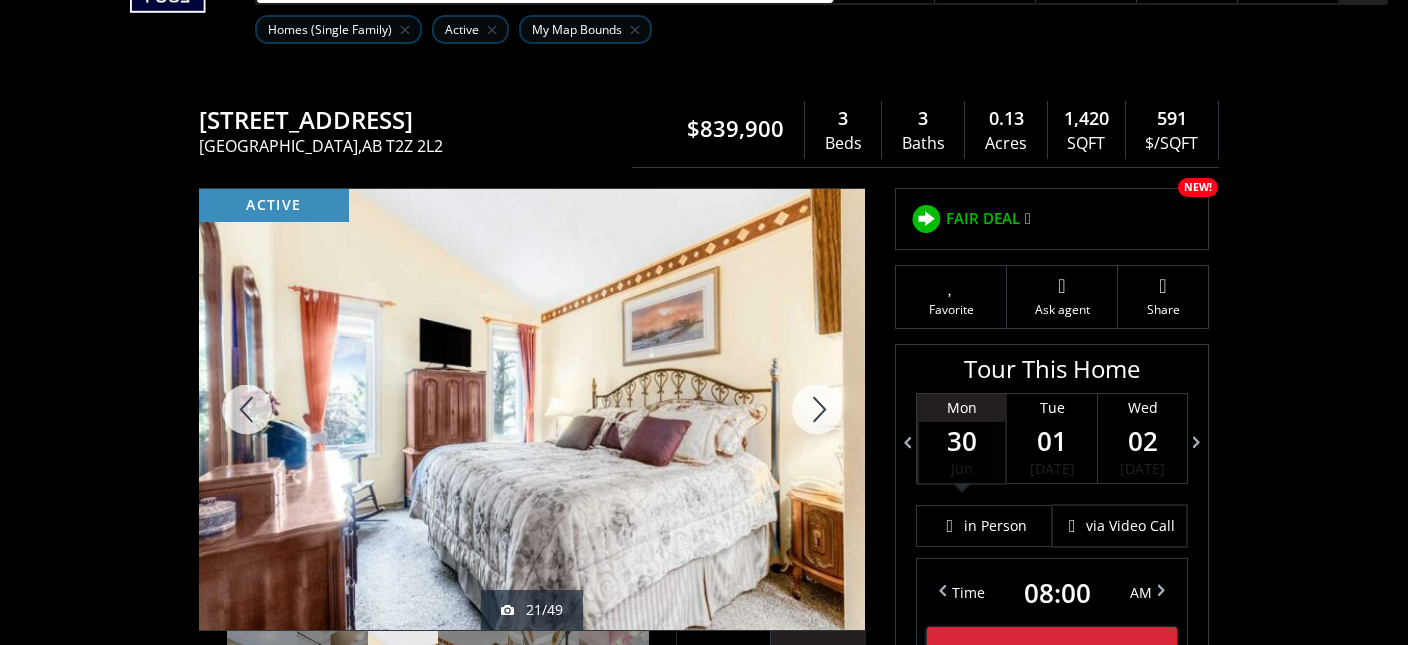 click at bounding box center (817, 409) 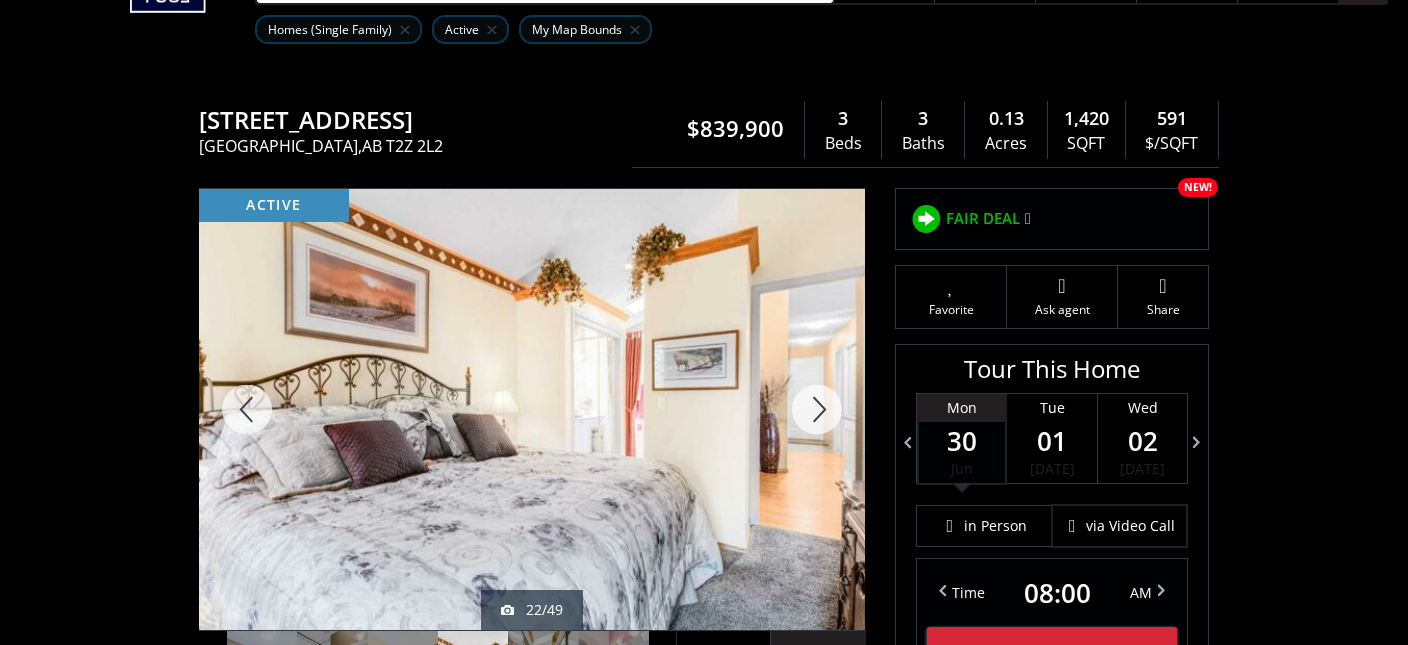 click at bounding box center [817, 409] 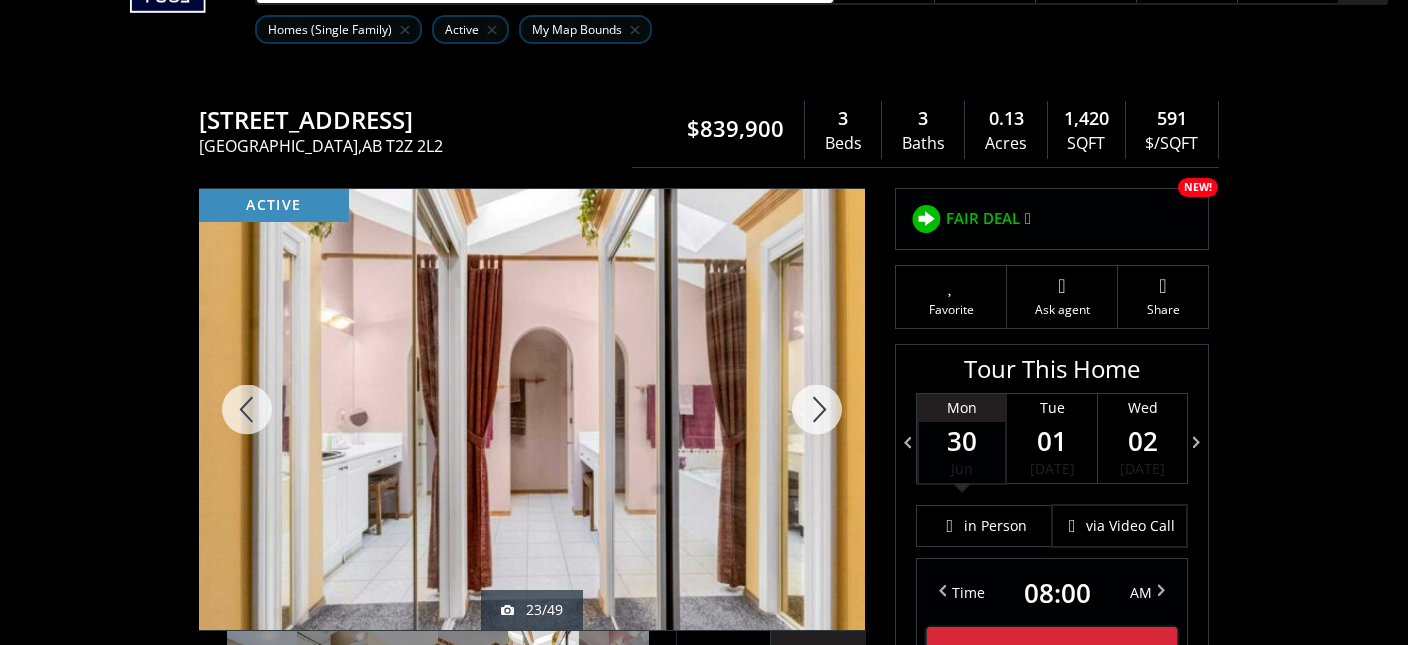 click at bounding box center (817, 409) 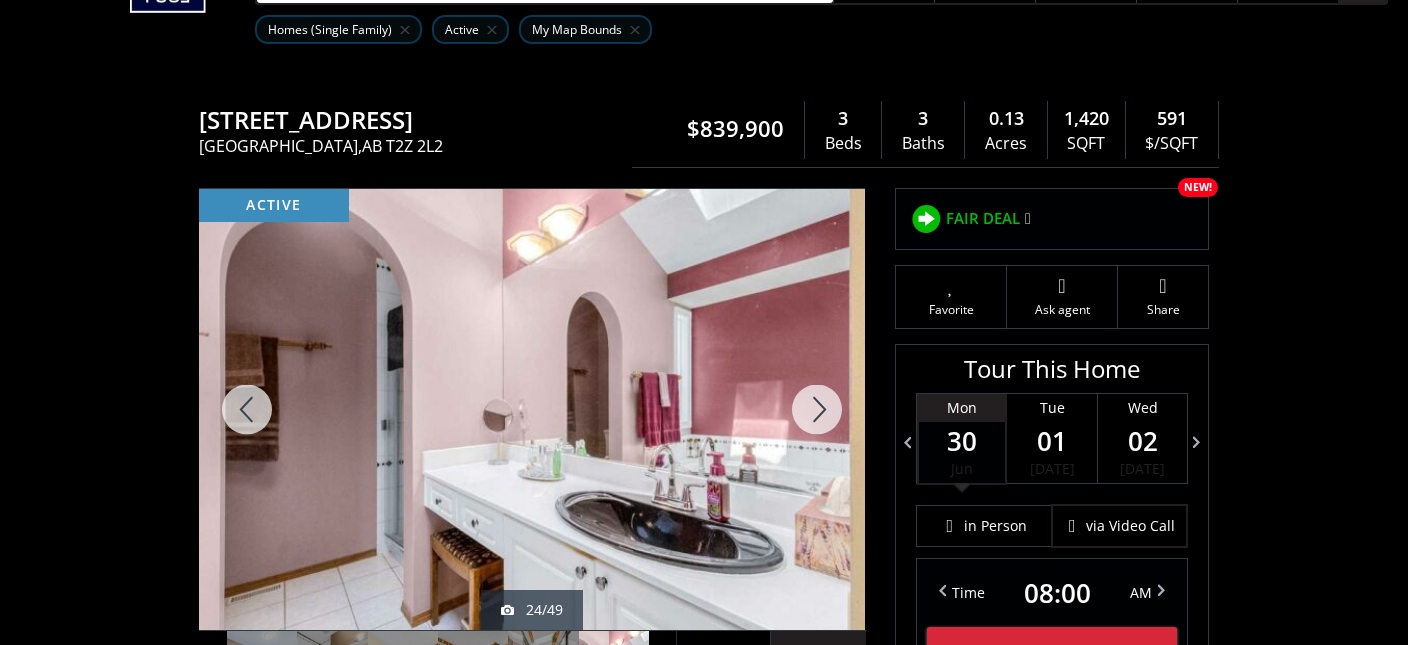 click at bounding box center (817, 409) 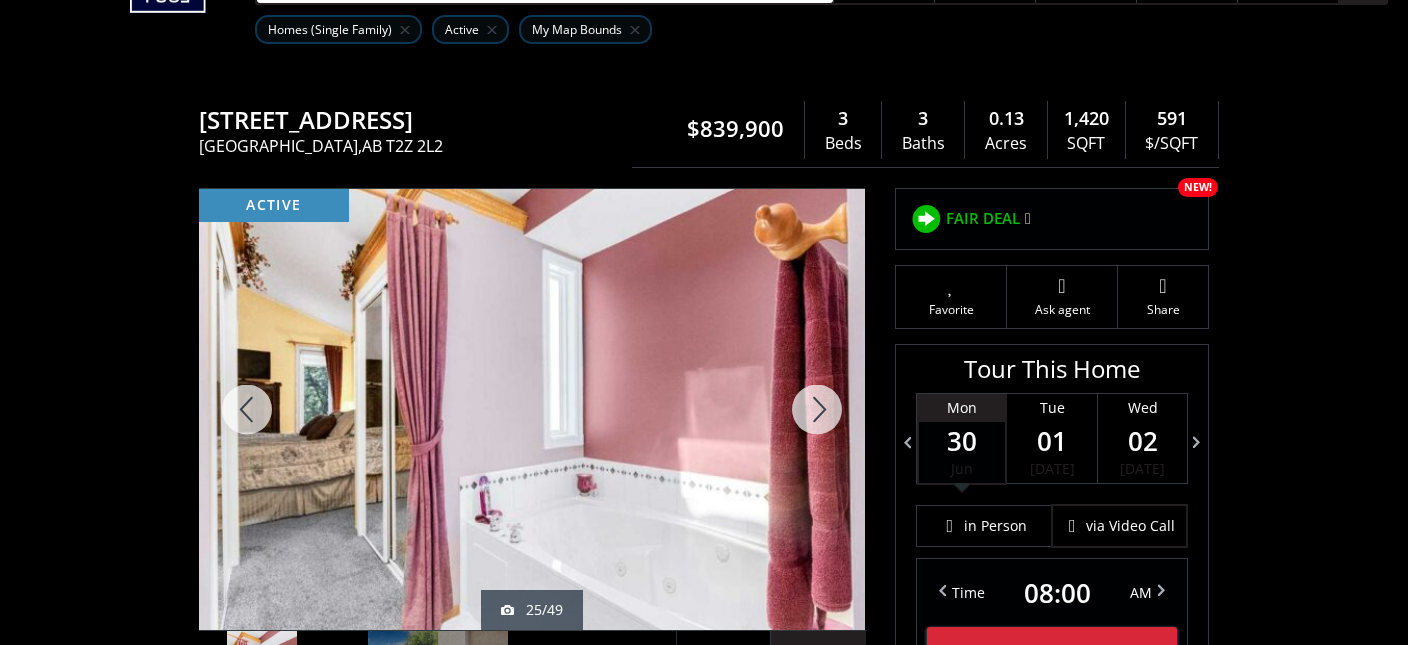 click at bounding box center (817, 409) 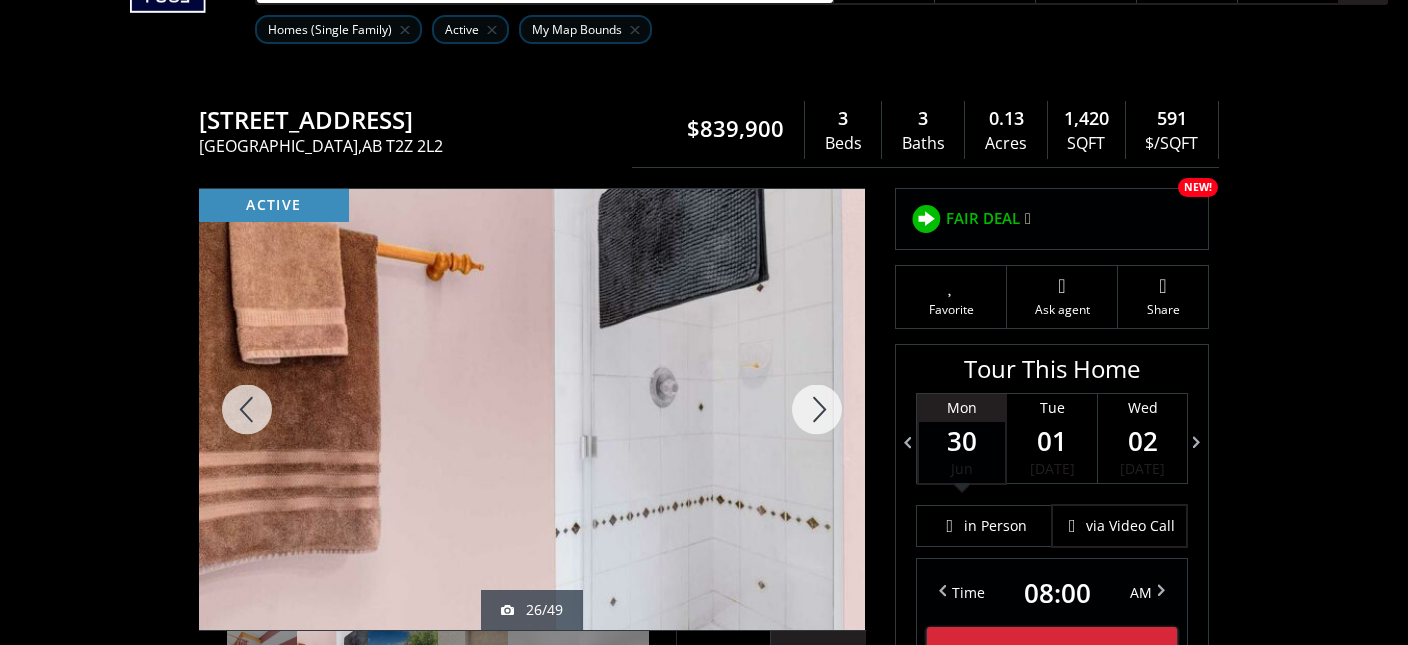 click at bounding box center [817, 409] 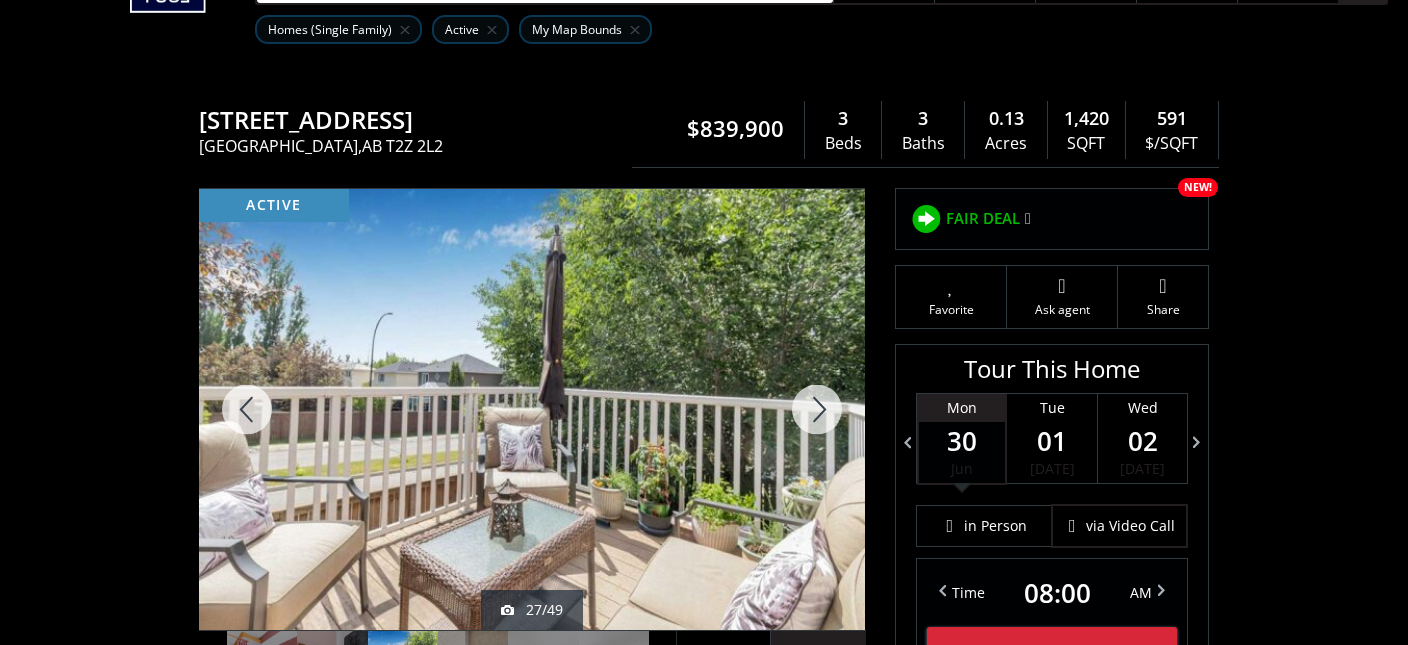 click at bounding box center (817, 409) 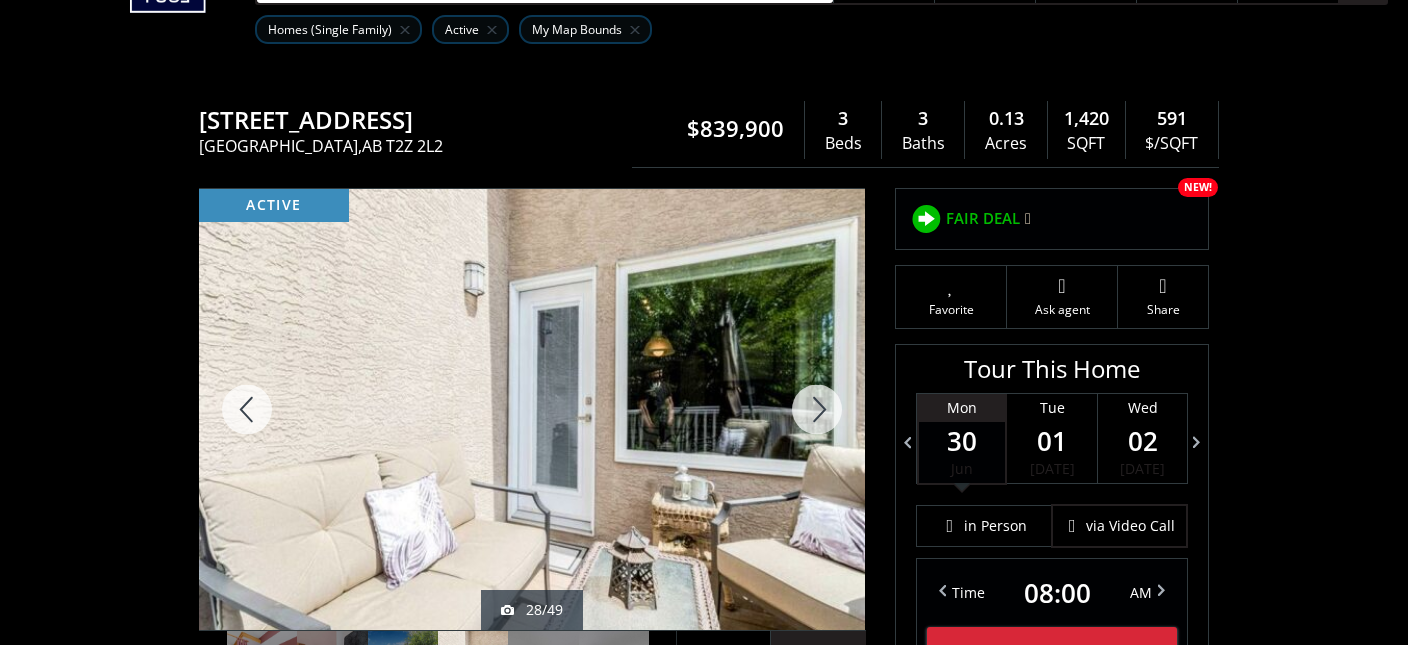 click at bounding box center (817, 409) 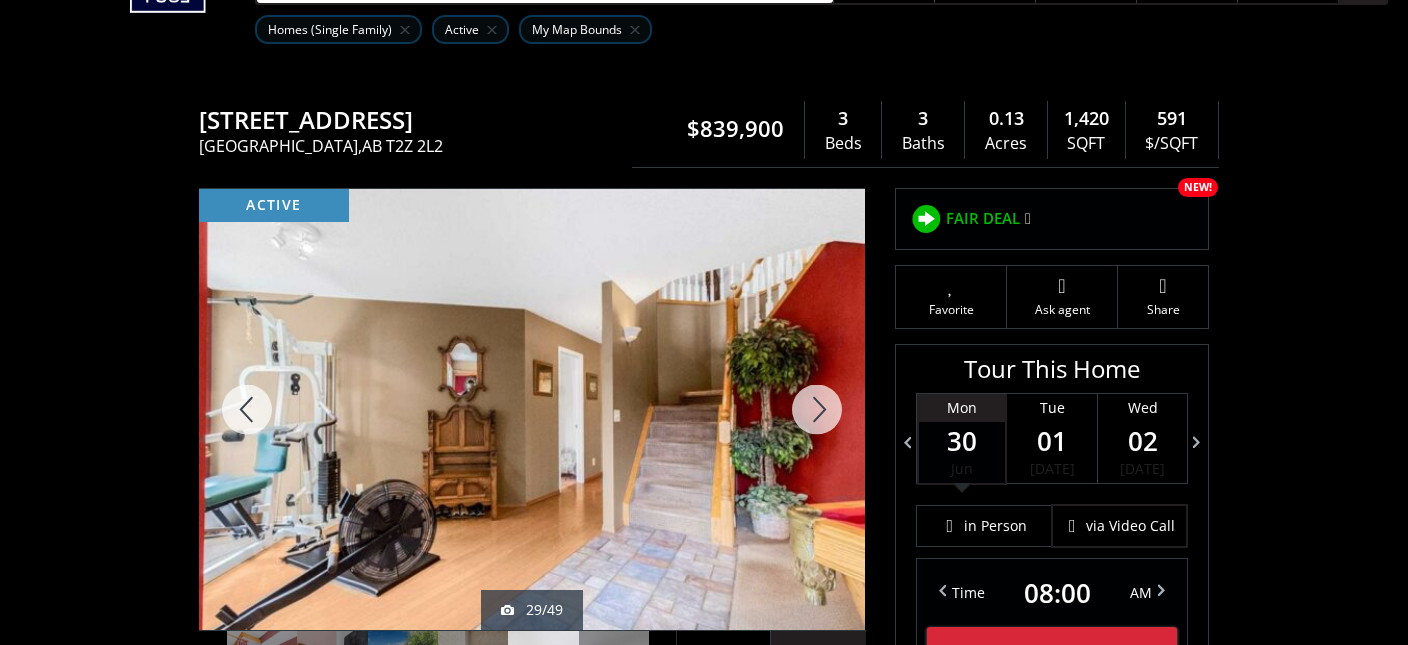 click at bounding box center [817, 409] 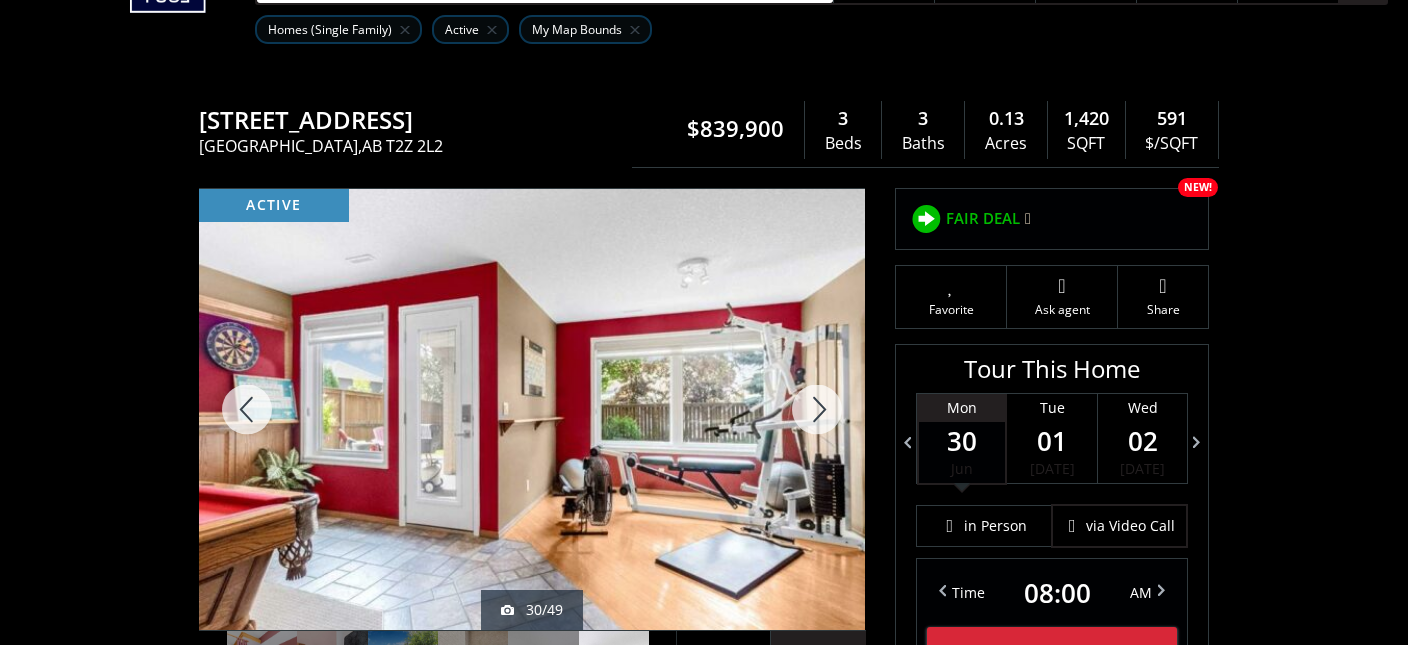 click at bounding box center [817, 409] 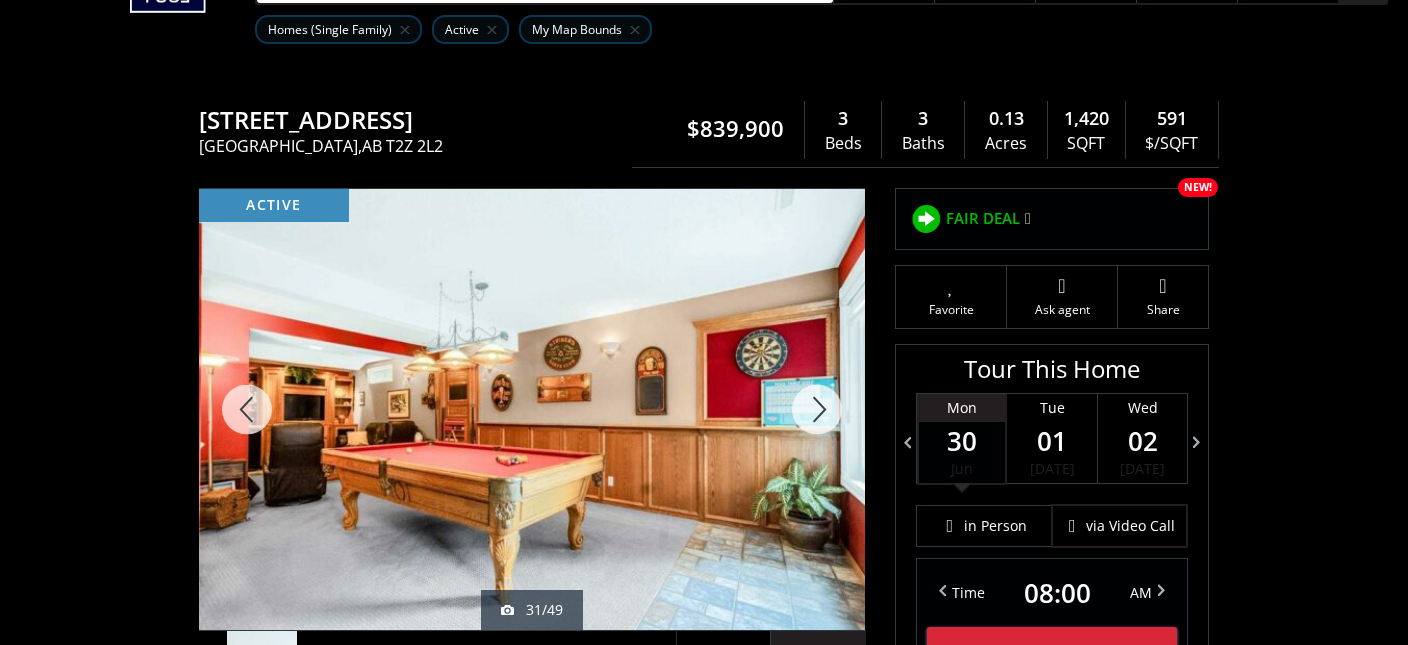 click at bounding box center (817, 409) 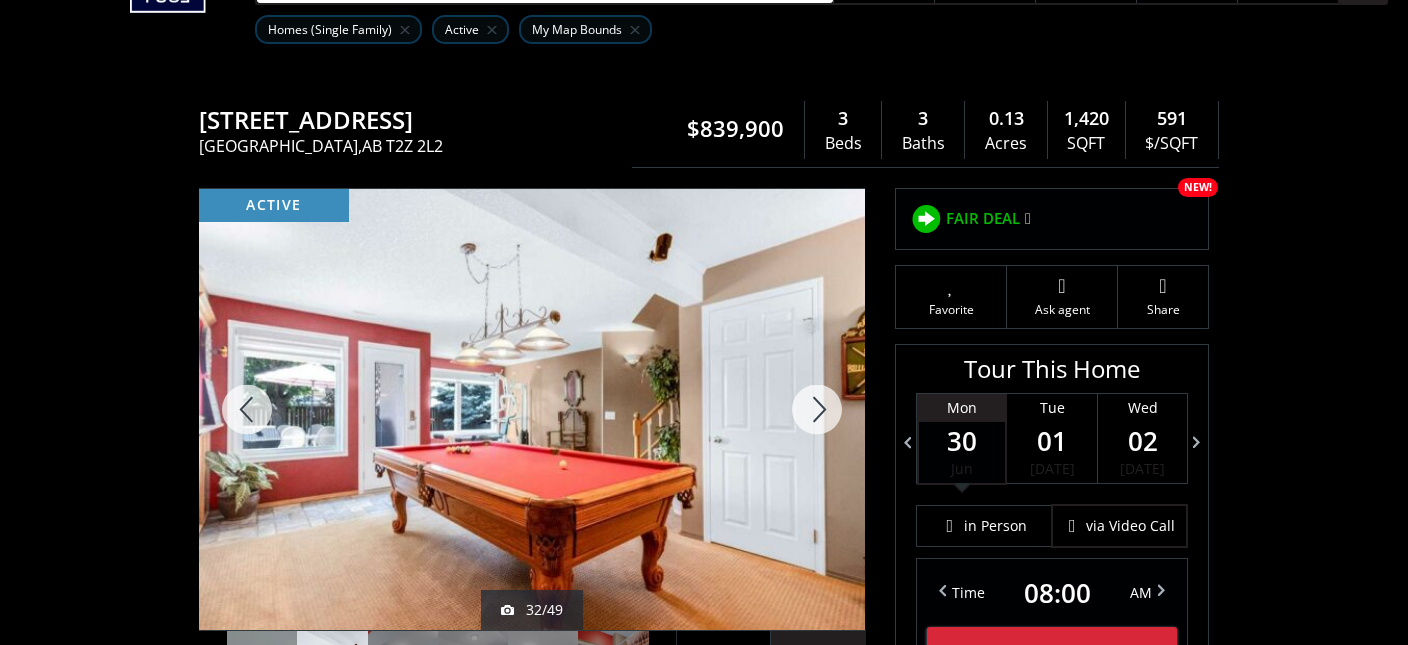 click at bounding box center (817, 409) 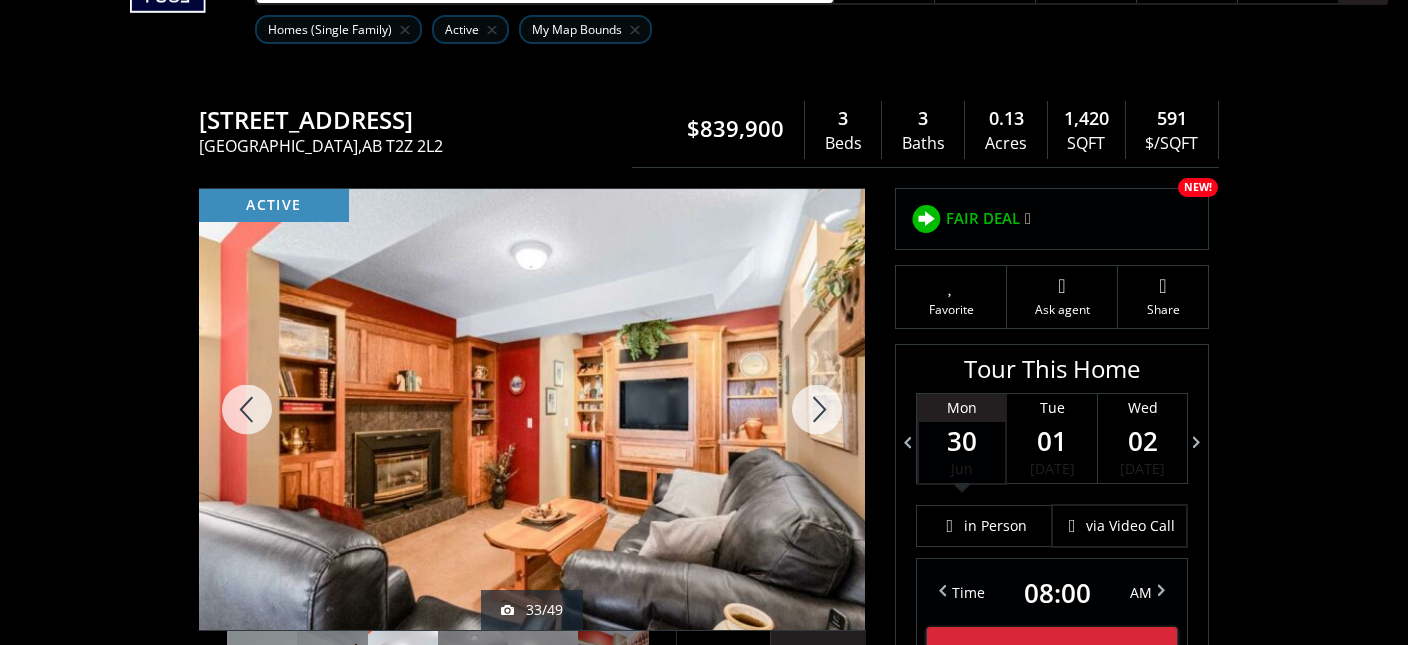 click at bounding box center [817, 409] 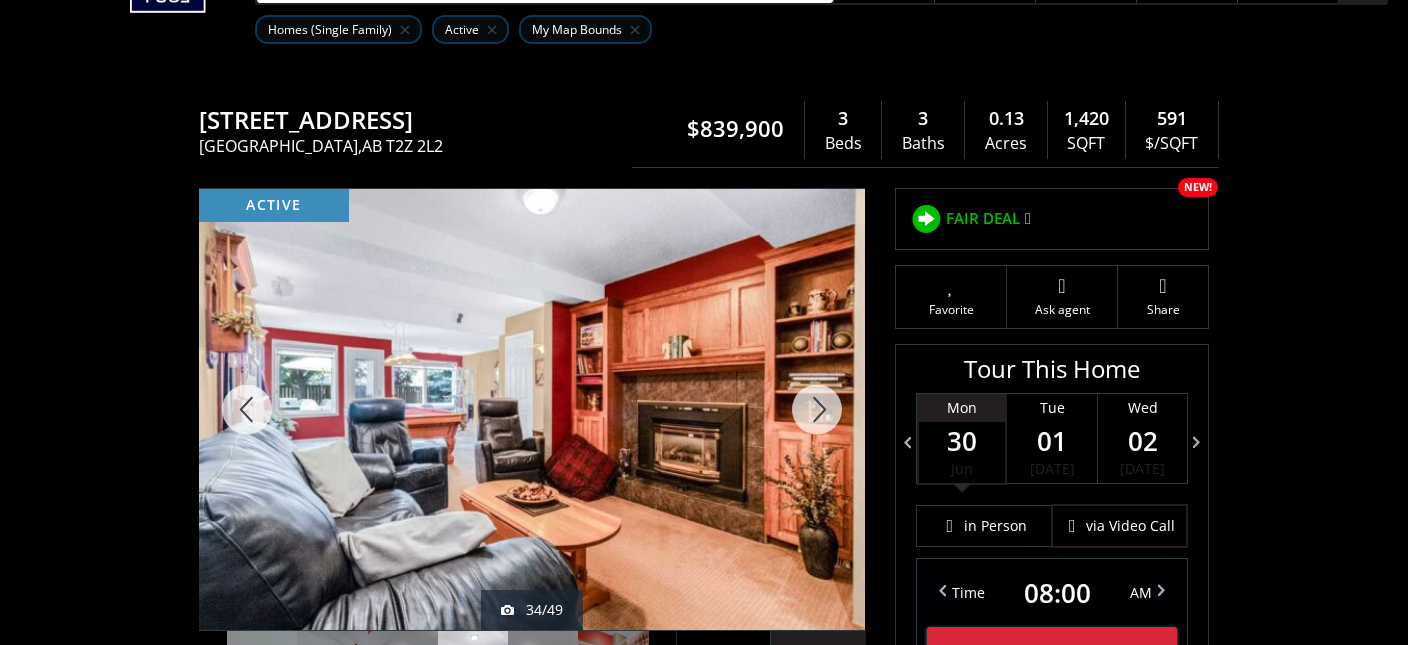 click at bounding box center [817, 409] 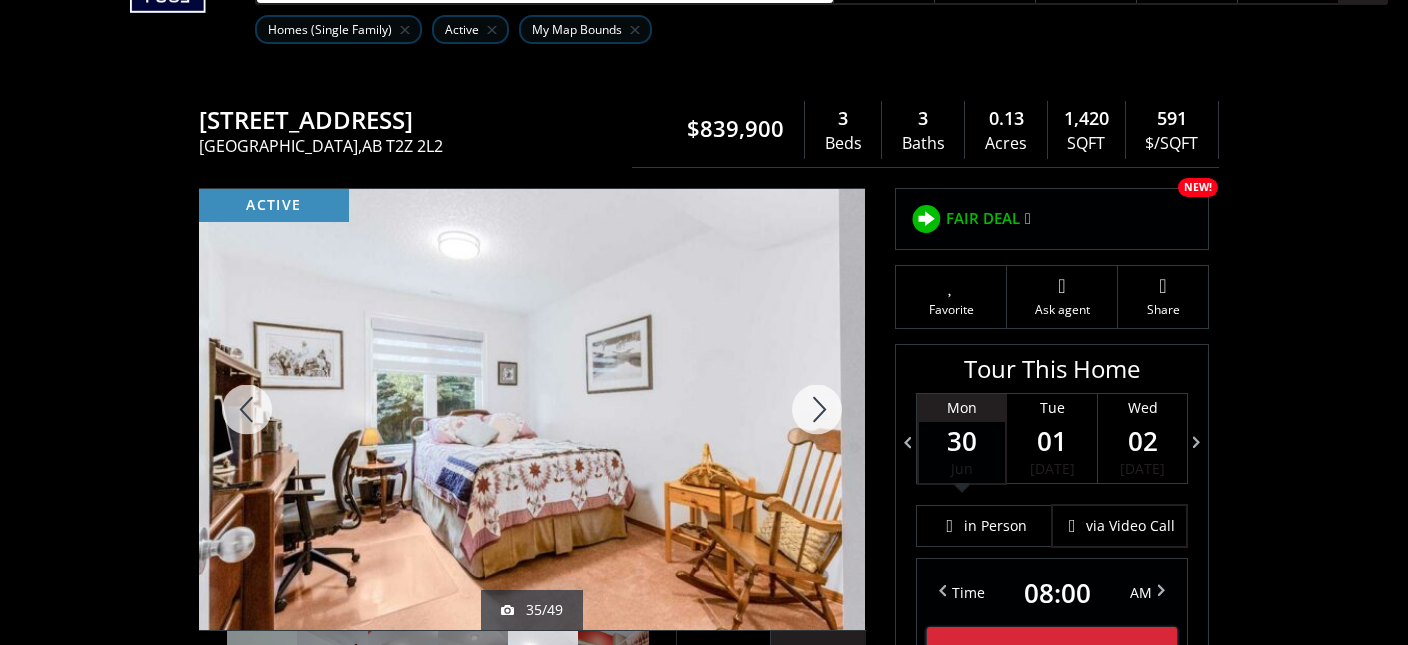 click at bounding box center [817, 409] 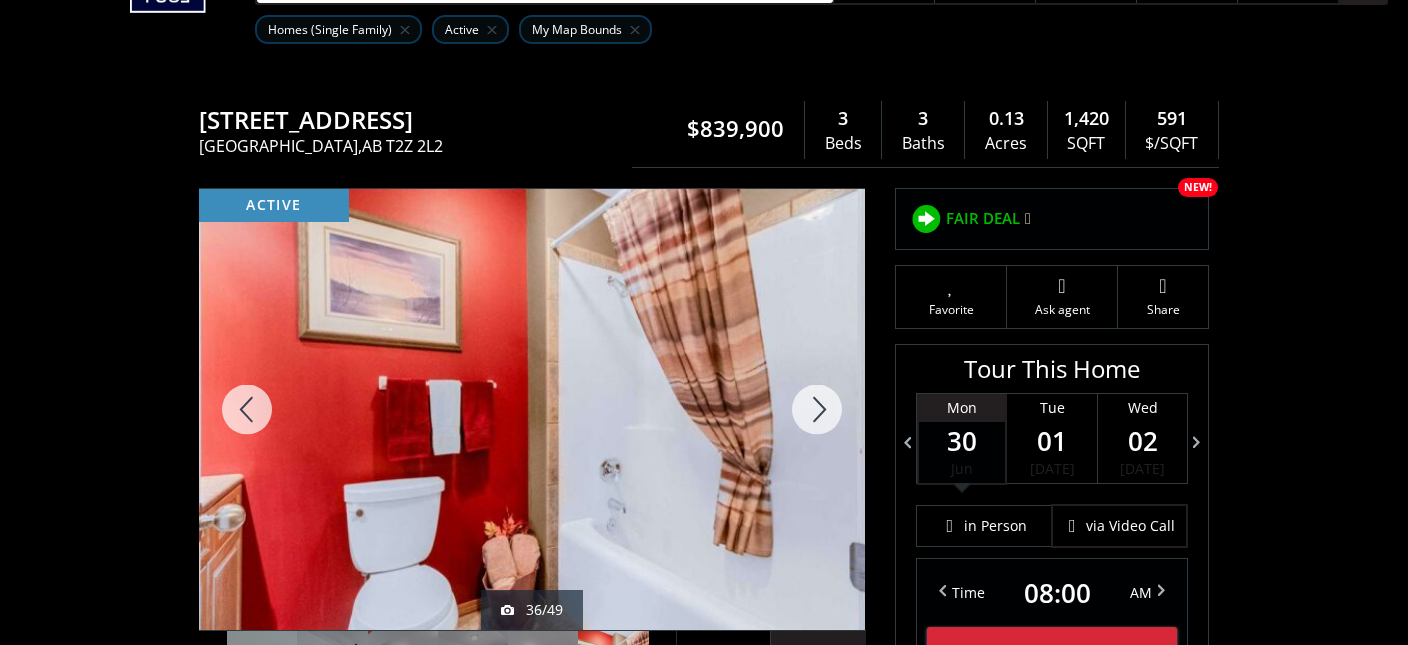 click at bounding box center (817, 409) 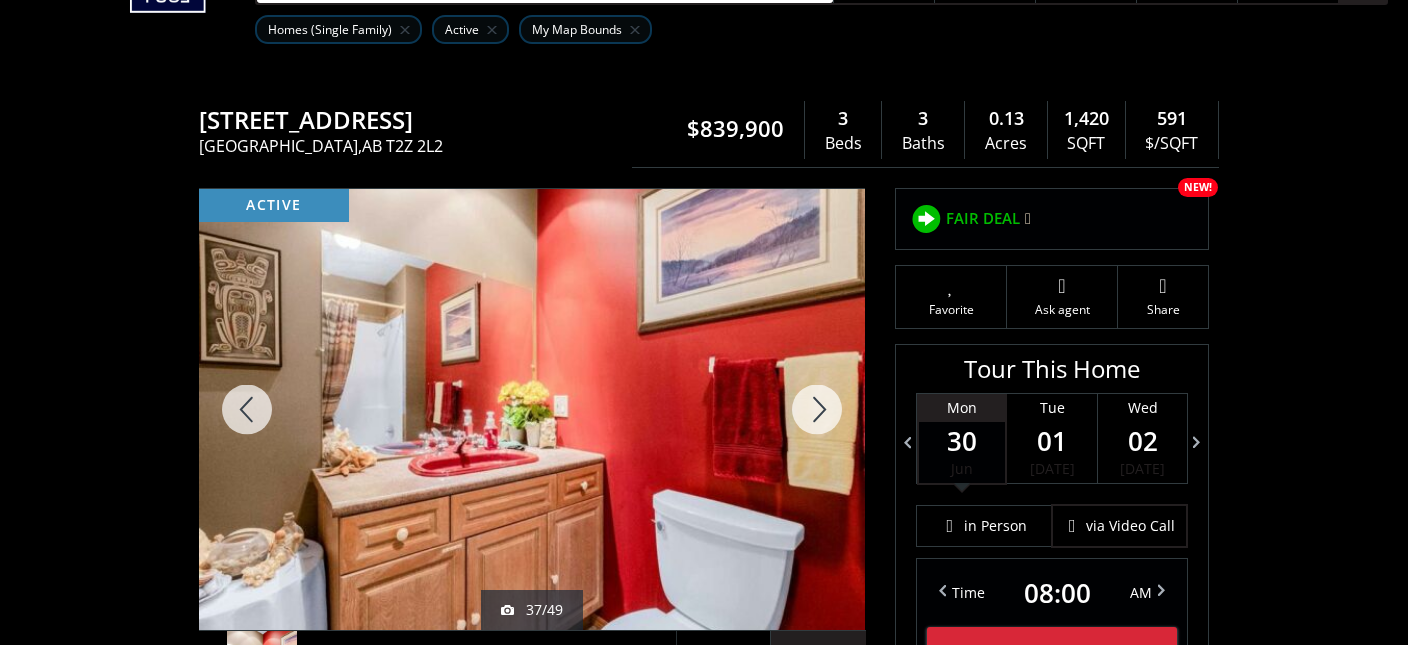 click at bounding box center (817, 409) 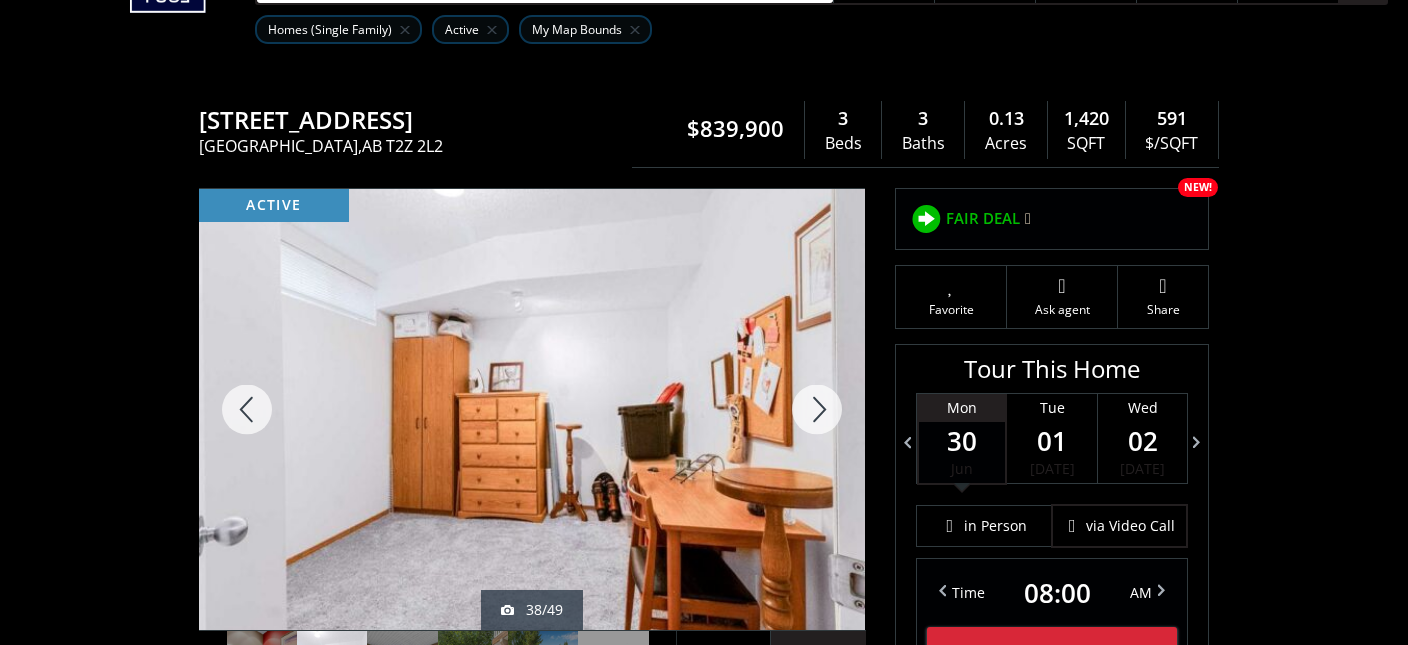 click at bounding box center (247, 409) 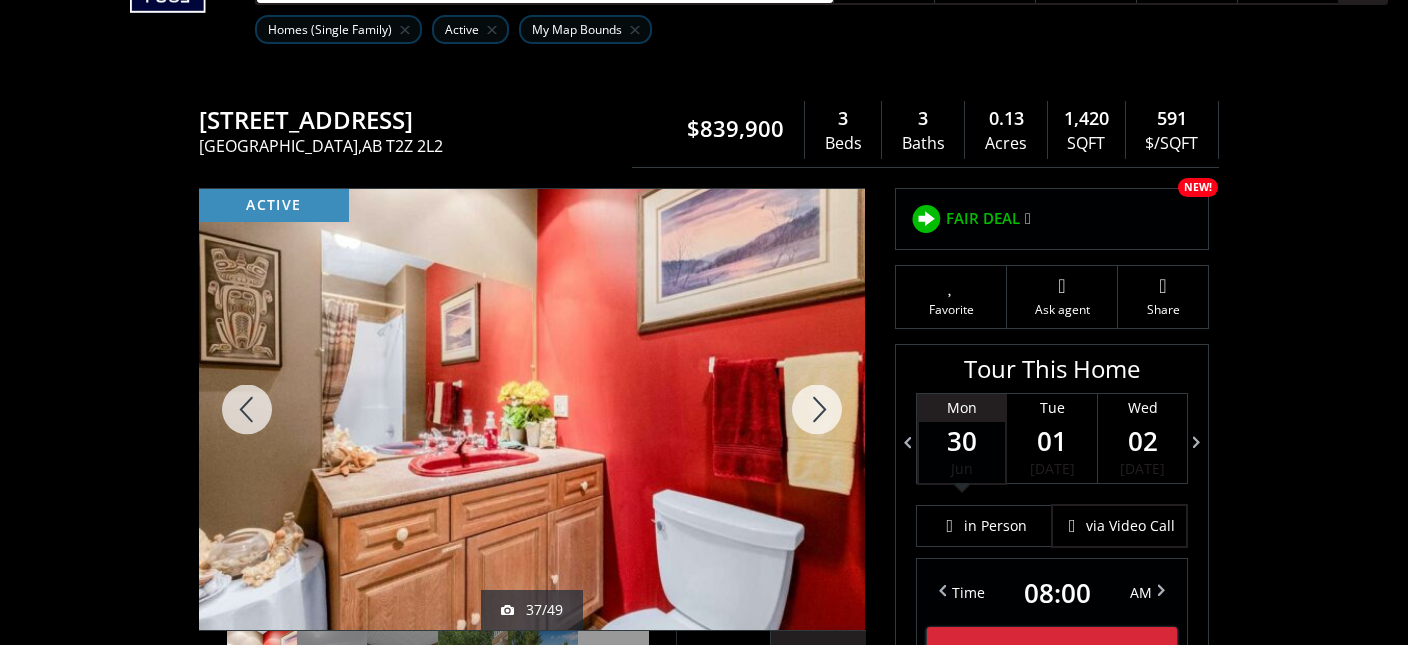 click at bounding box center [817, 409] 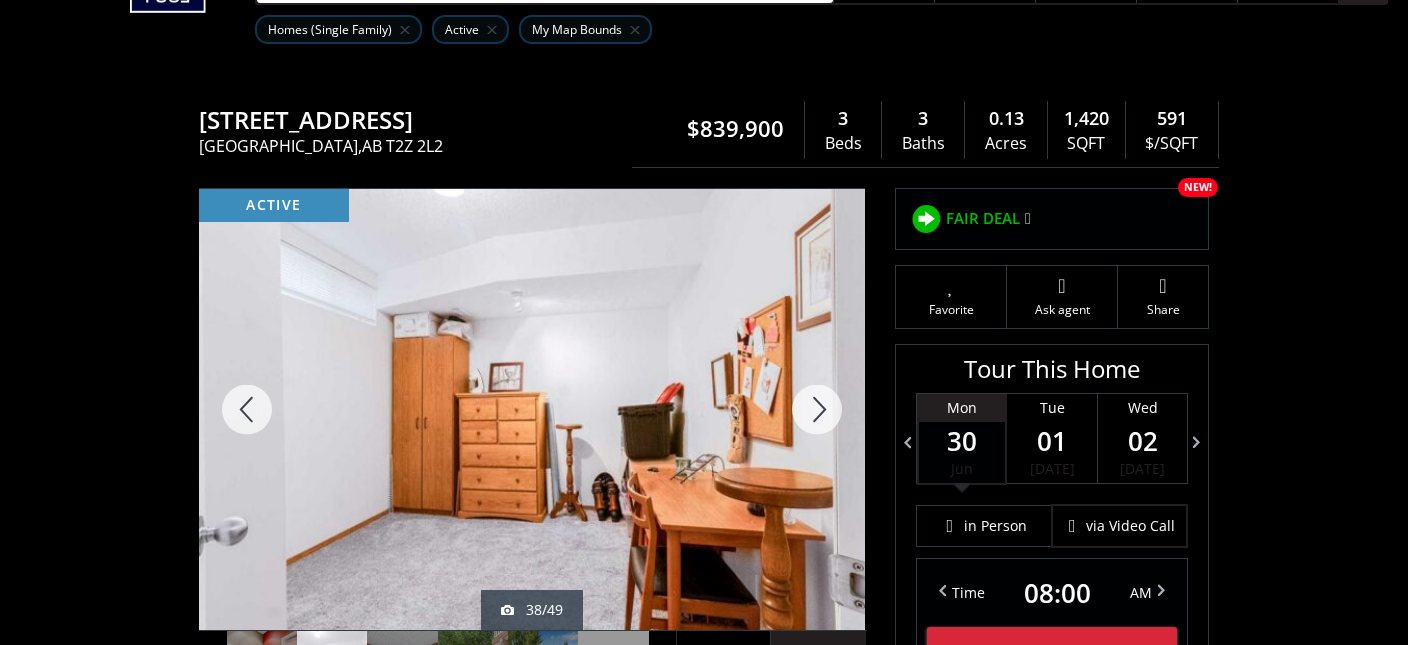 click at bounding box center [817, 409] 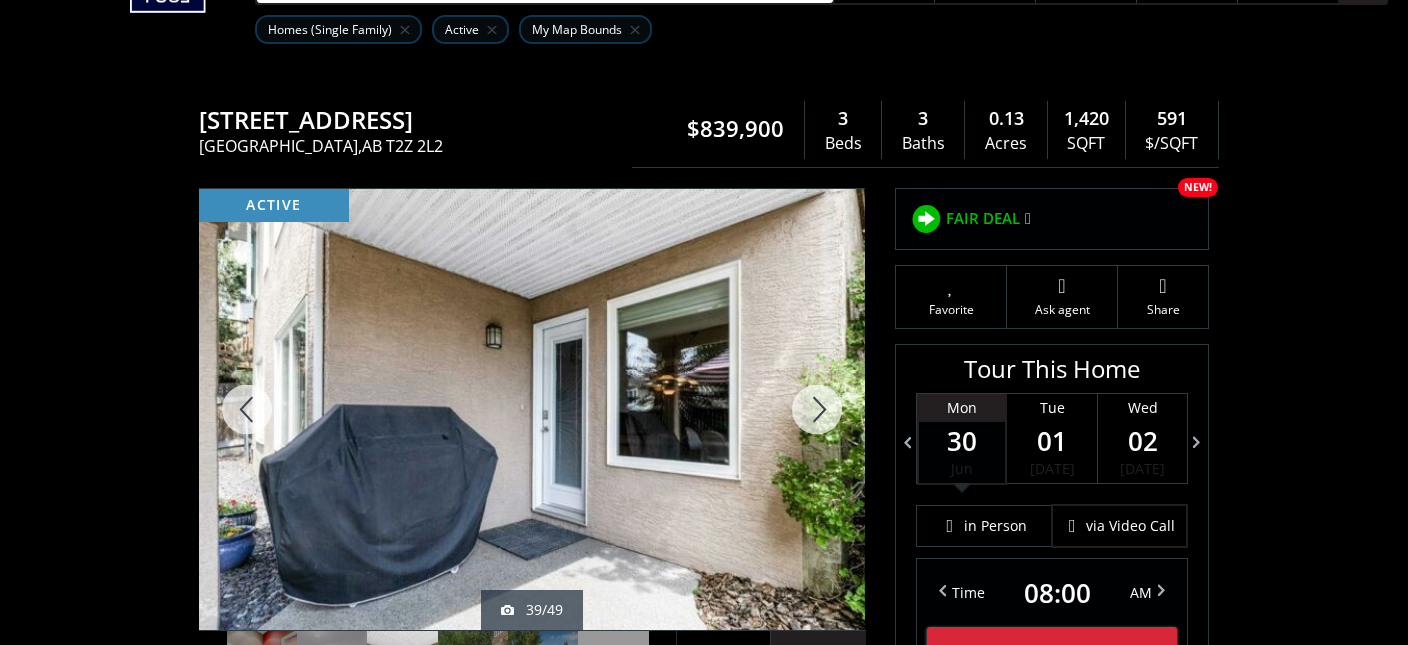 click at bounding box center (817, 409) 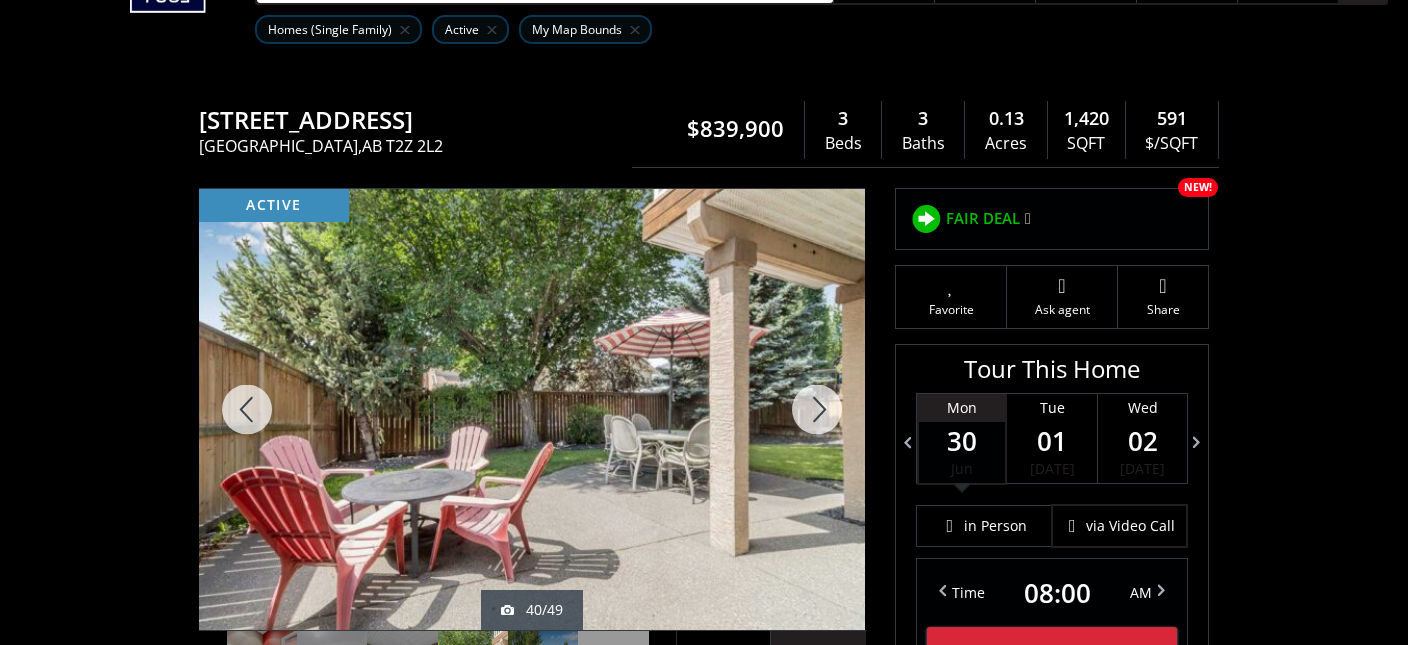 click at bounding box center [817, 409] 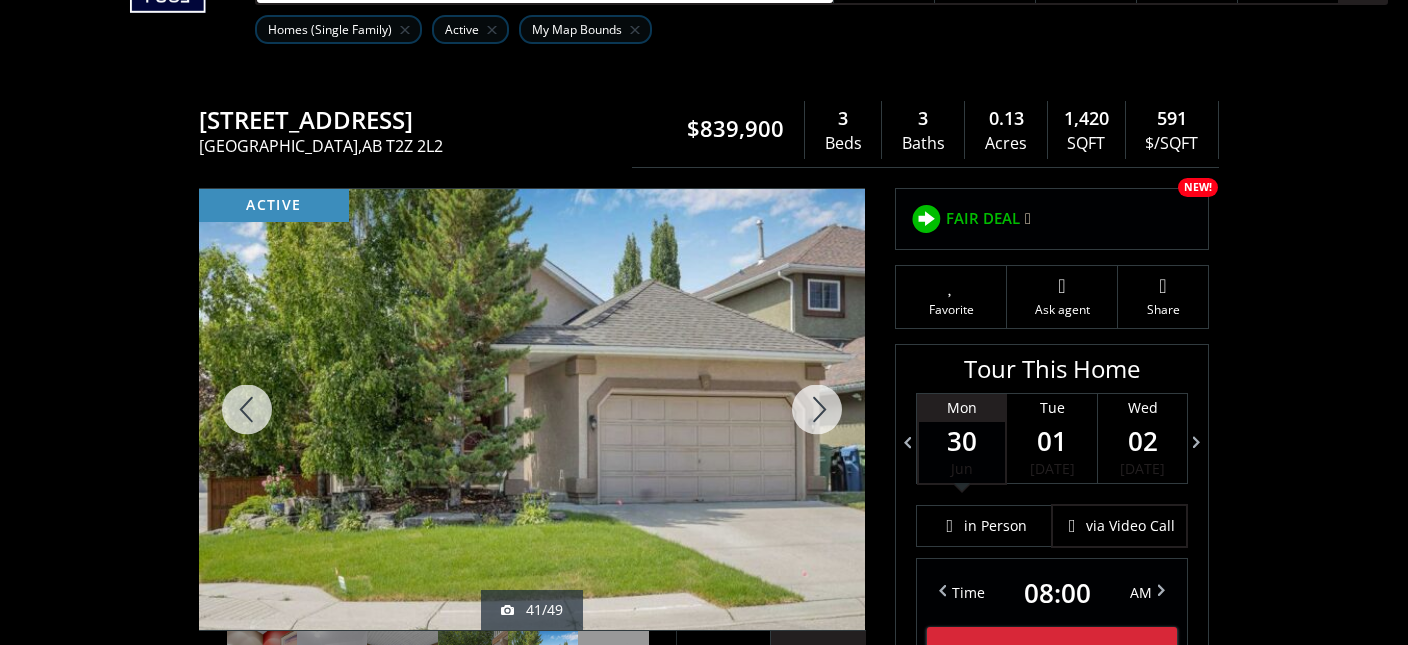 click at bounding box center (817, 409) 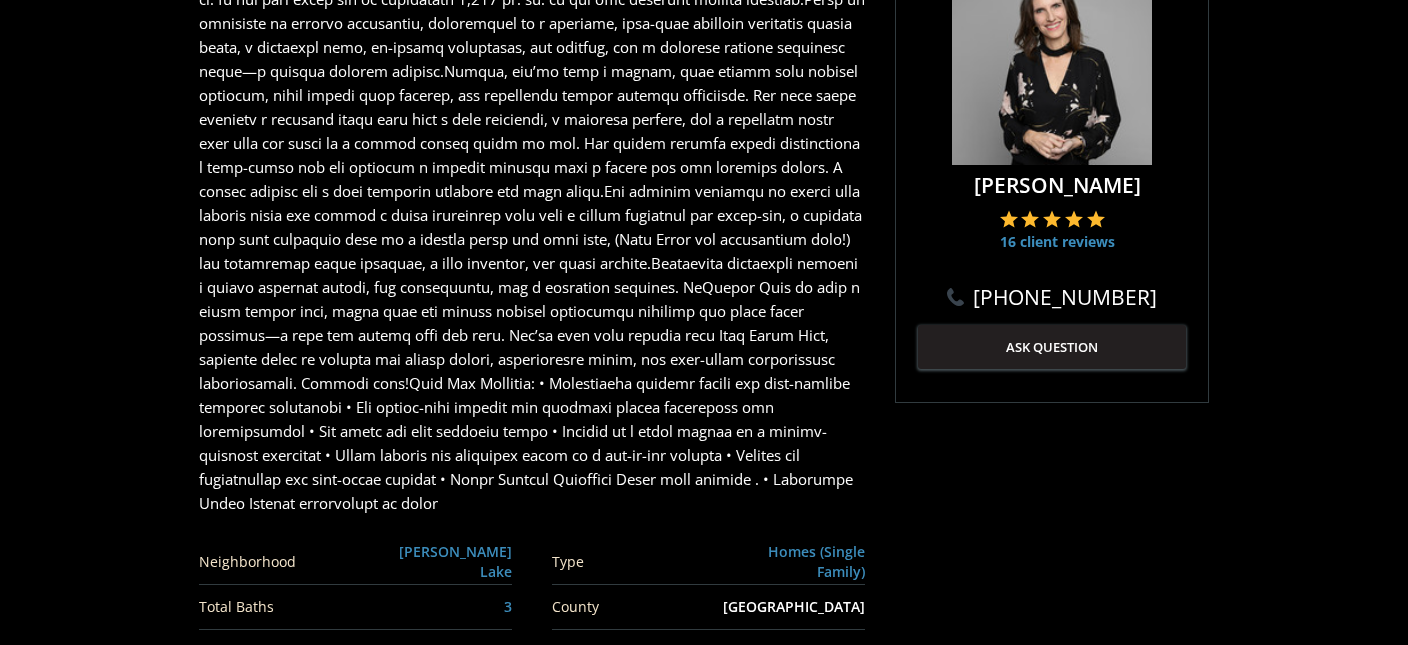 scroll, scrollTop: 1161, scrollLeft: 0, axis: vertical 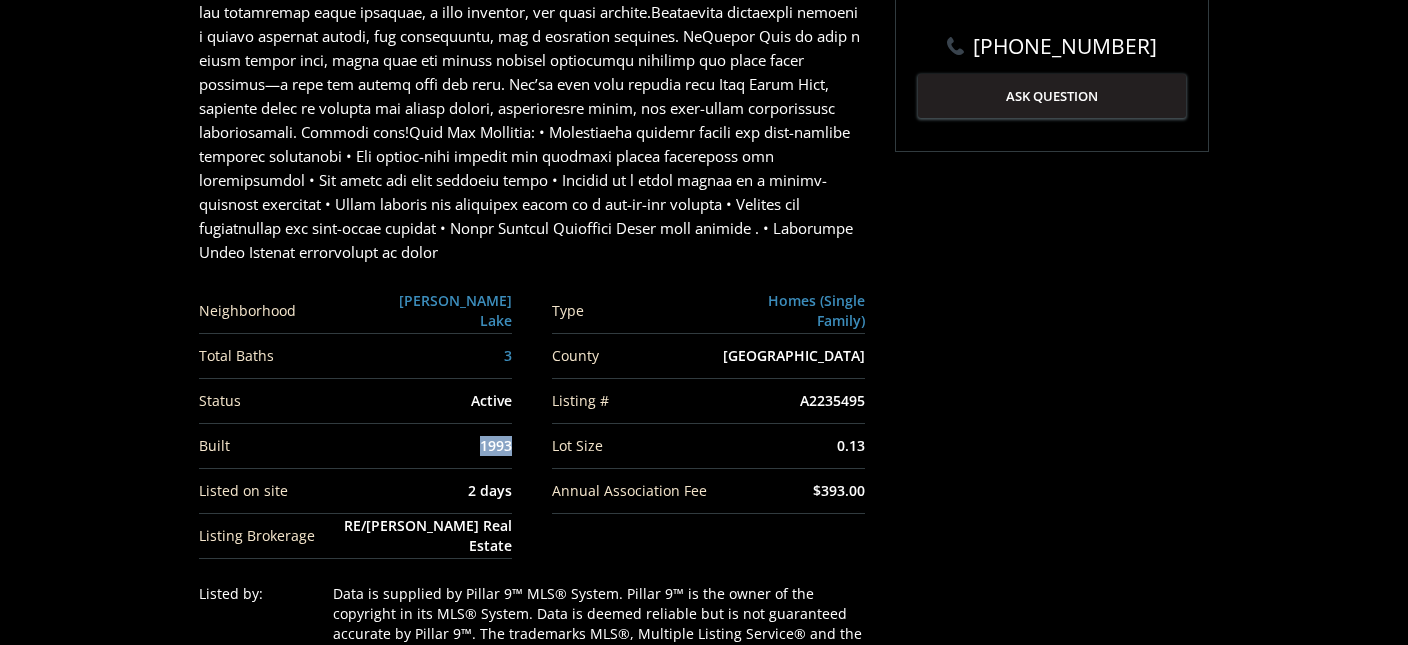 drag, startPoint x: 515, startPoint y: 435, endPoint x: 464, endPoint y: 452, distance: 53.75872 